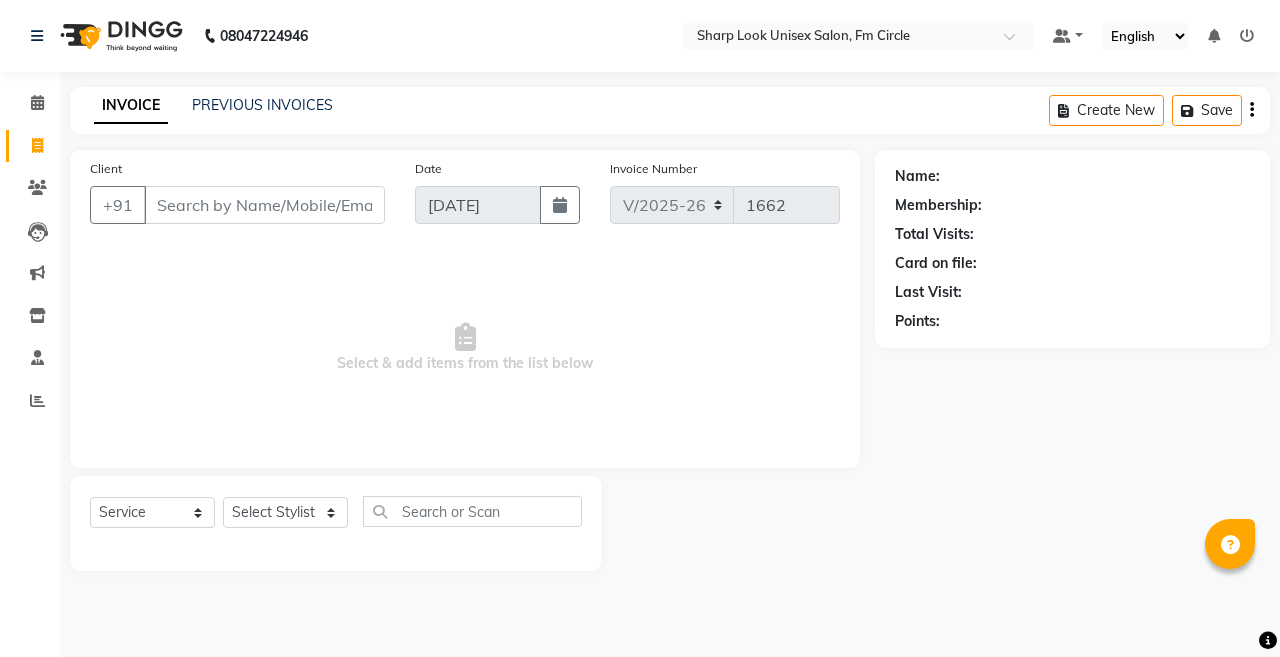 select on "804" 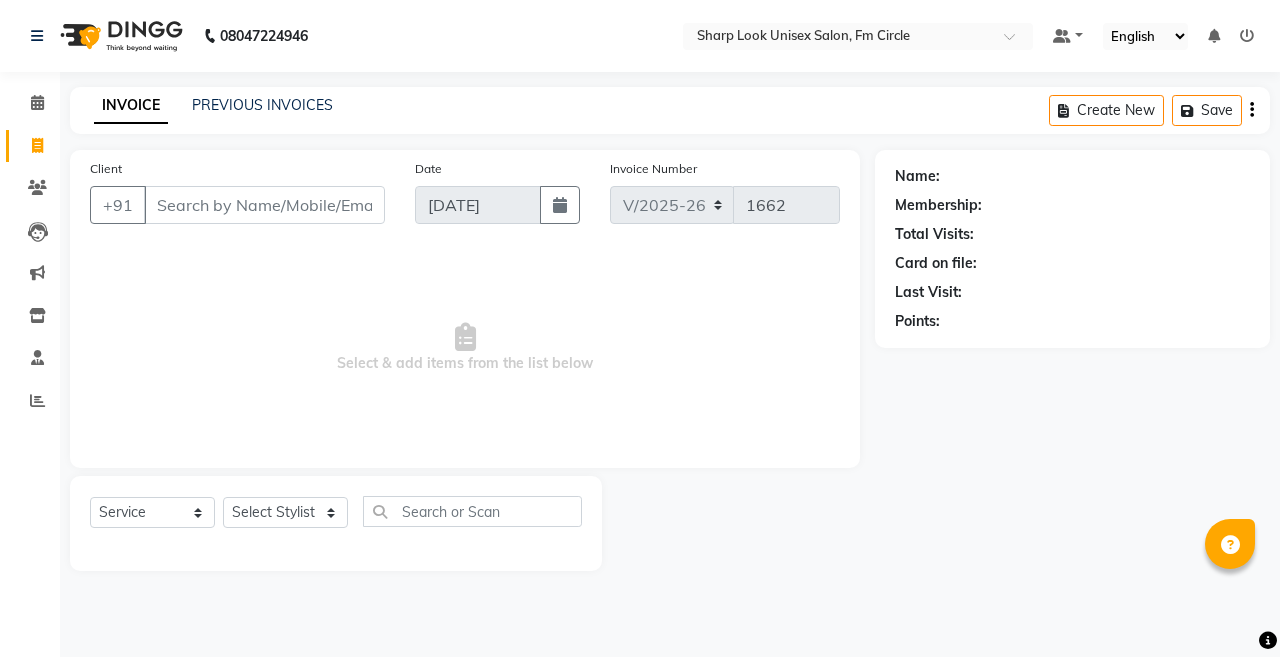 scroll, scrollTop: 0, scrollLeft: 0, axis: both 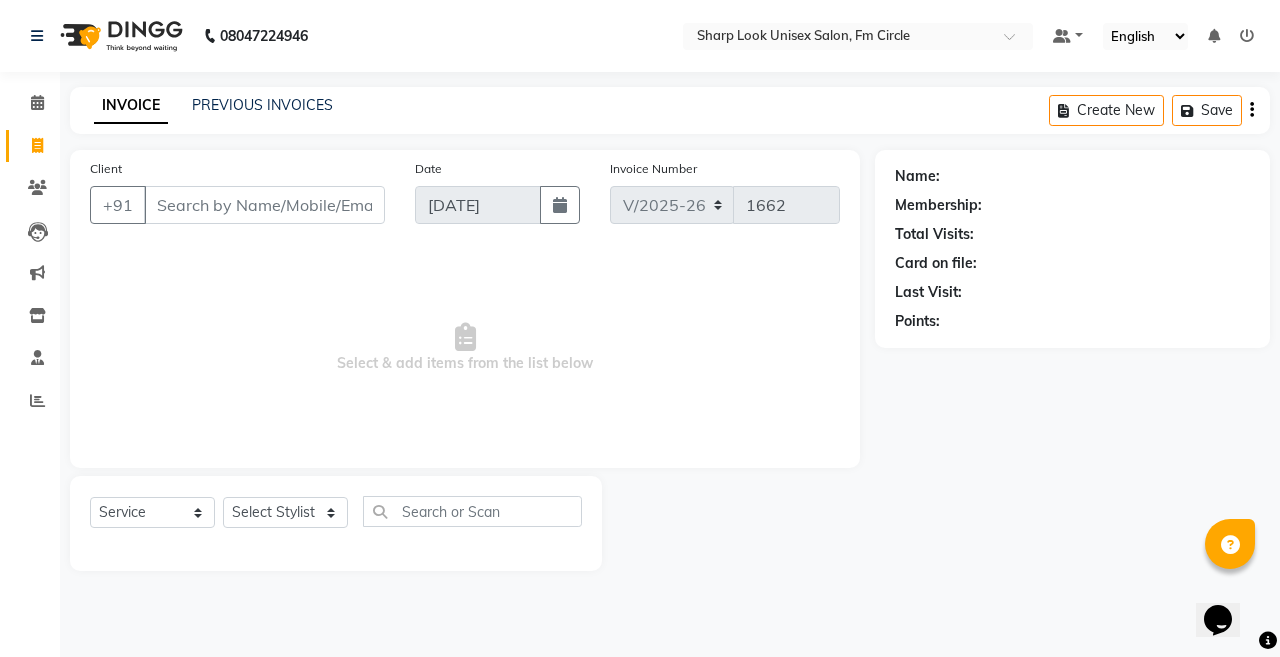 click on "Select  Service  Product  Membership  Package Voucher Prepaid Gift Card  Select Stylist Abhi Admin Babu [PERSON_NAME]  [PERSON_NAME] [PERSON_NAME]" 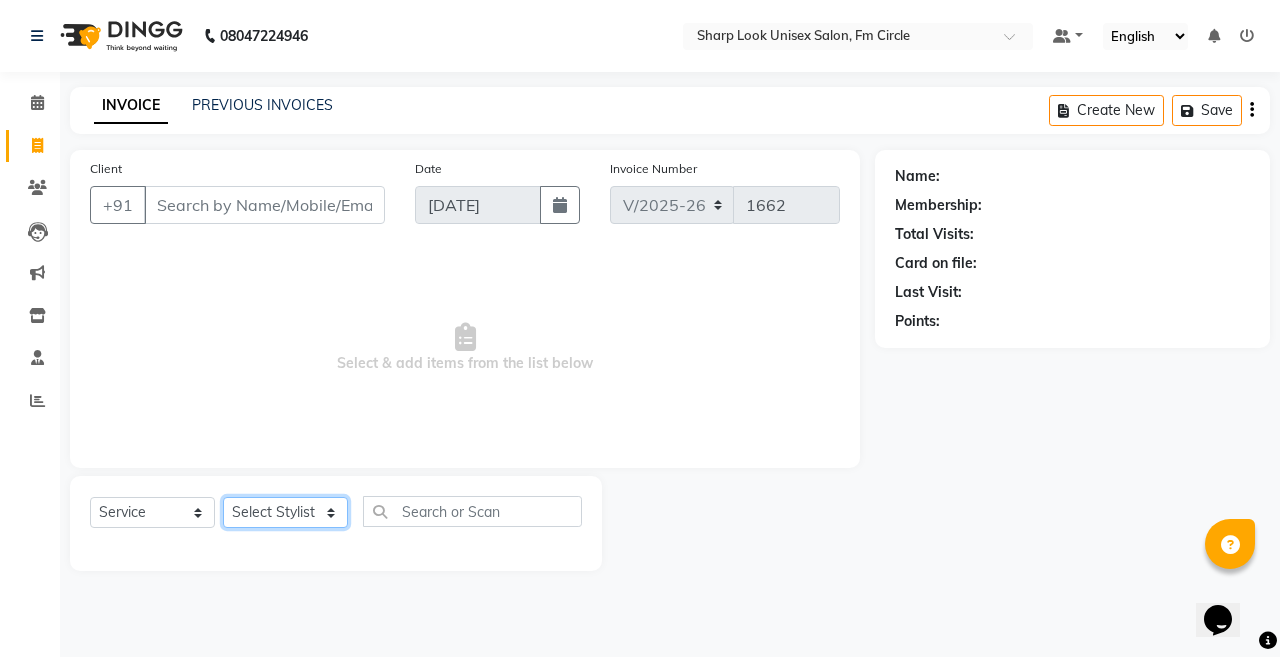 click on "Select Stylist Abhi Admin Babu [PERSON_NAME]  [PERSON_NAME] [PERSON_NAME]" 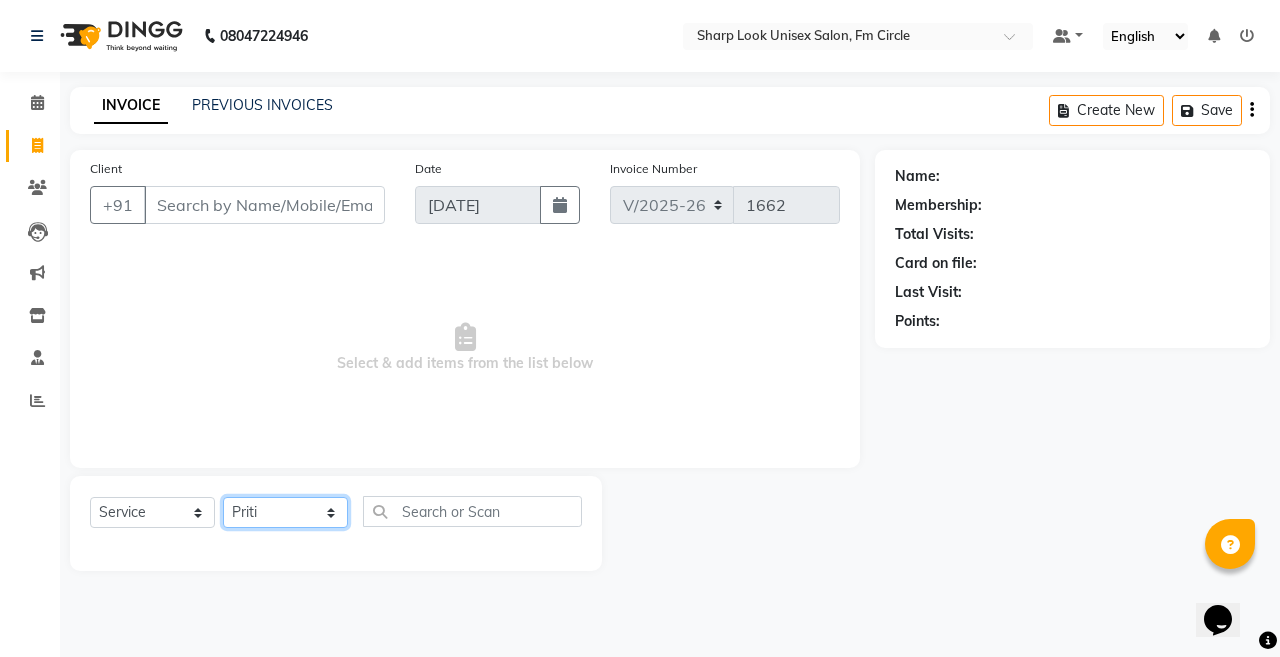 click on "Select Stylist Abhi Admin Babu [PERSON_NAME]  [PERSON_NAME] [PERSON_NAME]" 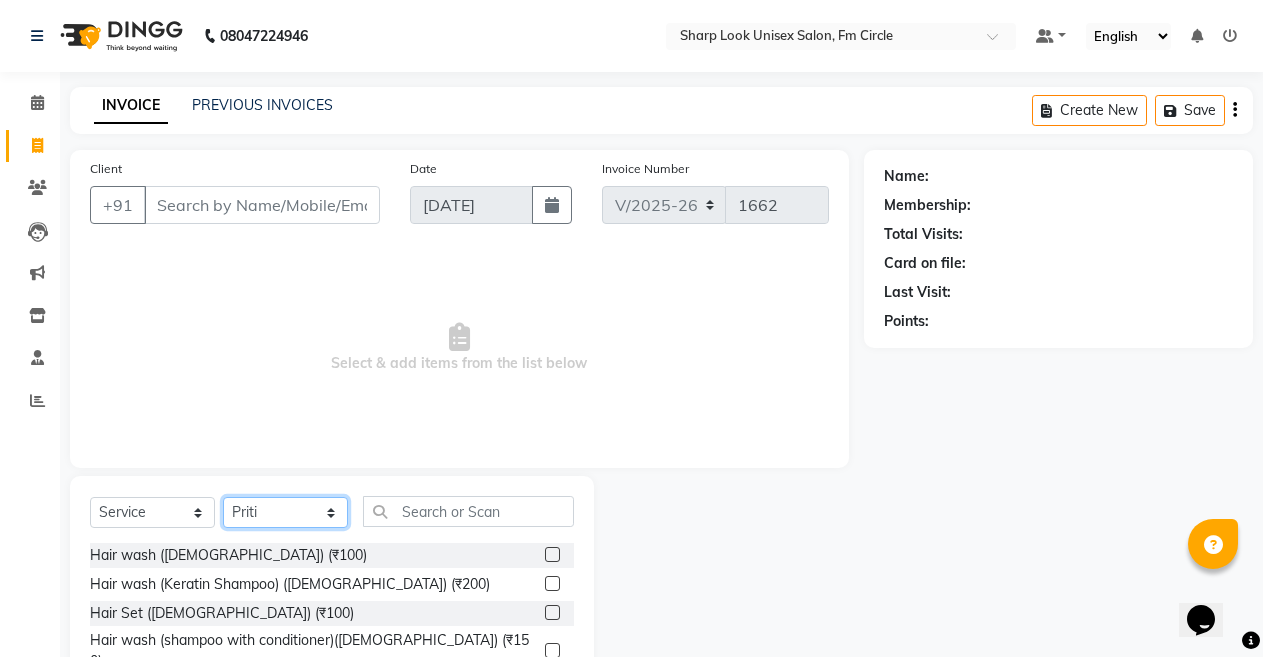 click on "Select Stylist Abhi Admin Babu [PERSON_NAME]  [PERSON_NAME] [PERSON_NAME]" 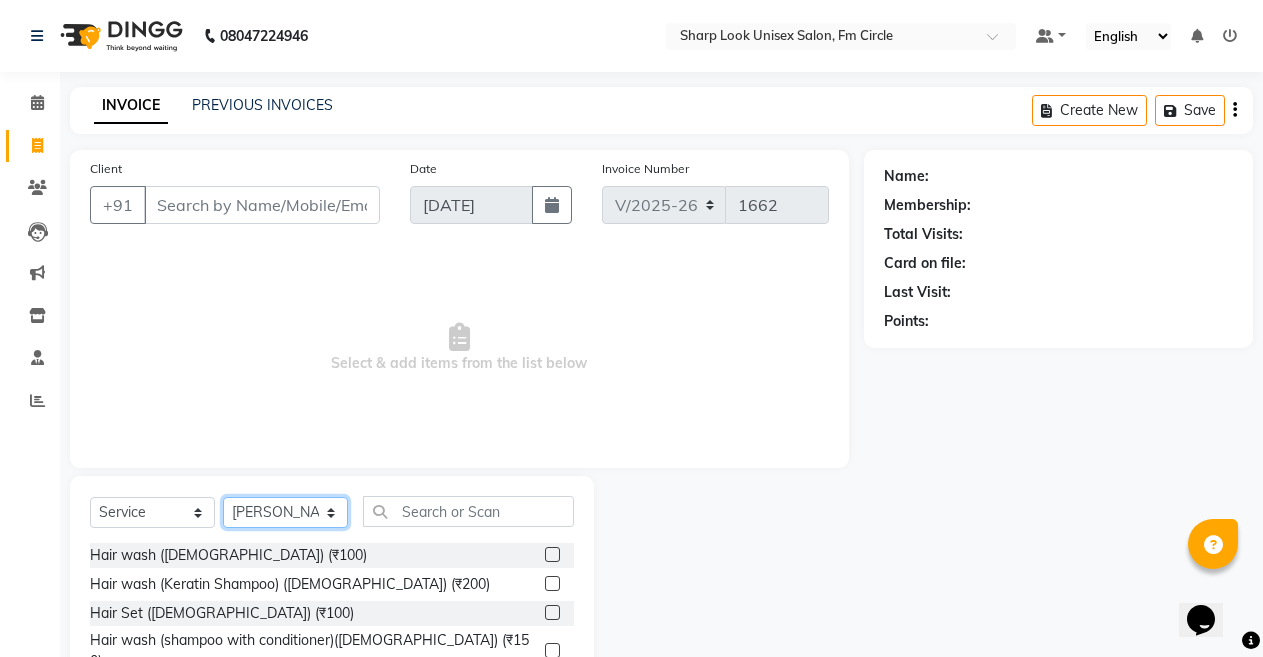 click on "Select Stylist Abhi Admin Babu [PERSON_NAME]  [PERSON_NAME] [PERSON_NAME]" 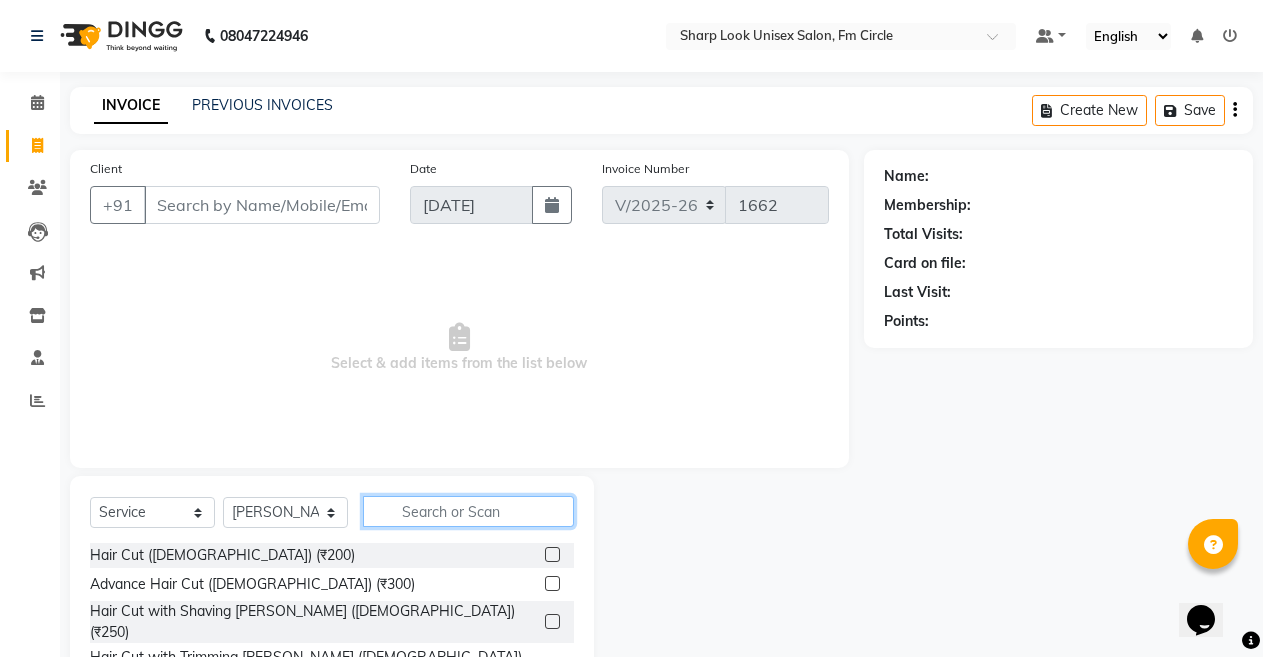 click 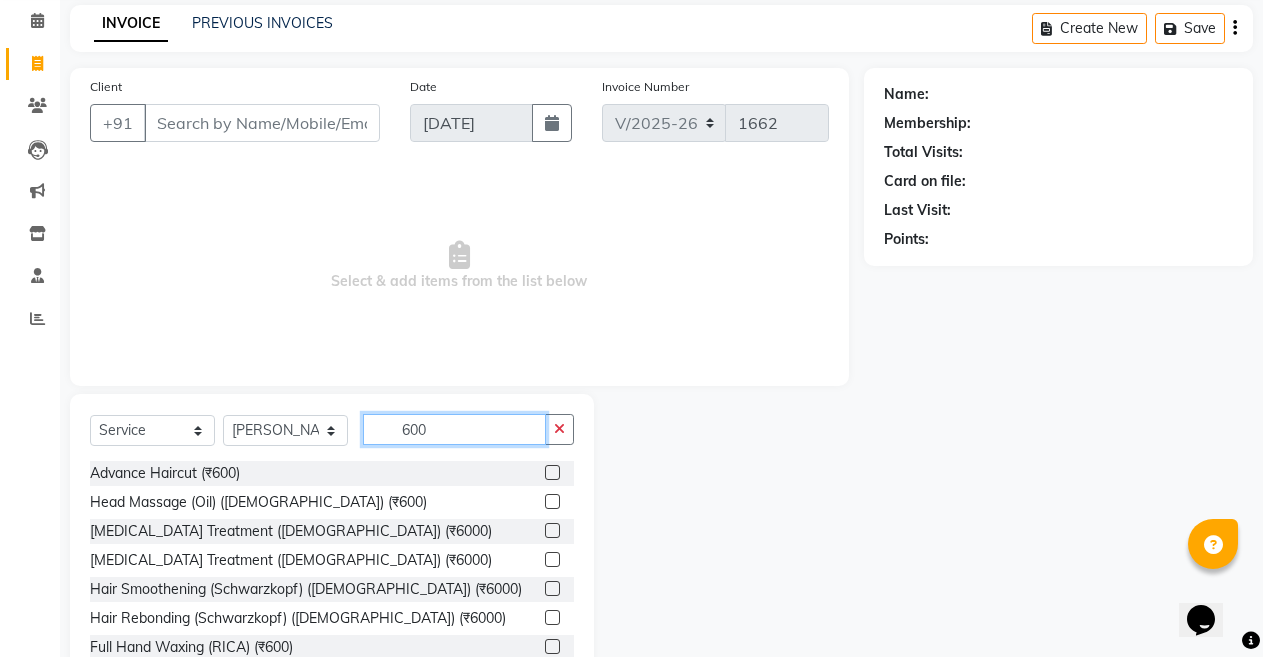 scroll, scrollTop: 144, scrollLeft: 0, axis: vertical 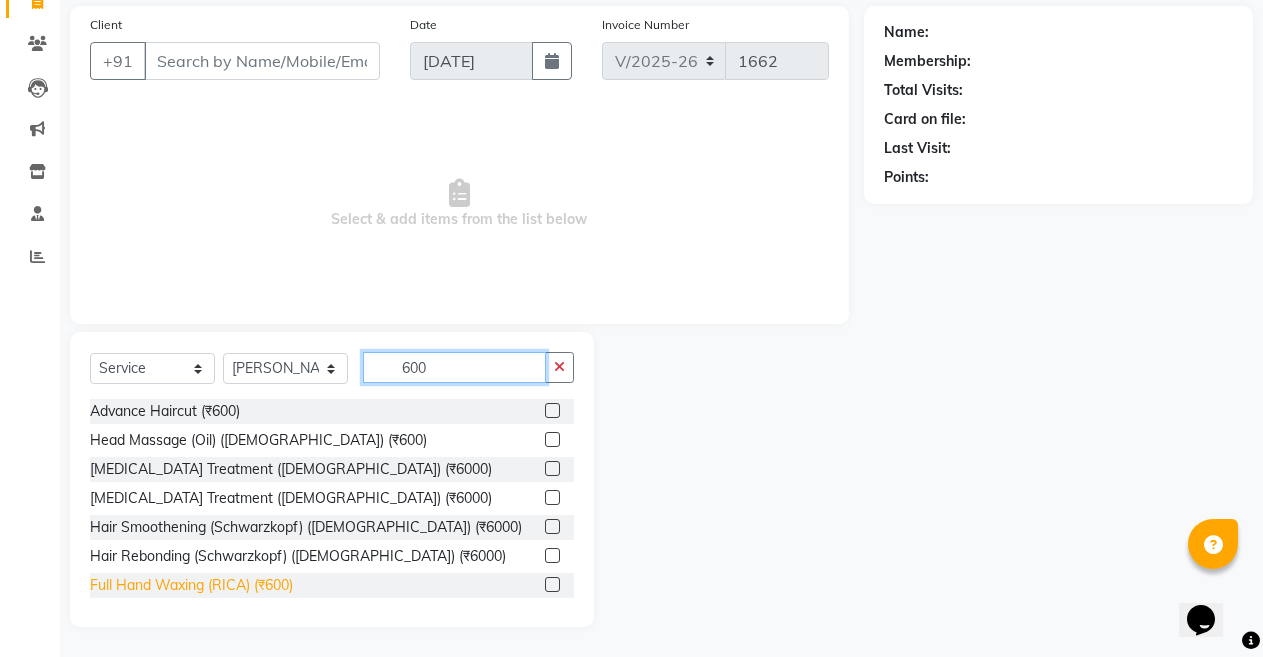 type on "600" 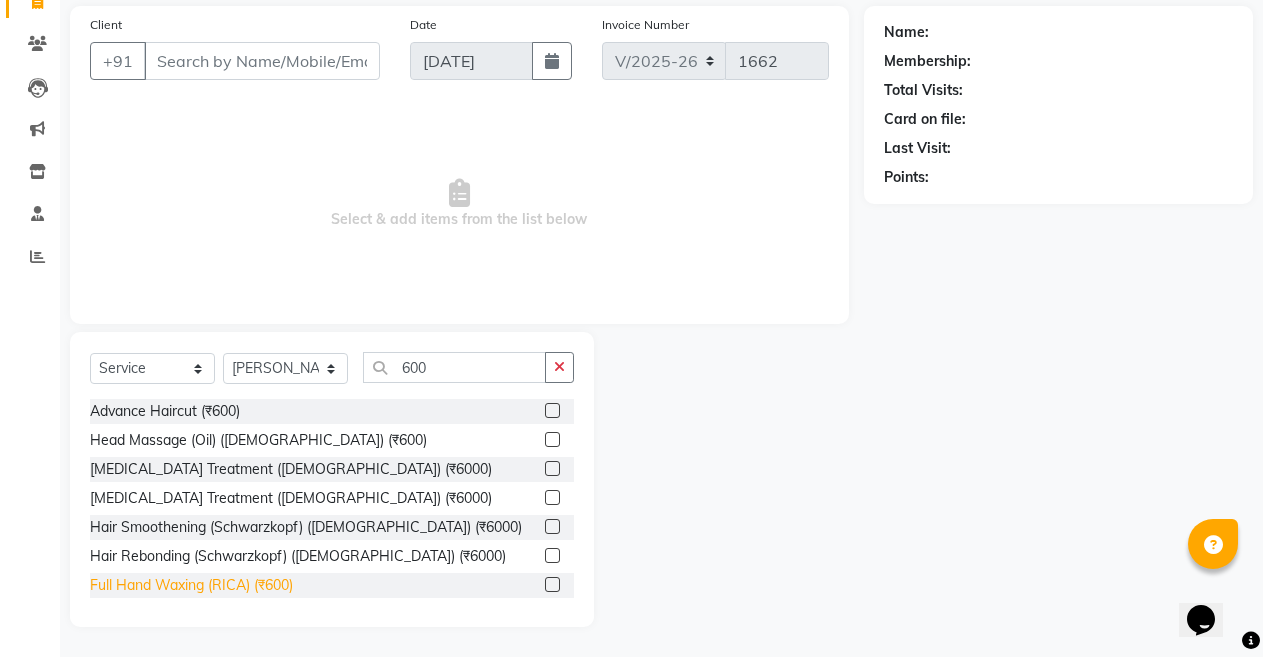 click on "Full Hand Waxing (RICA) (₹600)" 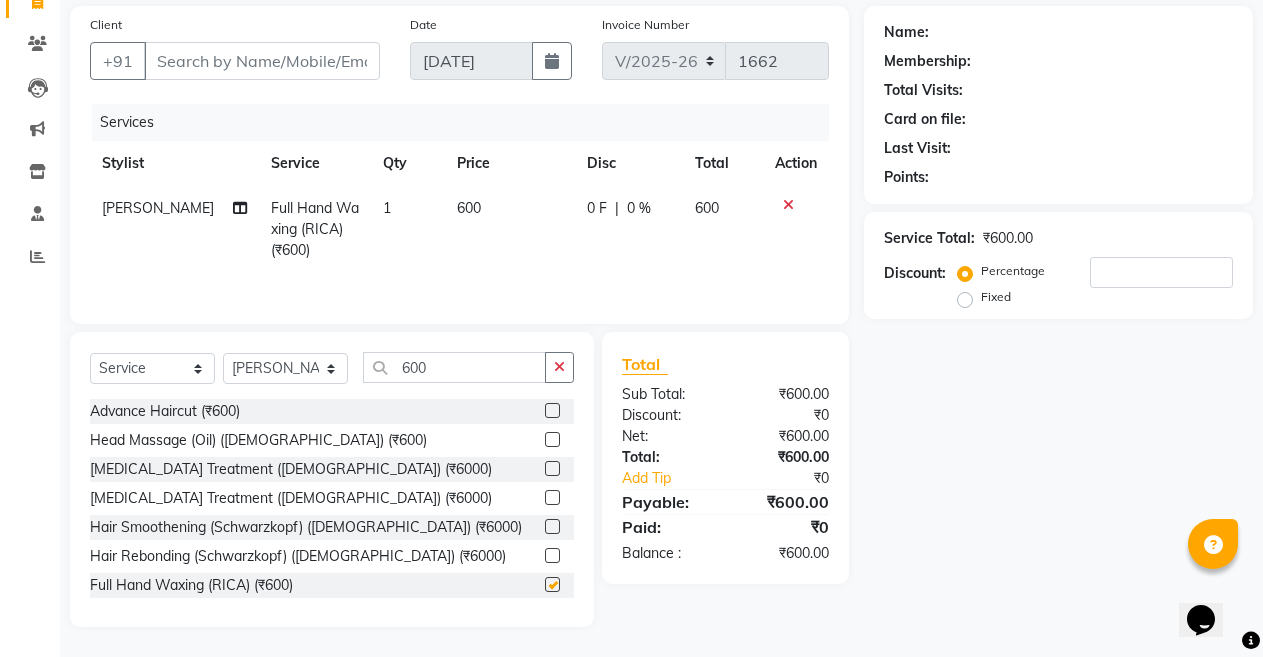 checkbox on "false" 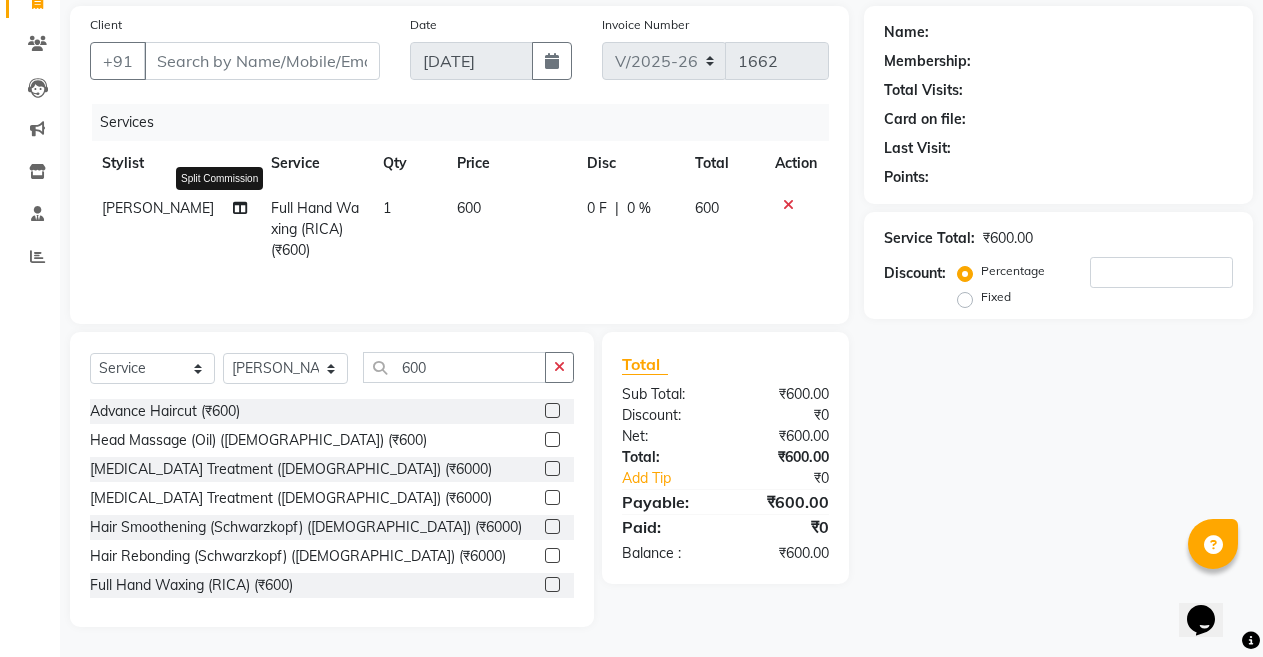 click 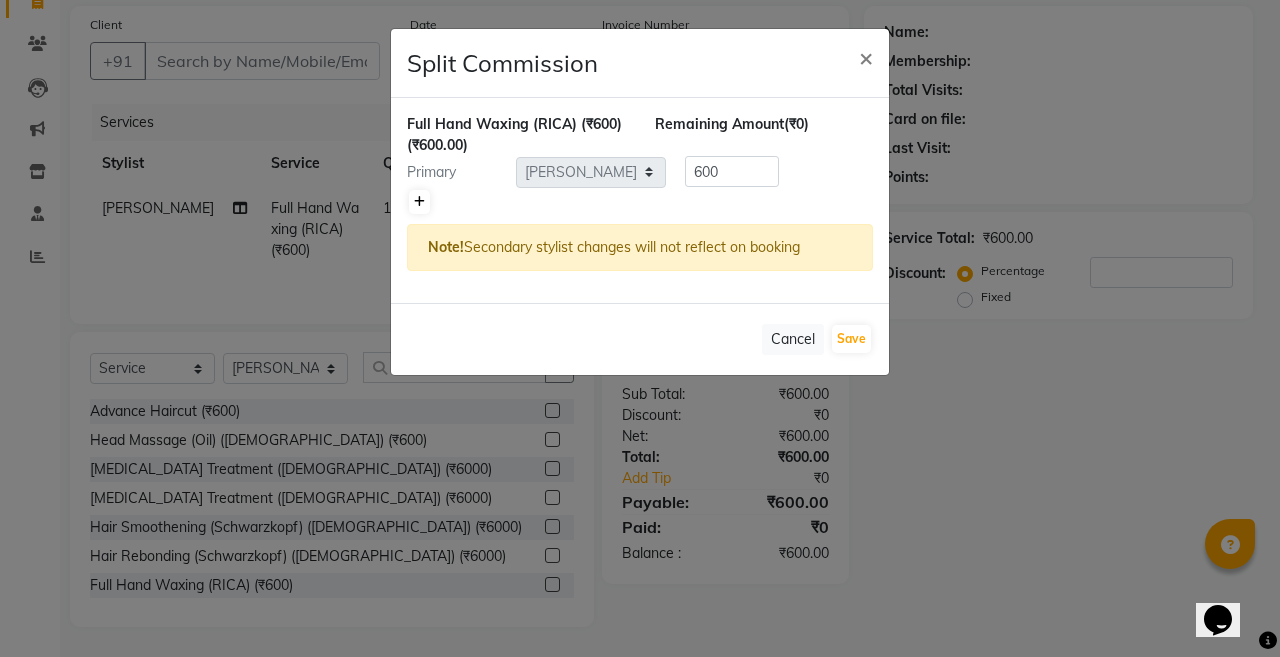 click 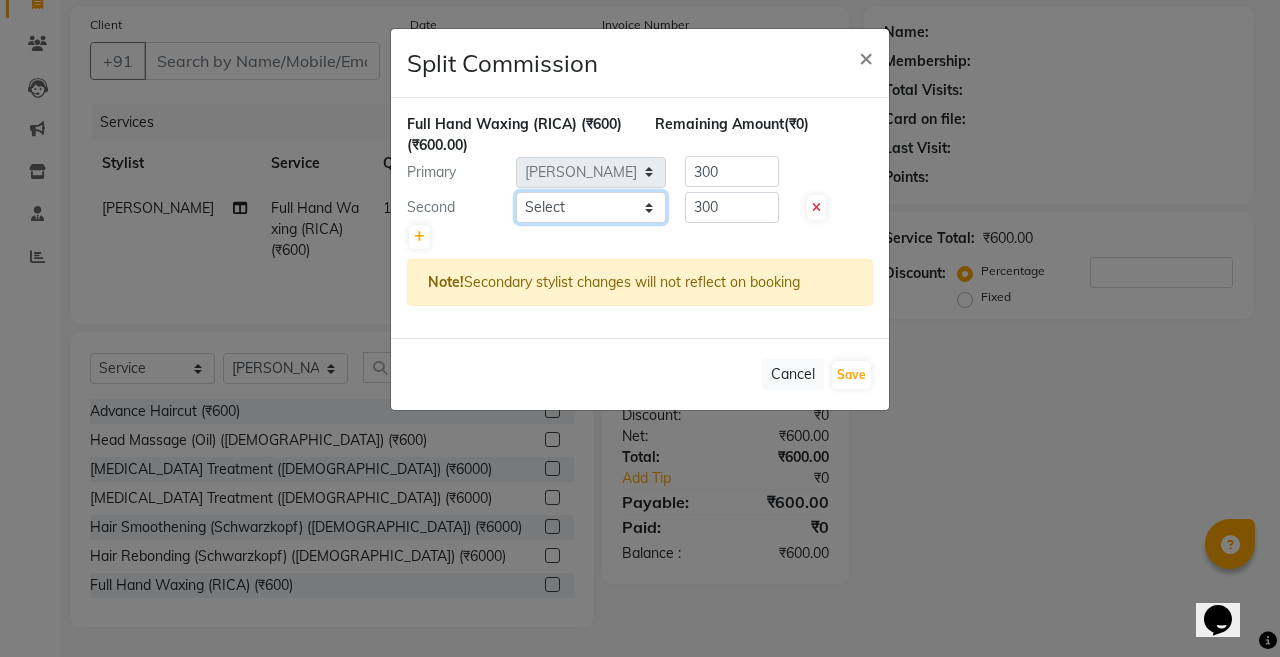 click on "Select  Abhi   Admin   Babu   Budhia   Monalisa    Priti   Taj" 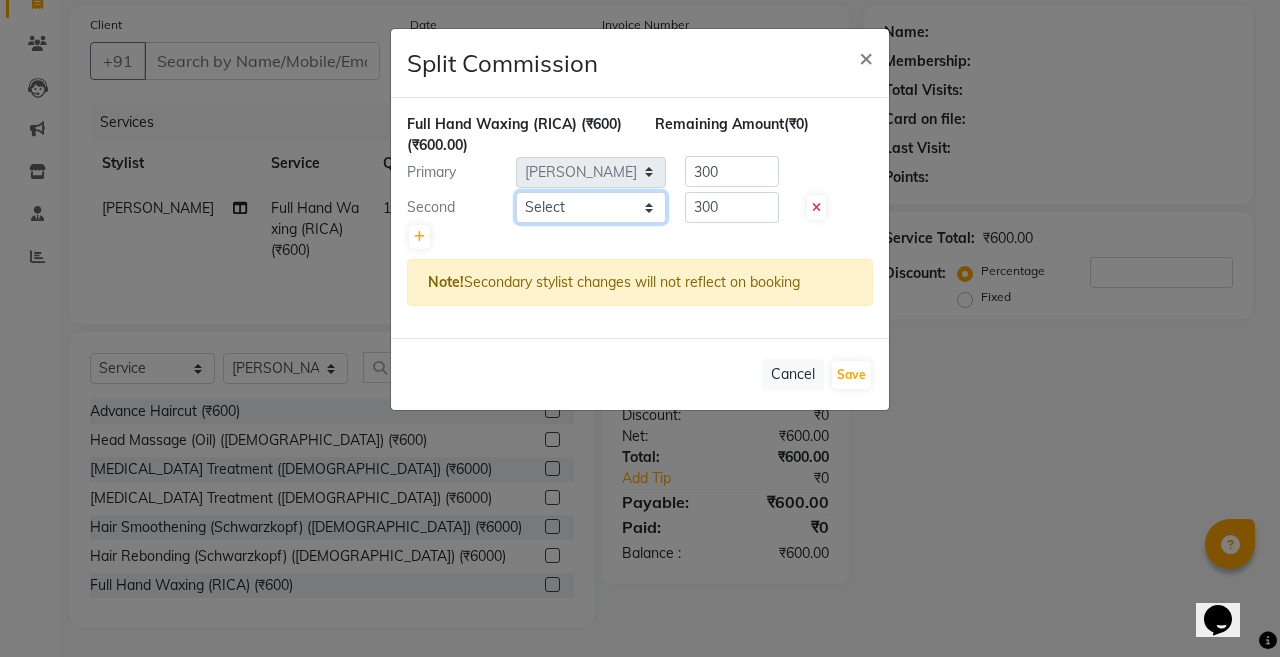 select on "21228" 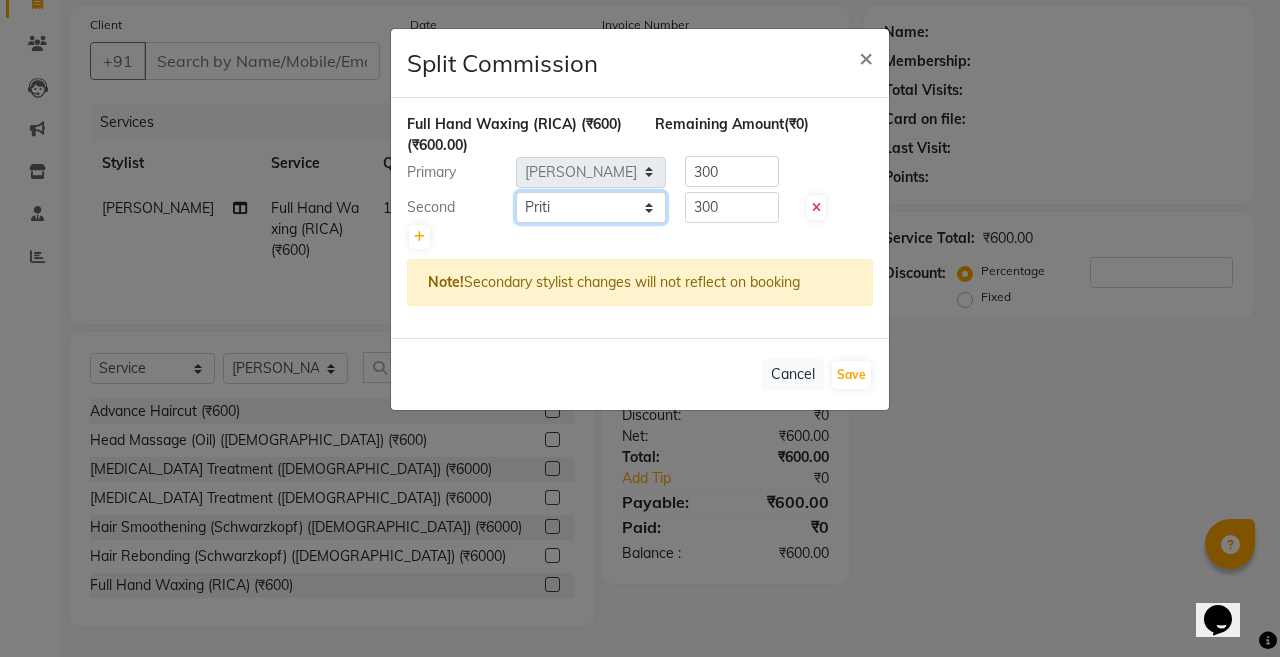 click on "Select  Abhi   Admin   Babu   Budhia   Monalisa    Priti   Taj" 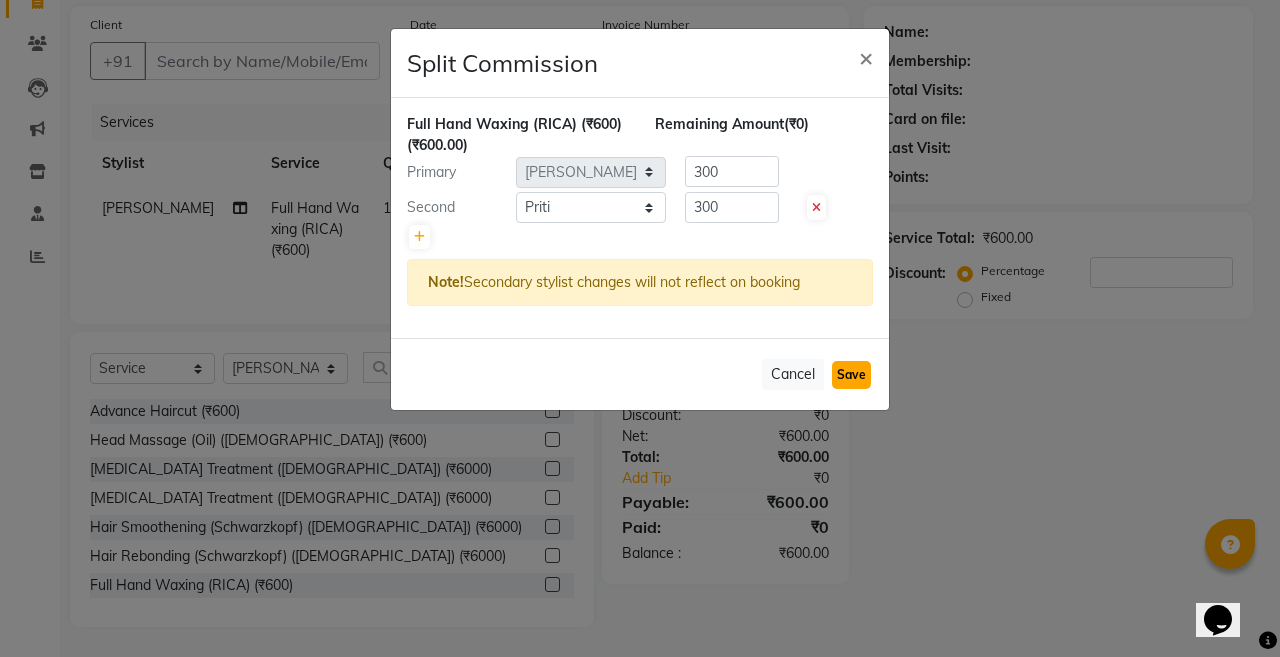 click on "Save" 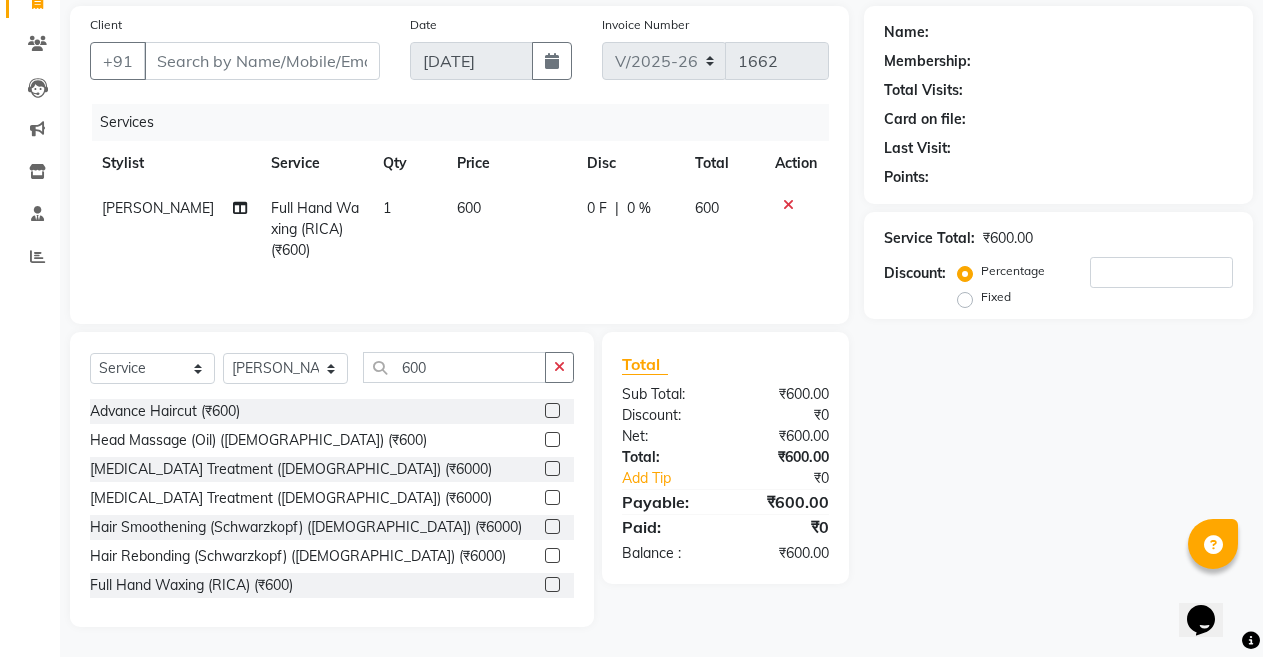 drag, startPoint x: 563, startPoint y: 367, endPoint x: 503, endPoint y: 367, distance: 60 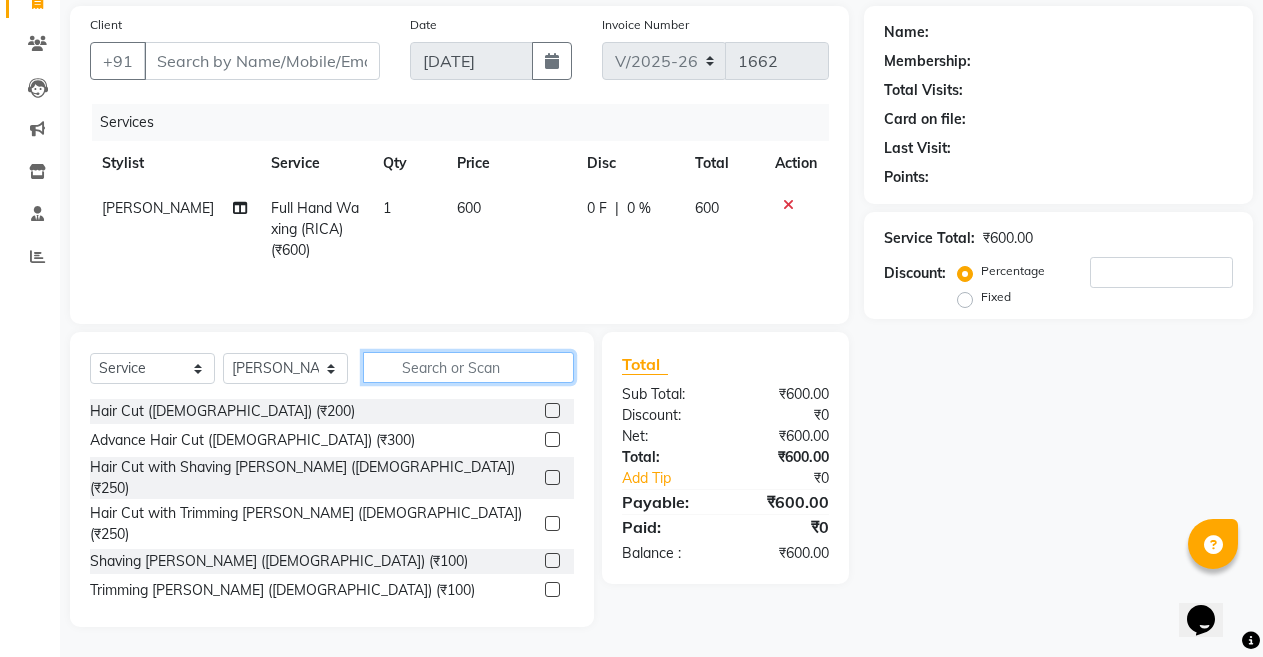 click 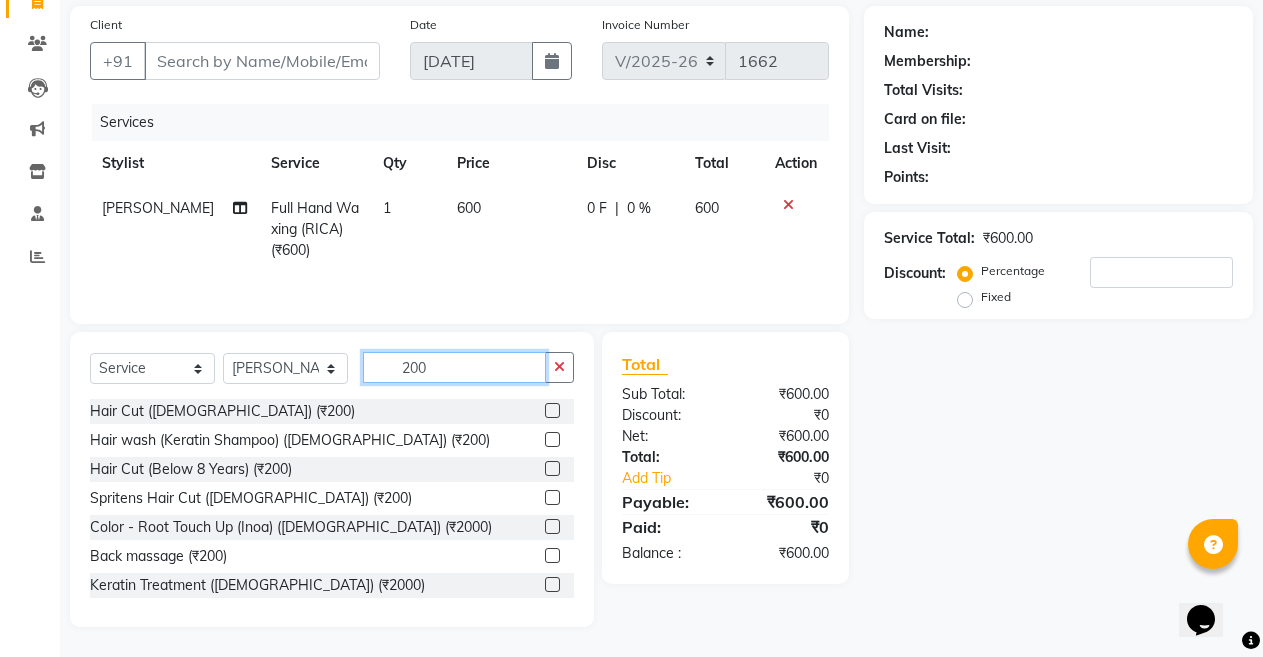 scroll, scrollTop: 146, scrollLeft: 0, axis: vertical 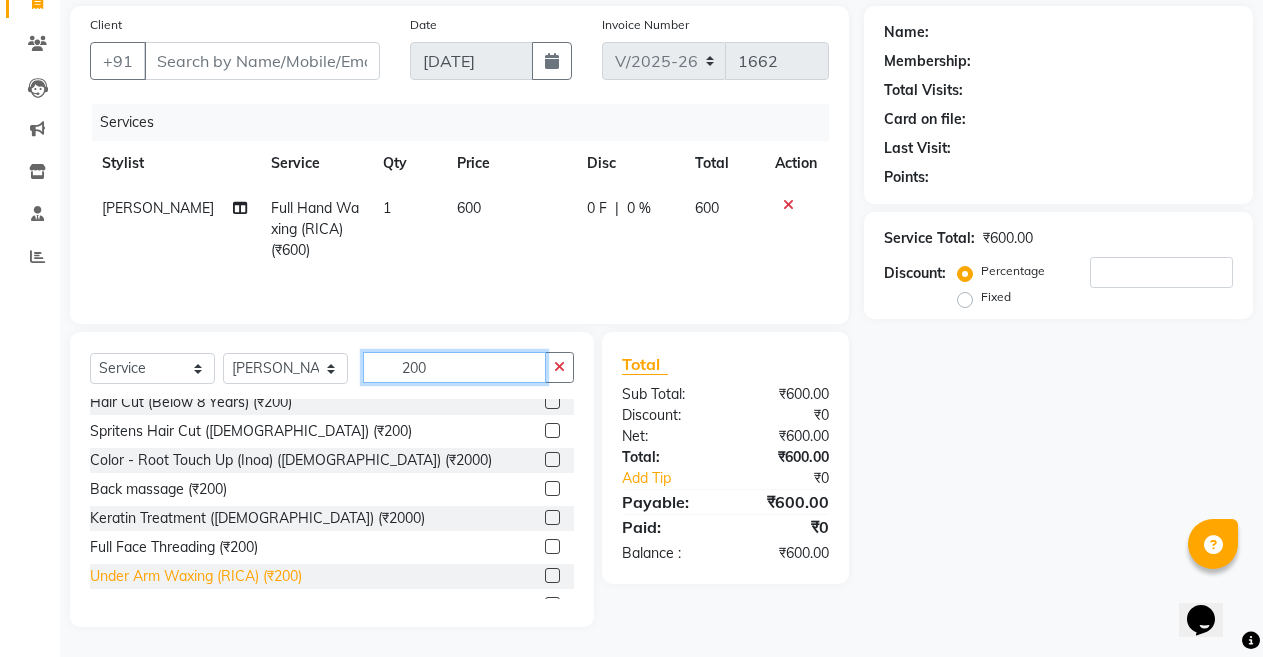type on "200" 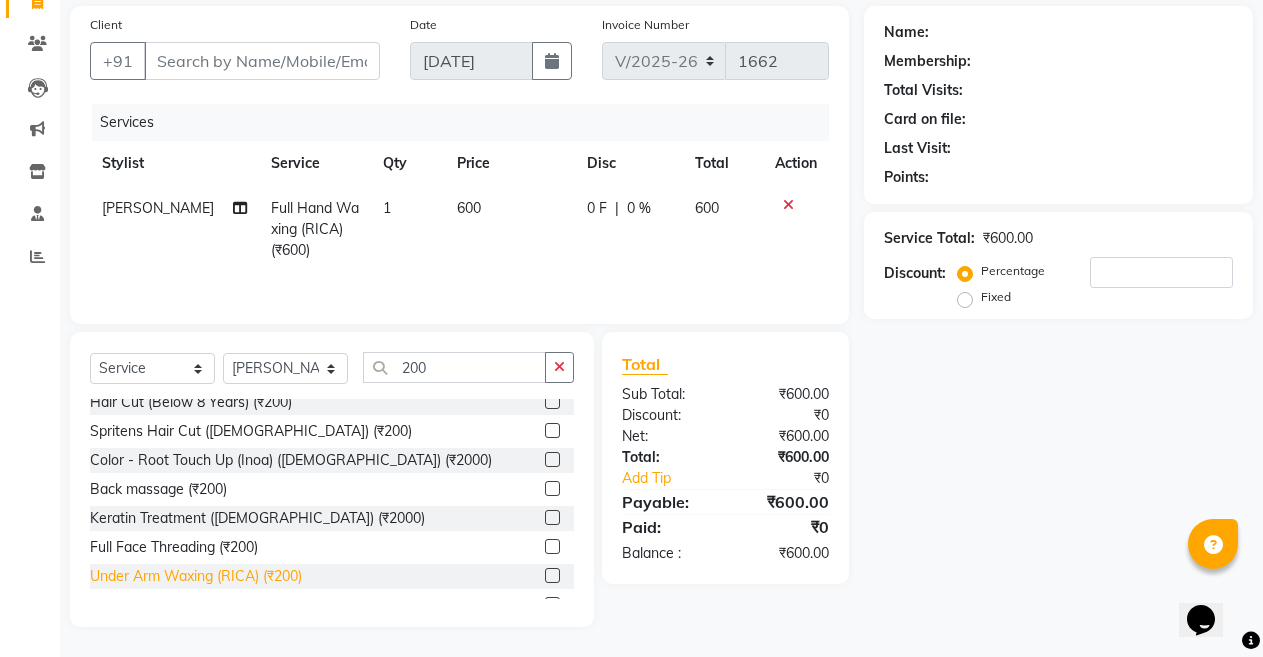 click on "Under Arm Waxing (RICA) (₹200)" 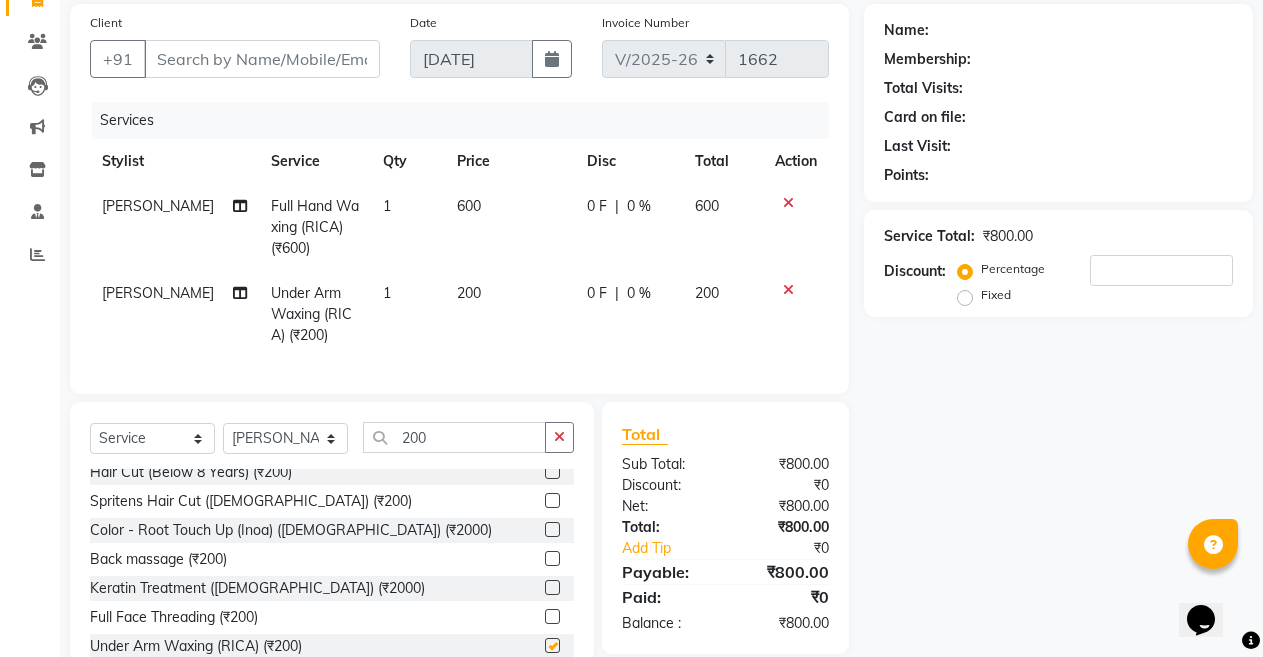 checkbox on "false" 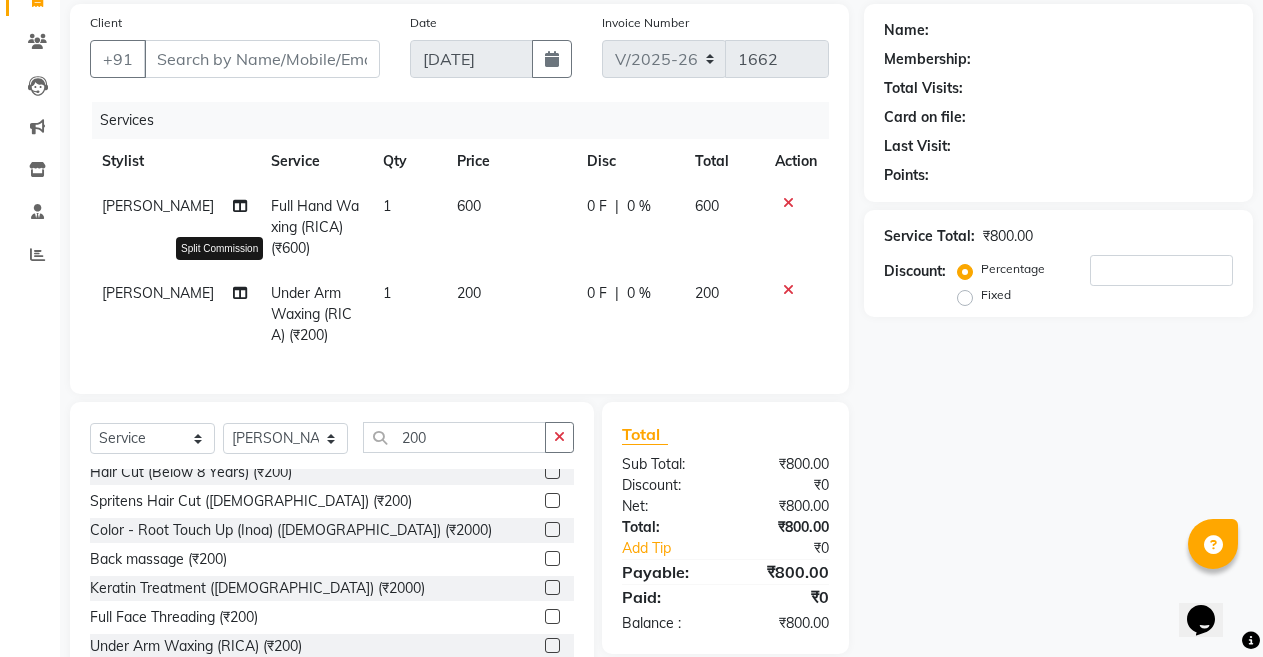 click 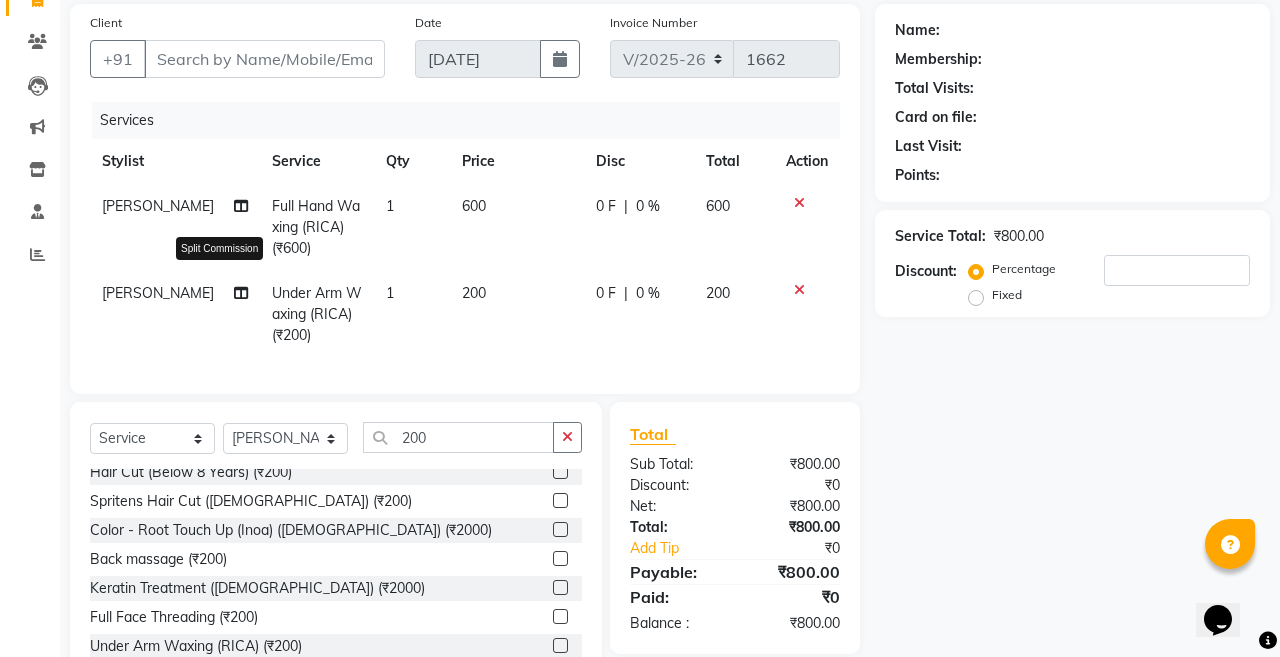 select on "80321" 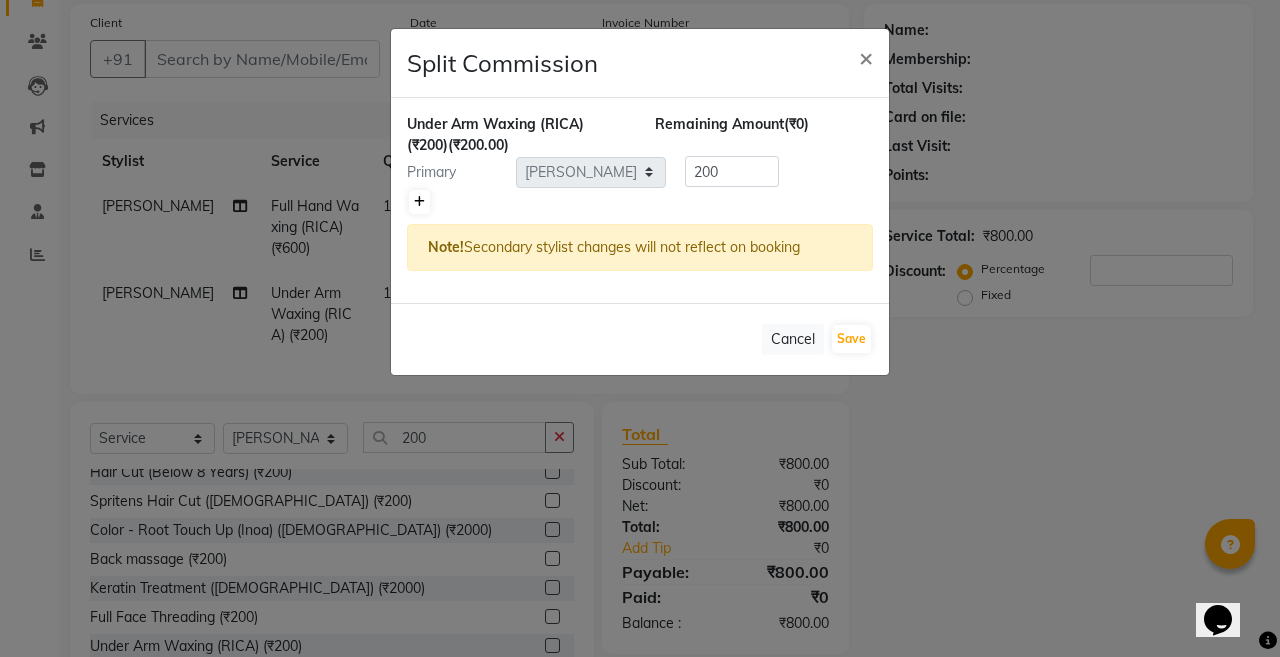 click 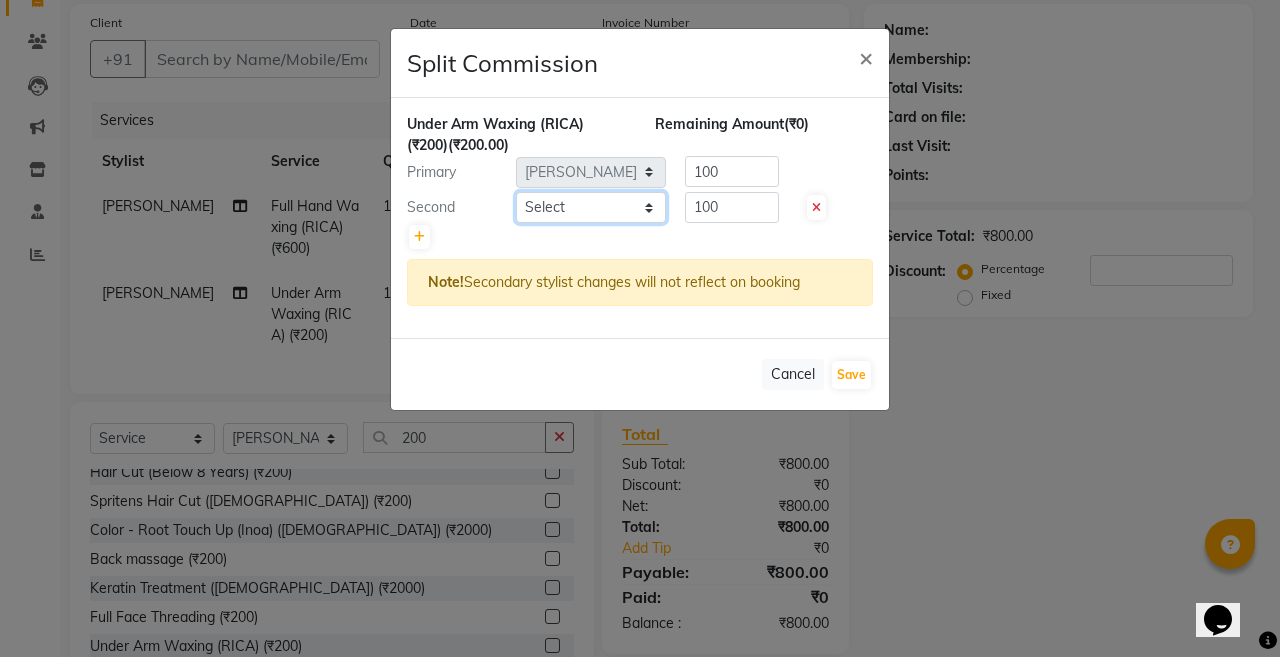 drag, startPoint x: 606, startPoint y: 198, endPoint x: 598, endPoint y: 221, distance: 24.351591 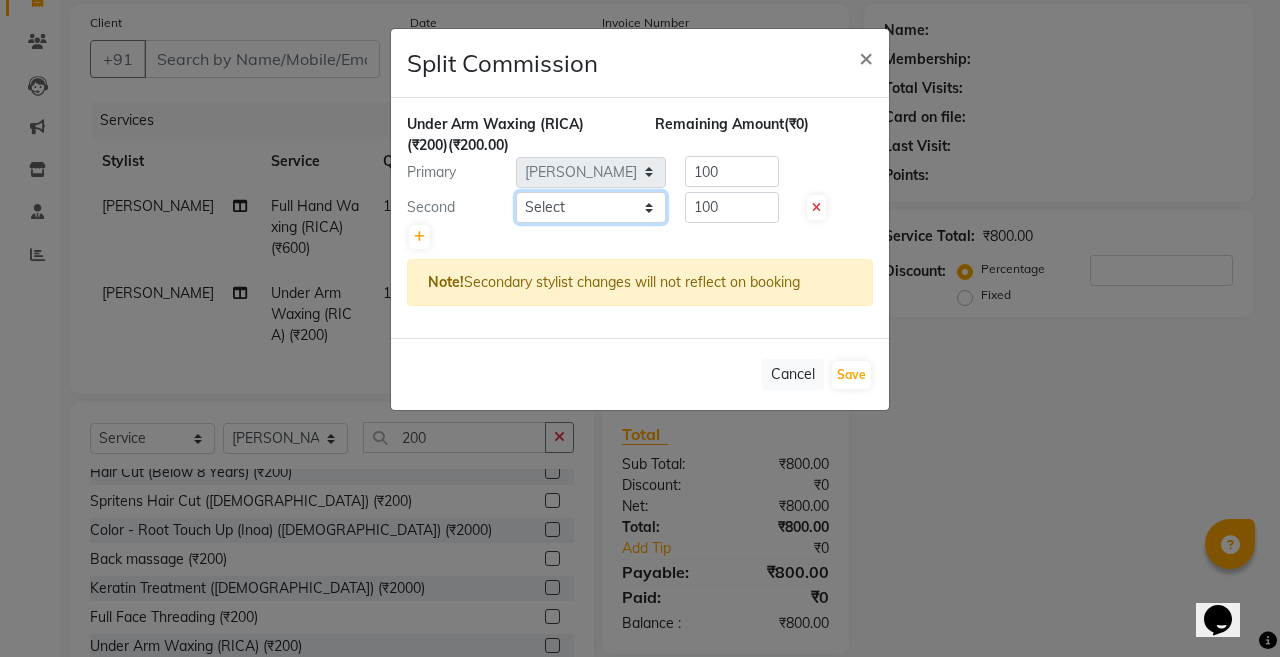 select on "21228" 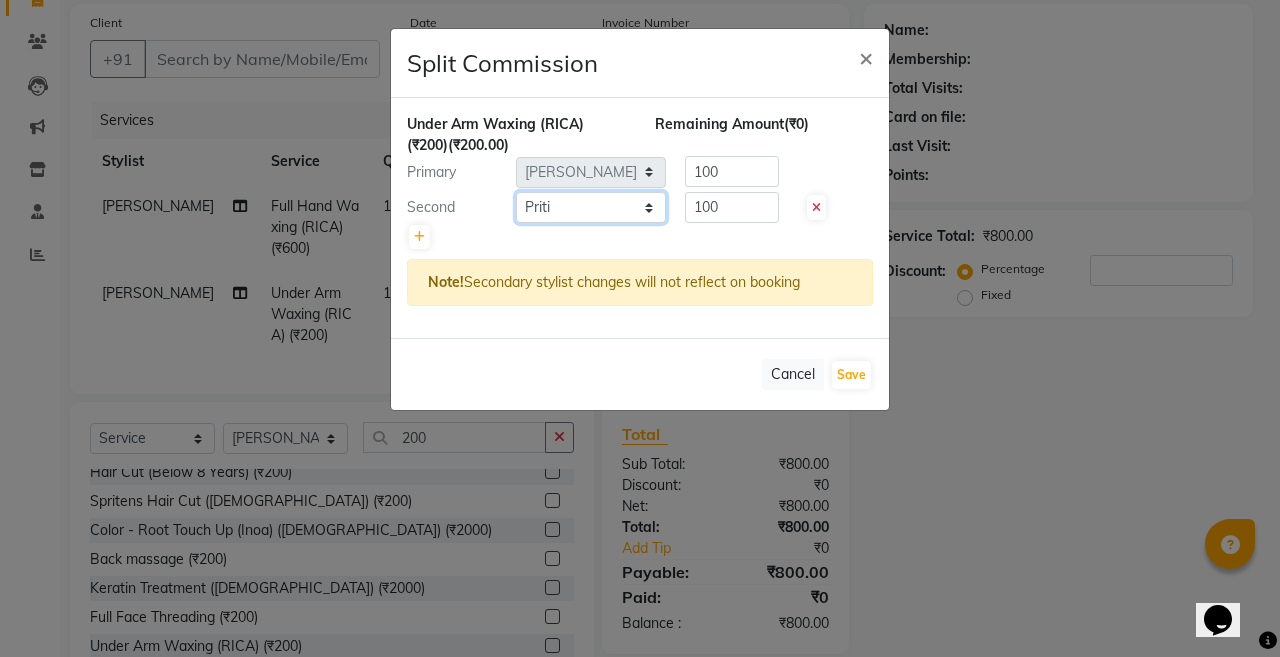 click on "Select  Abhi   Admin   Babu   Budhia   Monalisa    Priti   Taj" 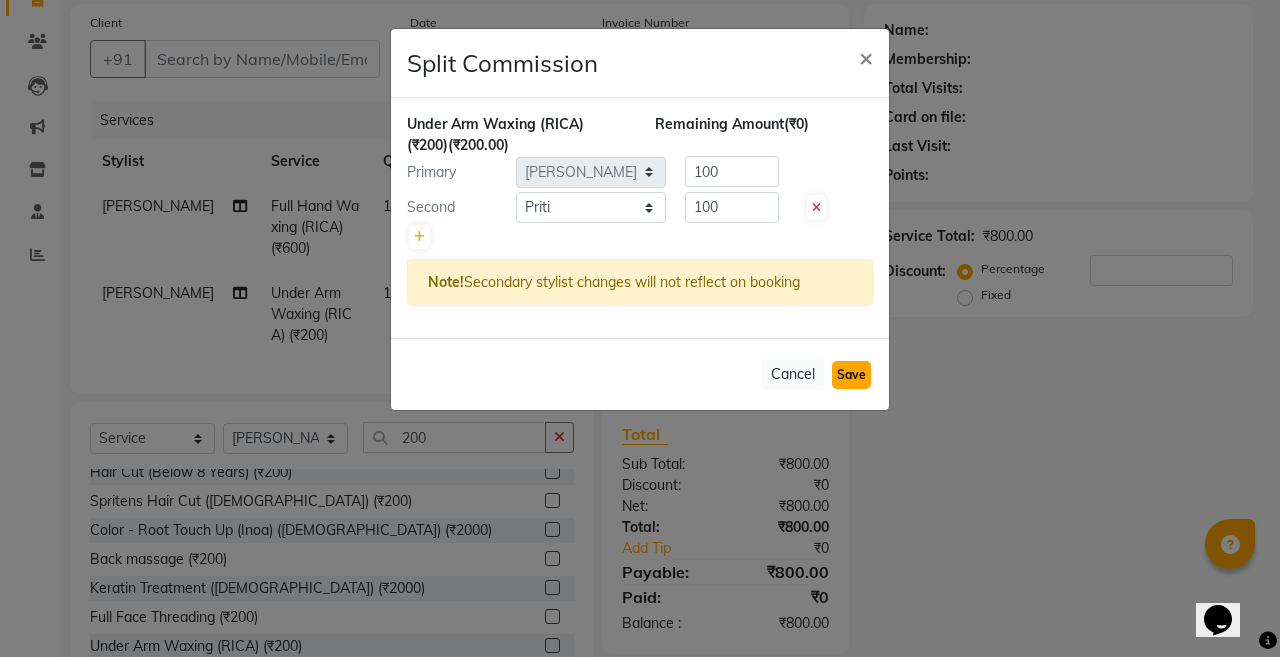 click on "Save" 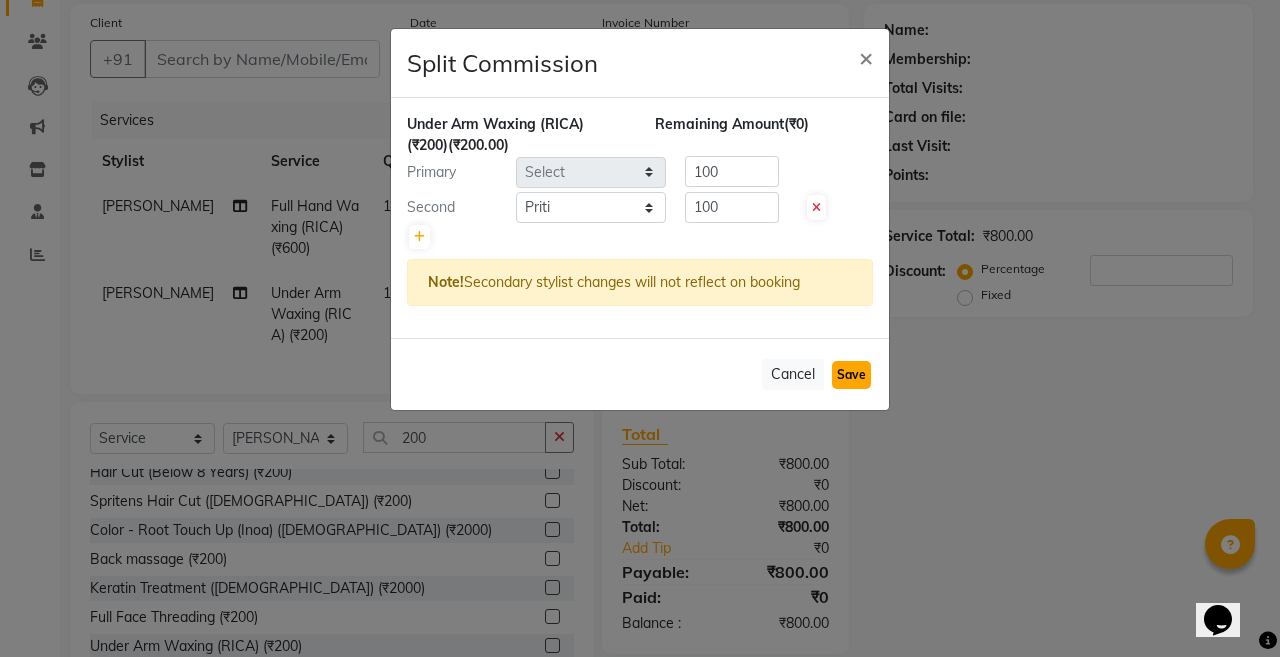 type 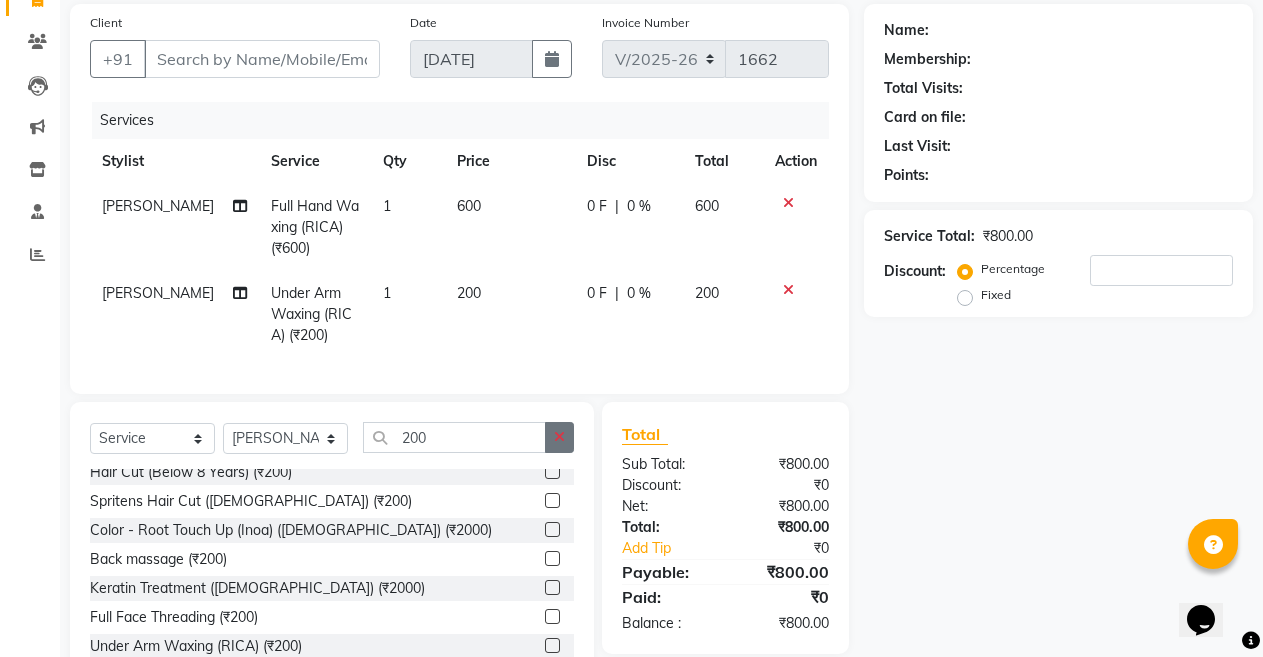 click 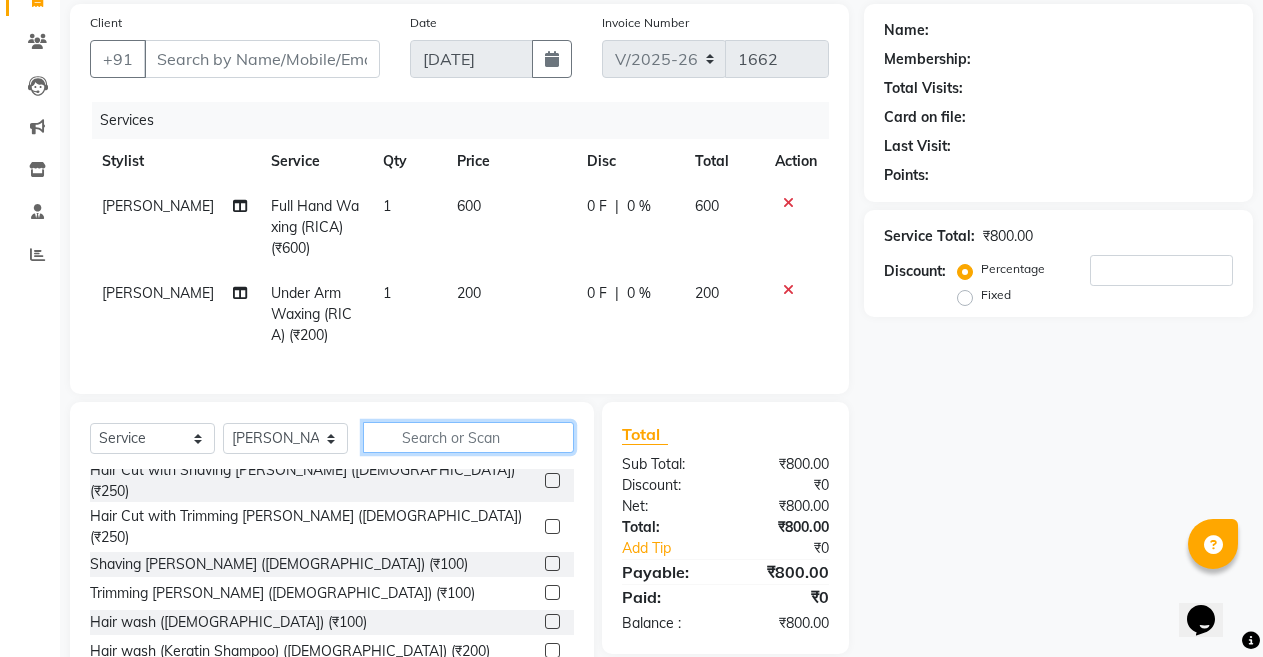 scroll, scrollTop: 299, scrollLeft: 0, axis: vertical 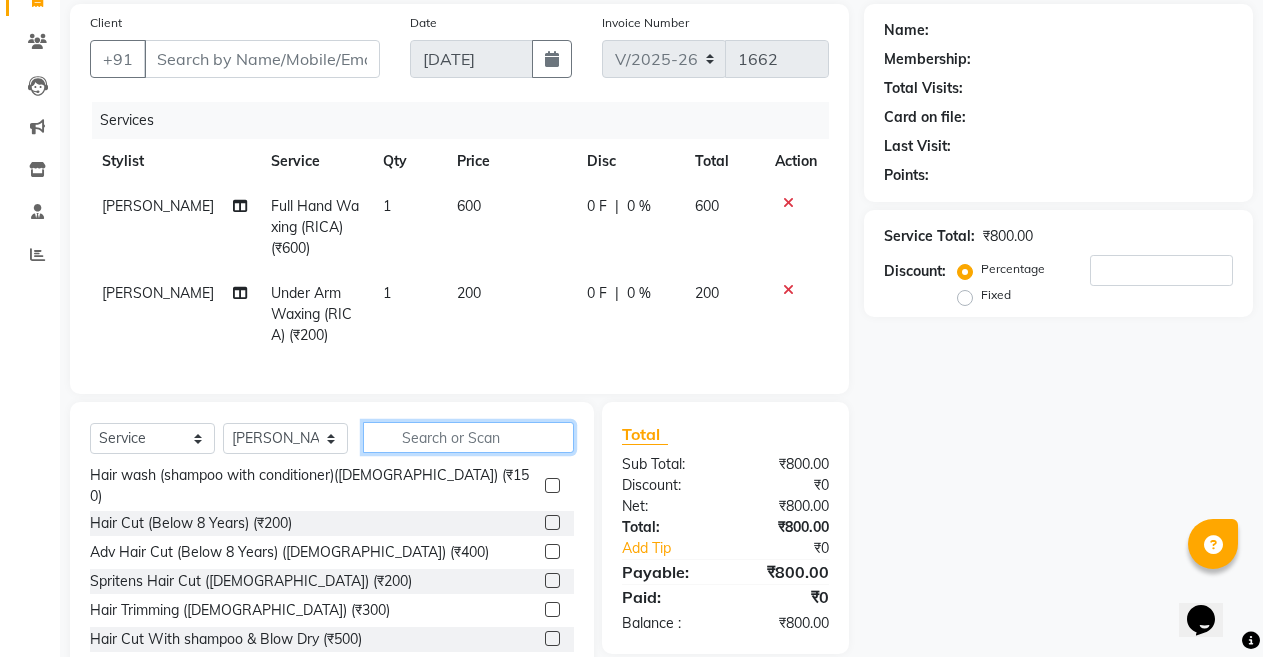 click 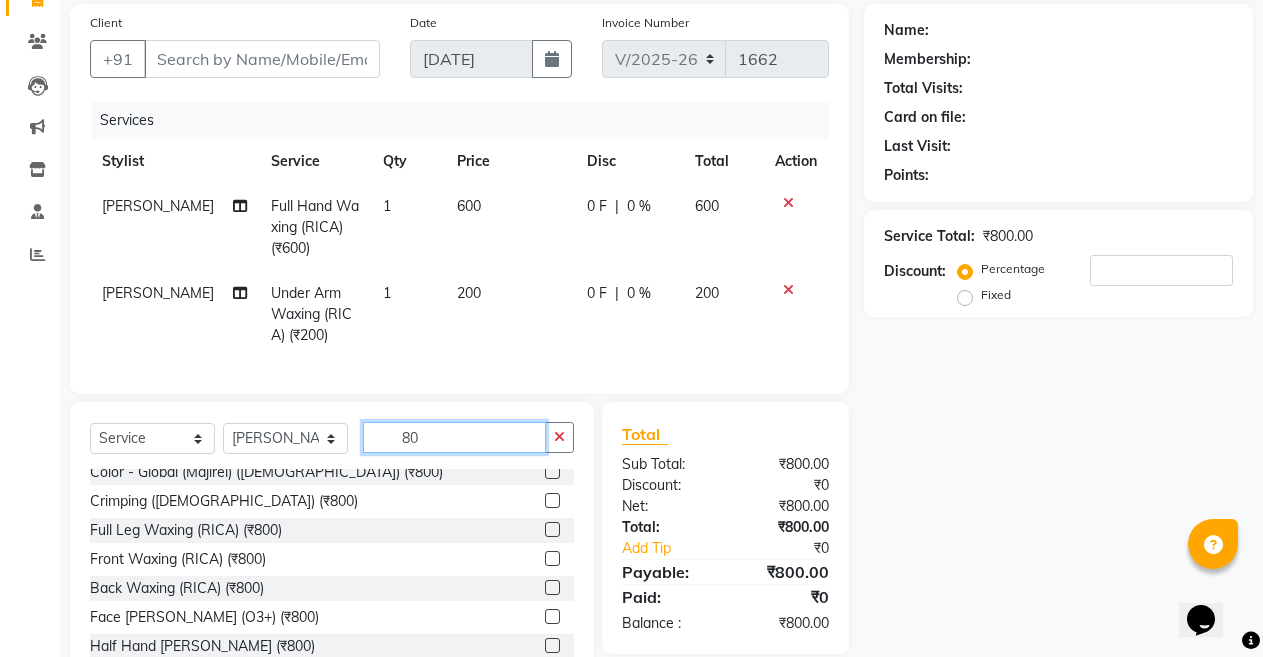 scroll, scrollTop: 0, scrollLeft: 0, axis: both 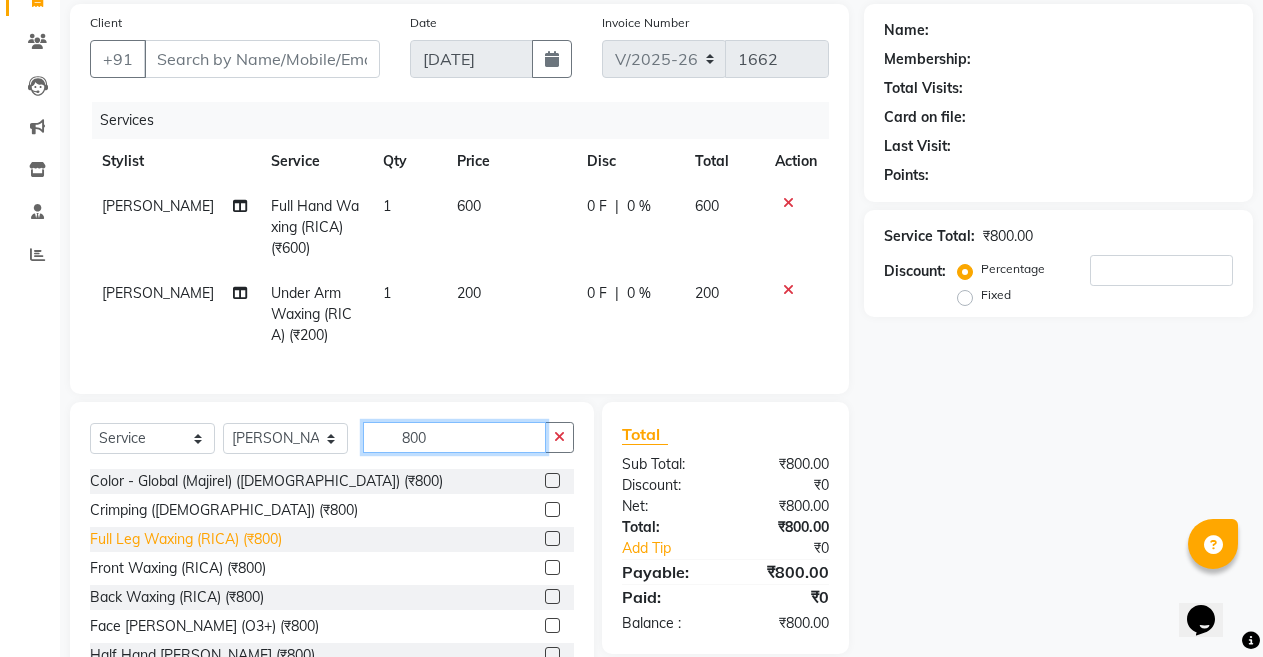 type on "800" 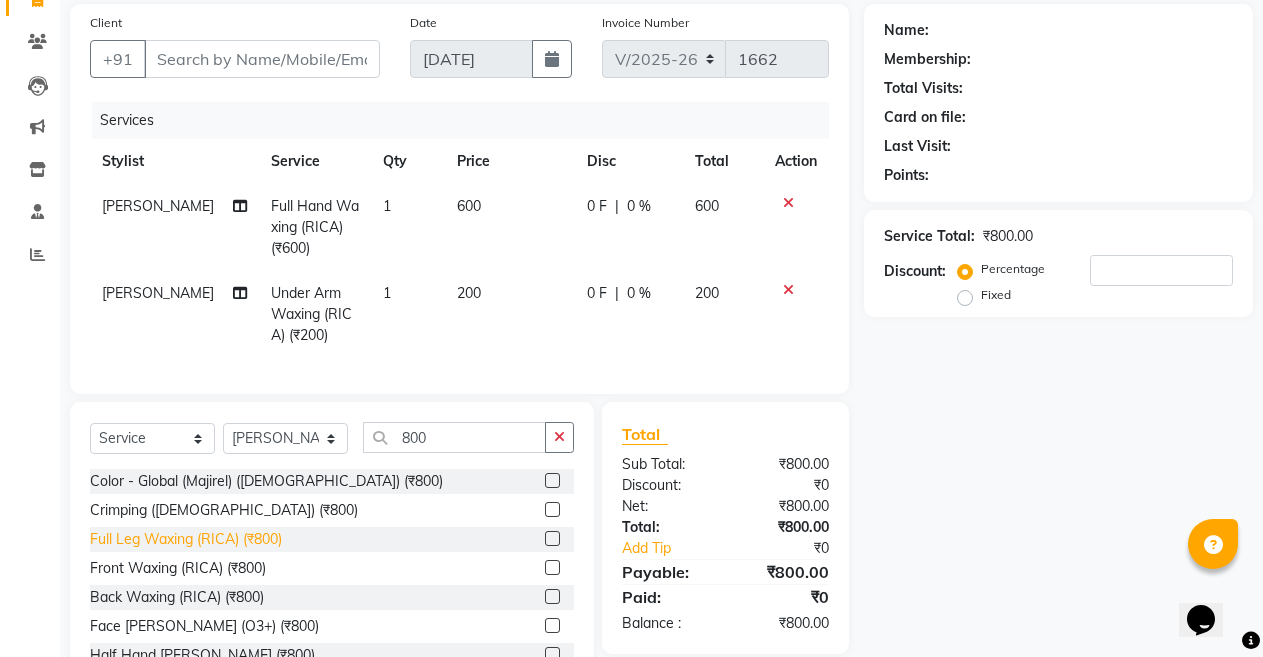 click on "Full Leg Waxing (RICA) (₹800)" 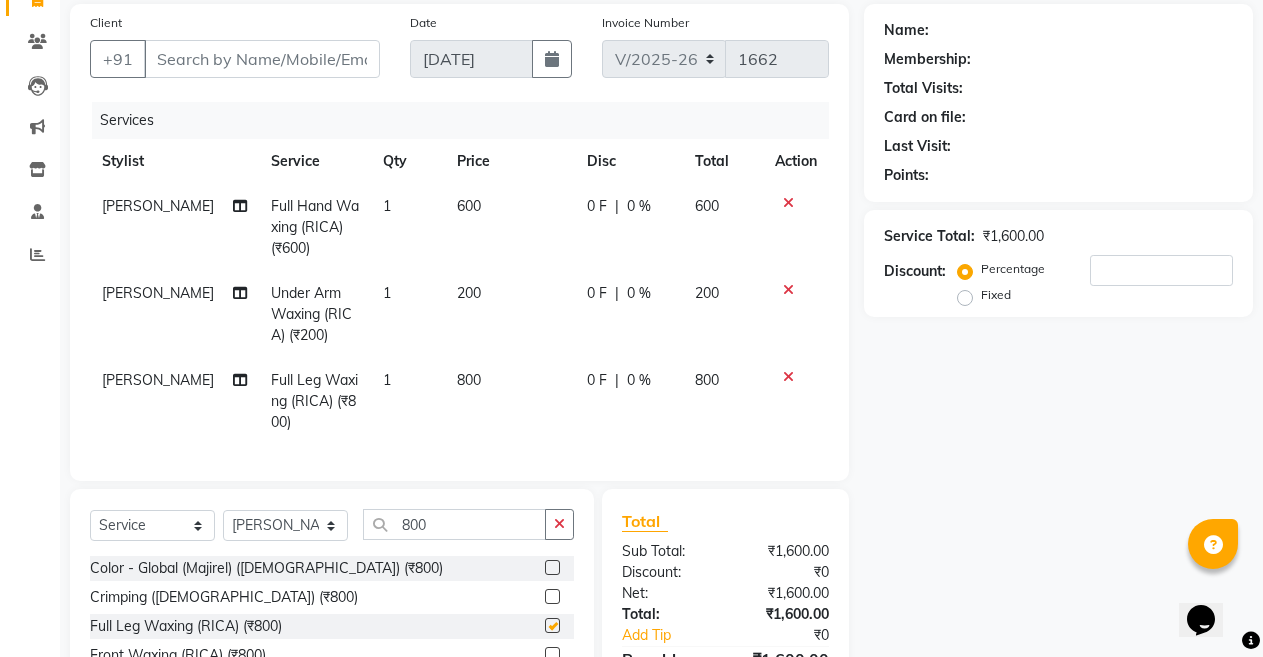 checkbox on "false" 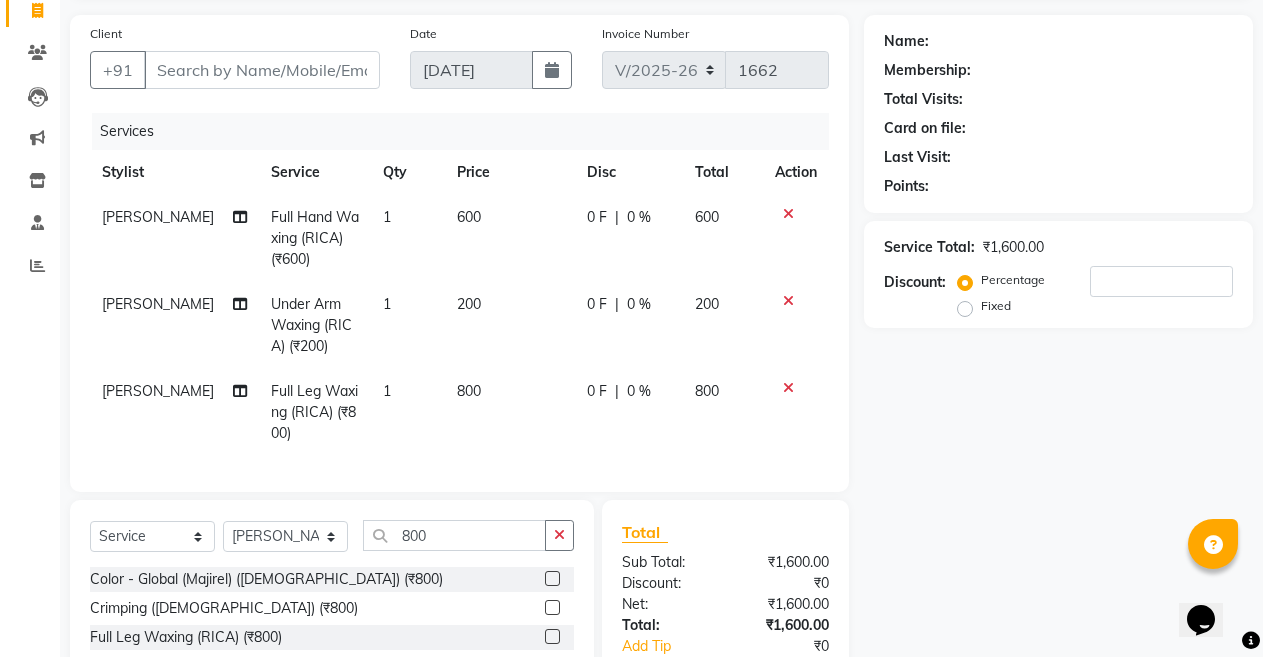 scroll, scrollTop: 200, scrollLeft: 0, axis: vertical 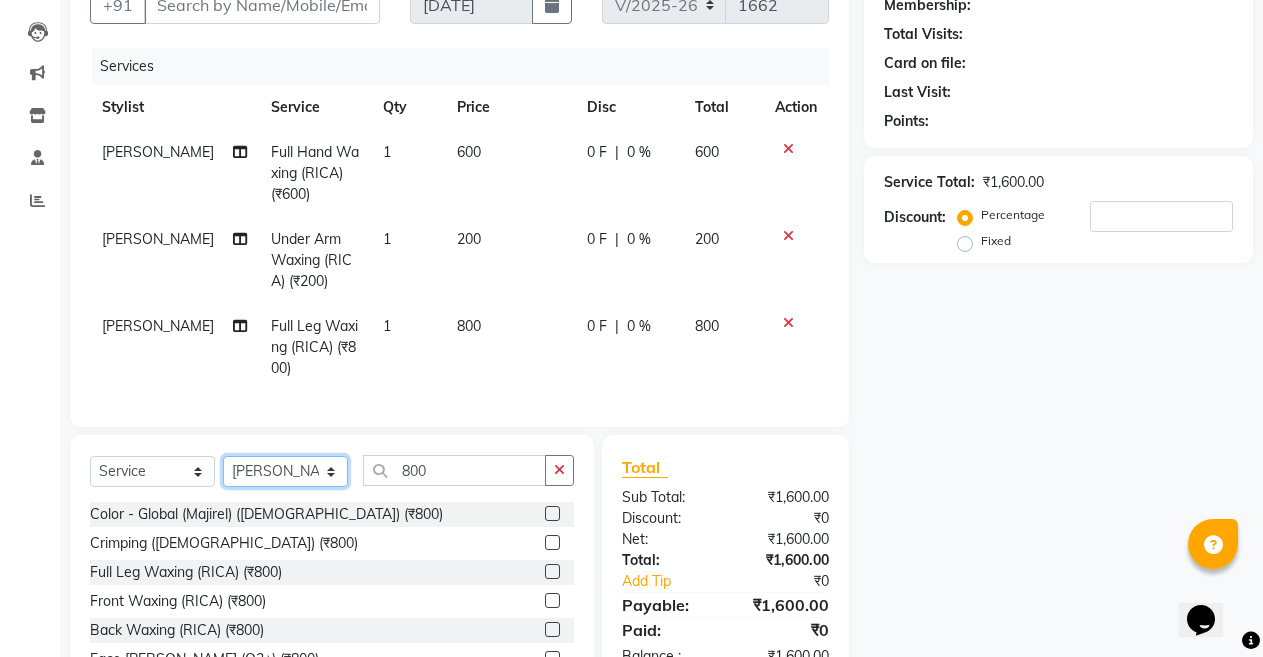 click on "Select Stylist Abhi Admin Babu Budhia Monalisa  Priti Taj" 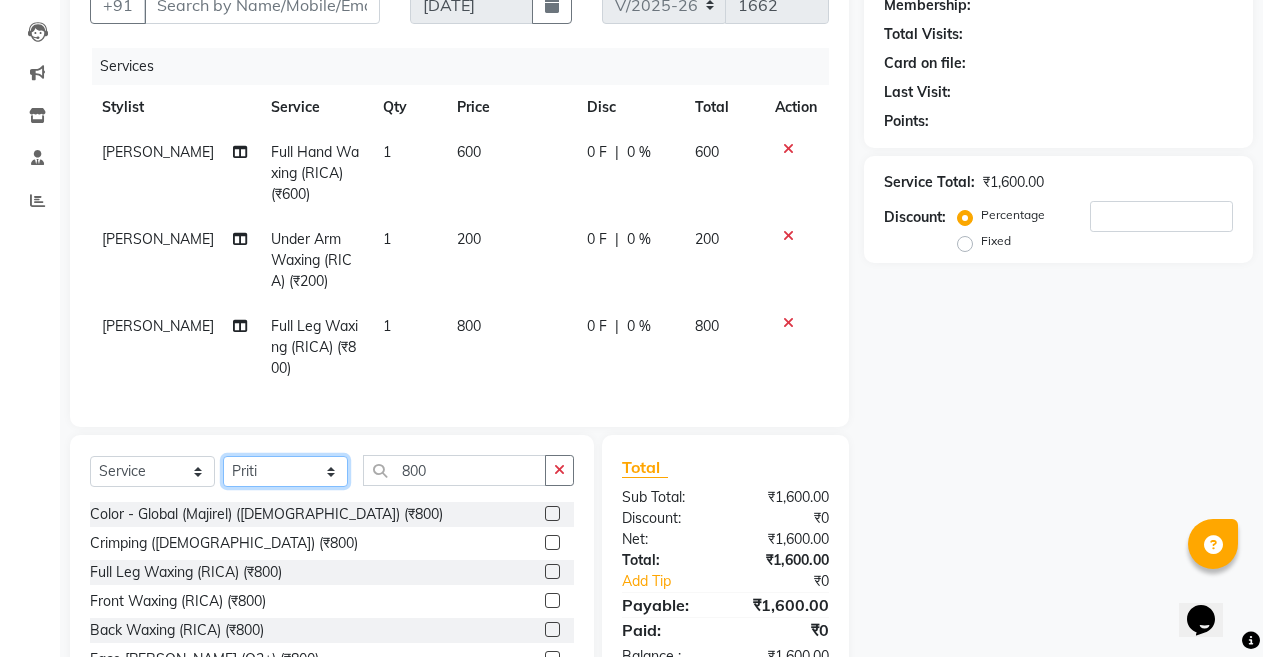 click on "Select Stylist Abhi Admin Babu Budhia Monalisa  Priti Taj" 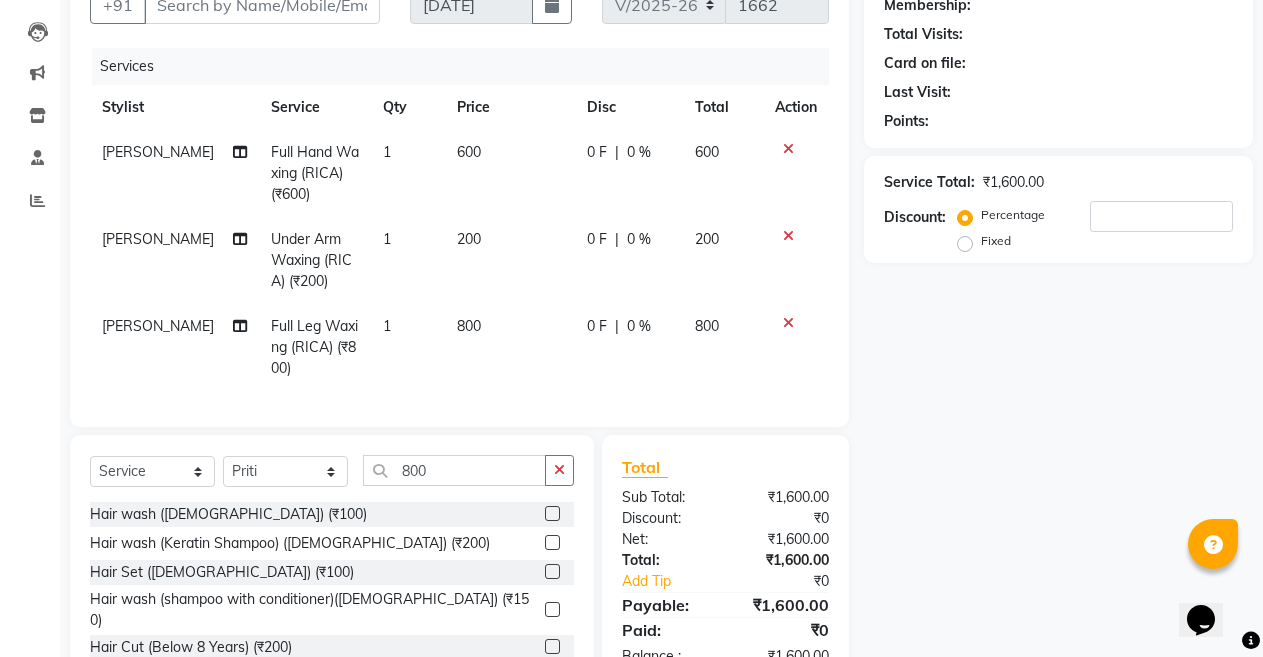 drag, startPoint x: 550, startPoint y: 498, endPoint x: 528, endPoint y: 498, distance: 22 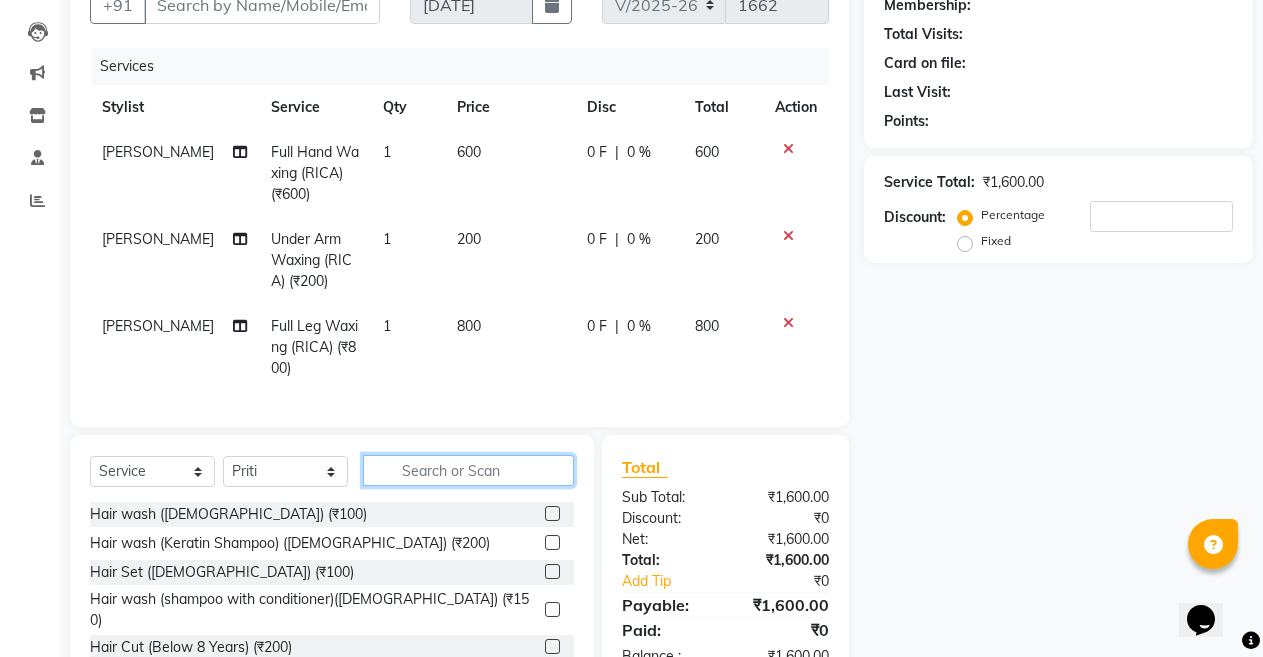 click 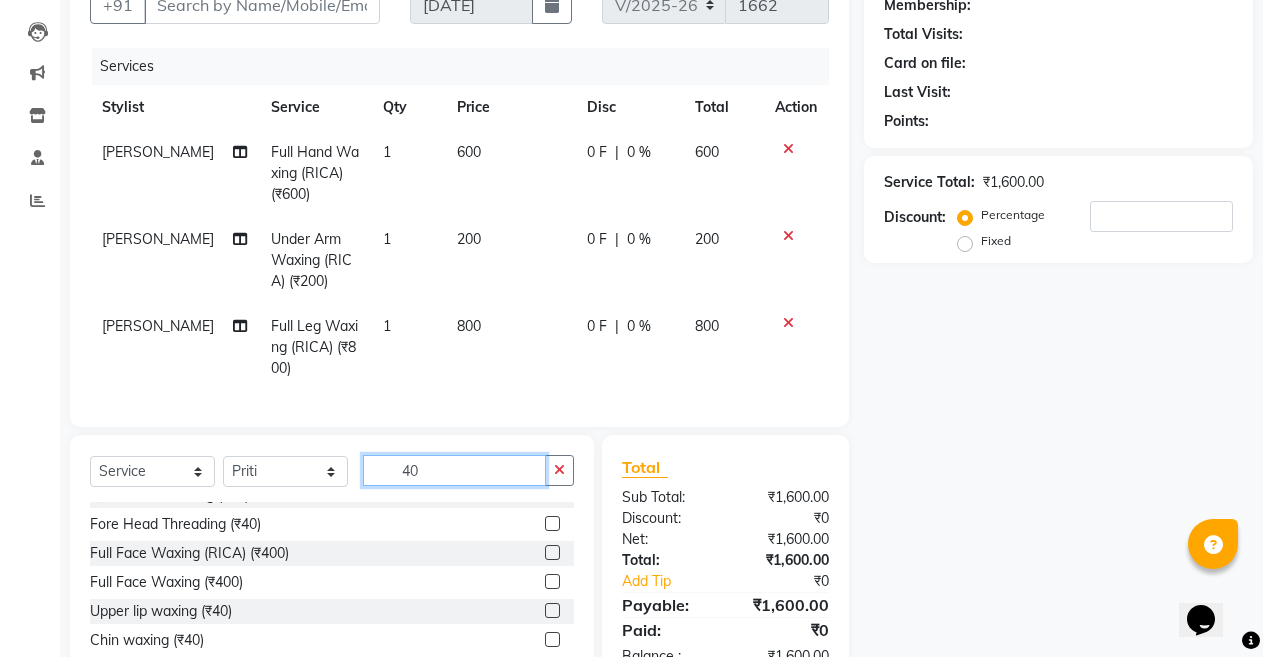 scroll, scrollTop: 100, scrollLeft: 0, axis: vertical 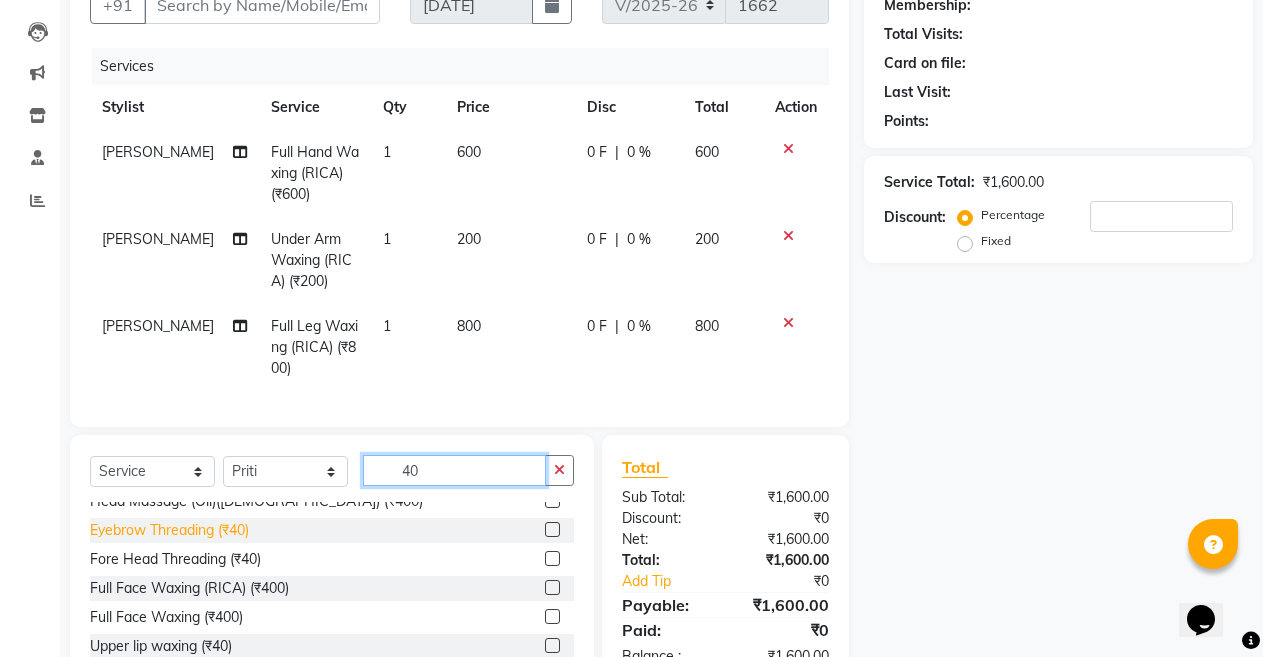 type on "40" 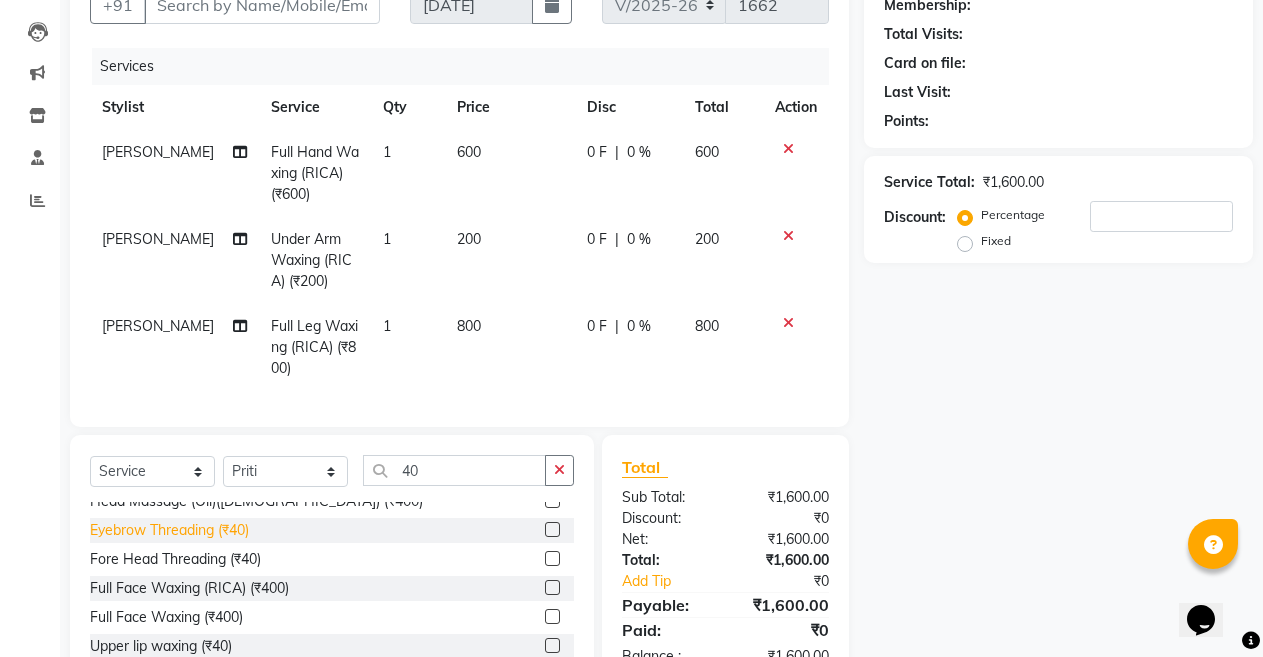 click on "Eyebrow Threading (₹40)" 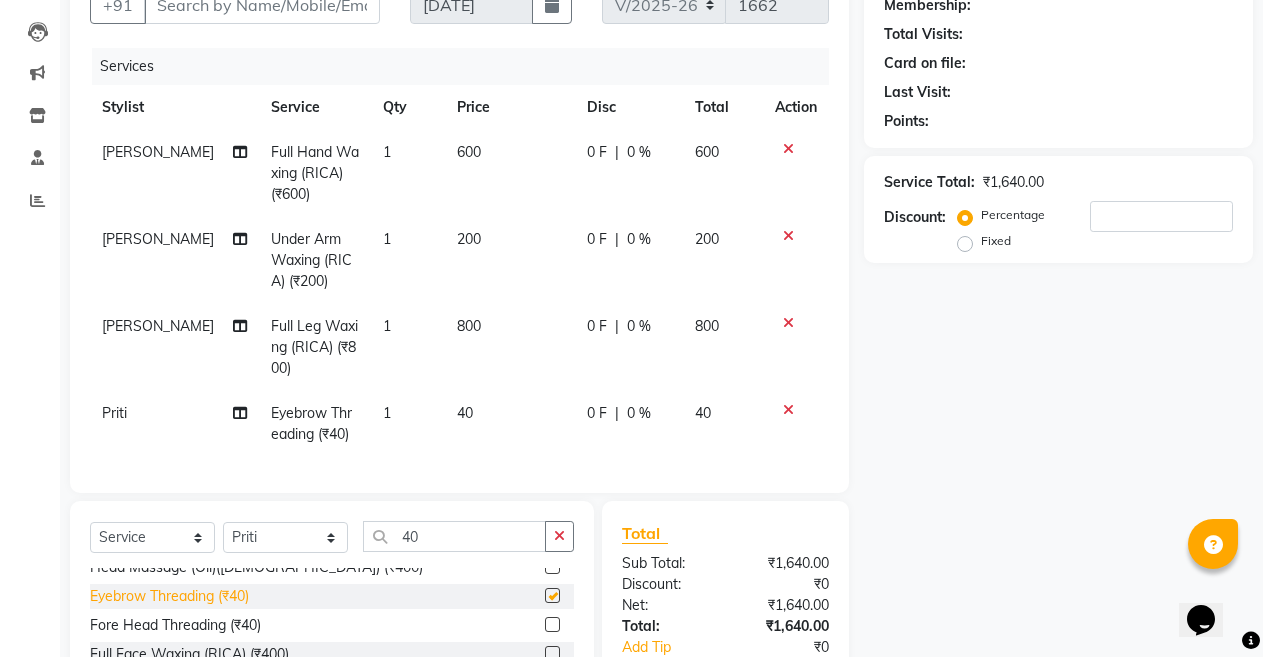 checkbox on "false" 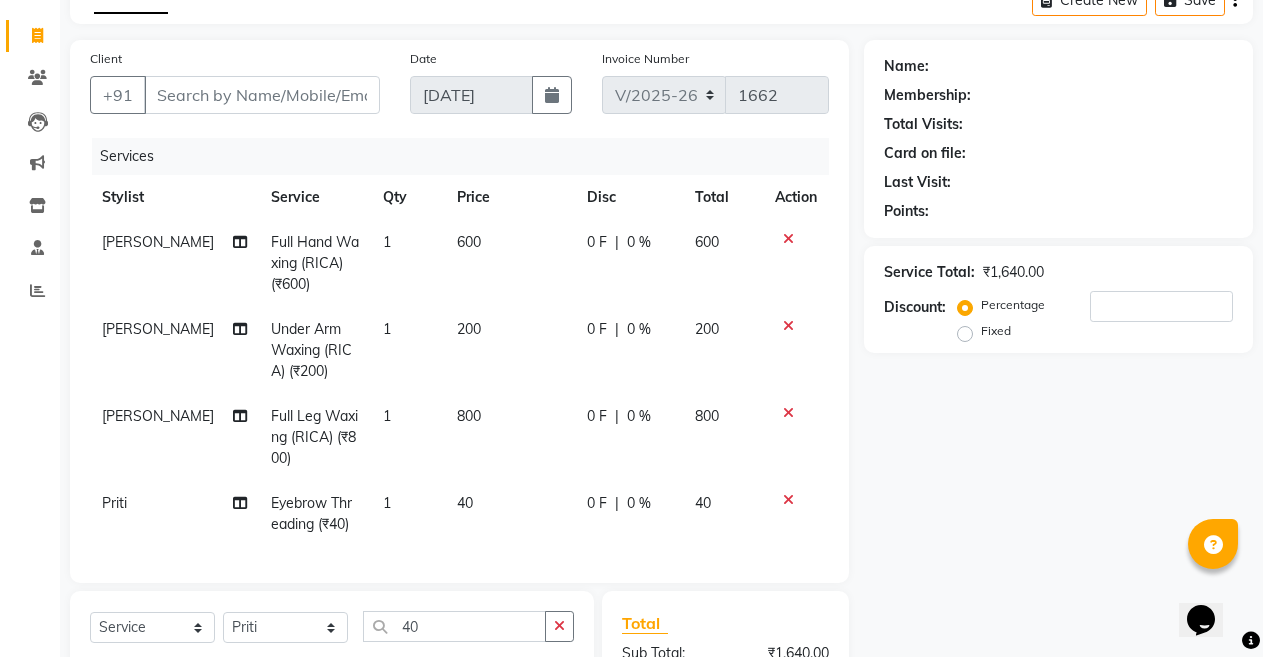 scroll, scrollTop: 0, scrollLeft: 0, axis: both 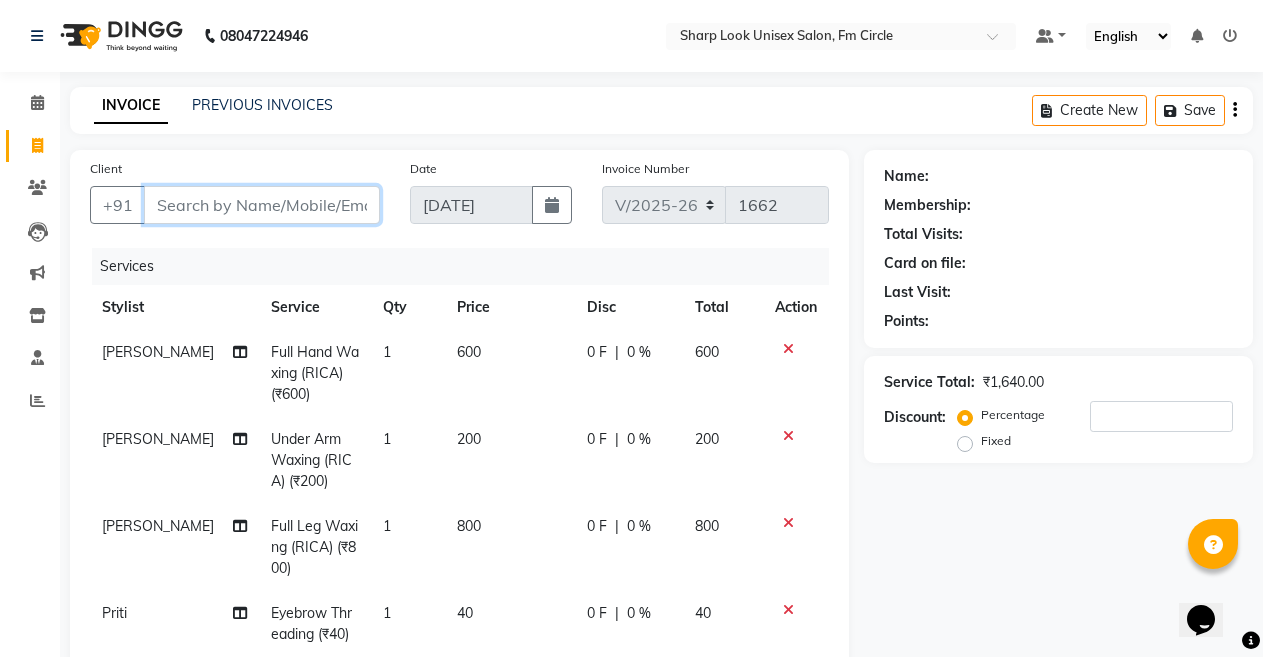 click on "Client" at bounding box center [262, 205] 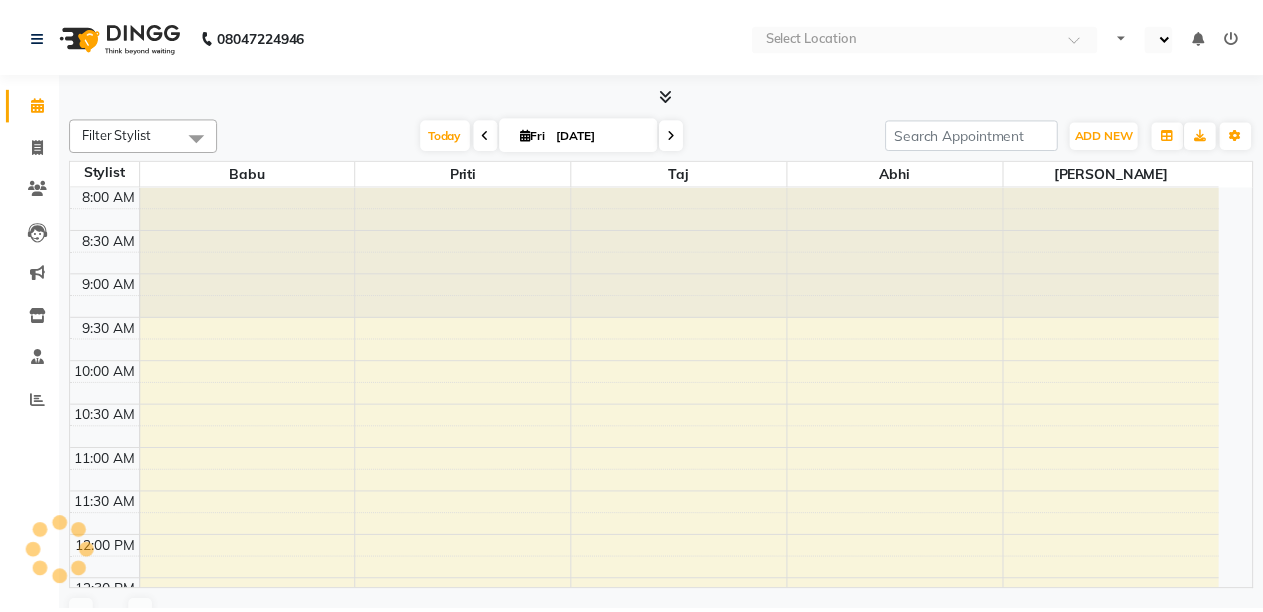 scroll, scrollTop: 0, scrollLeft: 0, axis: both 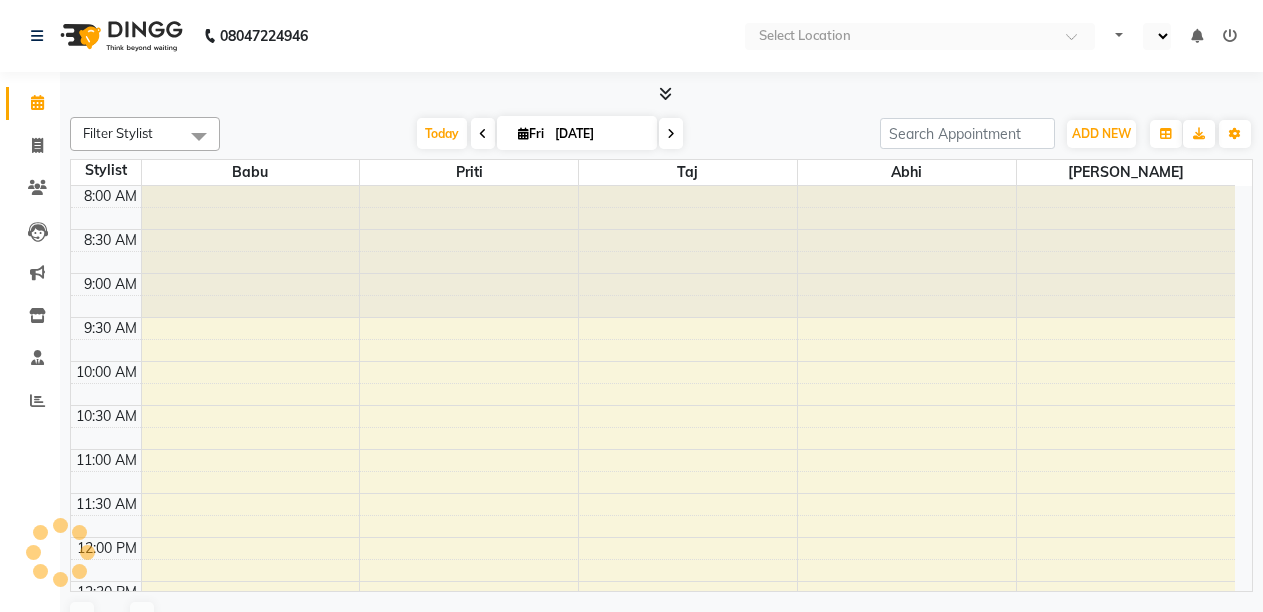 select on "en" 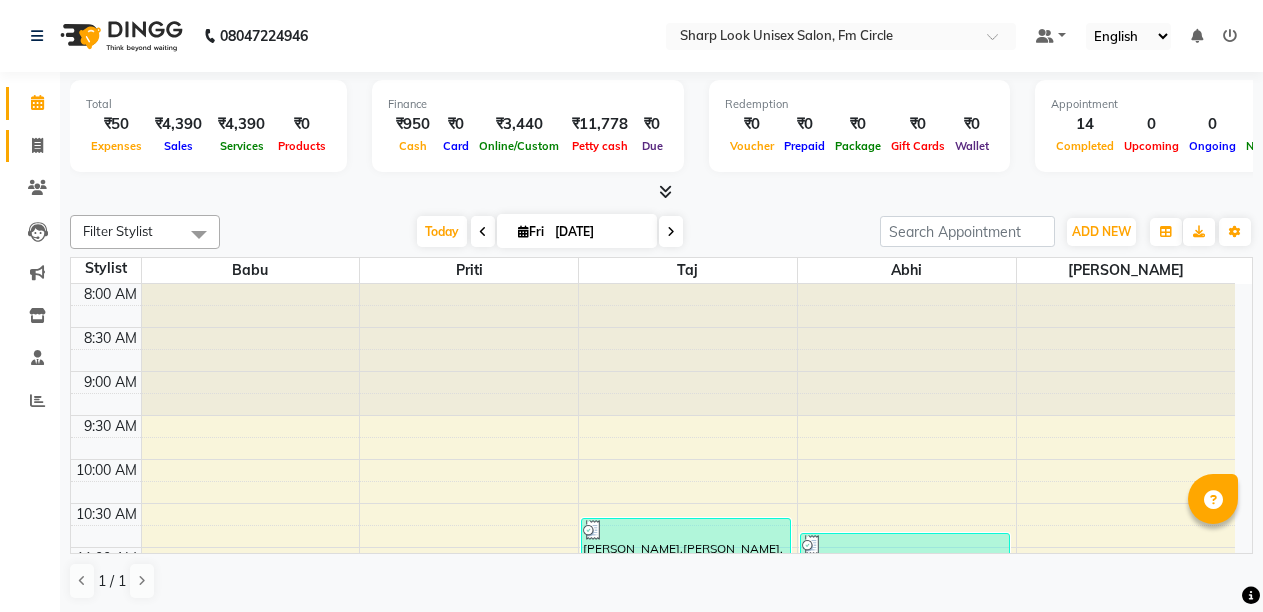 click on "Invoice" 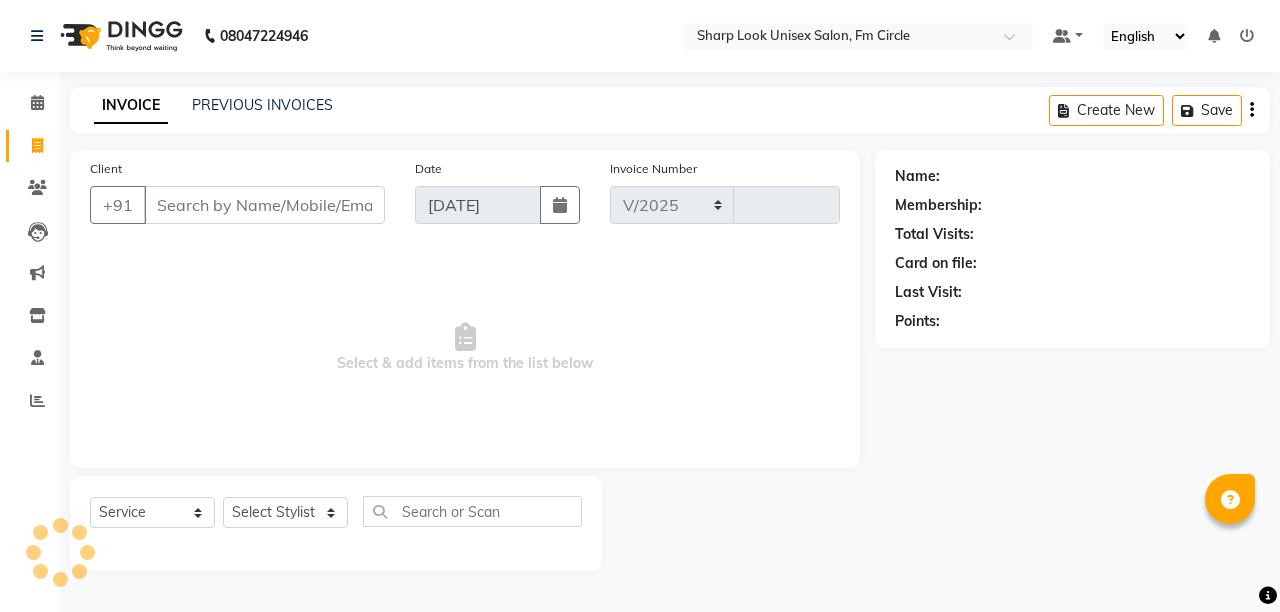 select on "804" 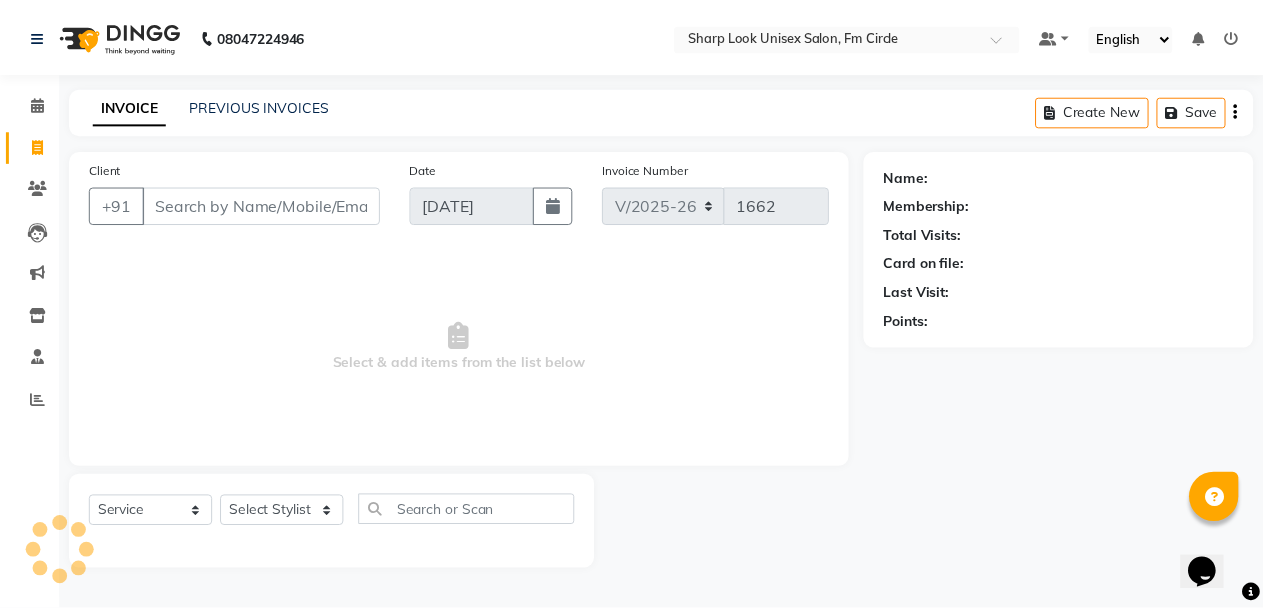 scroll, scrollTop: 0, scrollLeft: 0, axis: both 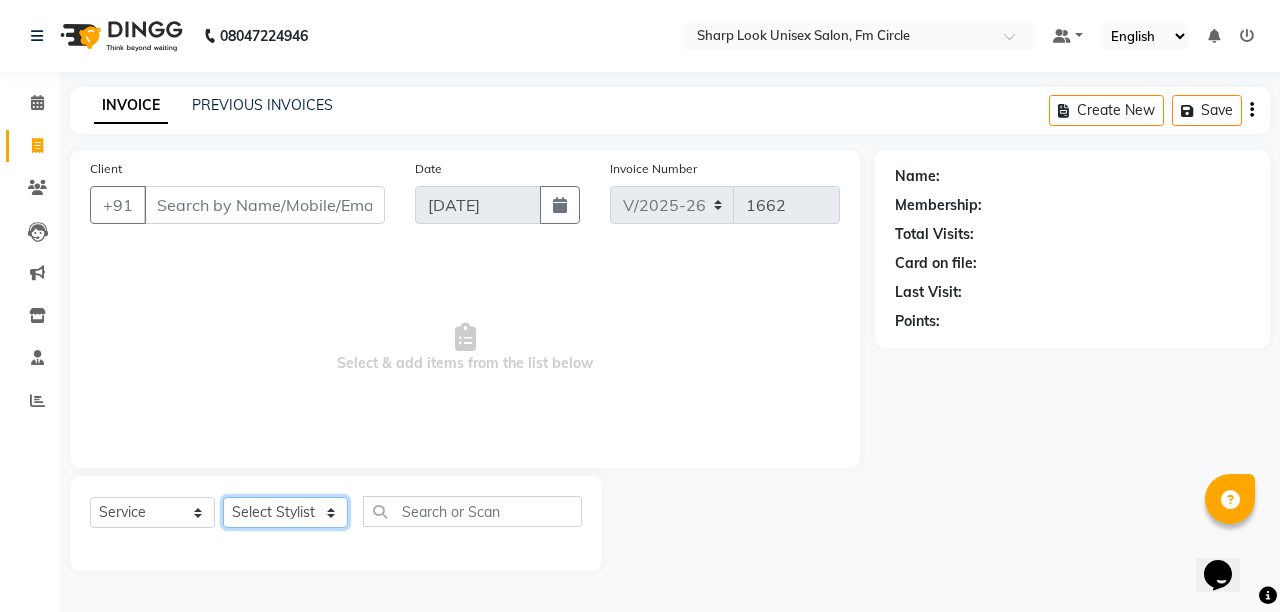 click on "Select Stylist Abhi Admin Babu Budhia Monalisa  Priti Taj" 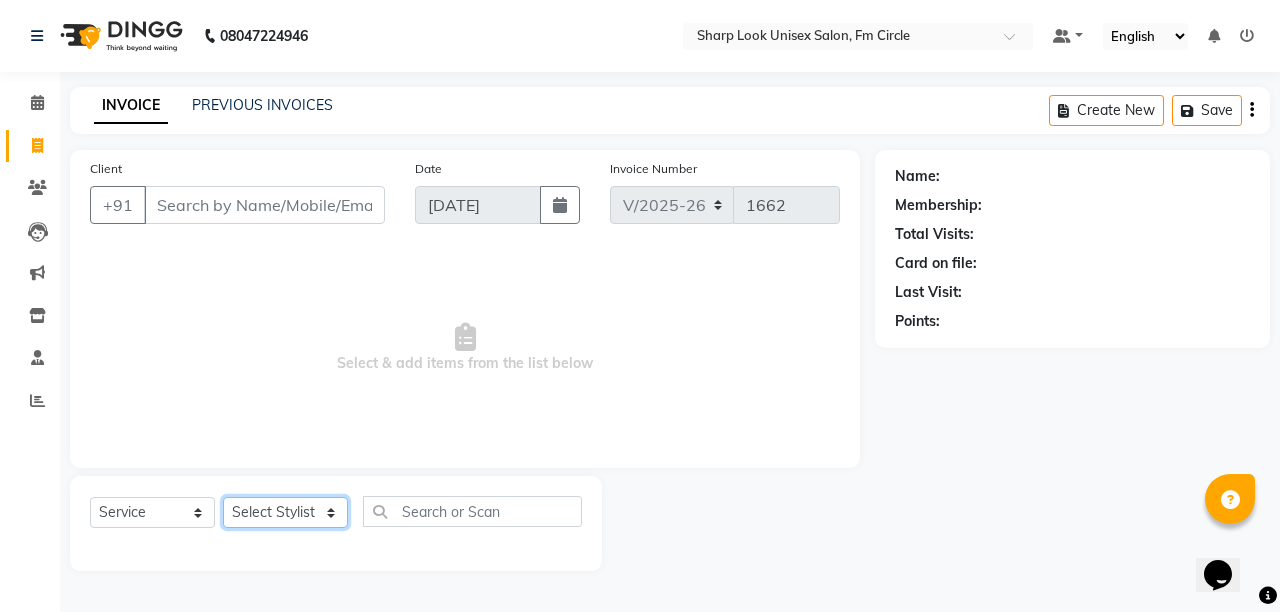 select on "21228" 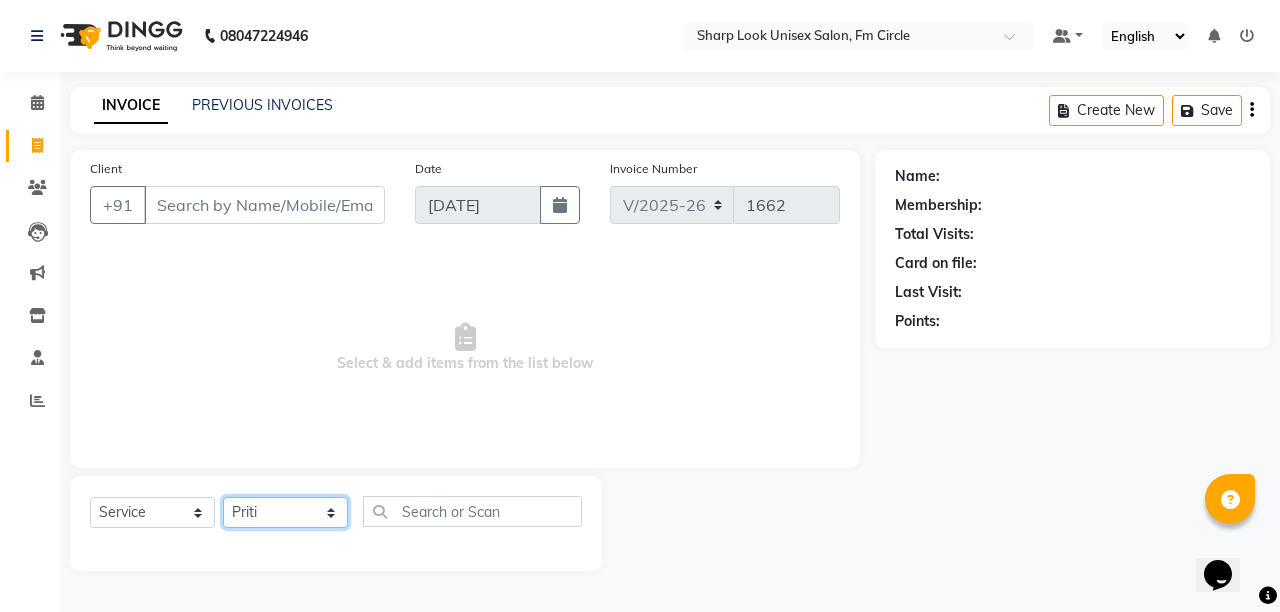 click on "Select Stylist Abhi Admin Babu Budhia Monalisa  Priti Taj" 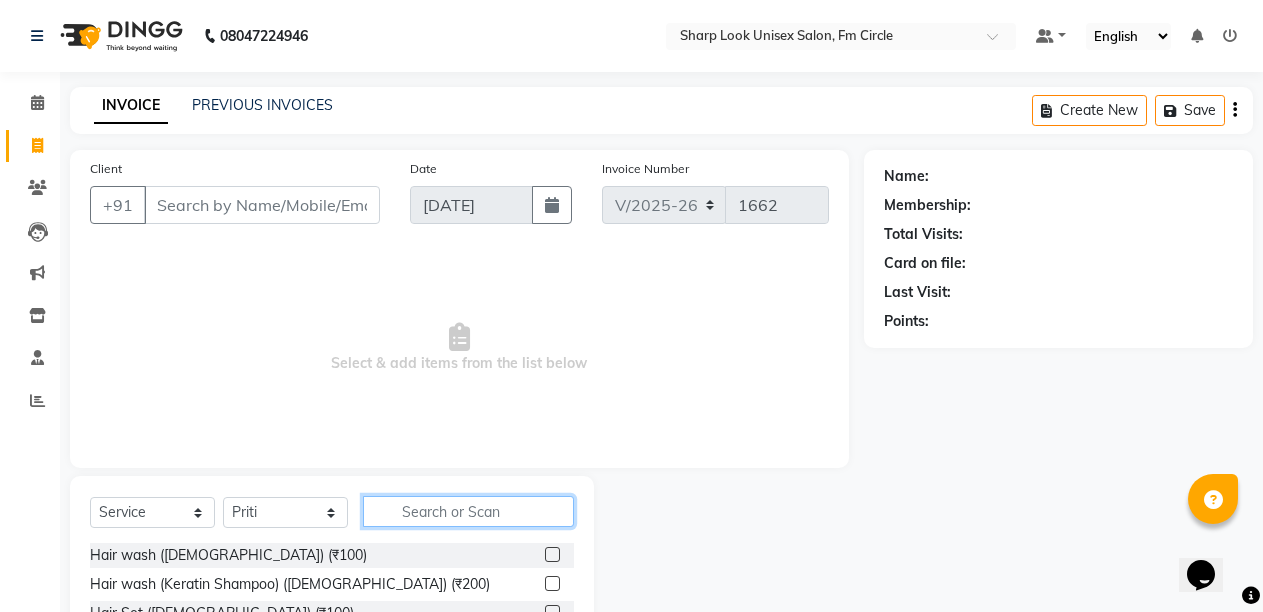 click 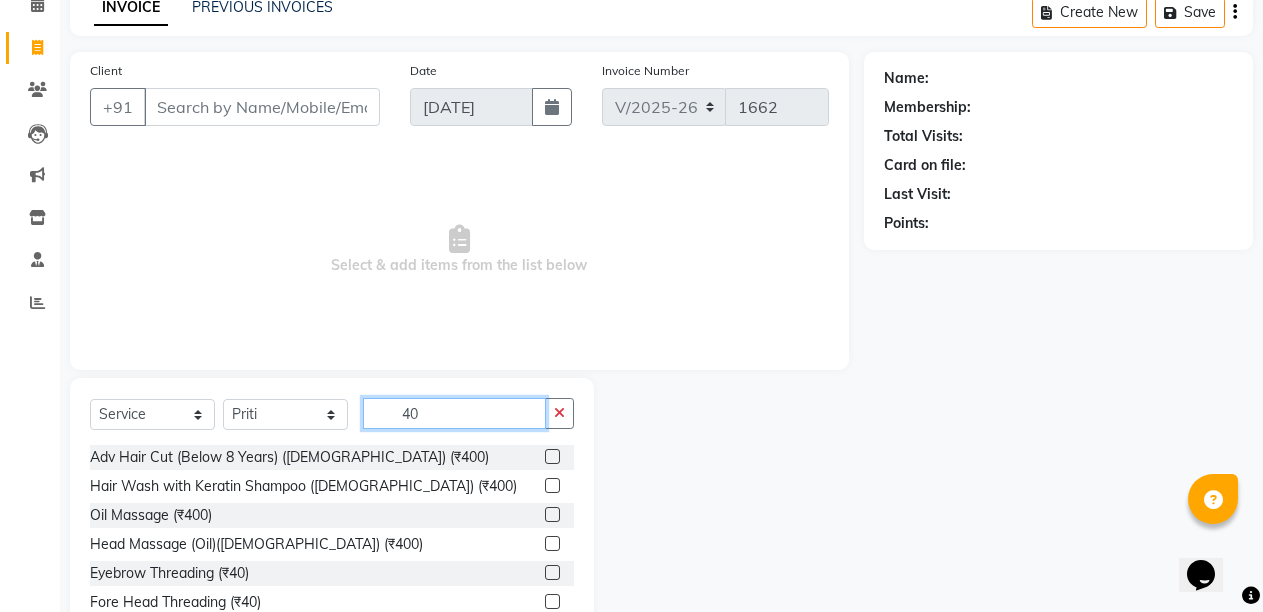 scroll, scrollTop: 189, scrollLeft: 0, axis: vertical 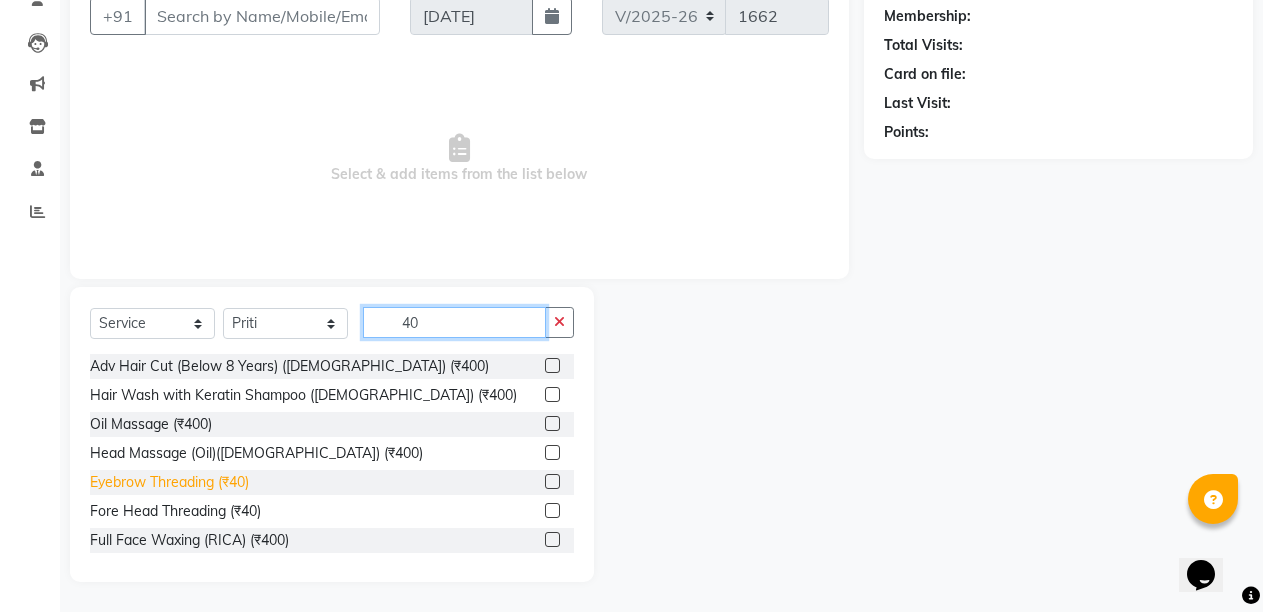 type on "40" 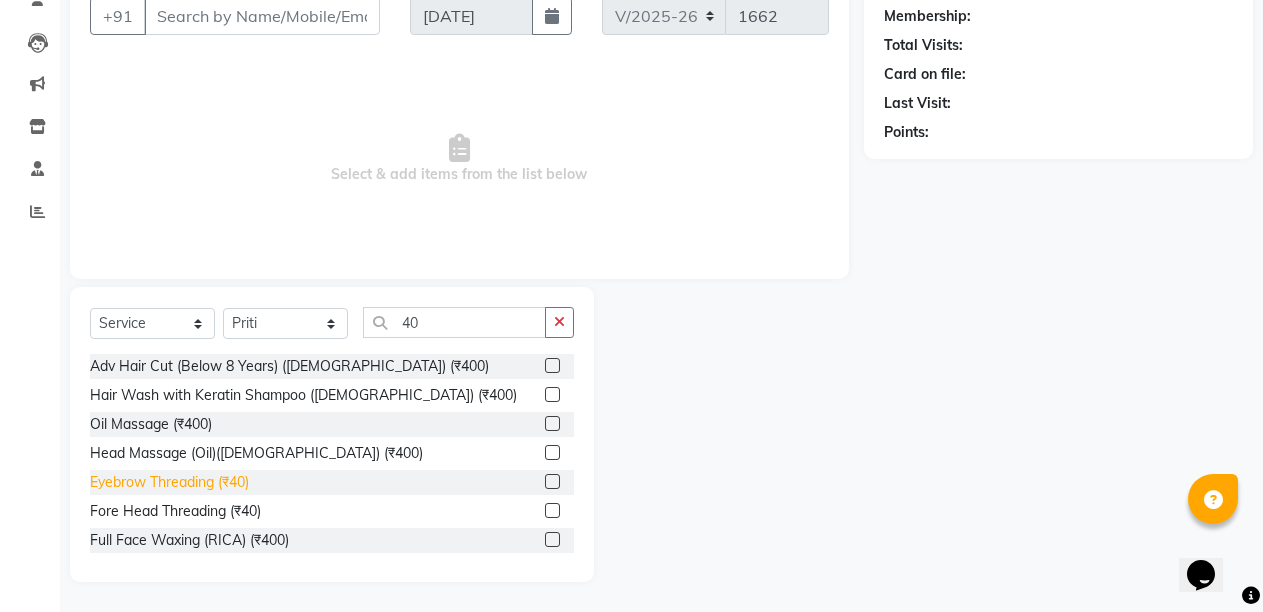click on "Eyebrow Threading (₹40)" 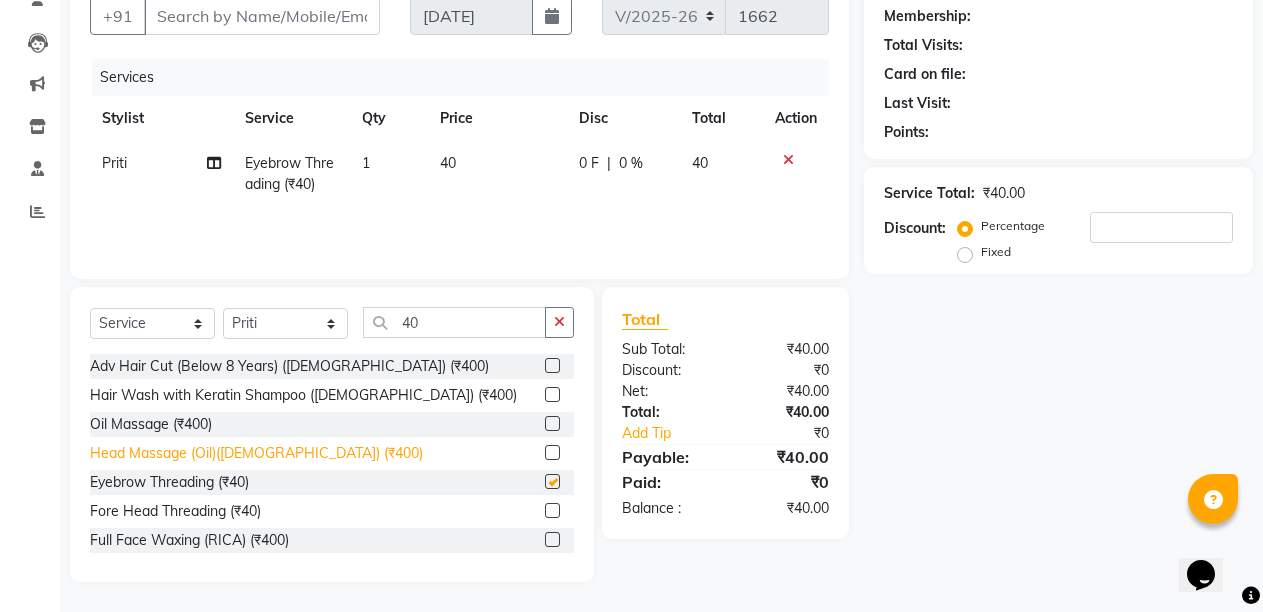 checkbox on "false" 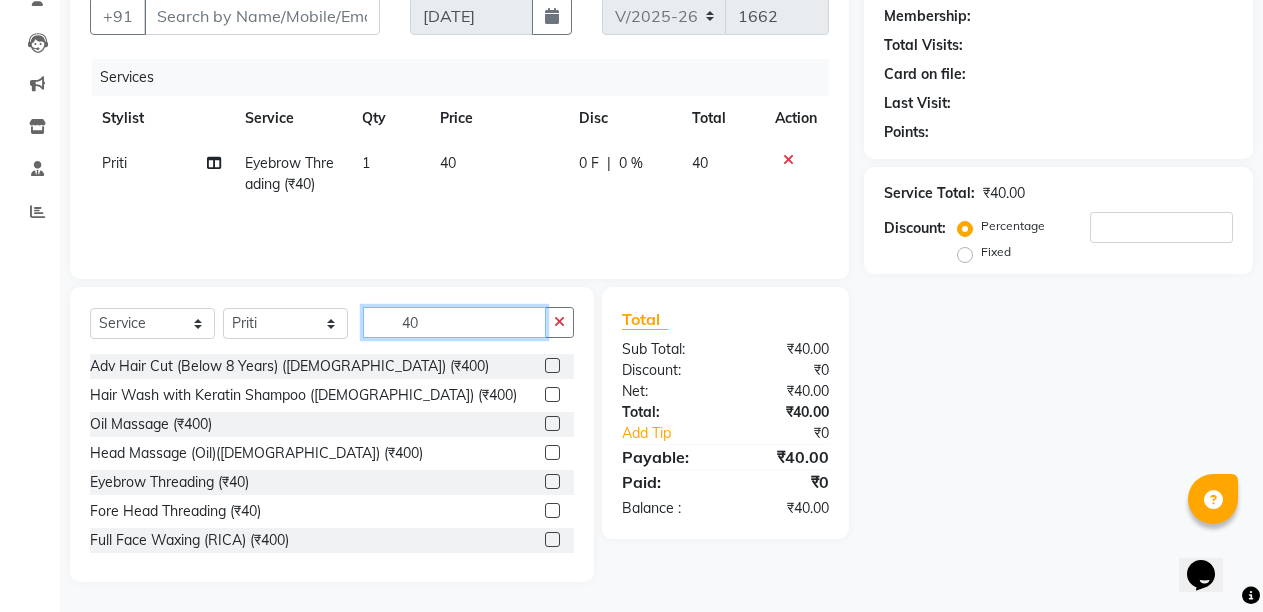 click on "40" 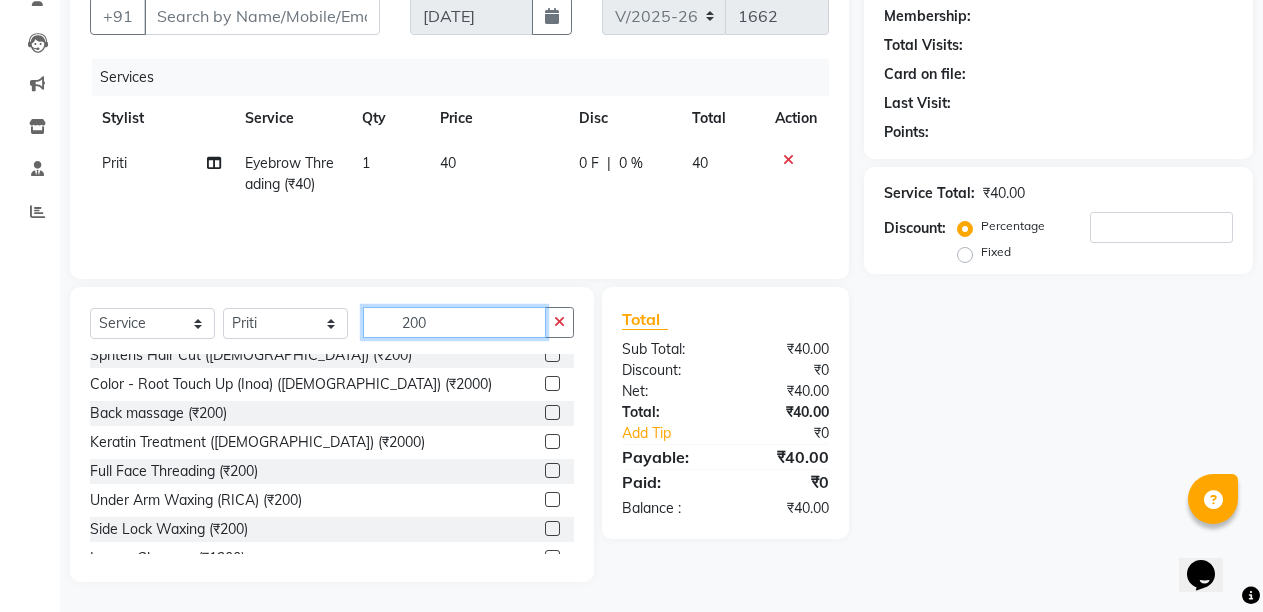 scroll, scrollTop: 80, scrollLeft: 0, axis: vertical 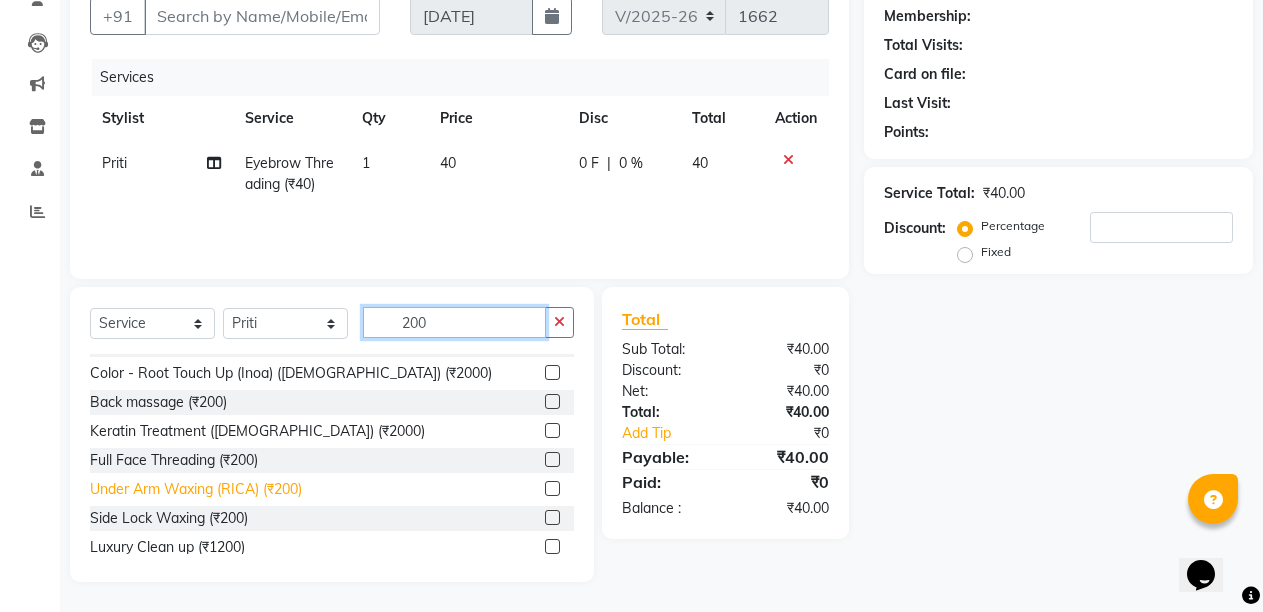 type on "200" 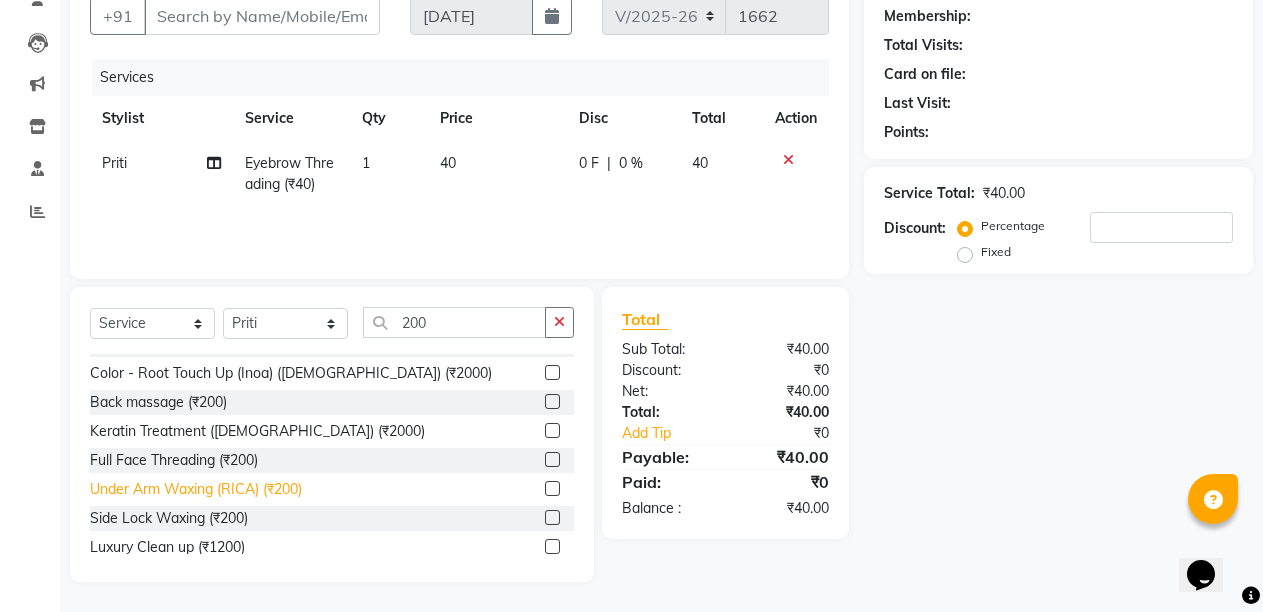 click on "Under Arm Waxing (RICA) (₹200)" 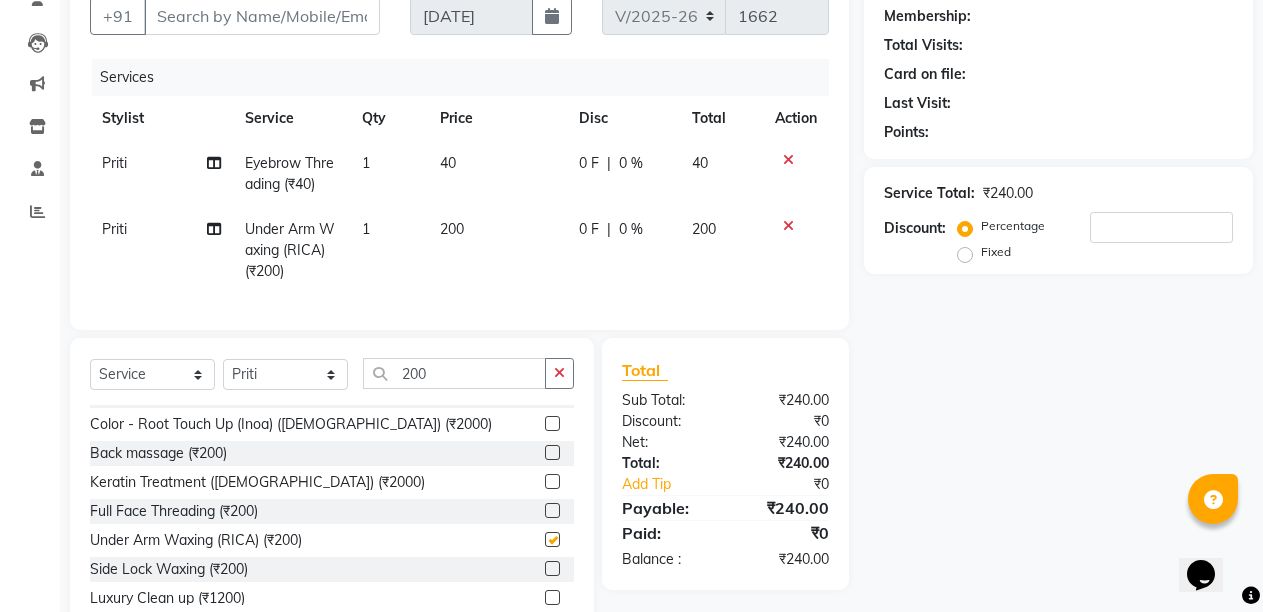 checkbox on "false" 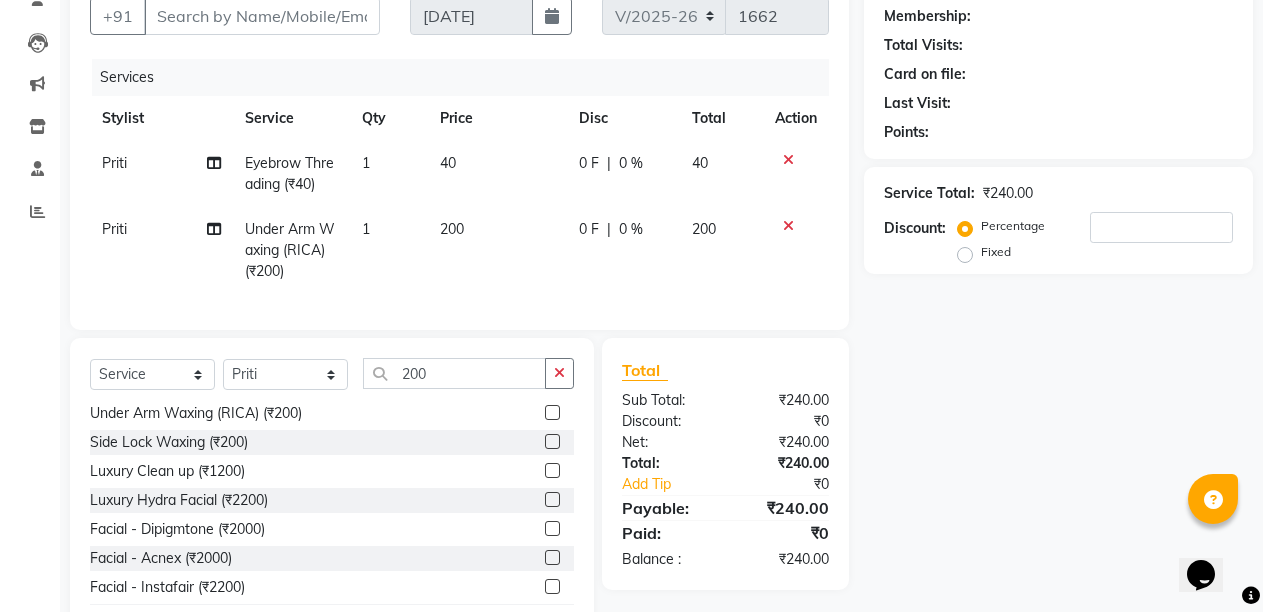 scroll, scrollTop: 80, scrollLeft: 0, axis: vertical 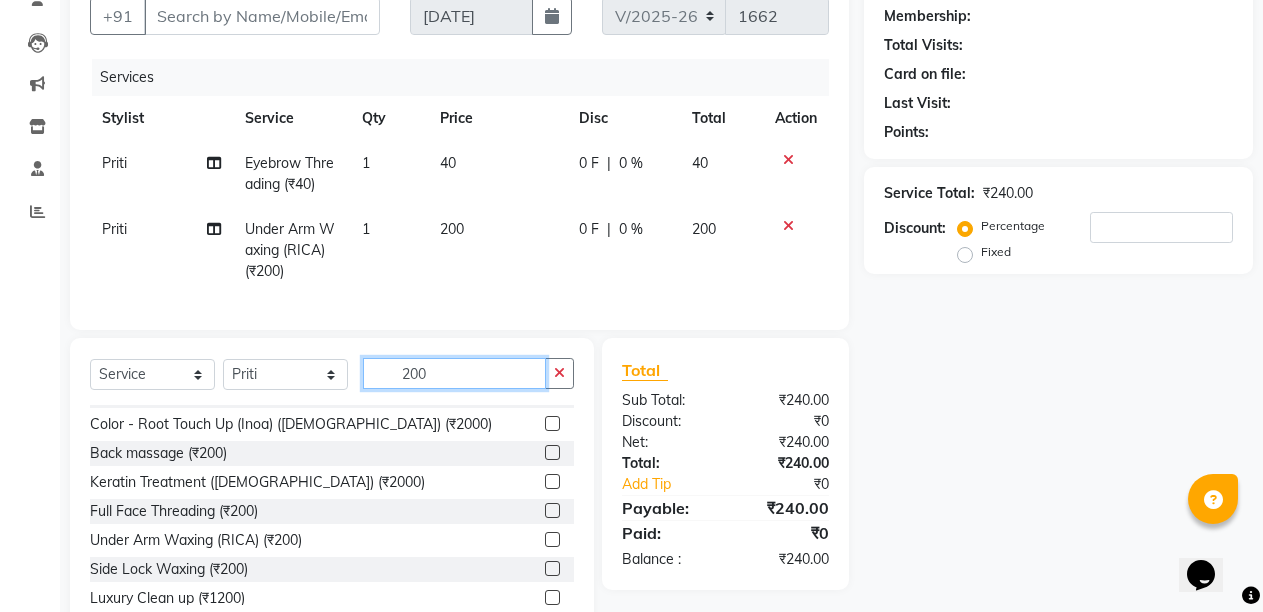 click on "200" 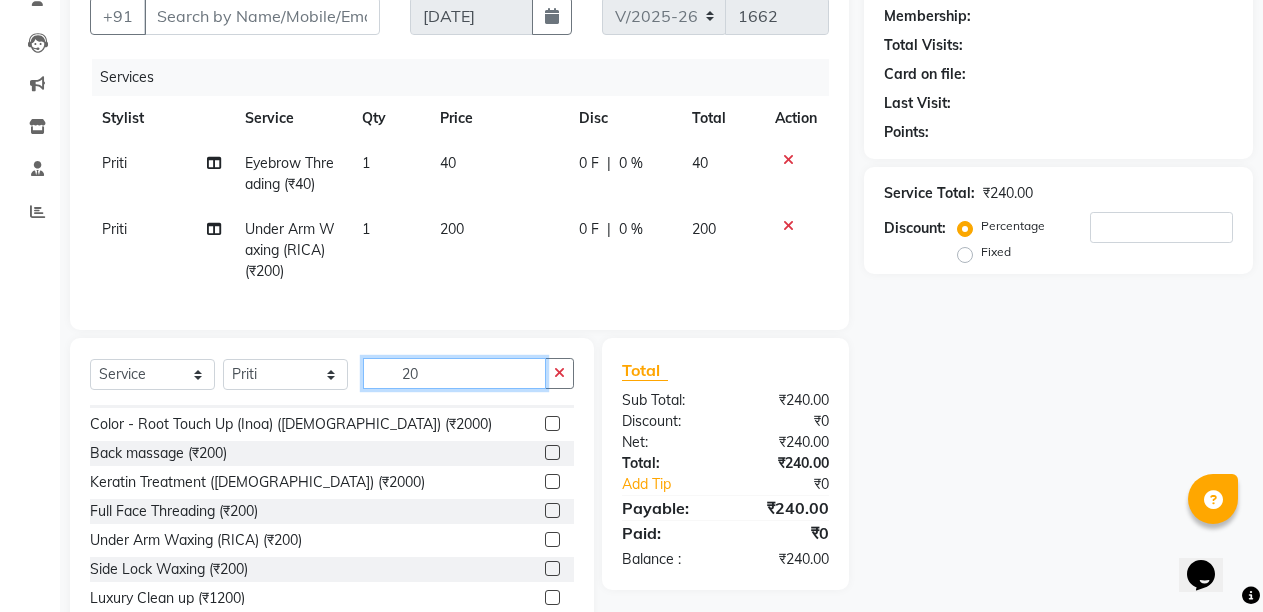 type on "2" 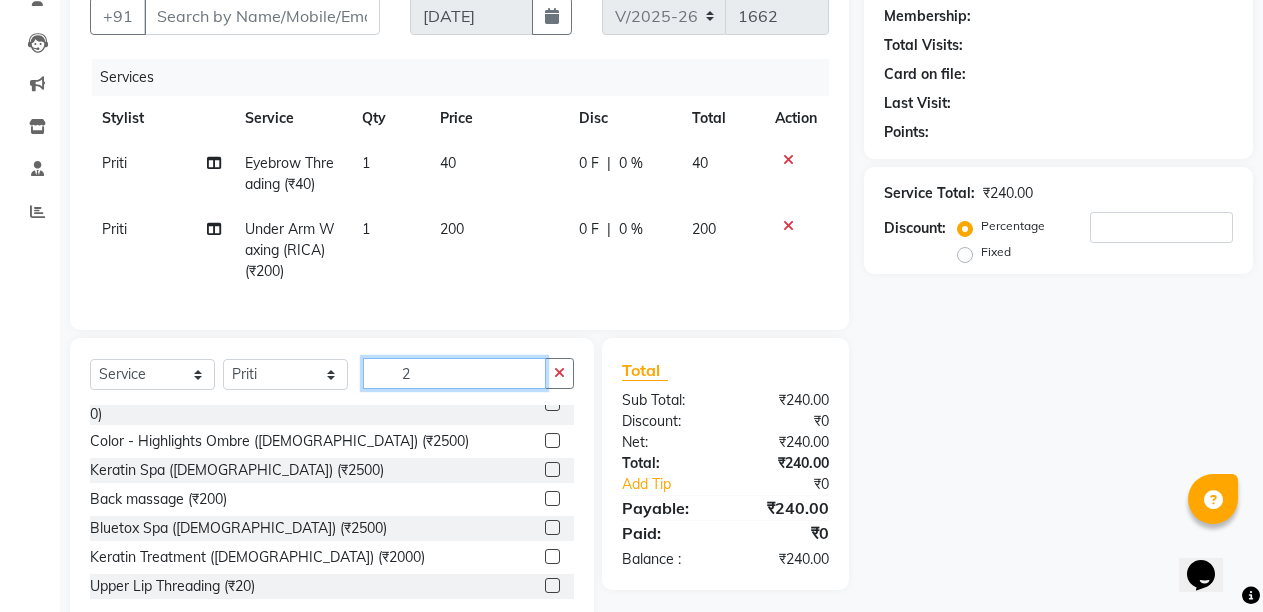 scroll, scrollTop: 80, scrollLeft: 0, axis: vertical 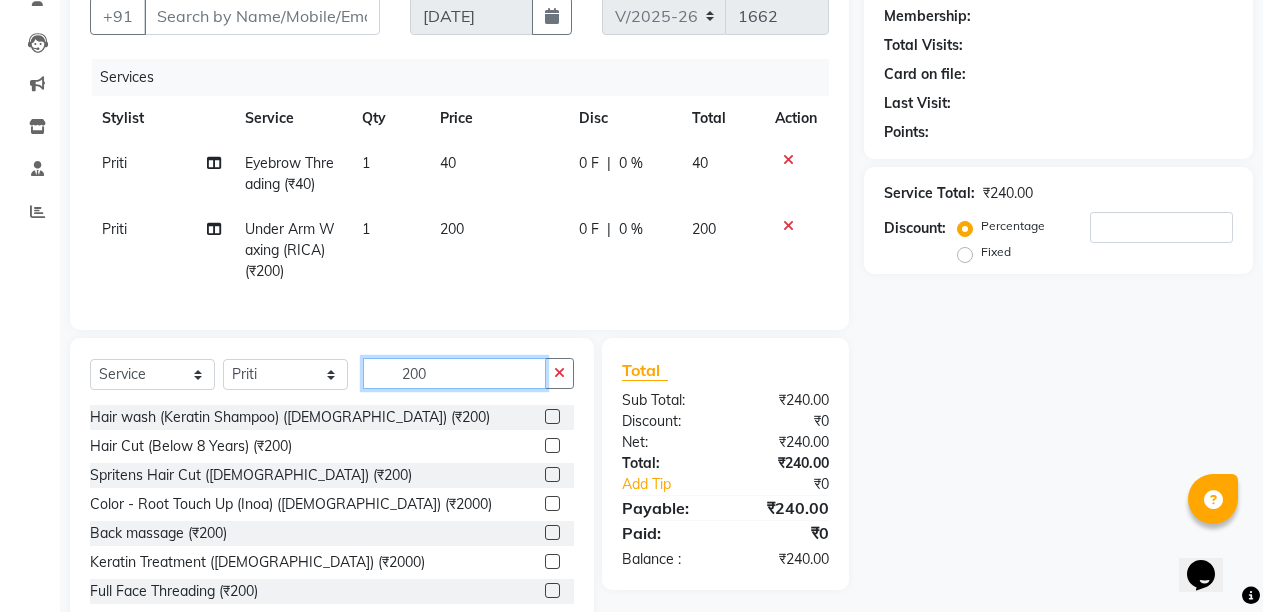 click on "200" 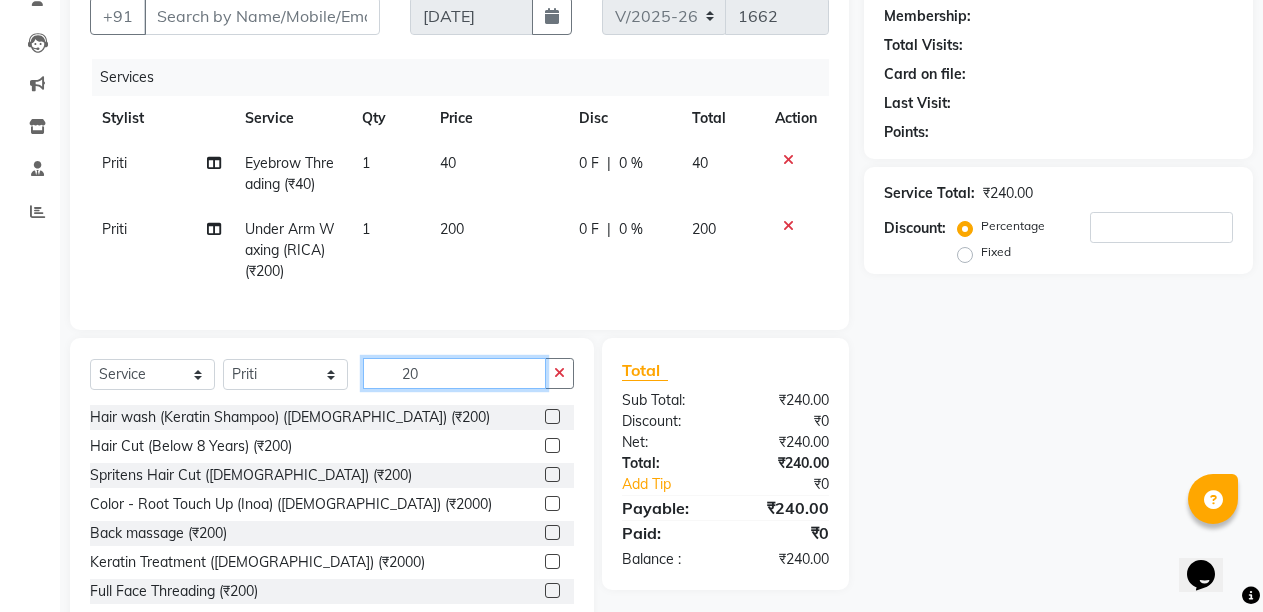 type on "2" 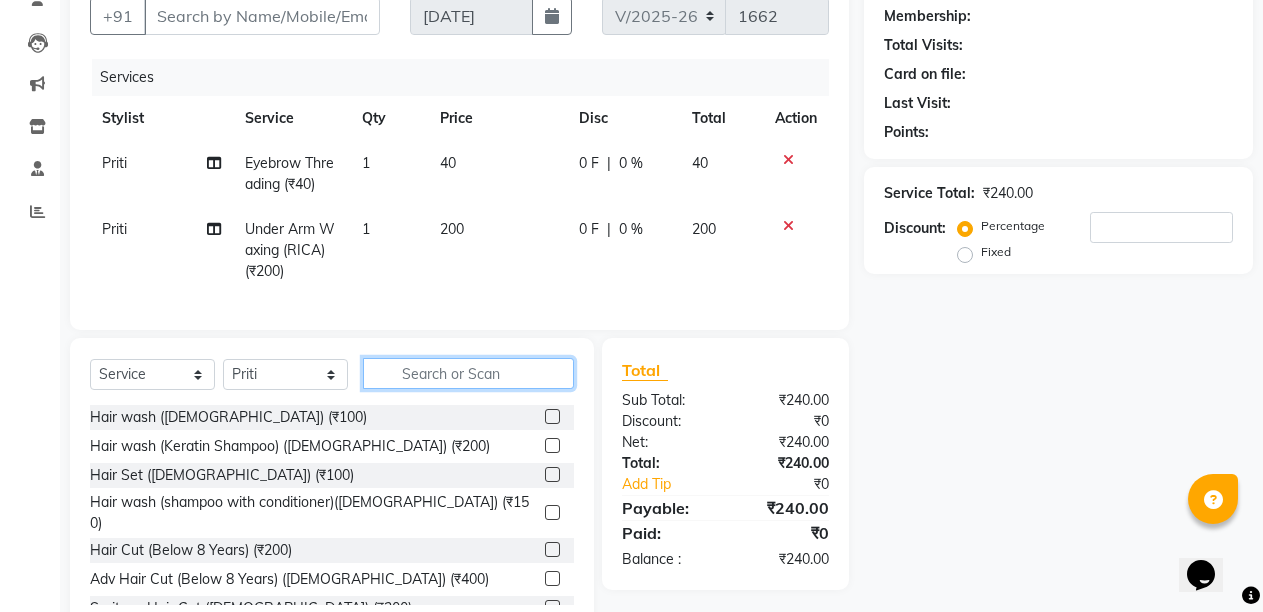 click 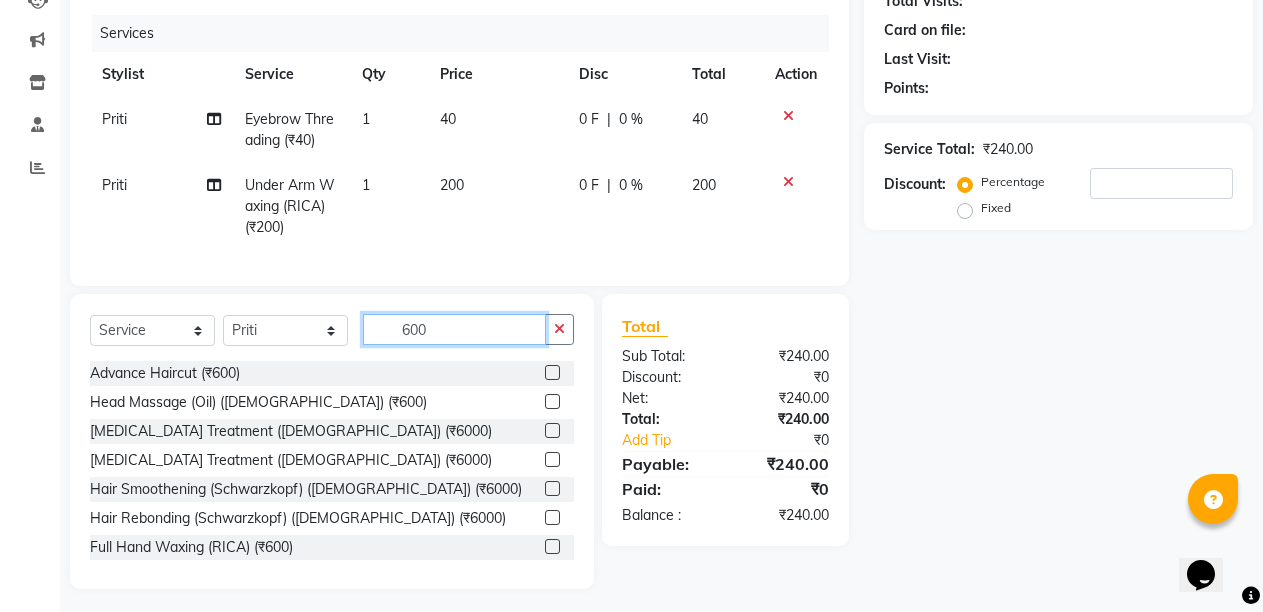 scroll, scrollTop: 257, scrollLeft: 0, axis: vertical 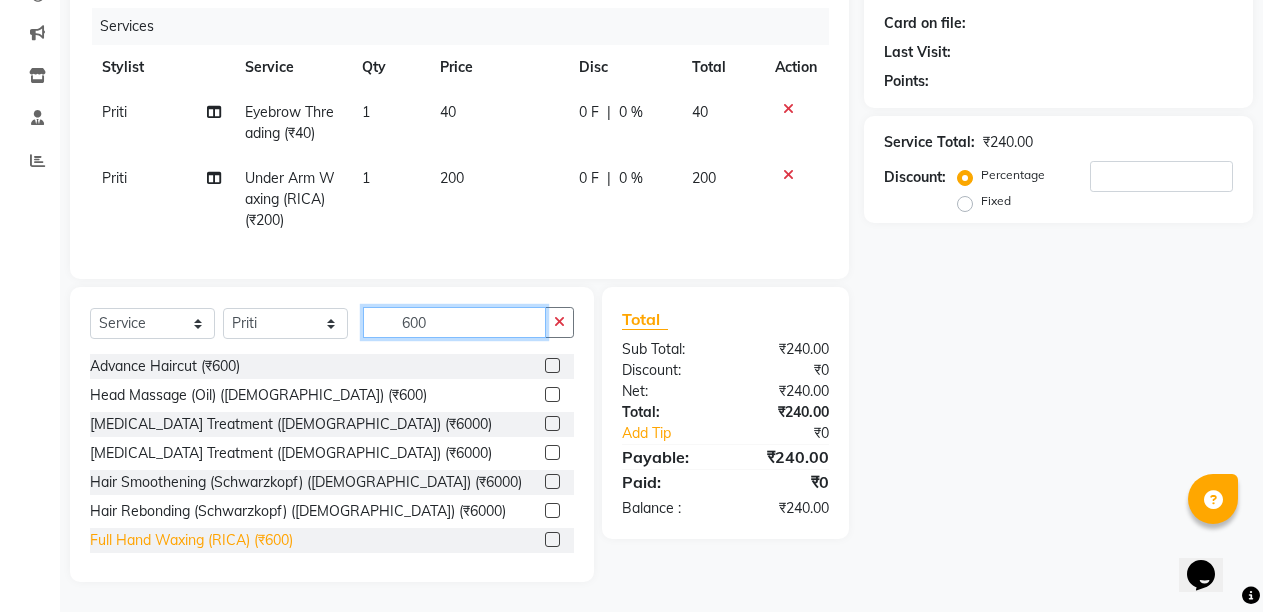 type on "600" 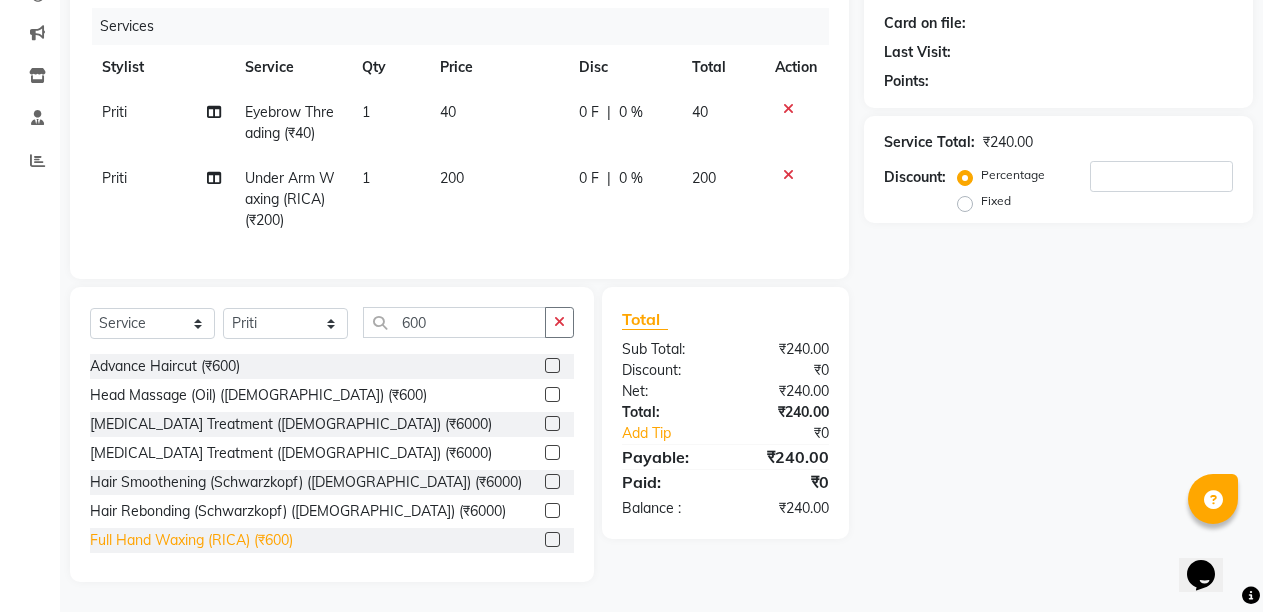 click on "Full Hand Waxing (RICA) (₹600)" 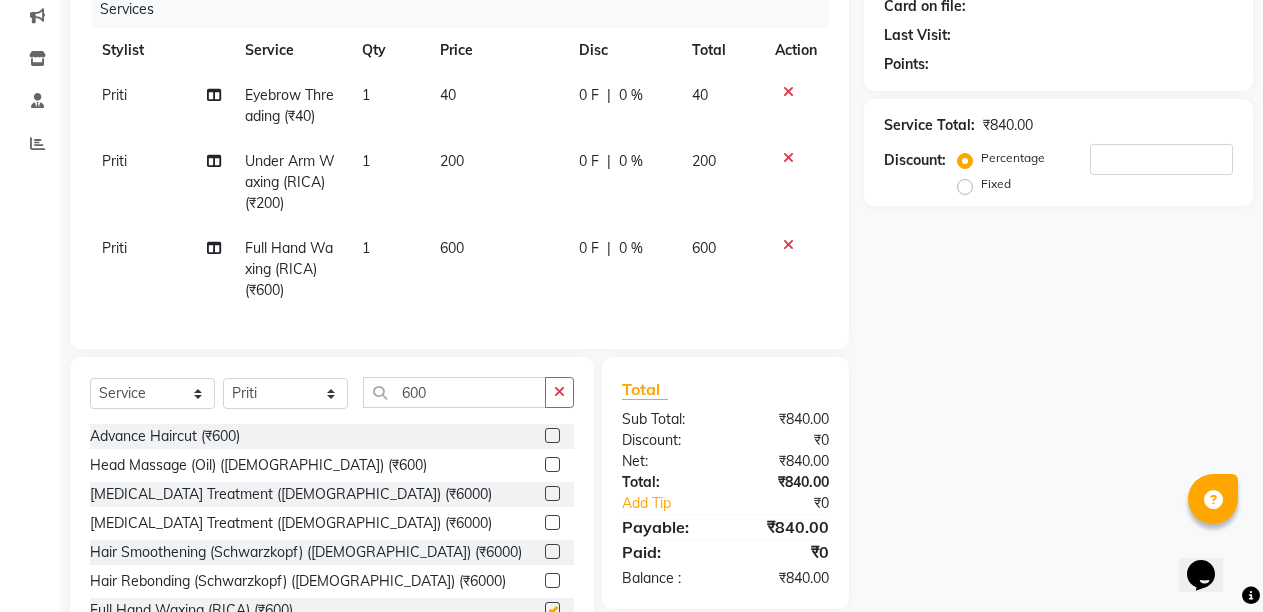 checkbox on "false" 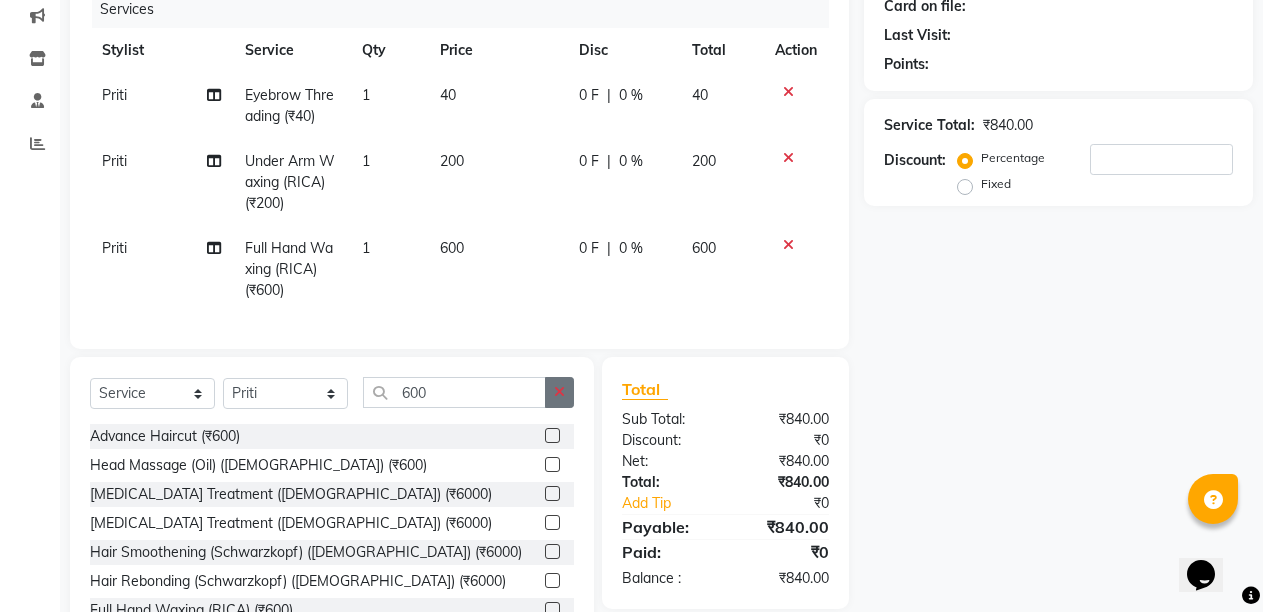 click on "Select  Service  Product  Membership  Package Voucher Prepaid Gift Card  Select Stylist Abhi Admin Babu Budhia Monalisa  Priti Taj 600 Advance Haircut (₹600)  Head Massage (Oil) (Female) (₹600)  Botox Treatment (Female) (₹6000)  Botox Treatment (Female) (₹6000)  Hair Smoothening (Schwarzkopf) (Female) (₹6000)  Hair Rebonding (Schwarzkopf) (Female) (₹6000)  Full Hand Waxing (RICA) (₹600)  Half Leg Waxing (RICA) (₹600)  Neck De- Tan (₹600)  Neck Scrubbing (₹600)  Under Arm De-Tan (₹600)  CHARCOL MASK  (₹600)  O3+ Marine Plant (₹6000)" 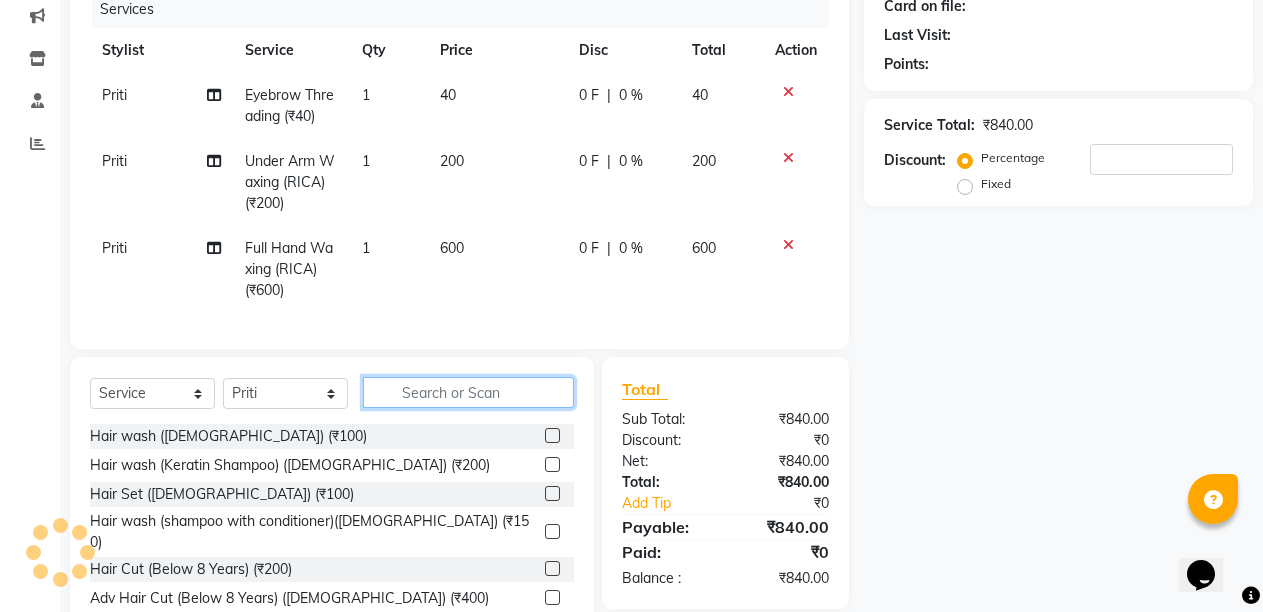 click 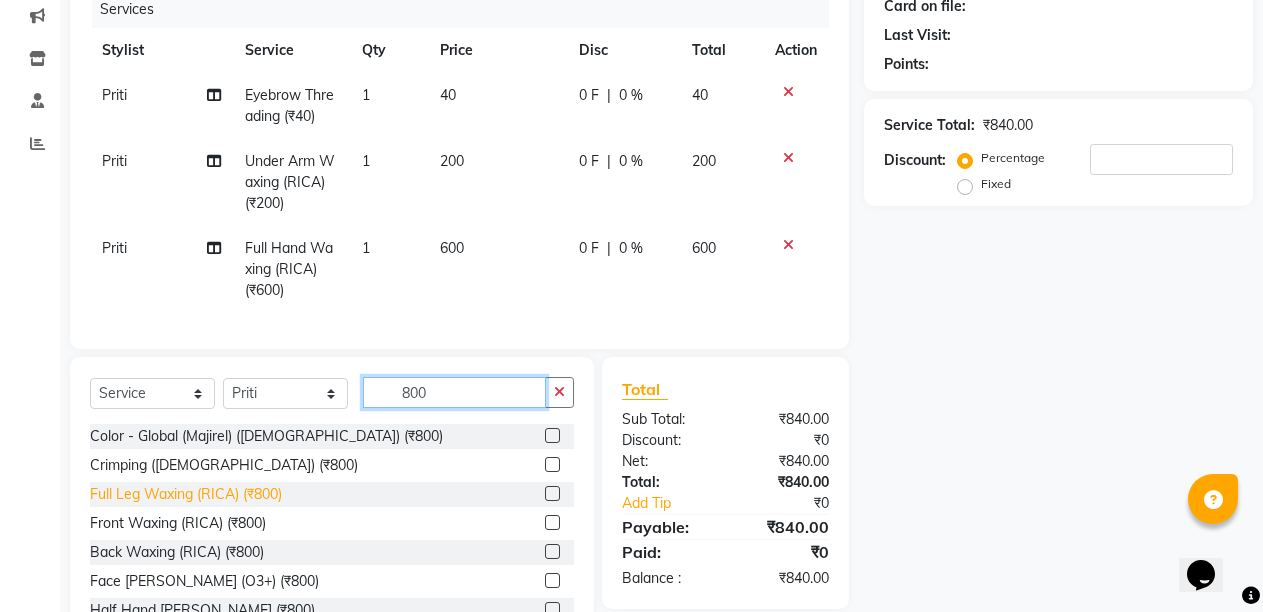 type on "800" 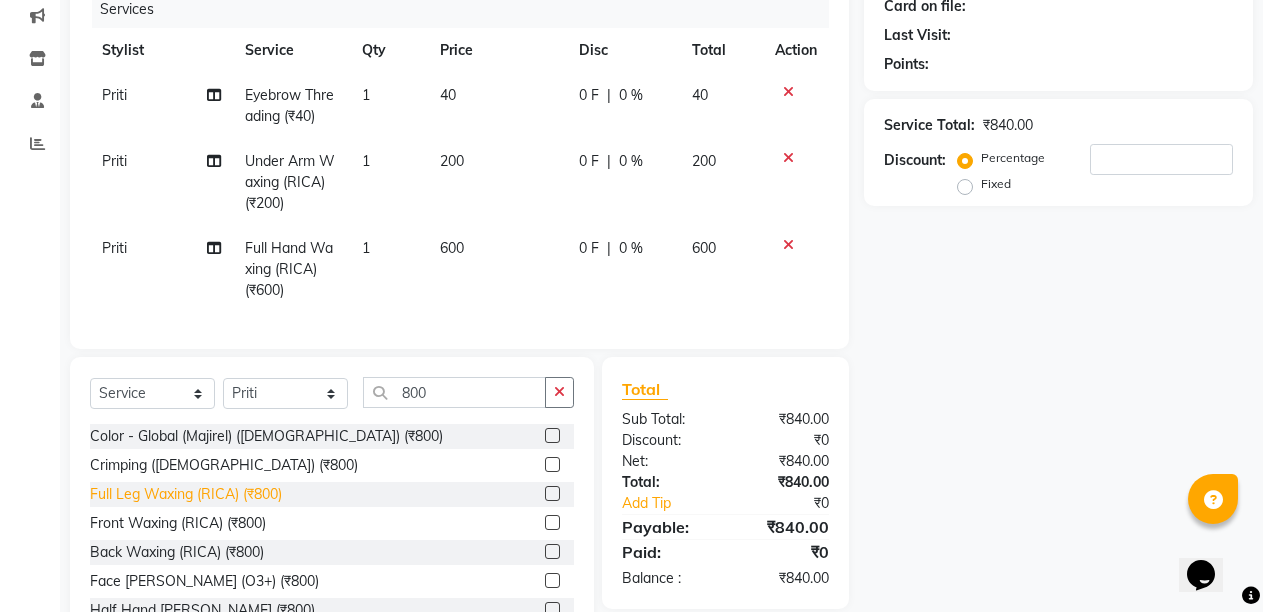 click on "Full Leg Waxing (RICA) (₹800)" 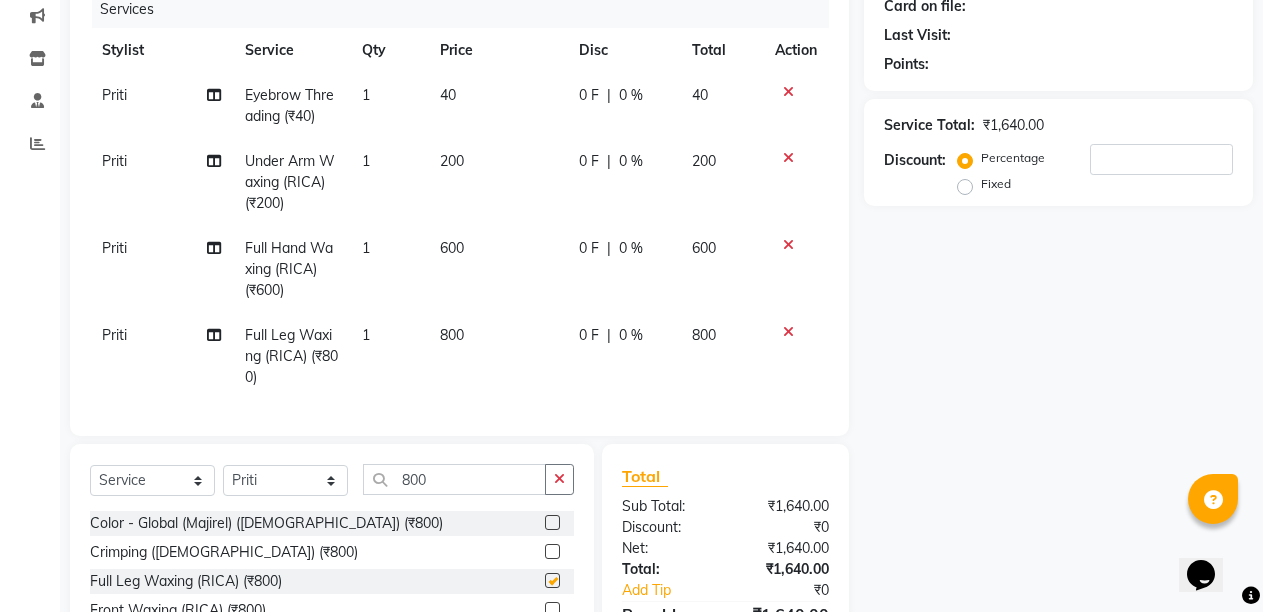checkbox on "false" 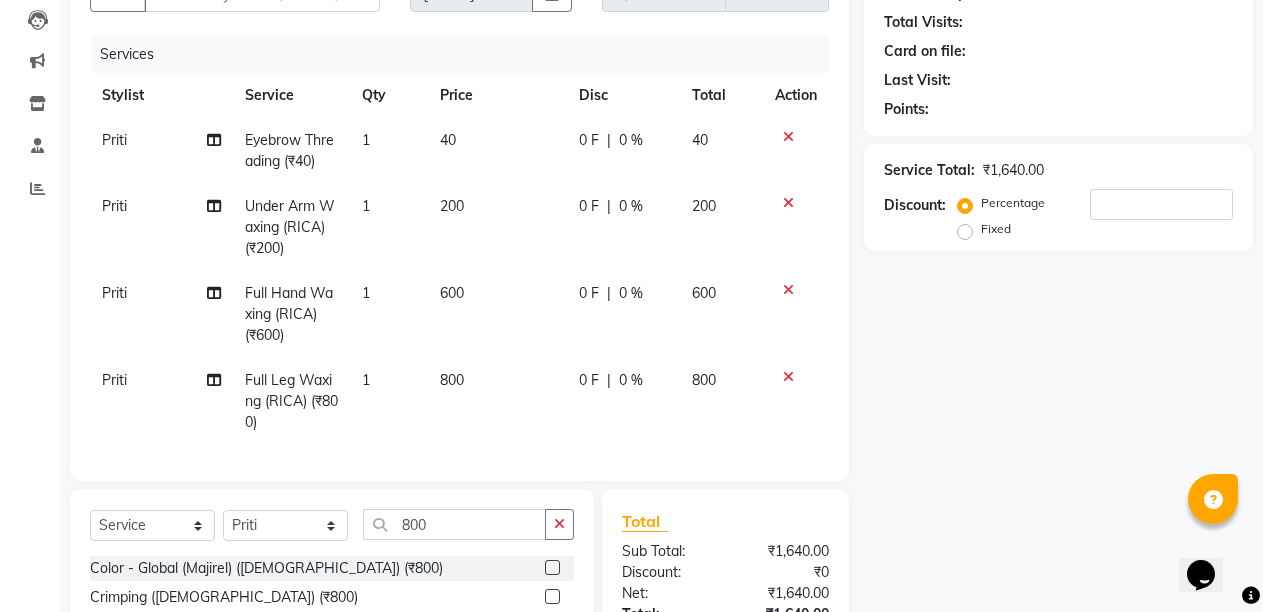 scroll, scrollTop: 131, scrollLeft: 0, axis: vertical 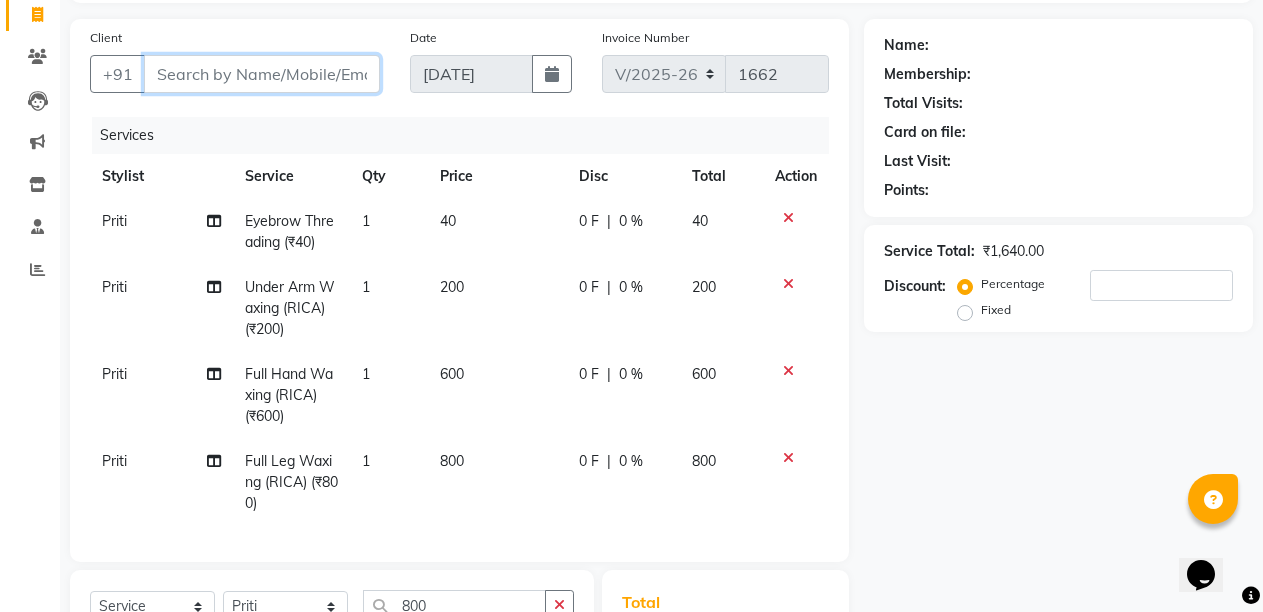 click on "Client" at bounding box center (262, 74) 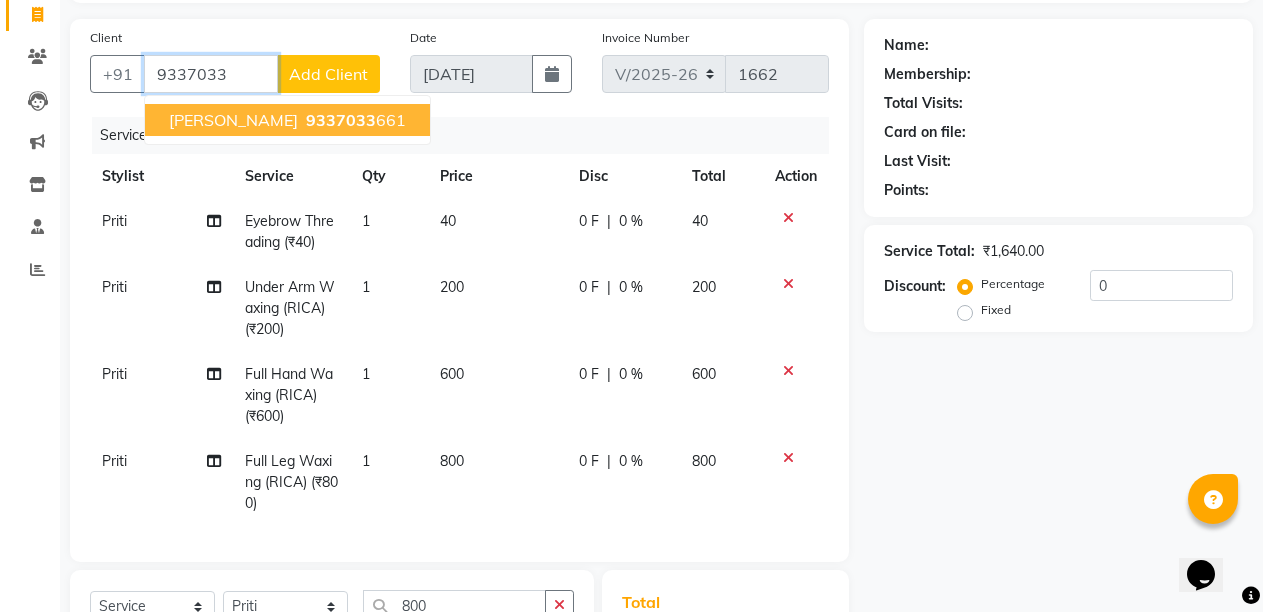 click on "TANMAYEE TRIPATHY" at bounding box center [233, 120] 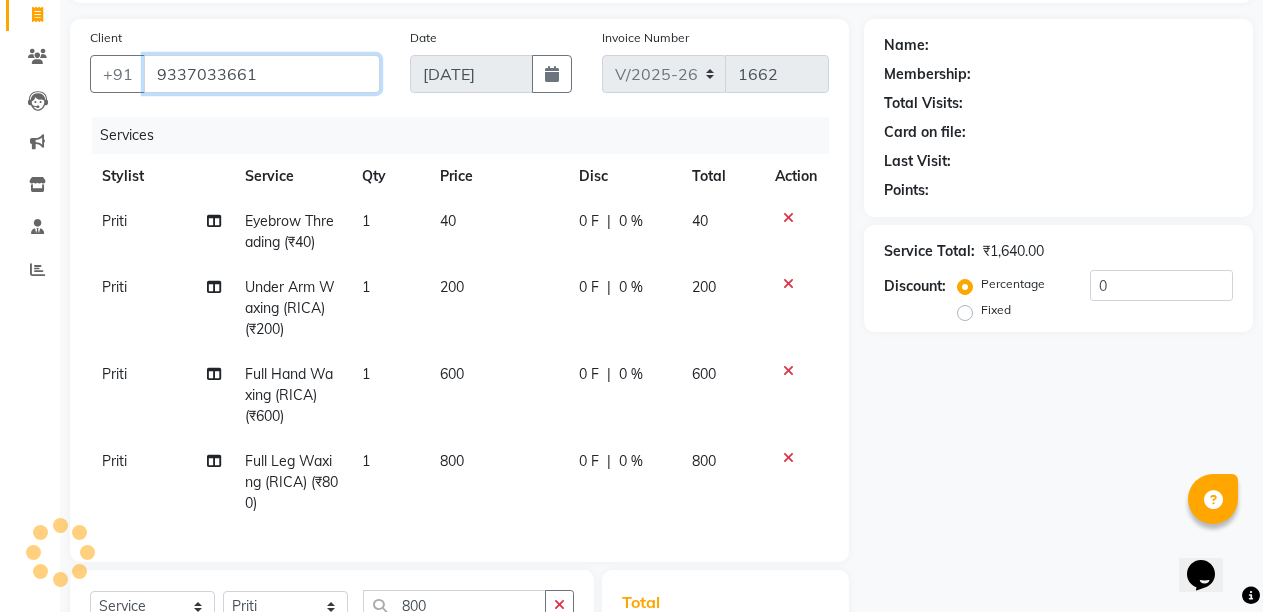 type on "9337033661" 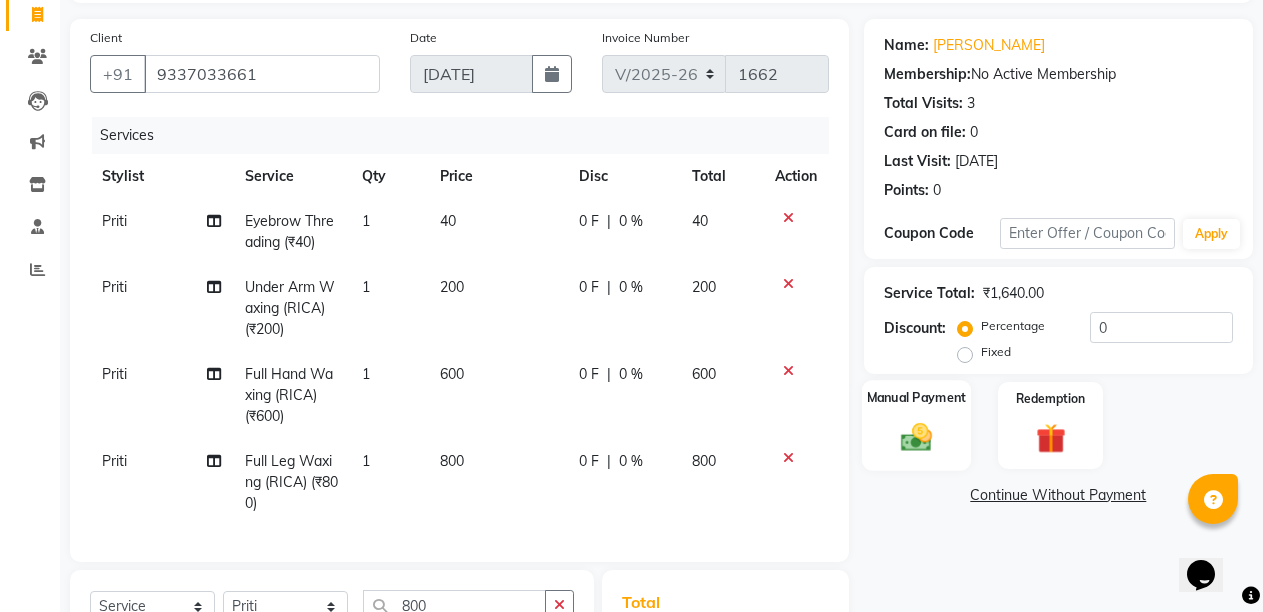 click on "Manual Payment" 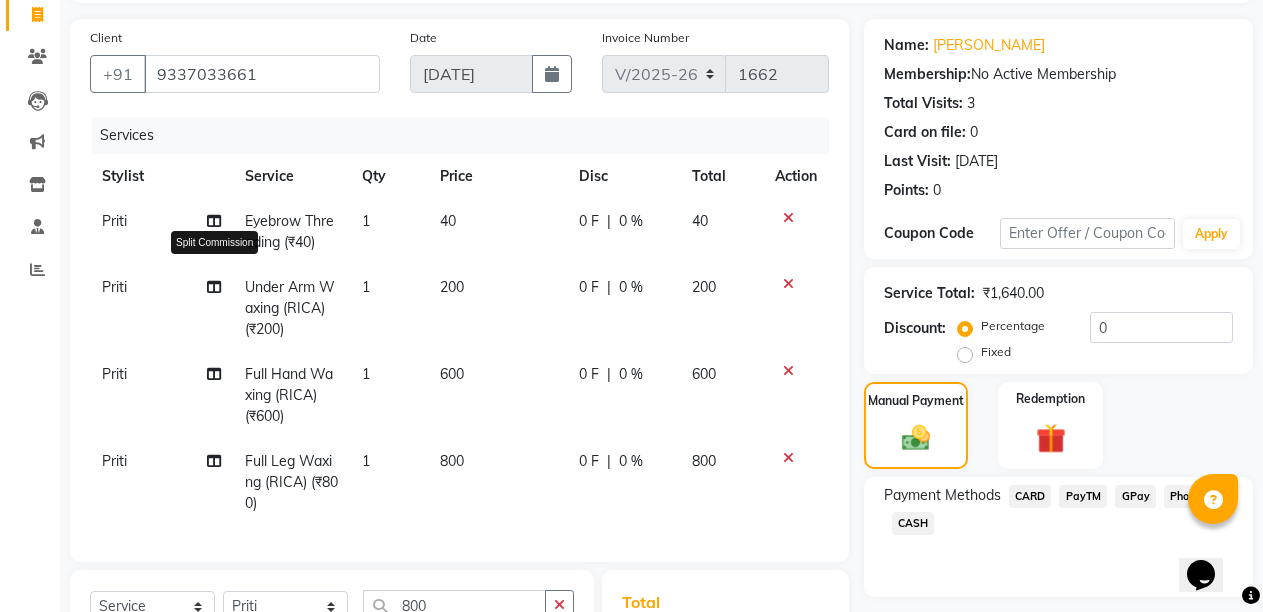 click 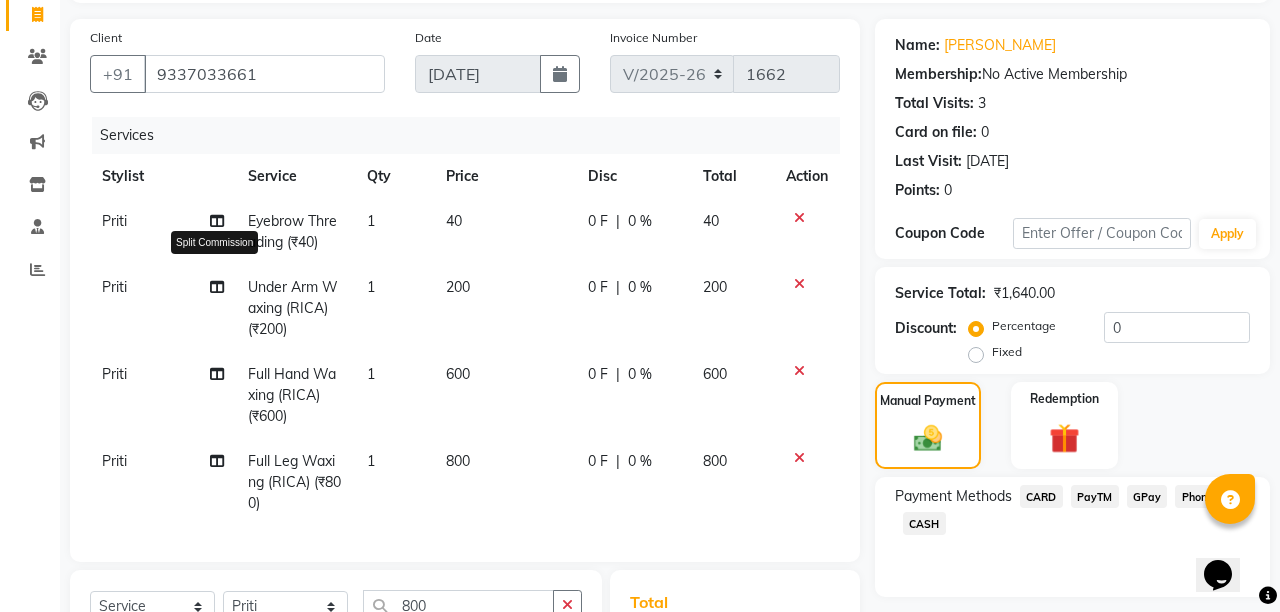 select on "21228" 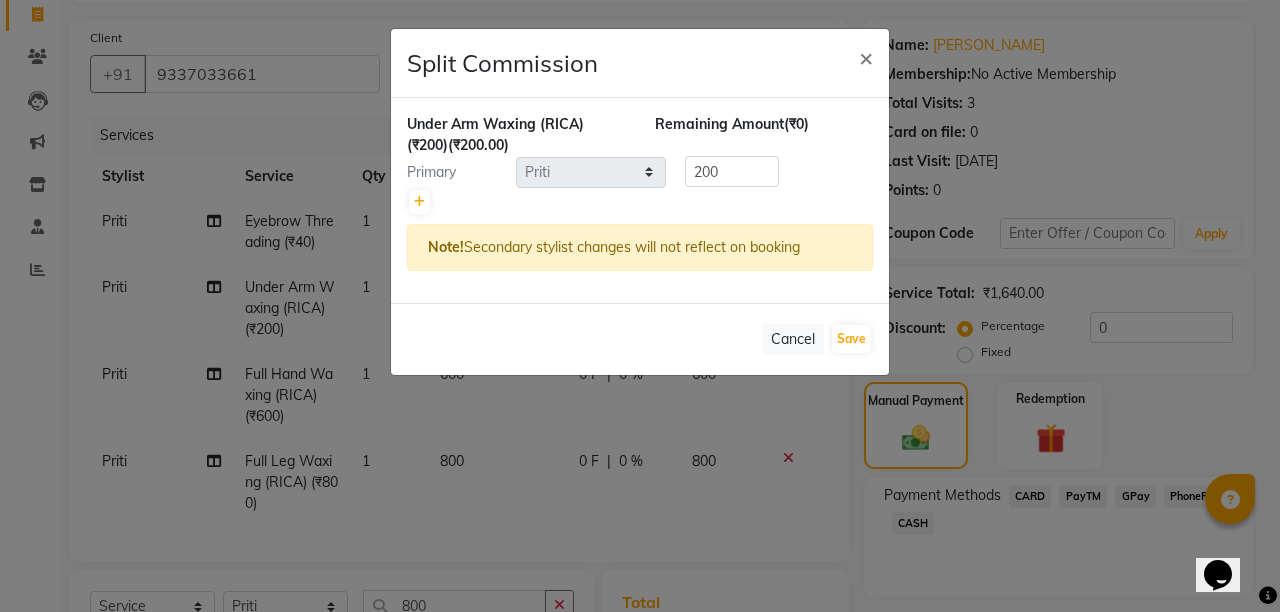 click 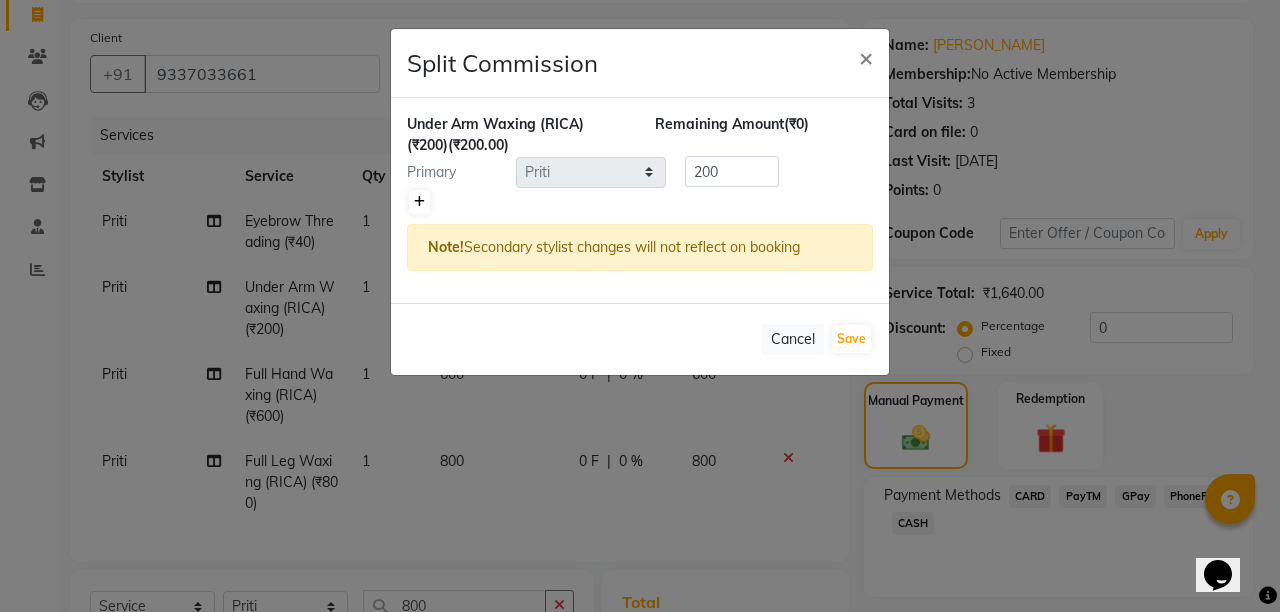 click 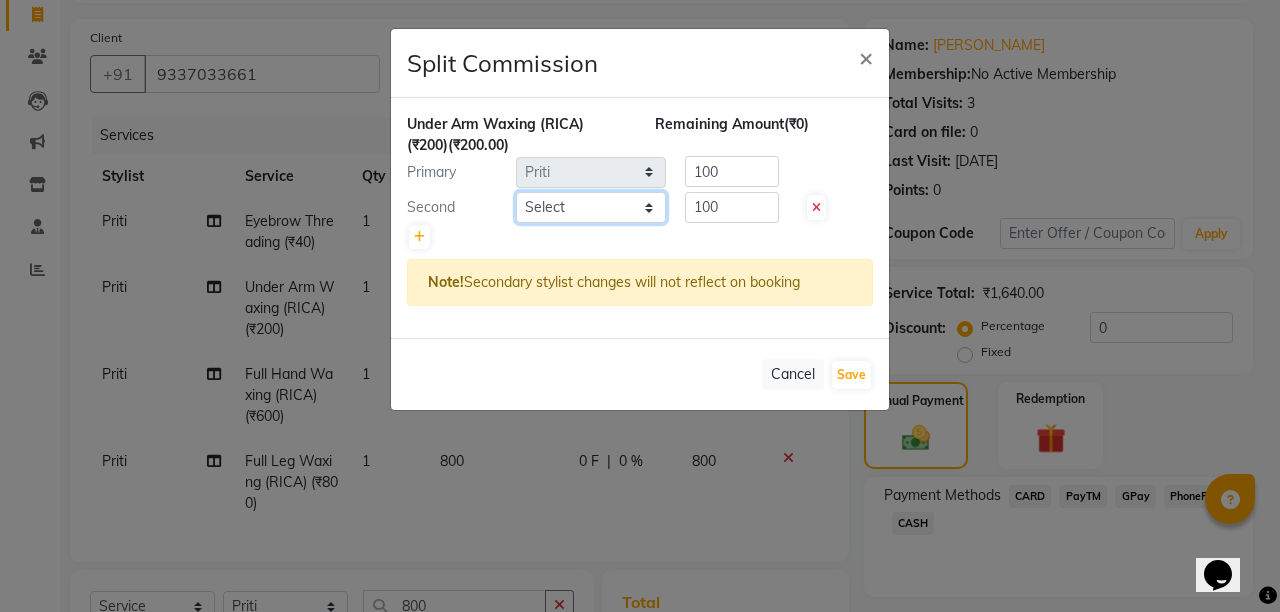 click on "Select  Abhi   Admin   Babu   Budhia   Monalisa    Priti   Taj" 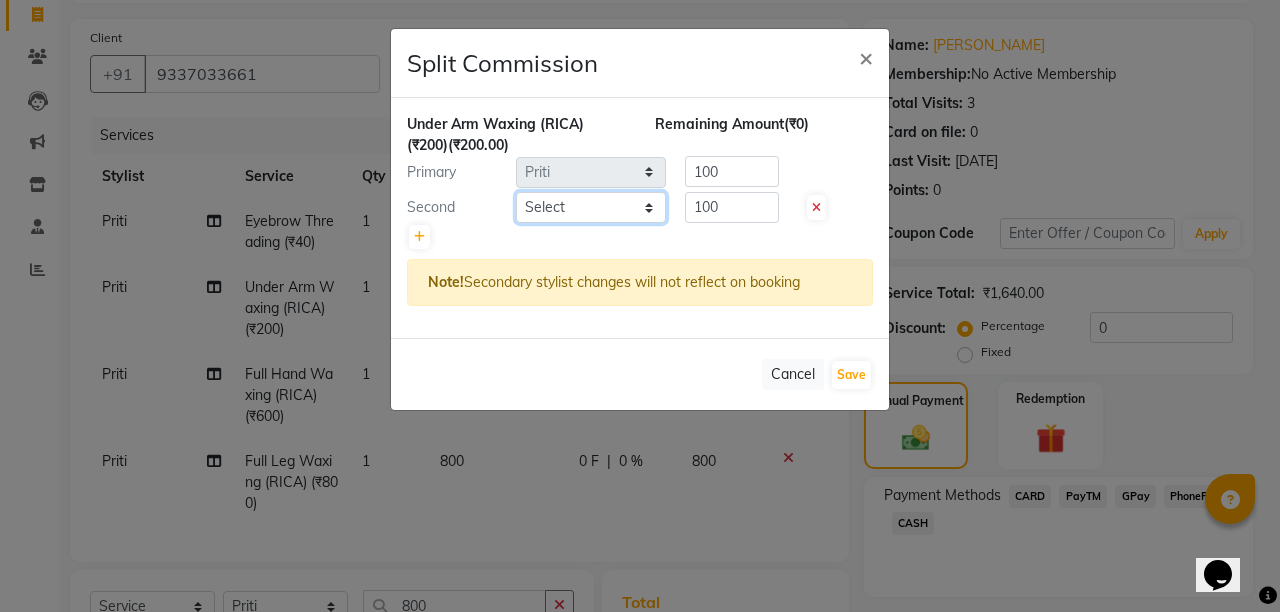 select on "80321" 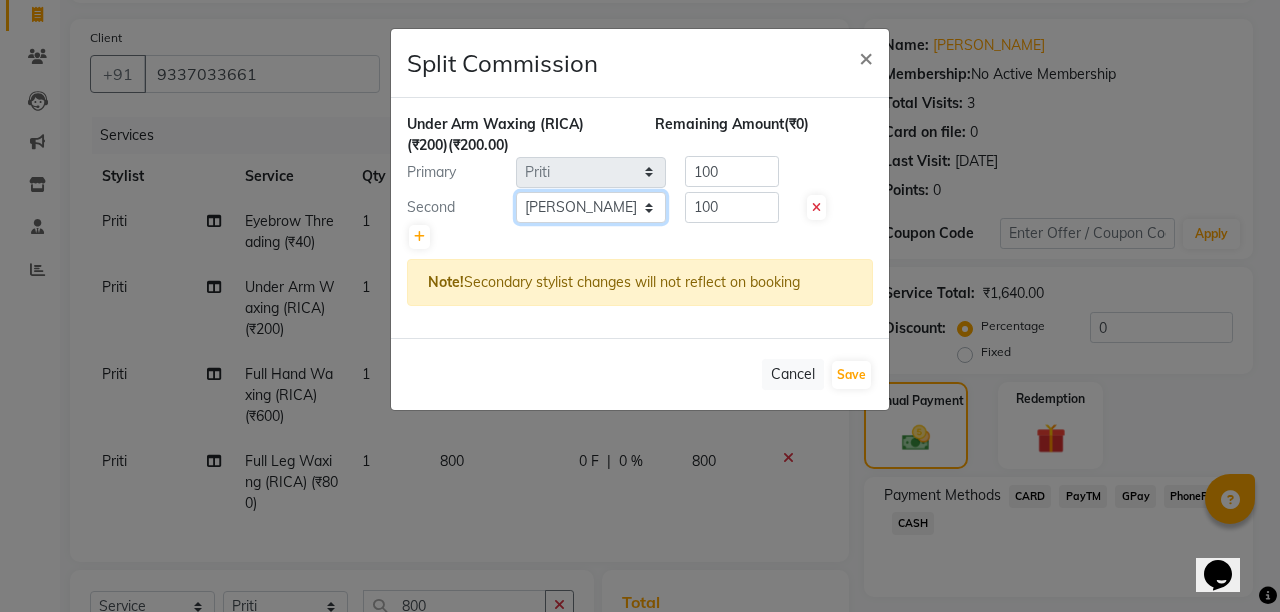 click on "Select  Abhi   Admin   Babu   Budhia   Monalisa    Priti   Taj" 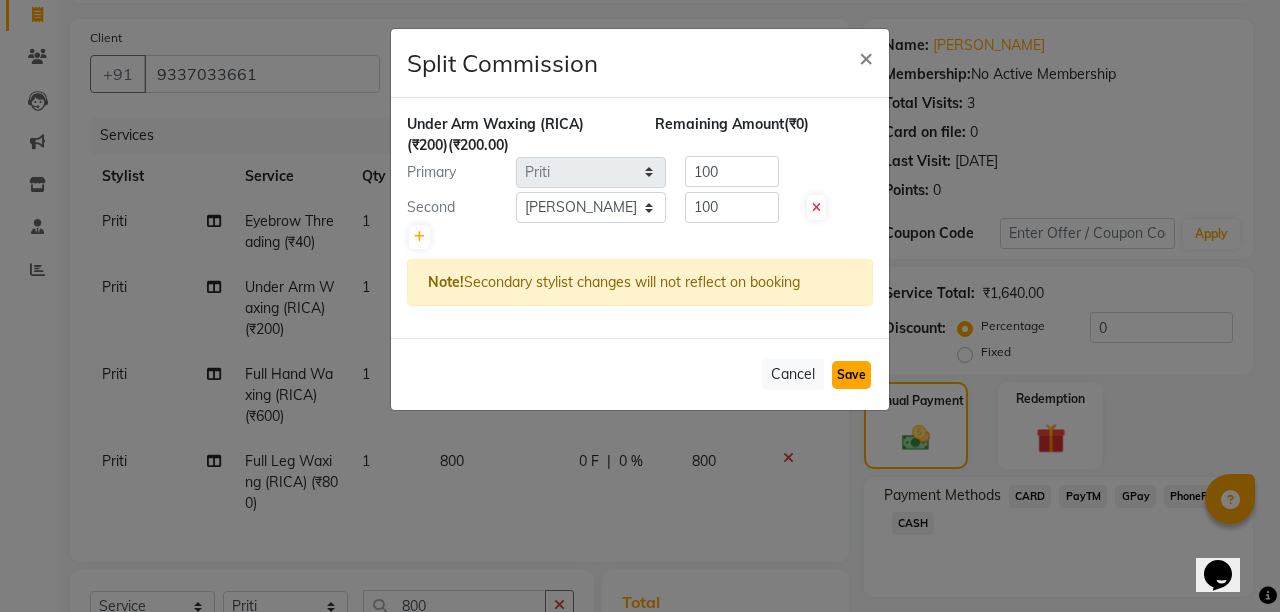 click on "Save" 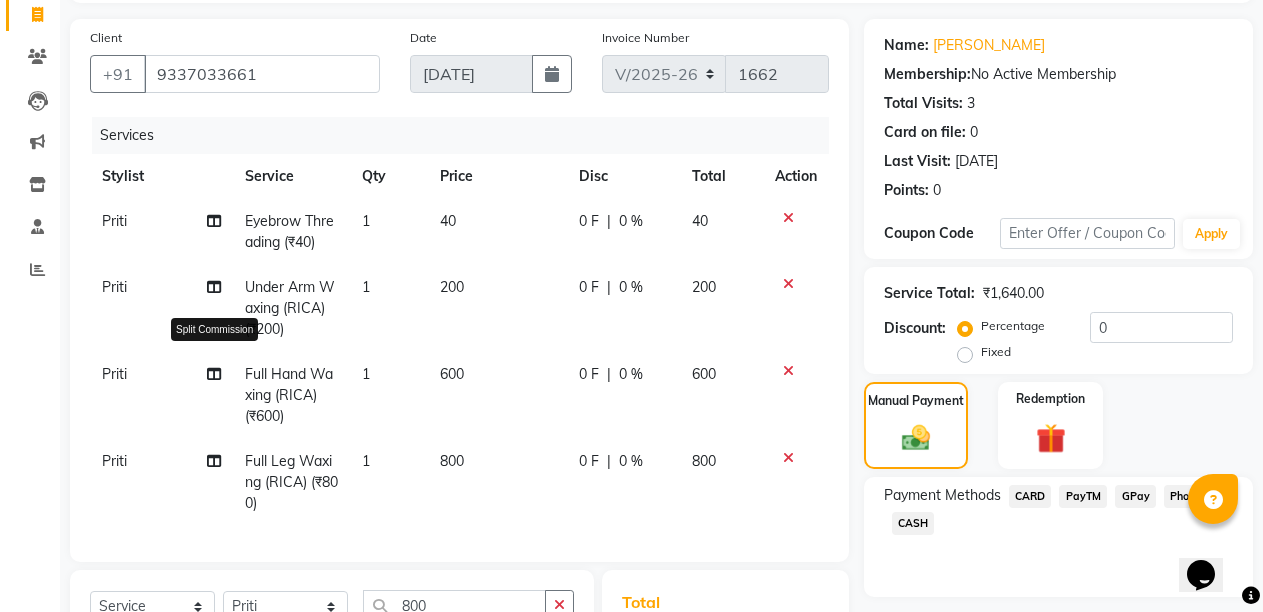 click 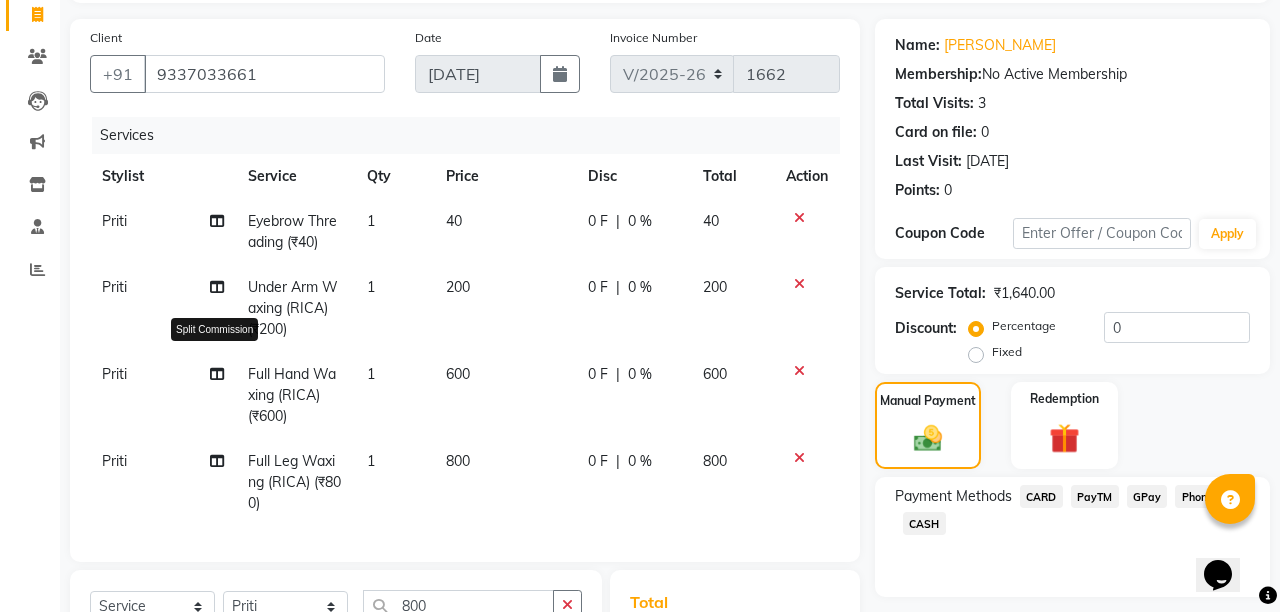 select on "21228" 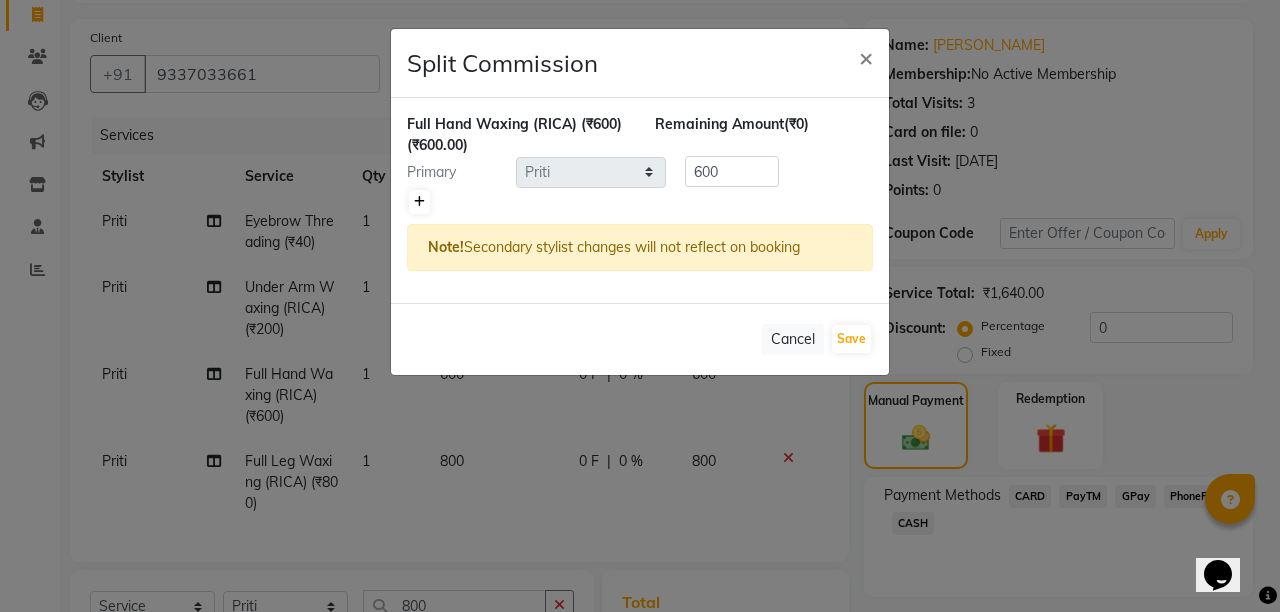 click 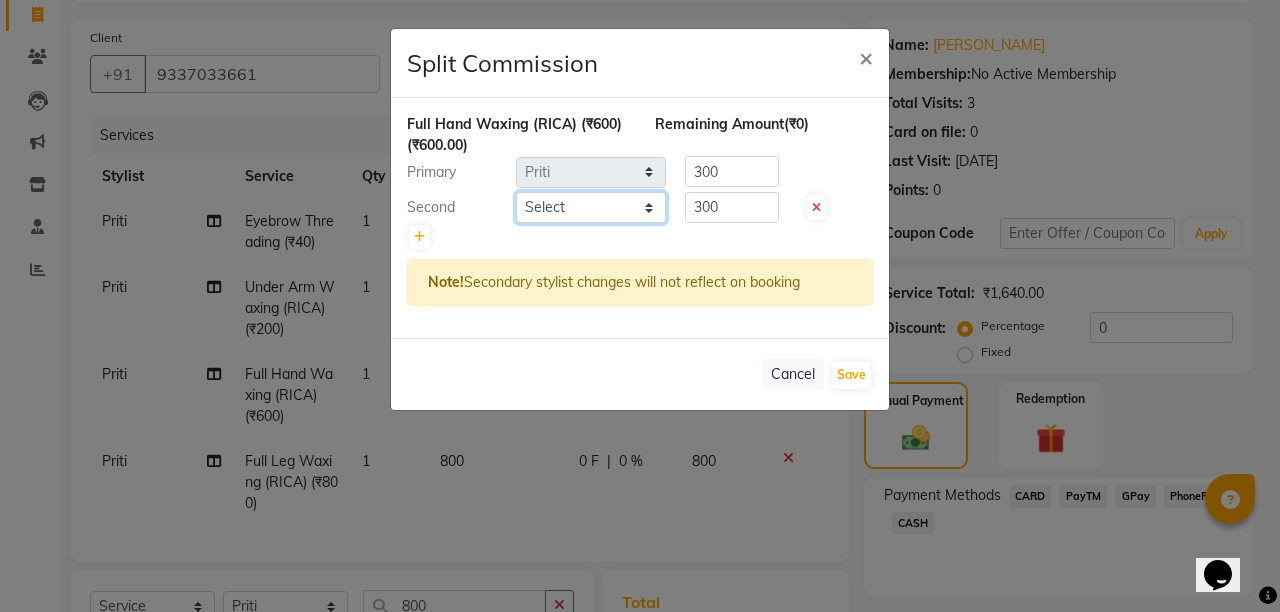 click on "Select  Abhi   Admin   Babu   Budhia   Monalisa    Priti   Taj" 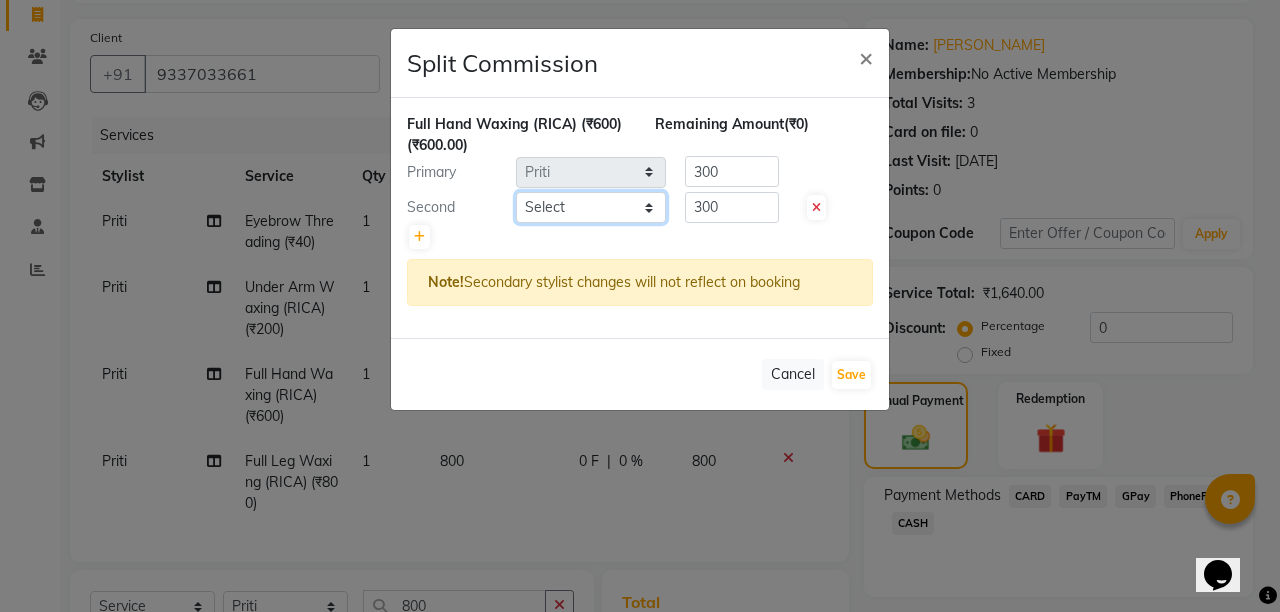 select on "80321" 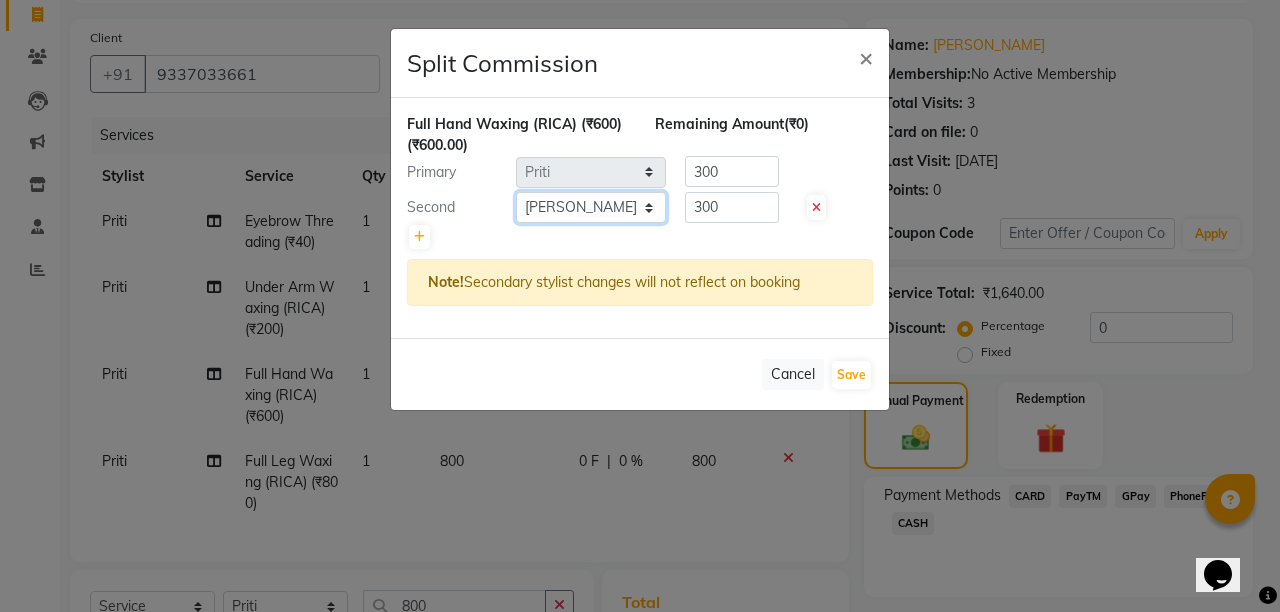 click on "Select  Abhi   Admin   Babu   Budhia   Monalisa    Priti   Taj" 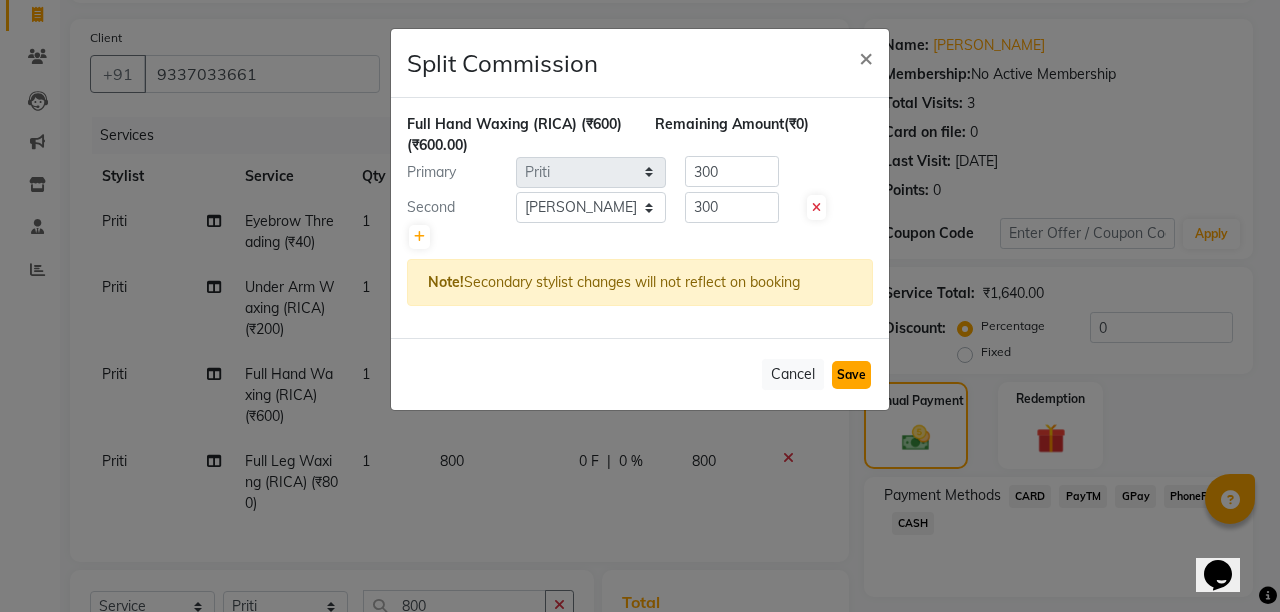 click on "Save" 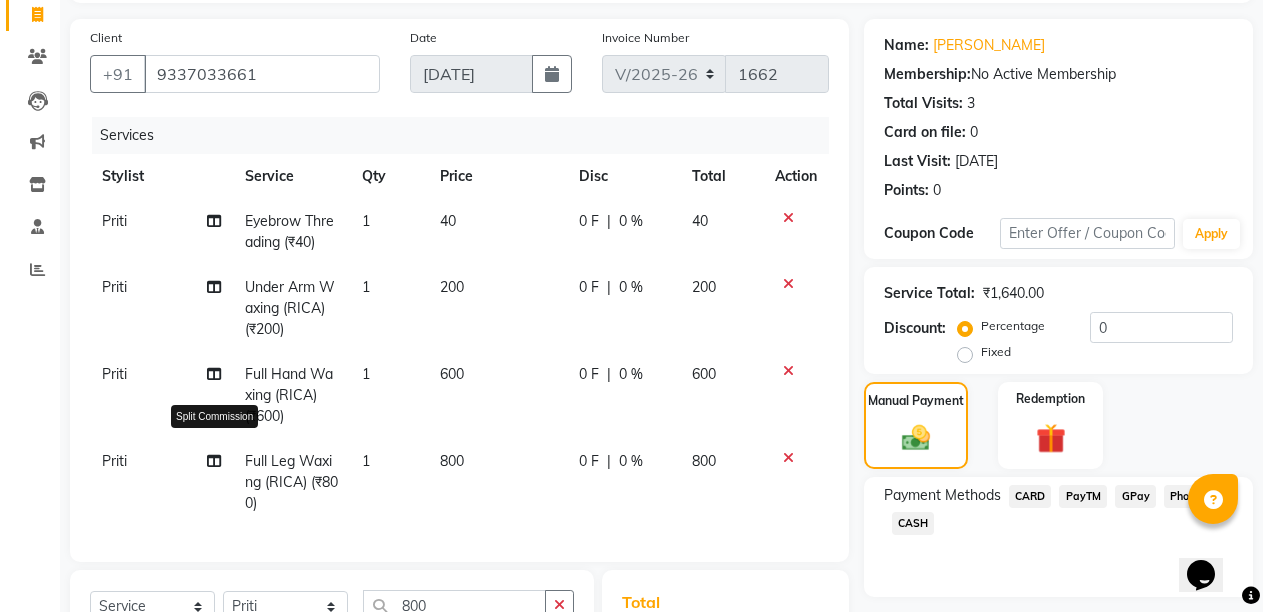 click 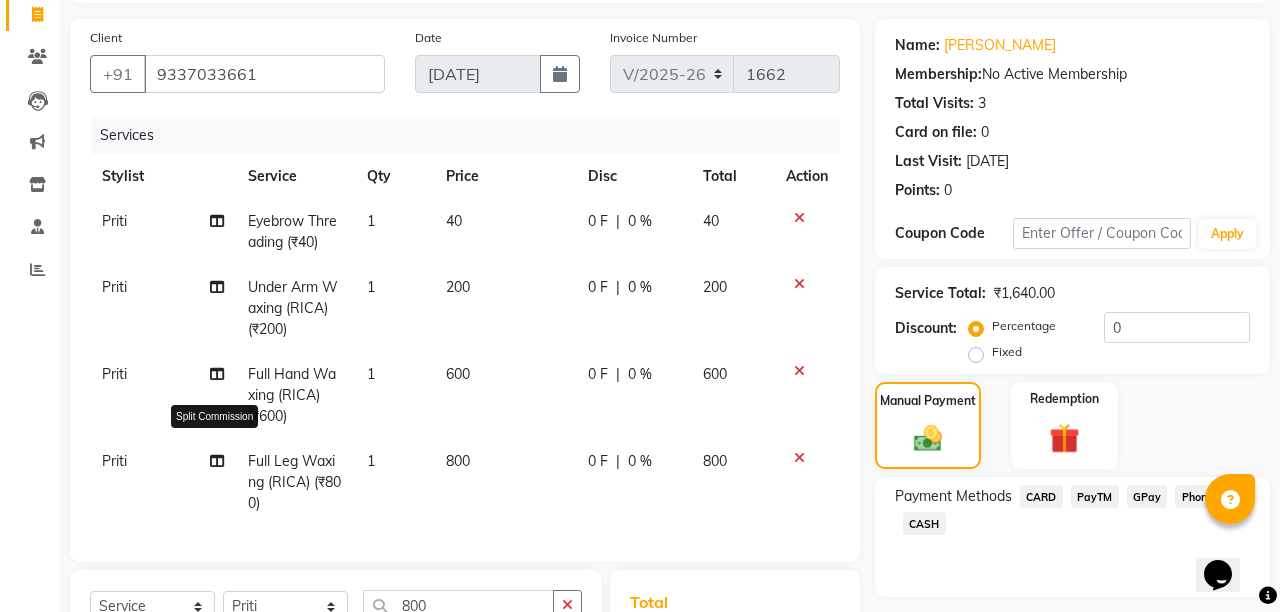 select on "21228" 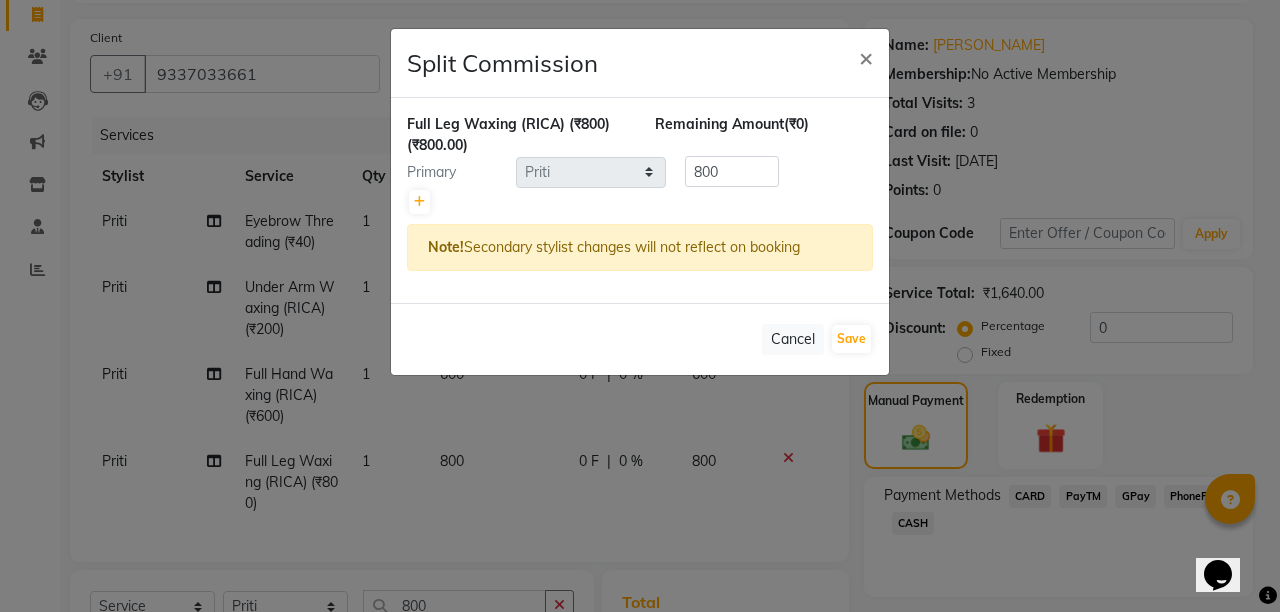 click on "Select  Abhi   Admin   Babu   Budhia   Monalisa    Priti   Taj" 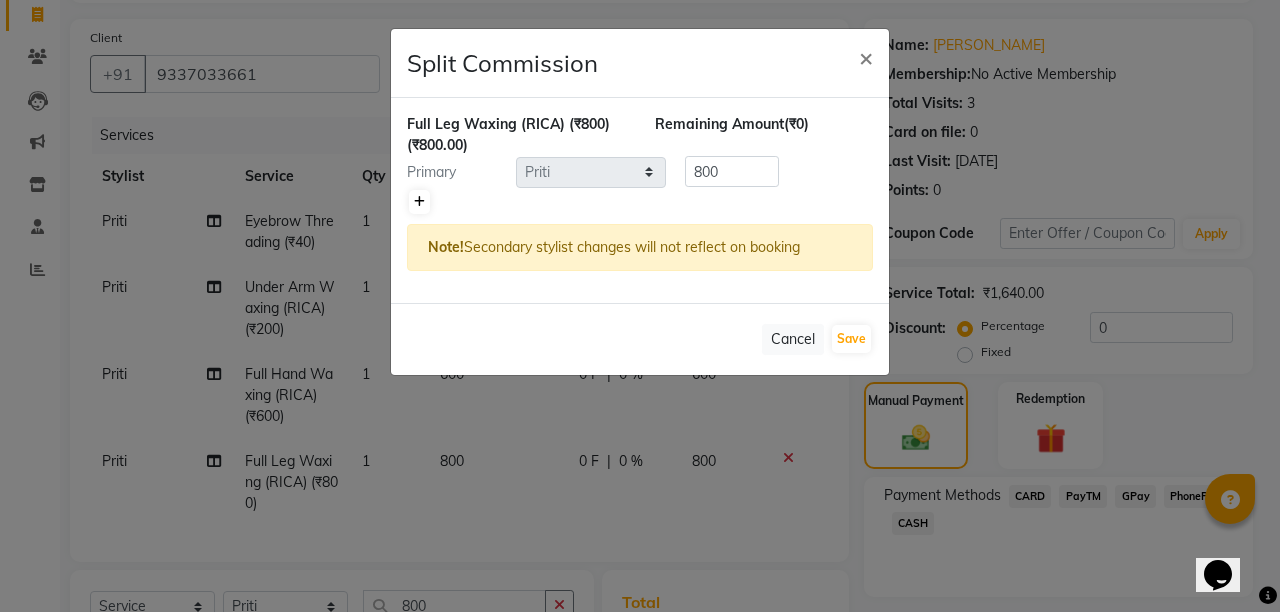 click 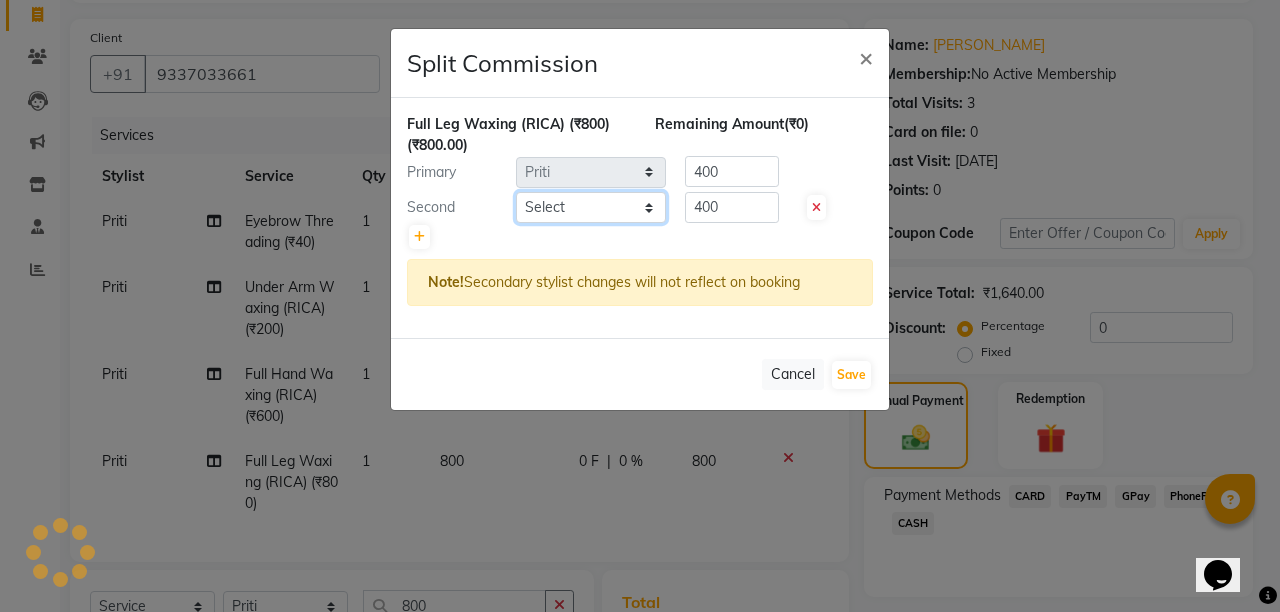 click on "Select  Abhi   Admin   Babu   Budhia   Monalisa    Priti   Taj" 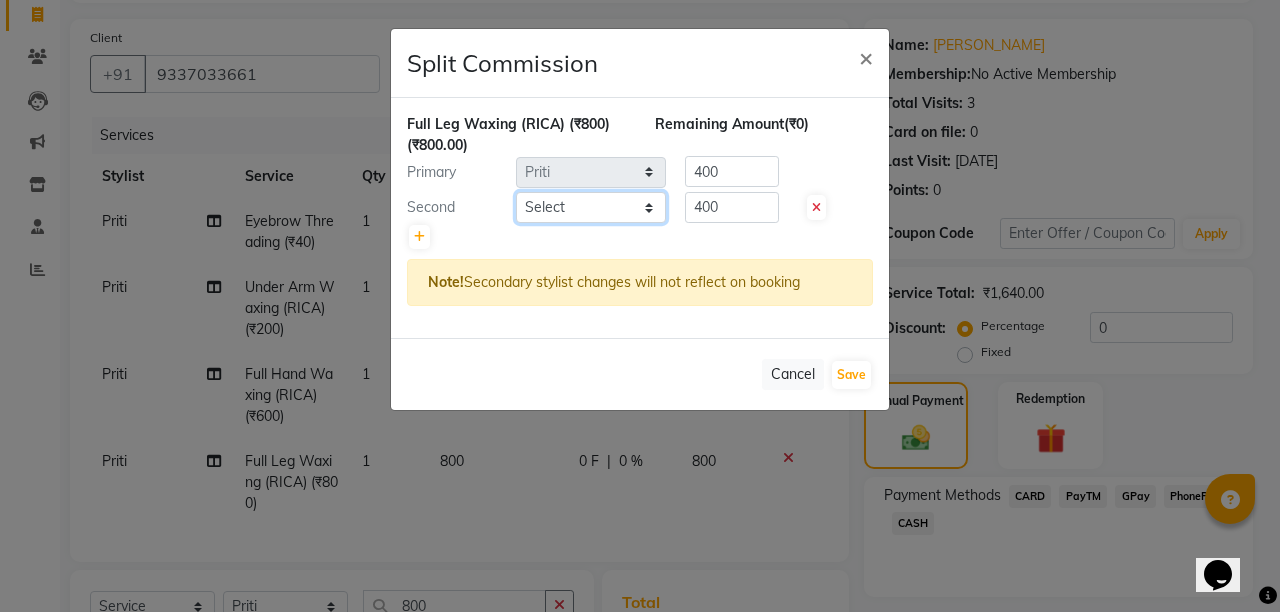 select on "80321" 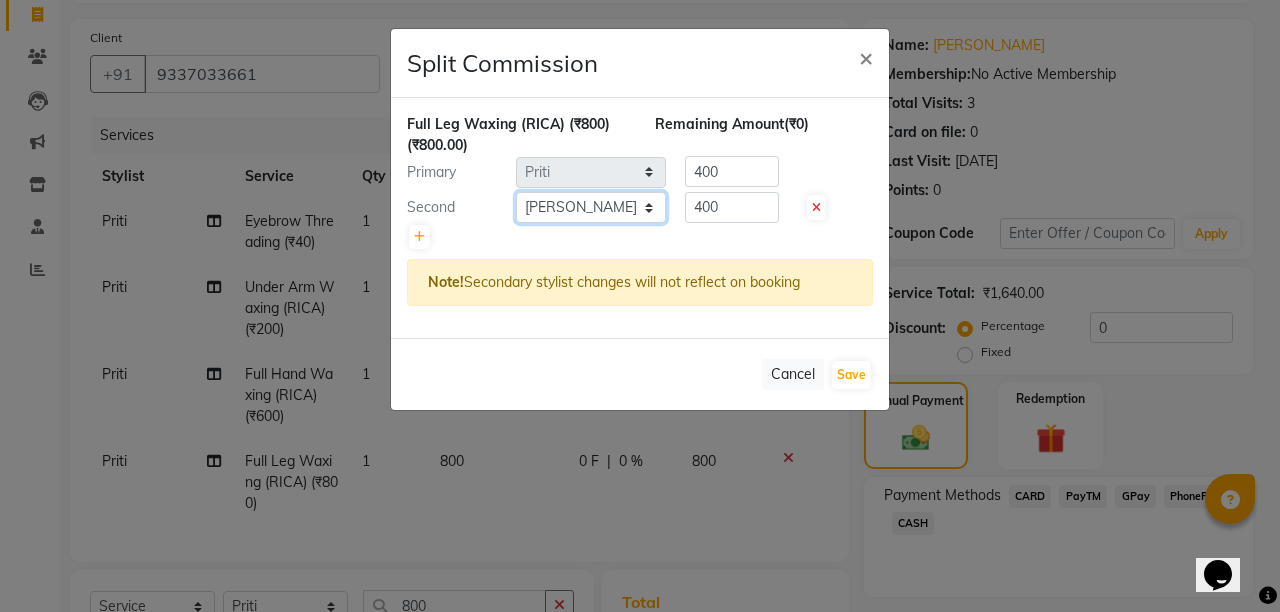 click on "Select  Abhi   Admin   Babu   Budhia   Monalisa    Priti   Taj" 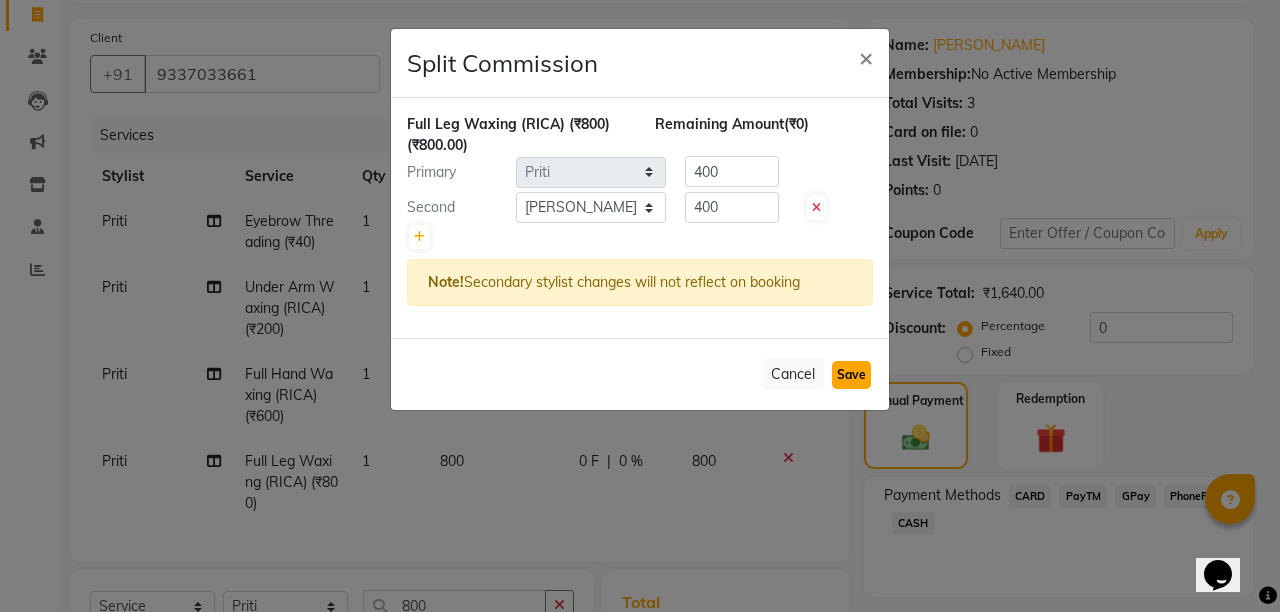 click on "Save" 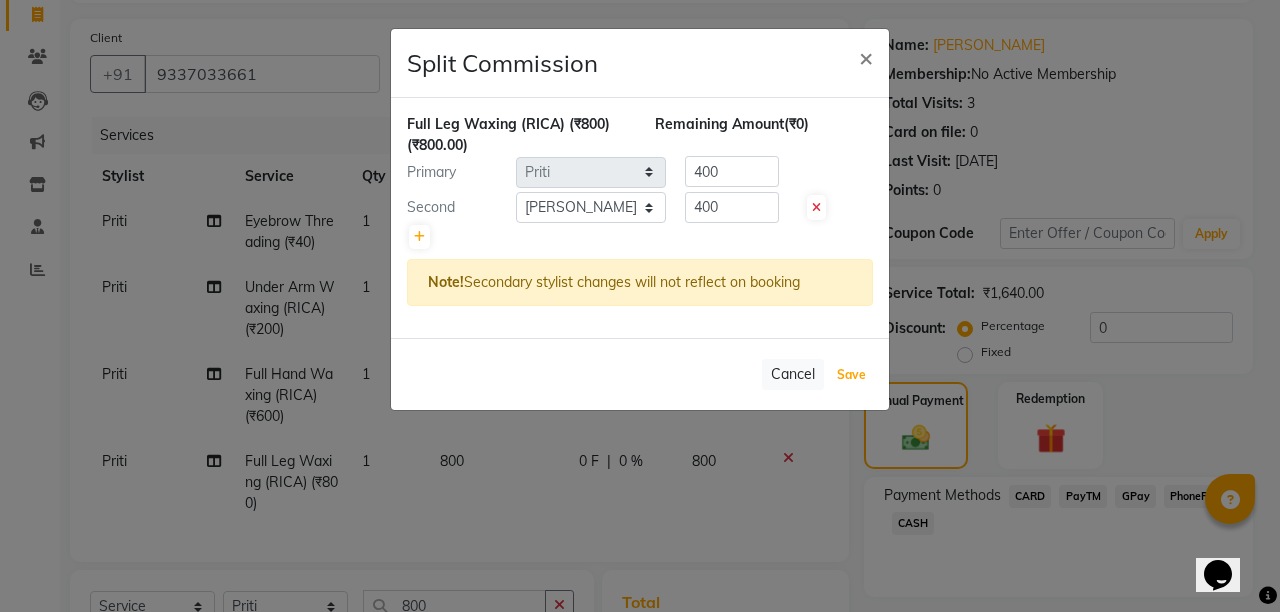 select on "Select" 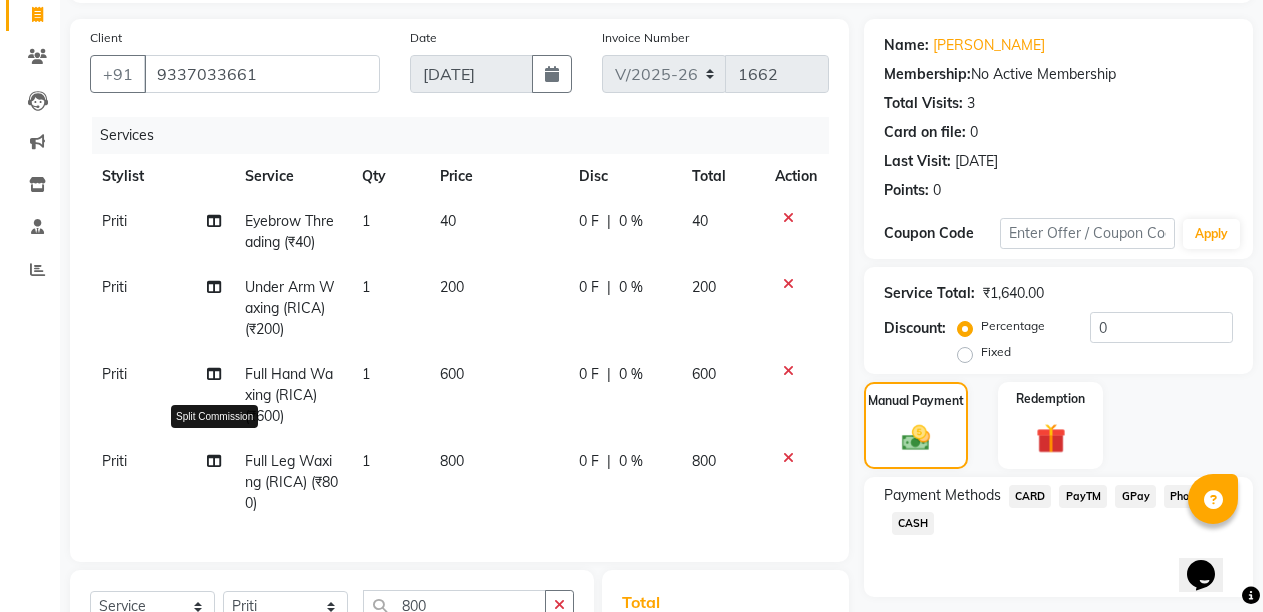 click 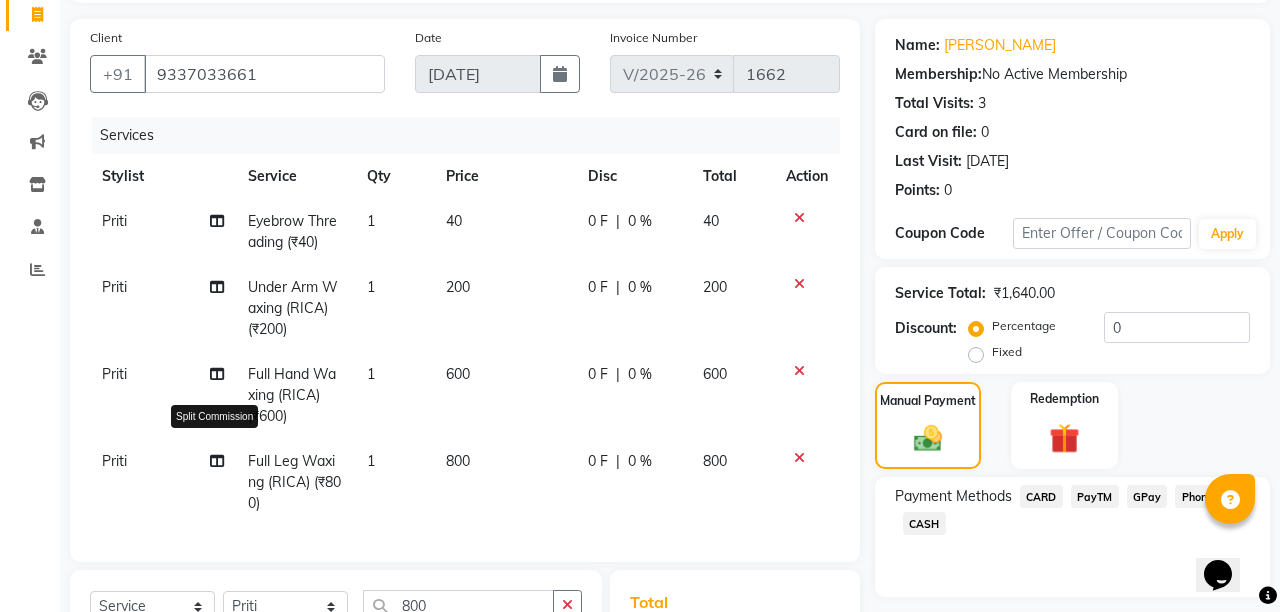 select on "21228" 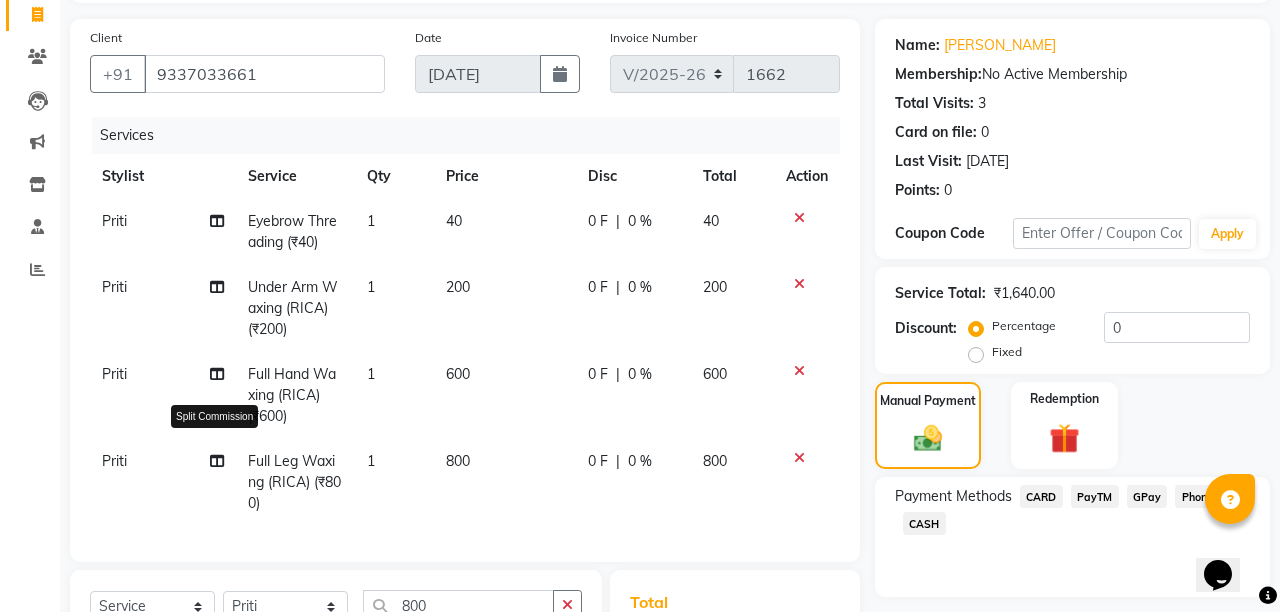 select on "80321" 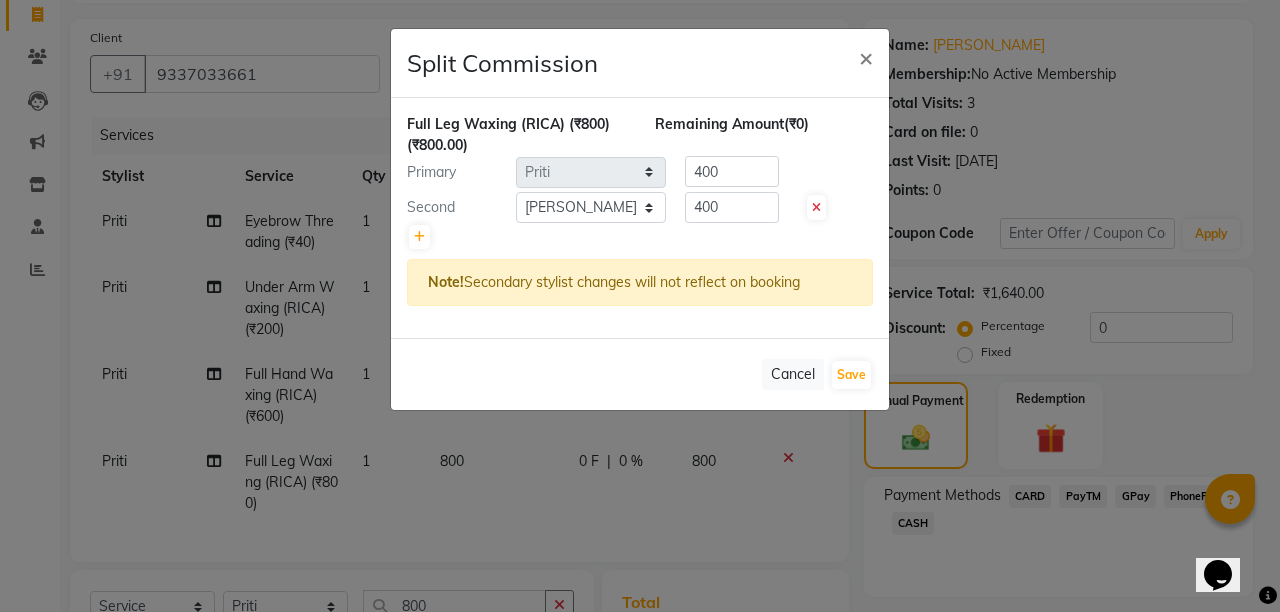 click on "Split Commission × Full Leg Waxing (RICA) (₹800)  (₹800.00) Remaining Amount  (₹0) Primary Select  Abhi   Admin   Babu   Budhia   Monalisa    Priti   Taj  400 Second Select  Abhi   Admin   Babu   Budhia   Monalisa    Priti   Taj  400 Note!  Secondary stylist changes will not reflect on booking   Cancel   Save" 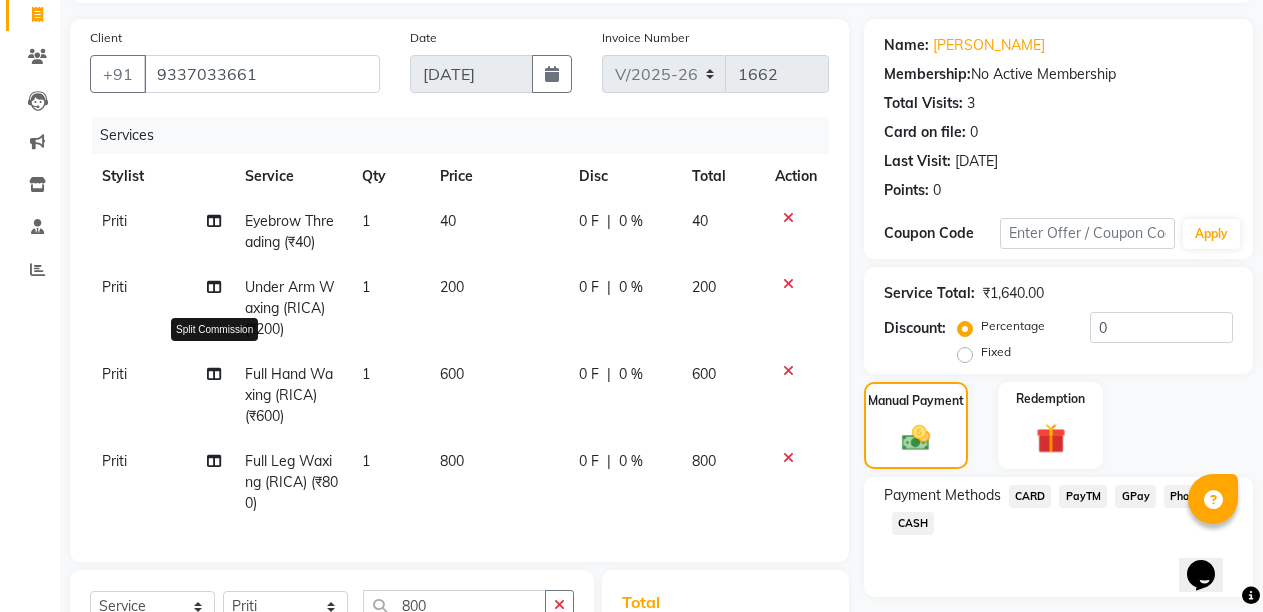 click 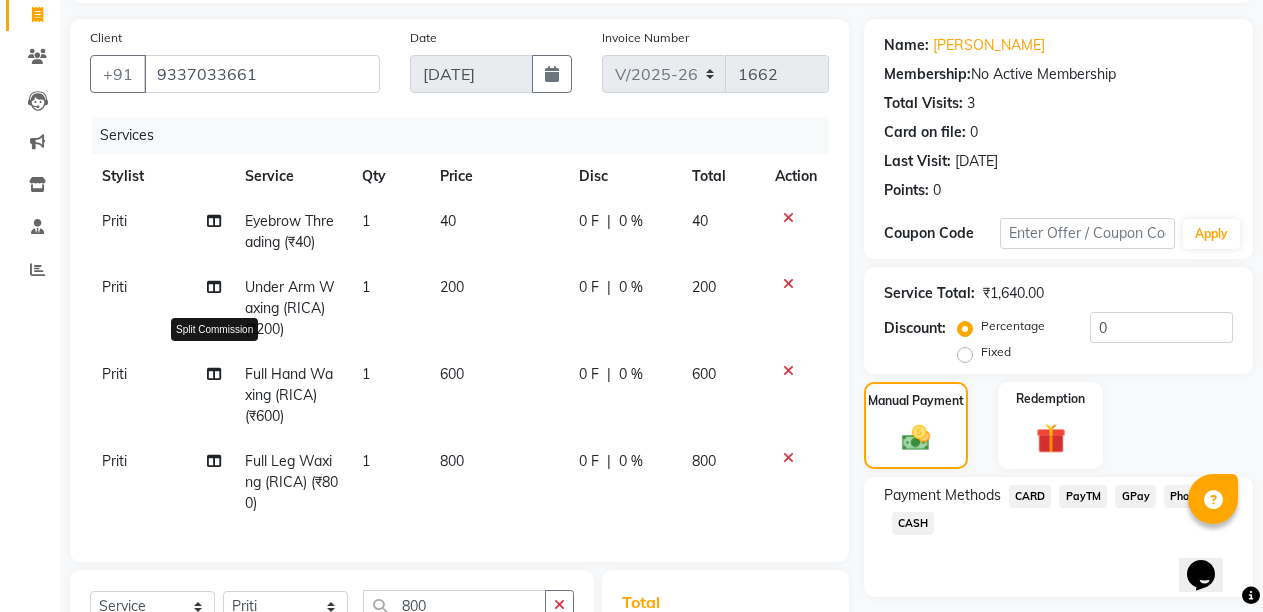 select on "21228" 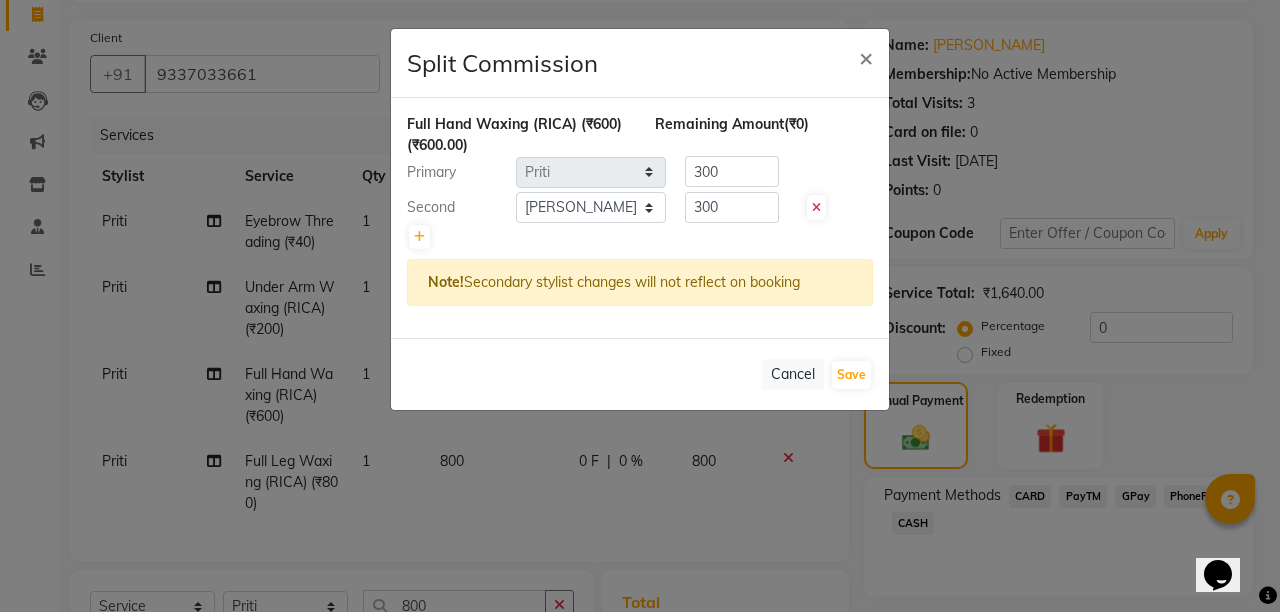 click on "Split Commission × Full Hand Waxing (RICA) (₹600)  (₹600.00) Remaining Amount  (₹0) Primary Select  Abhi   Admin   Babu   Budhia   Monalisa    Priti   Taj  300 Second Select  Abhi   Admin   Babu   Budhia   Monalisa    Priti   Taj  300 Note!  Secondary stylist changes will not reflect on booking   Cancel   Save" 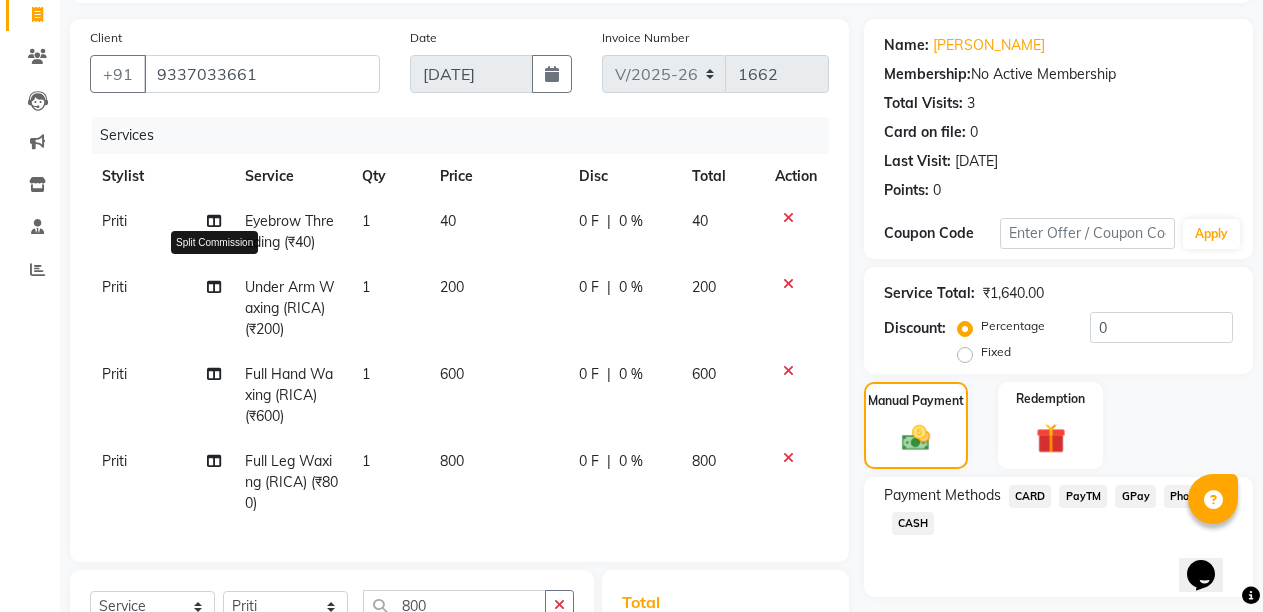 click 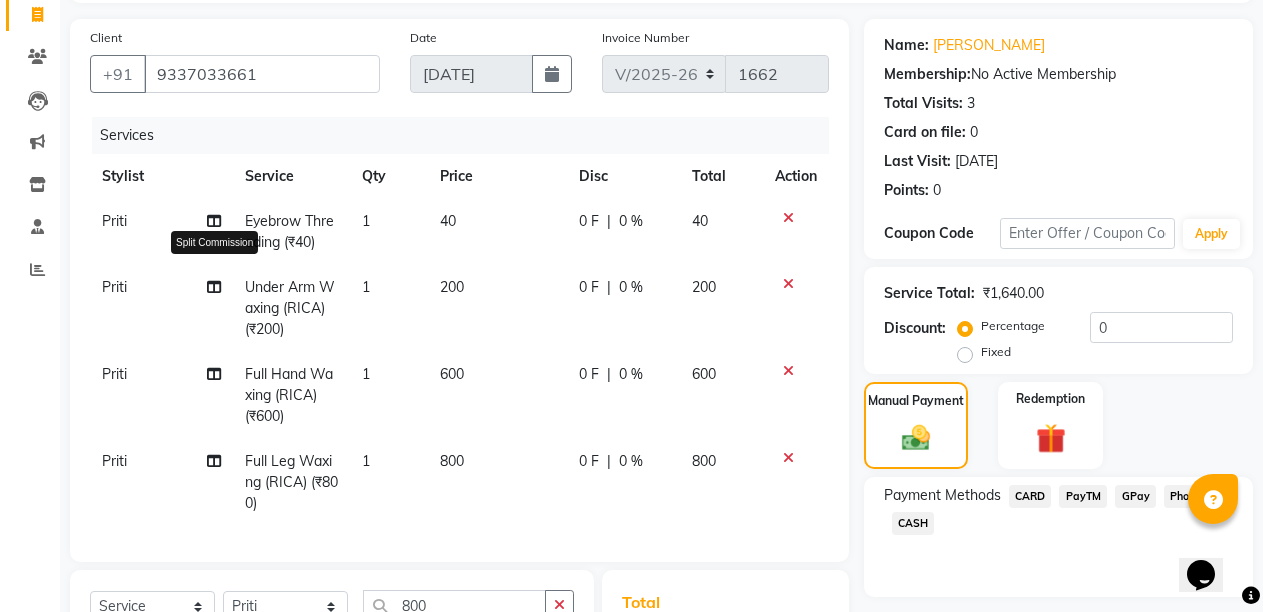 select on "21228" 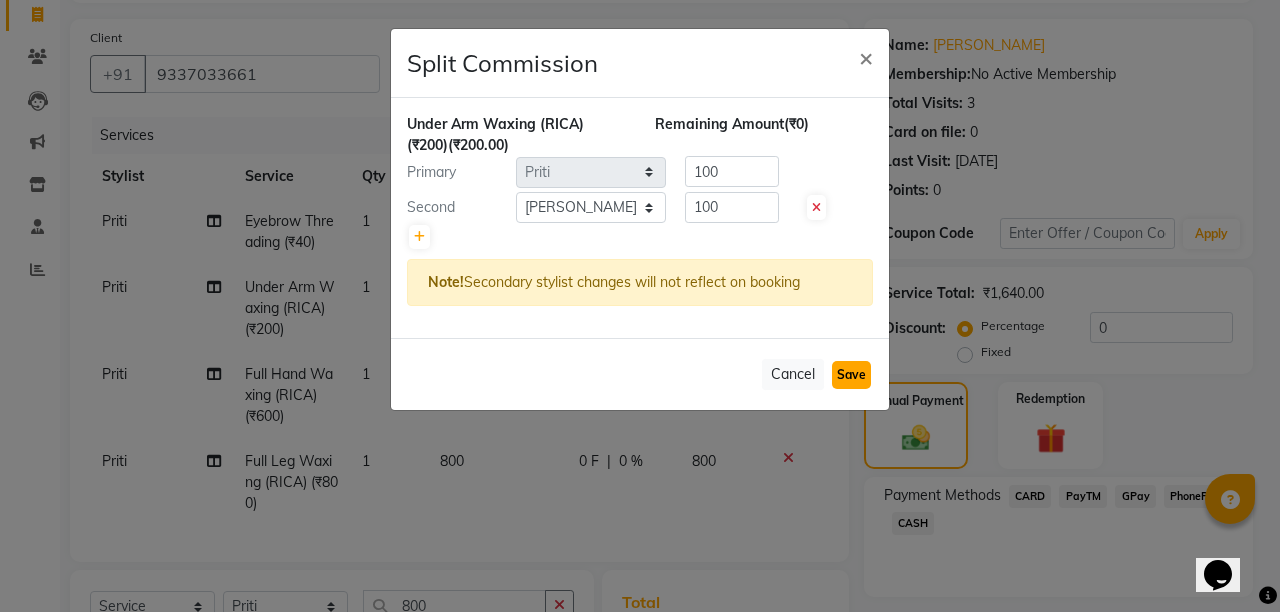 click on "Save" 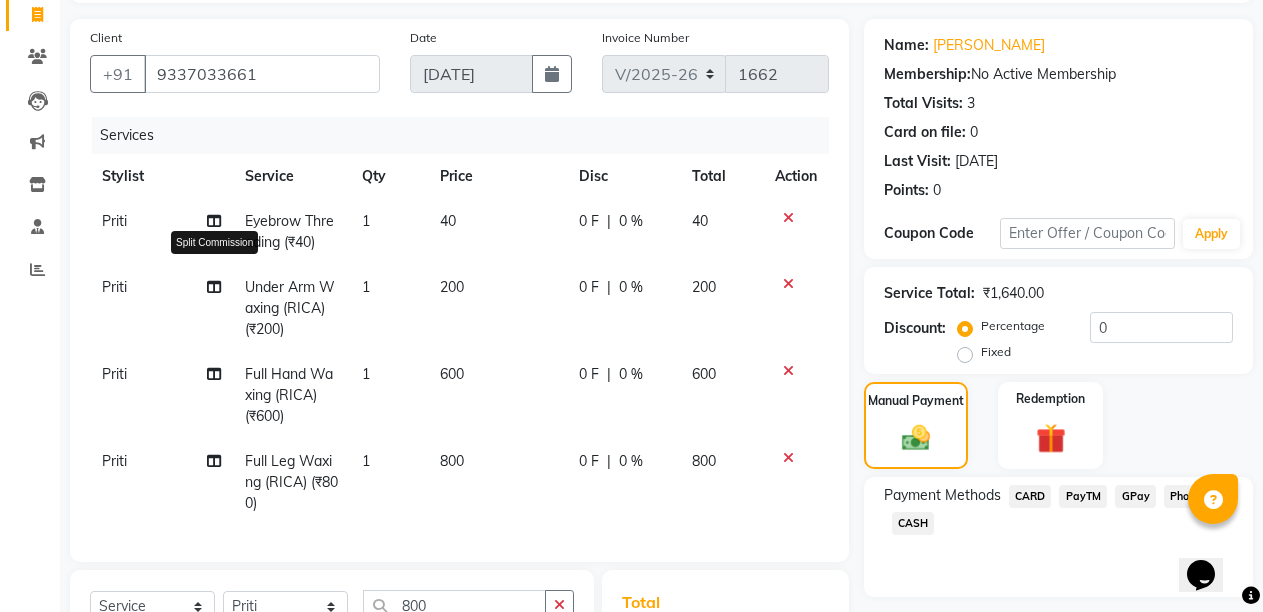 click 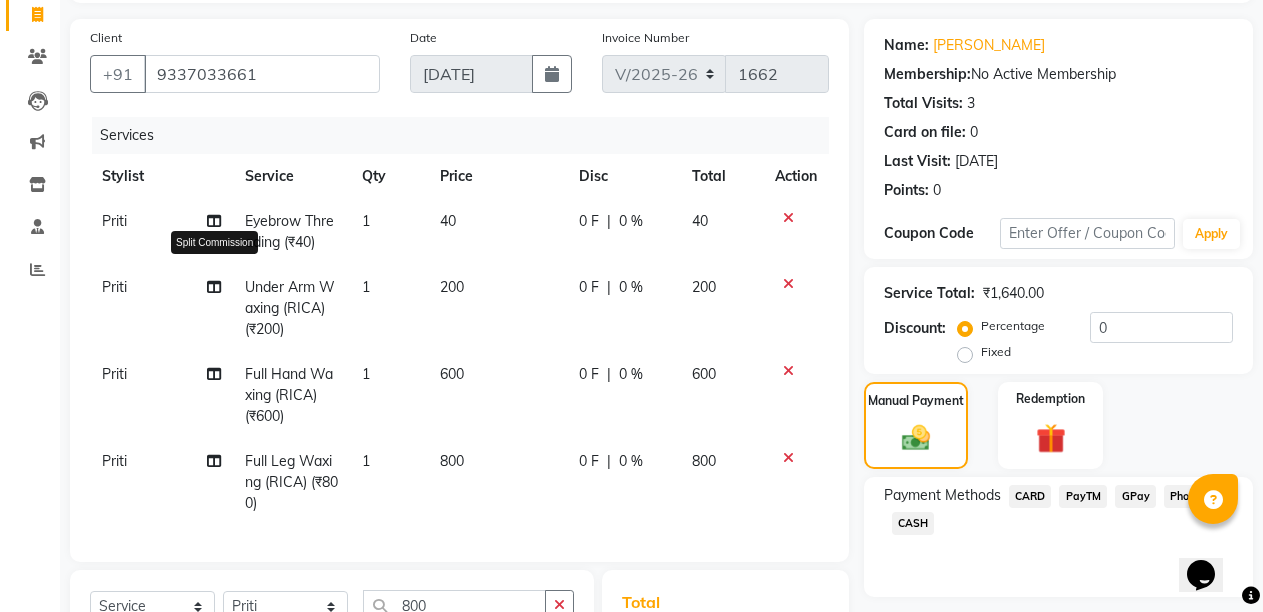 select on "21228" 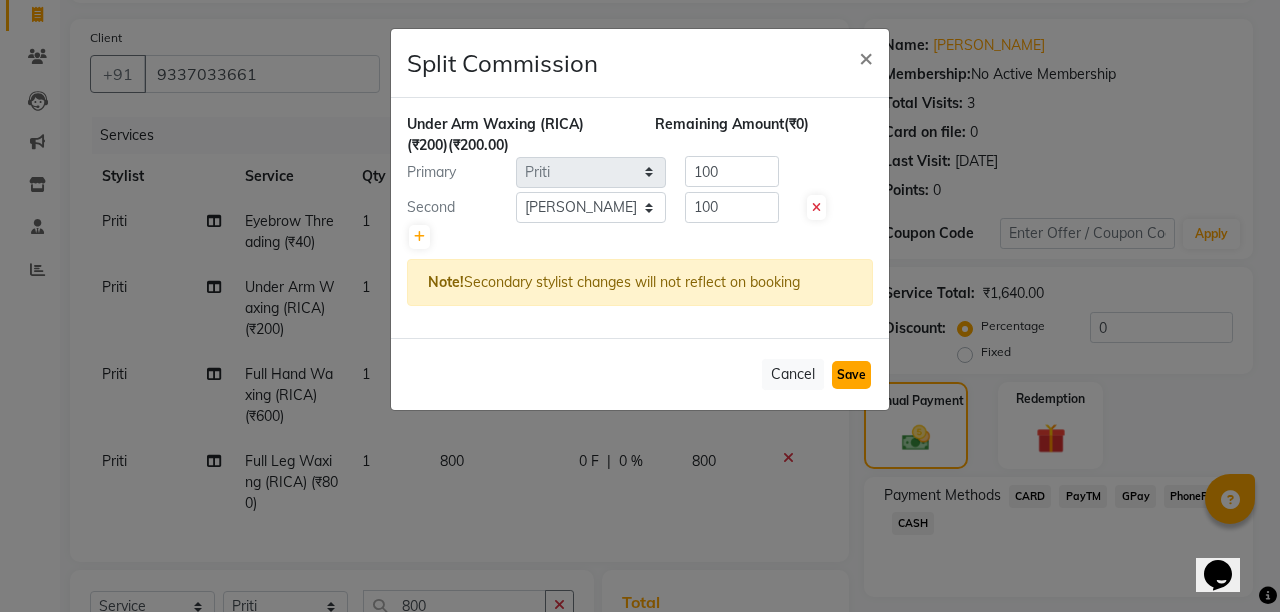 click on "Save" 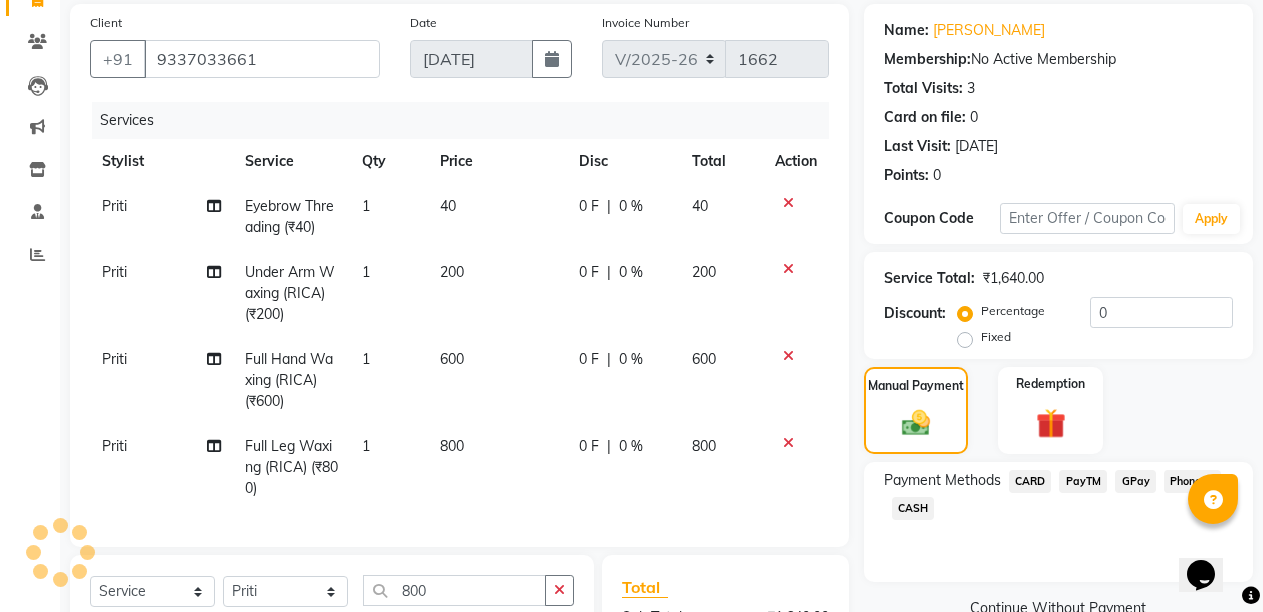 scroll, scrollTop: 331, scrollLeft: 0, axis: vertical 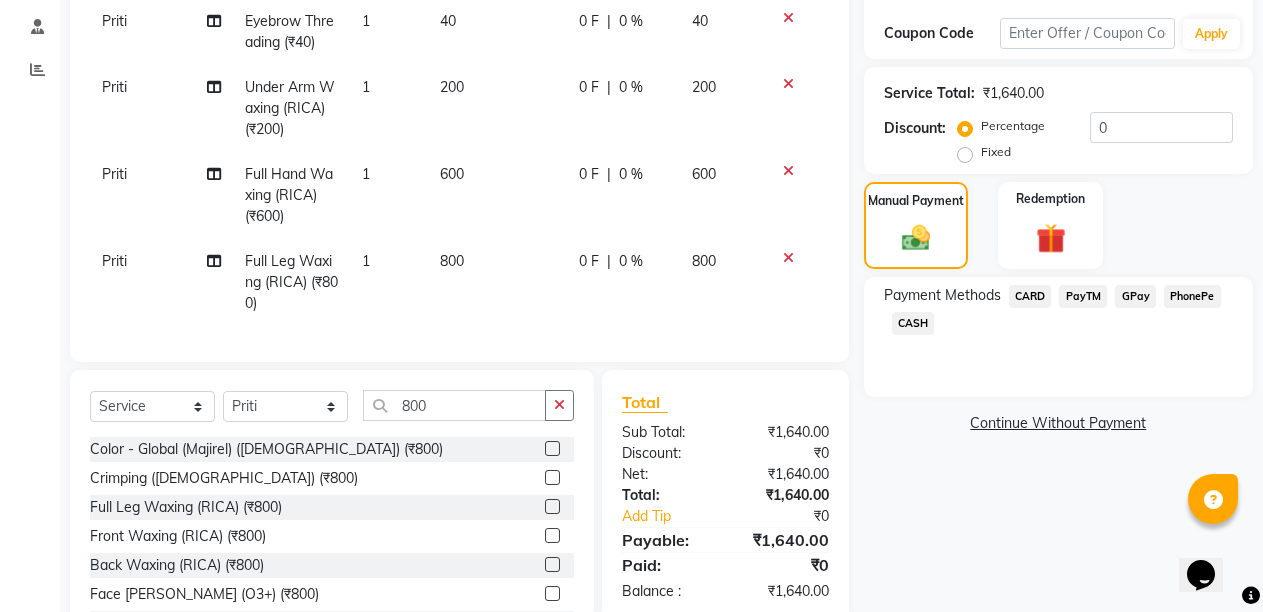click on "PayTM" 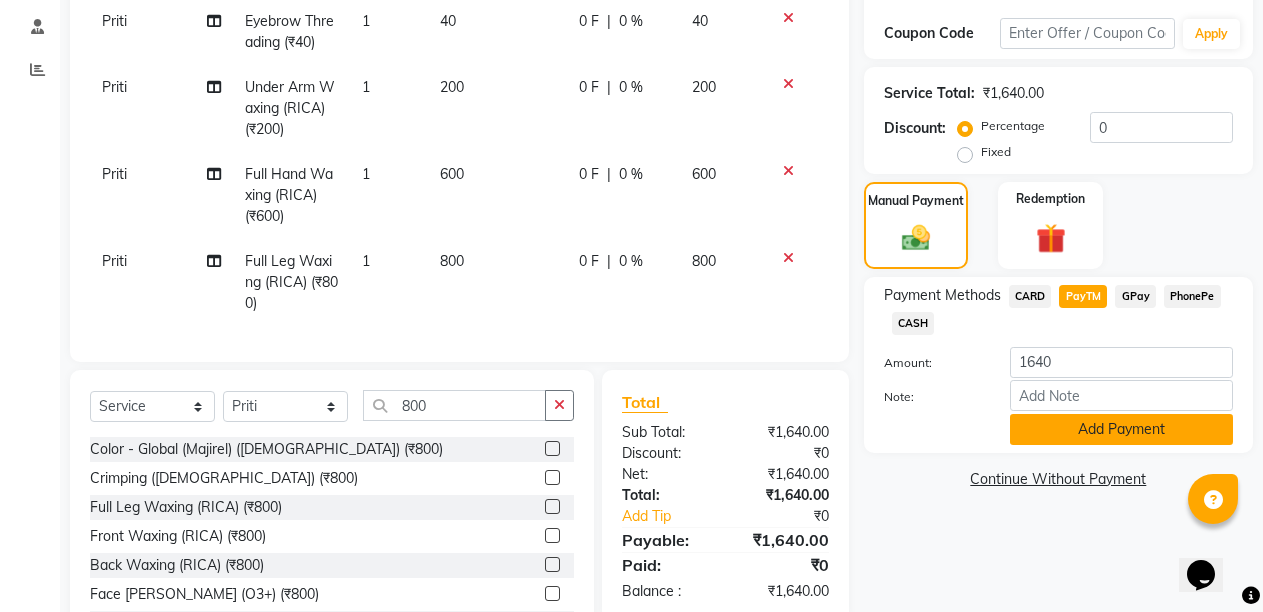click on "Add Payment" 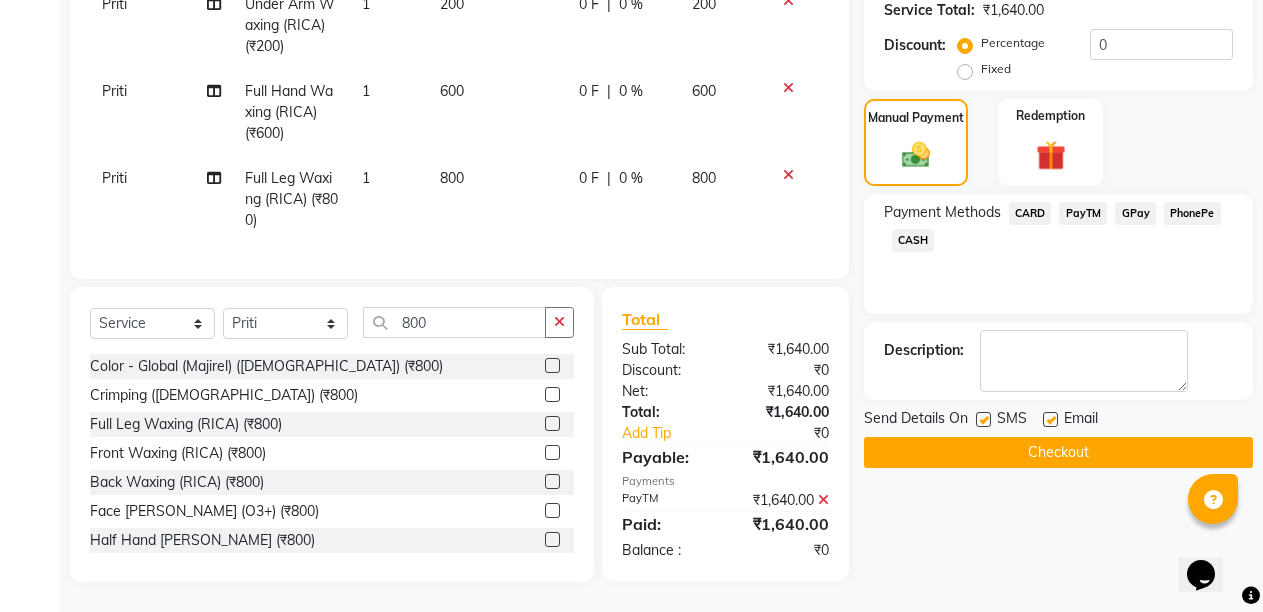 scroll, scrollTop: 431, scrollLeft: 0, axis: vertical 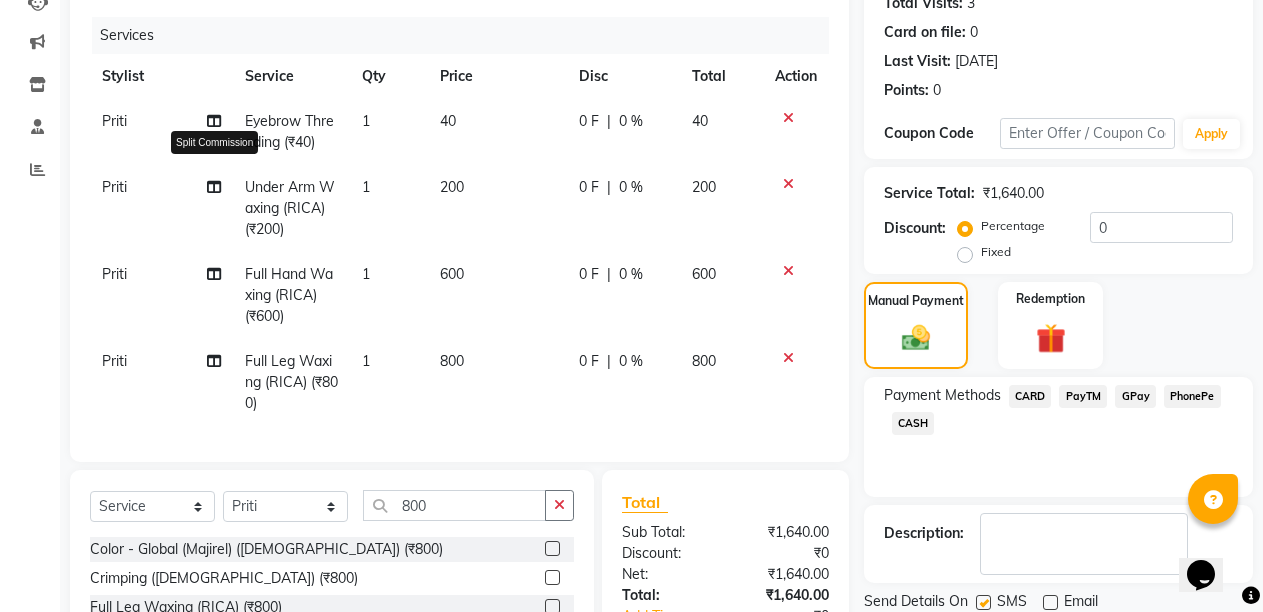 click 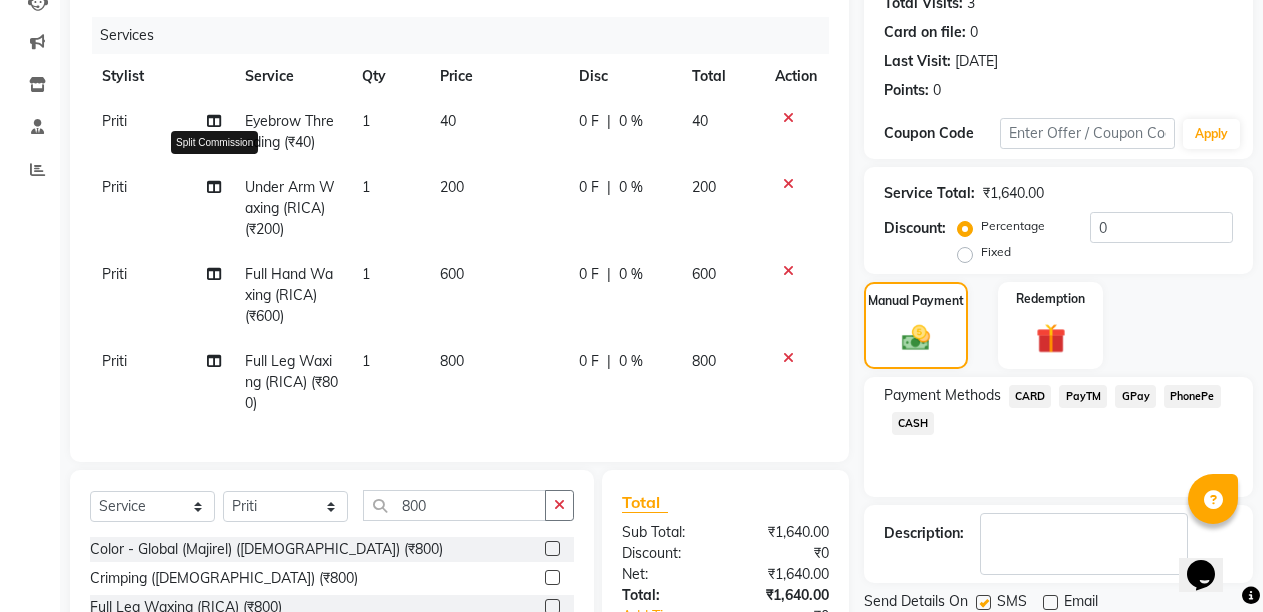 select on "21228" 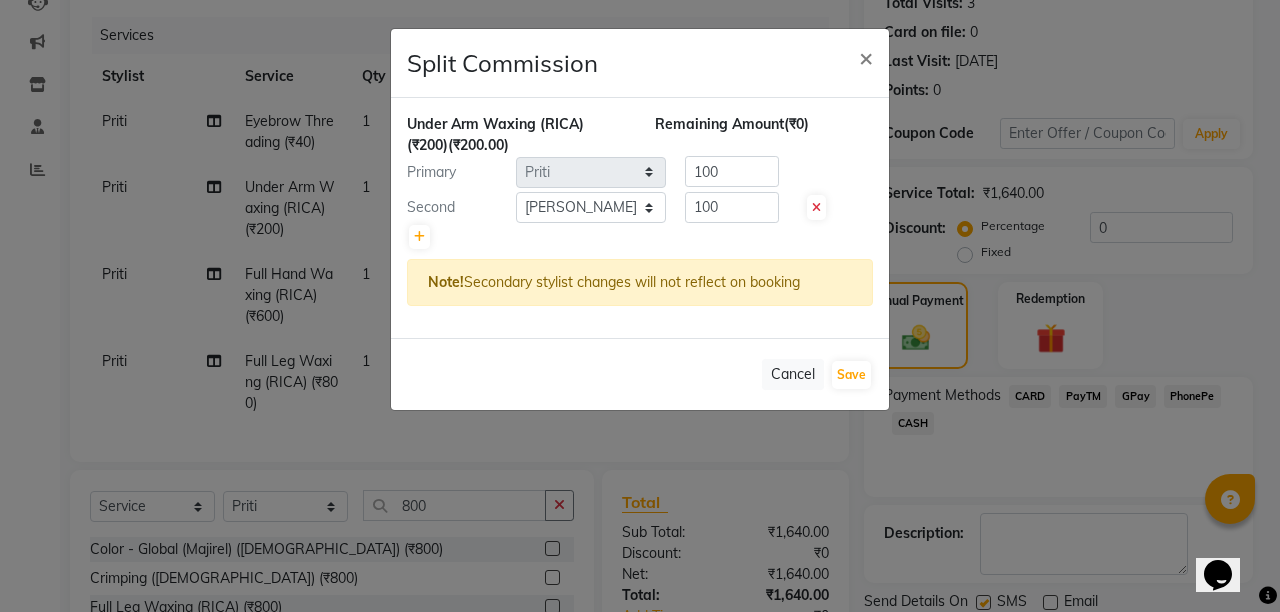 click on "Split Commission × Under Arm Waxing (RICA) (₹200)  (₹200.00) Remaining Amount  (₹0) Primary Select  Abhi   Admin   Babu   Budhia   Monalisa    Priti   Taj  100 Second Select  Abhi   Admin   Babu   Budhia   Monalisa    Priti   Taj  100 Note!  Secondary stylist changes will not reflect on booking   Cancel   Save" 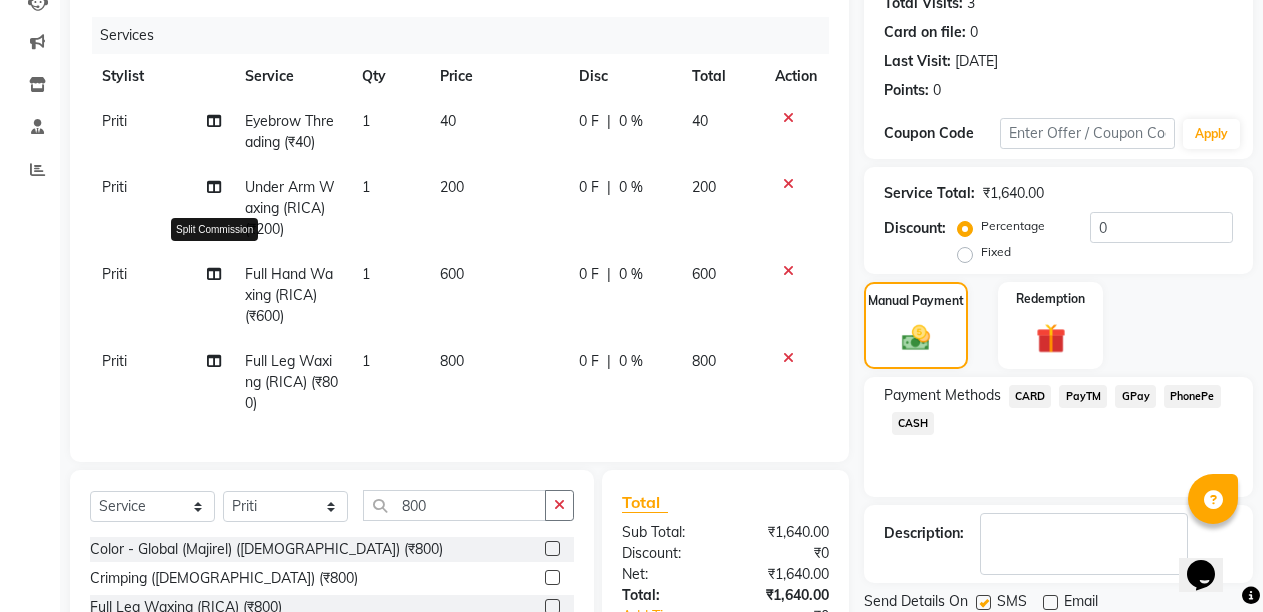 click 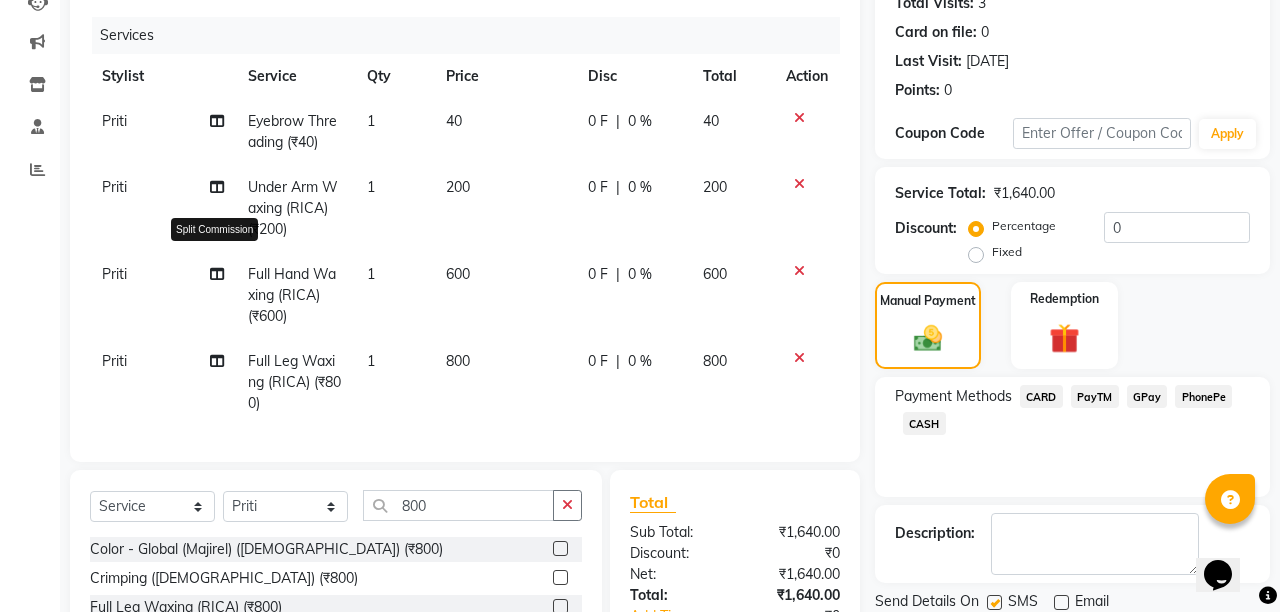 select on "21228" 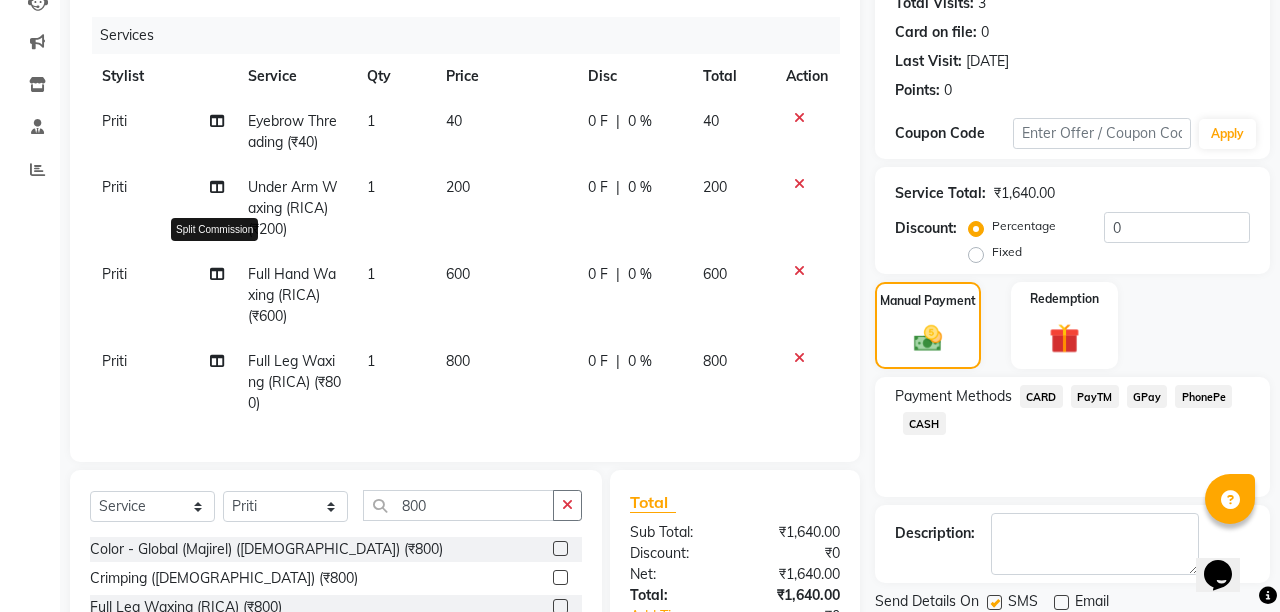 select on "80321" 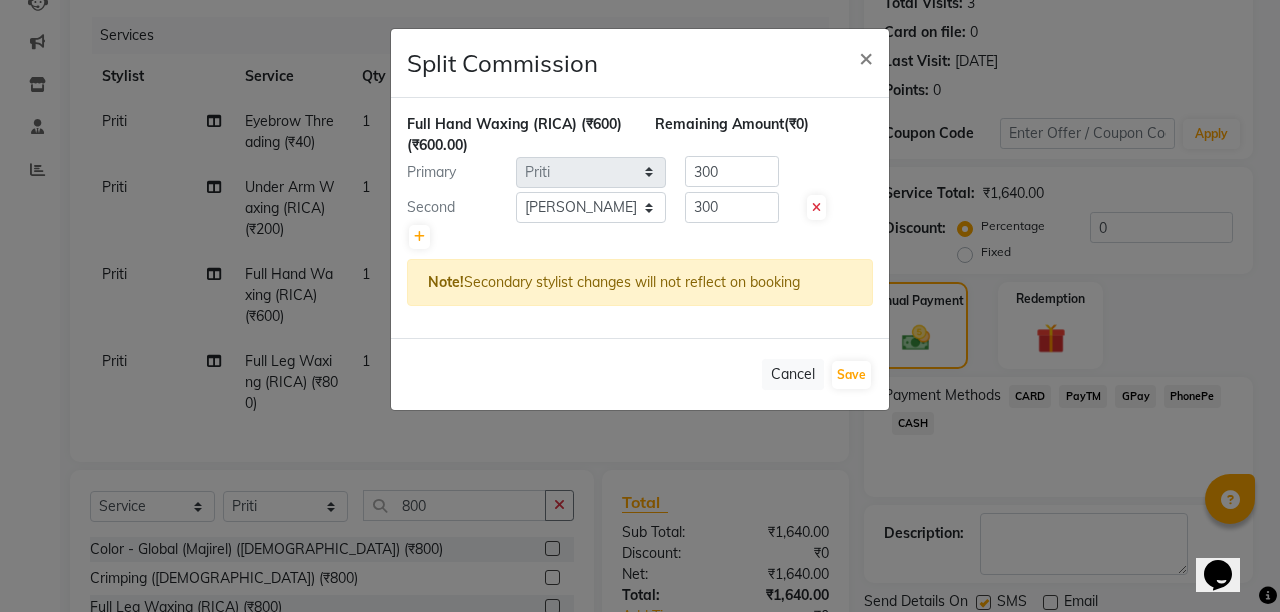 click on "Split Commission × Full Hand Waxing (RICA) (₹600)  (₹600.00) Remaining Amount  (₹0) Primary Select  Abhi   Admin   Babu   Budhia   Monalisa    Priti   Taj  300 Second Select  Abhi   Admin   Babu   Budhia   Monalisa    Priti   Taj  300 Note!  Secondary stylist changes will not reflect on booking   Cancel   Save" 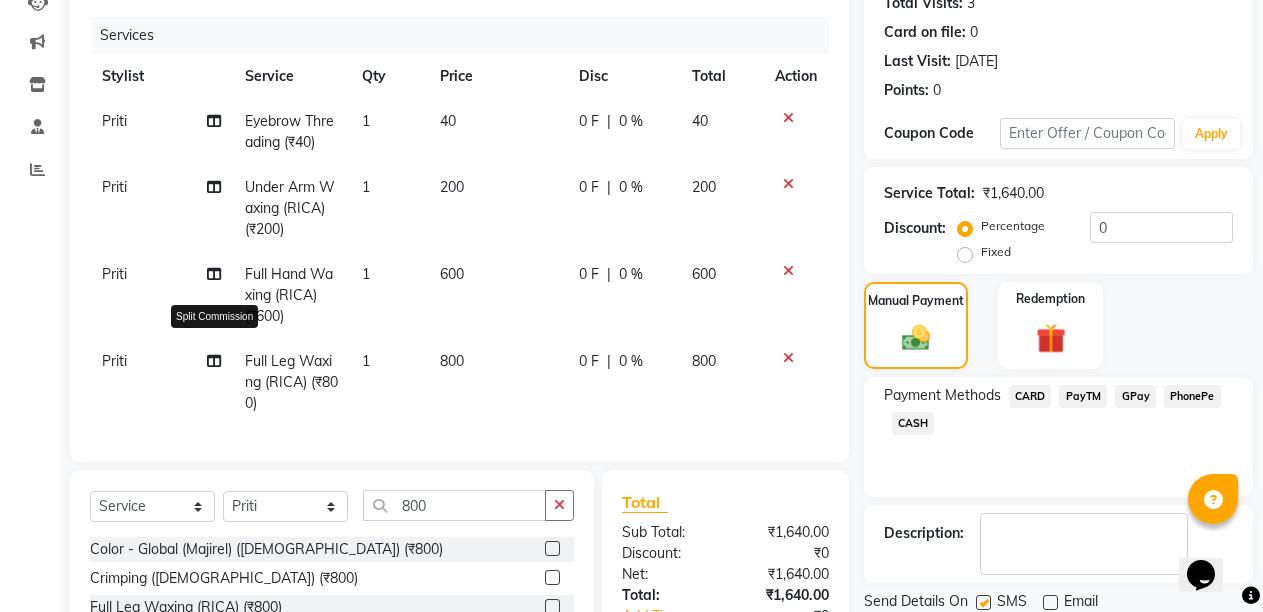 click 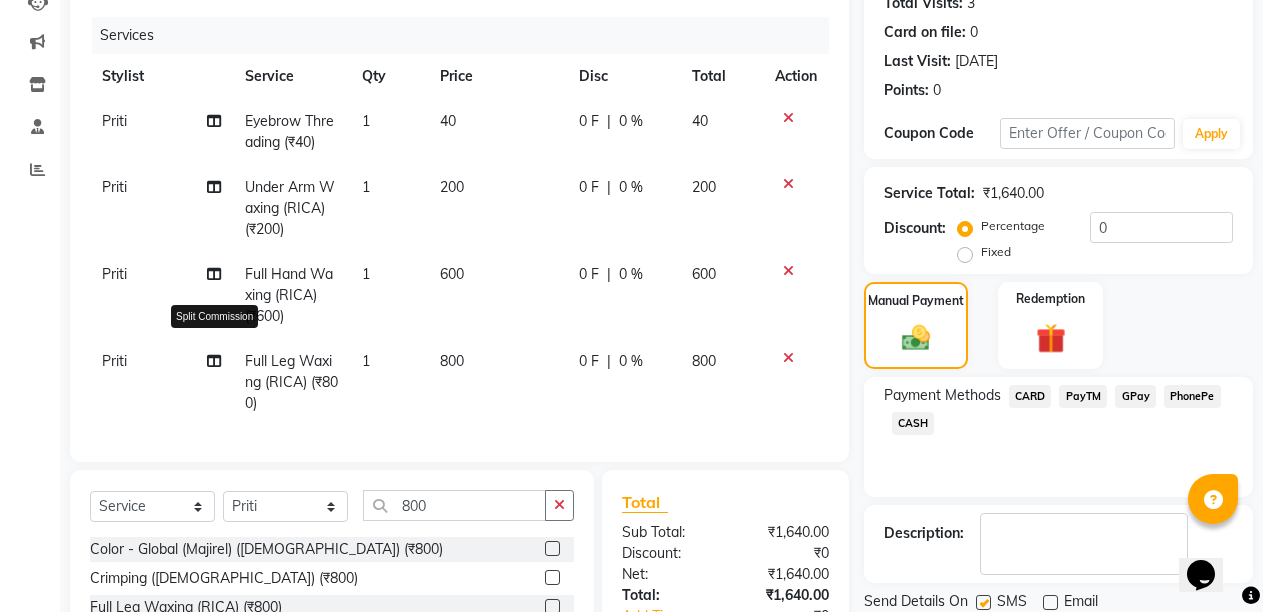 select on "21228" 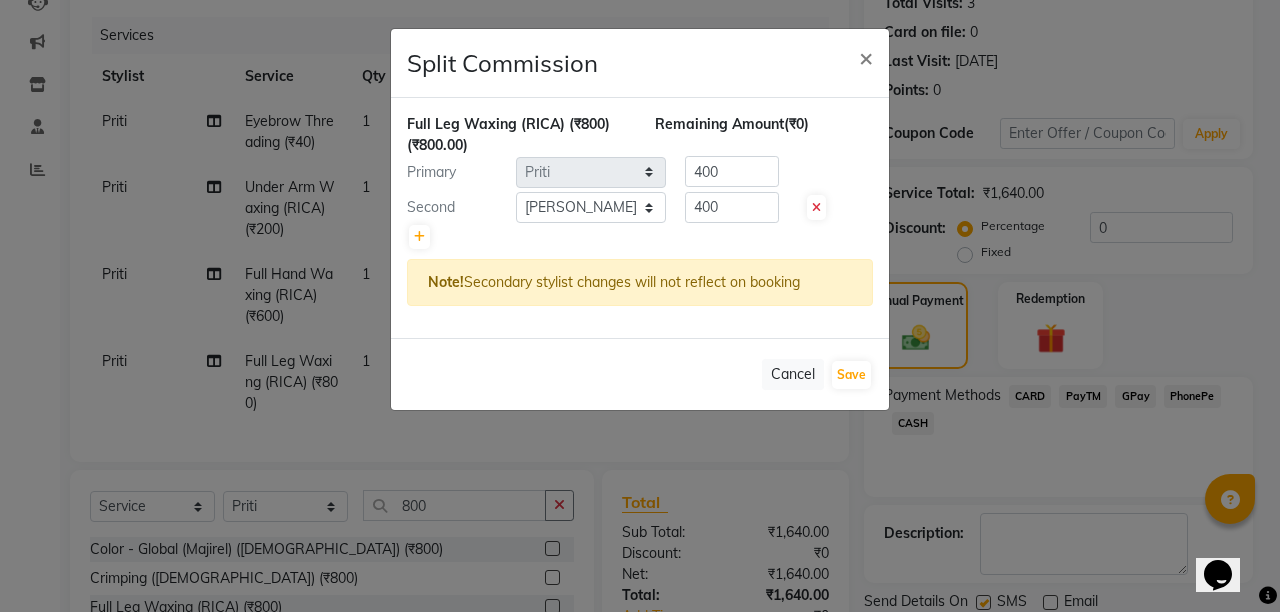 click on "Split Commission × Full Leg Waxing (RICA) (₹800)  (₹800.00) Remaining Amount  (₹0) Primary Select  Abhi   Admin   Babu   Budhia   Monalisa    Priti   Taj  400 Second Select  Abhi   Admin   Babu   Budhia   Monalisa    Priti   Taj  400 Note!  Secondary stylist changes will not reflect on booking   Cancel   Save" 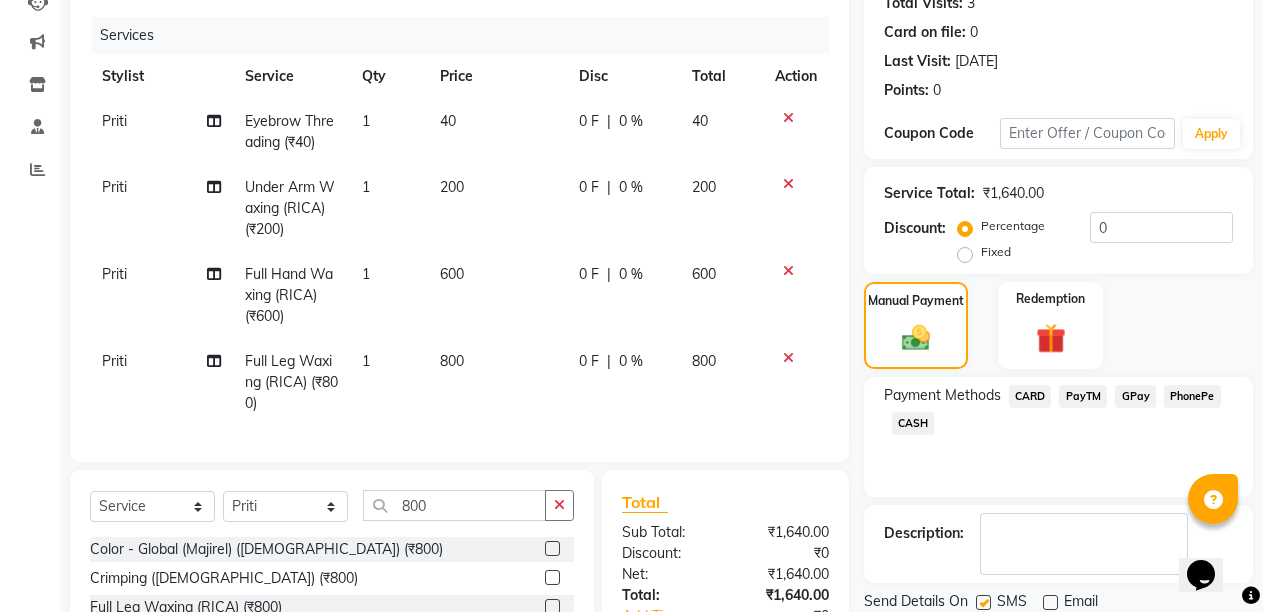 drag, startPoint x: 118, startPoint y: 348, endPoint x: 112, endPoint y: 368, distance: 20.880613 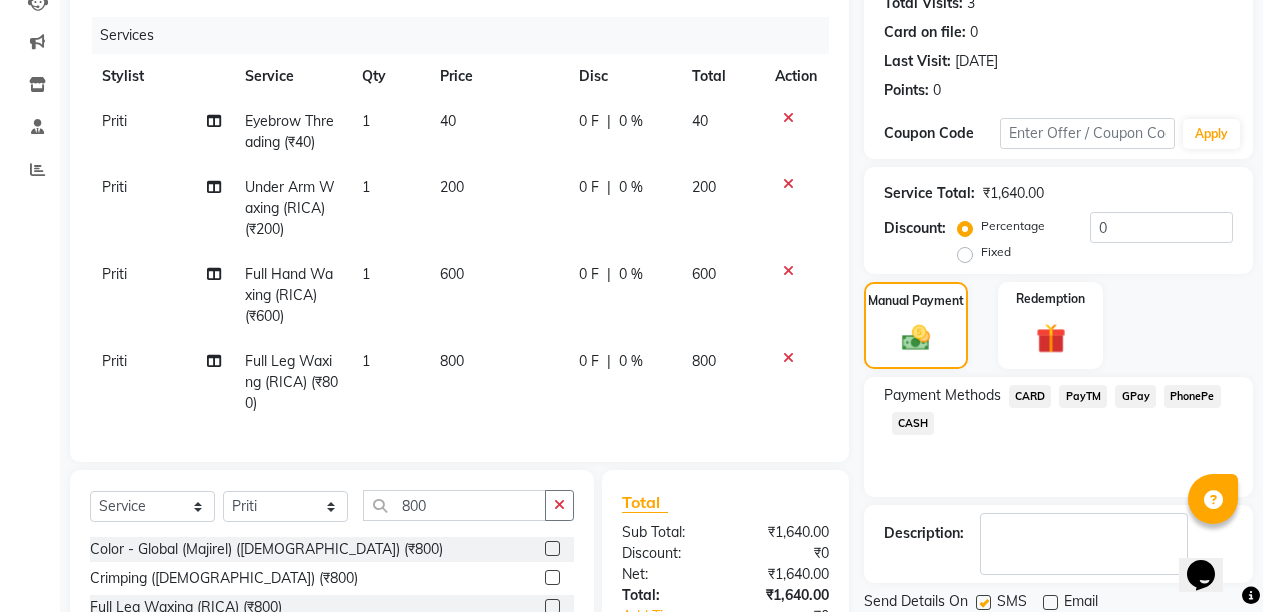 click on "Priti" 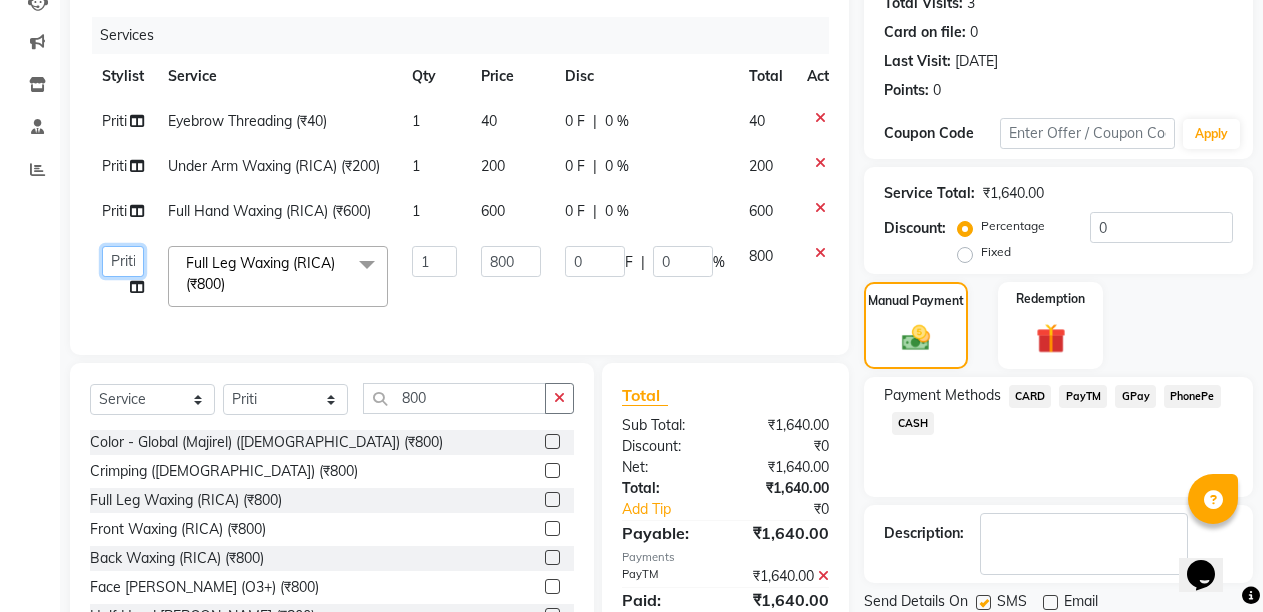 click on "Abhi   Admin   Babu   Budhia   Monalisa    Priti   Taj" 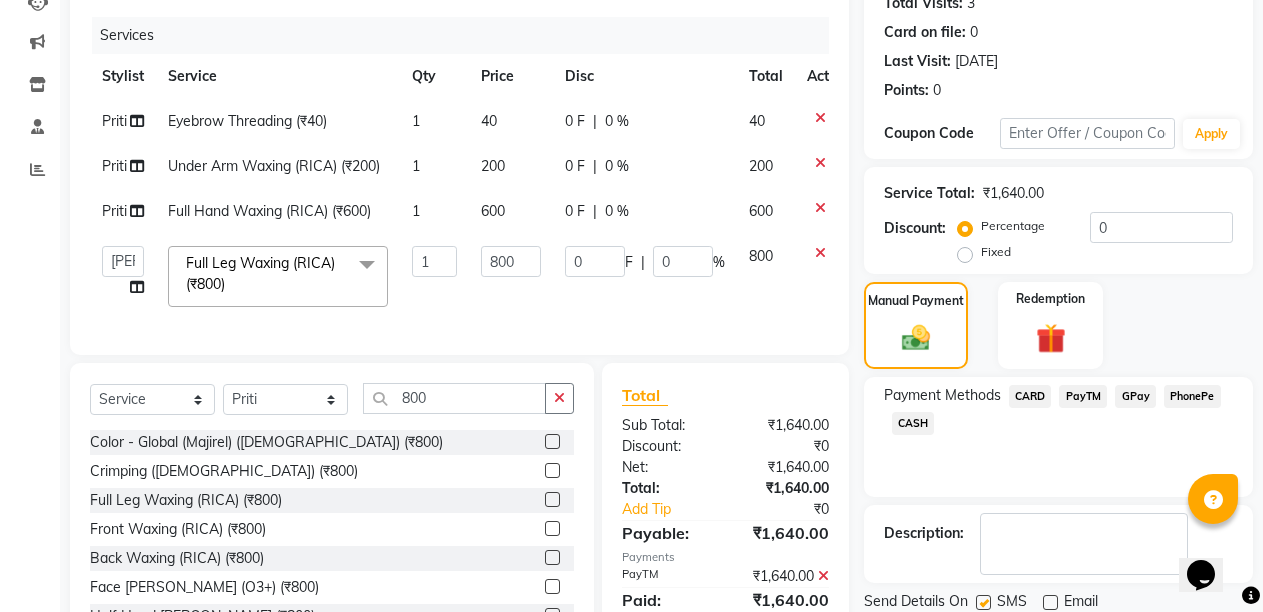 select on "80321" 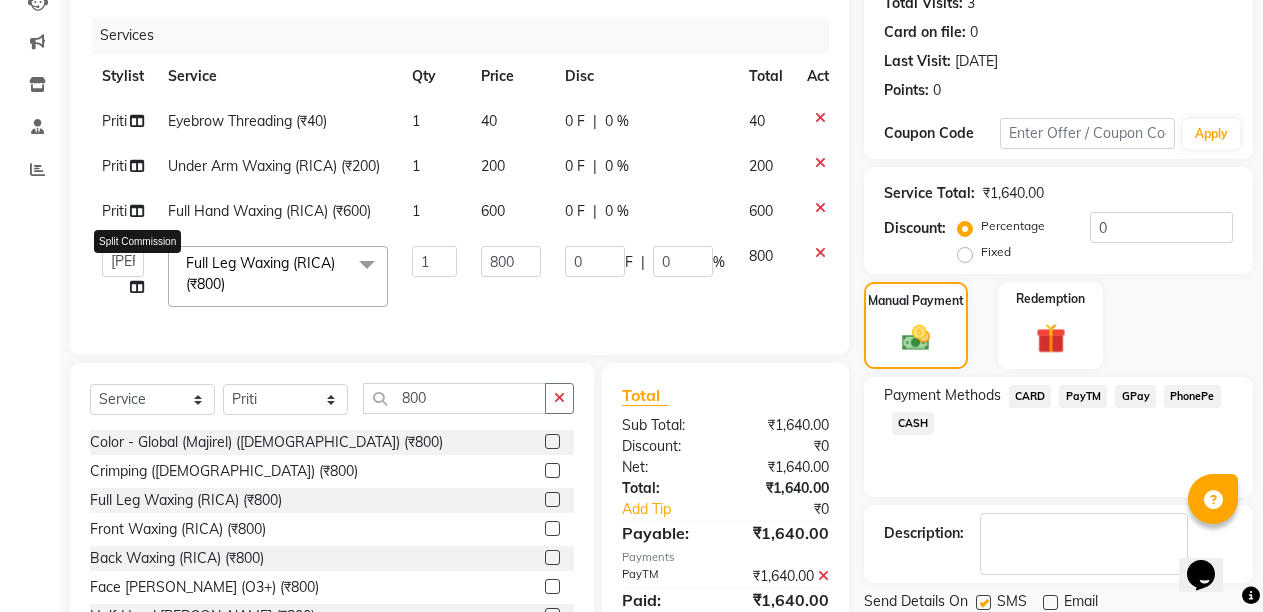click 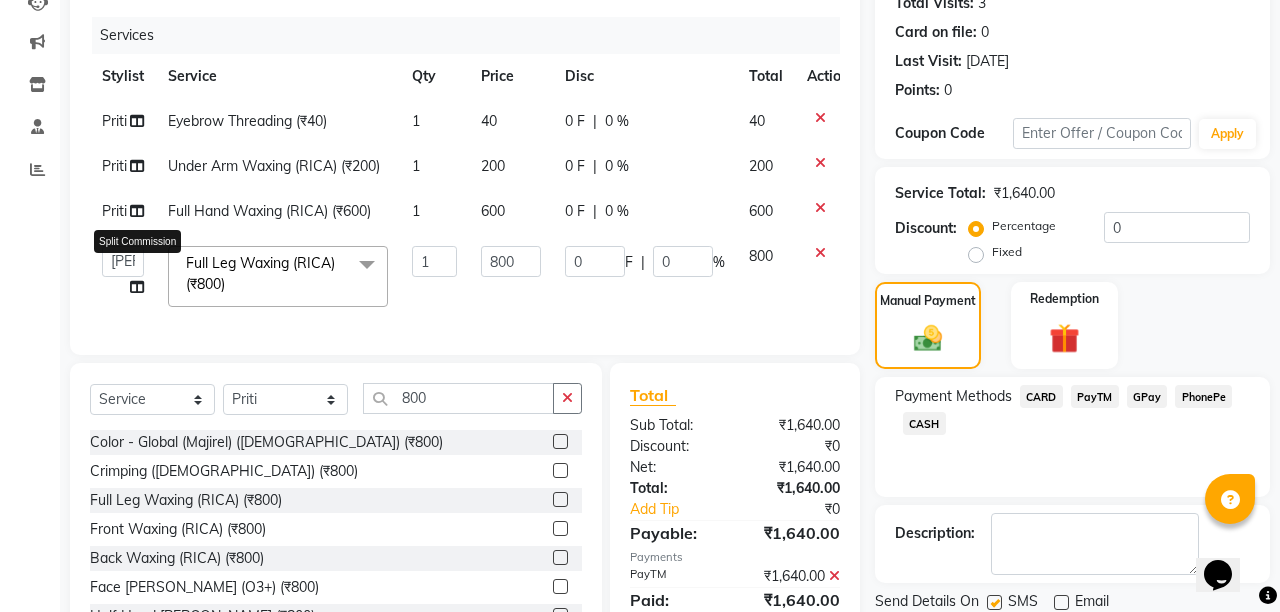 select on "80321" 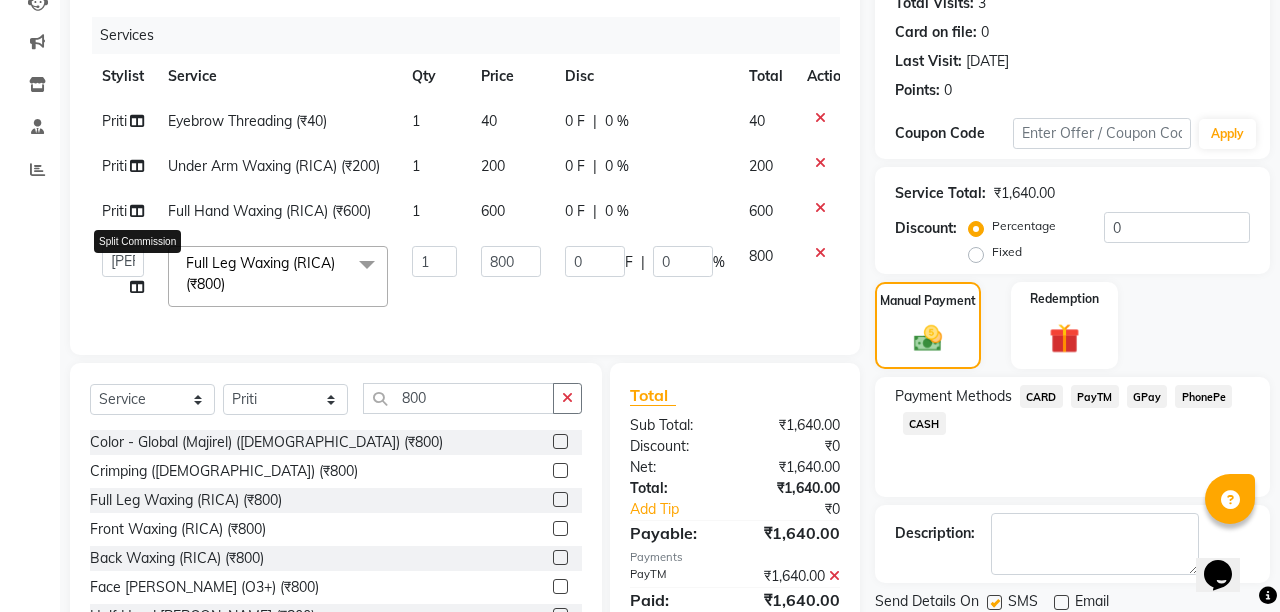 select on "80321" 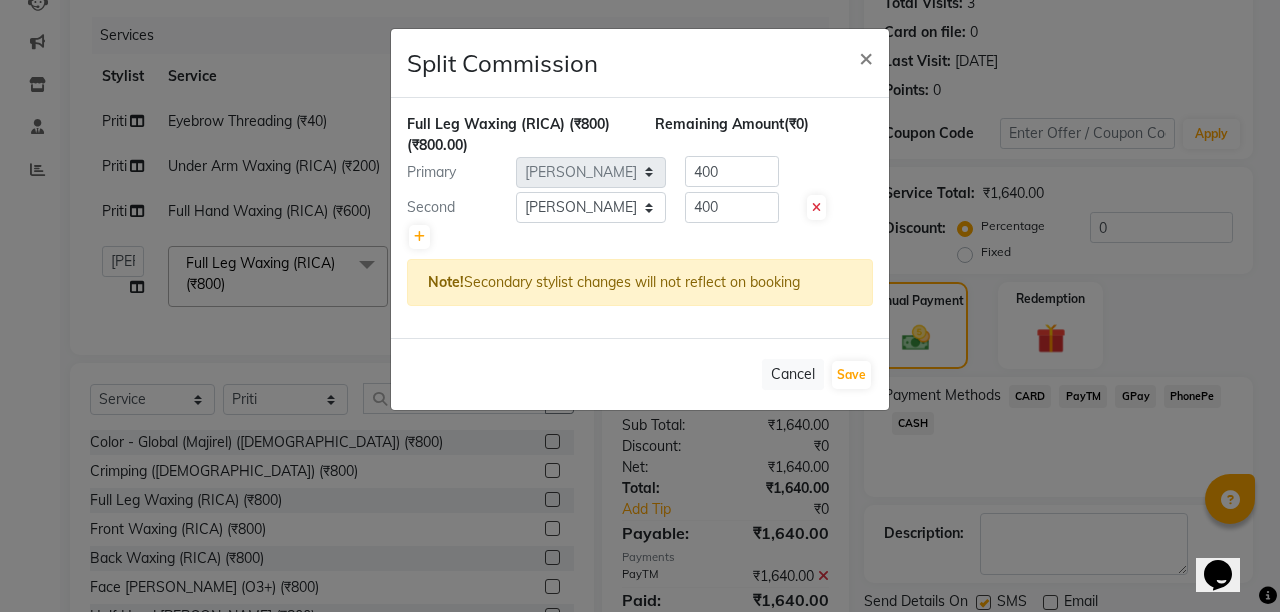 click 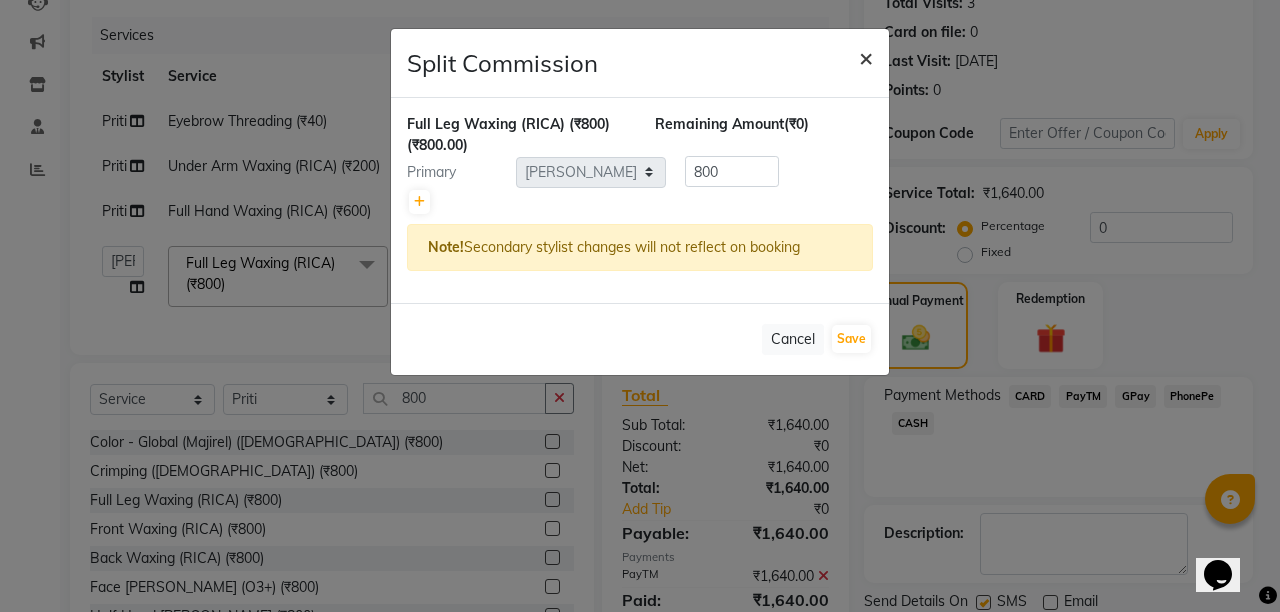 click on "×" 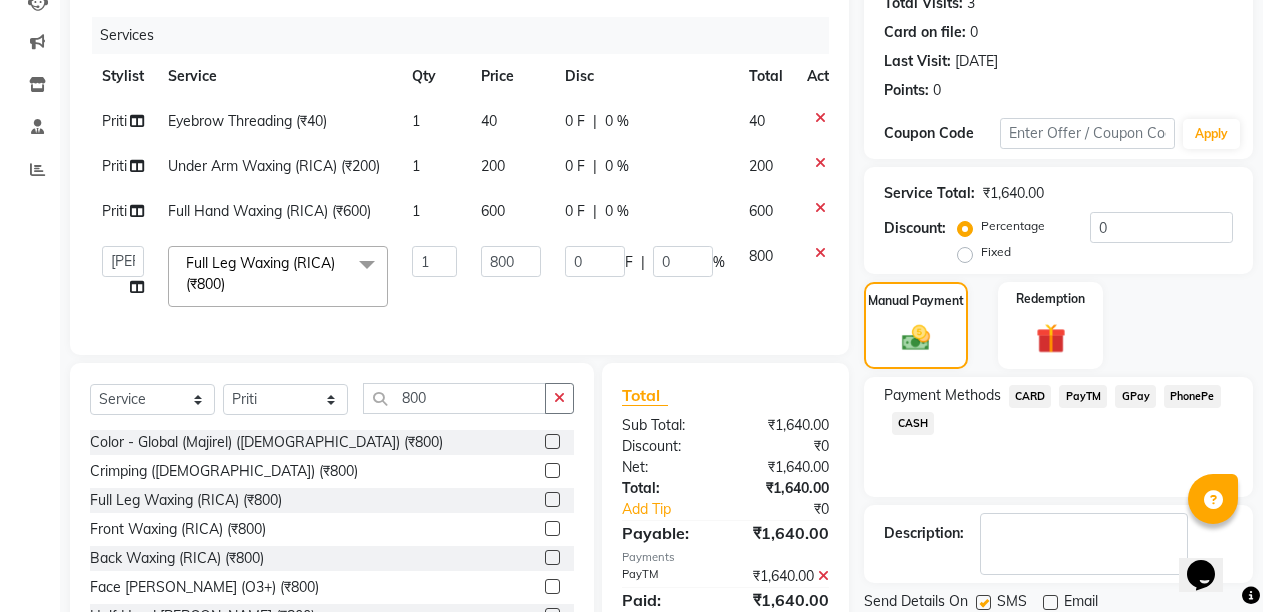 click on "PayTM" 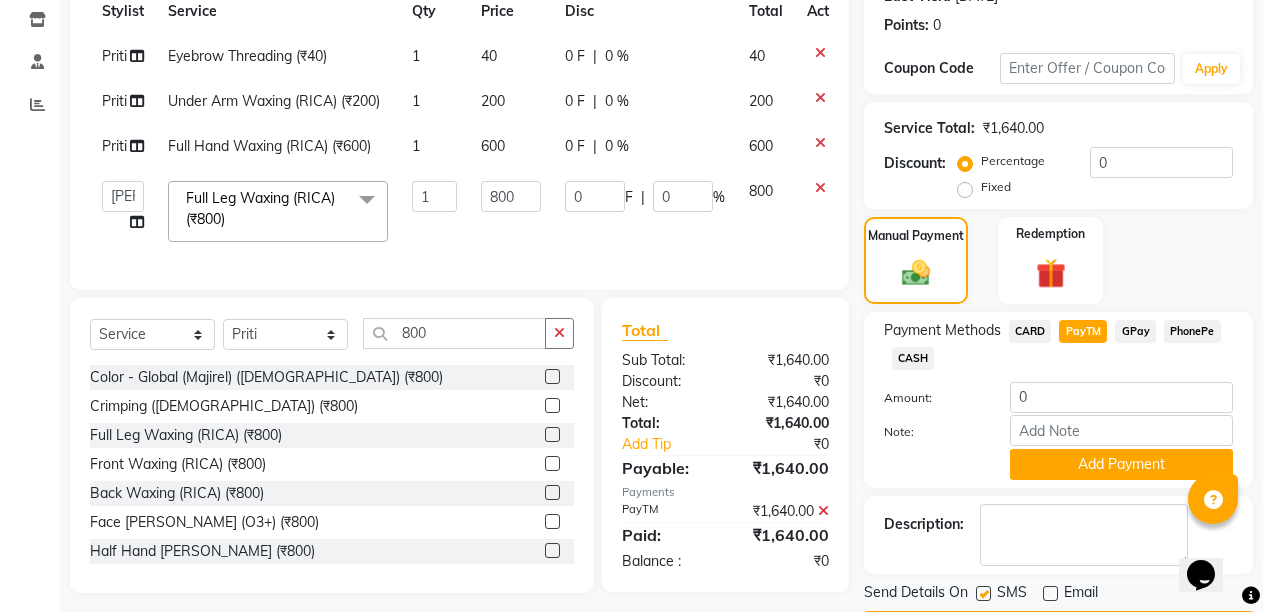 scroll, scrollTop: 331, scrollLeft: 0, axis: vertical 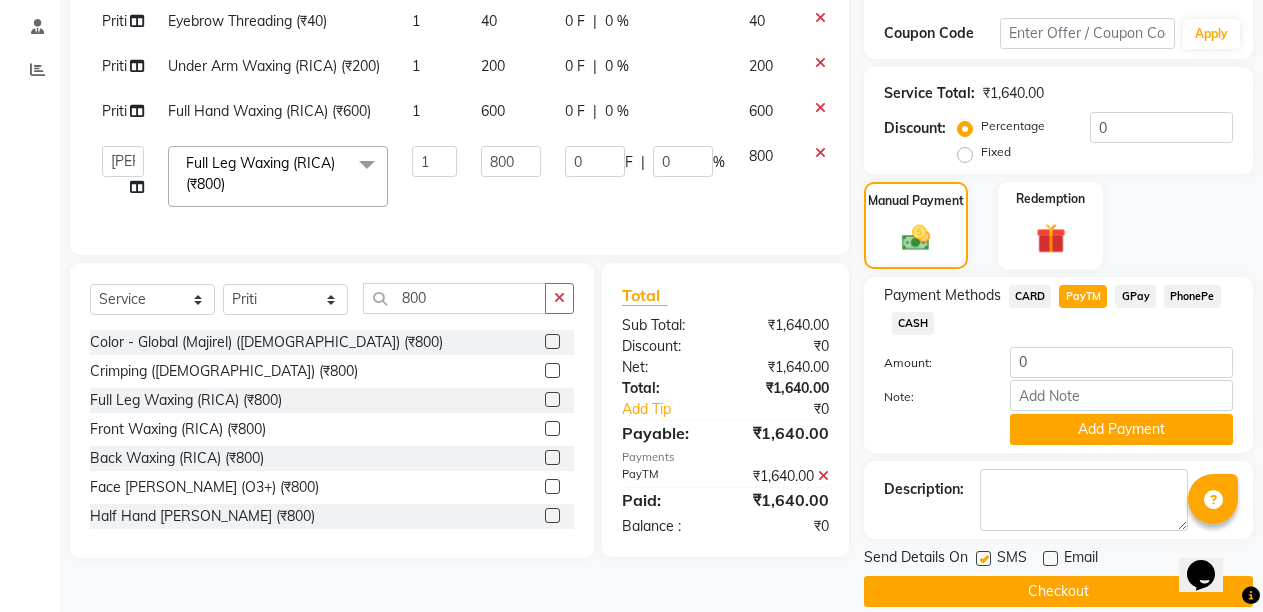 click on "CARD" 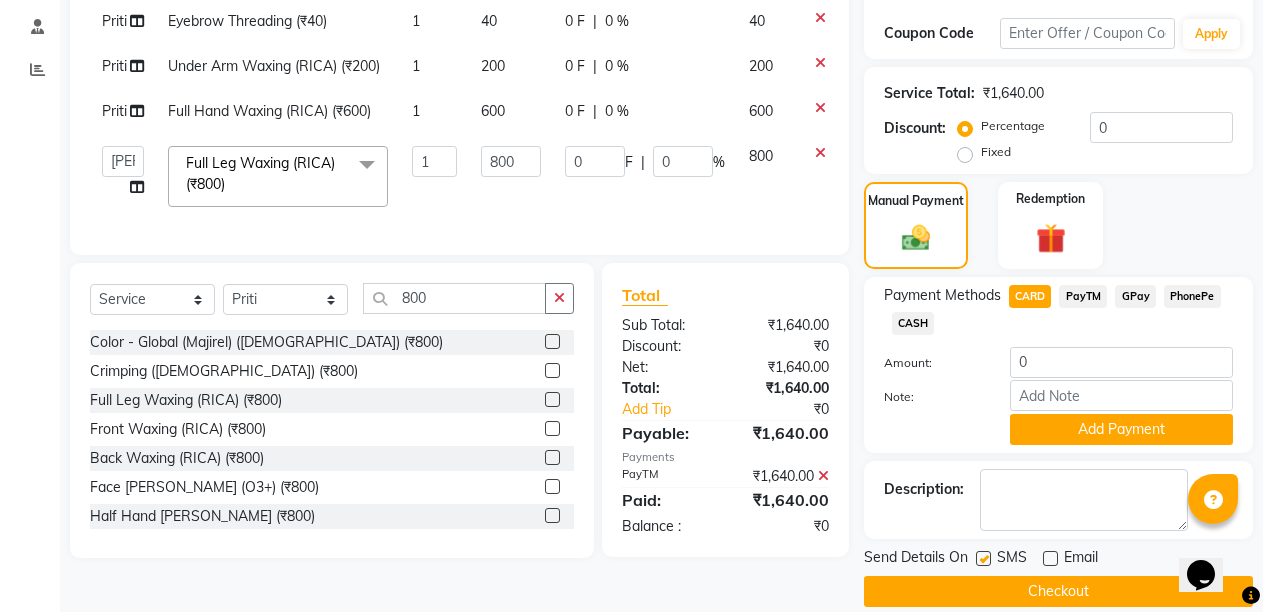 click 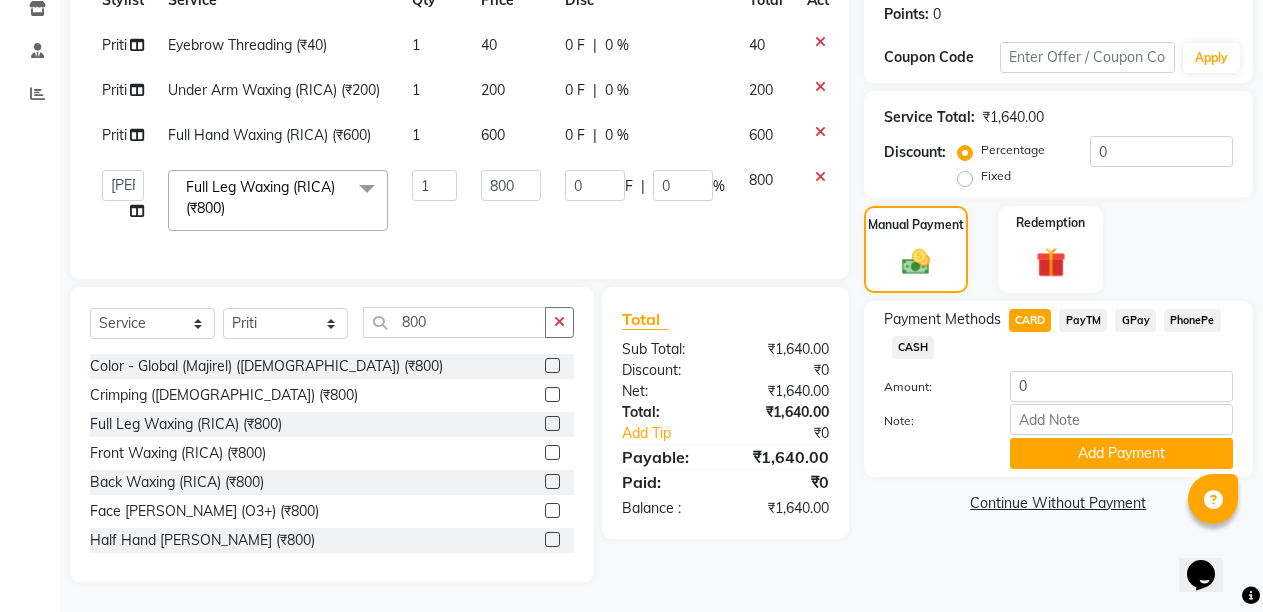 scroll, scrollTop: 324, scrollLeft: 0, axis: vertical 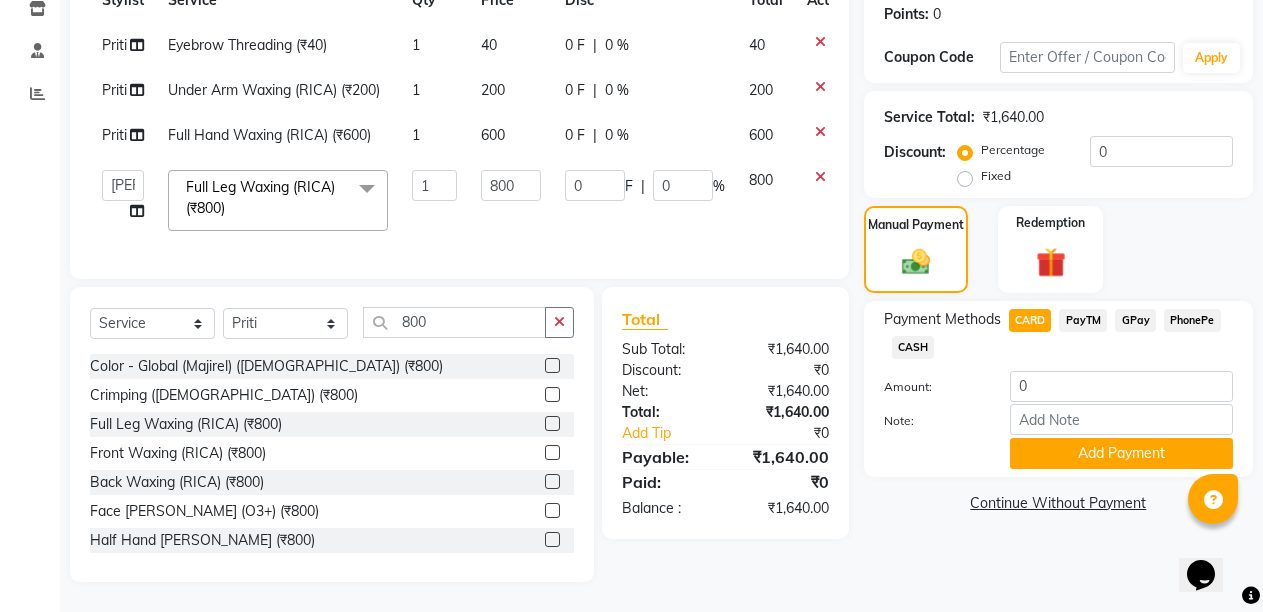 click on "PayTM" 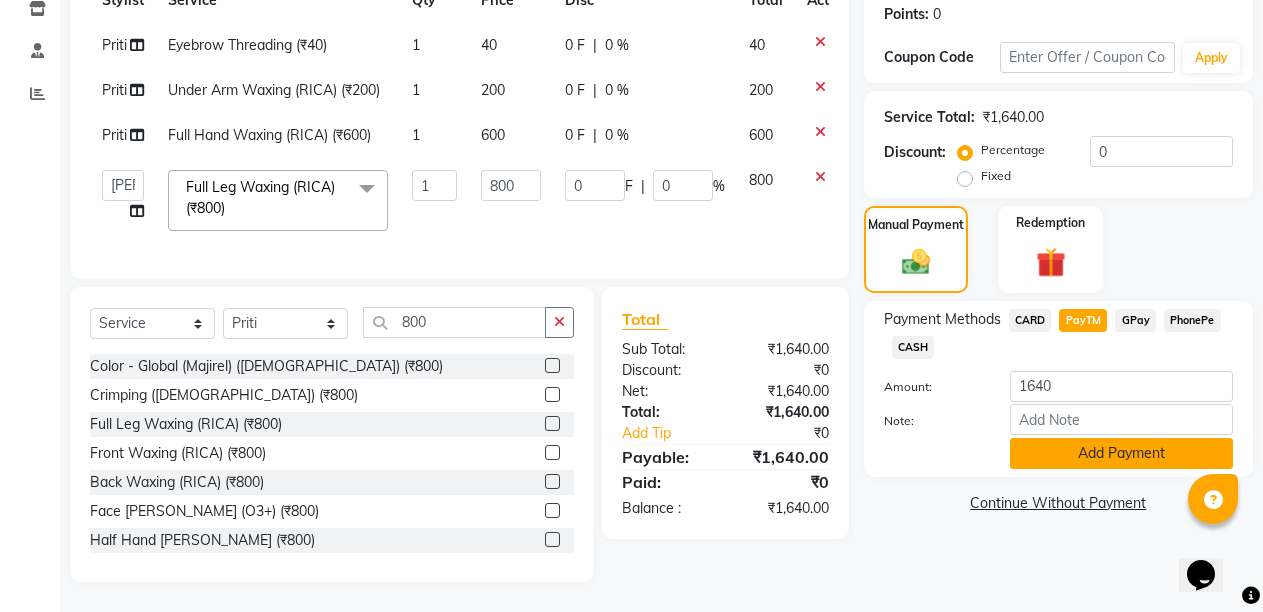 click on "Add Payment" 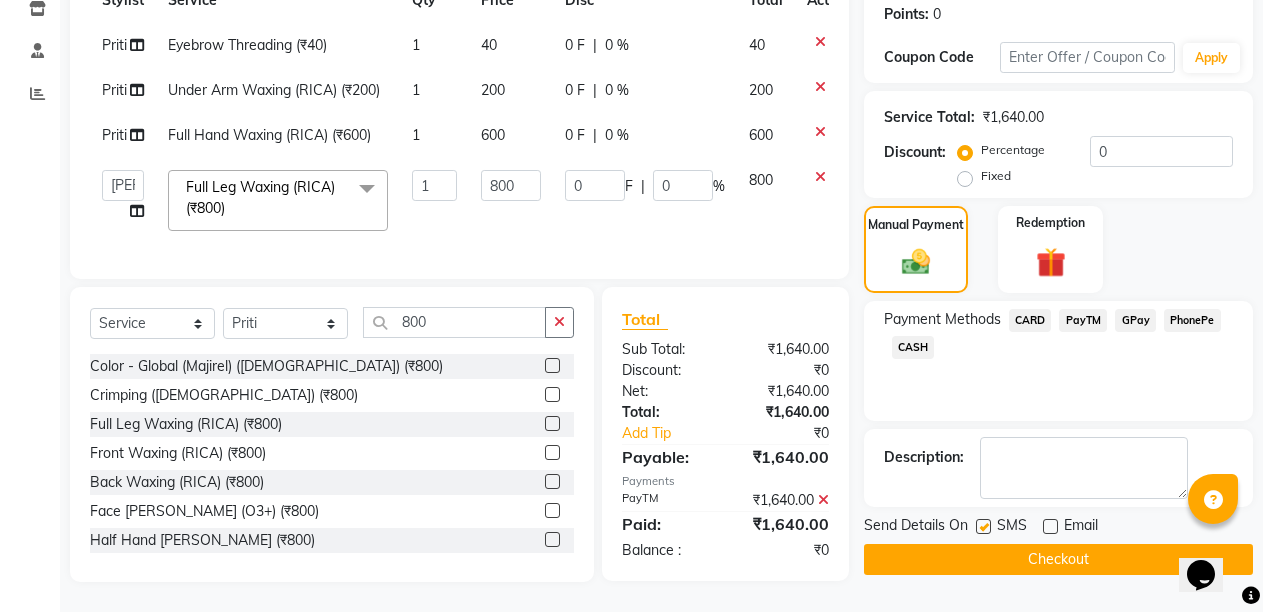 click on "Checkout" 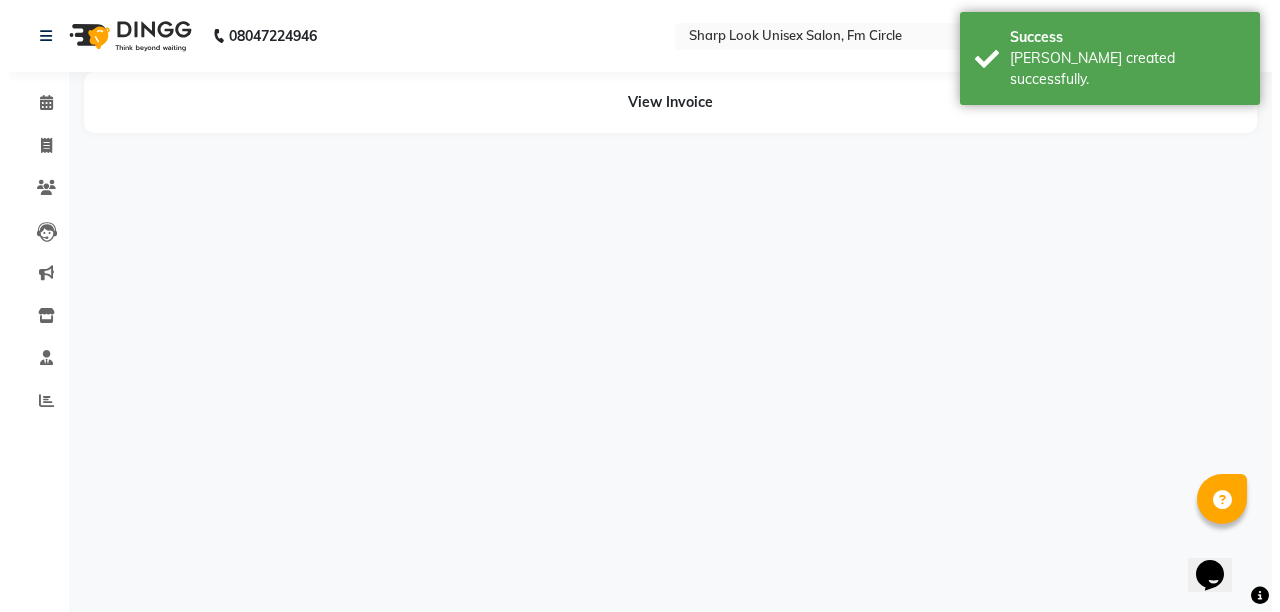 scroll, scrollTop: 0, scrollLeft: 0, axis: both 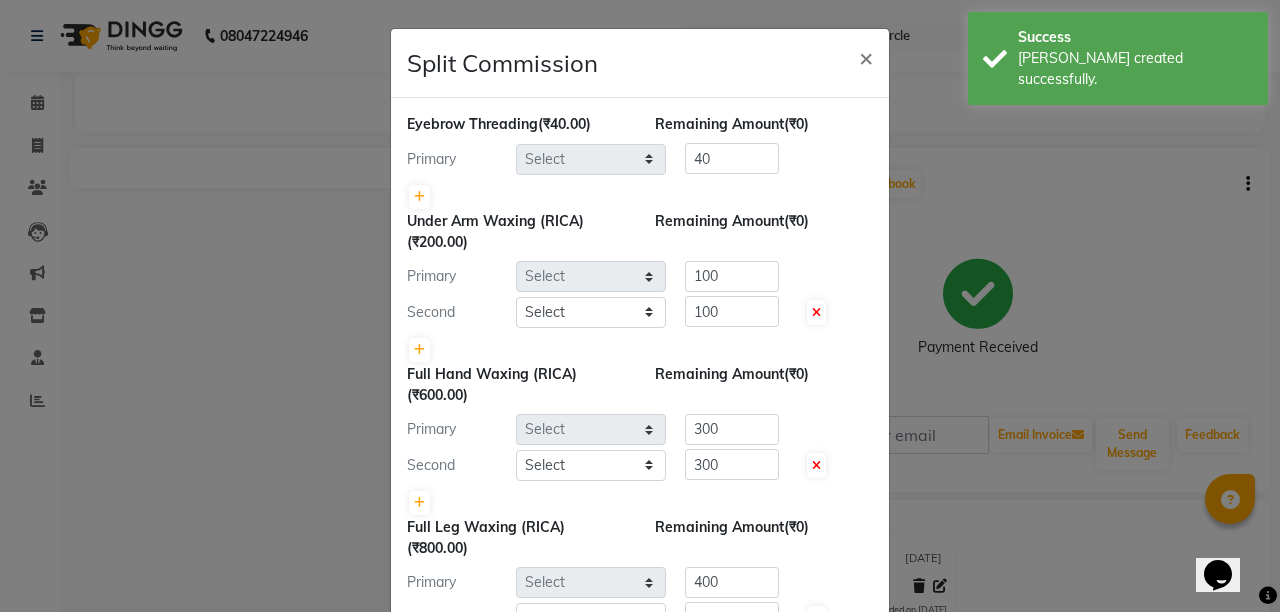 select on "21228" 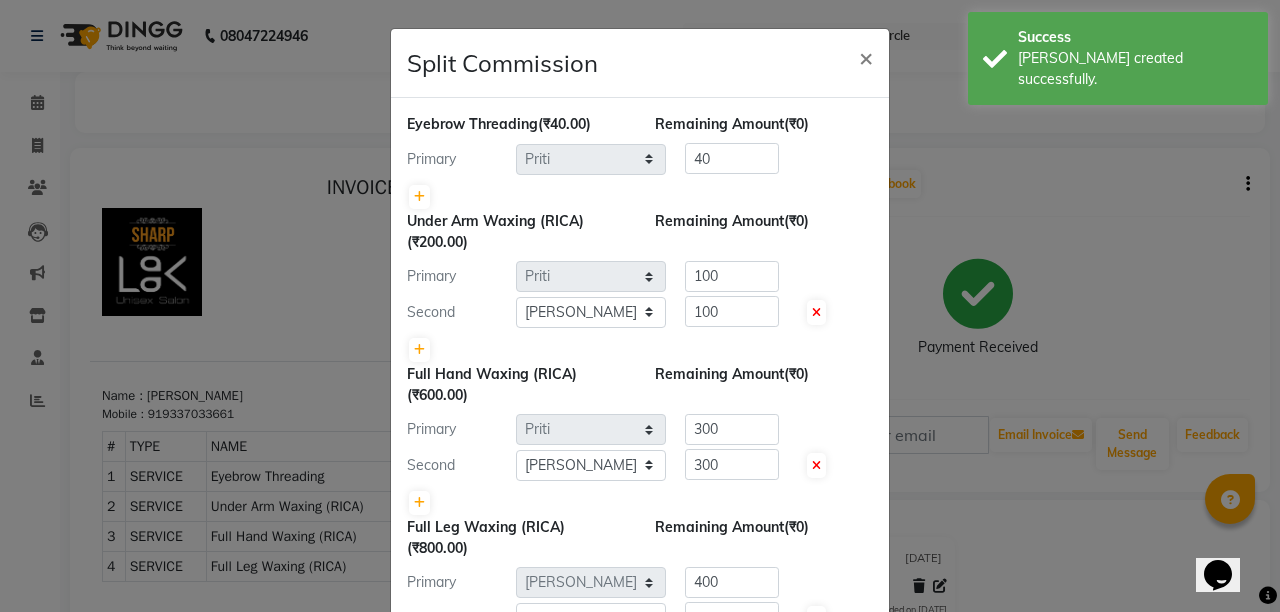 scroll, scrollTop: 0, scrollLeft: 0, axis: both 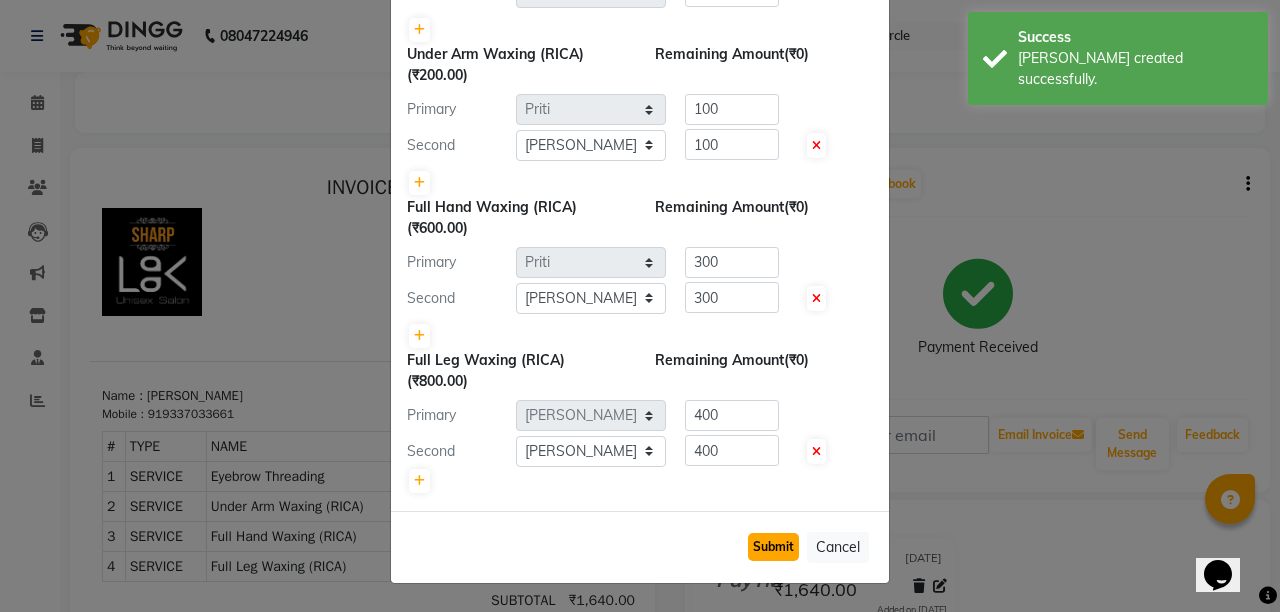 click on "Submit" 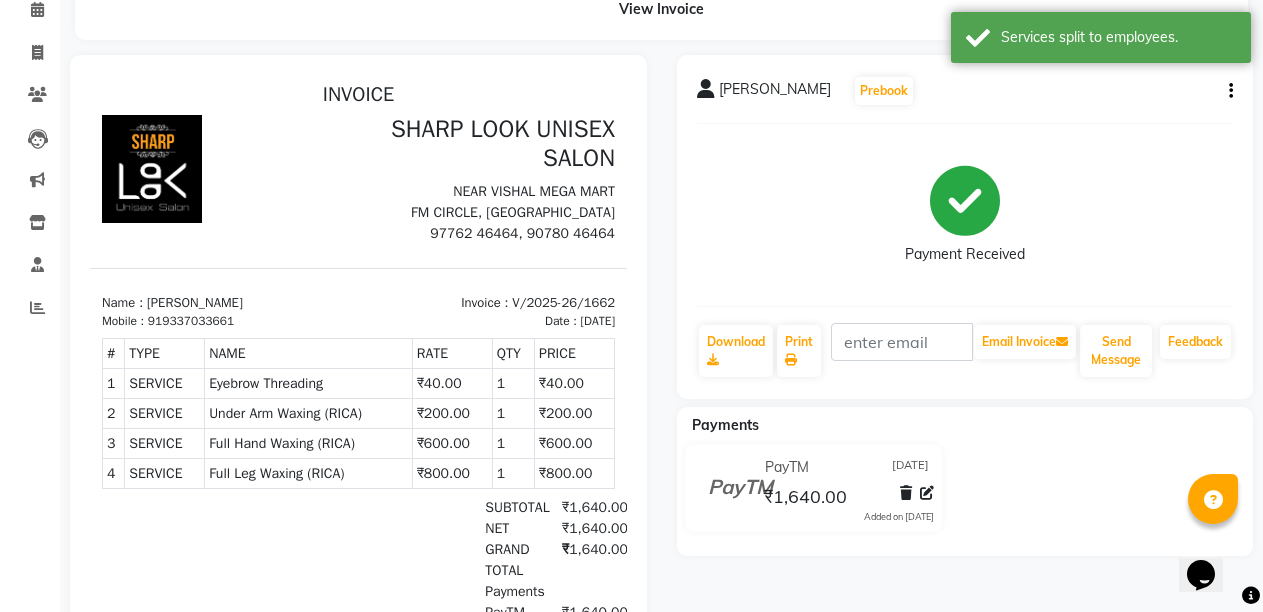 scroll, scrollTop: 0, scrollLeft: 0, axis: both 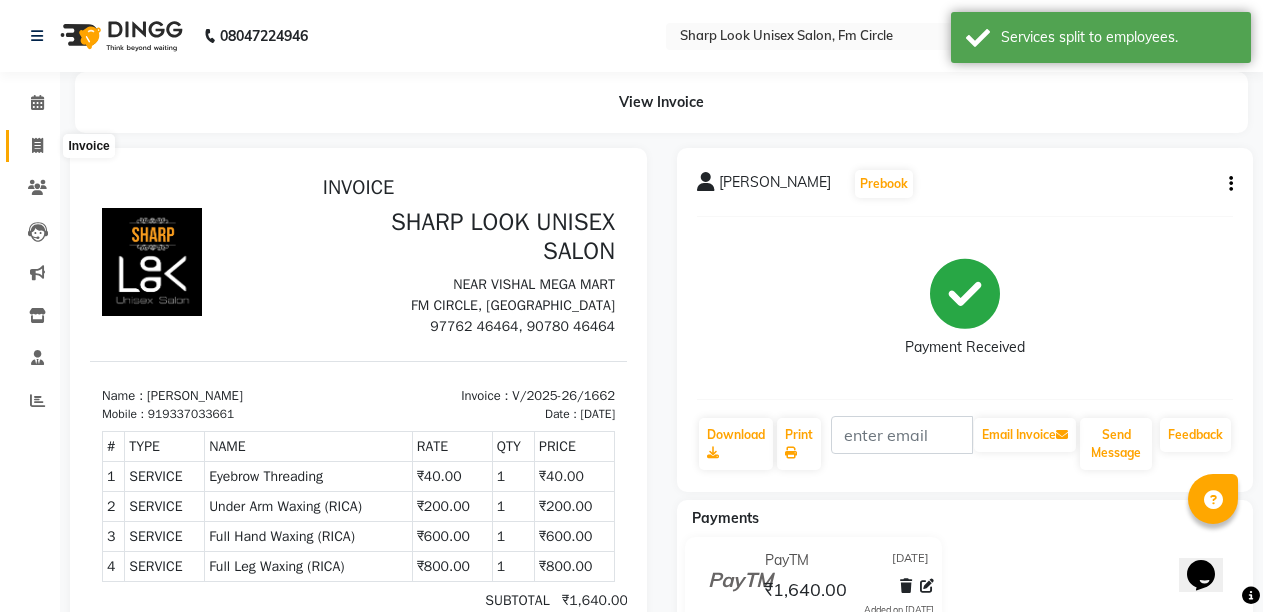 click 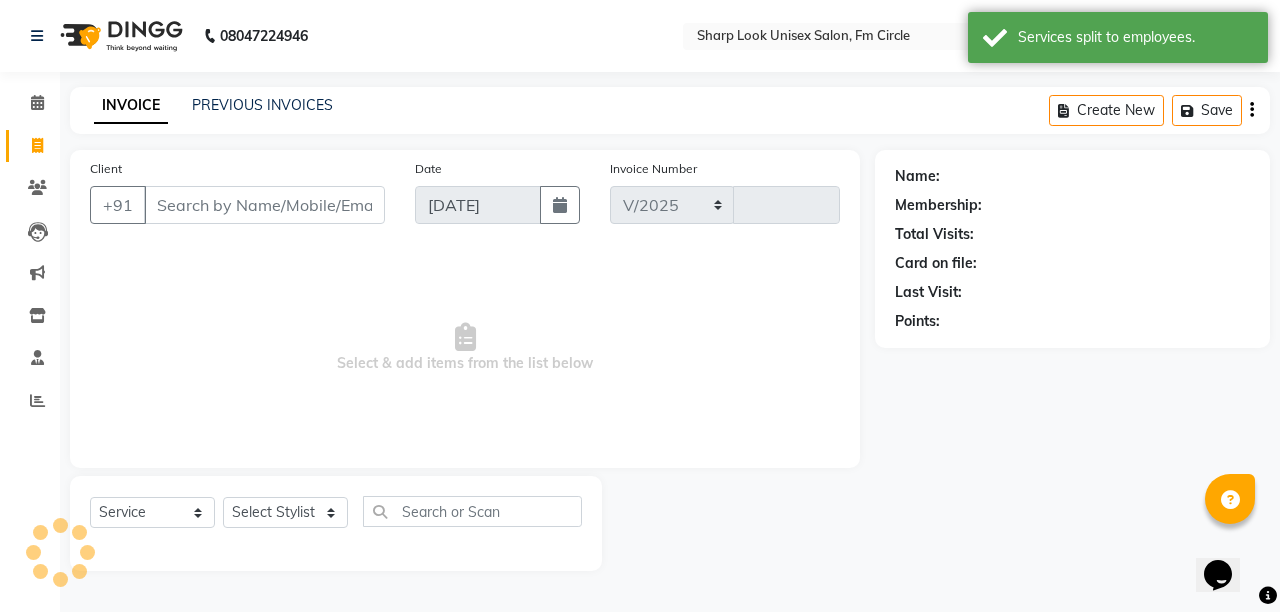 select on "804" 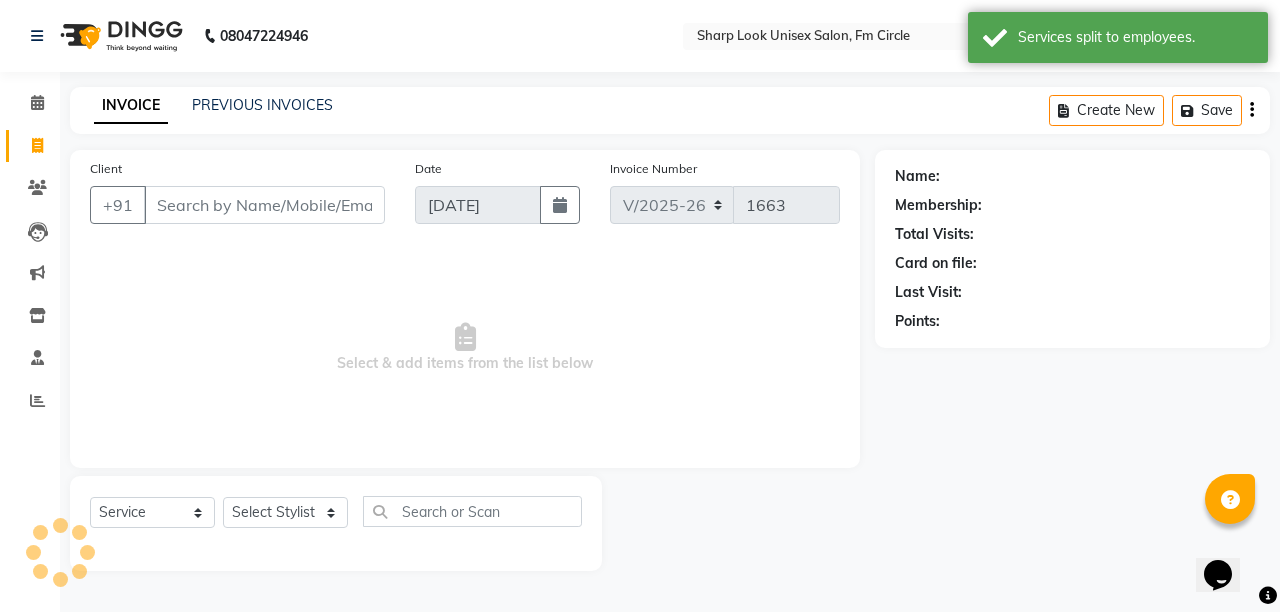 click on "Client" at bounding box center (264, 205) 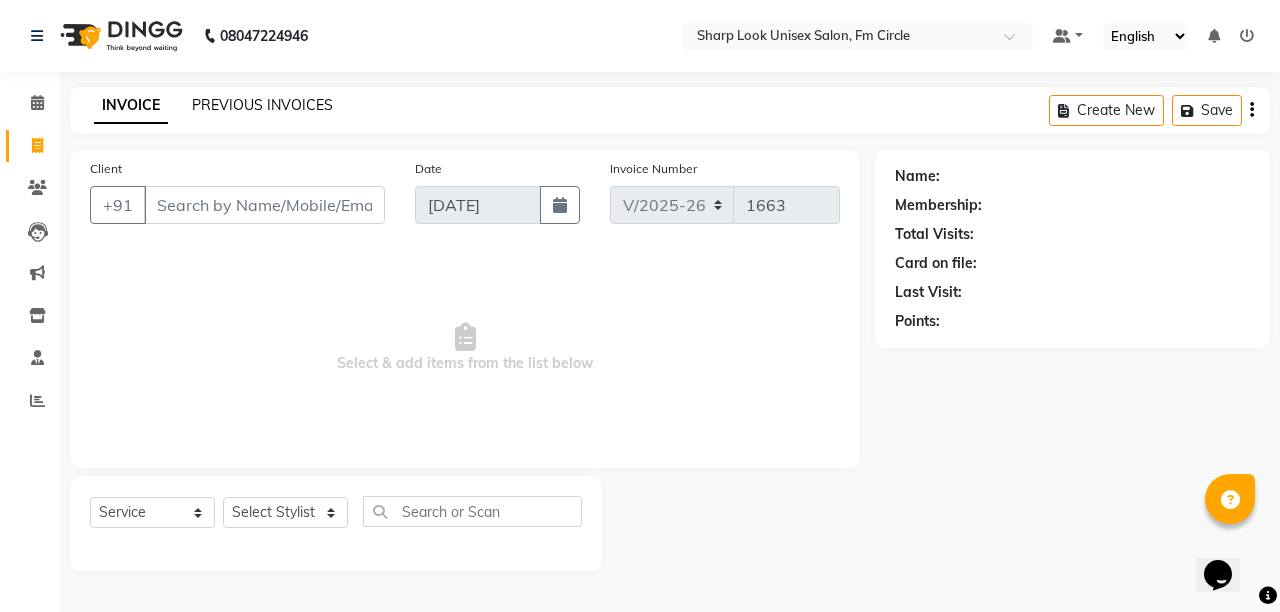 click on "PREVIOUS INVOICES" 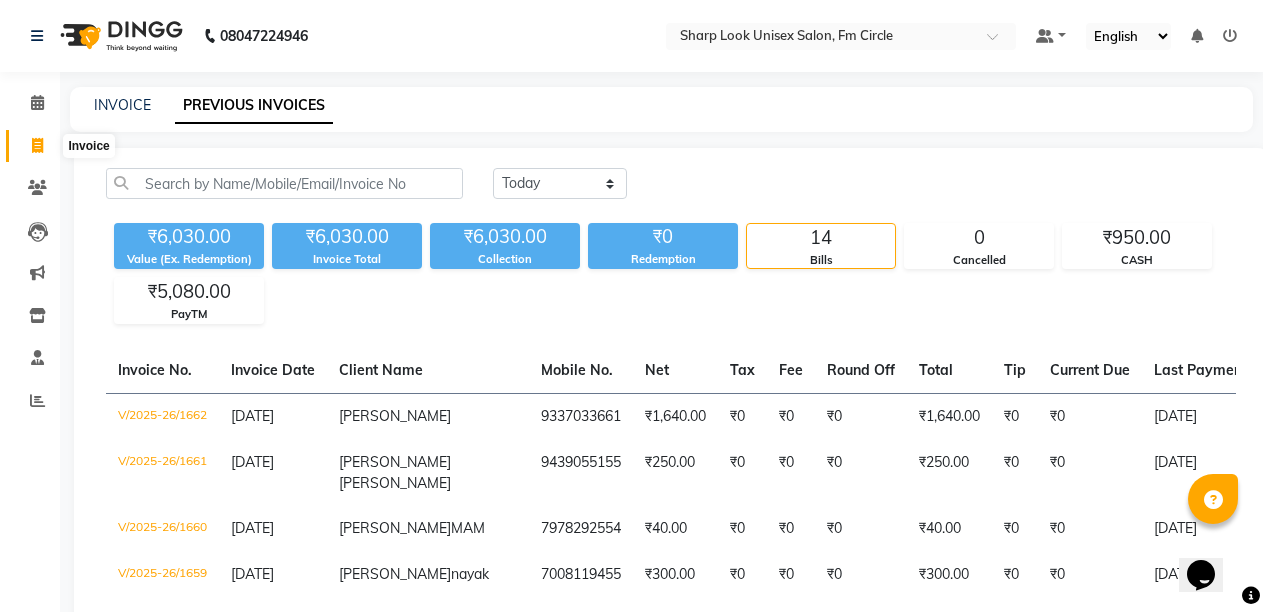 drag, startPoint x: 38, startPoint y: 150, endPoint x: 48, endPoint y: 160, distance: 14.142136 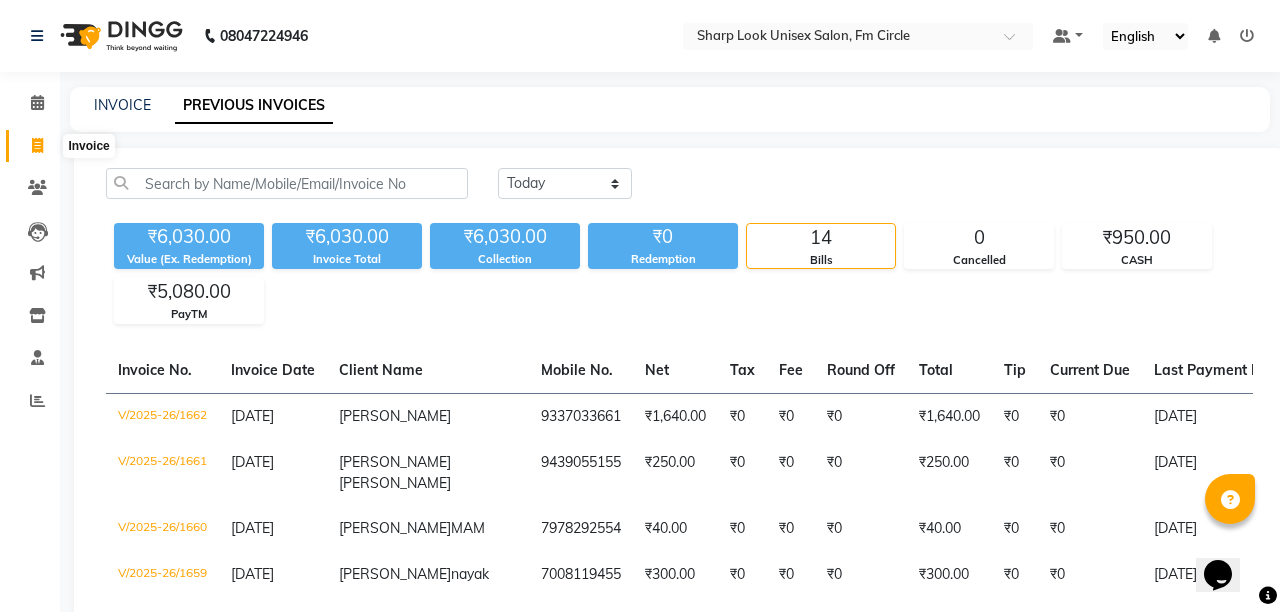 select on "service" 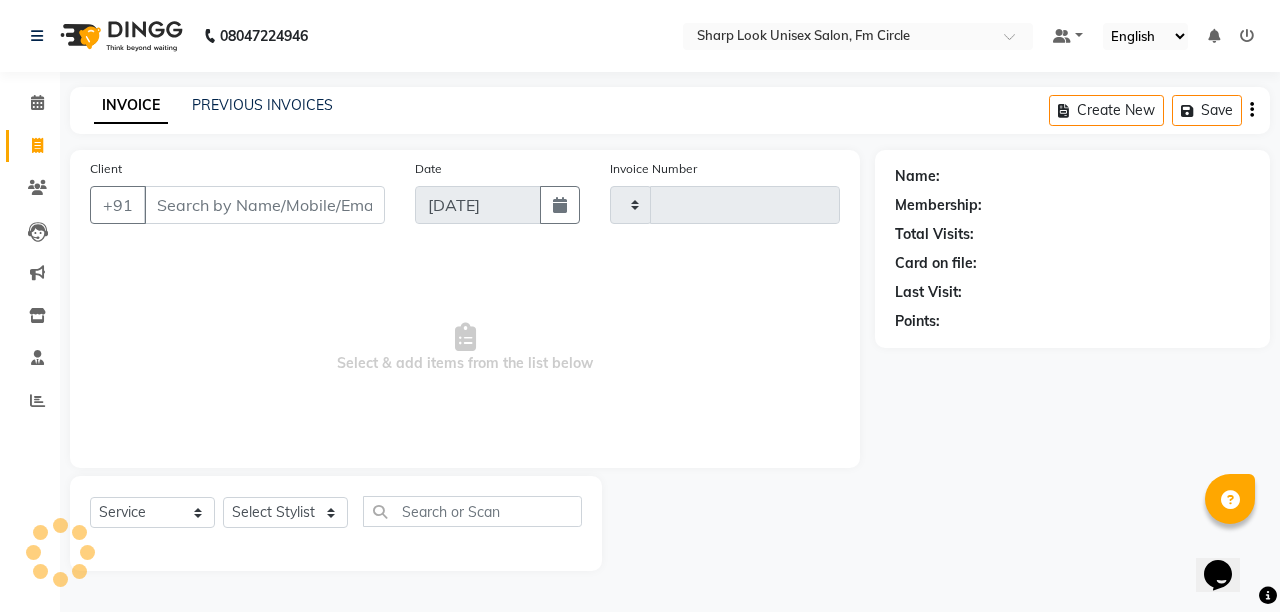 type on "1663" 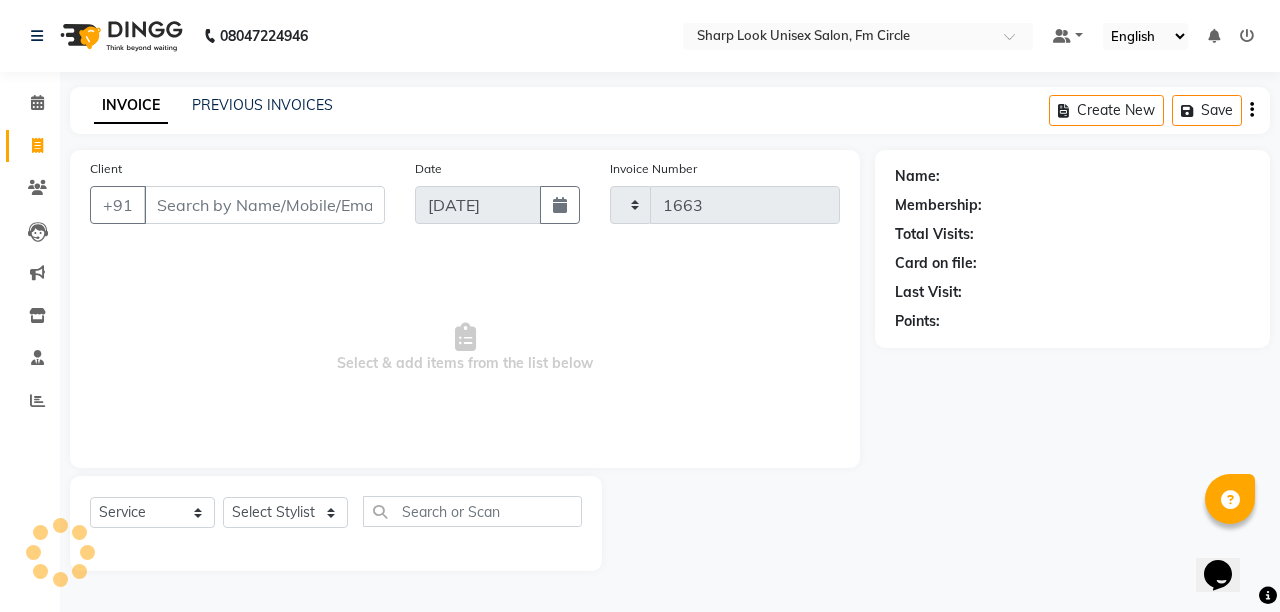 select on "804" 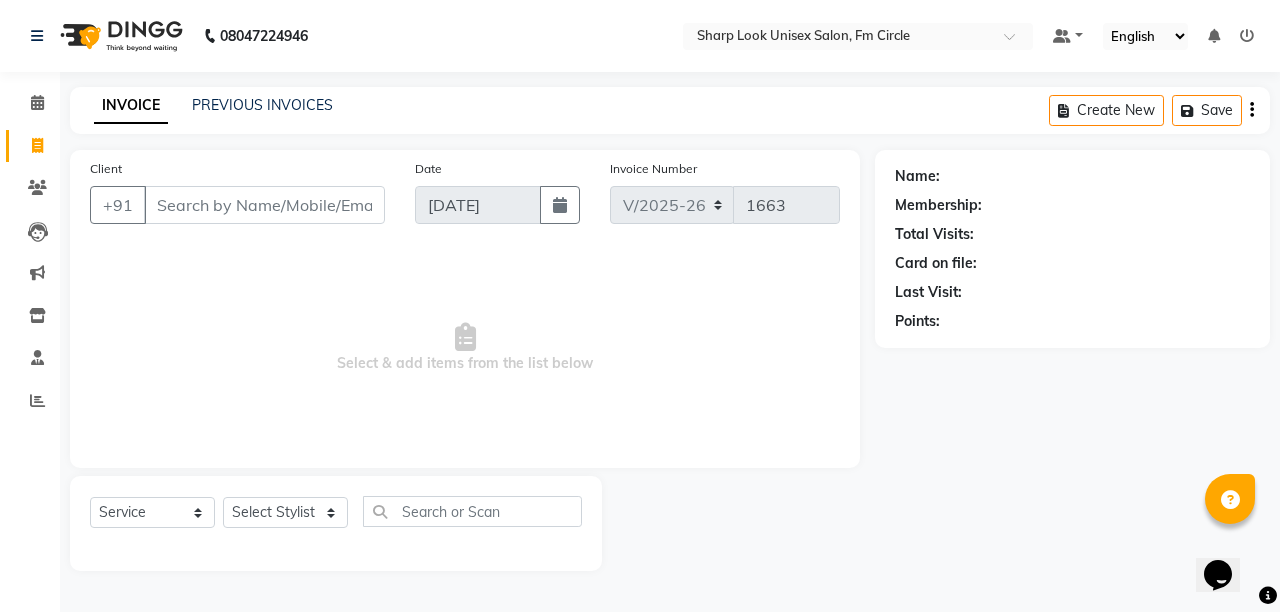 click on "INVOICE PREVIOUS INVOICES Create New   Save" 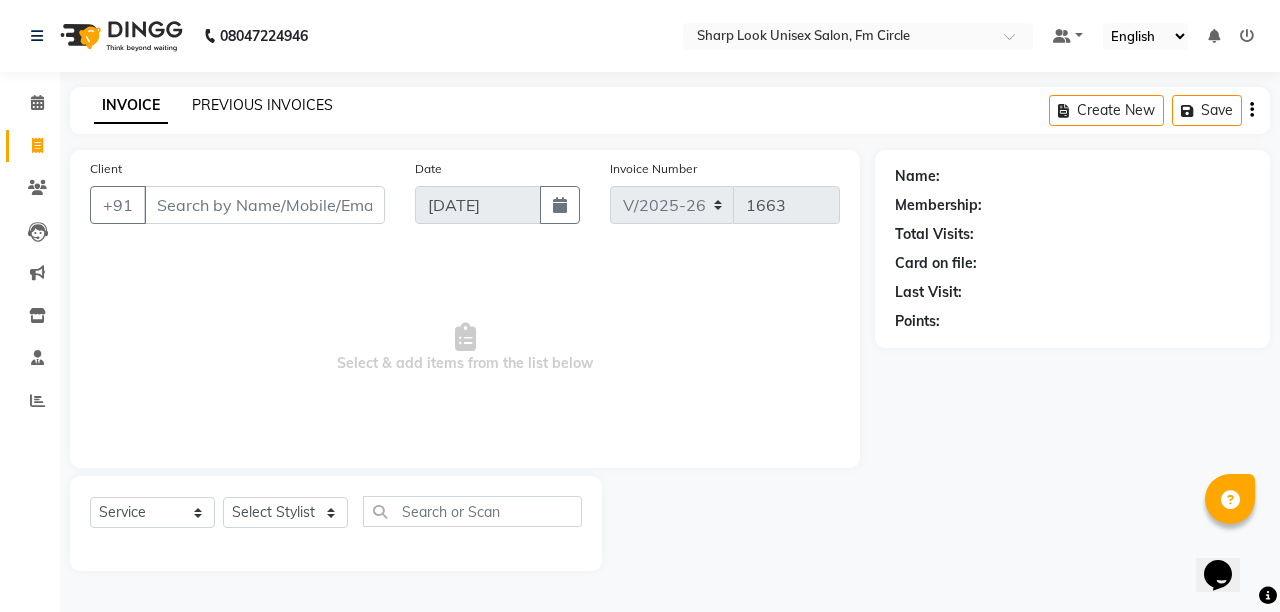 click on "PREVIOUS INVOICES" 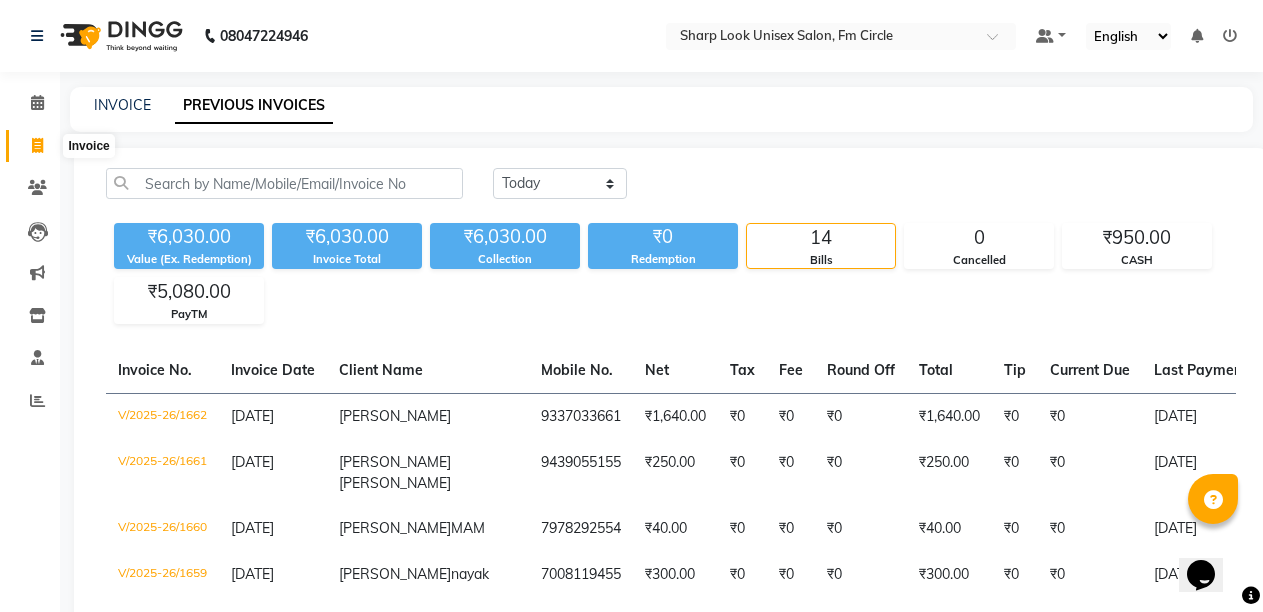 click 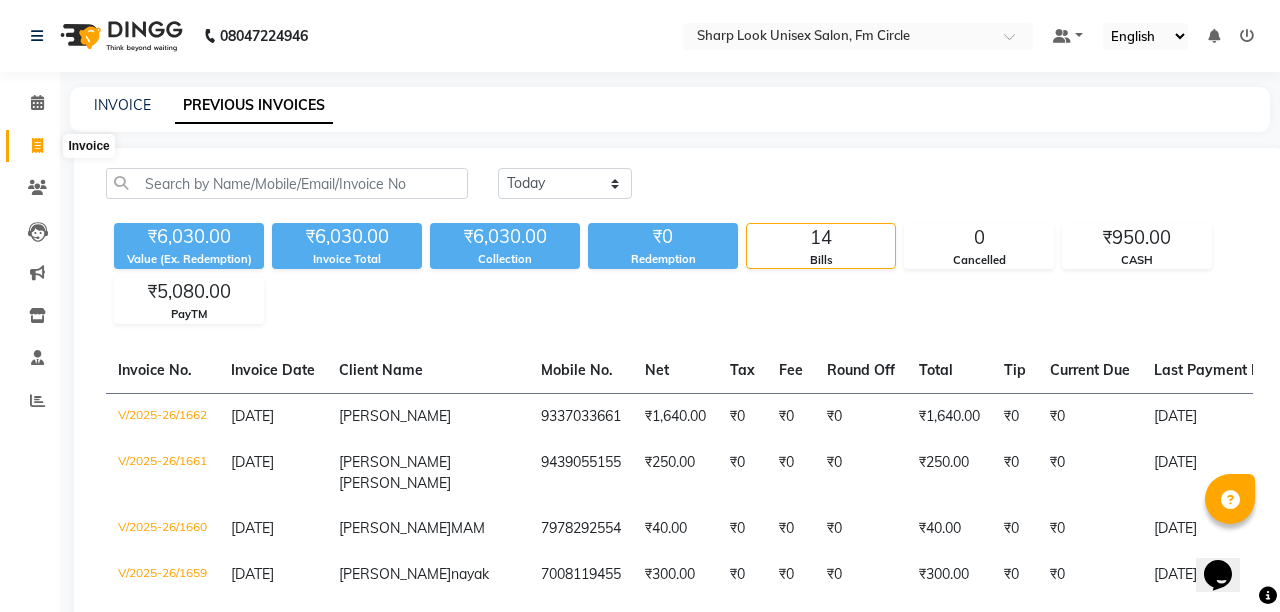 select on "service" 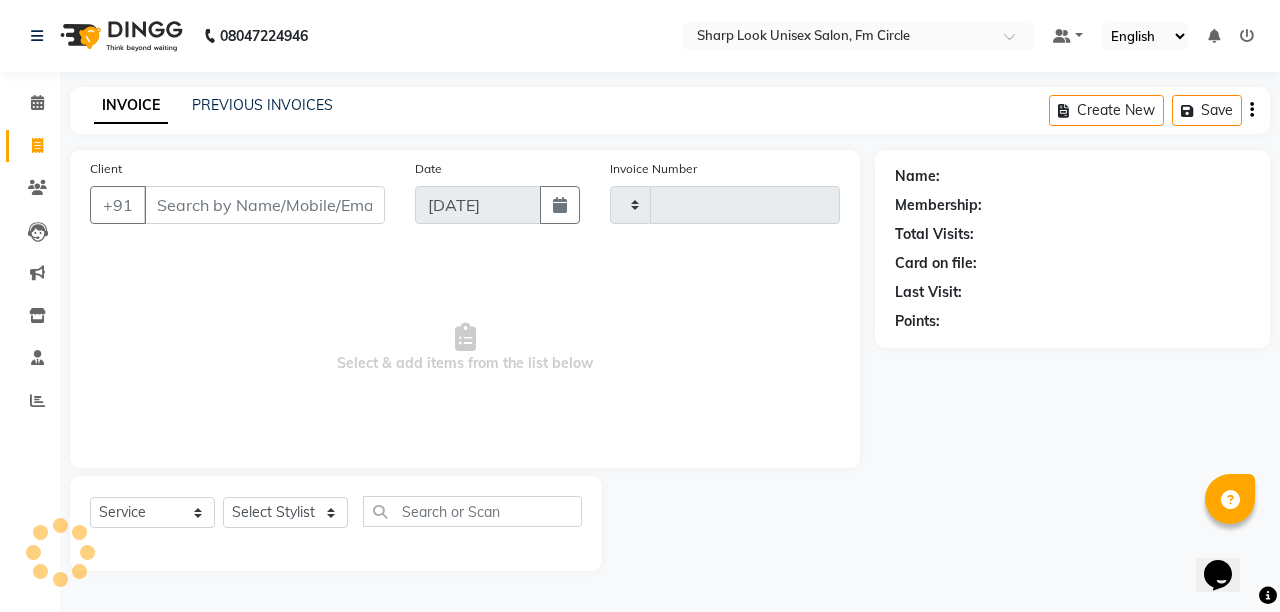 type on "1663" 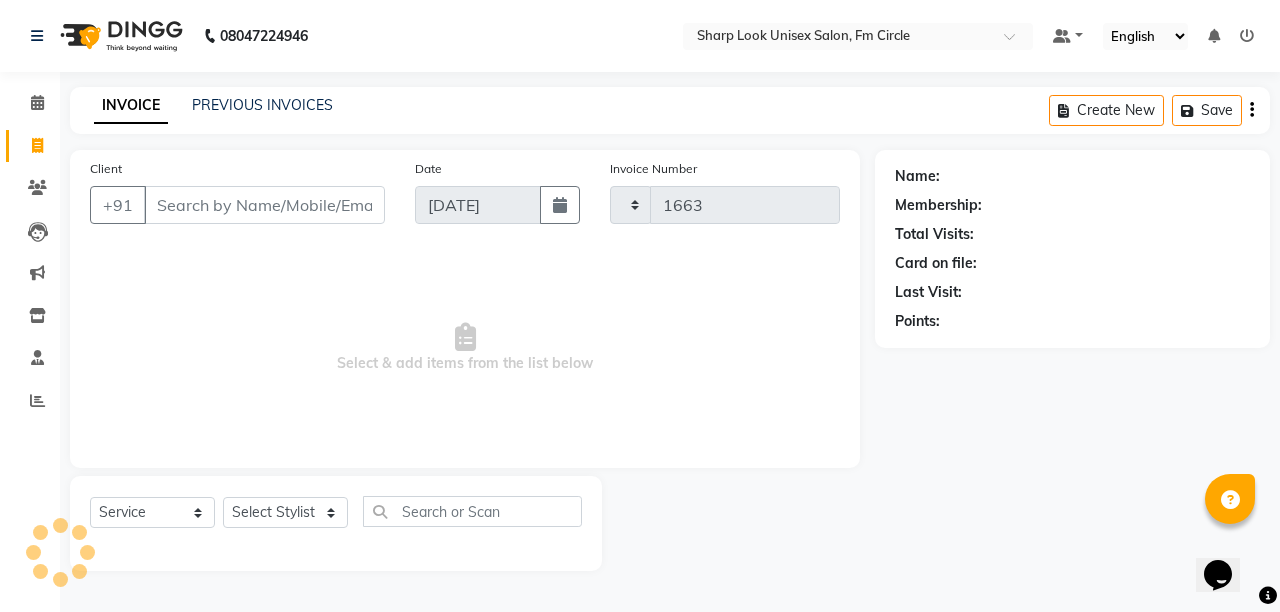 select on "804" 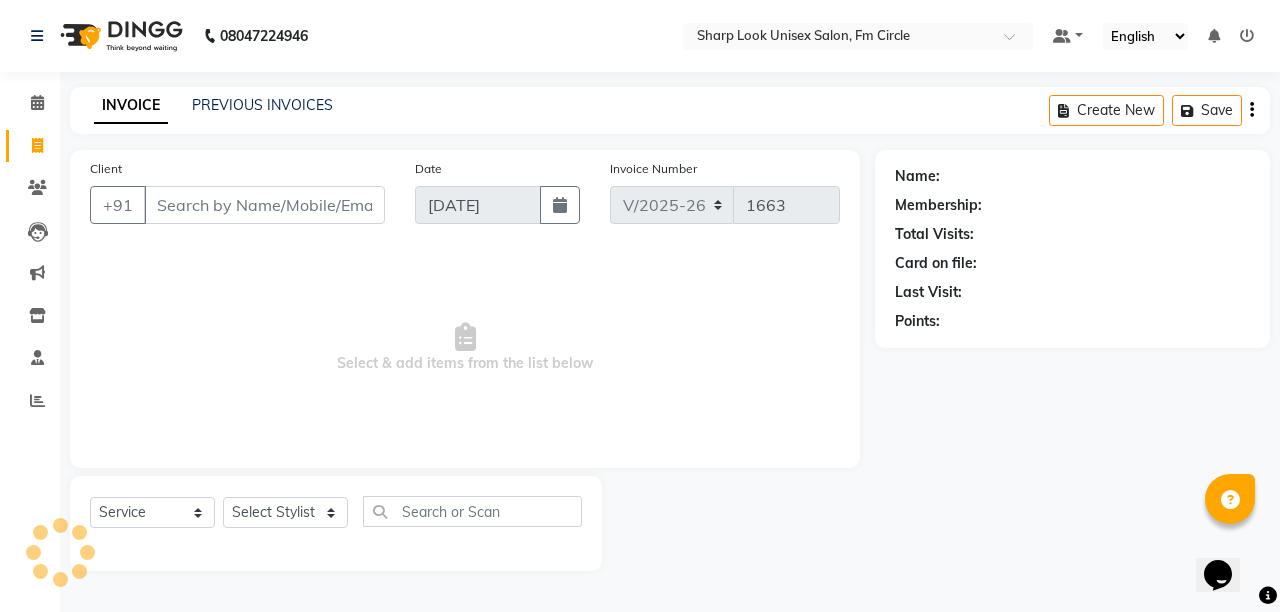 click on "Client" at bounding box center (264, 205) 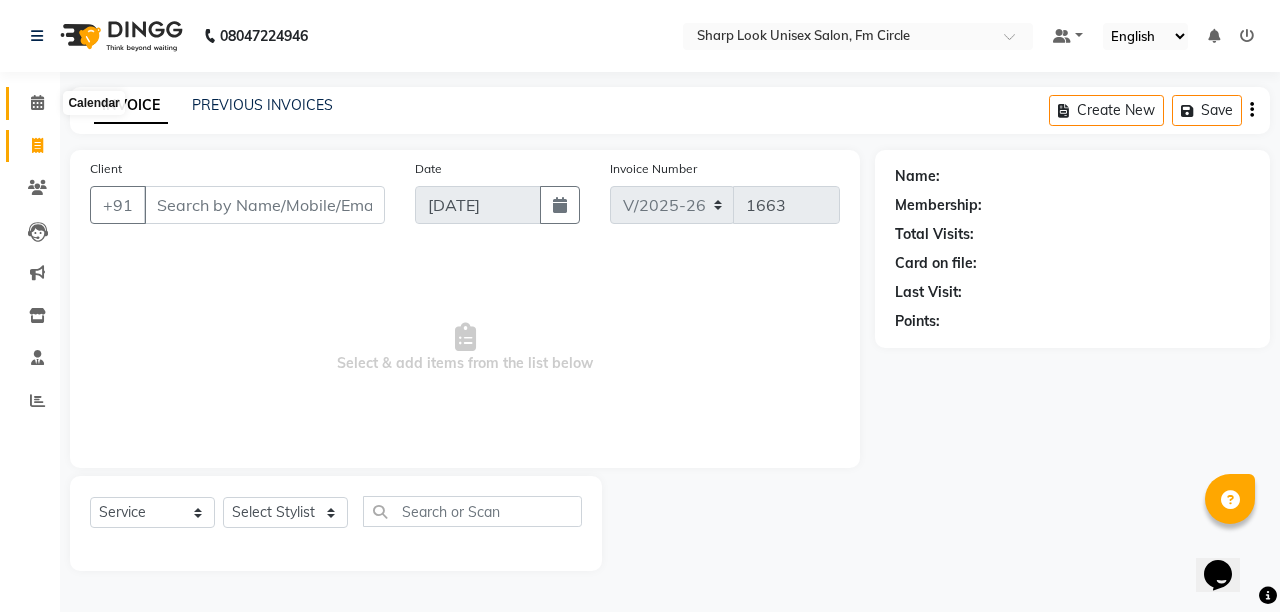 click 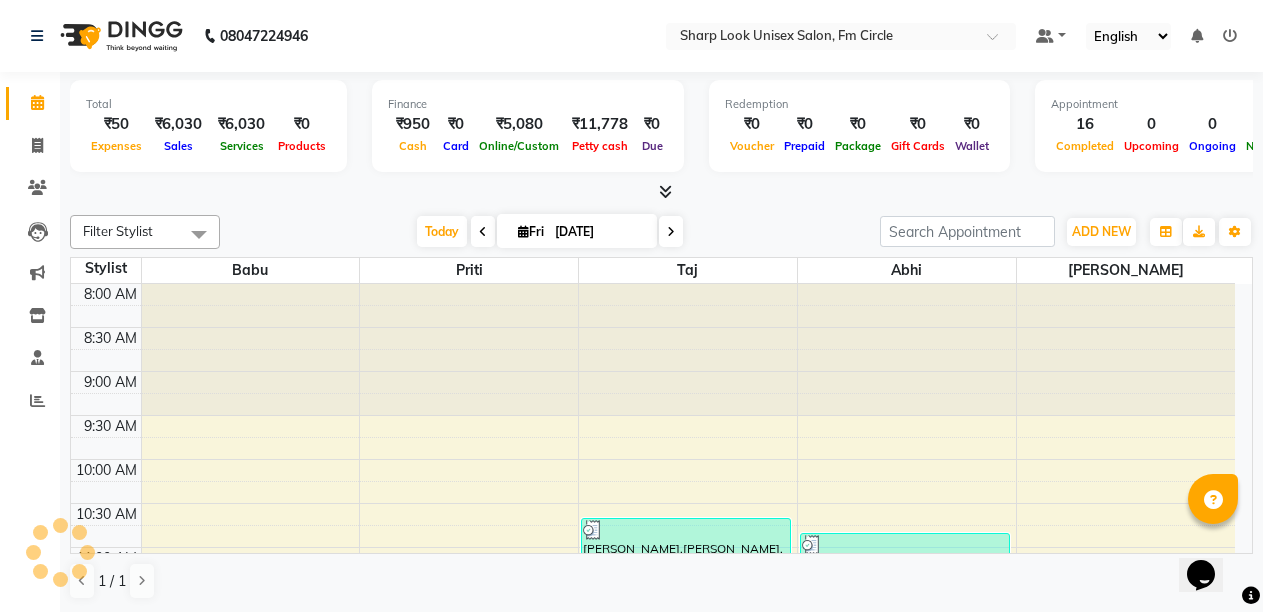 scroll, scrollTop: 0, scrollLeft: 0, axis: both 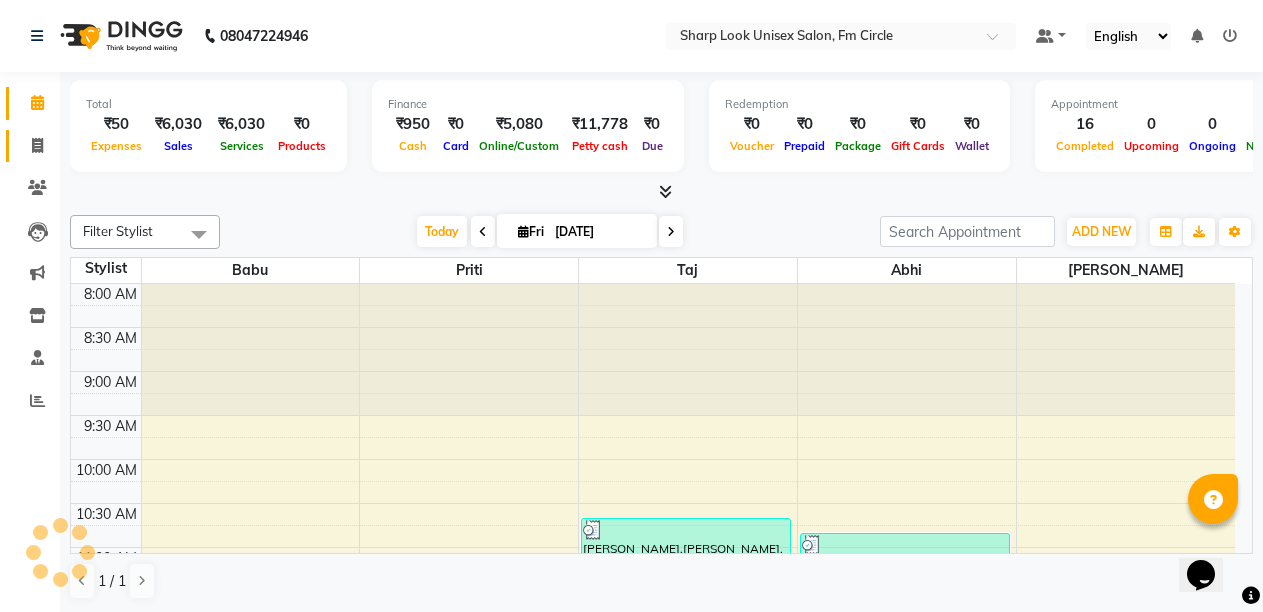click on "Invoice" 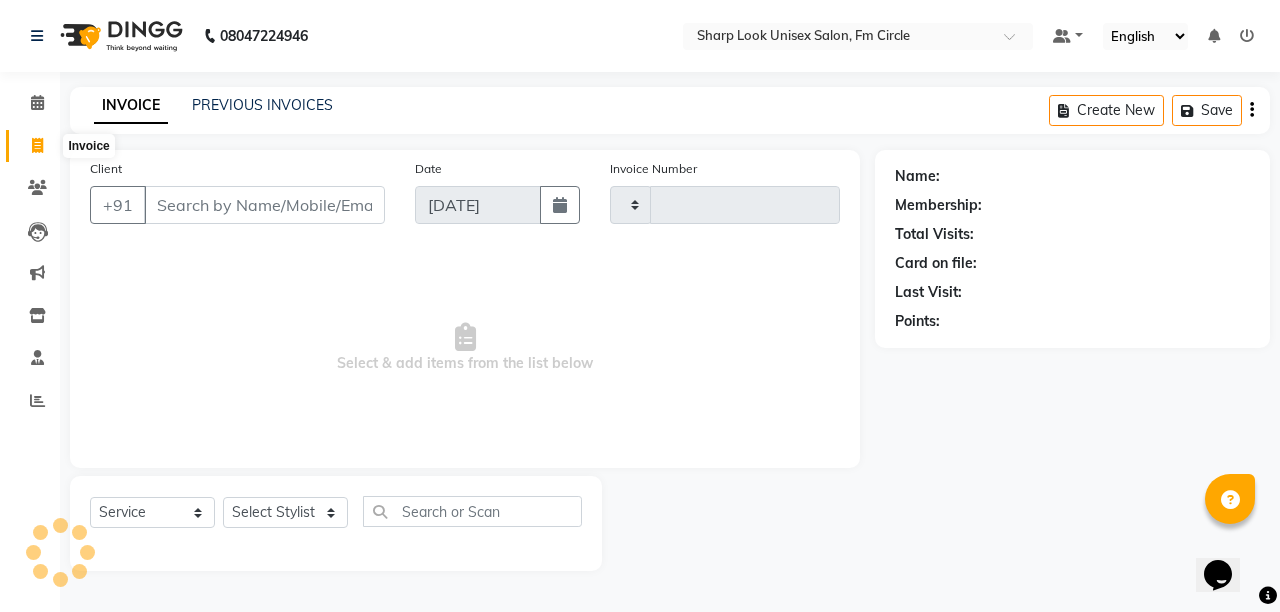 type on "1663" 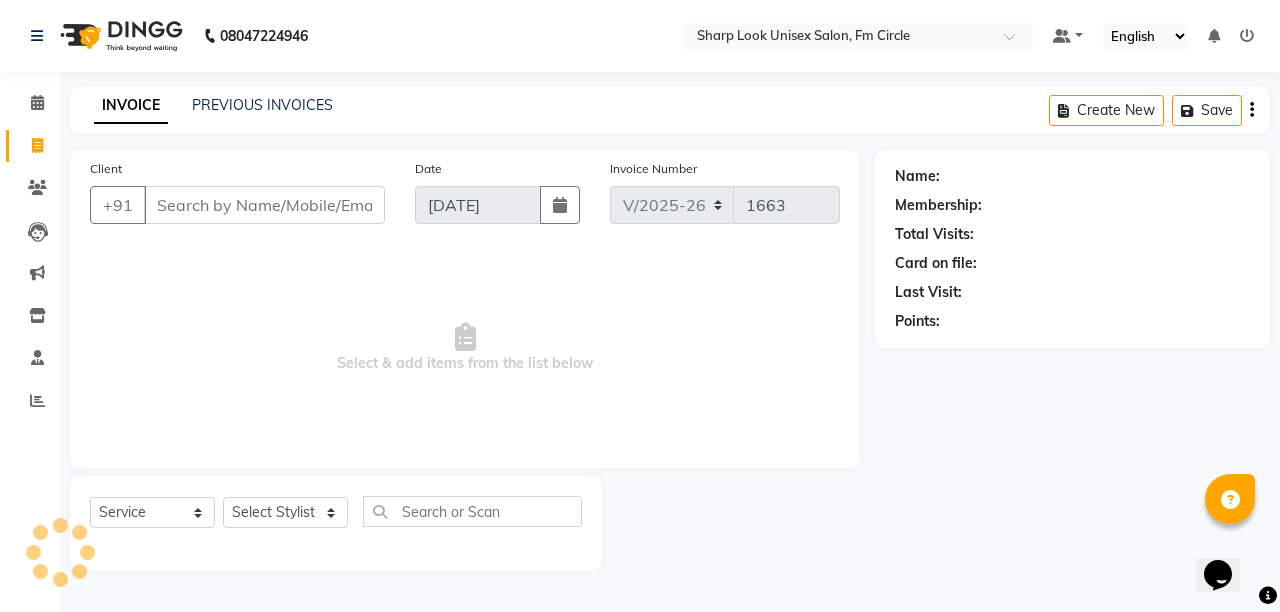 drag, startPoint x: 217, startPoint y: 196, endPoint x: 227, endPoint y: 206, distance: 14.142136 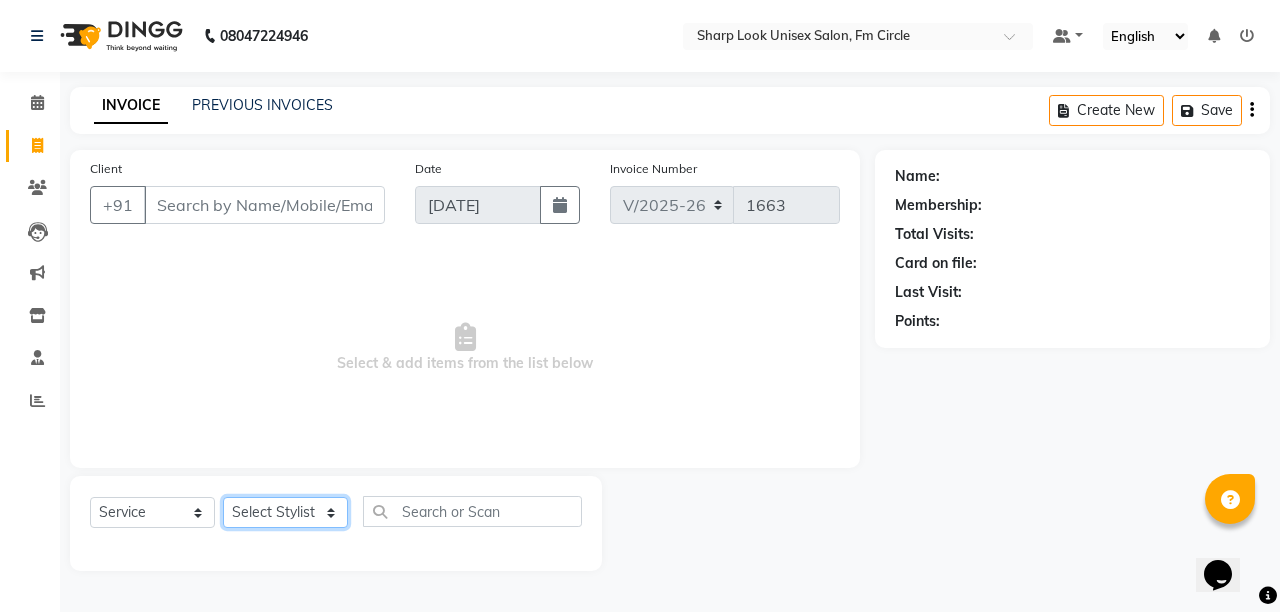 click on "Select Stylist Abhi Admin Babu Budhia Monalisa  Priti Taj" 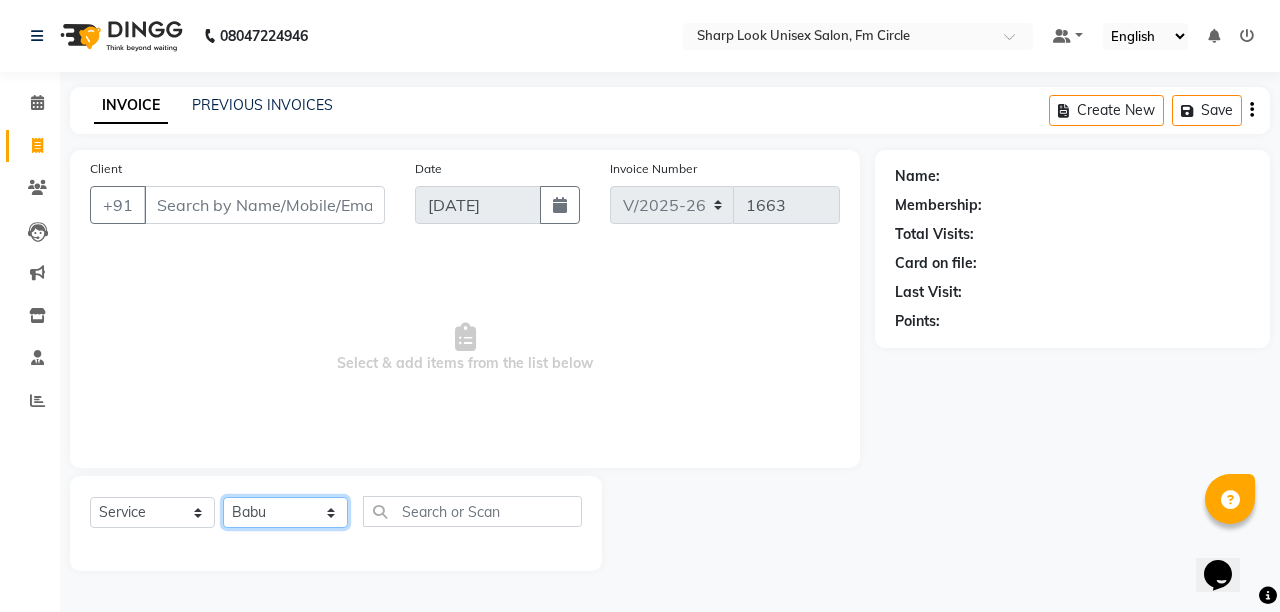 click on "Select Stylist Abhi Admin Babu Budhia Monalisa  Priti Taj" 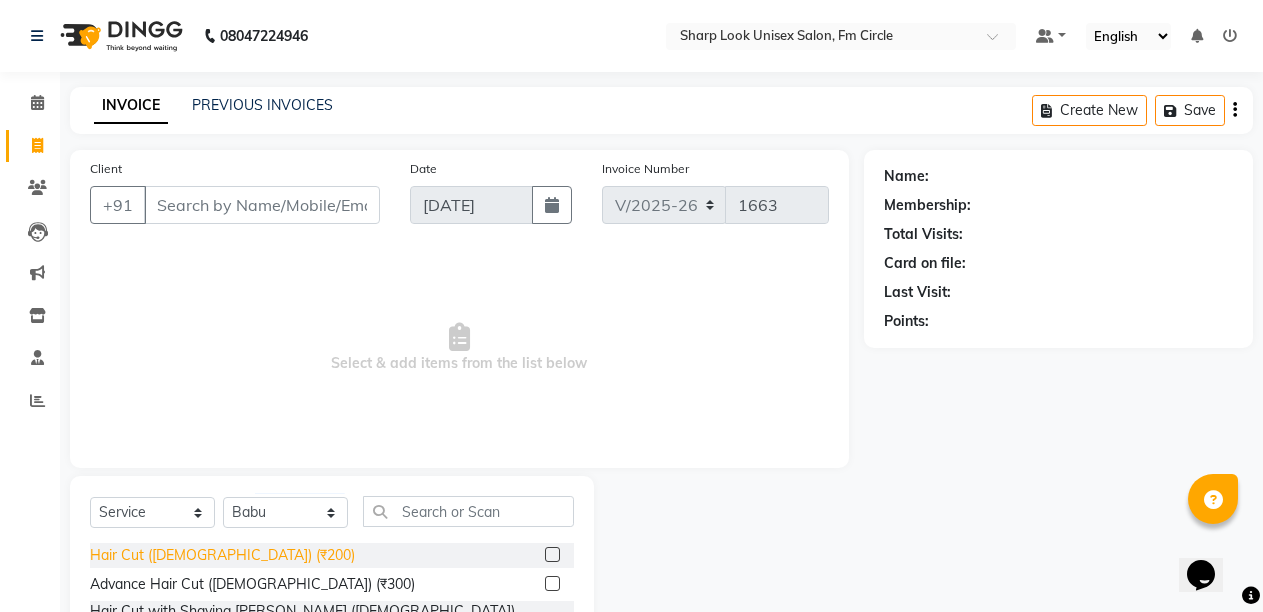 click on "Hair Cut (Male) (₹200)" 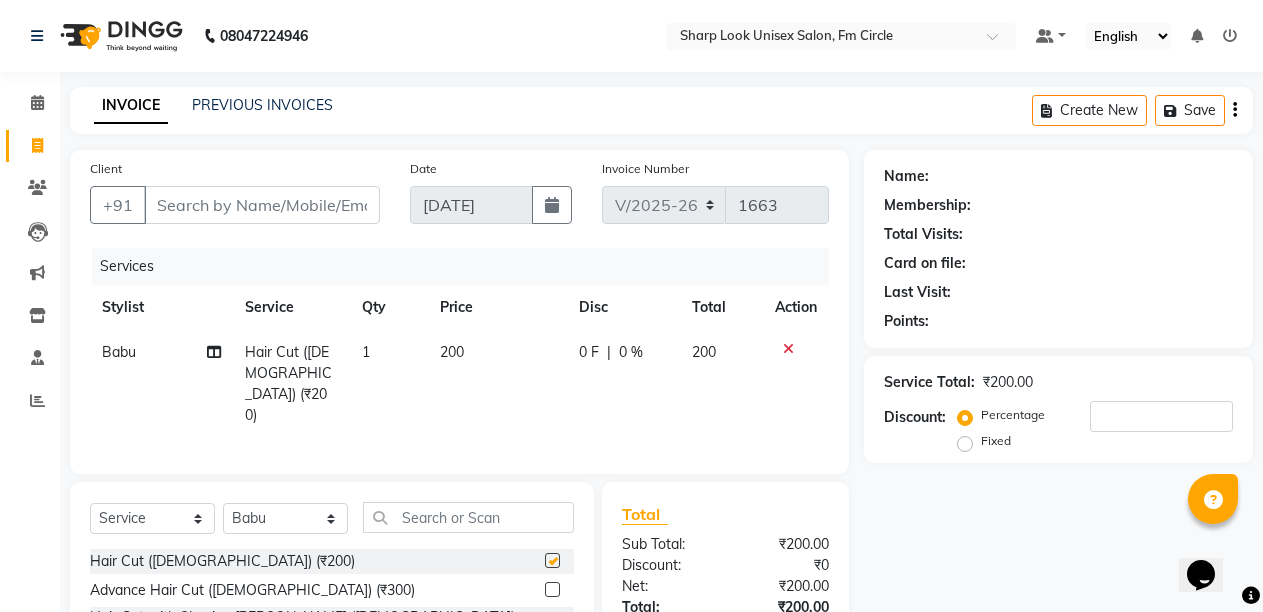 checkbox on "false" 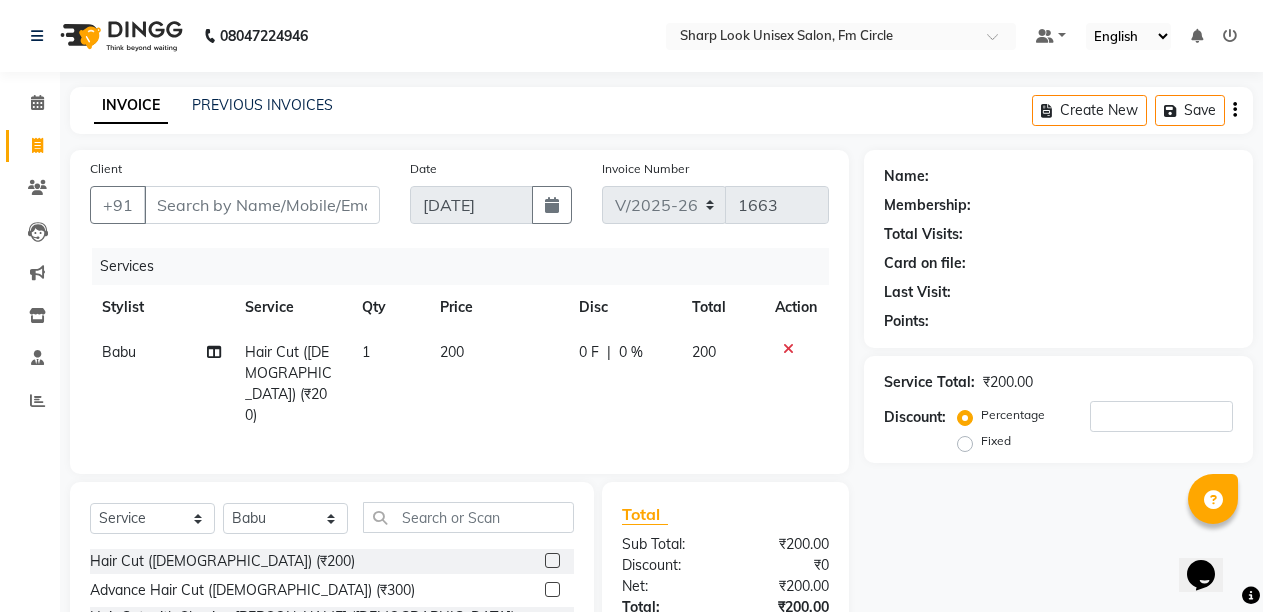 click on "0 F" 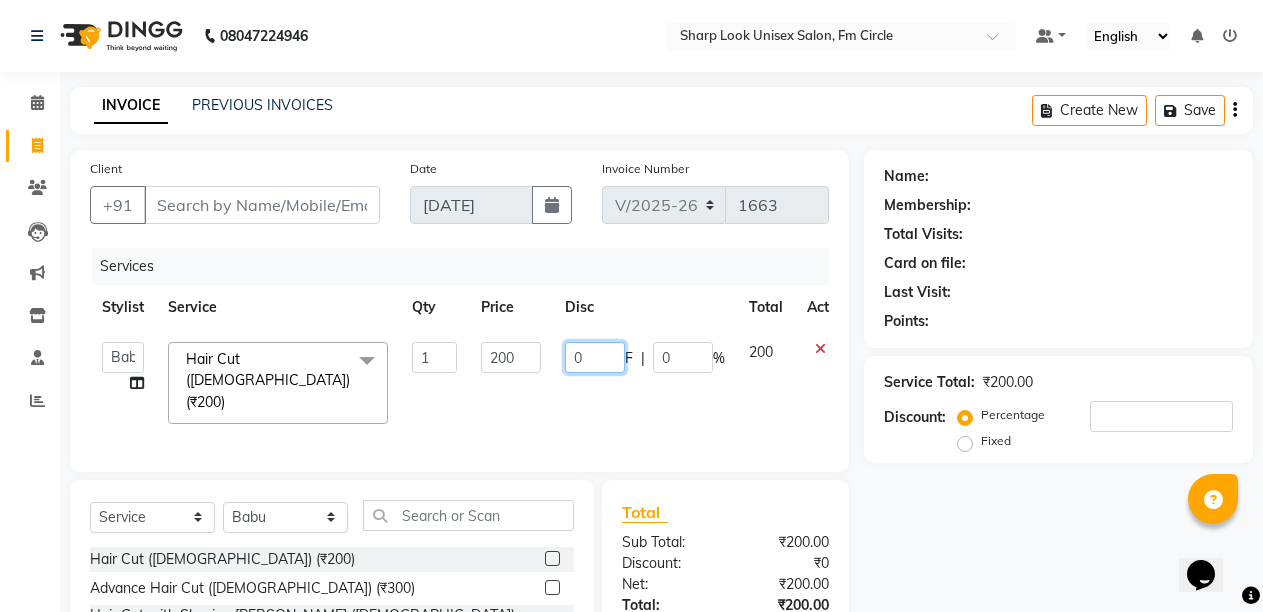 click on "0" 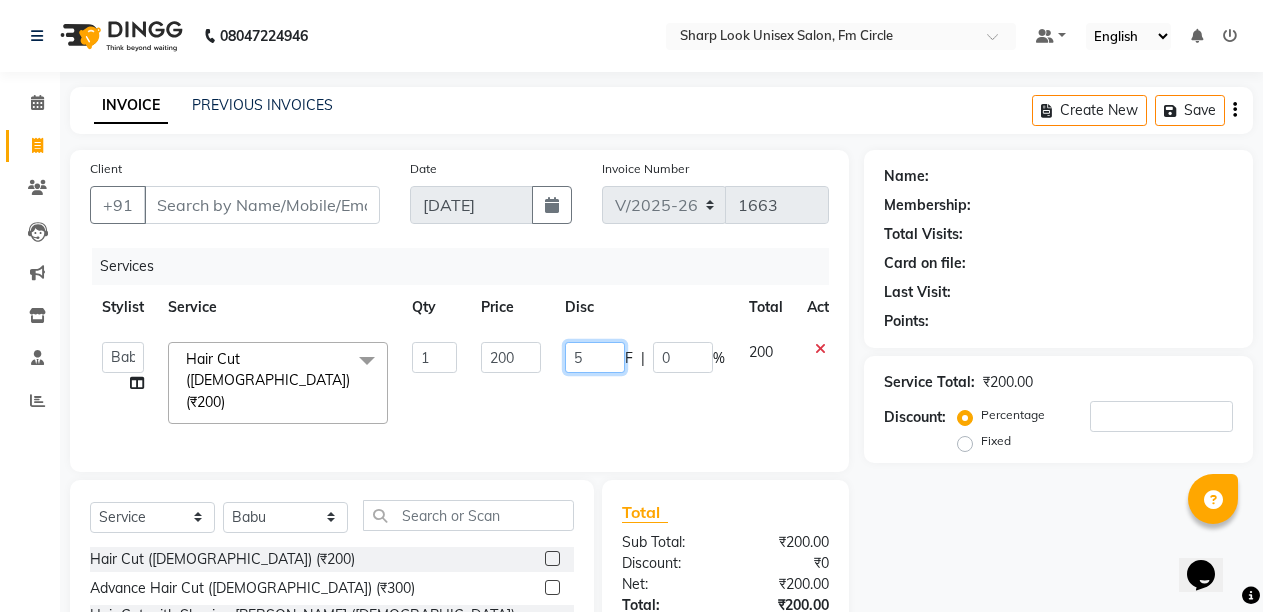 type on "50" 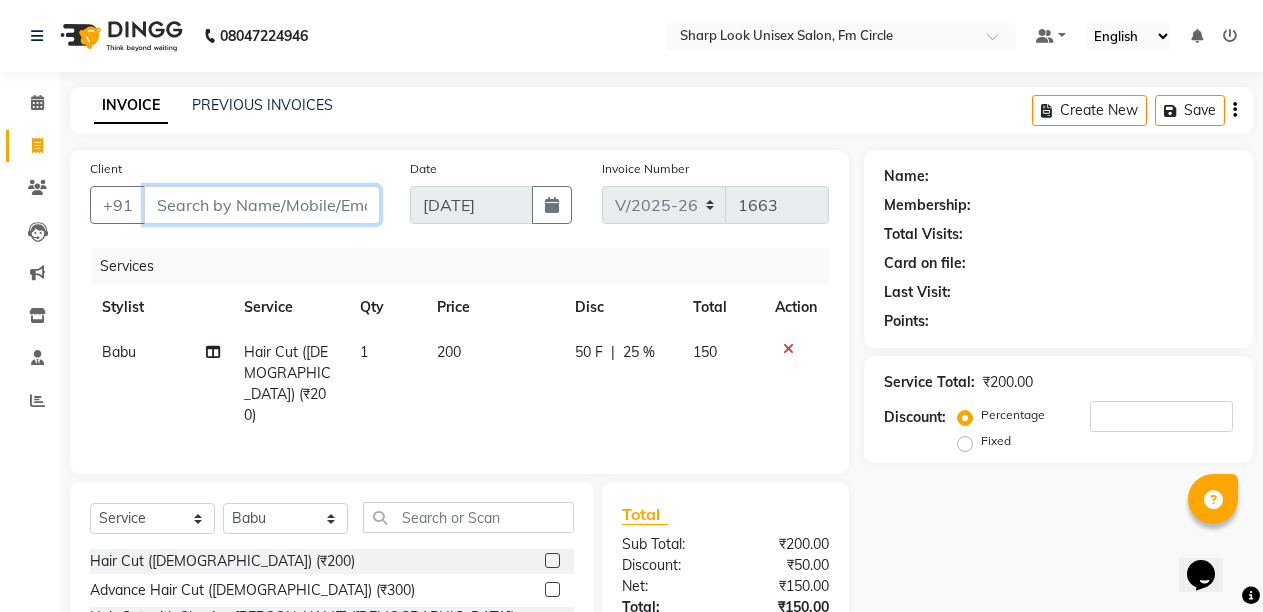 click on "Client" at bounding box center [262, 205] 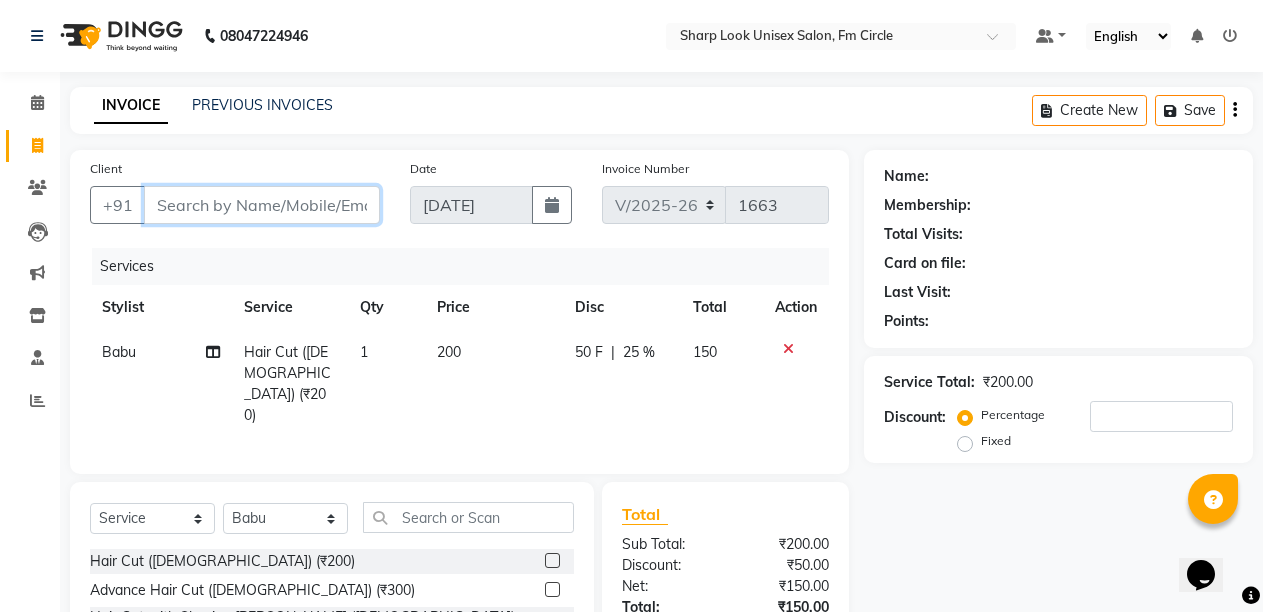 type on "9" 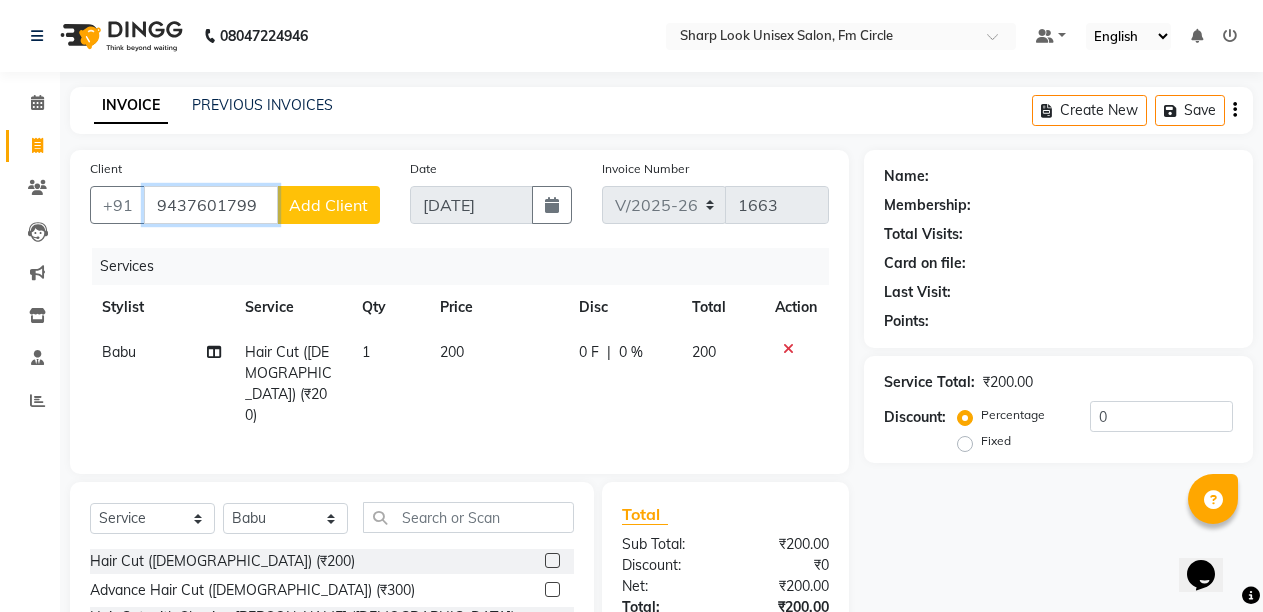 click on "9437601799" at bounding box center (211, 205) 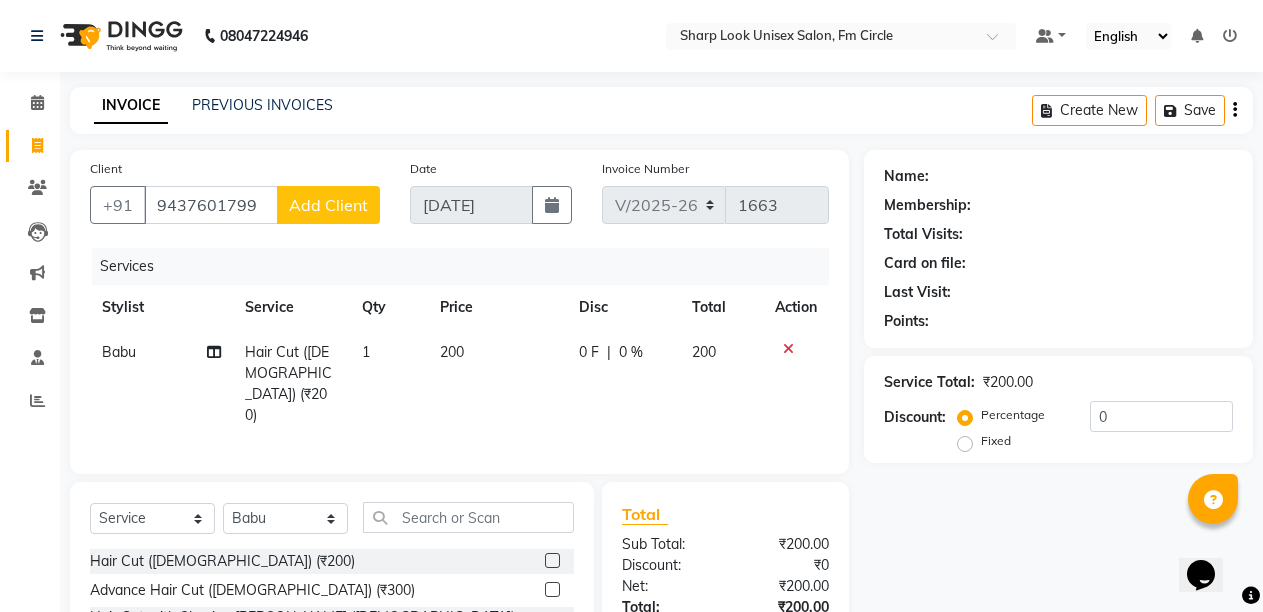 click on "0 F | 0 %" 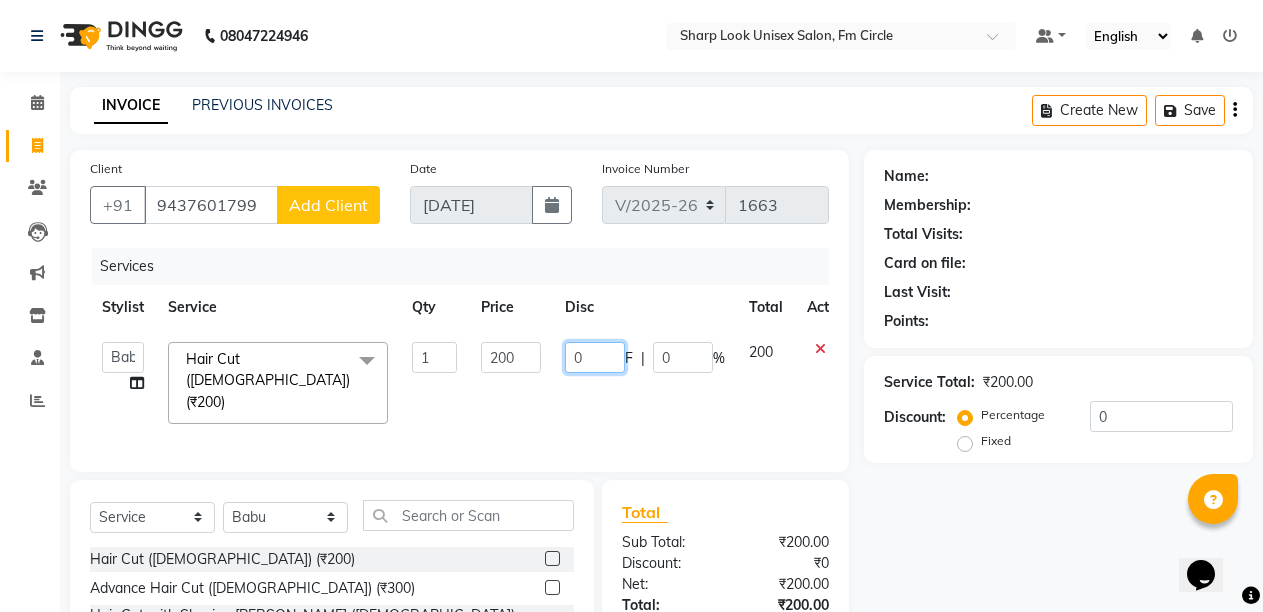 click on "0" 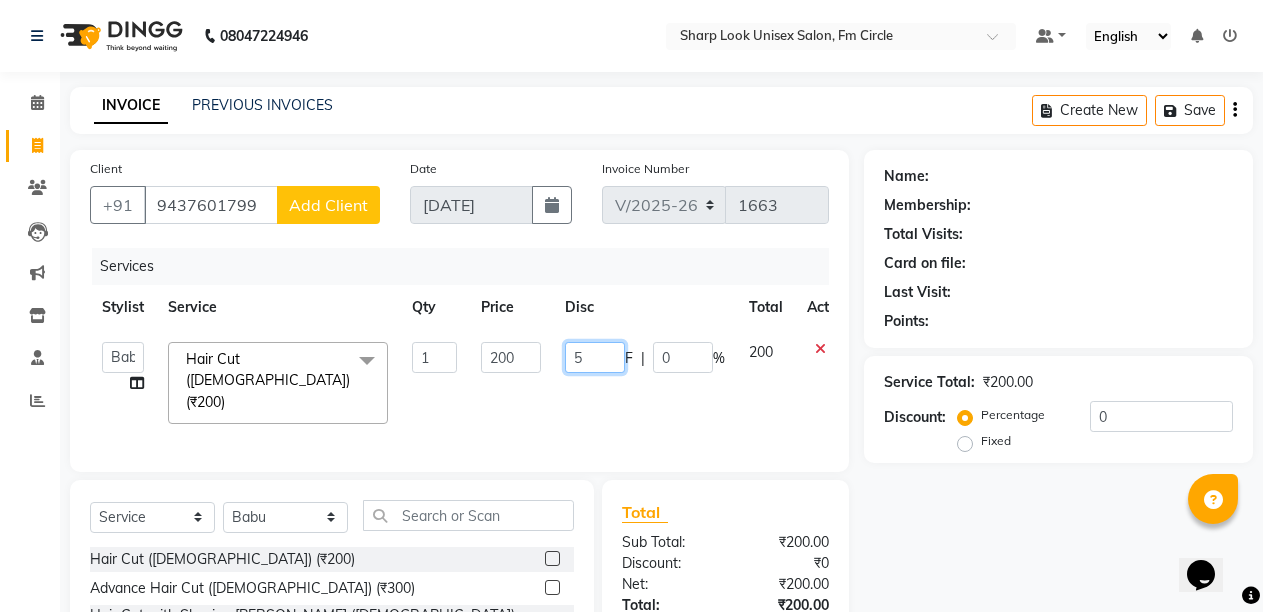type on "50" 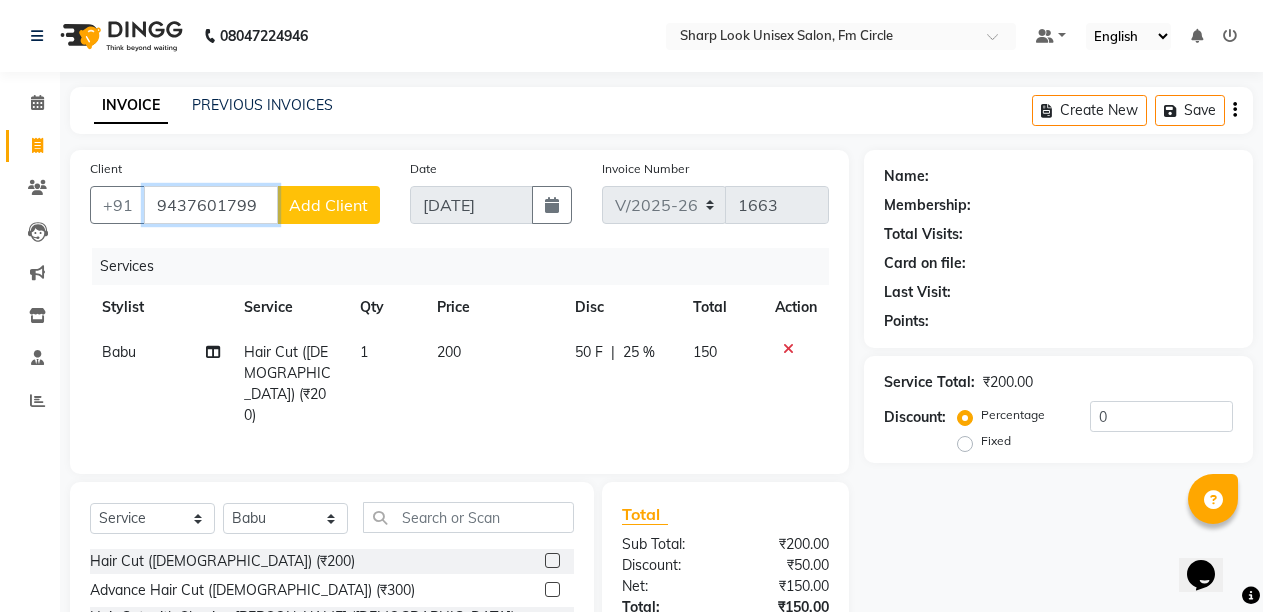 click on "9437601799" at bounding box center (211, 205) 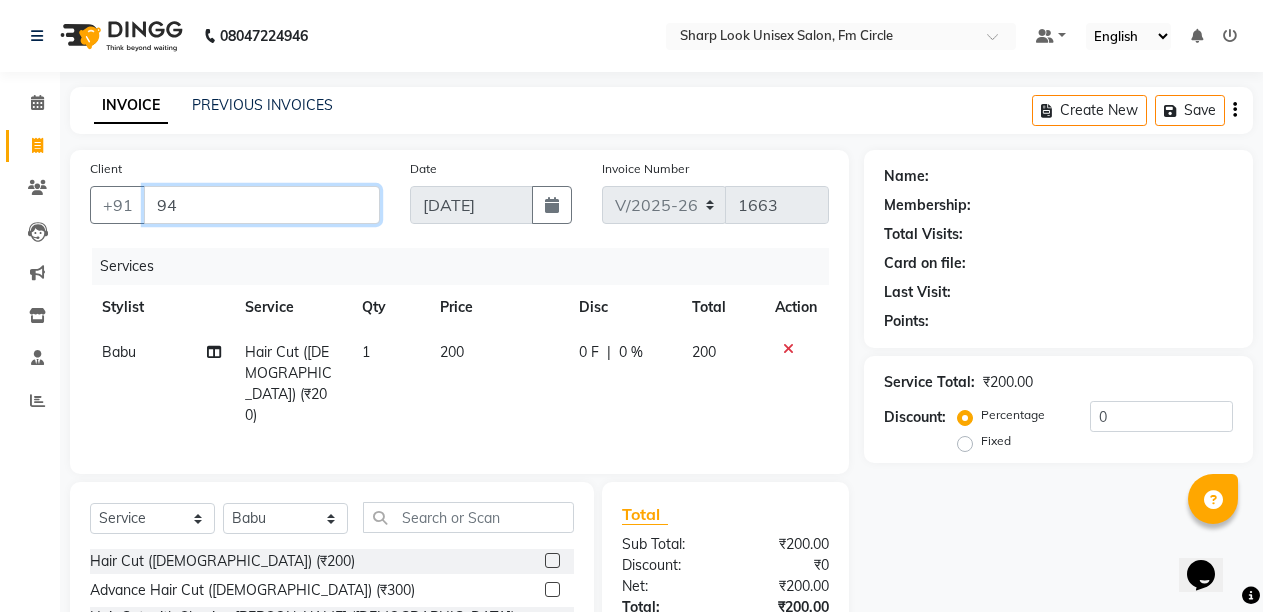 type on "9" 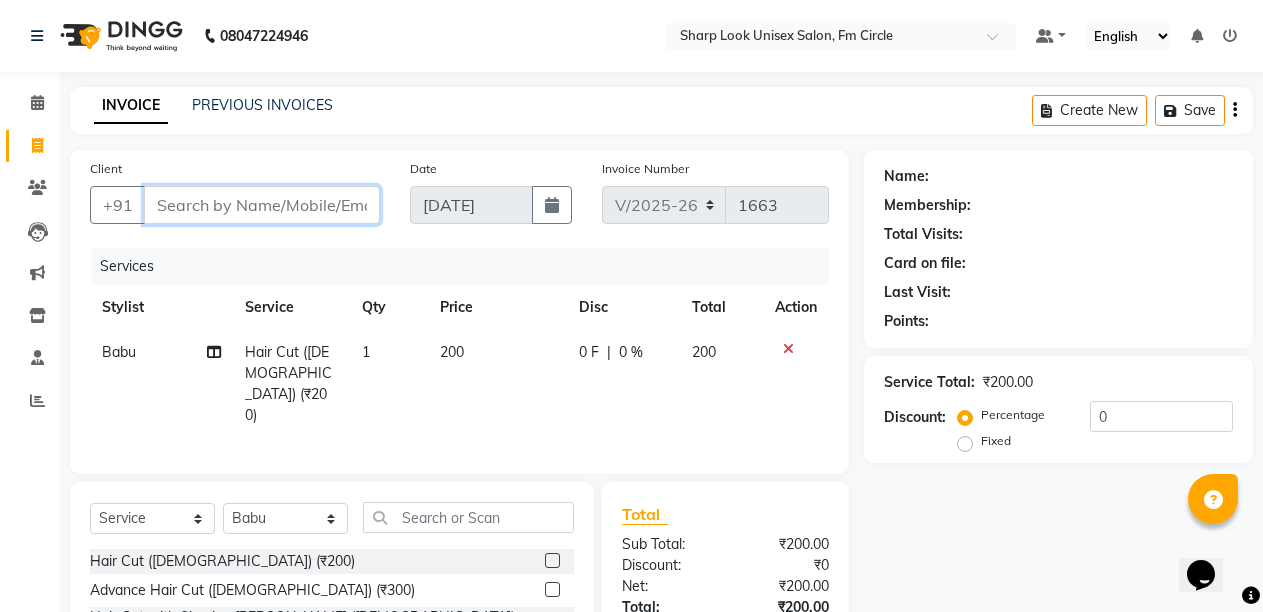 type on "Y" 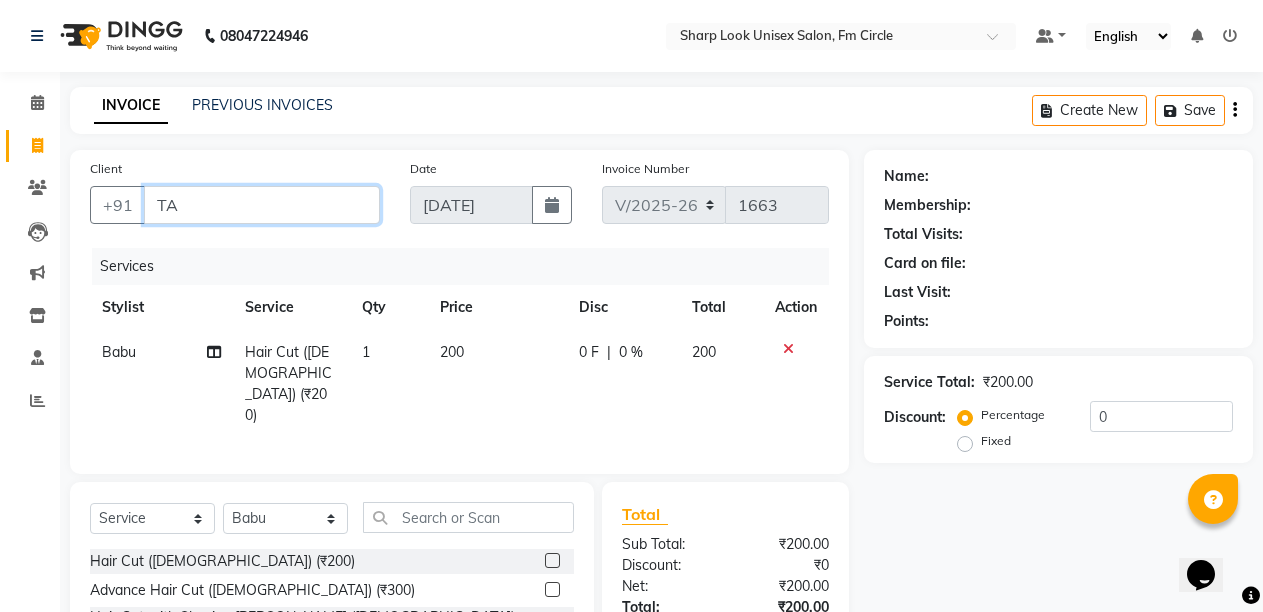 type on "T" 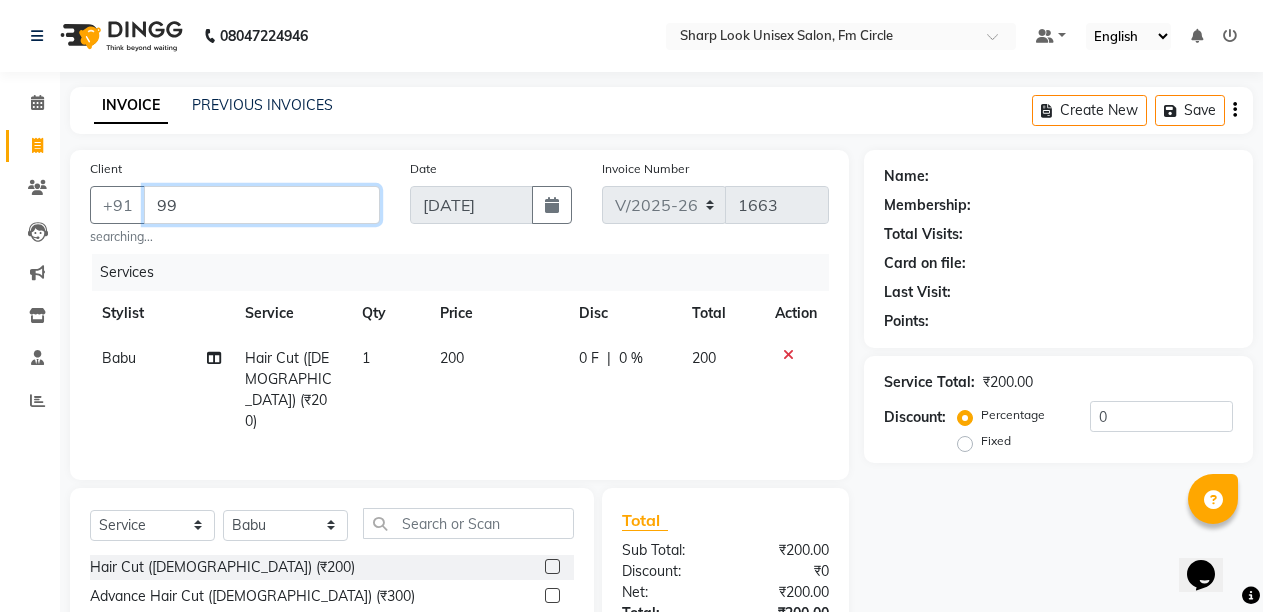 type on "9" 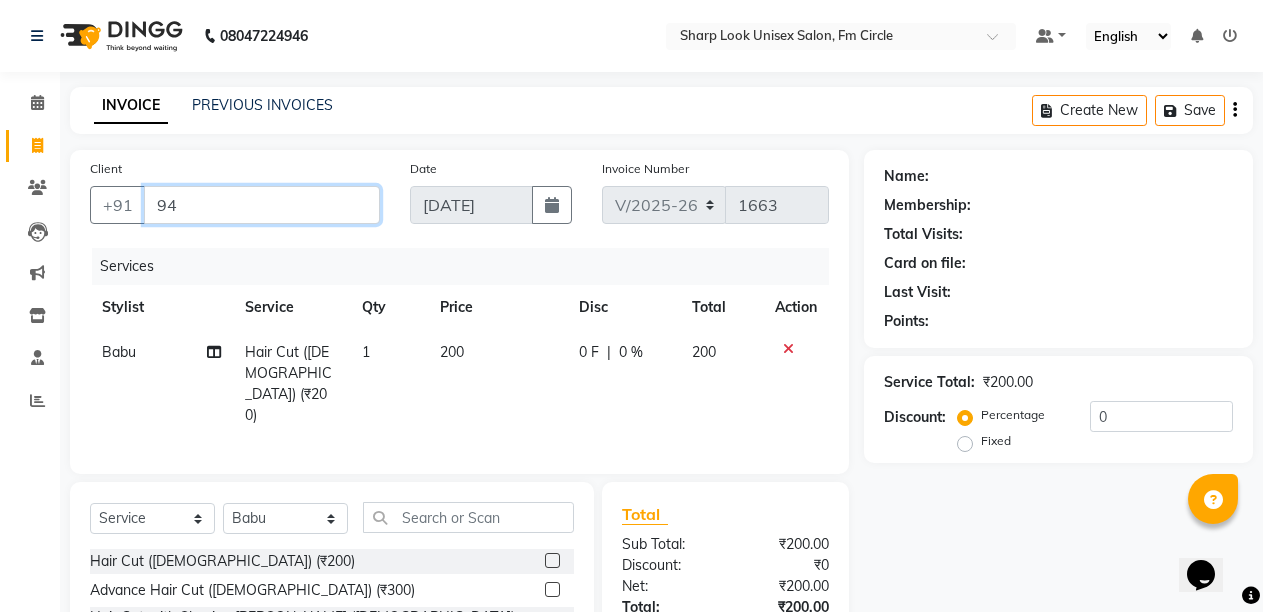 type on "9" 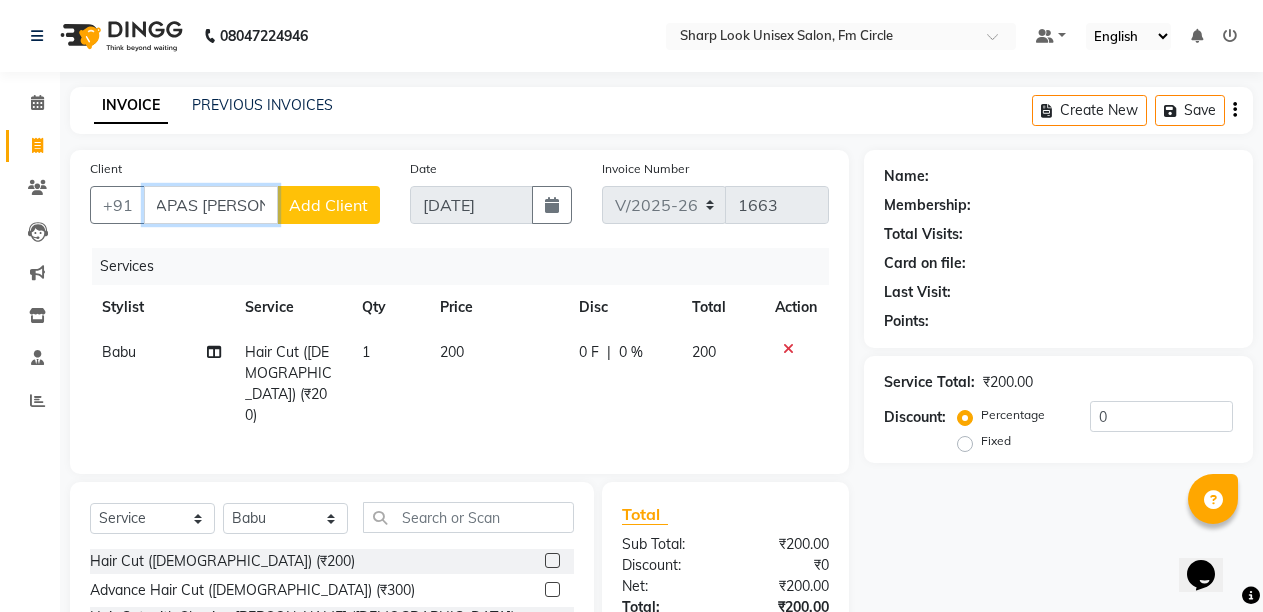 scroll, scrollTop: 0, scrollLeft: 0, axis: both 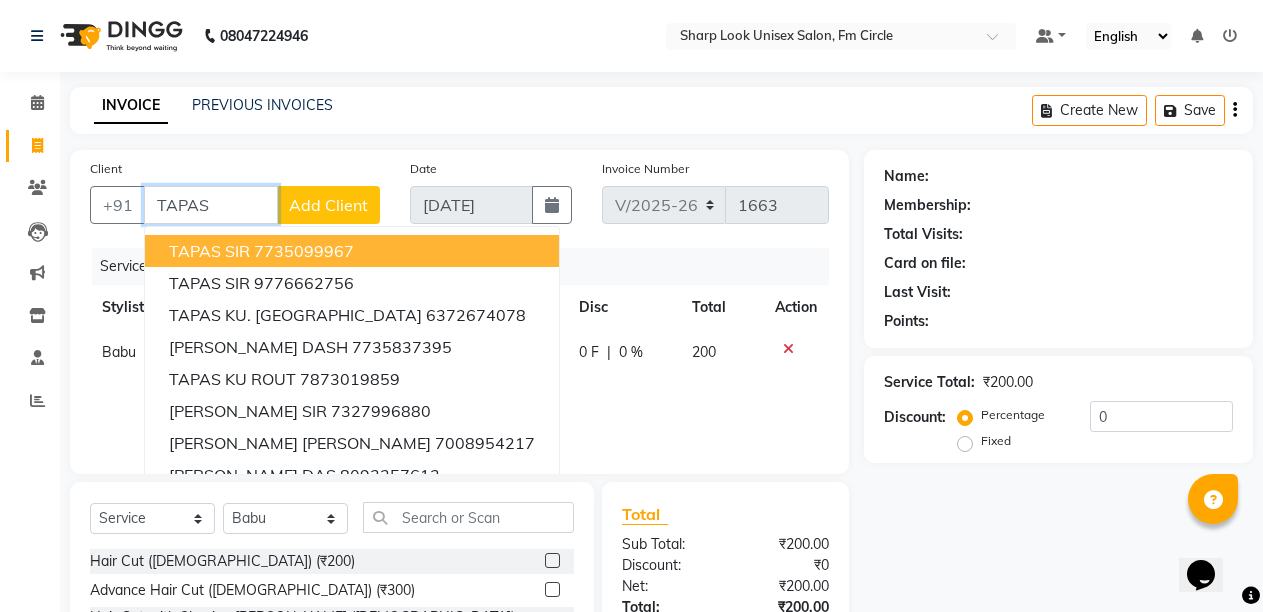 click on "TAPAS" at bounding box center [211, 205] 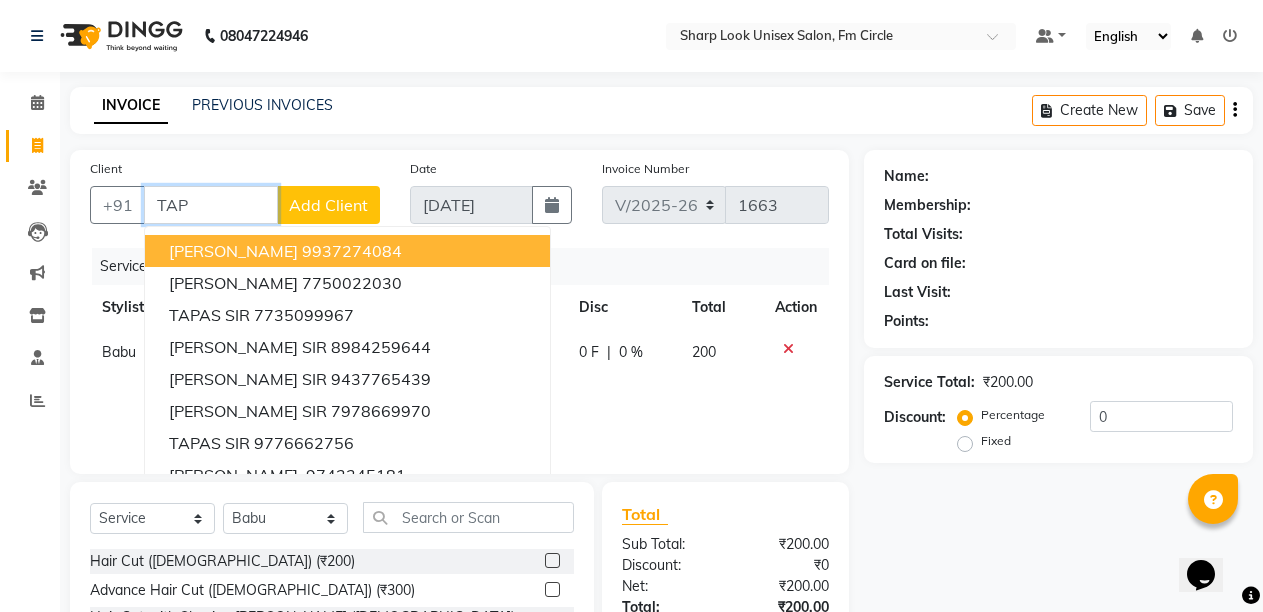 click on "TAP" at bounding box center [211, 205] 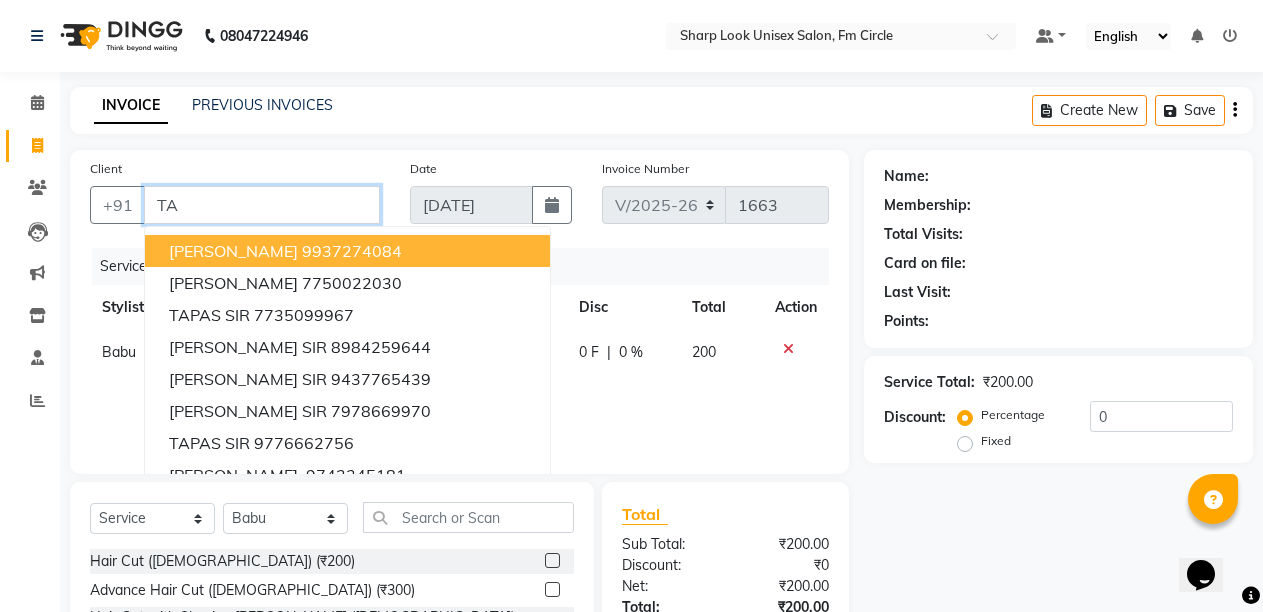 type on "T" 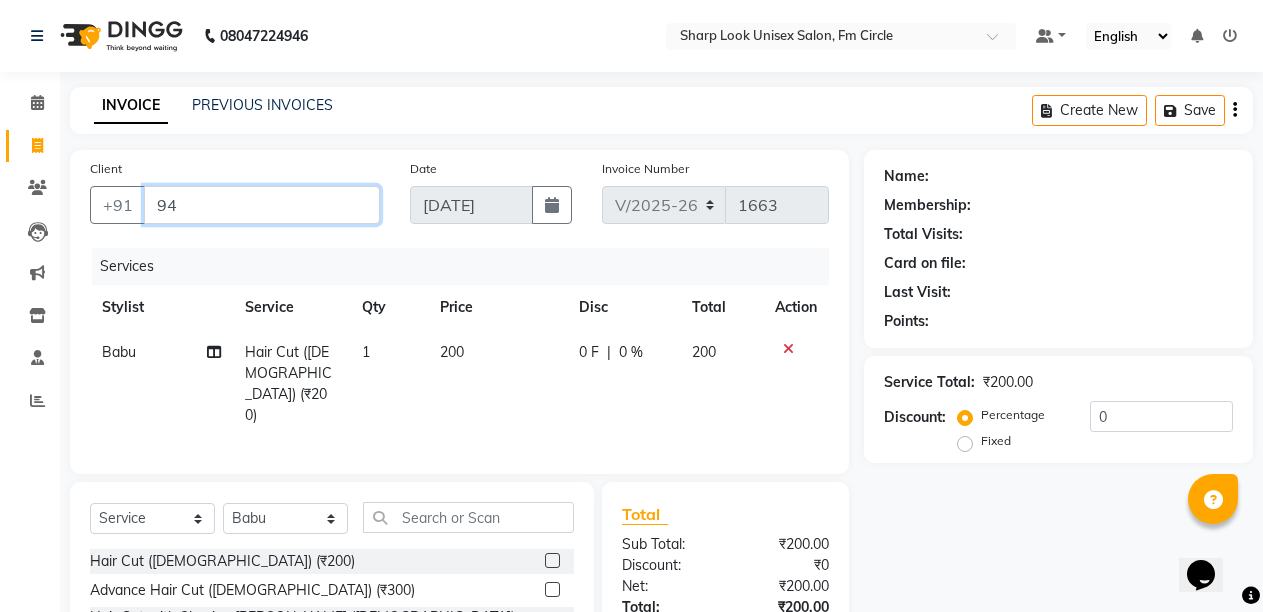 type on "9" 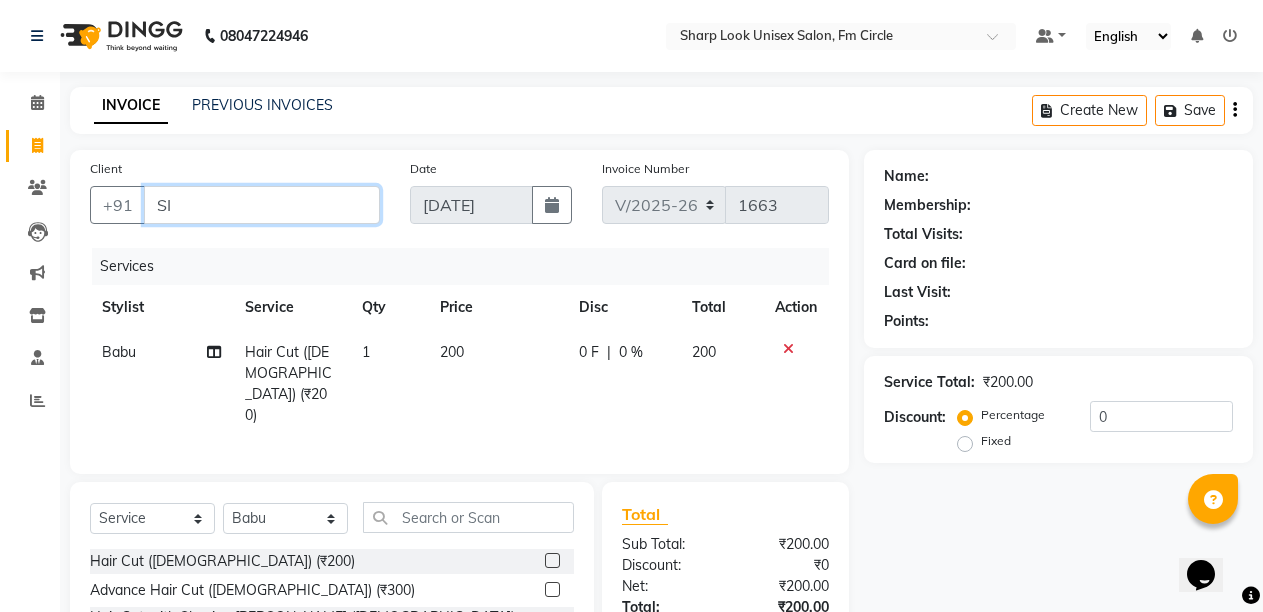 type on "S" 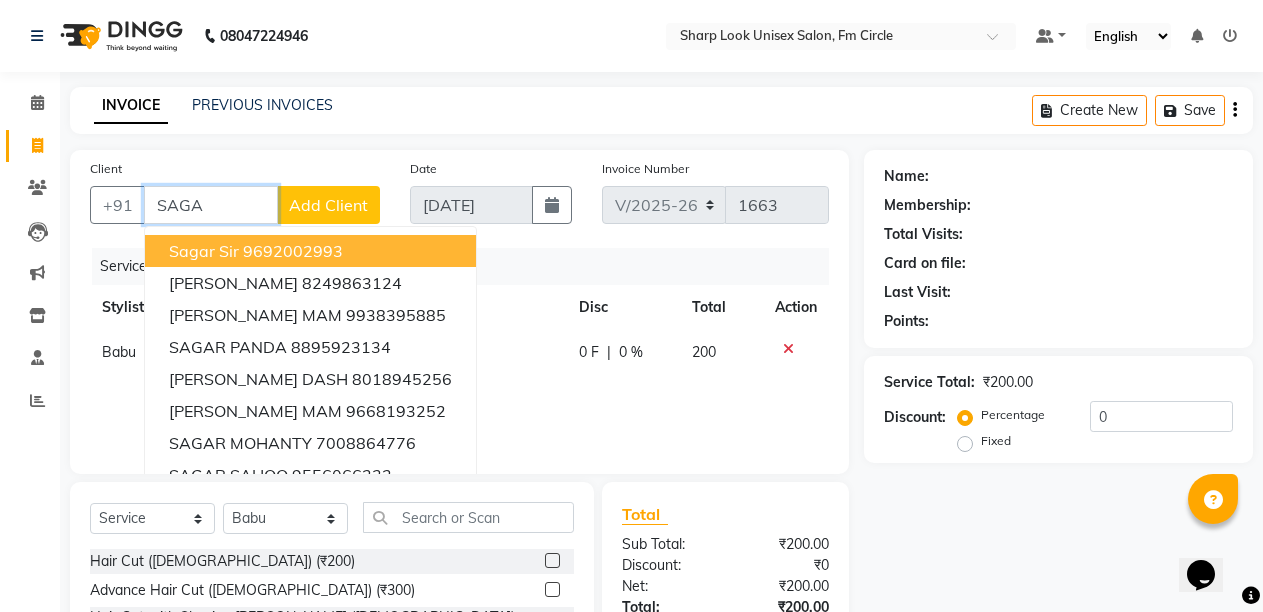 click on "sagar sir" at bounding box center [204, 251] 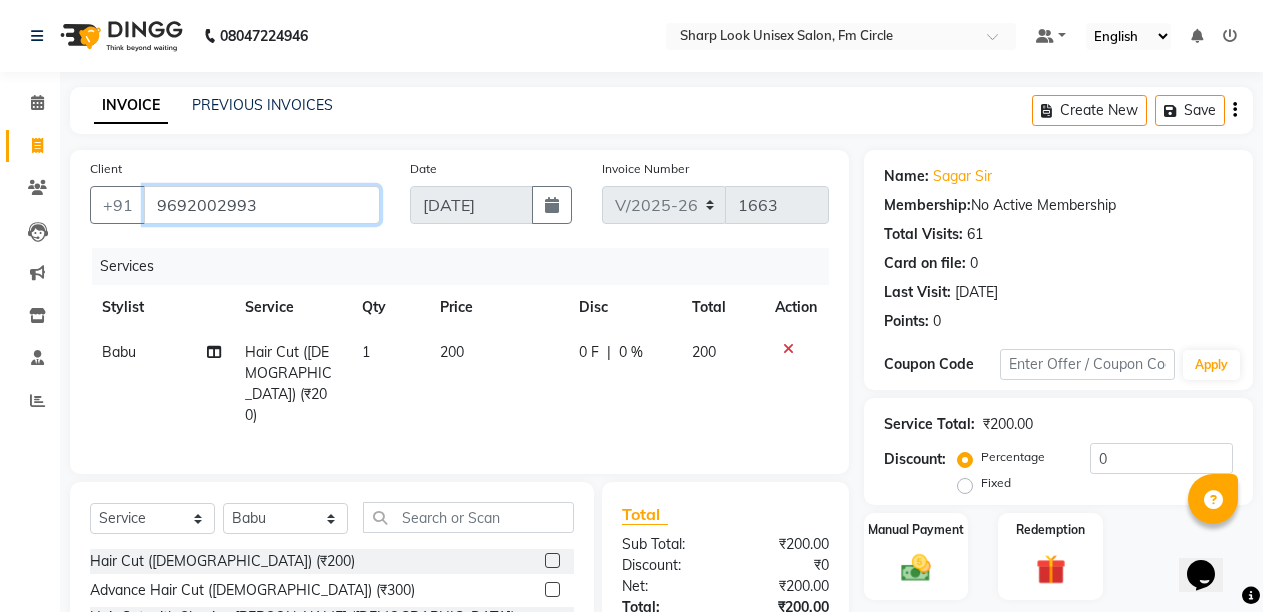 click on "9692002993" at bounding box center (262, 205) 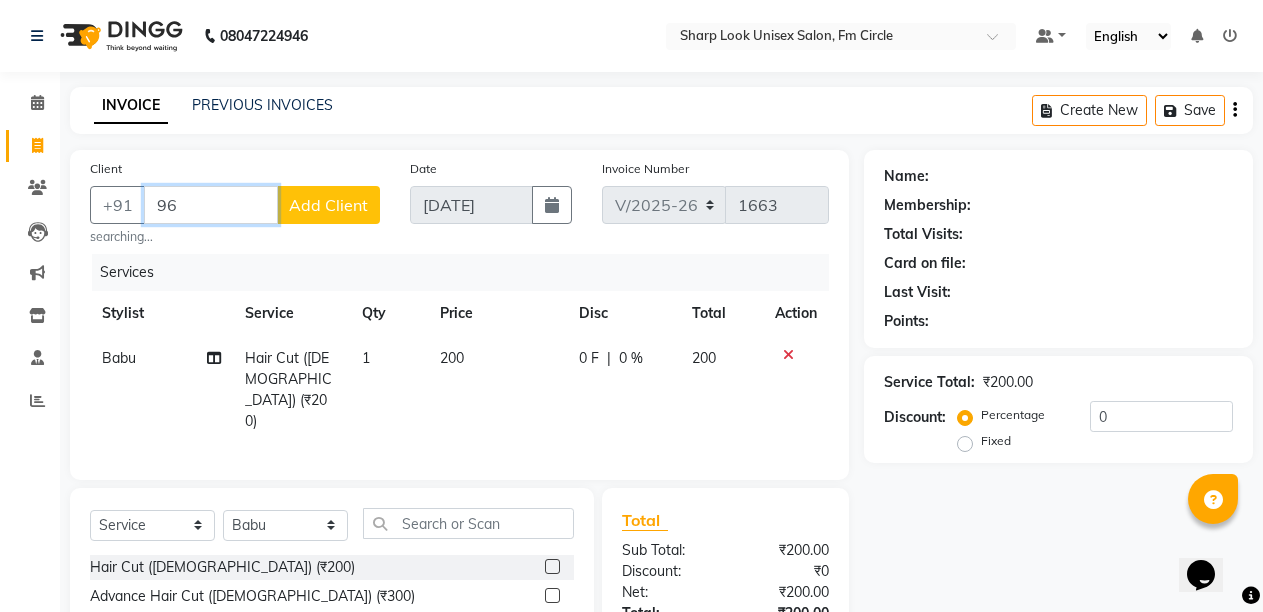 type on "9" 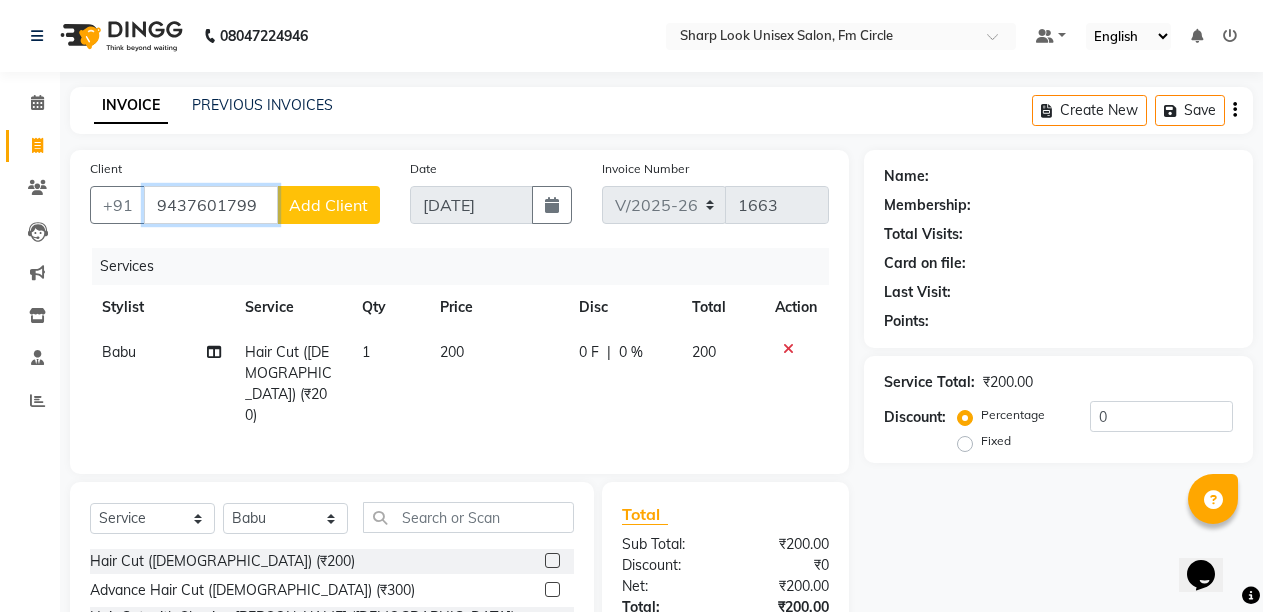 type on "9437601799" 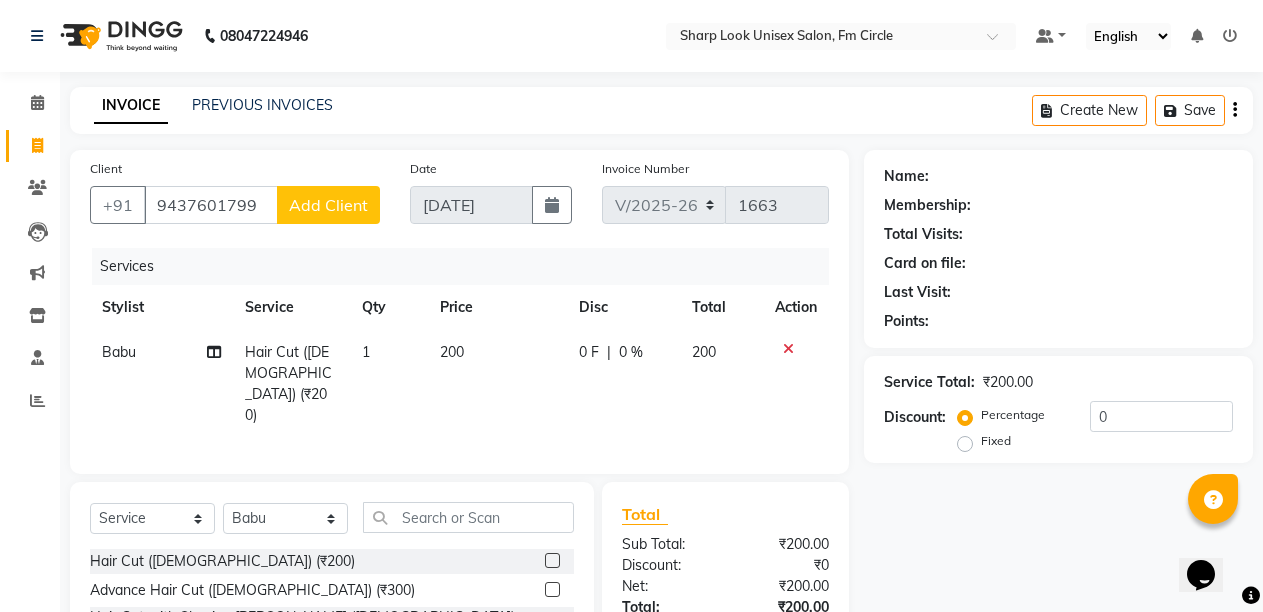 click on "Add Client" 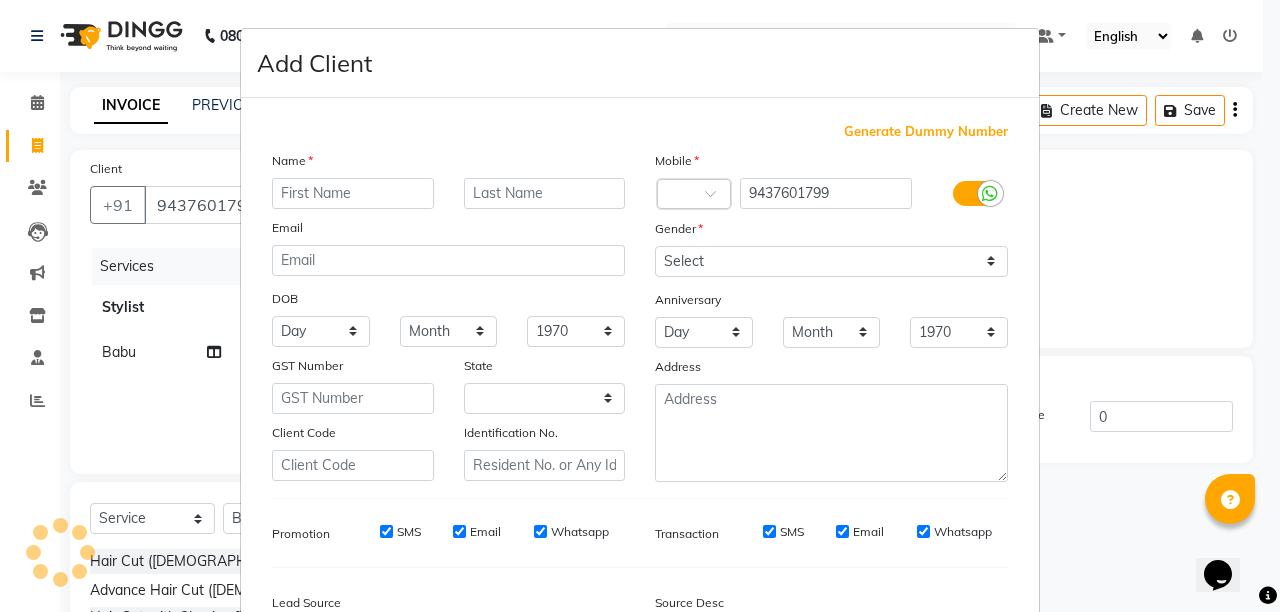 select on "29" 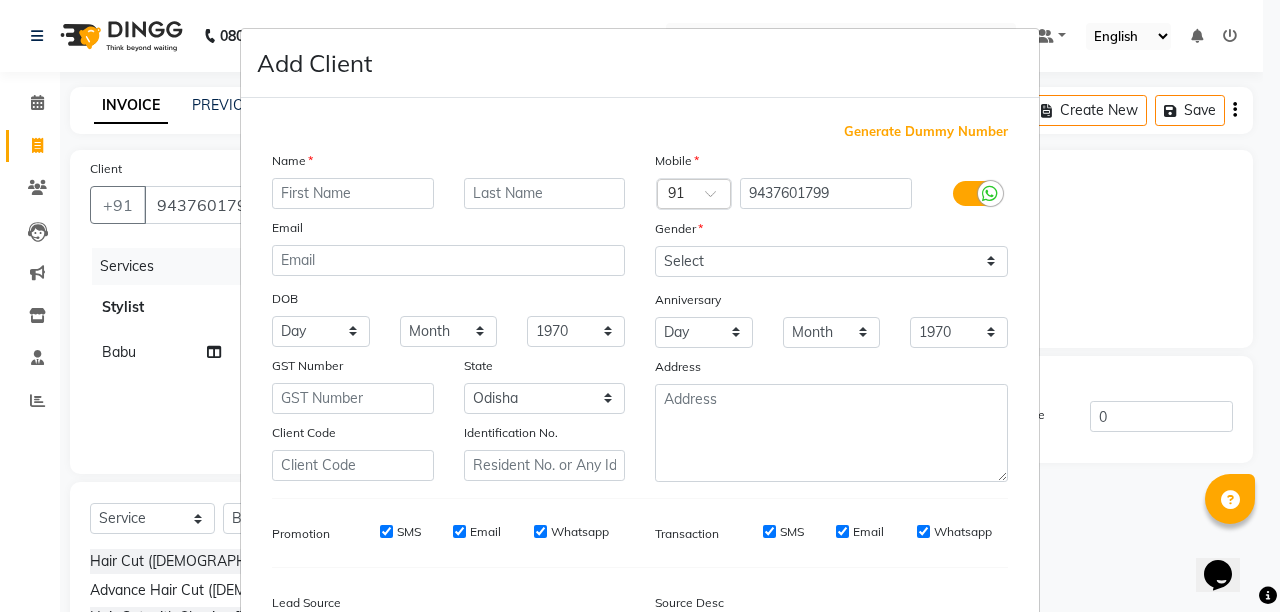 click at bounding box center (353, 193) 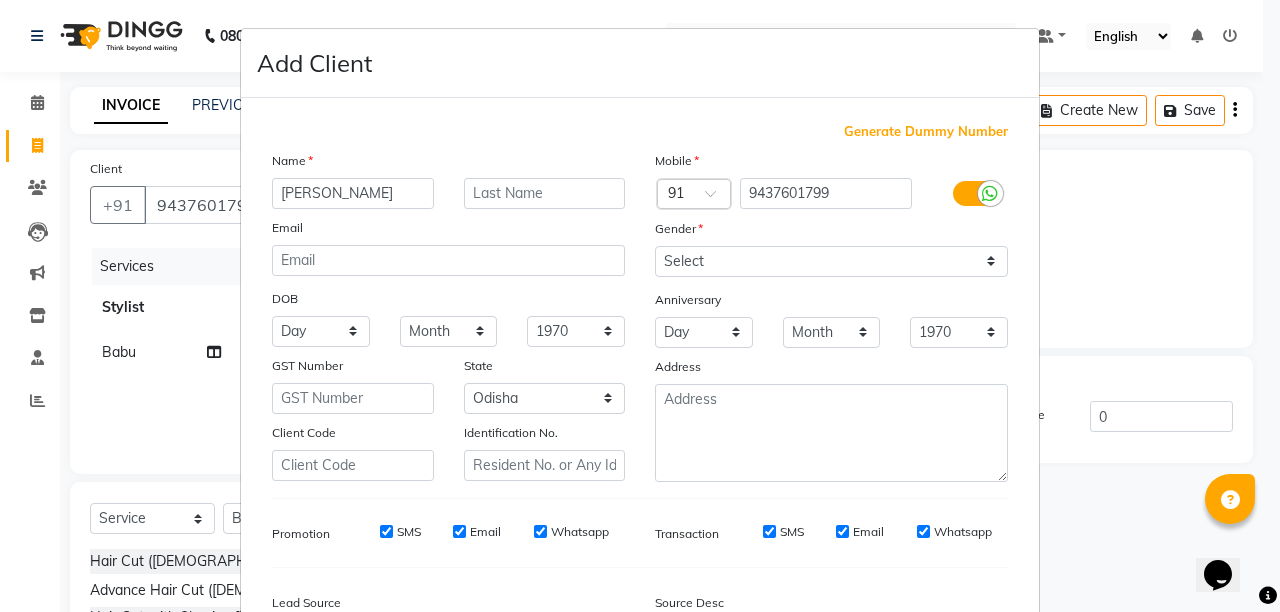 click on "TAPAS RANJAN" at bounding box center (353, 193) 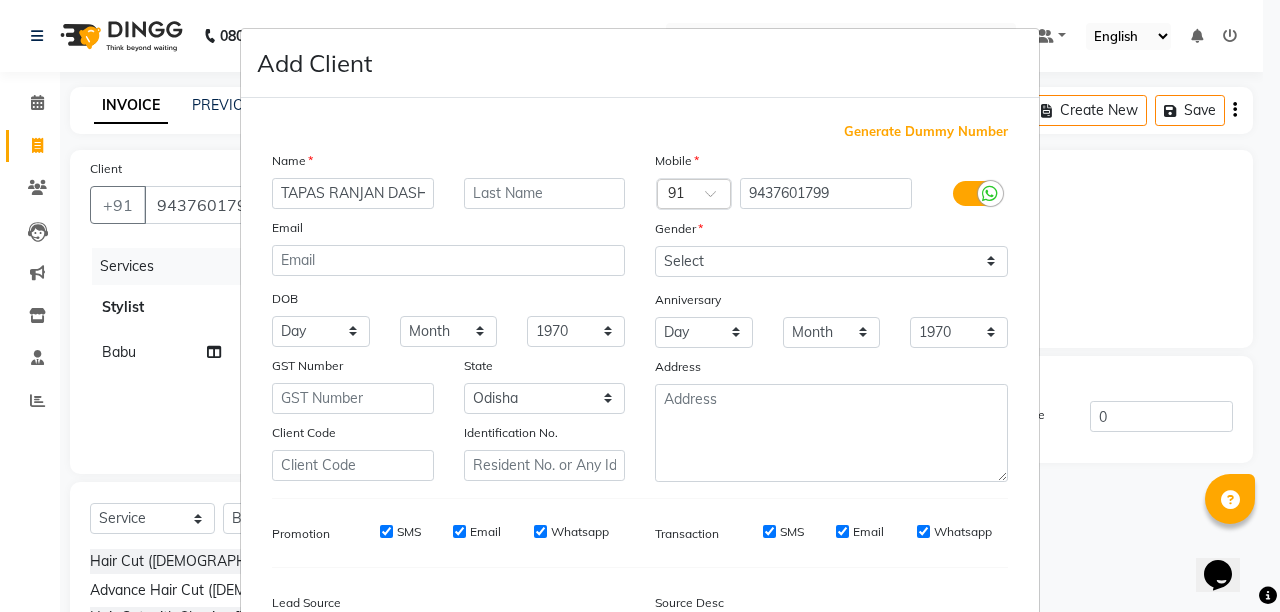 scroll, scrollTop: 0, scrollLeft: 2, axis: horizontal 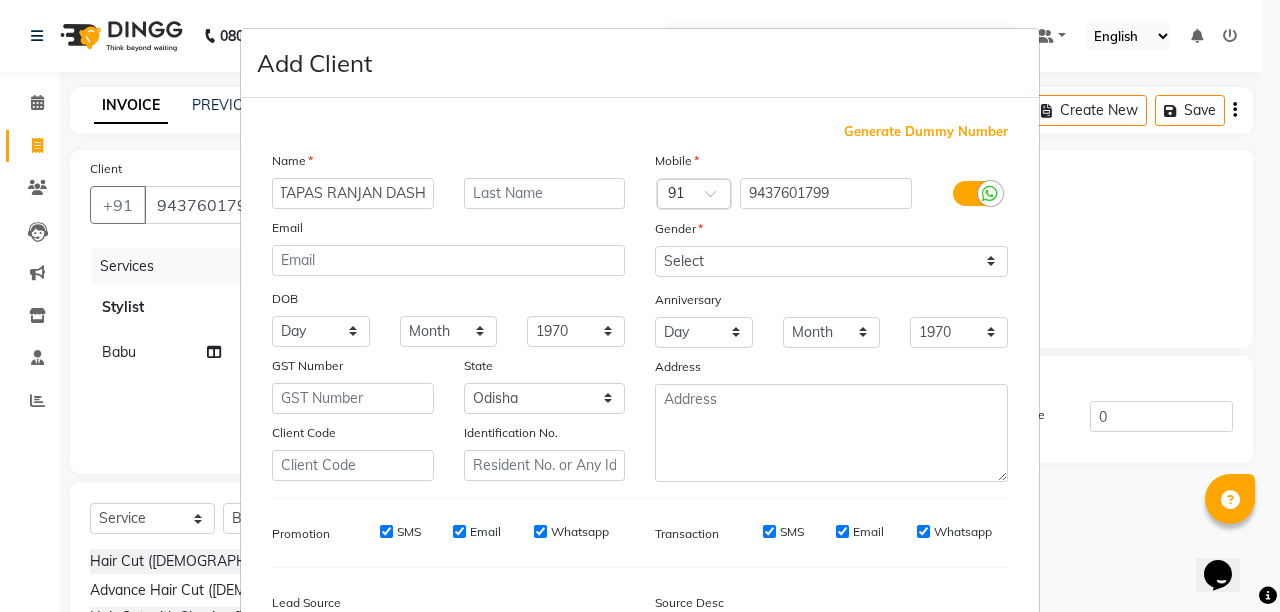type on "TAPAS RANJAN DASH" 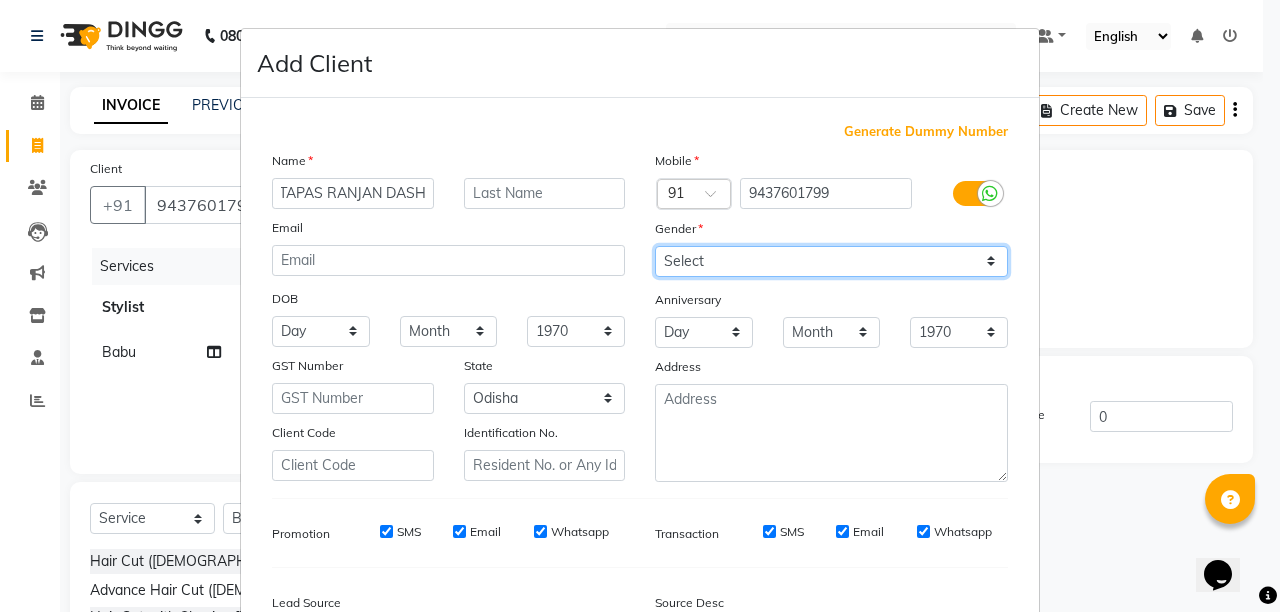scroll, scrollTop: 0, scrollLeft: 0, axis: both 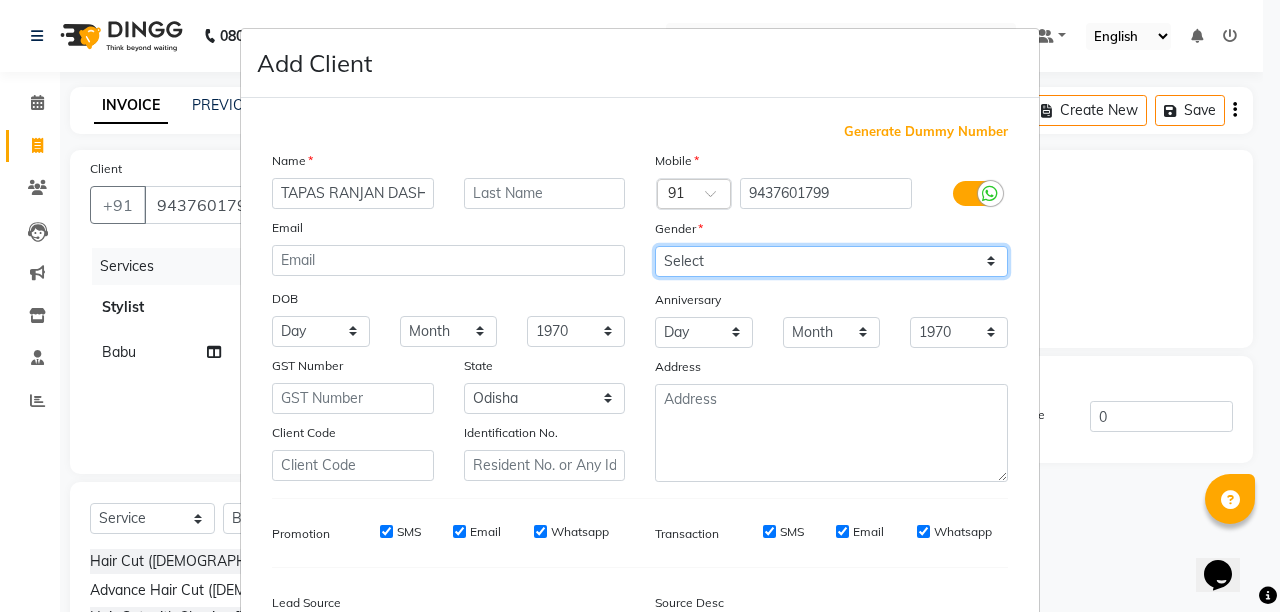 click on "Select Male Female Other Prefer Not To Say" at bounding box center (831, 261) 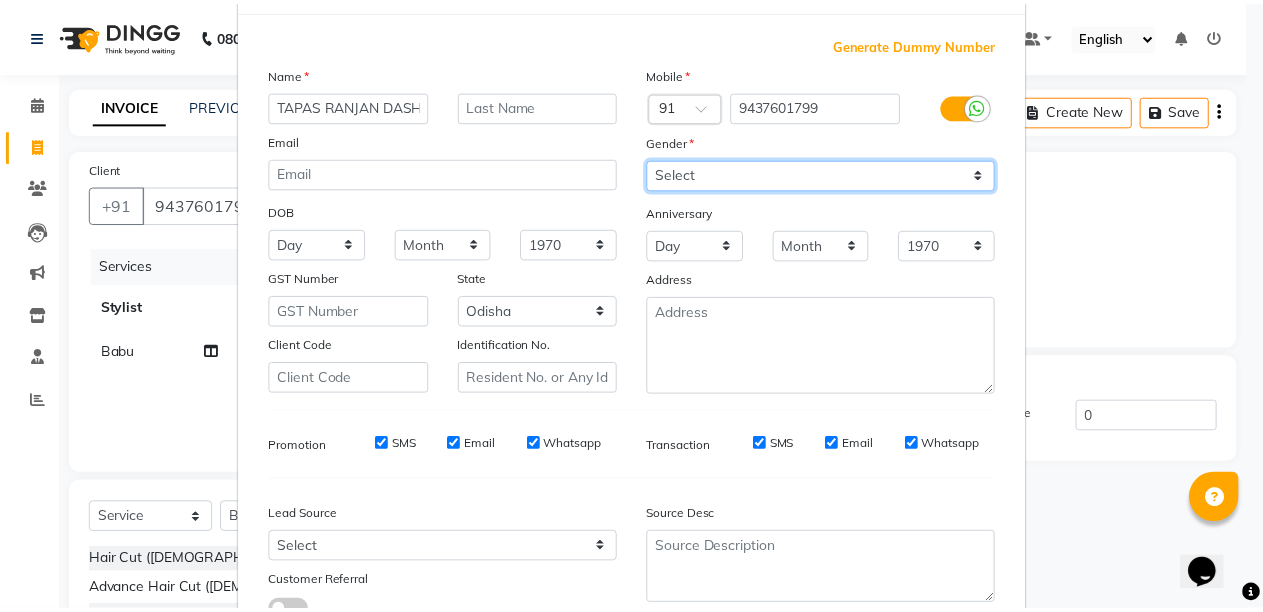 scroll, scrollTop: 200, scrollLeft: 0, axis: vertical 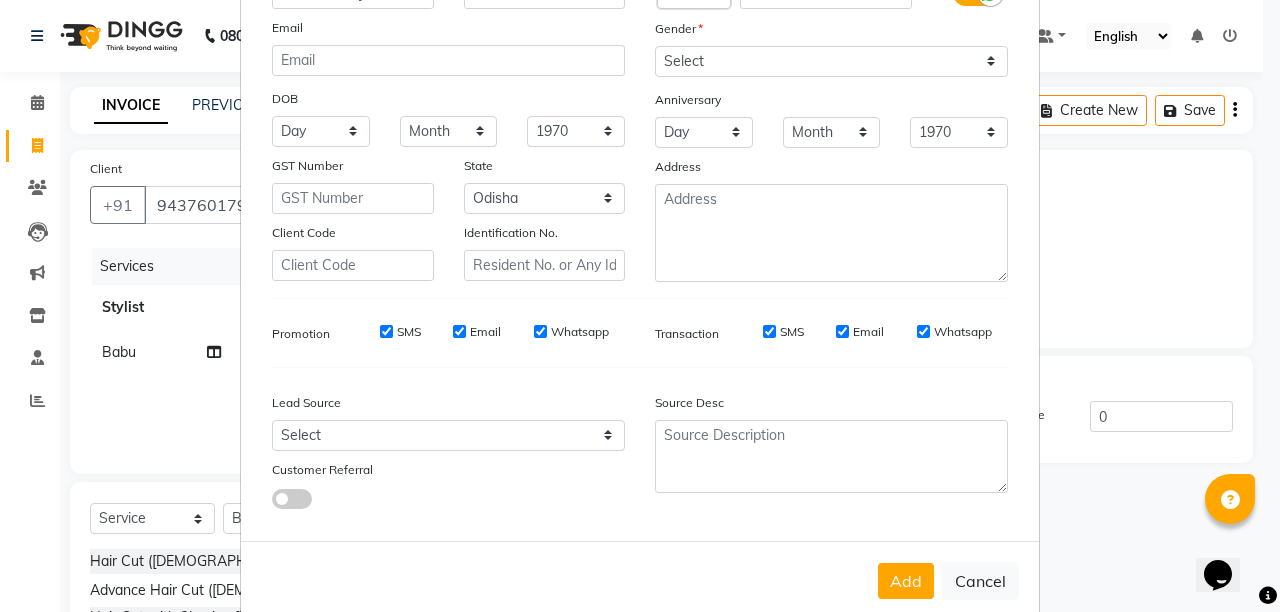 click on "Add" at bounding box center (906, 581) 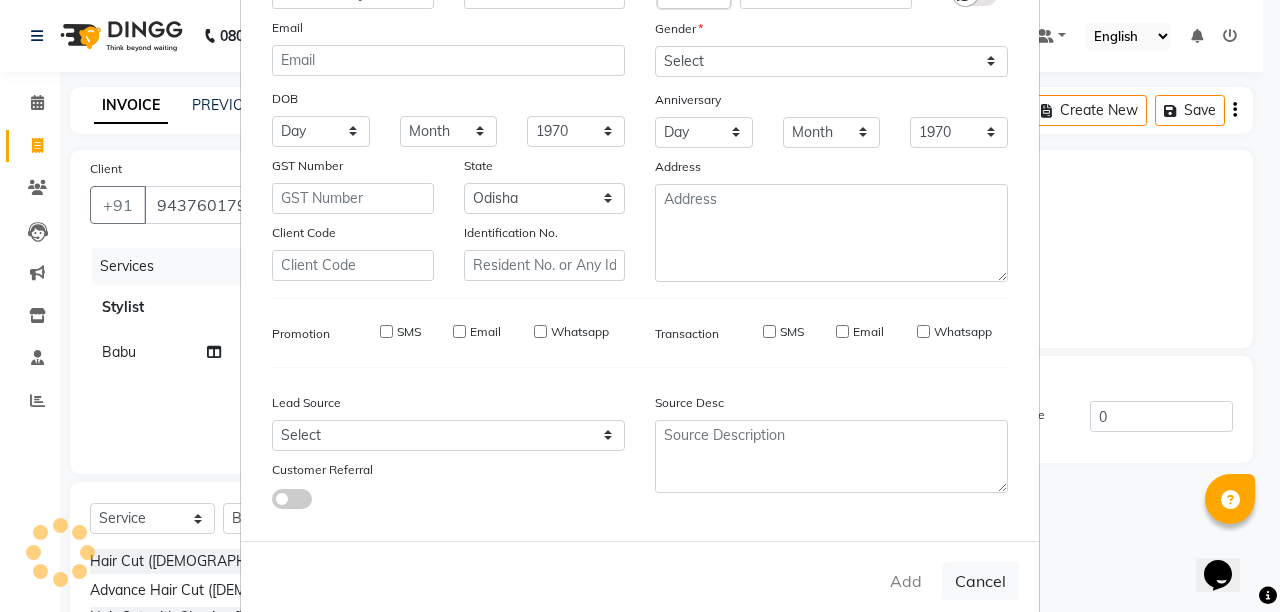 type 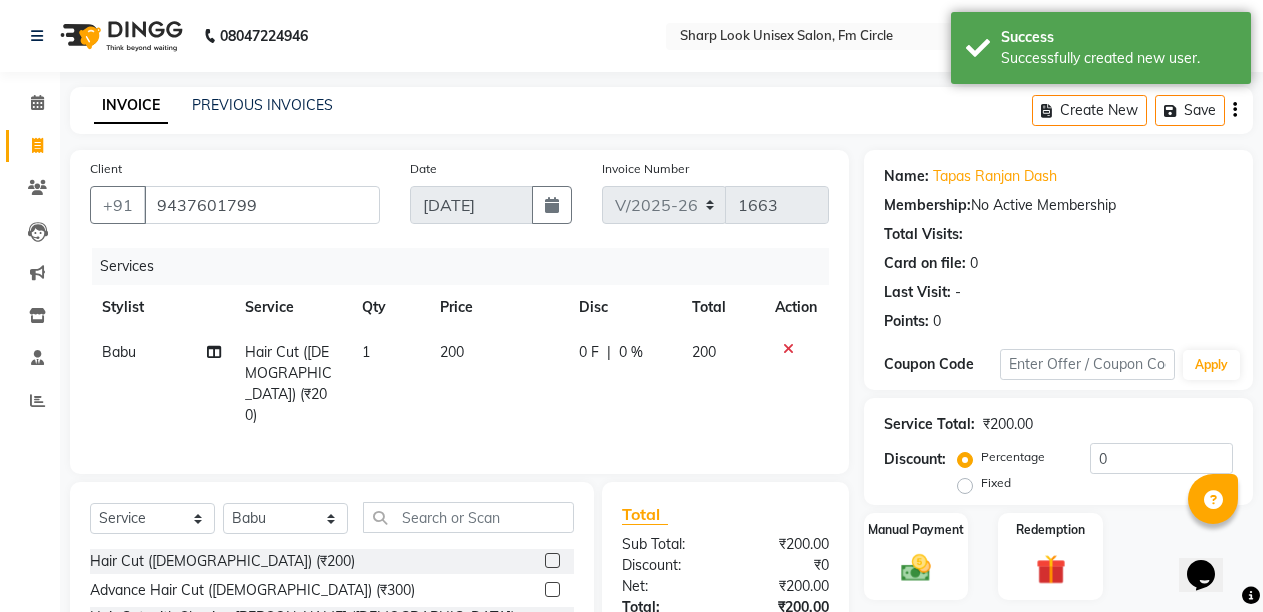 click on "|" 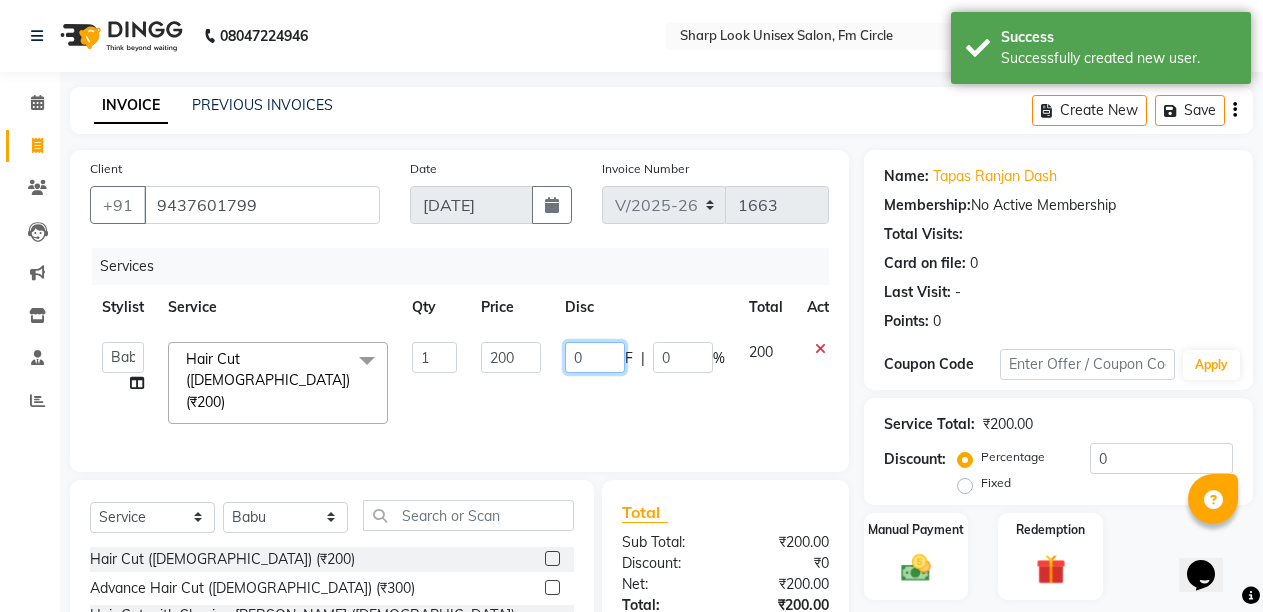 drag, startPoint x: 607, startPoint y: 344, endPoint x: 589, endPoint y: 365, distance: 27.658634 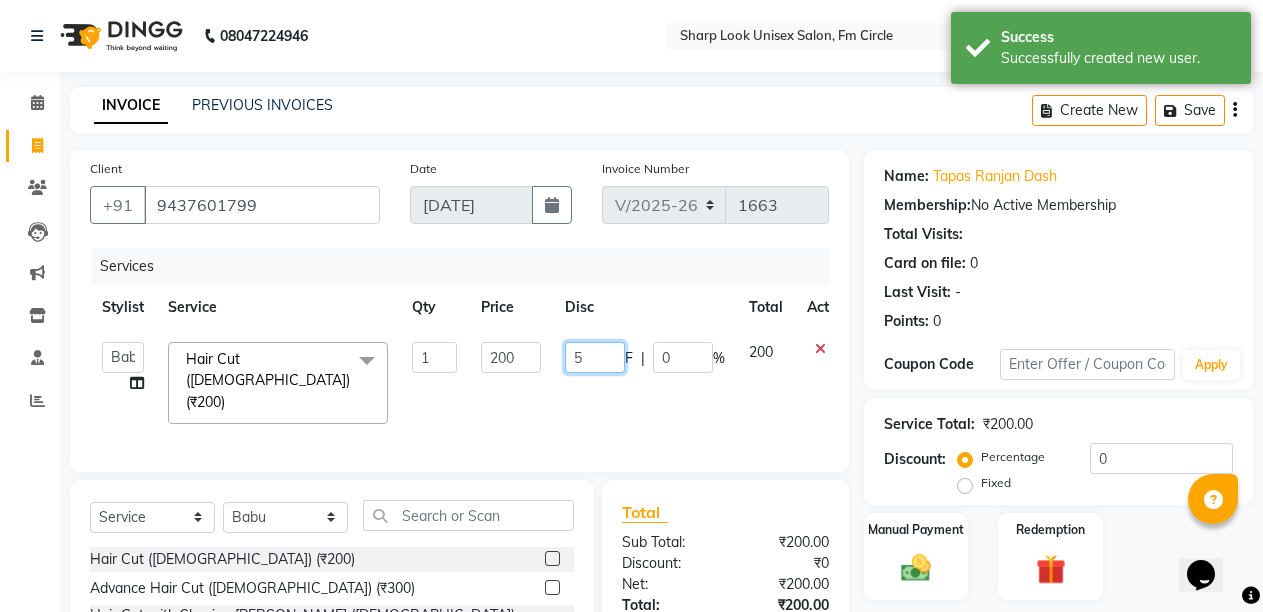 type on "50" 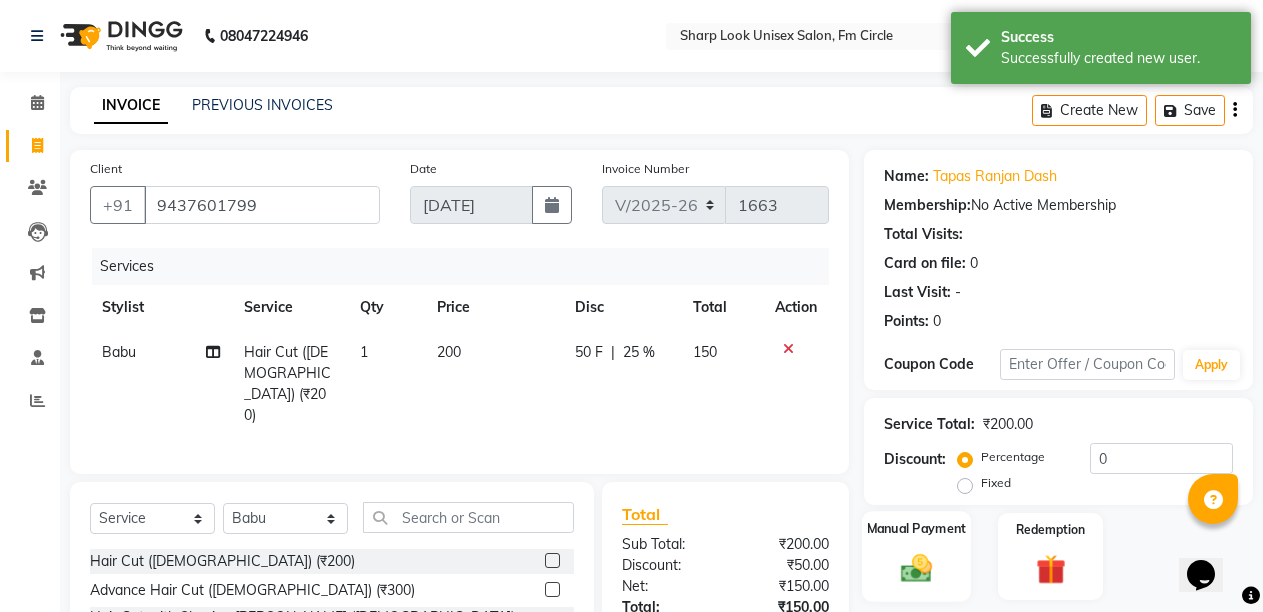 click on "Manual Payment" 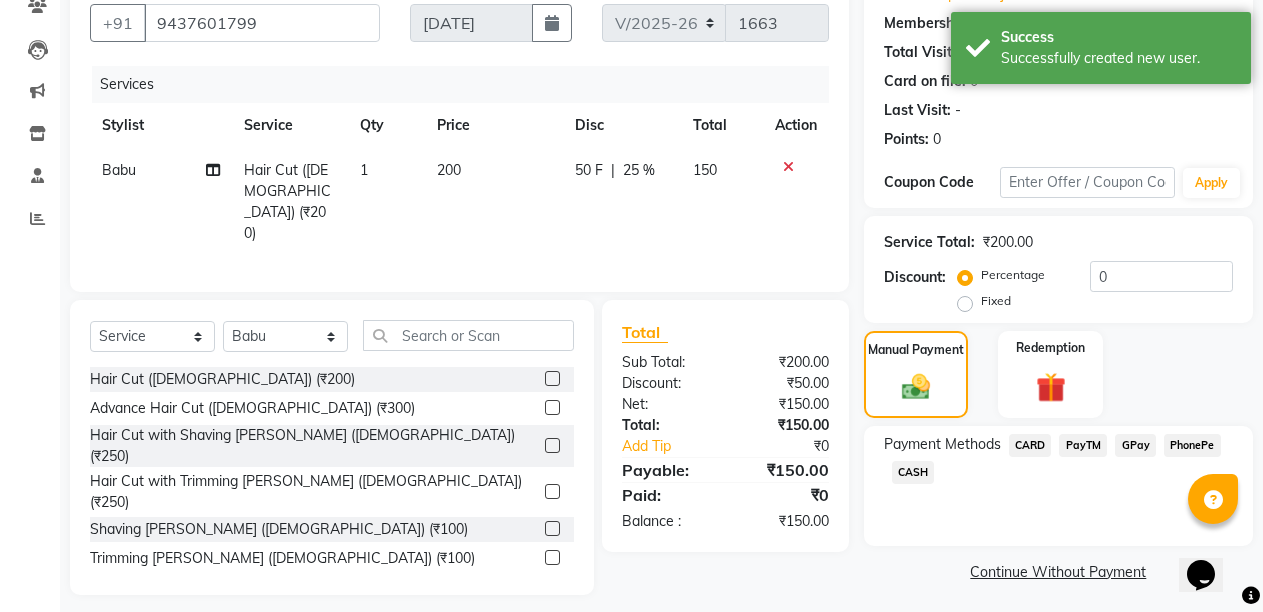 scroll, scrollTop: 189, scrollLeft: 0, axis: vertical 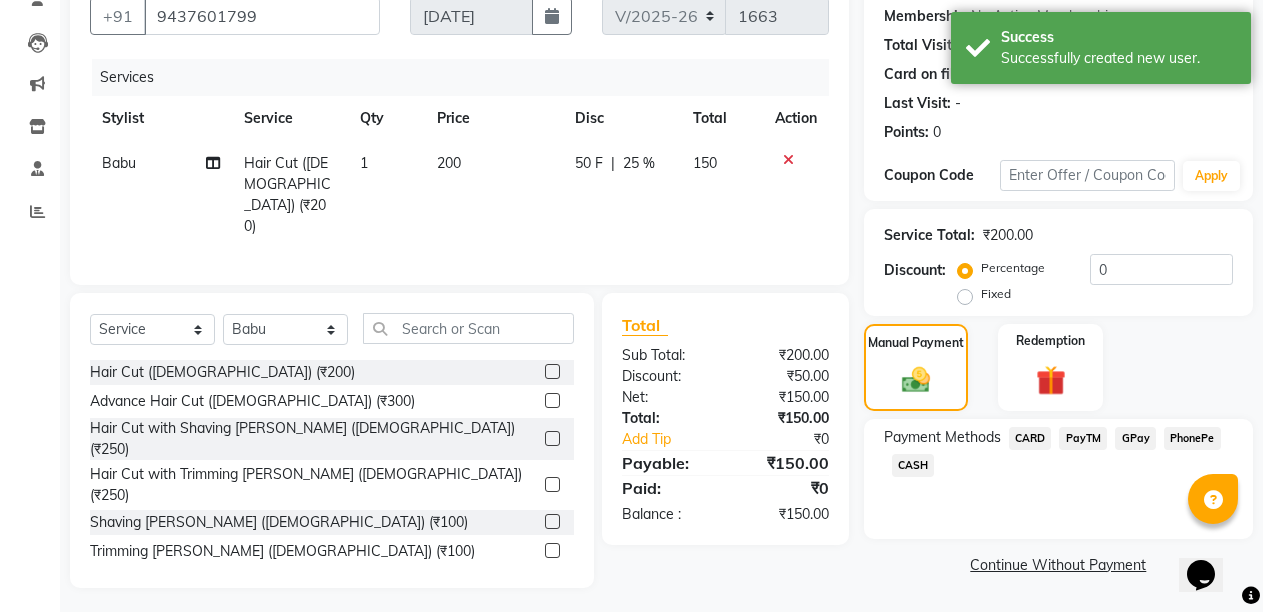 click on "PayTM" 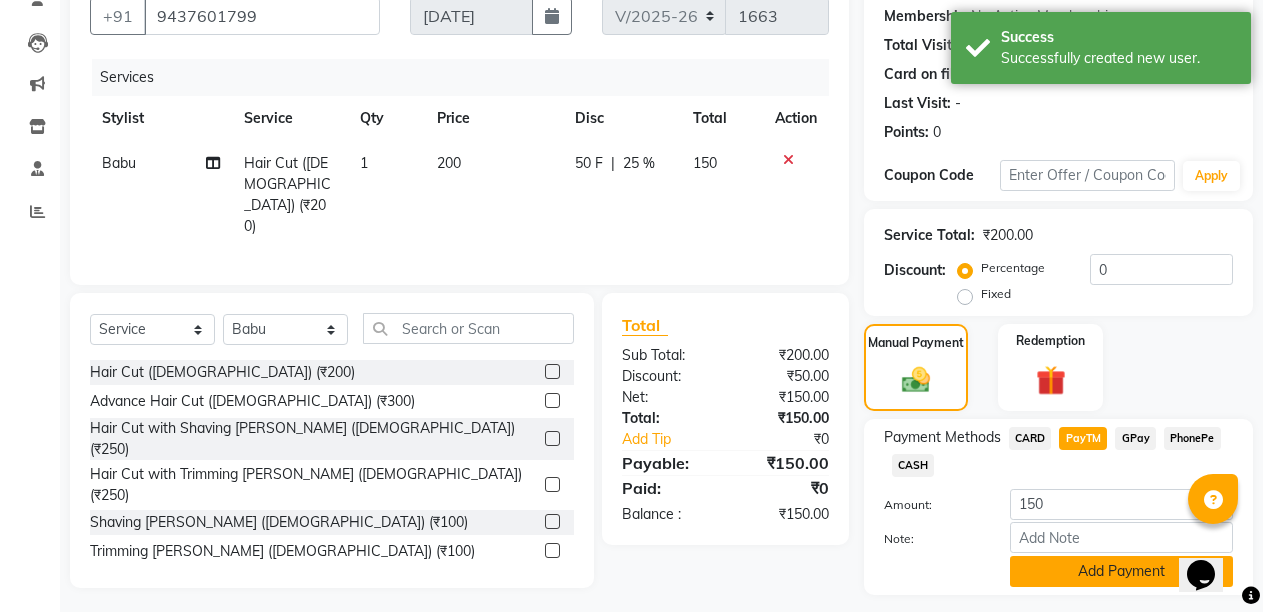 click on "Add Payment" 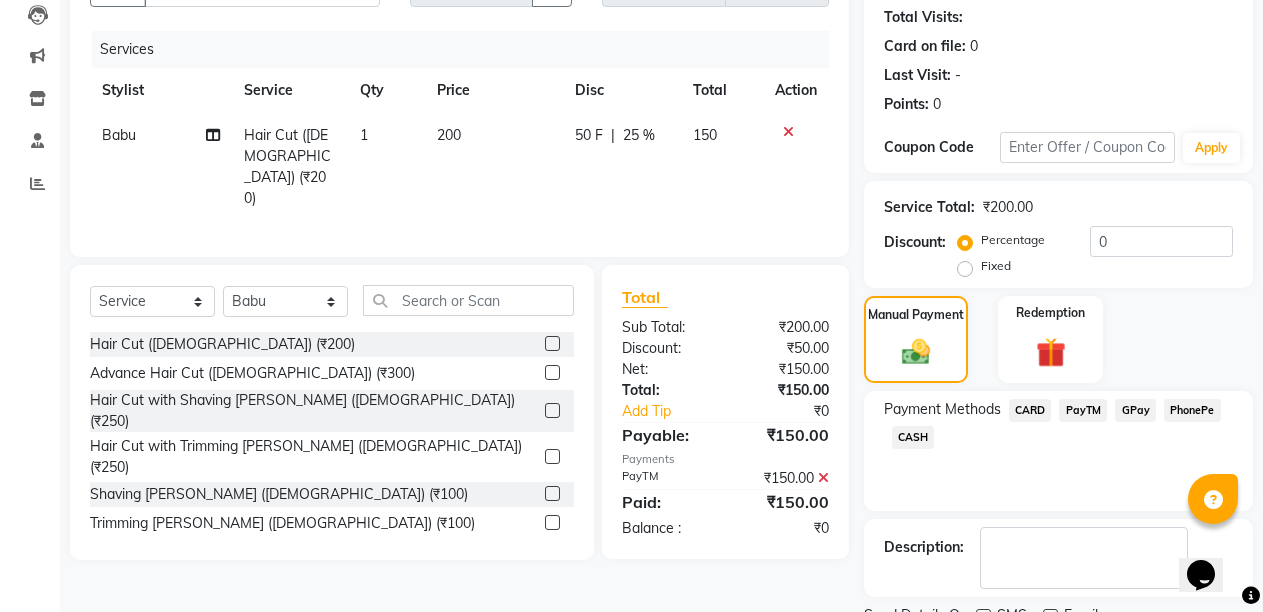 scroll, scrollTop: 300, scrollLeft: 0, axis: vertical 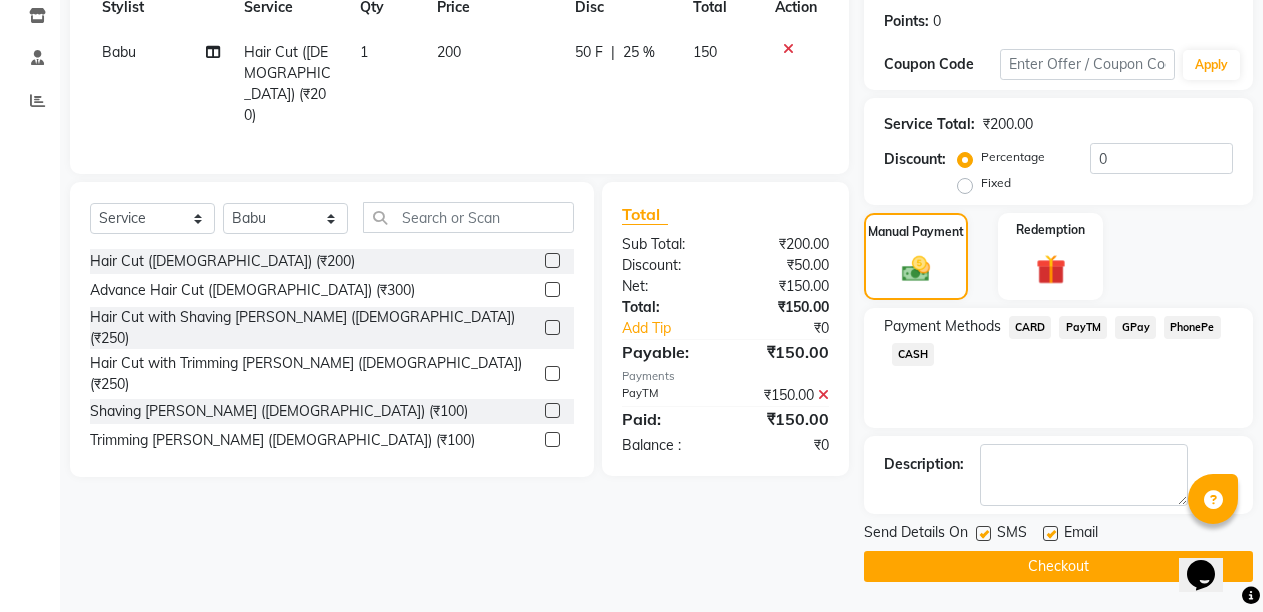click 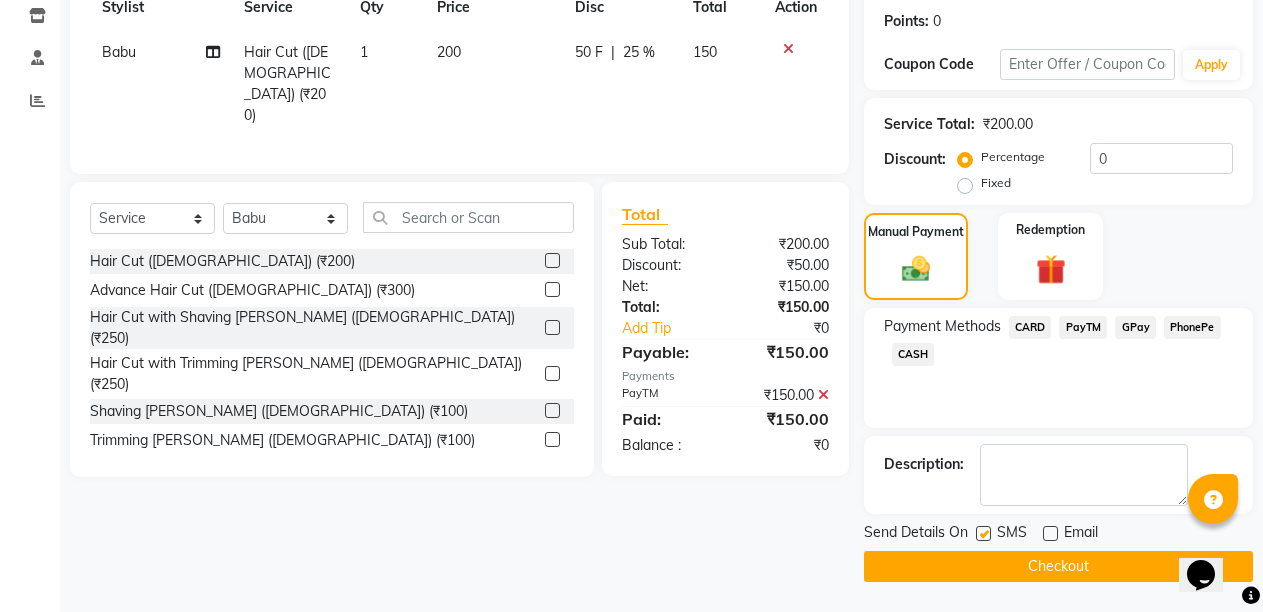 click on "INVOICE PREVIOUS INVOICES Create New   Save  Client +91 9437601799 Date 11-07-2025 Invoice Number V/2025 V/2025-26 1663 Services Stylist Service Qty Price Disc Total Action Babu Hair Cut (Male) (₹200) 1 200 50 F | 25 % 150 Select  Service  Product  Membership  Package Voucher Prepaid Gift Card  Select Stylist Abhi Admin Babu Budhia Monalisa  Priti Taj Hair Cut (Male) (₹200)  Advance Hair Cut  (Male) (₹300)  Hair Cut with Shaving Beard (Male) (₹250)  Hair Cut with Trimming Beard (Male) (₹250)  Shaving Beard (Male) (₹100)  Trimming Beard (Male) (₹100)  Hair wash (Male) (₹100)  Hair wash (Keratin Shampoo) (Male) (₹200)  Hair Set (Male) (₹100)  Hair wash (shampoo with conditioner)(Male) (₹150)  Hair Cut (Below 8 Years) (₹200)  Adv Hair Cut (Below 8 Years) (Female) (₹400)  Spritens Hair Cut (Female) (₹200)  Hair Trimming (Female) (₹300)  Hair Cut With shampoo & Blow Dry (₹500)  Hair Wash (Female) (₹250)  Hair Wash With Blow Dry (Female) (₹300)  Advance Haircut (₹600)  Total  :" 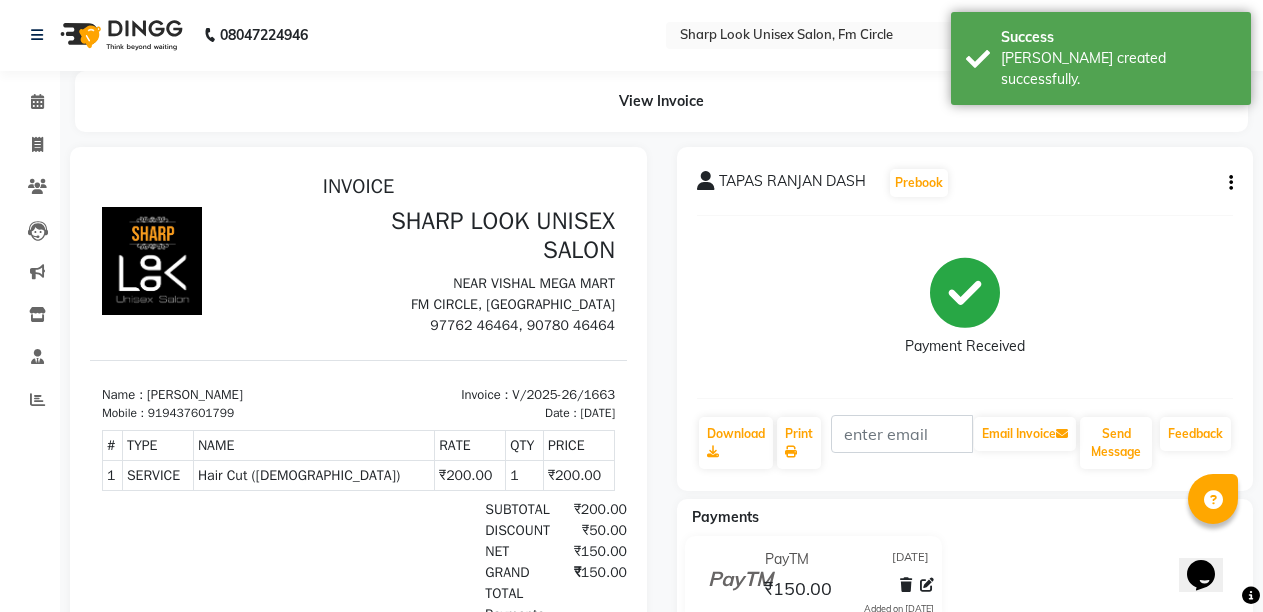 scroll, scrollTop: 0, scrollLeft: 0, axis: both 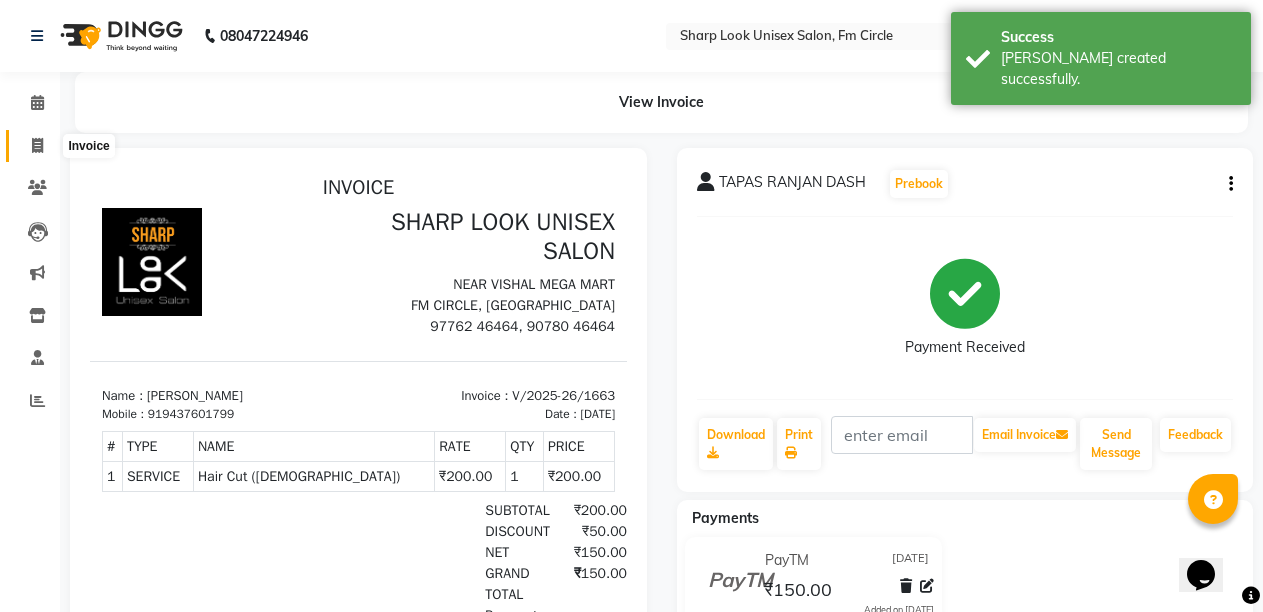 click 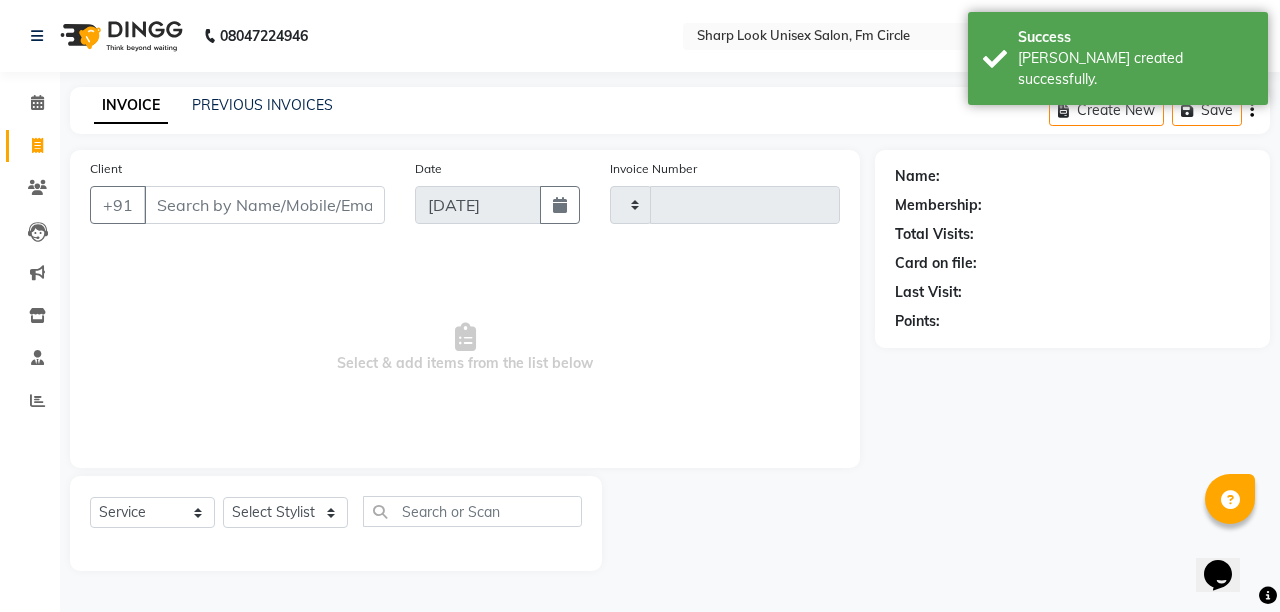 type on "1664" 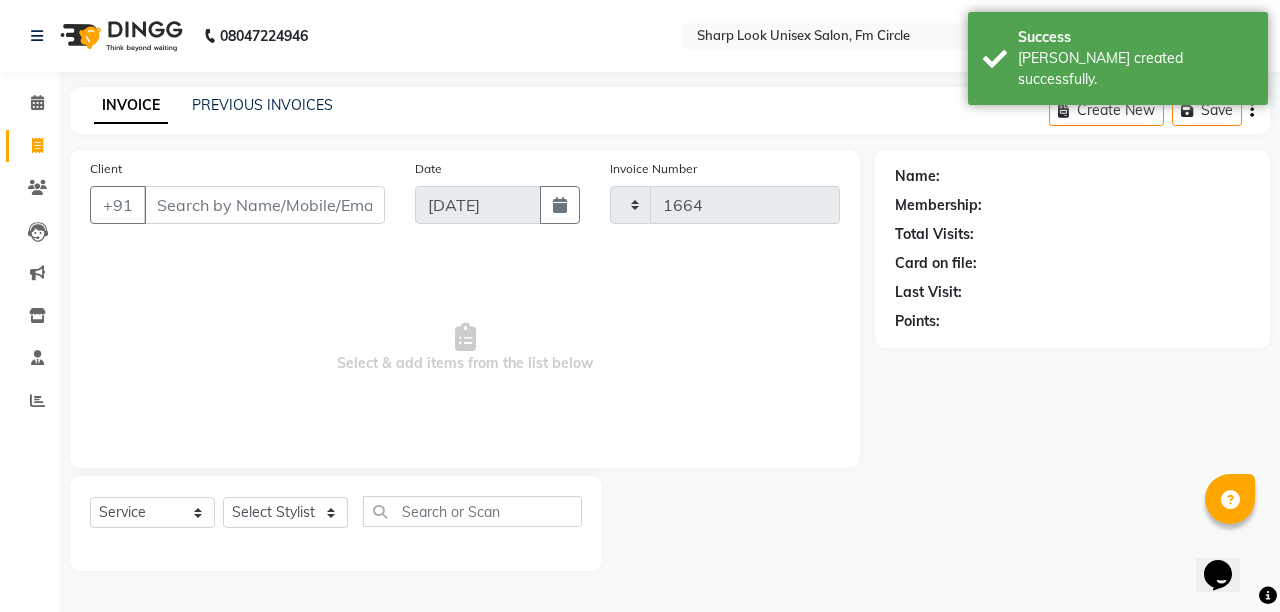 select on "804" 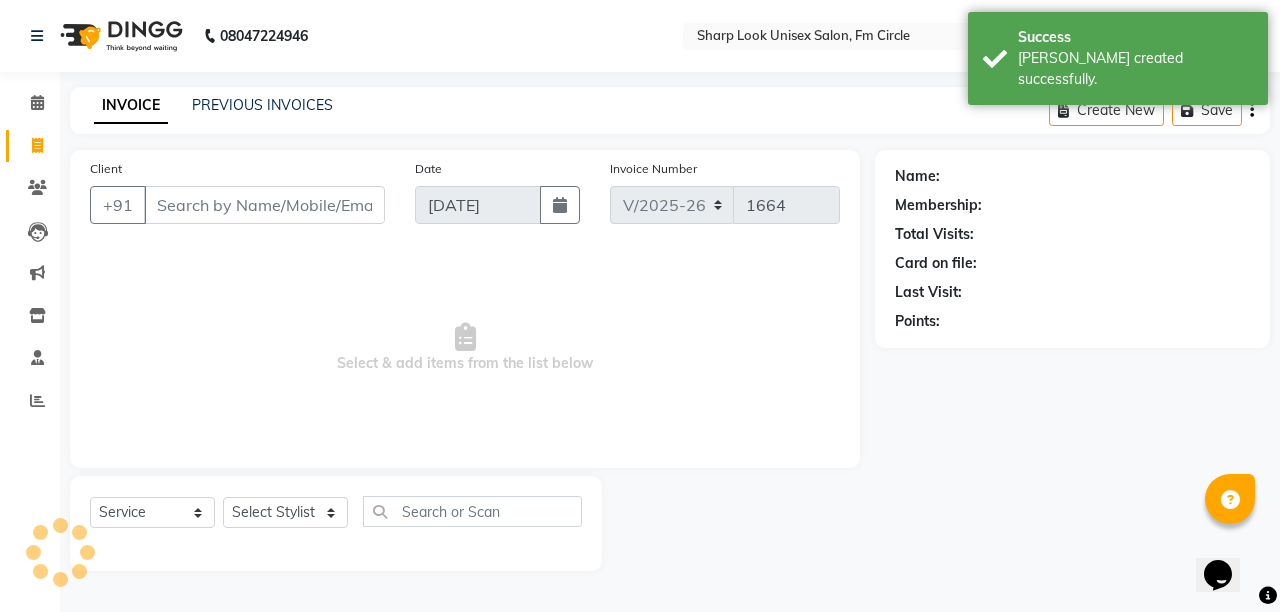 click on "Client" at bounding box center [264, 205] 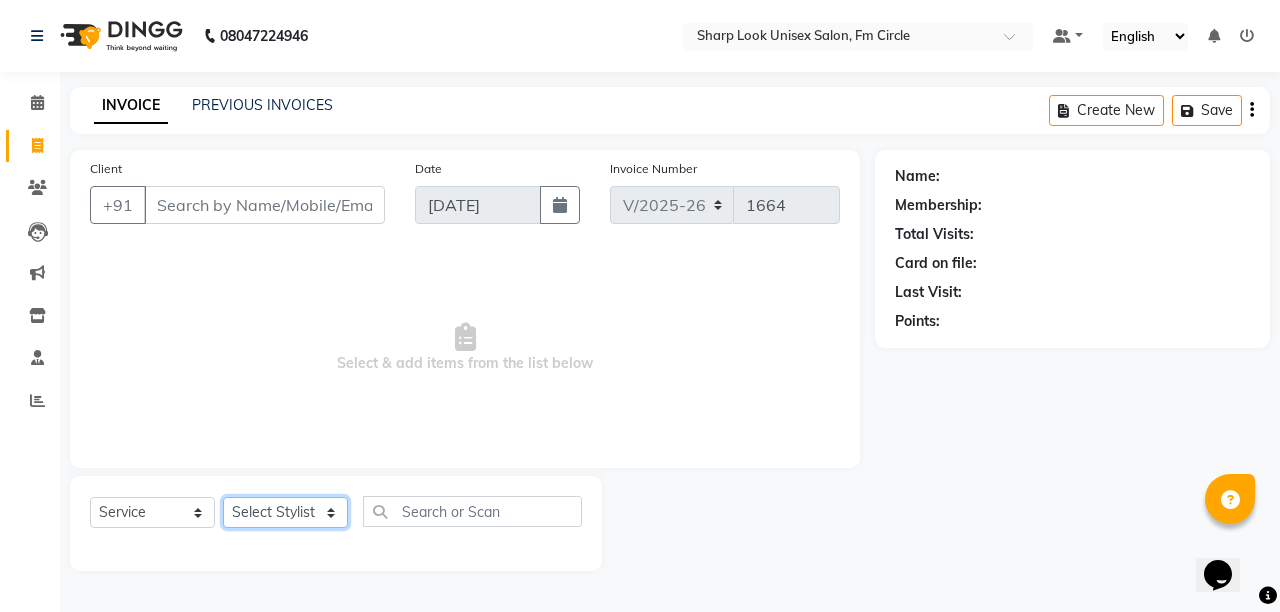 click on "Select Stylist Abhi Admin Babu Budhia Monalisa  Priti Taj" 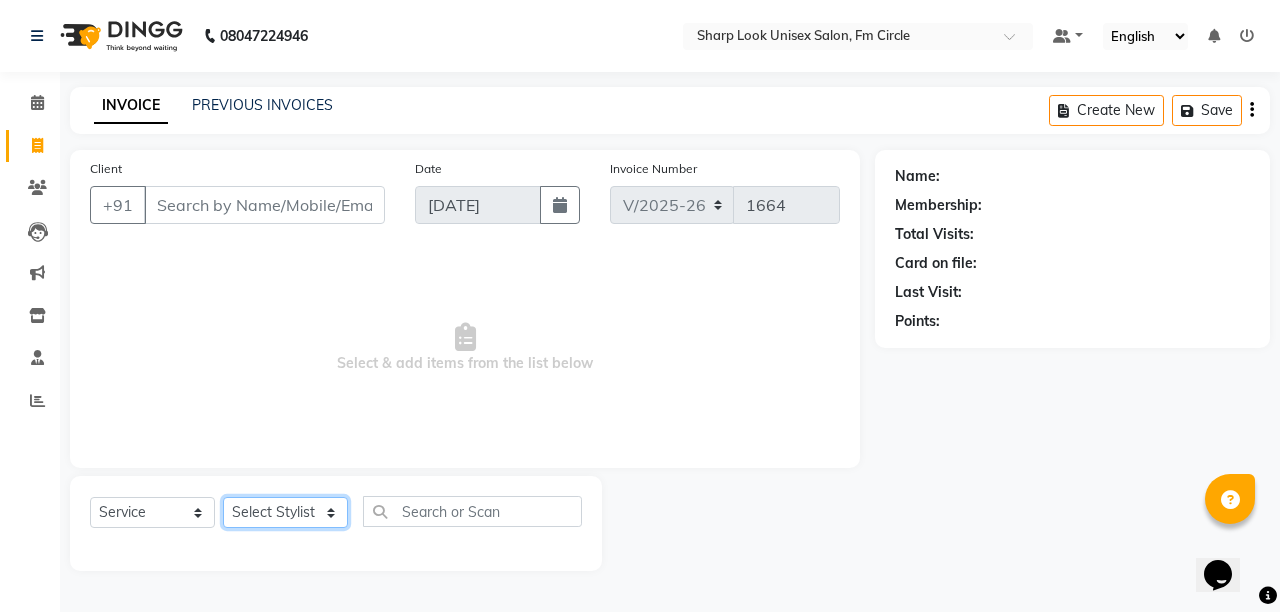 select on "70642" 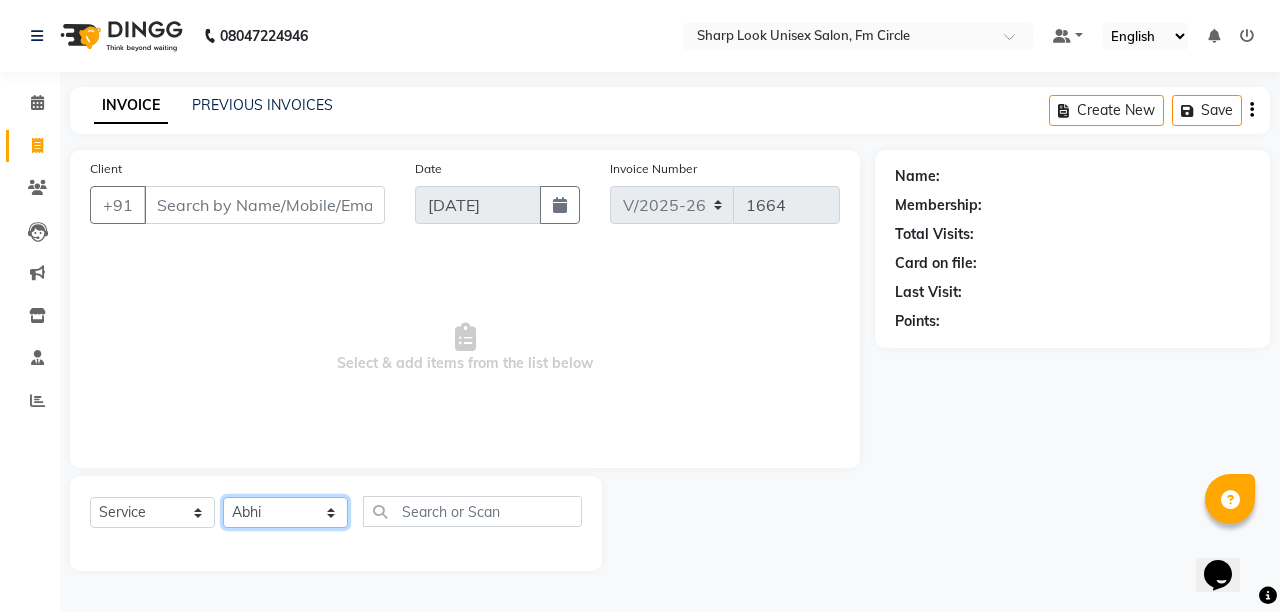 click on "Select Stylist Abhi Admin Babu Budhia Monalisa  Priti Taj" 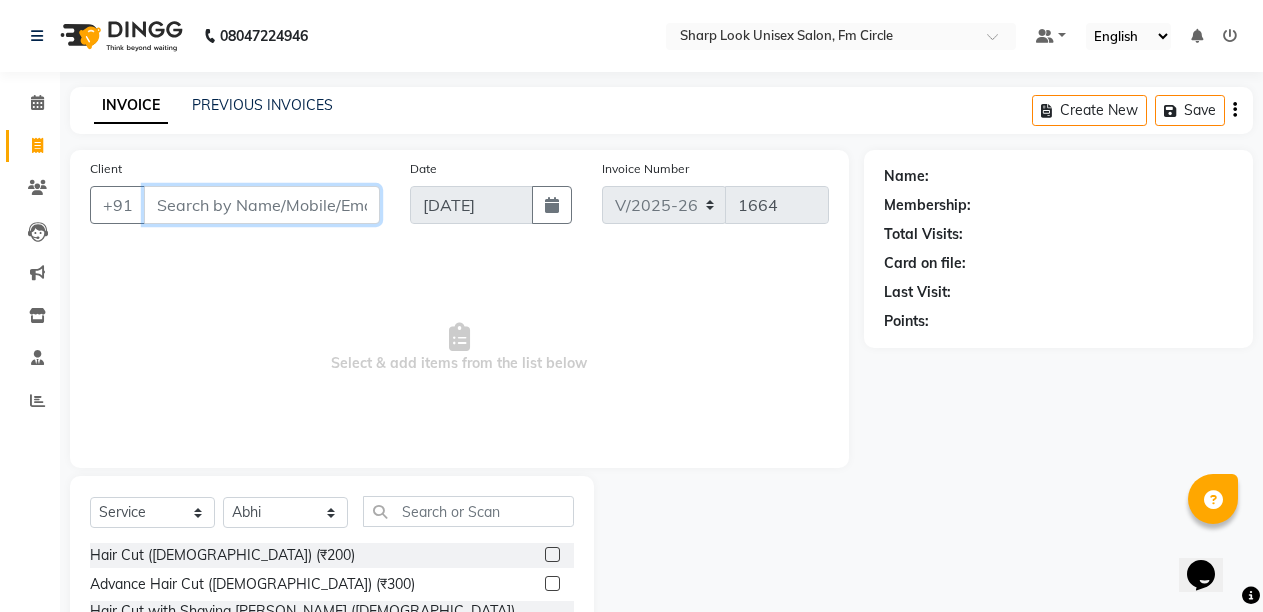 click on "Client" at bounding box center (262, 205) 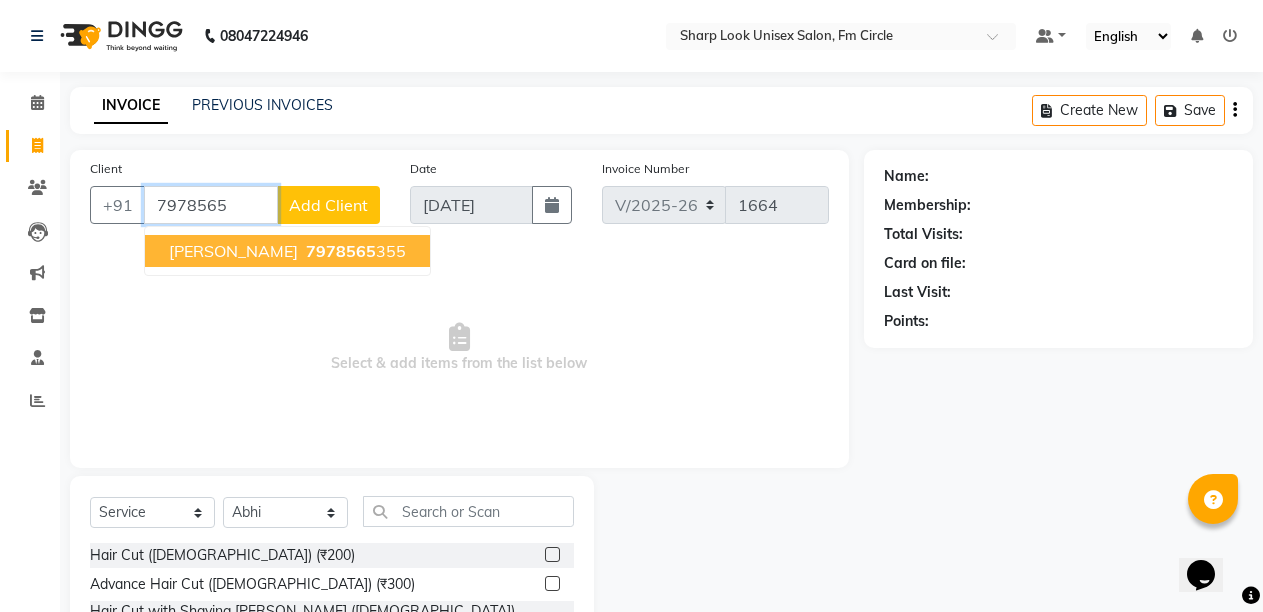 click on "GOPAL JANA" at bounding box center (233, 251) 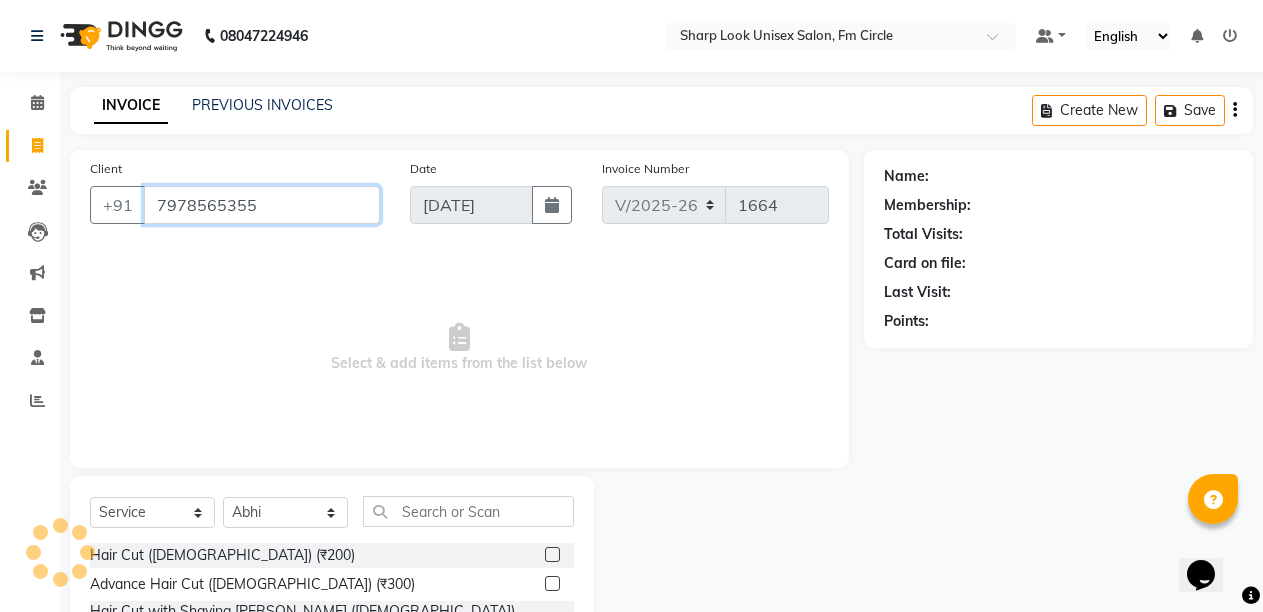 type on "7978565355" 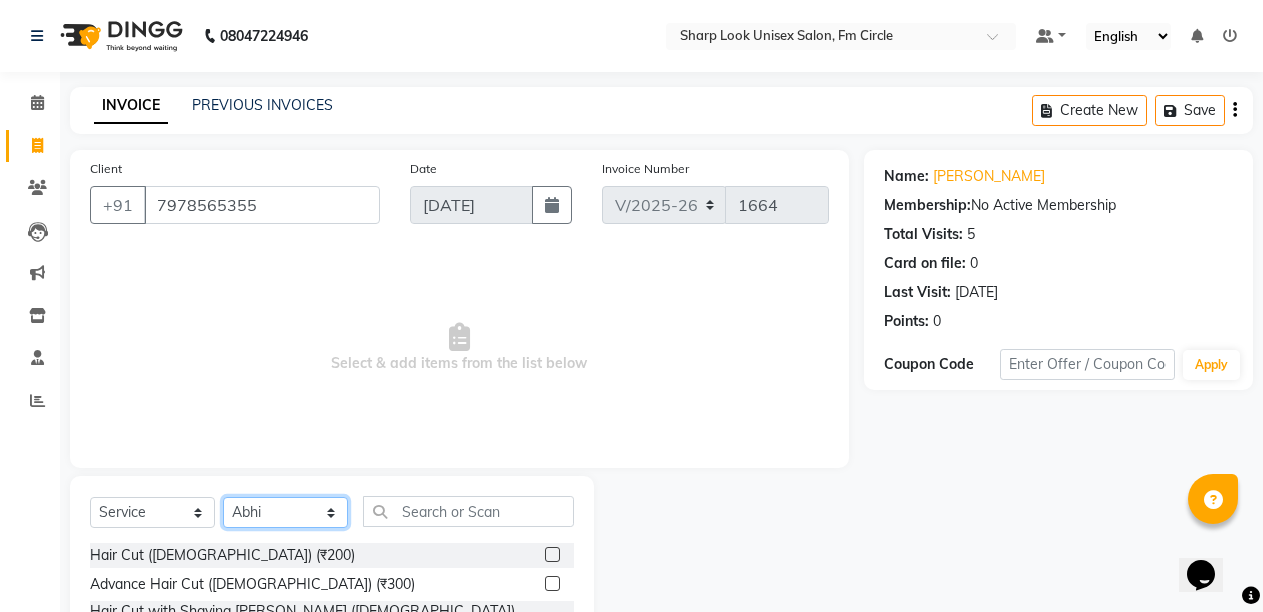 click on "Select Stylist Abhi Admin Babu Budhia Monalisa  Priti Taj" 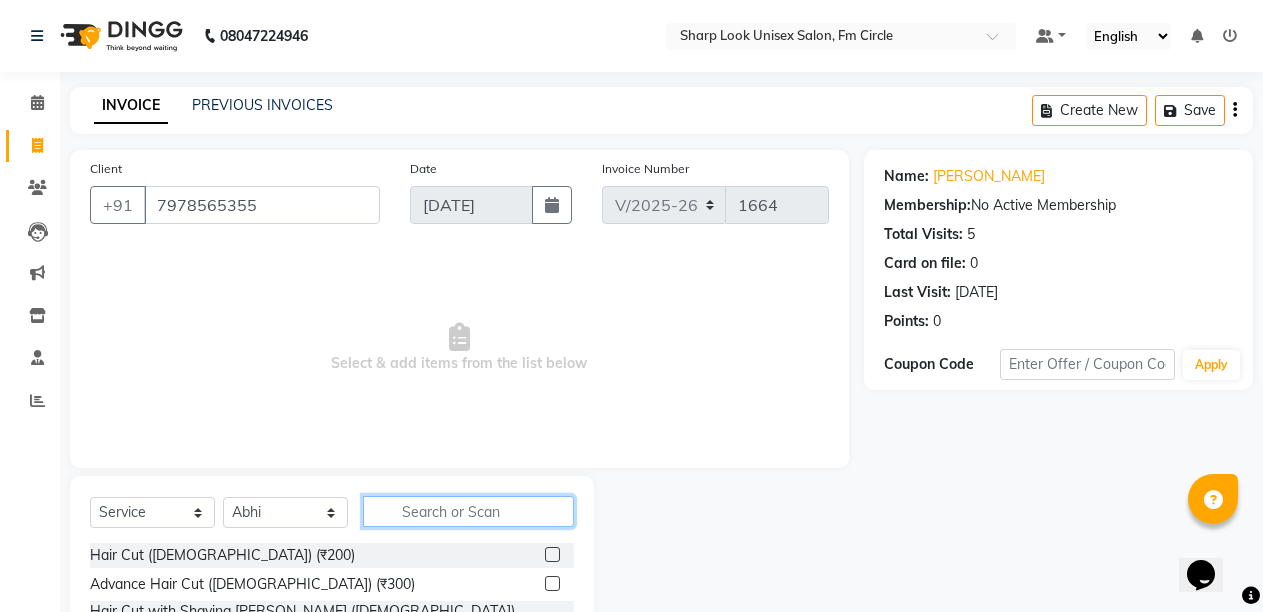 click 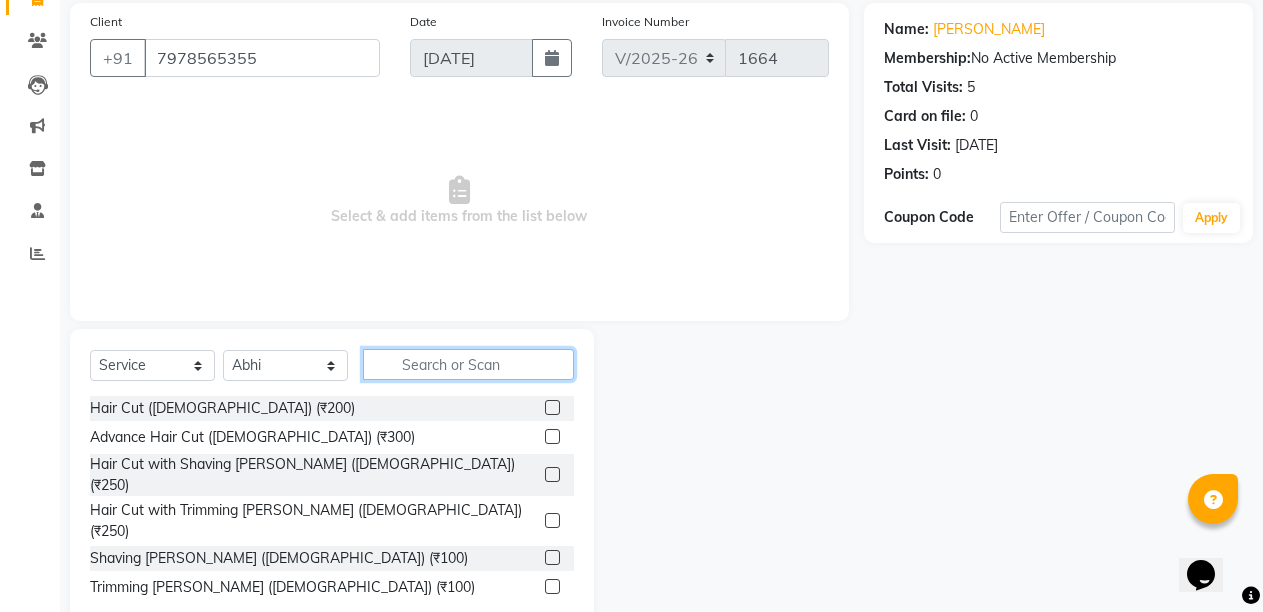scroll, scrollTop: 189, scrollLeft: 0, axis: vertical 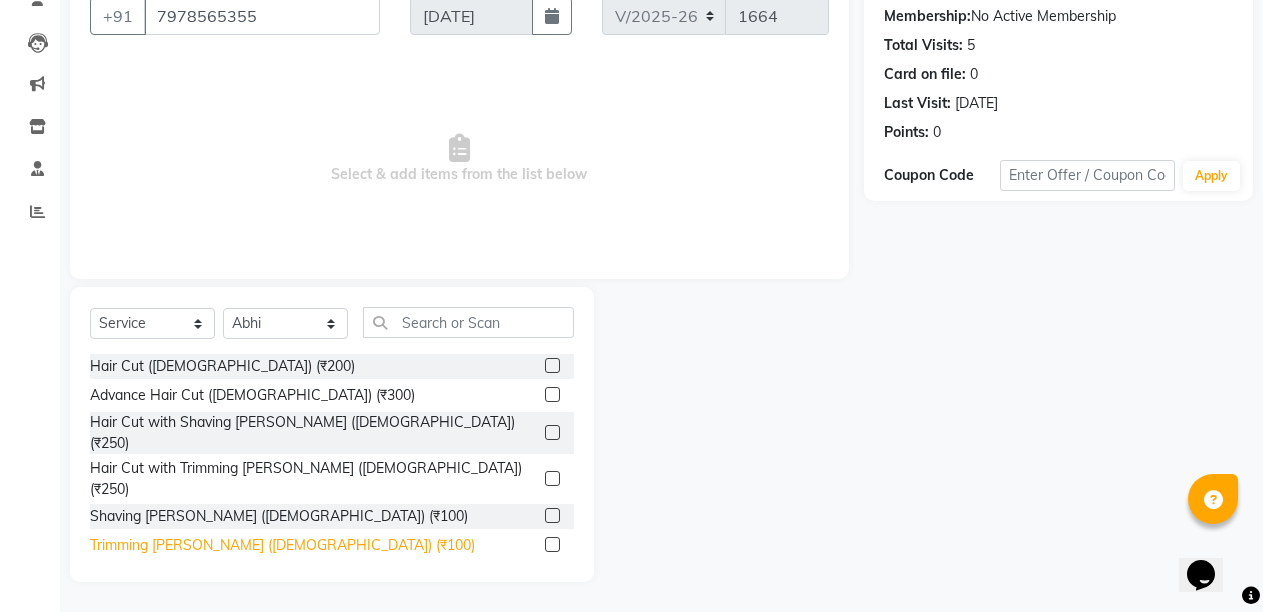 click on "Trimming Beard (Male) (₹100)" 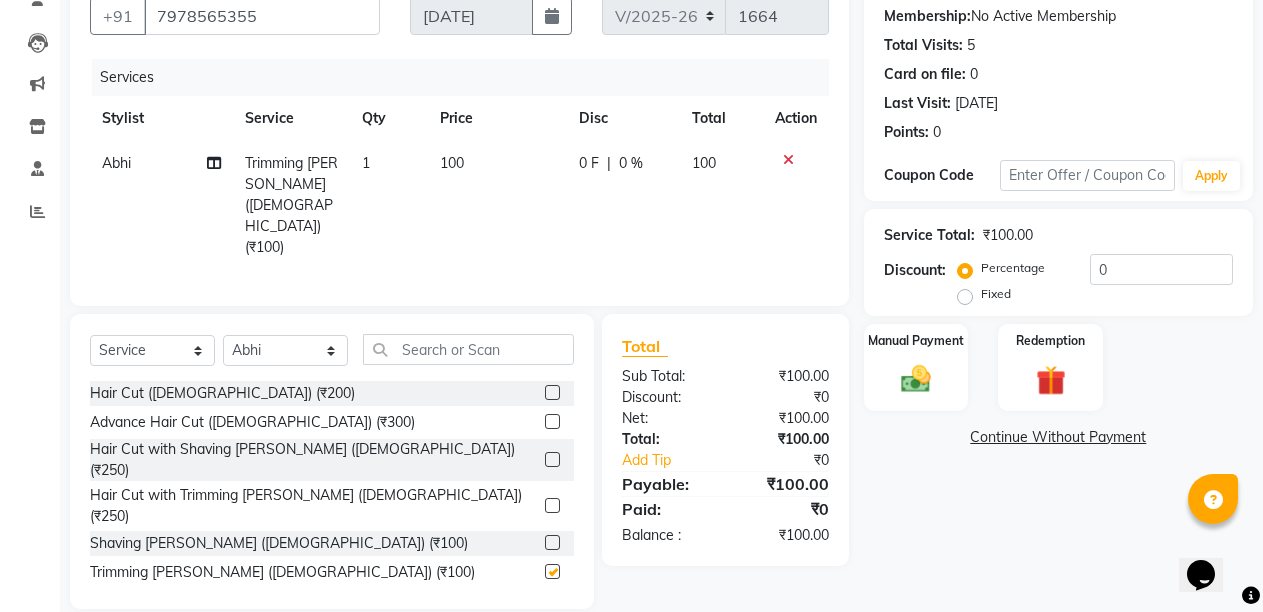 checkbox on "false" 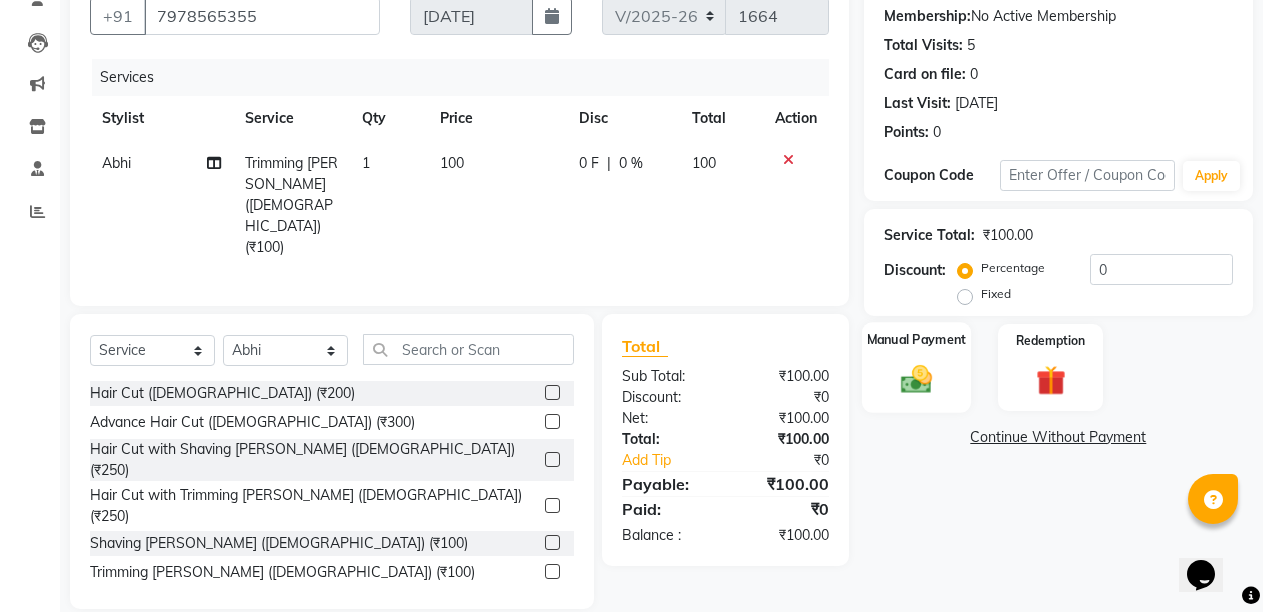 click 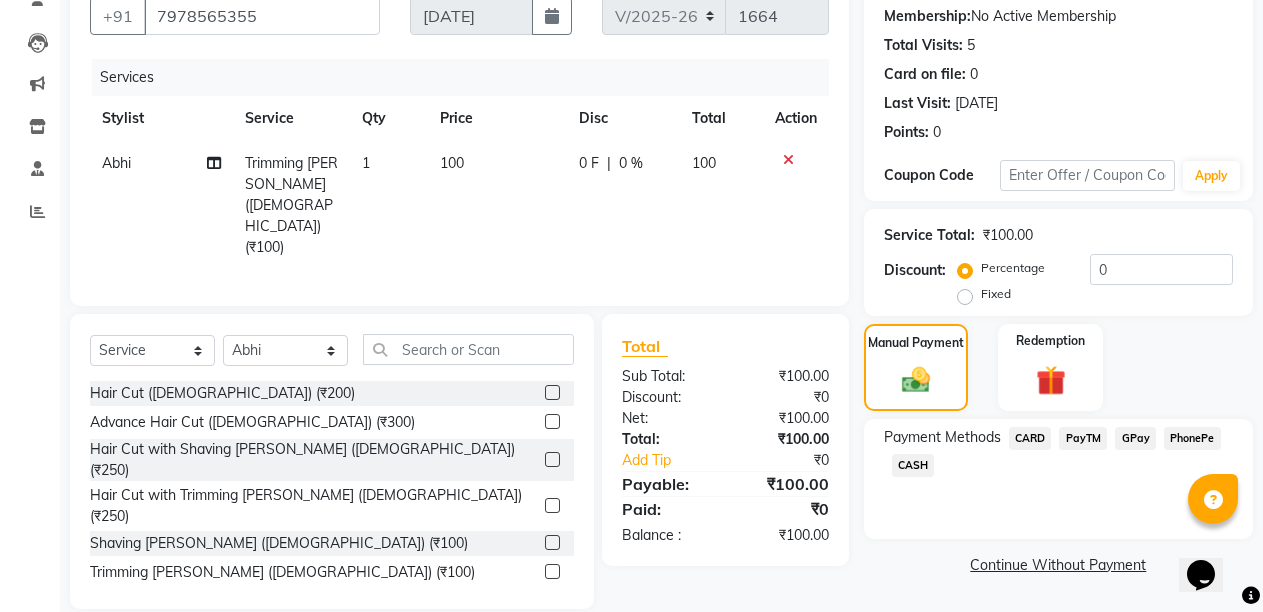 click on "PayTM" 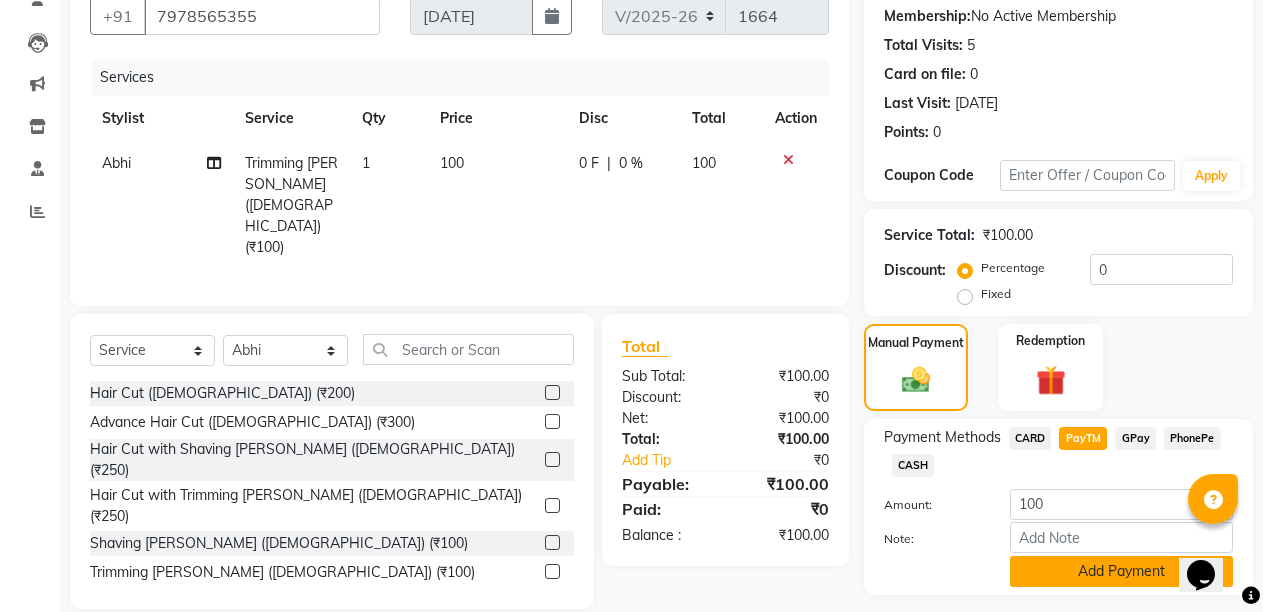 click on "Add Payment" 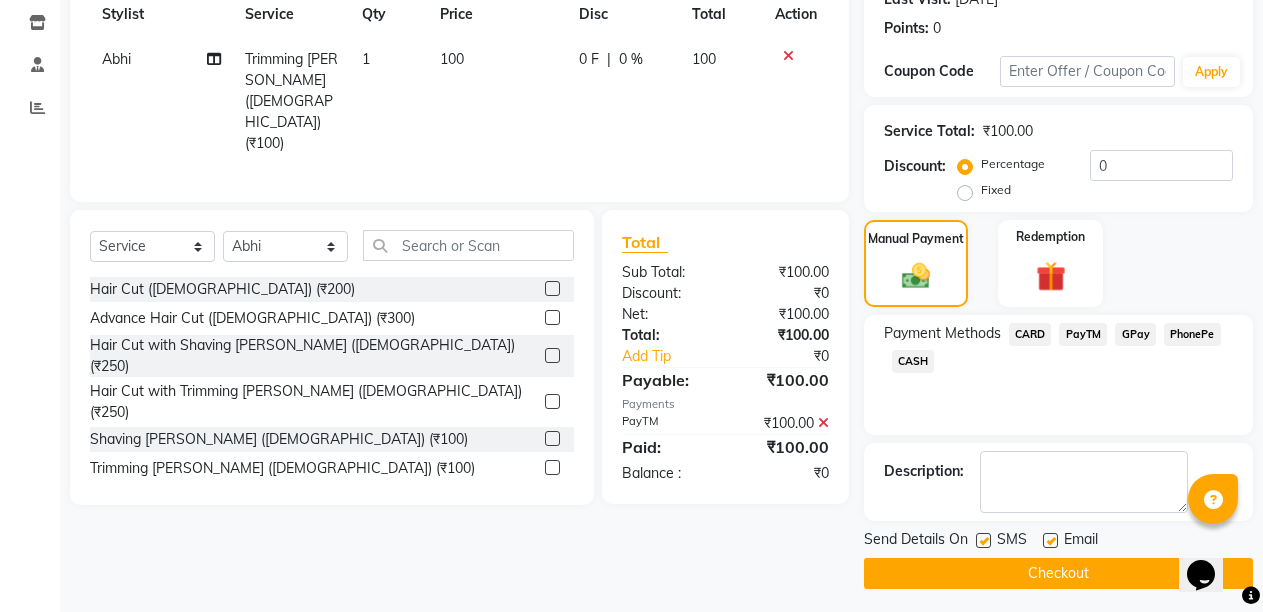 scroll, scrollTop: 300, scrollLeft: 0, axis: vertical 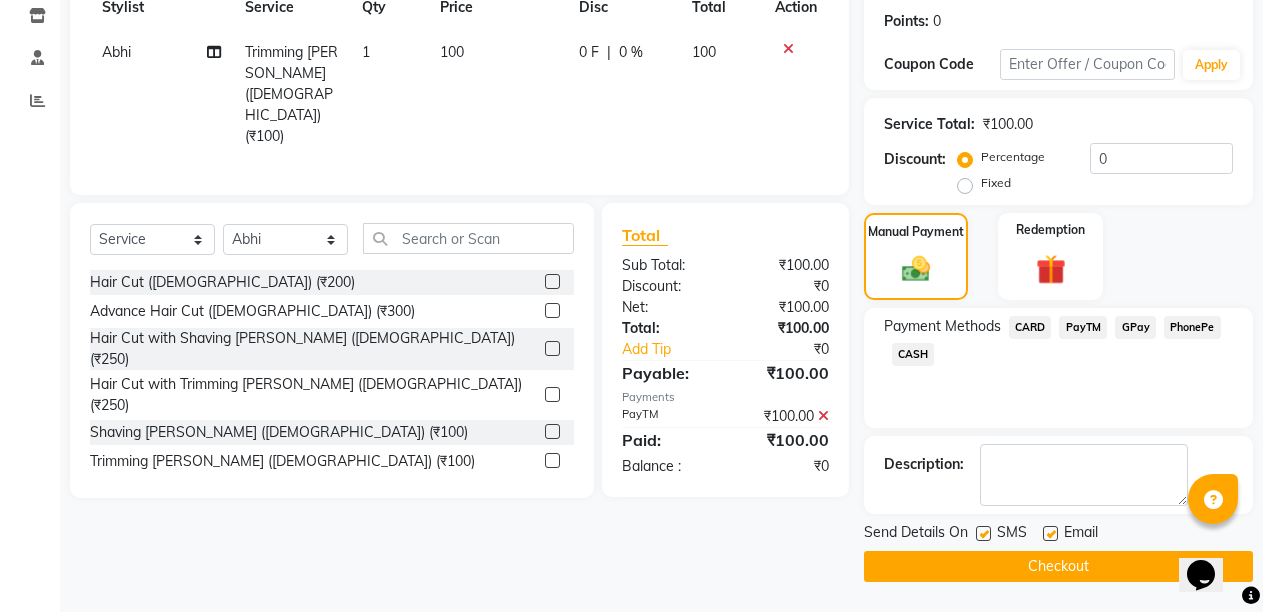 click 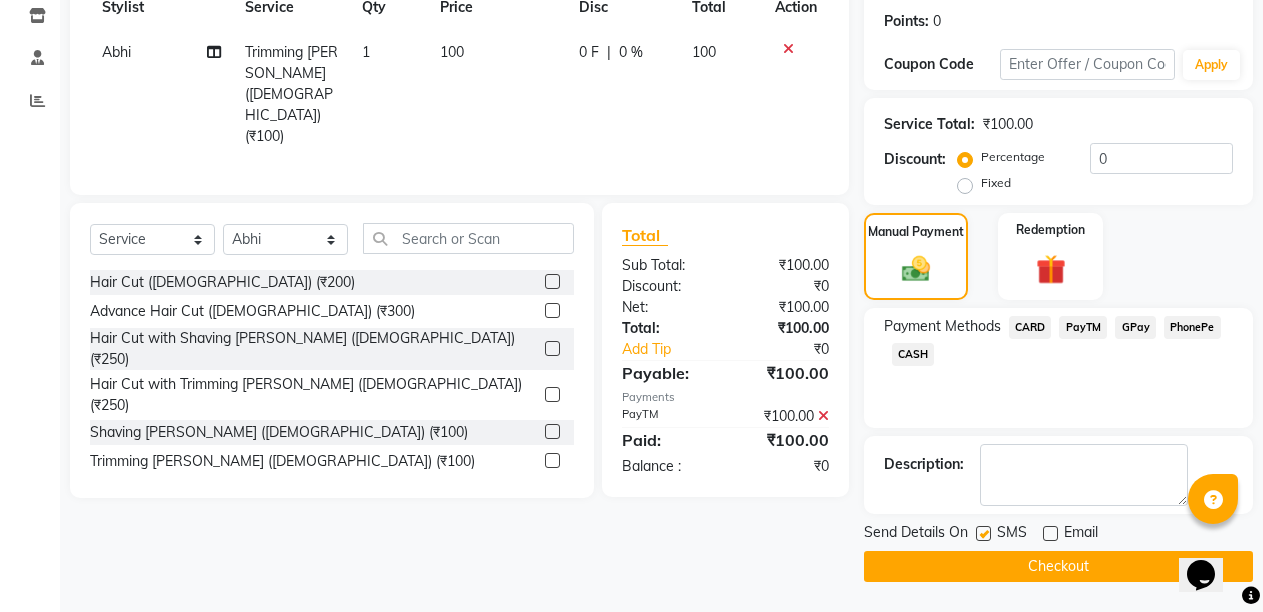 click on "Checkout" 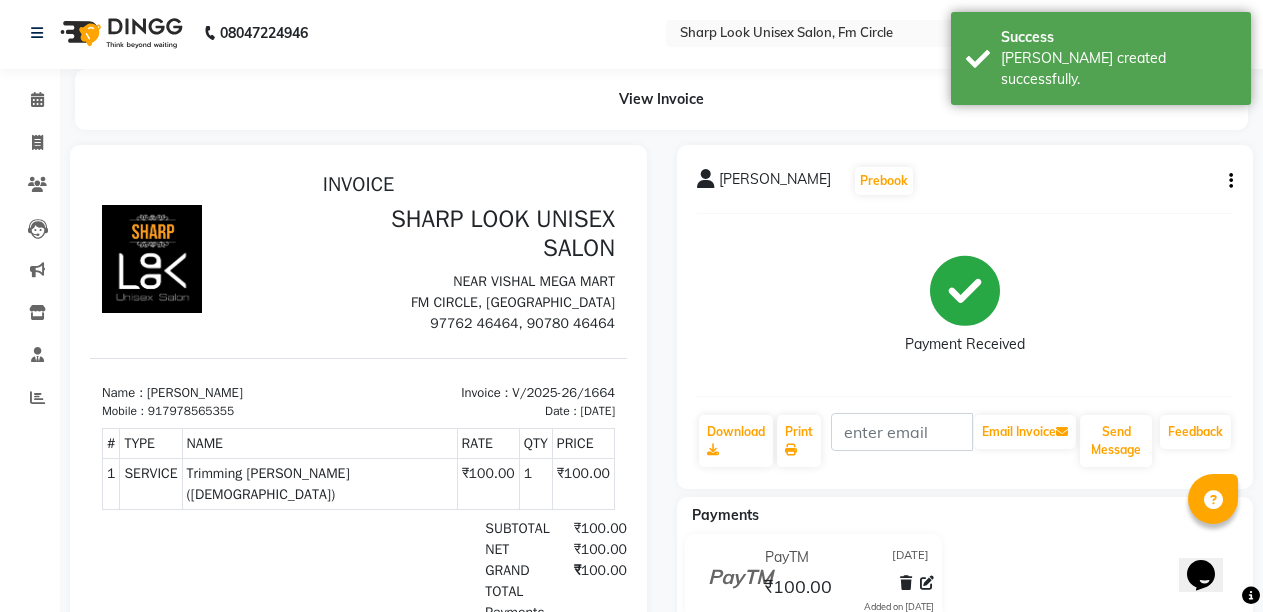 scroll, scrollTop: 0, scrollLeft: 0, axis: both 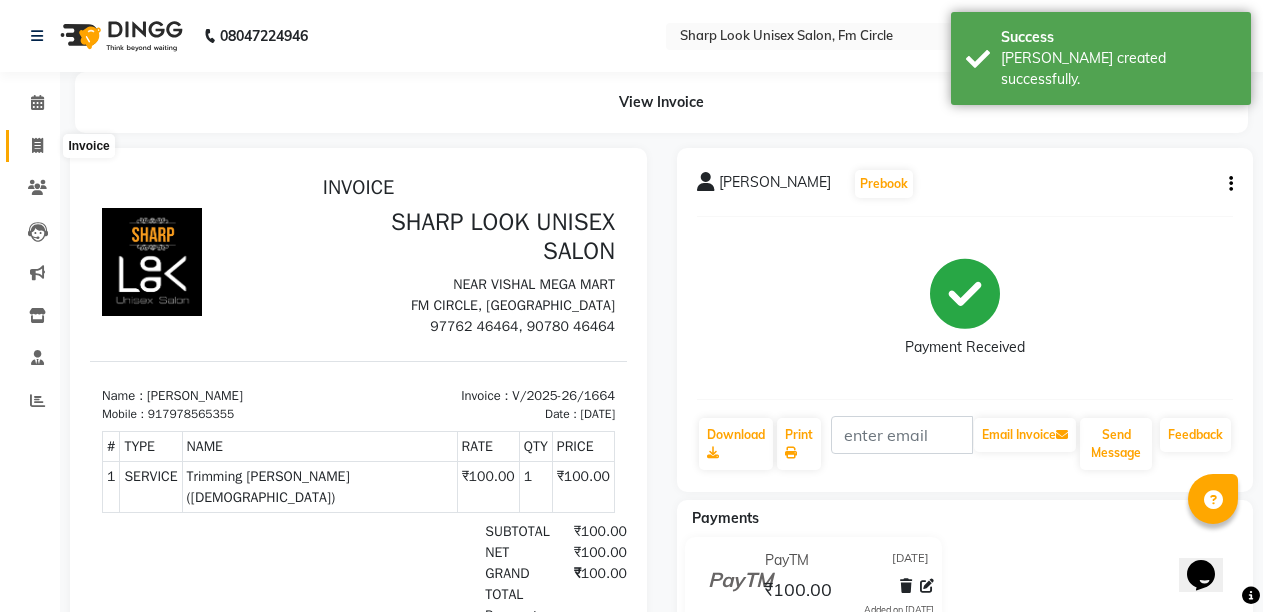 click 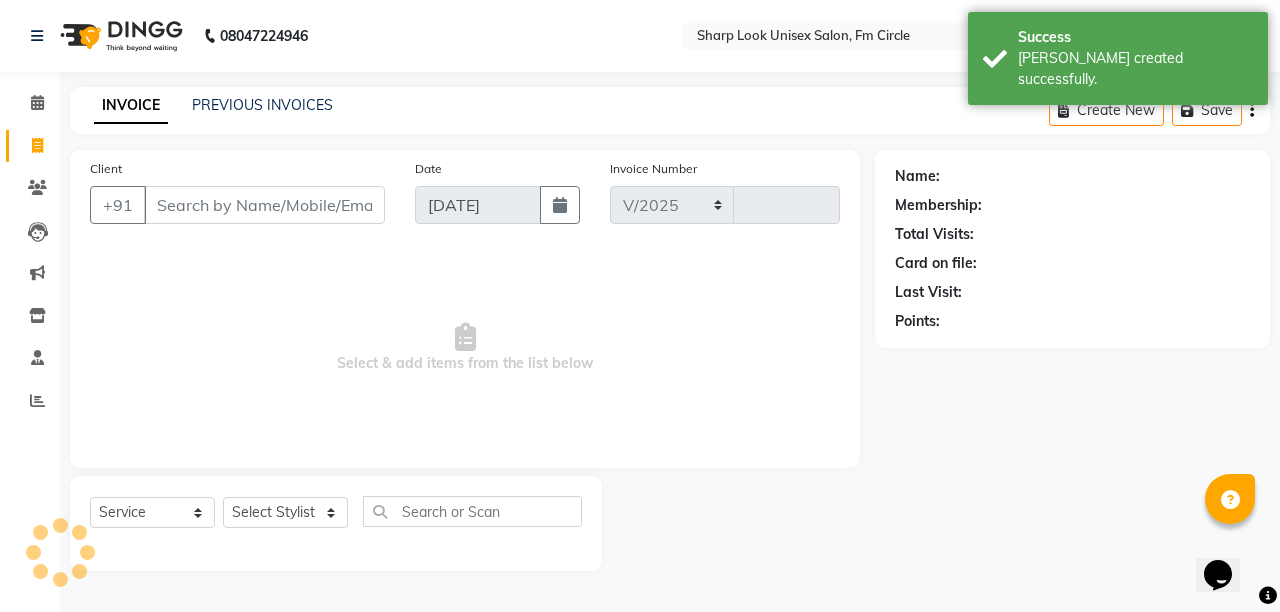select on "804" 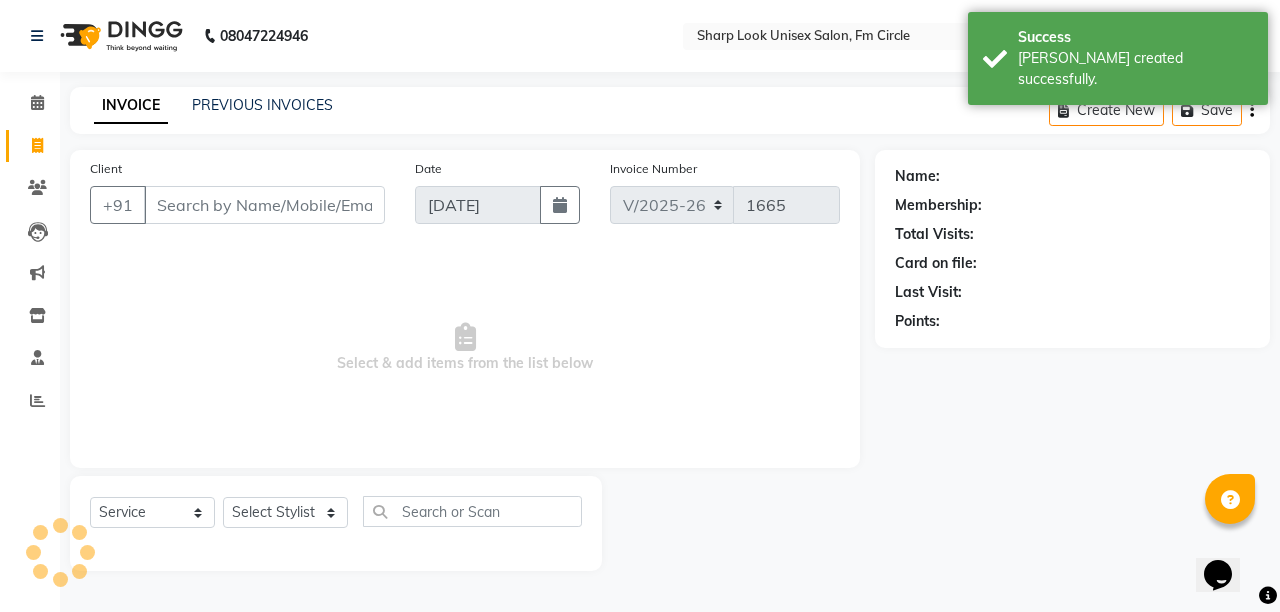 click on "Client" at bounding box center [264, 205] 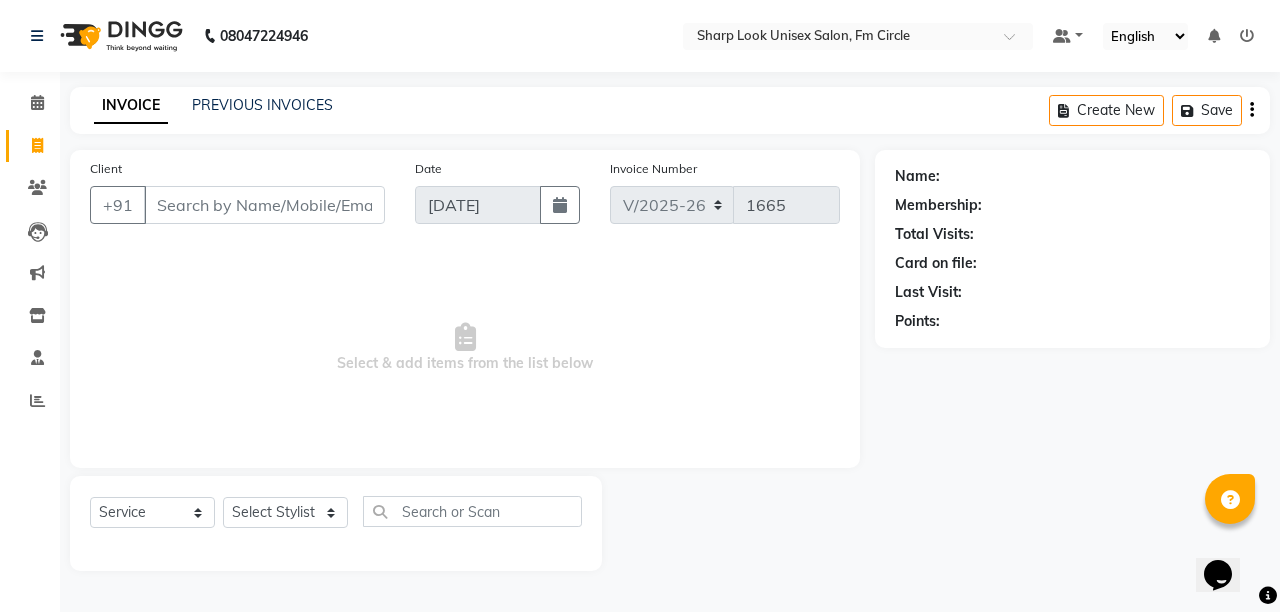 drag, startPoint x: 227, startPoint y: 187, endPoint x: 228, endPoint y: 198, distance: 11.045361 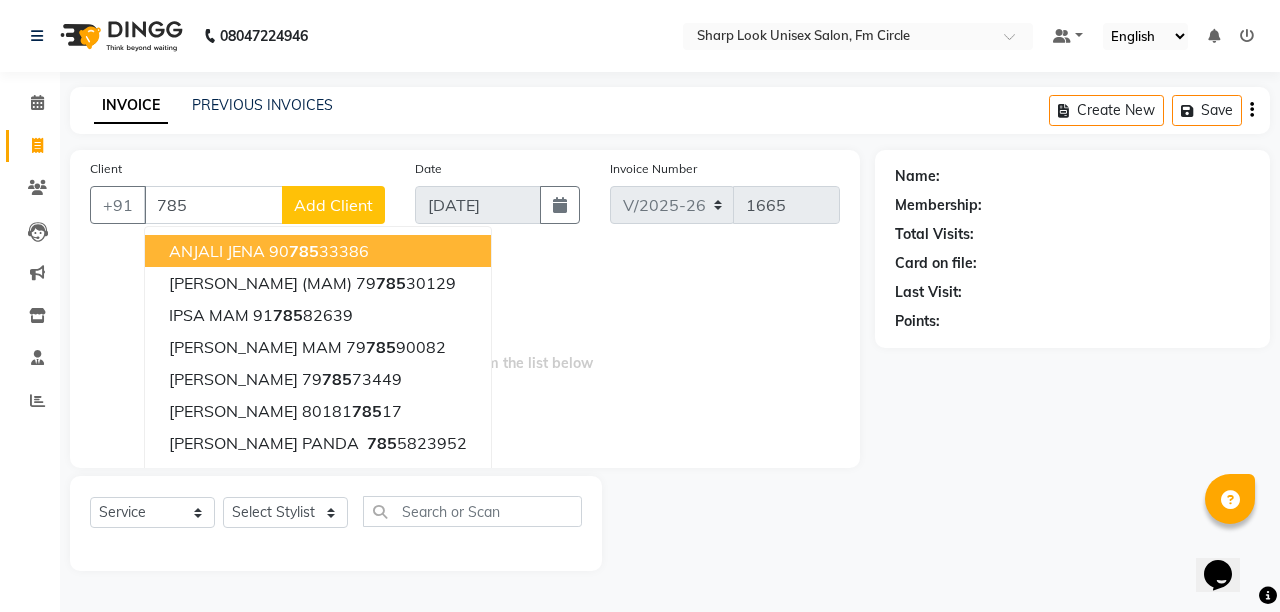 click on "785" at bounding box center [213, 205] 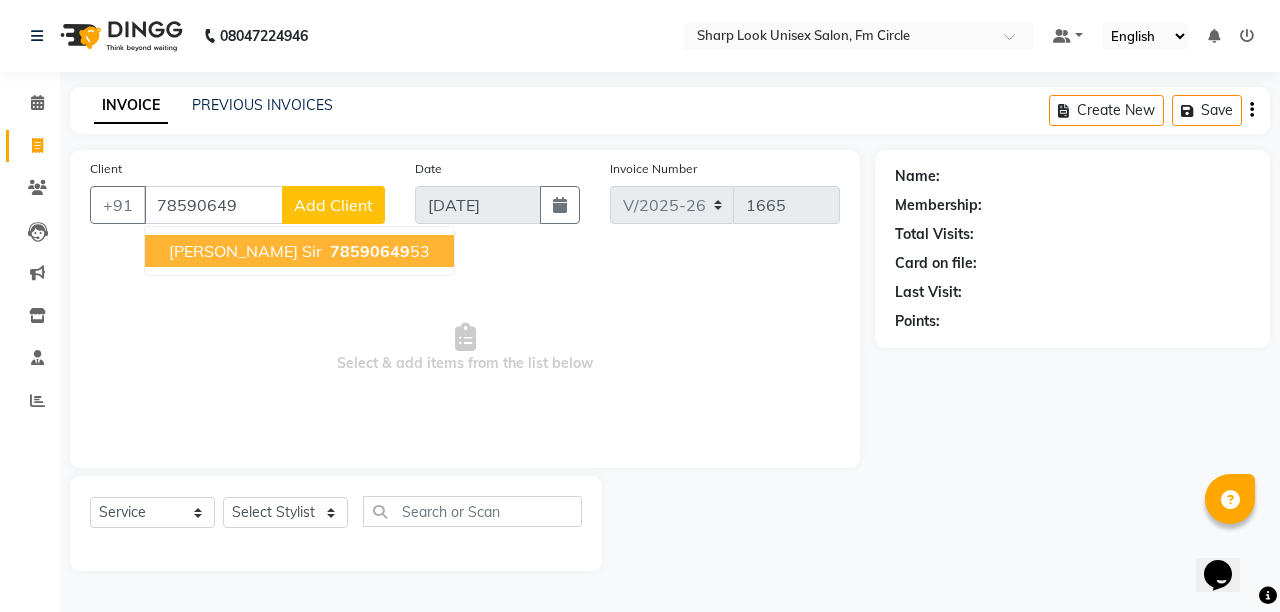 click on "mrigendra sir   78590649 53" at bounding box center [299, 251] 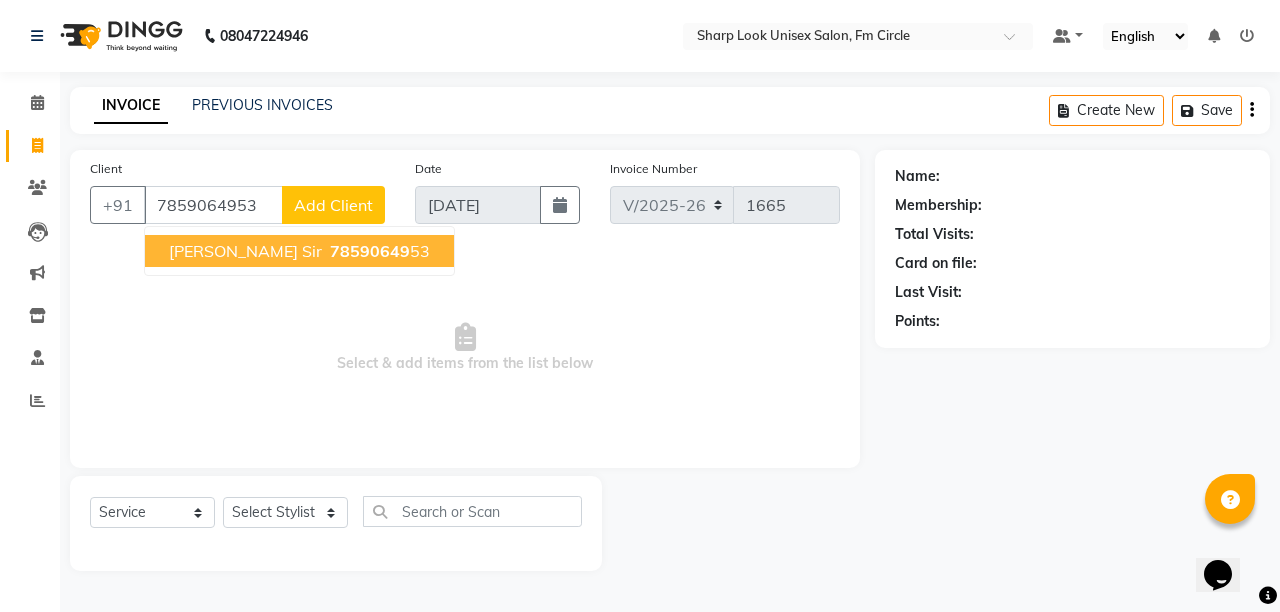type on "7859064953" 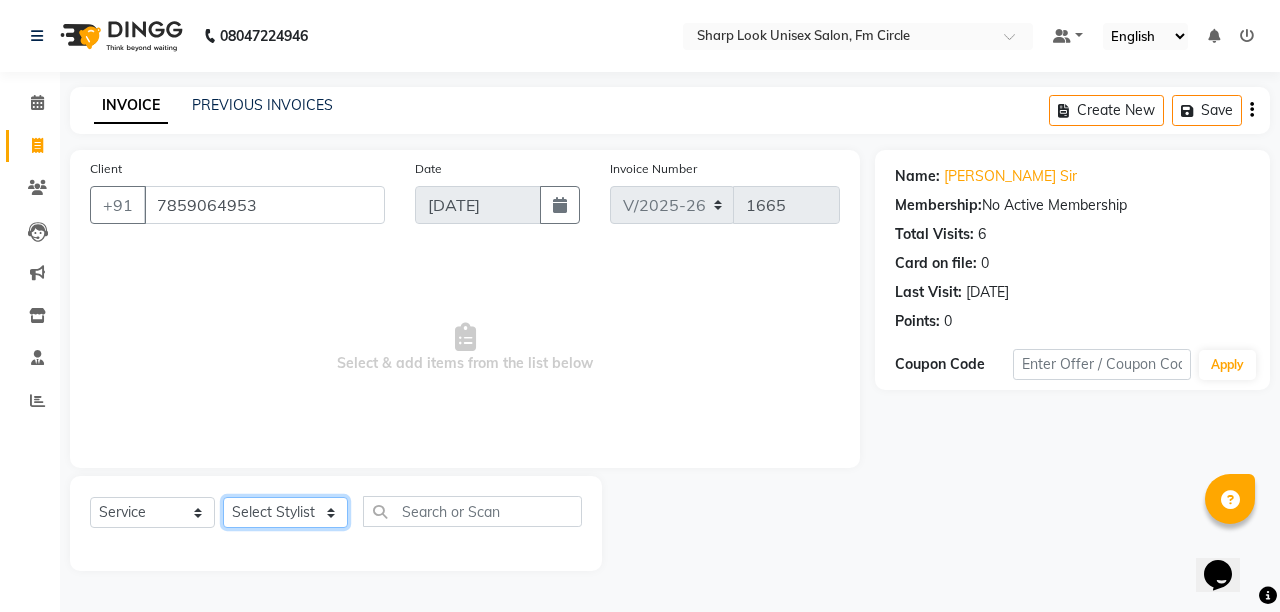 click on "Select Stylist Abhi Admin Babu Budhia Monalisa  Priti Taj" 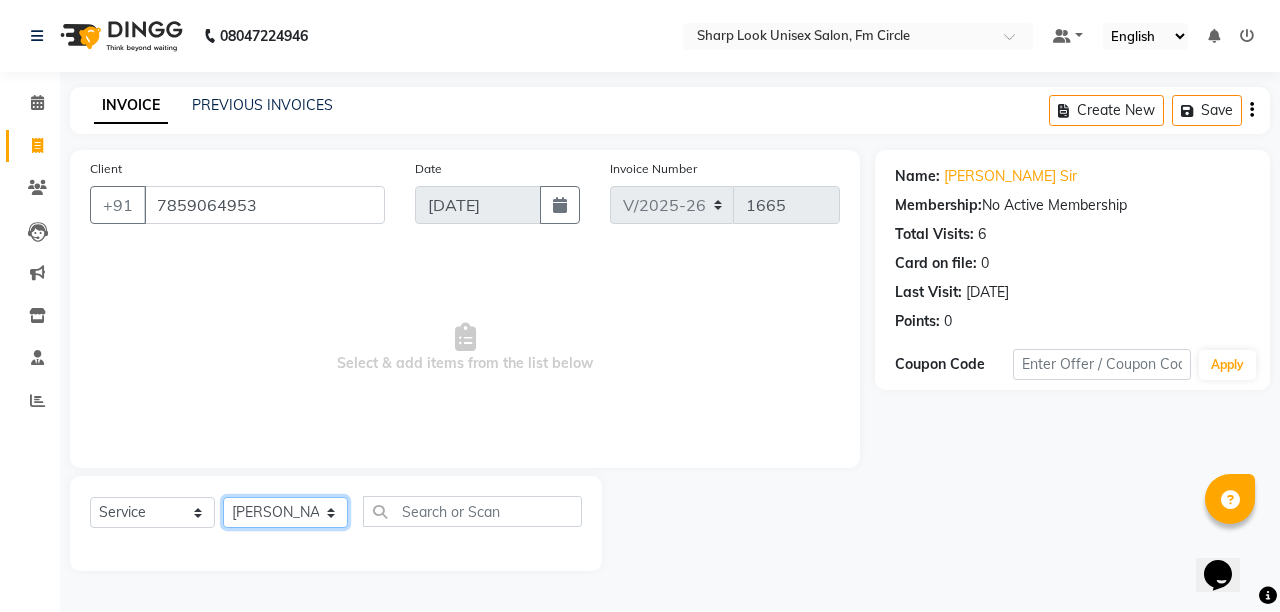 click on "Select Stylist Abhi Admin Babu Budhia Monalisa  Priti Taj" 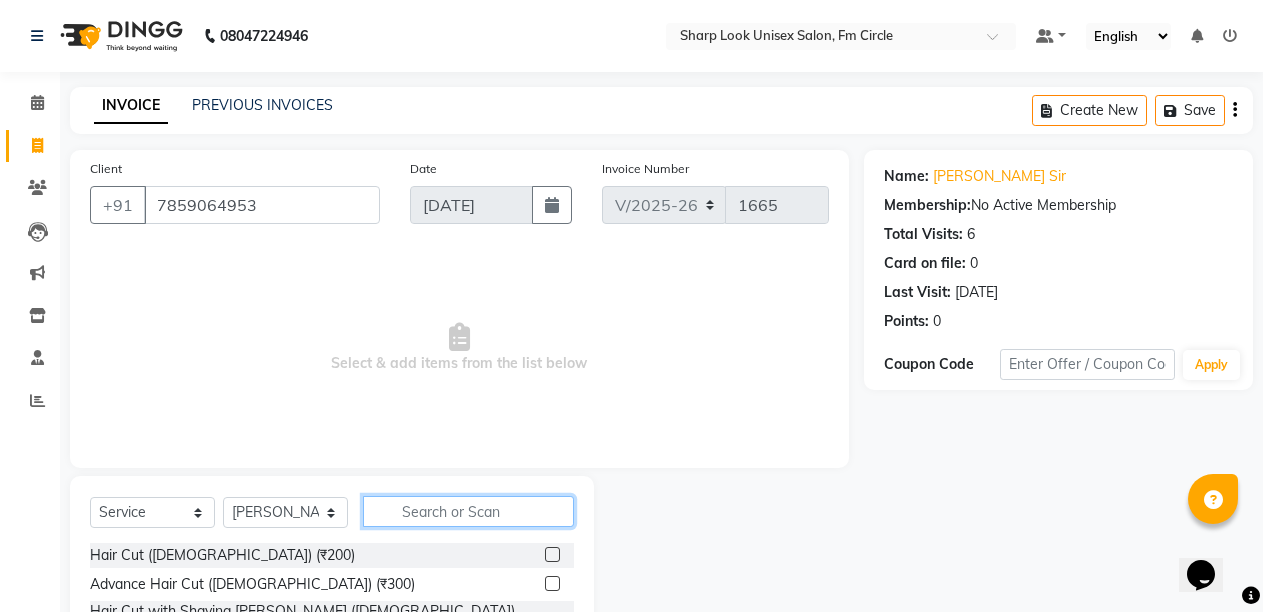 click 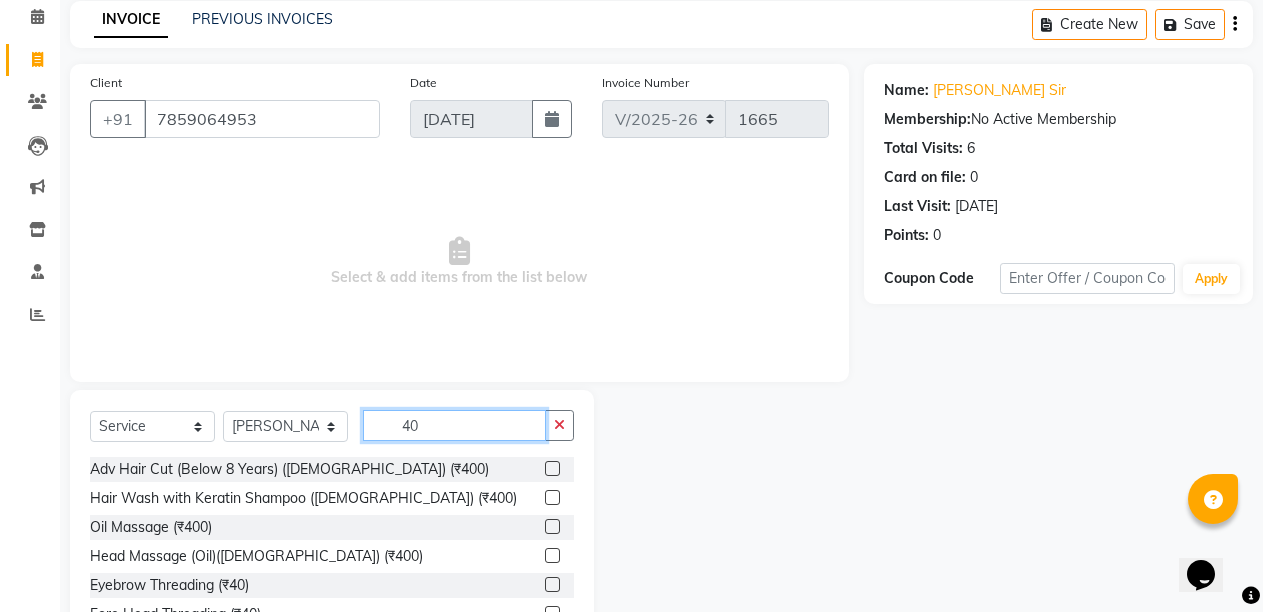 scroll, scrollTop: 189, scrollLeft: 0, axis: vertical 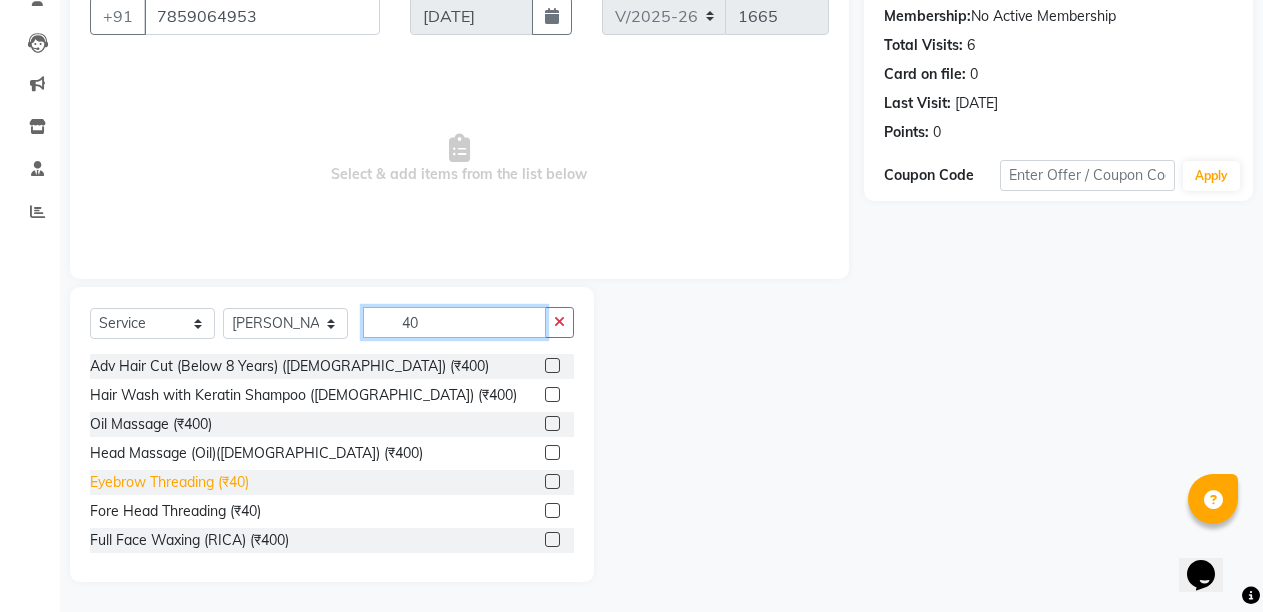 type on "40" 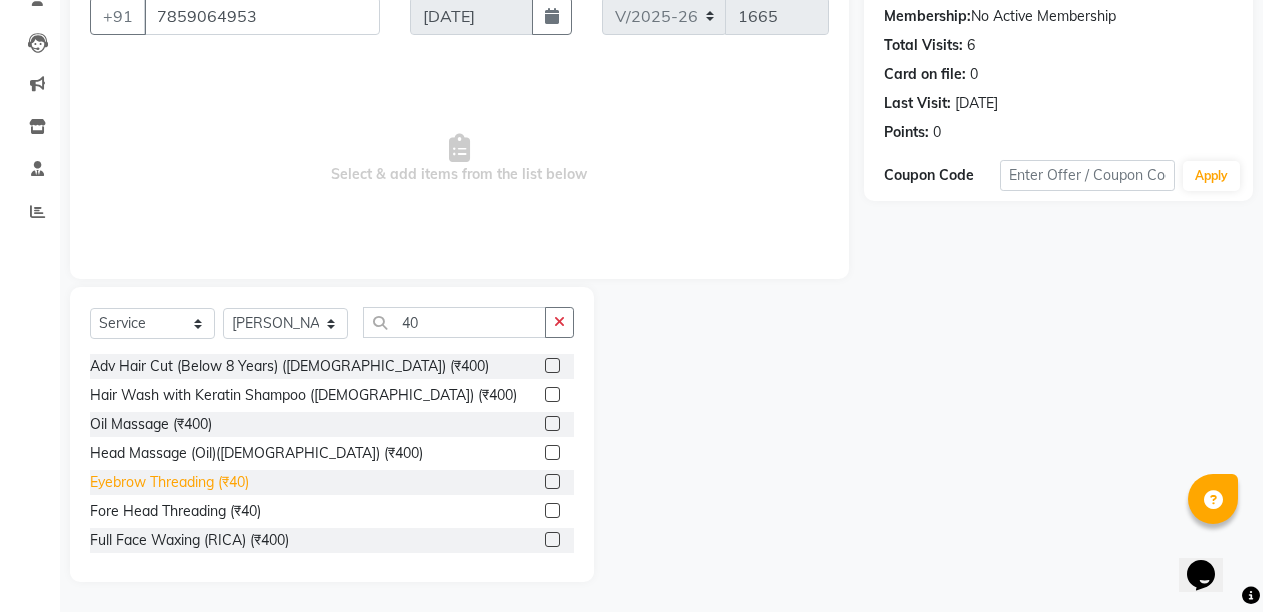 click on "Eyebrow Threading (₹40)" 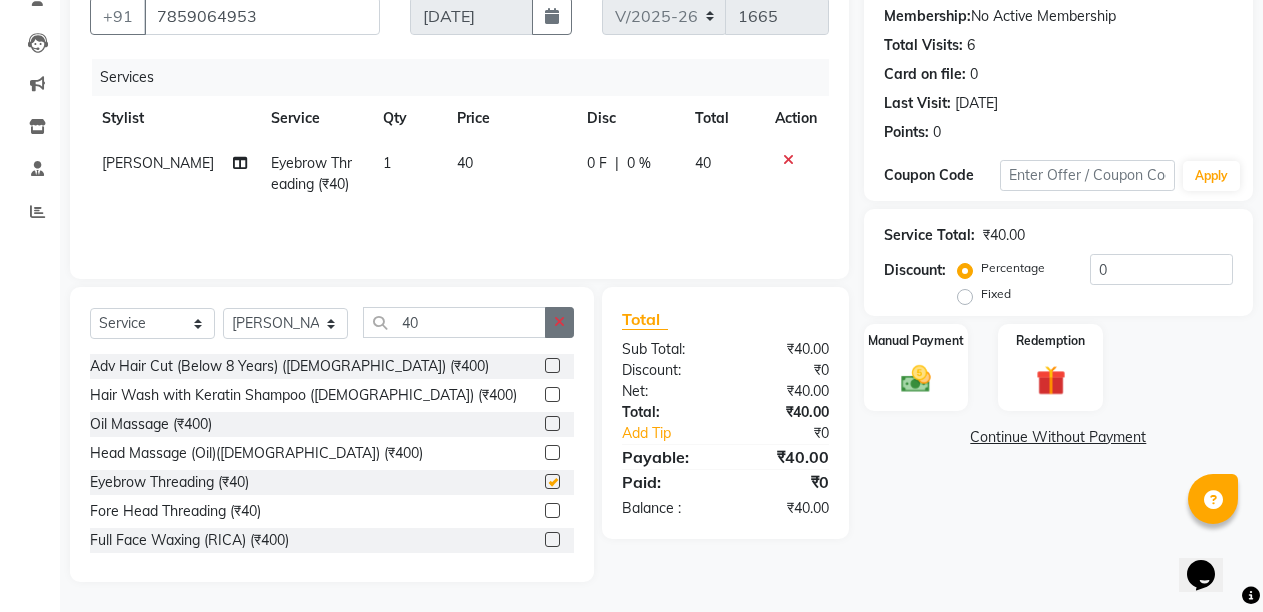 checkbox on "false" 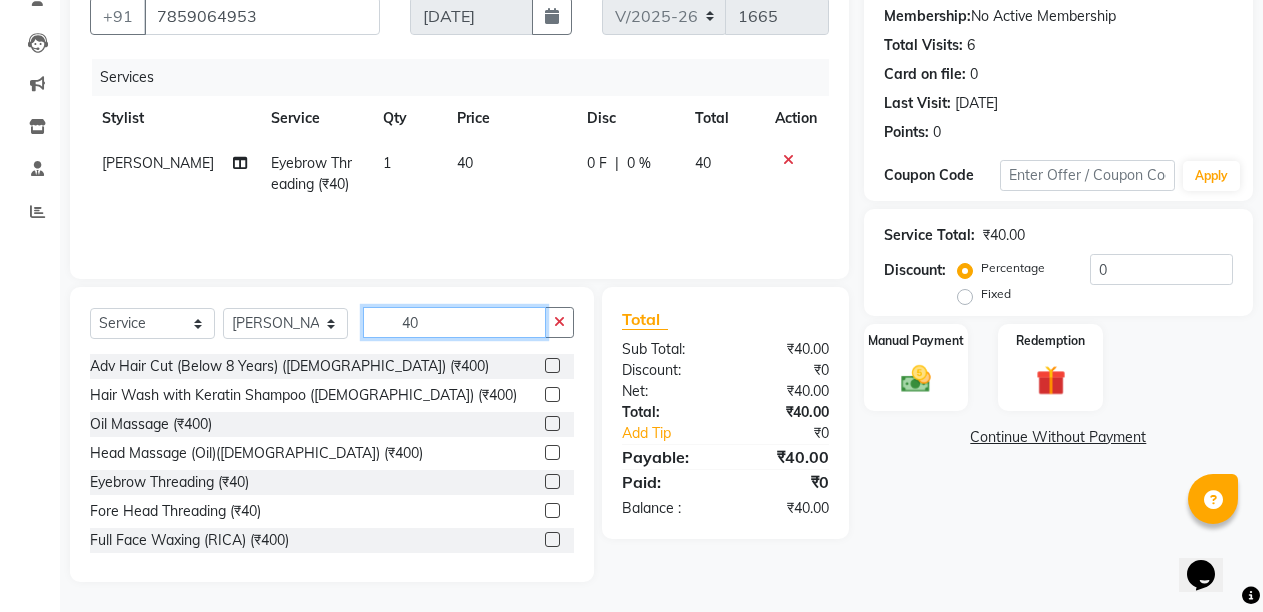 click on "40" 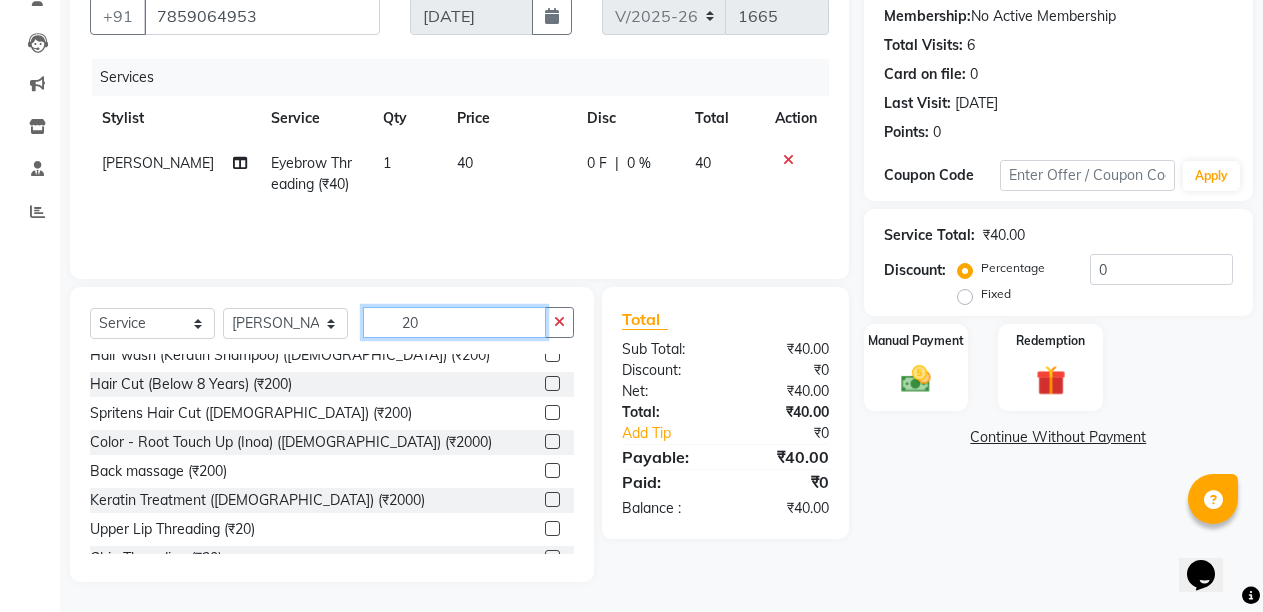 scroll, scrollTop: 80, scrollLeft: 0, axis: vertical 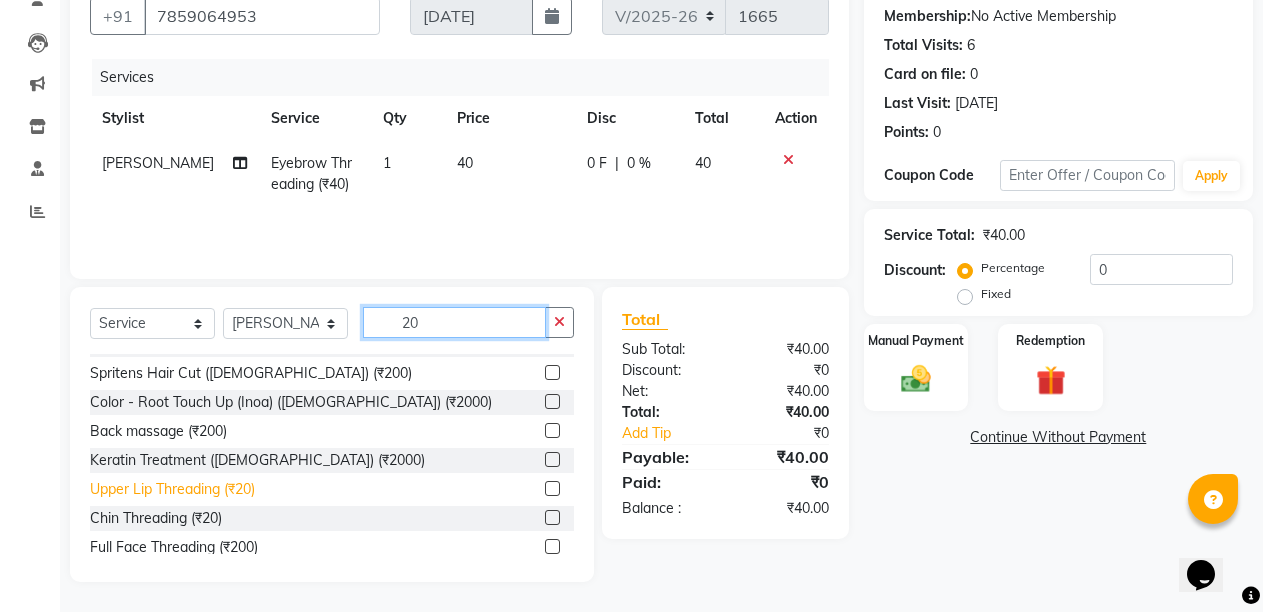 type on "20" 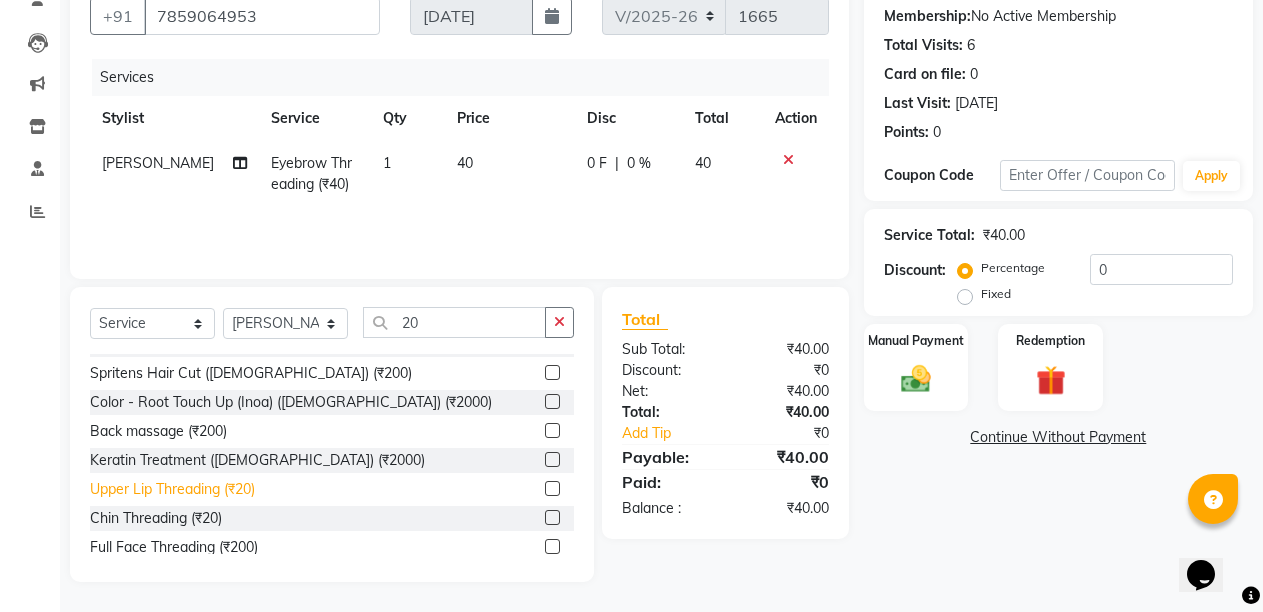 click on "Upper Lip Threading (₹20)" 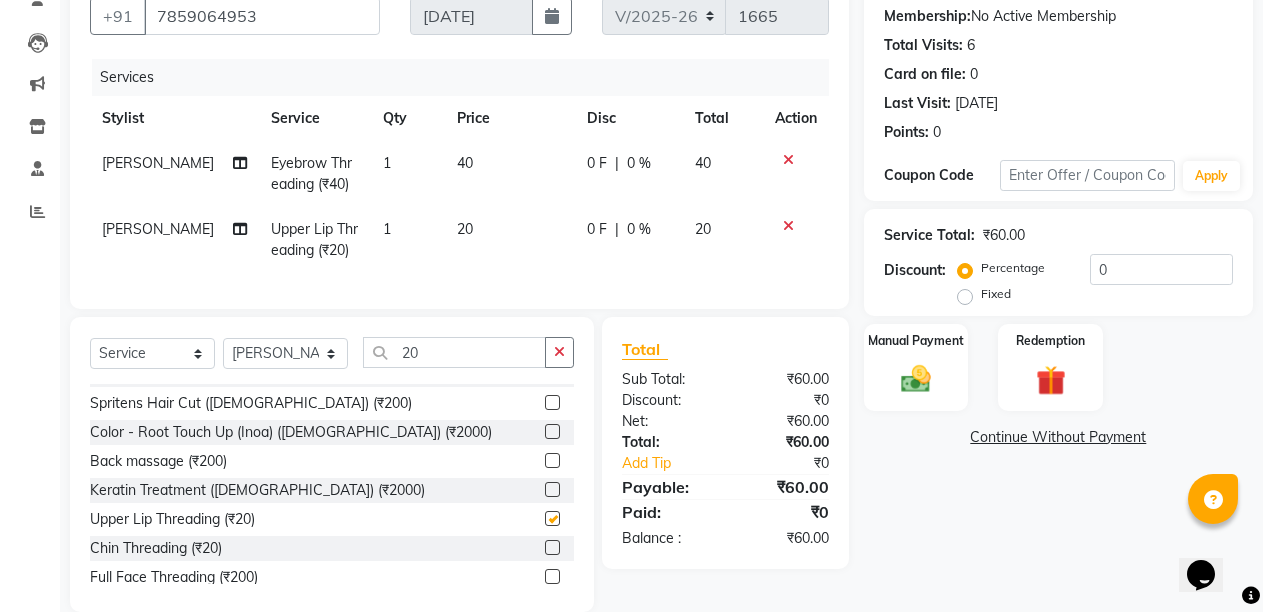 checkbox on "false" 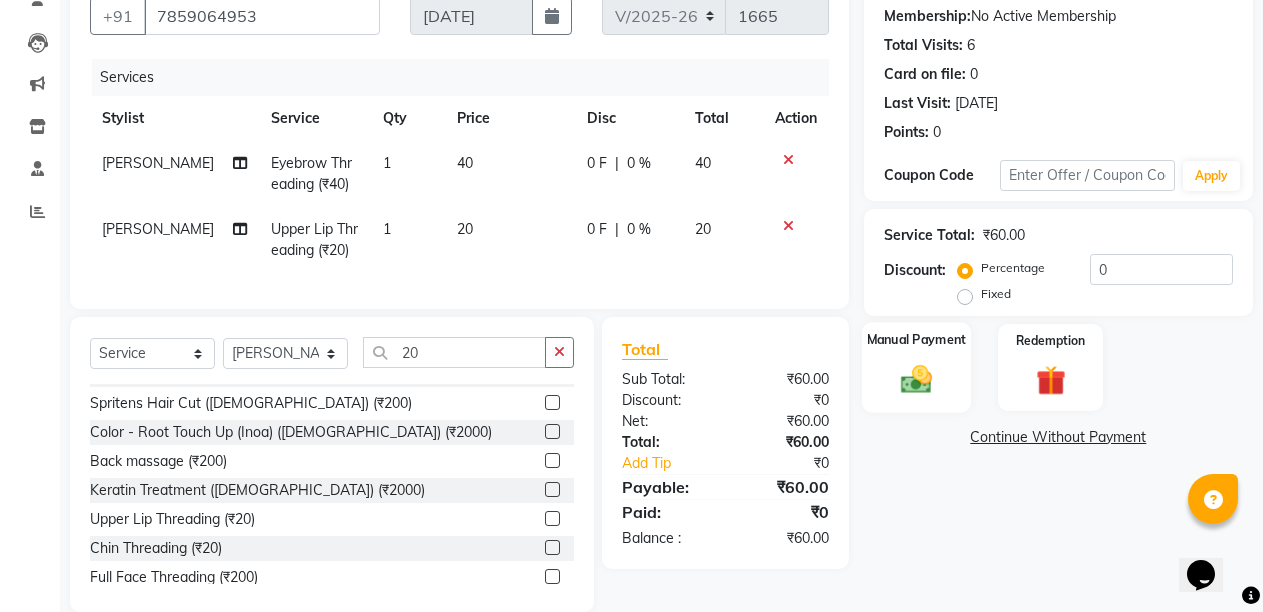 click 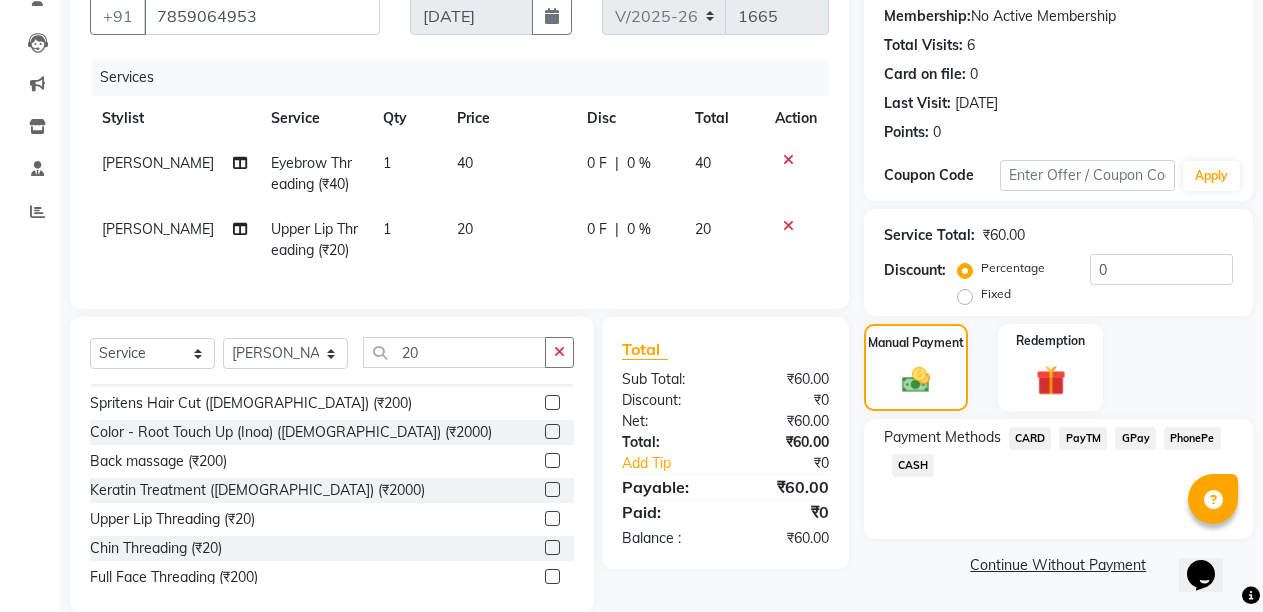 click on "CASH" 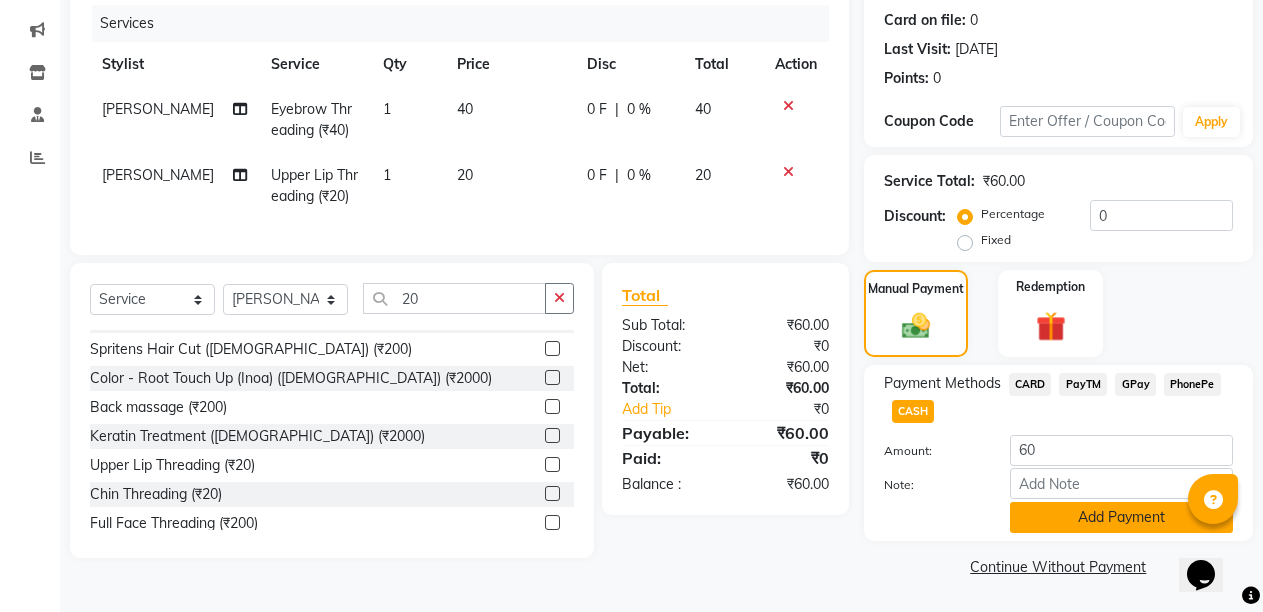 click on "Add Payment" 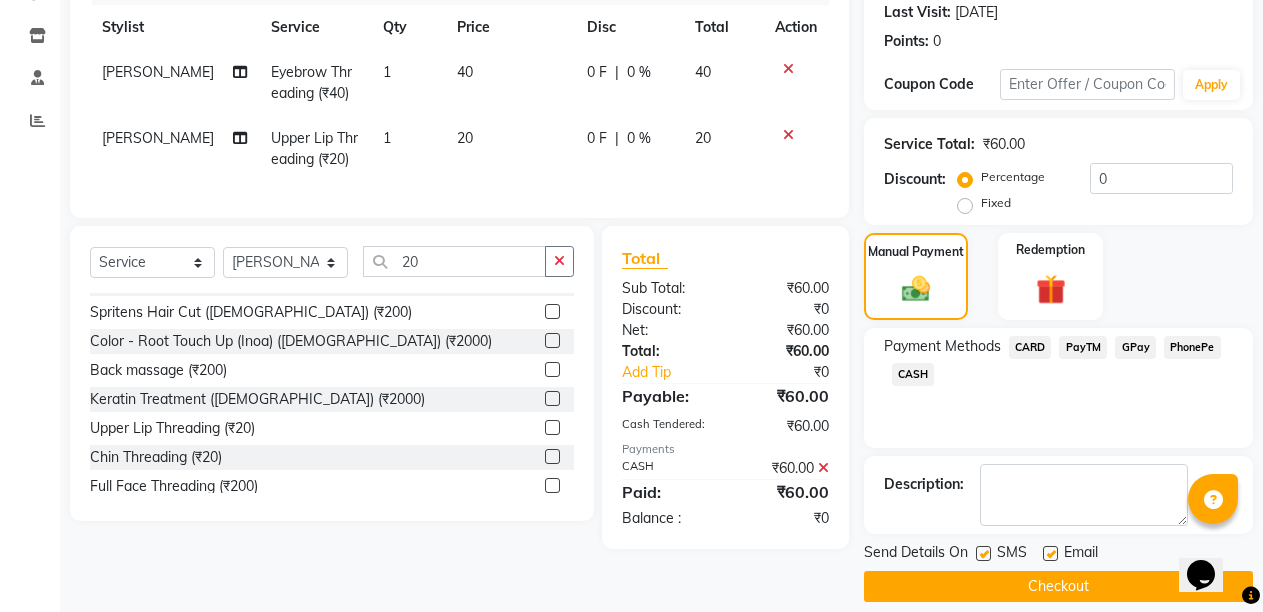 scroll, scrollTop: 300, scrollLeft: 0, axis: vertical 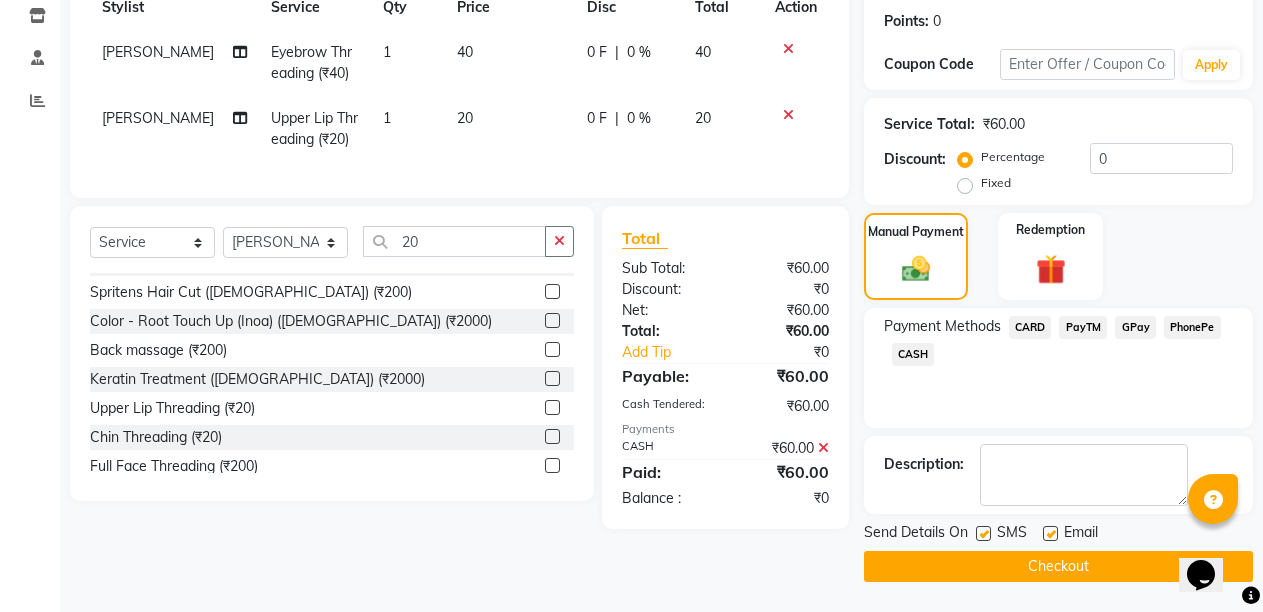 click 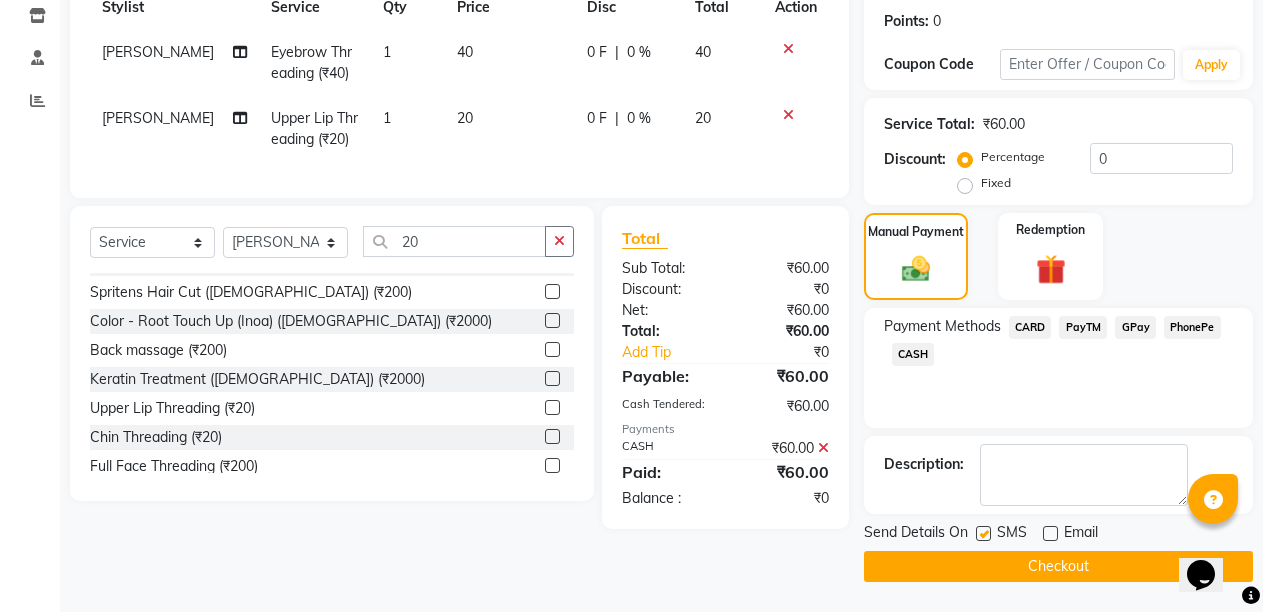 click on "Checkout" 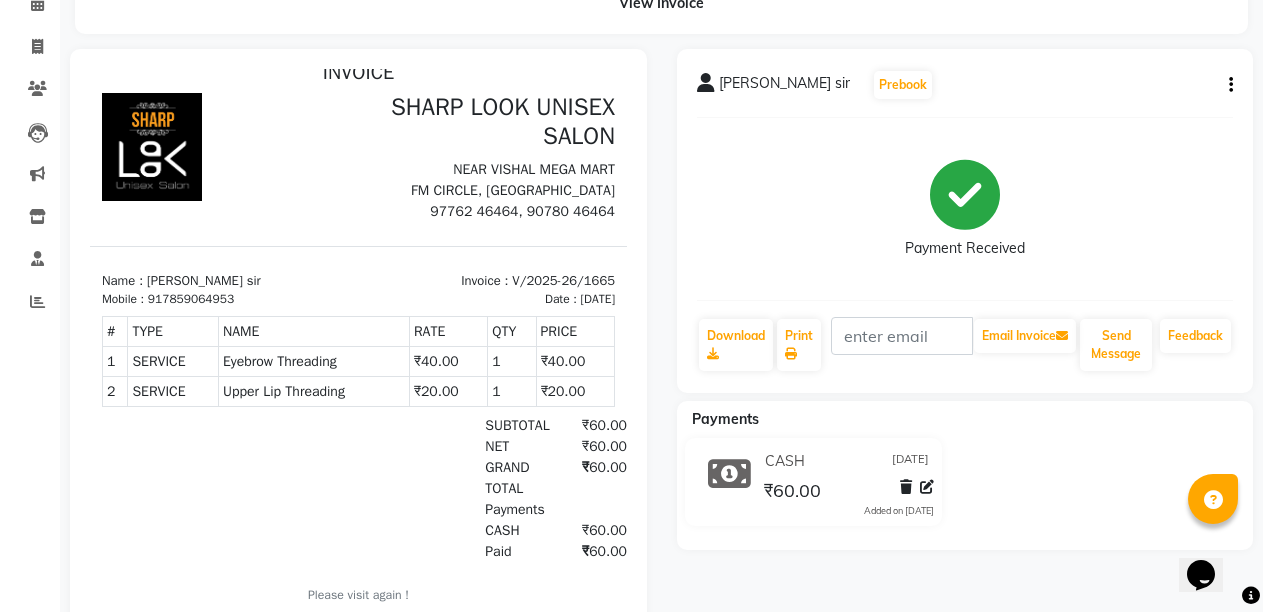 scroll, scrollTop: 0, scrollLeft: 0, axis: both 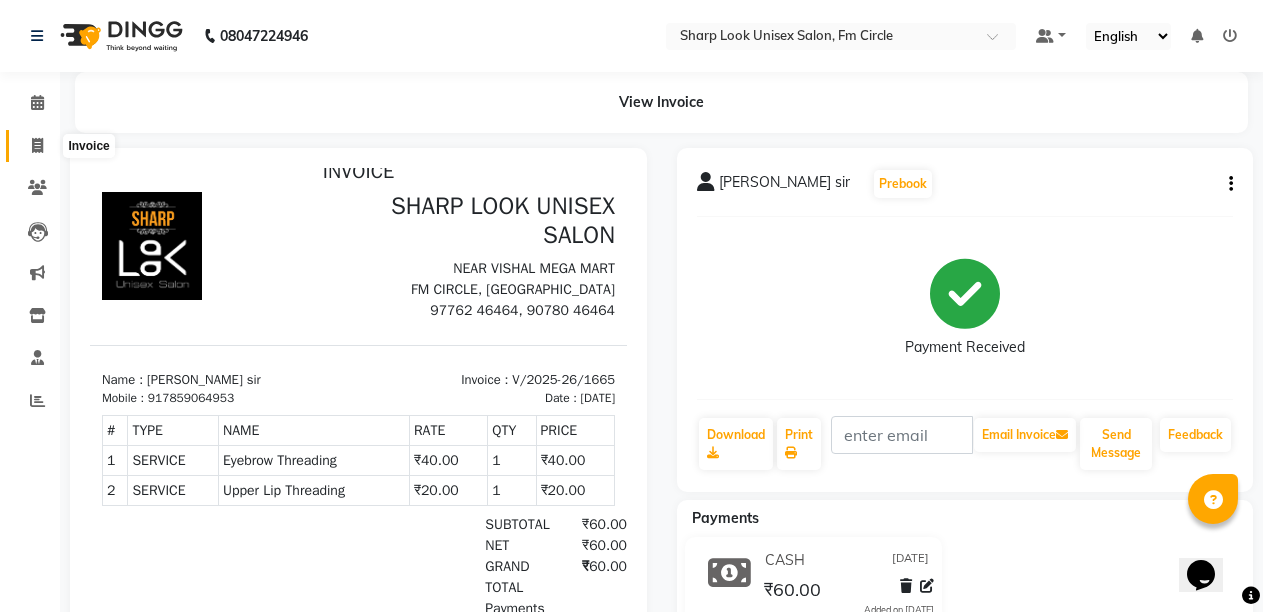 click 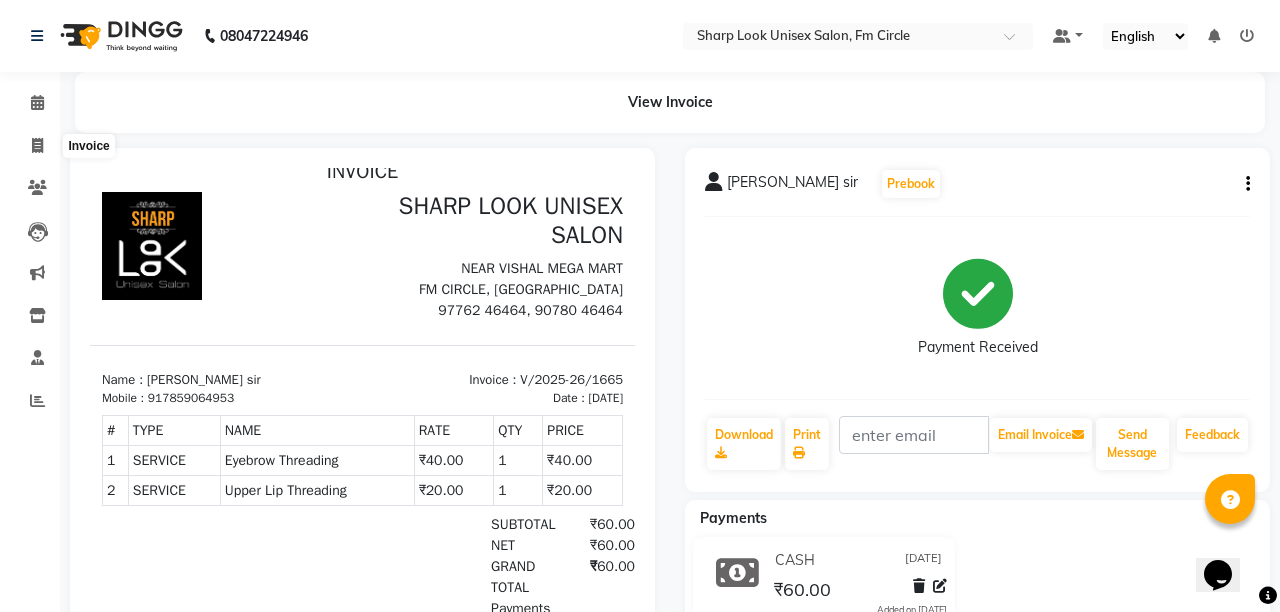 select on "service" 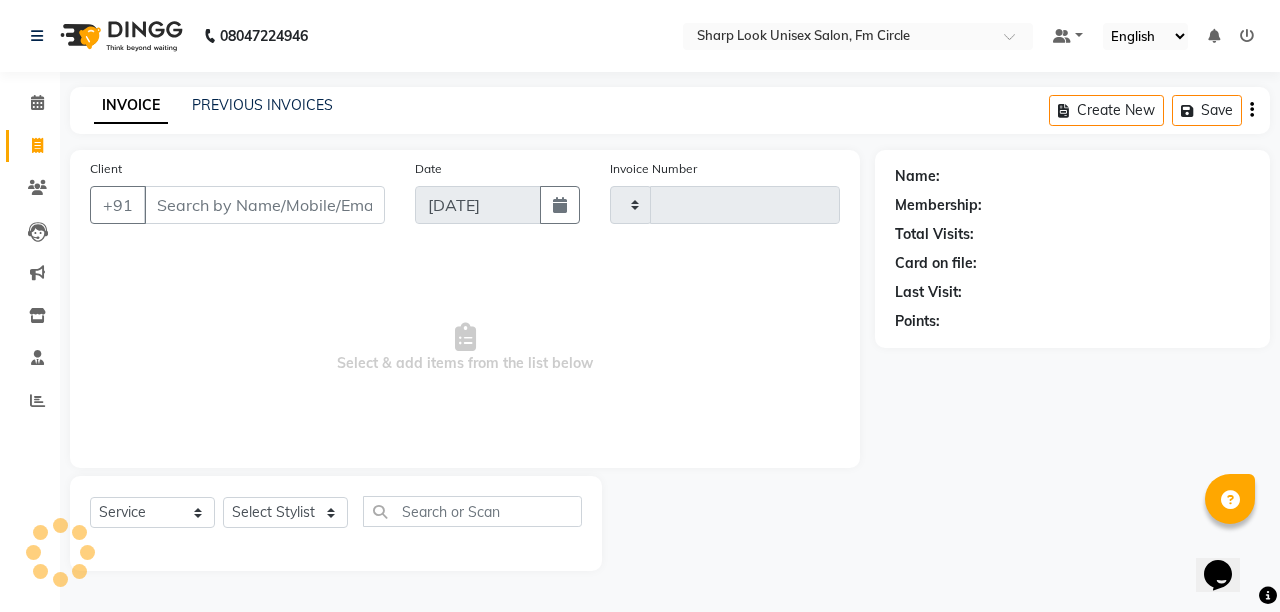 type on "1666" 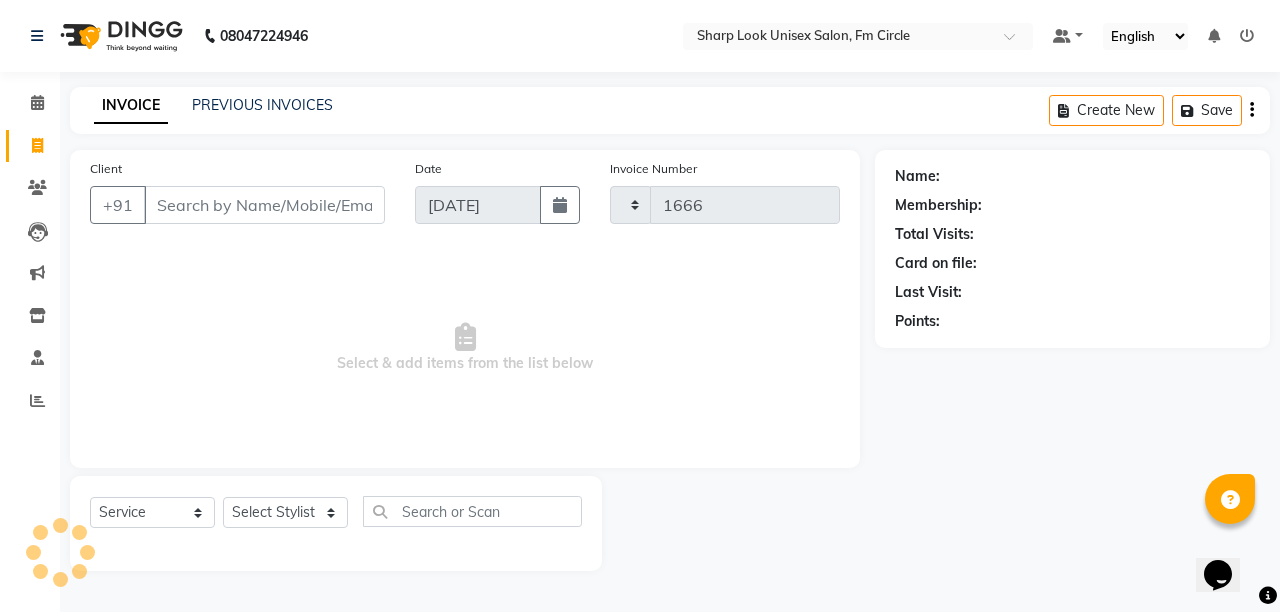 select on "804" 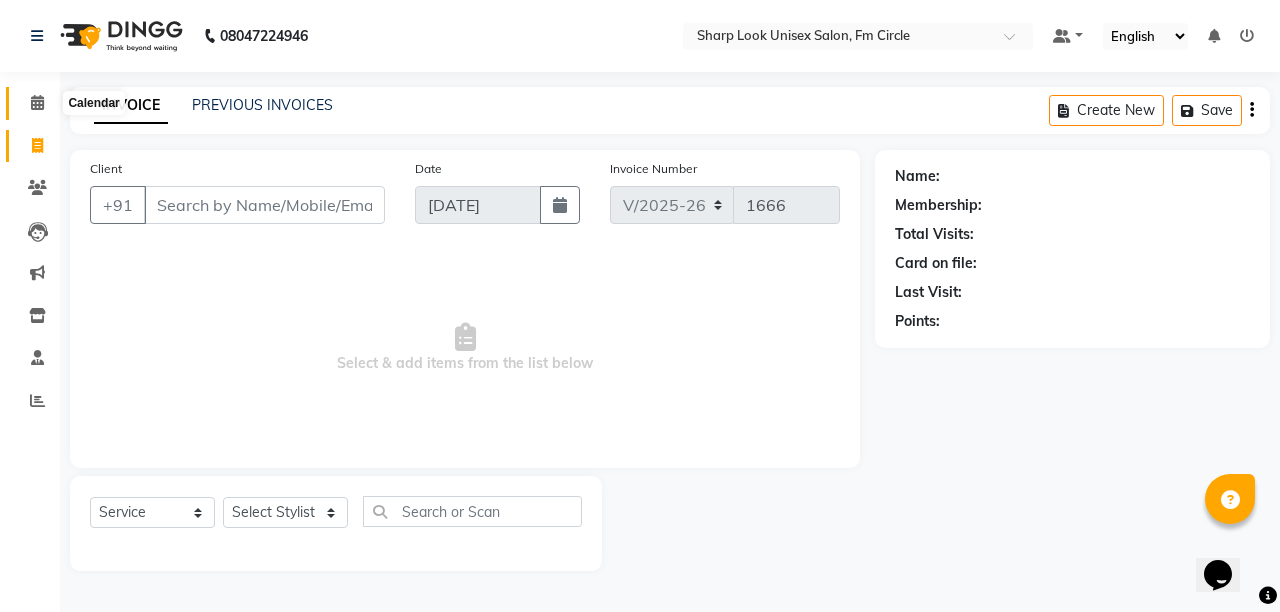 click 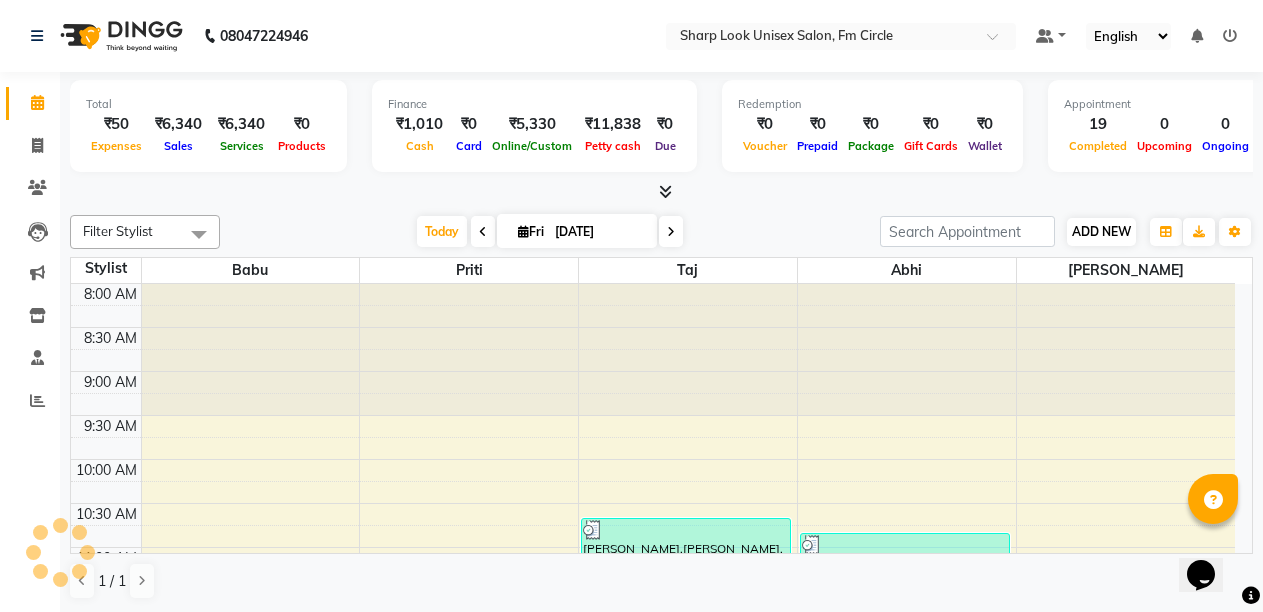 scroll, scrollTop: 969, scrollLeft: 0, axis: vertical 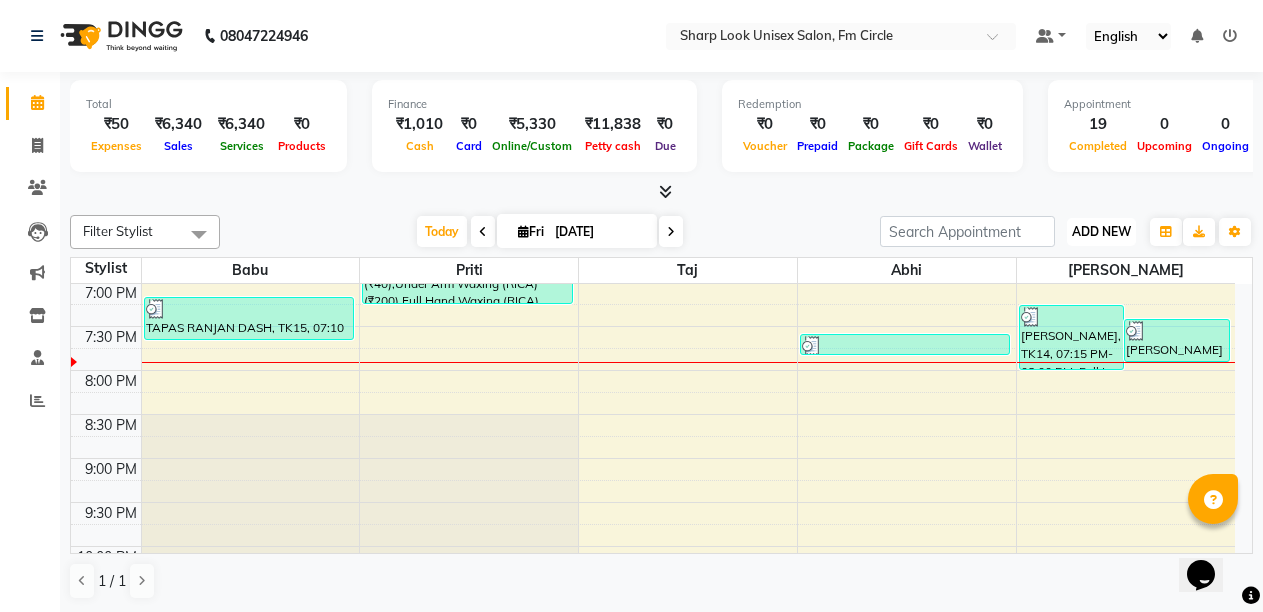 click on "ADD NEW" at bounding box center (1101, 231) 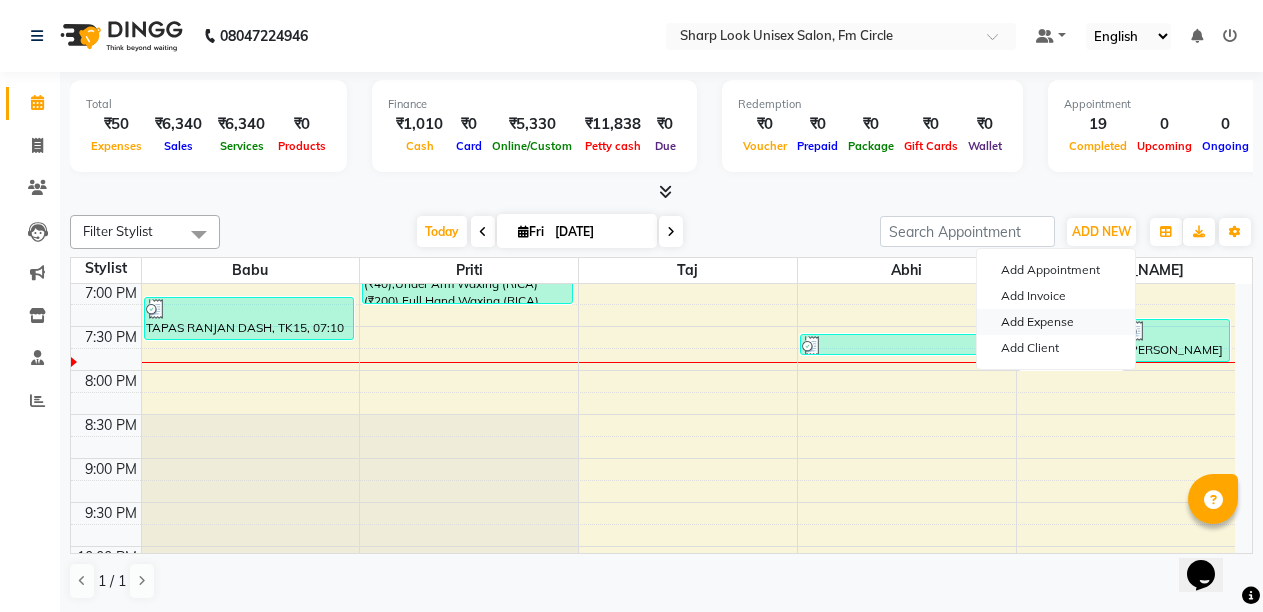 click on "Add Expense" at bounding box center (1056, 322) 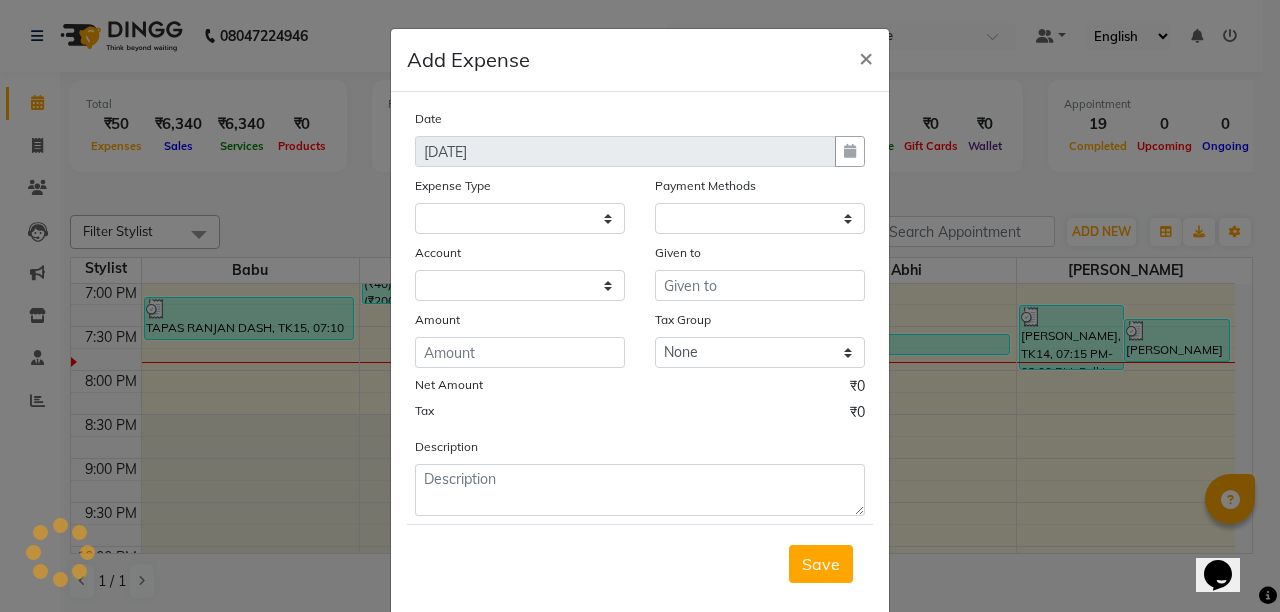 select 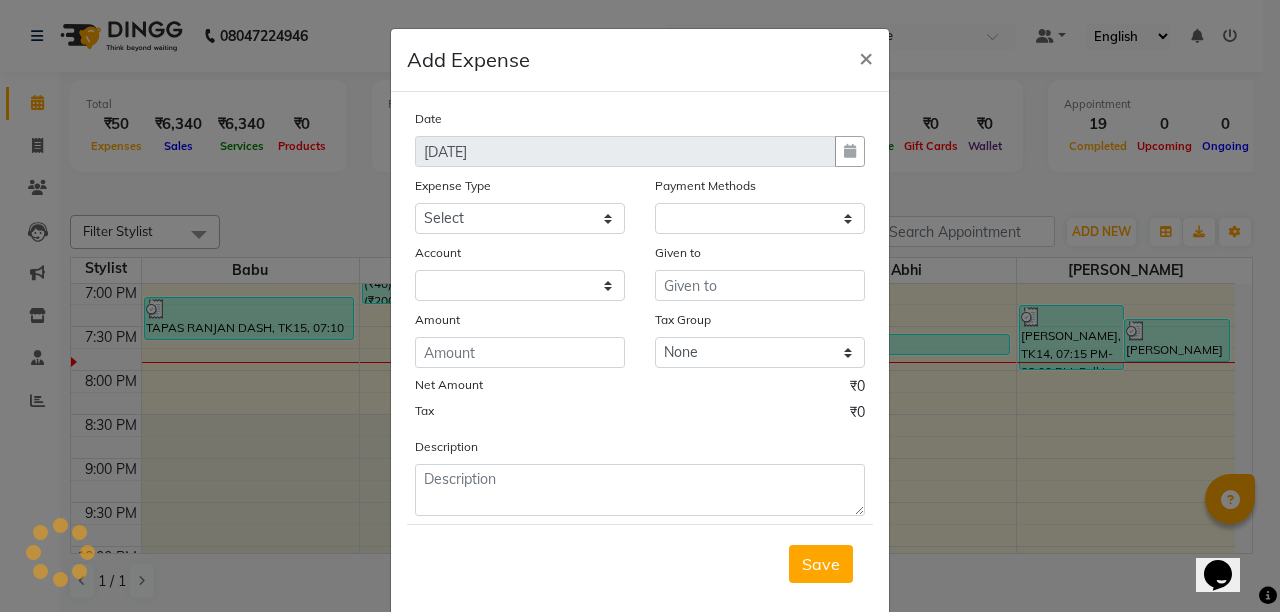 select on "1" 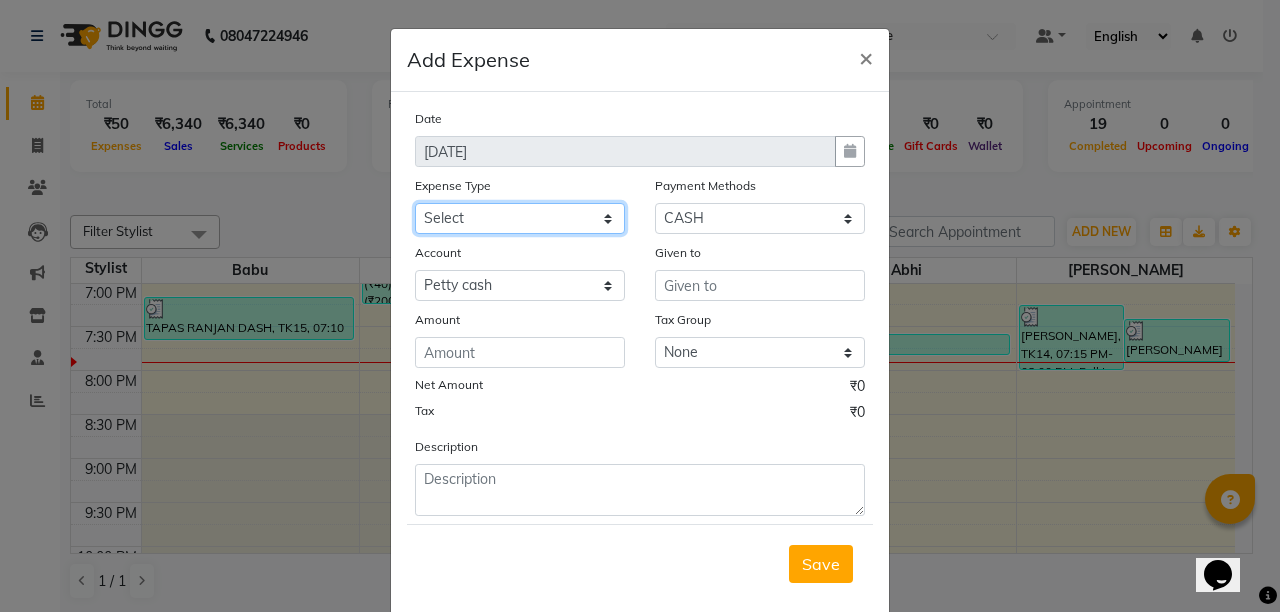 click on "Select Cash transfer to bank Client Snacks Client Tea or Refreshment Diesel Purchase Drinking water for clients Drinking Water for Salon Internet Charges Laundry Payment LPG For Staff Maintenance Miscellaneous Other Pandit Payment Petrol Allowance for staff Product Puja Chanda Rent Salary Advance Salon Electricity Bill Salon Electricity Charges Salon Mobile Bill Salon Utilities Staff fooding Staff Room Electricity Bill Staff Snacks Staff Tea & Refreshment" 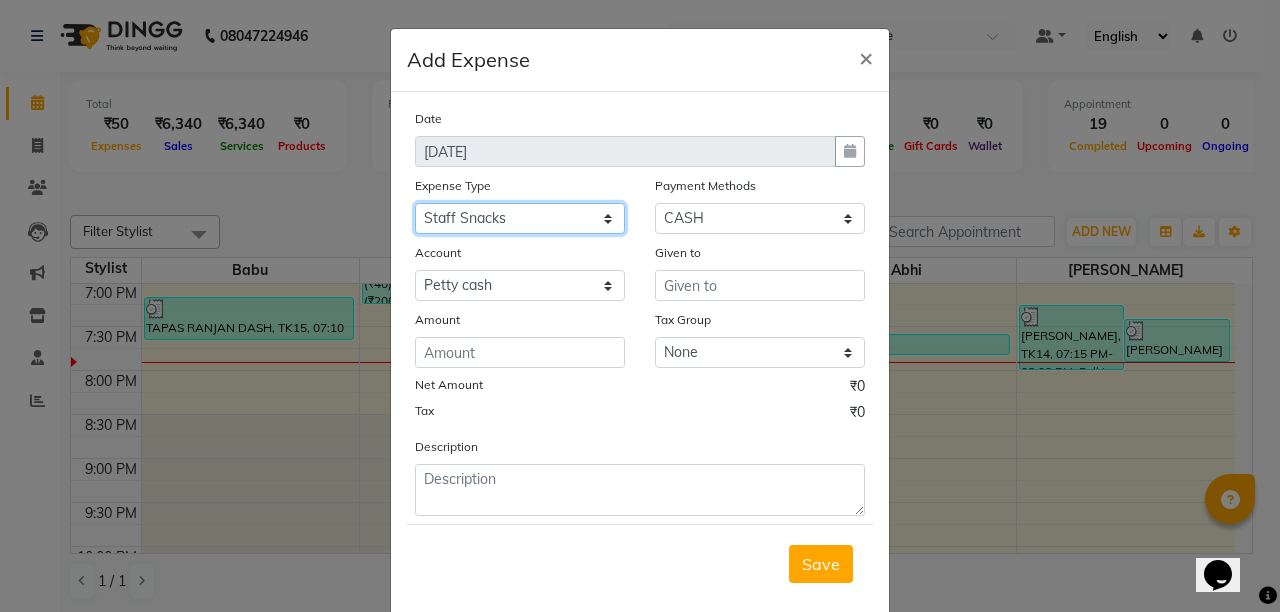 click on "Select Cash transfer to bank Client Snacks Client Tea or Refreshment Diesel Purchase Drinking water for clients Drinking Water for Salon Internet Charges Laundry Payment LPG For Staff Maintenance Miscellaneous Other Pandit Payment Petrol Allowance for staff Product Puja Chanda Rent Salary Advance Salon Electricity Bill Salon Electricity Charges Salon Mobile Bill Salon Utilities Staff fooding Staff Room Electricity Bill Staff Snacks Staff Tea & Refreshment" 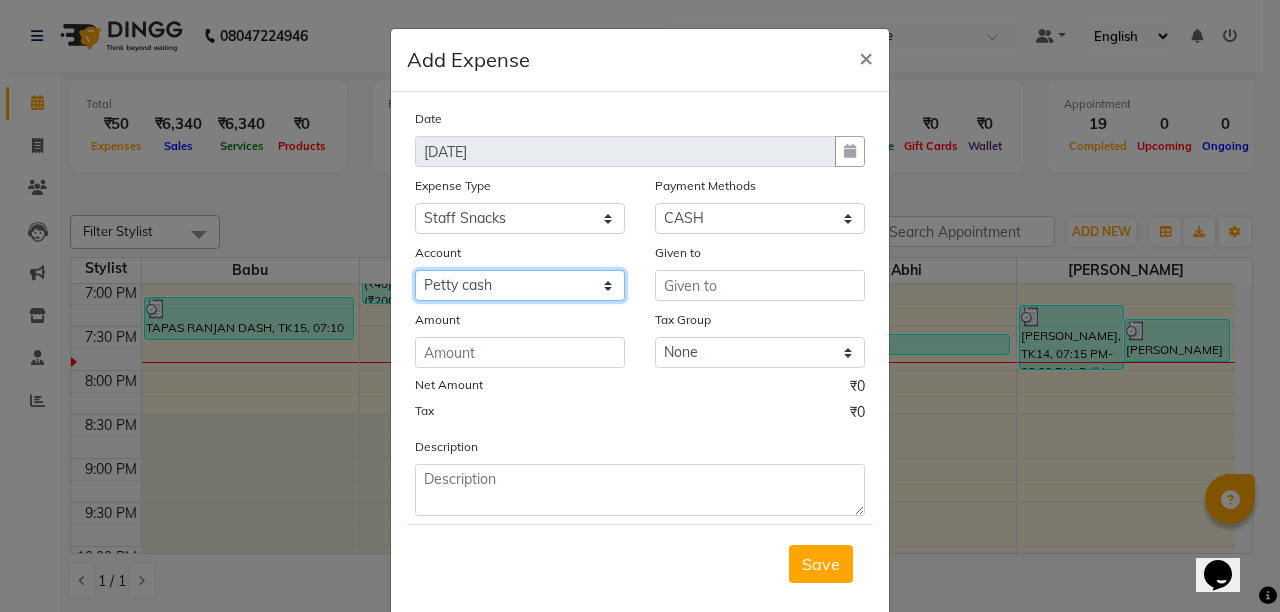 click on "Select Default Petty cash" 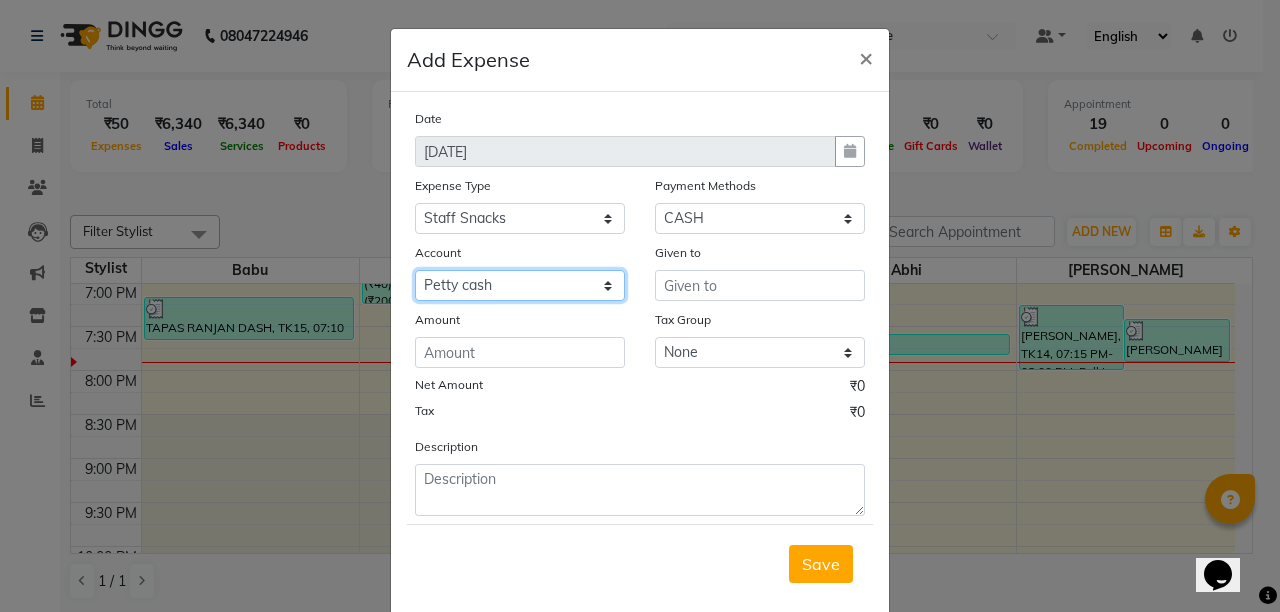 click on "Select Default Petty cash" 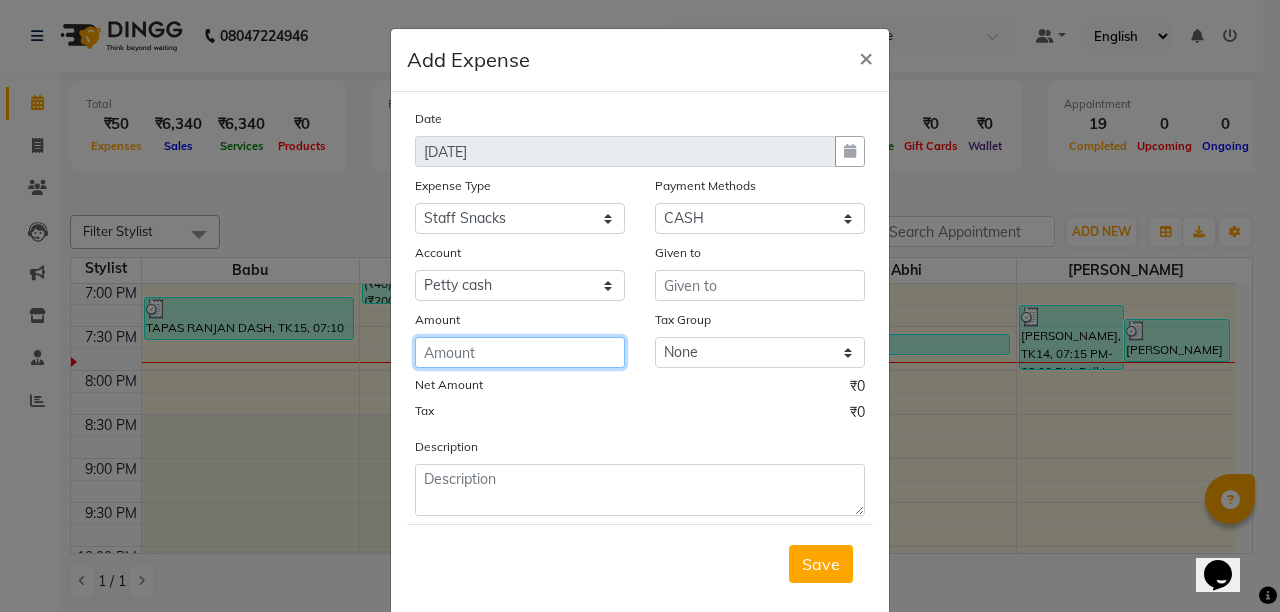 click 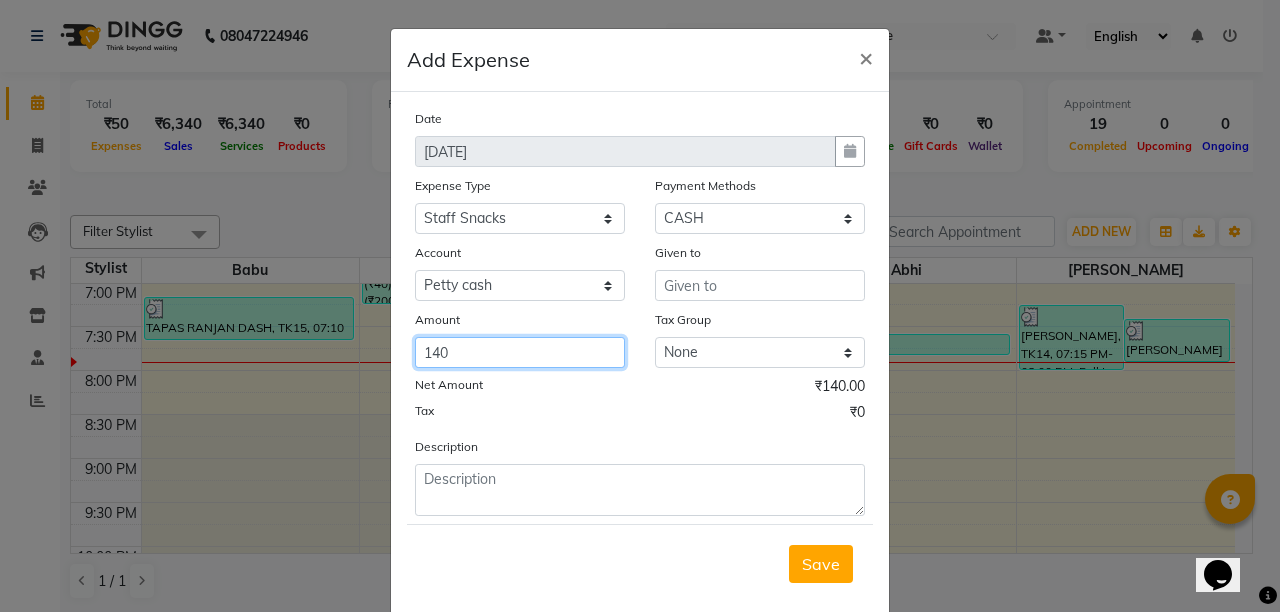 type on "140" 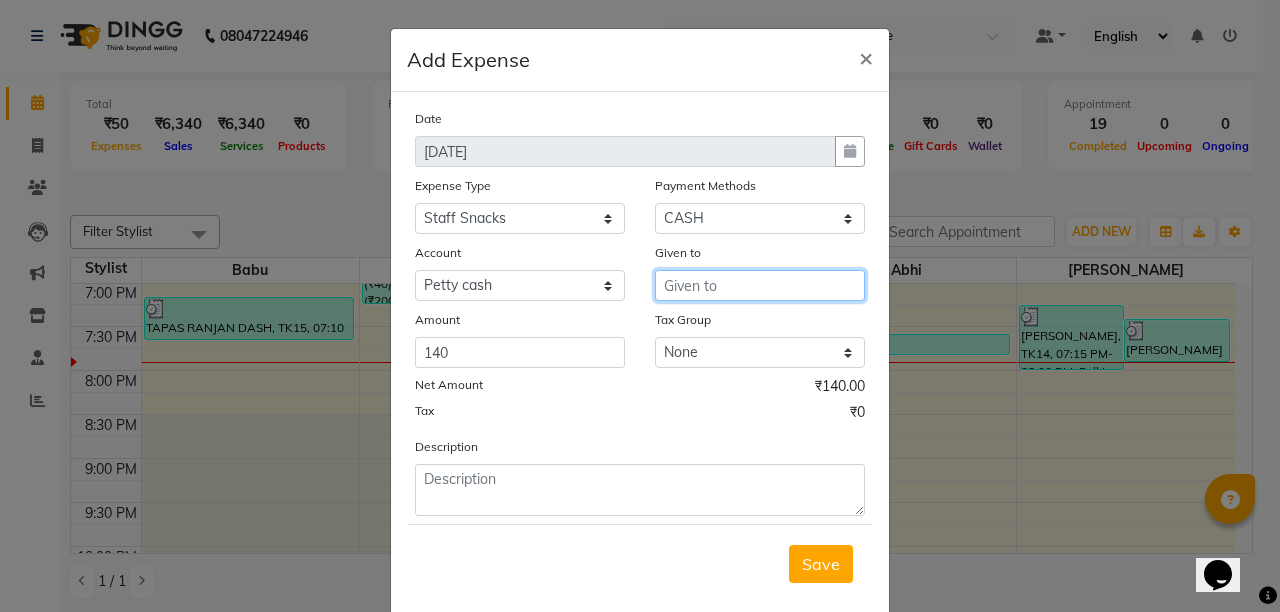 click at bounding box center [760, 285] 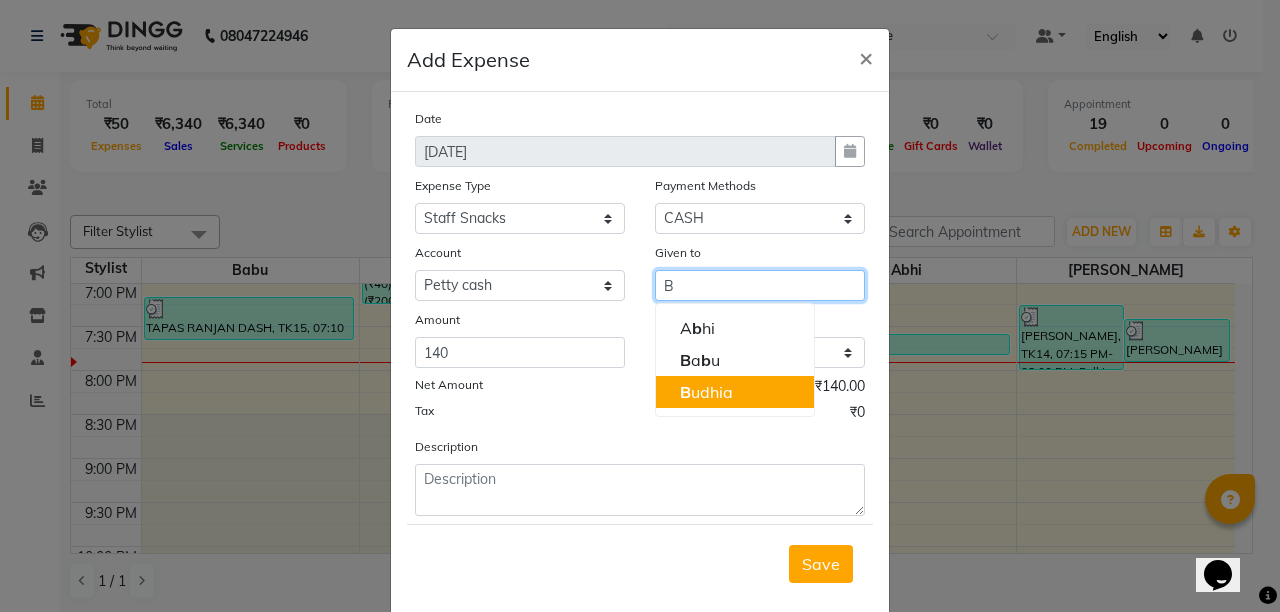 click on "B udhia" at bounding box center (706, 392) 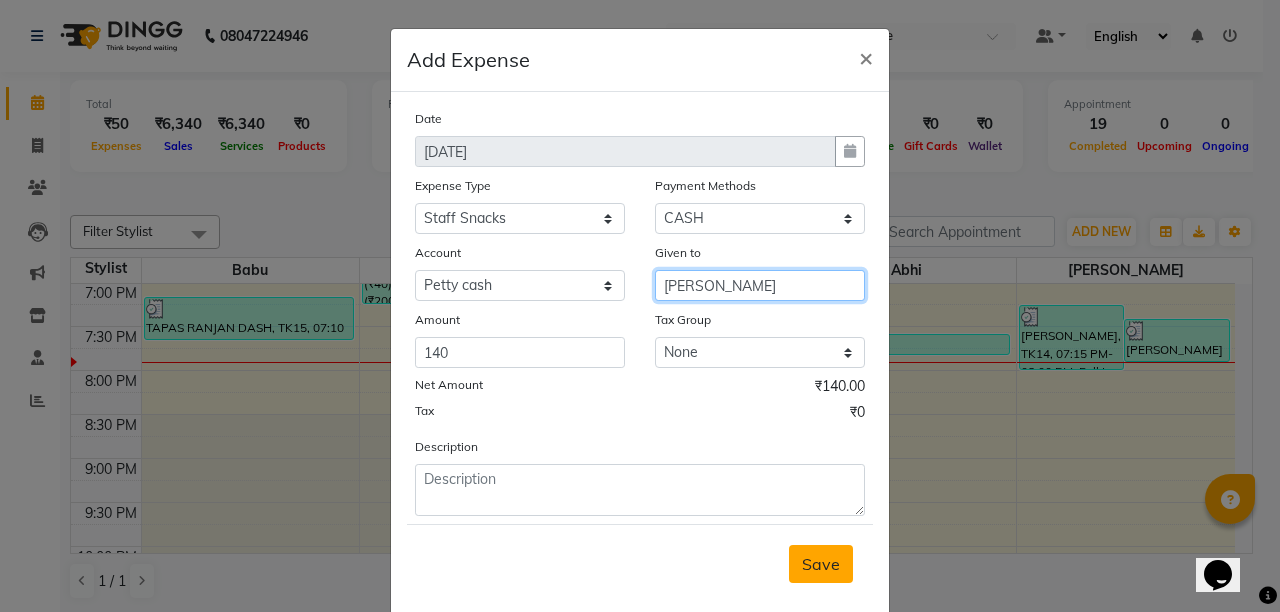 type on "[PERSON_NAME]" 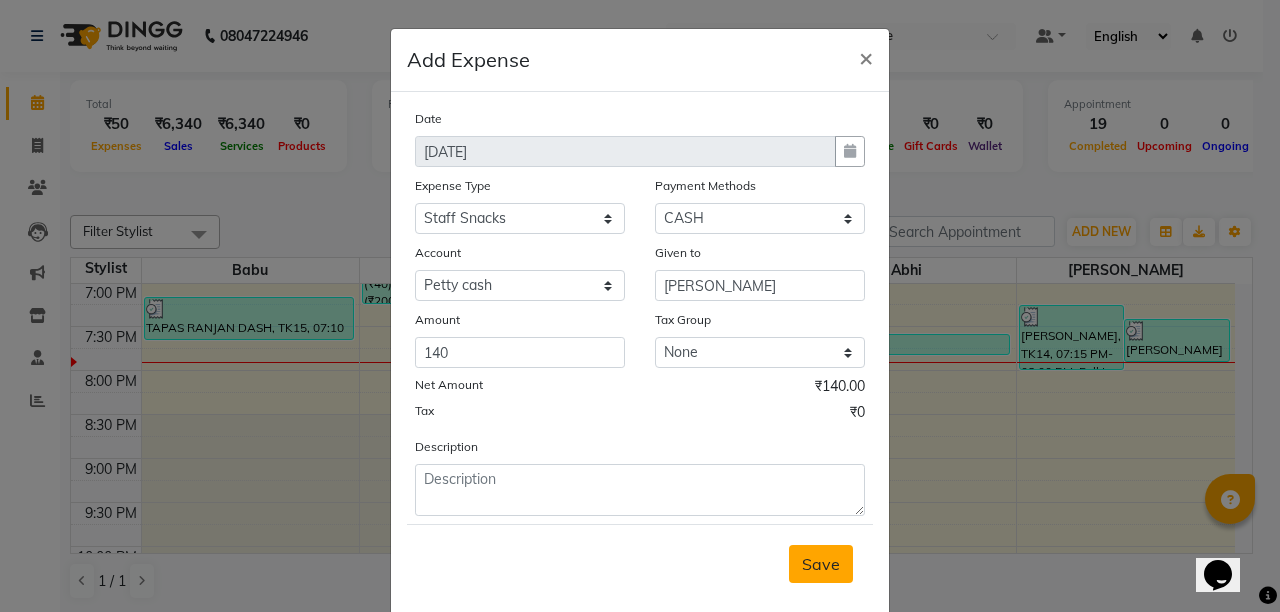 click on "Save" at bounding box center (821, 564) 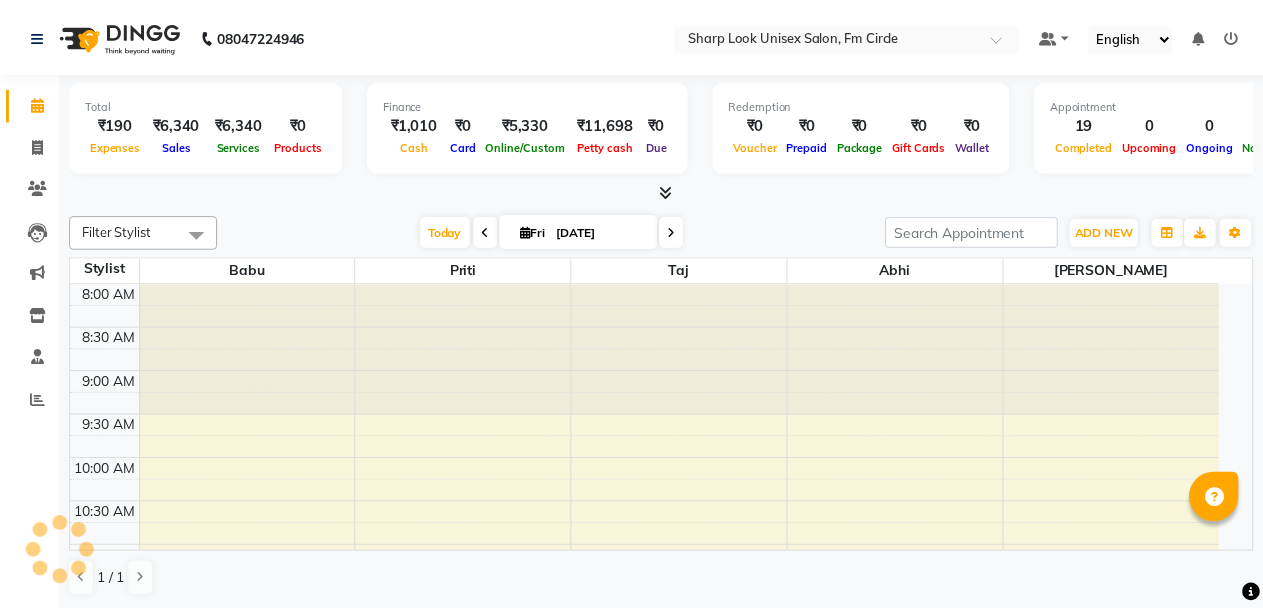 scroll, scrollTop: 0, scrollLeft: 0, axis: both 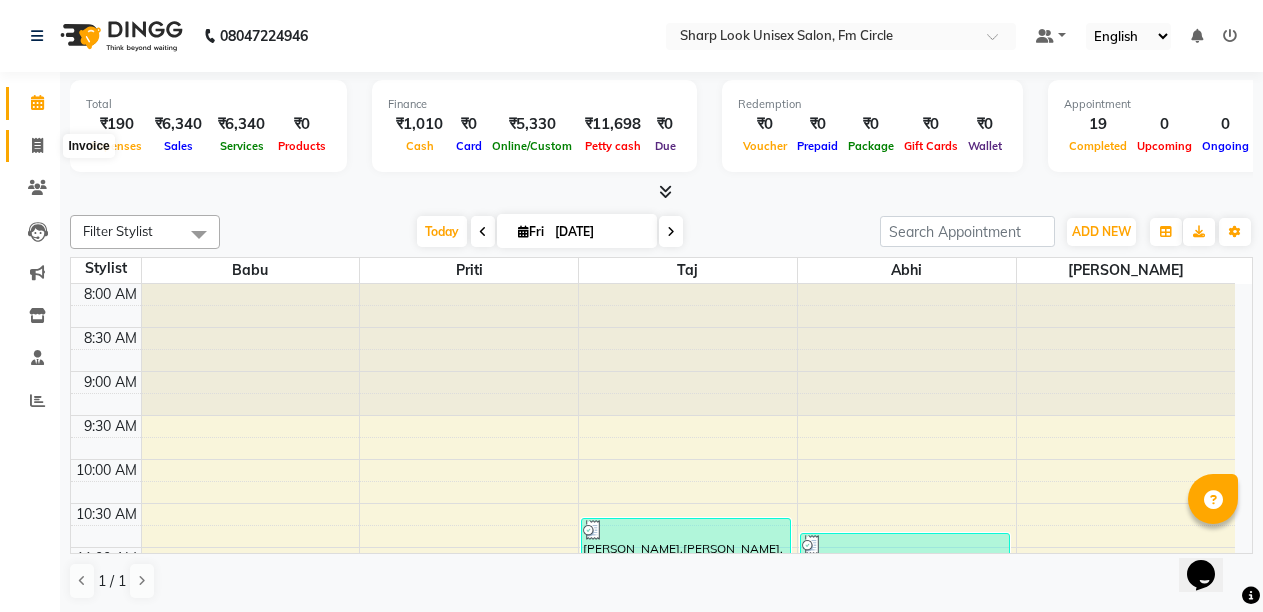 click 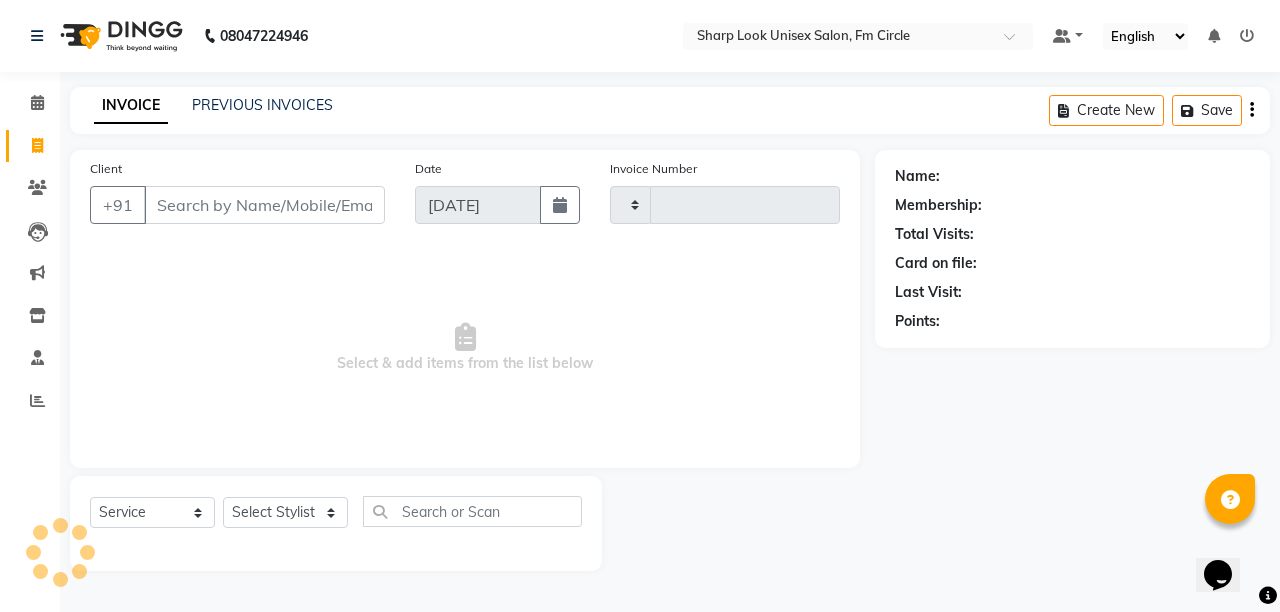 type on "1666" 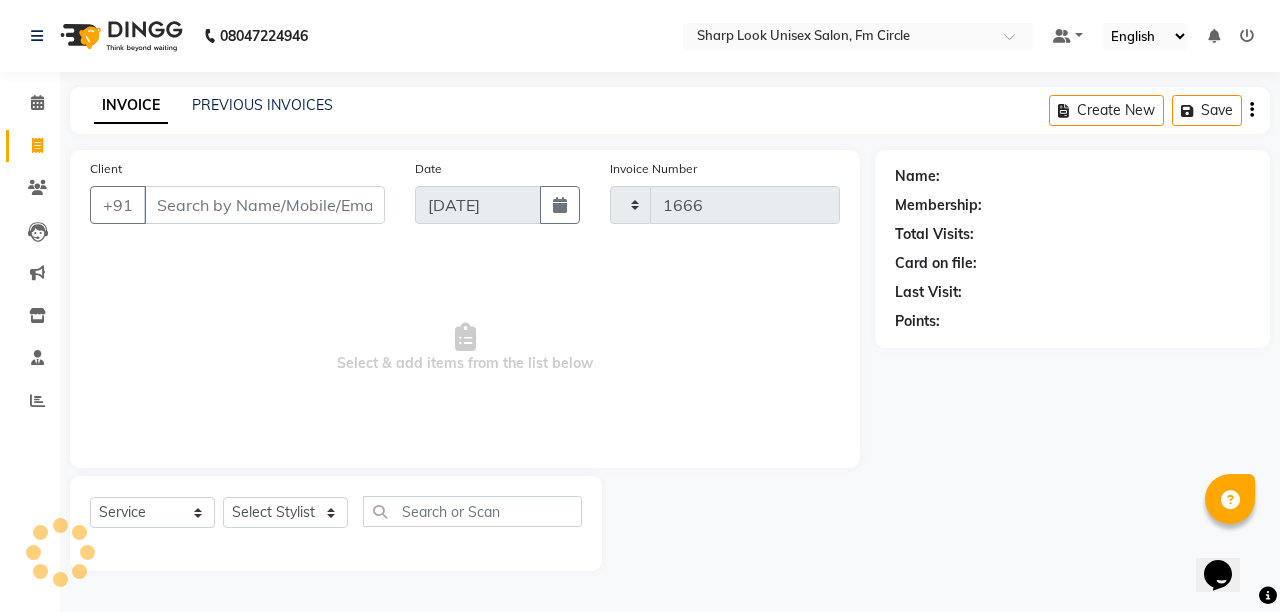 select on "804" 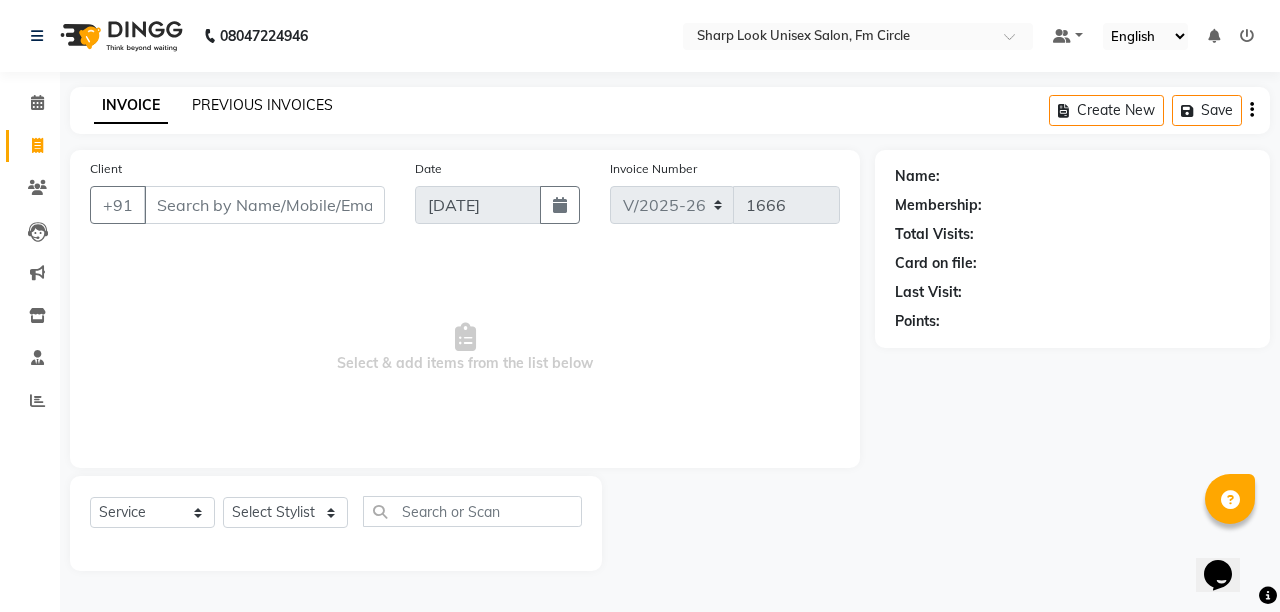 click on "PREVIOUS INVOICES" 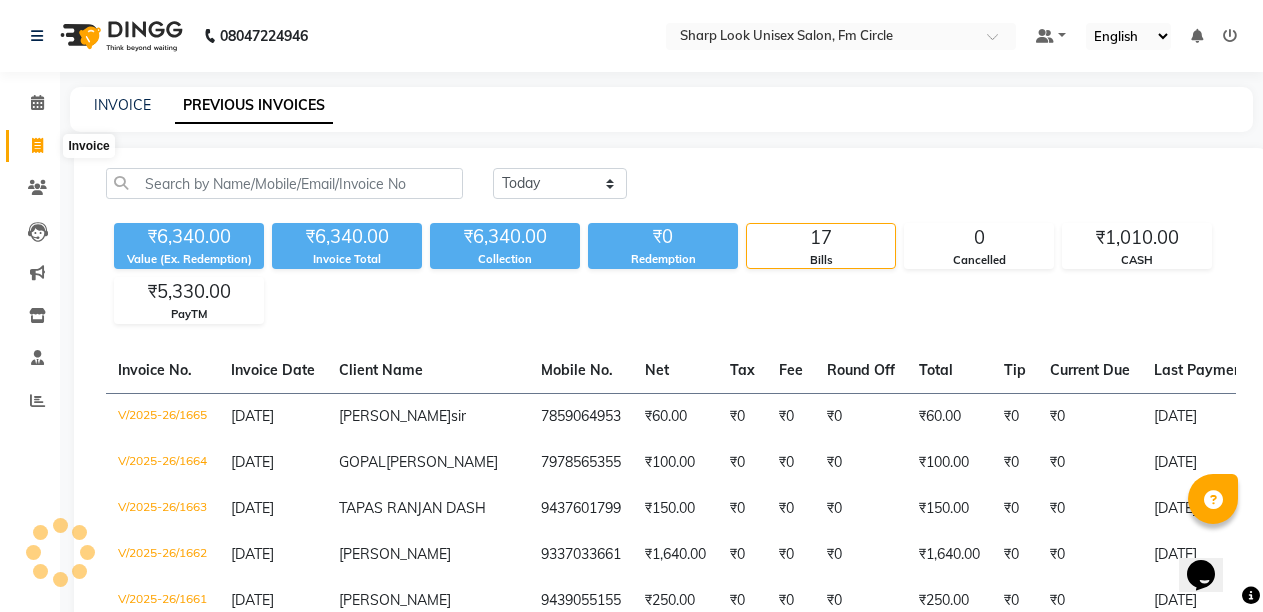click 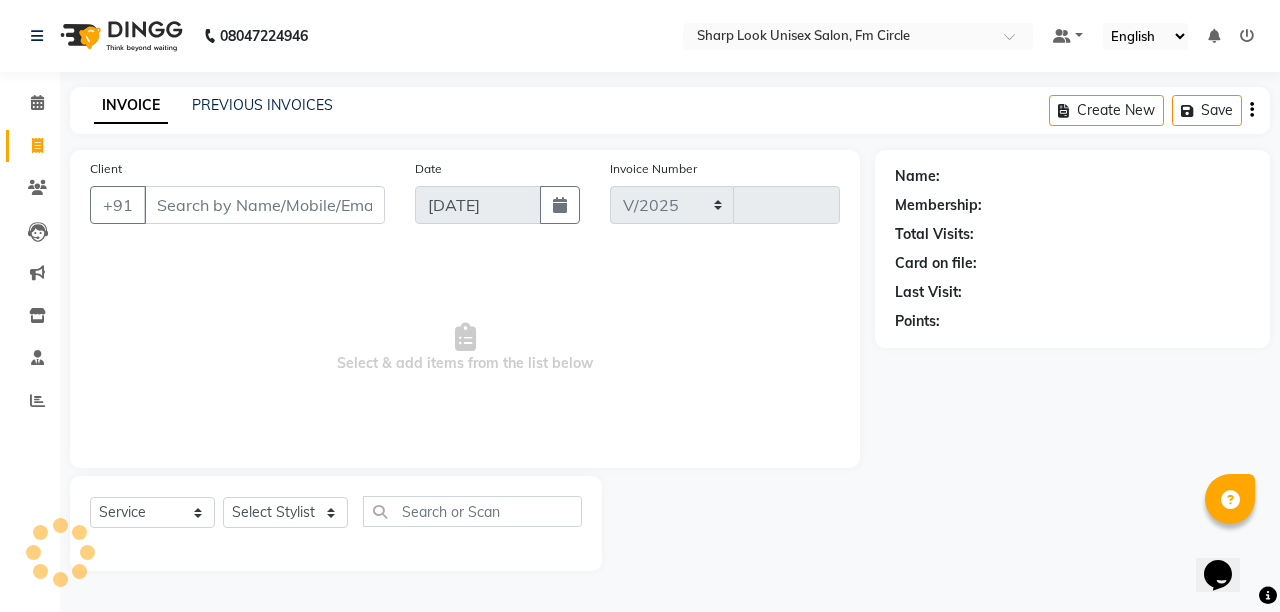 select on "804" 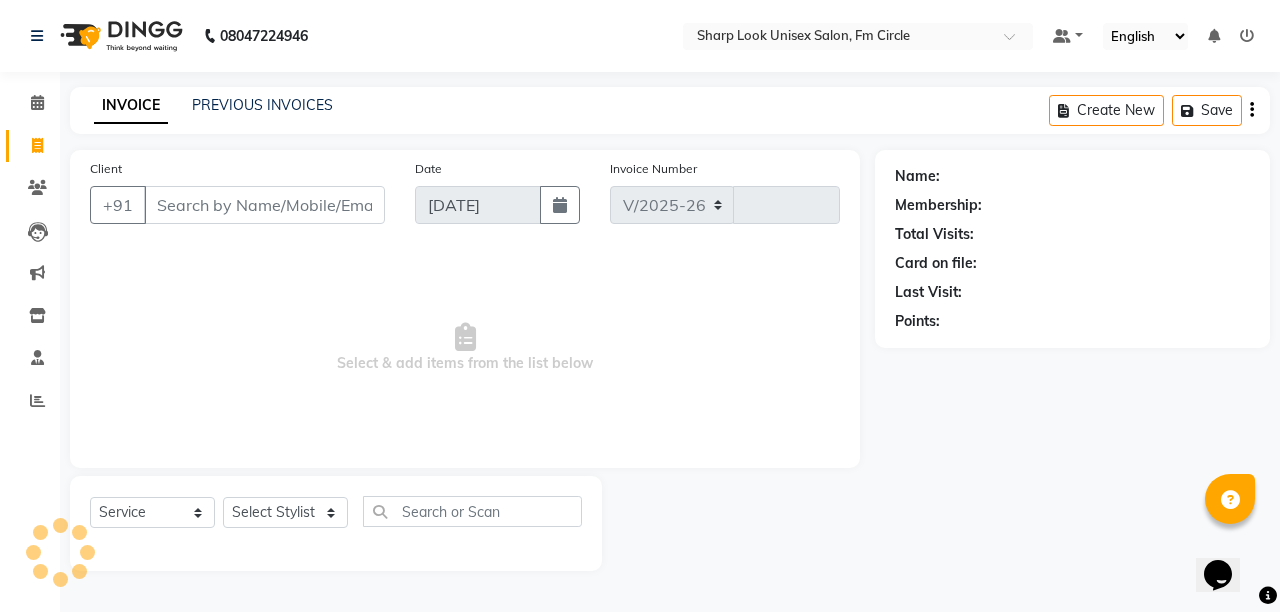 type on "1666" 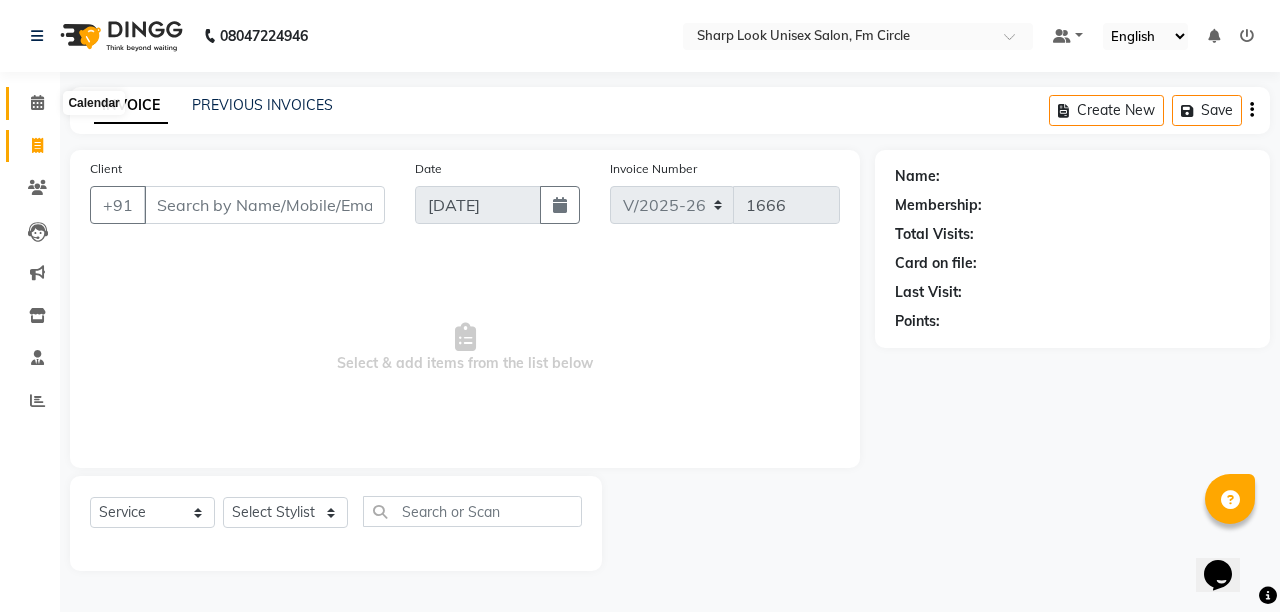 click 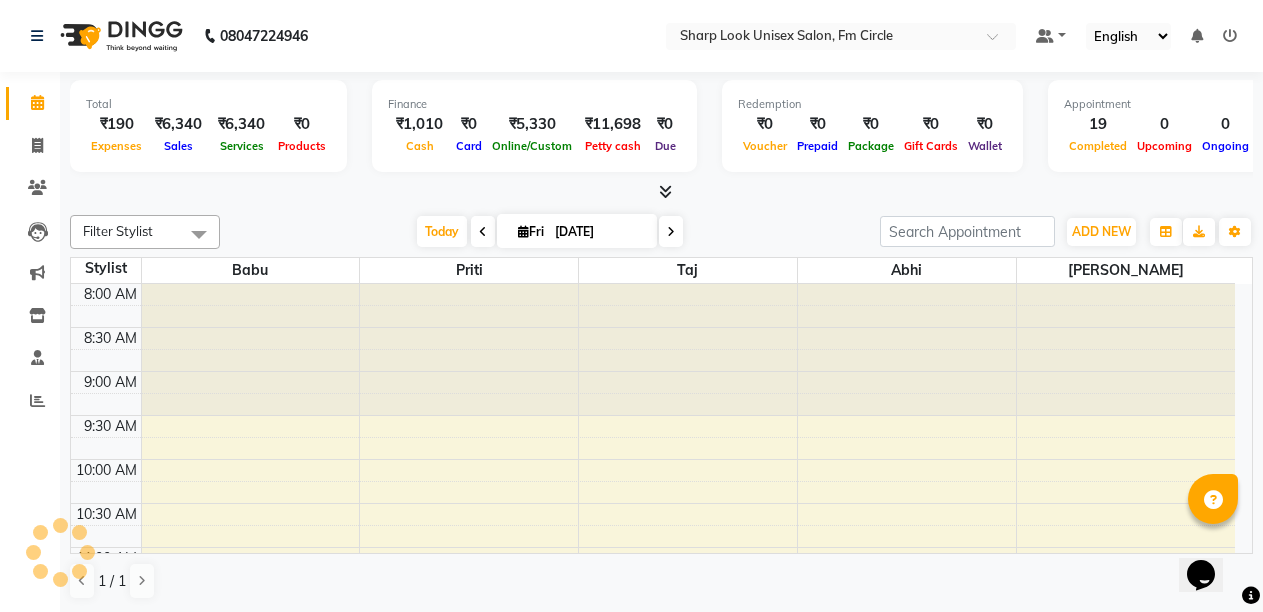 scroll, scrollTop: 0, scrollLeft: 0, axis: both 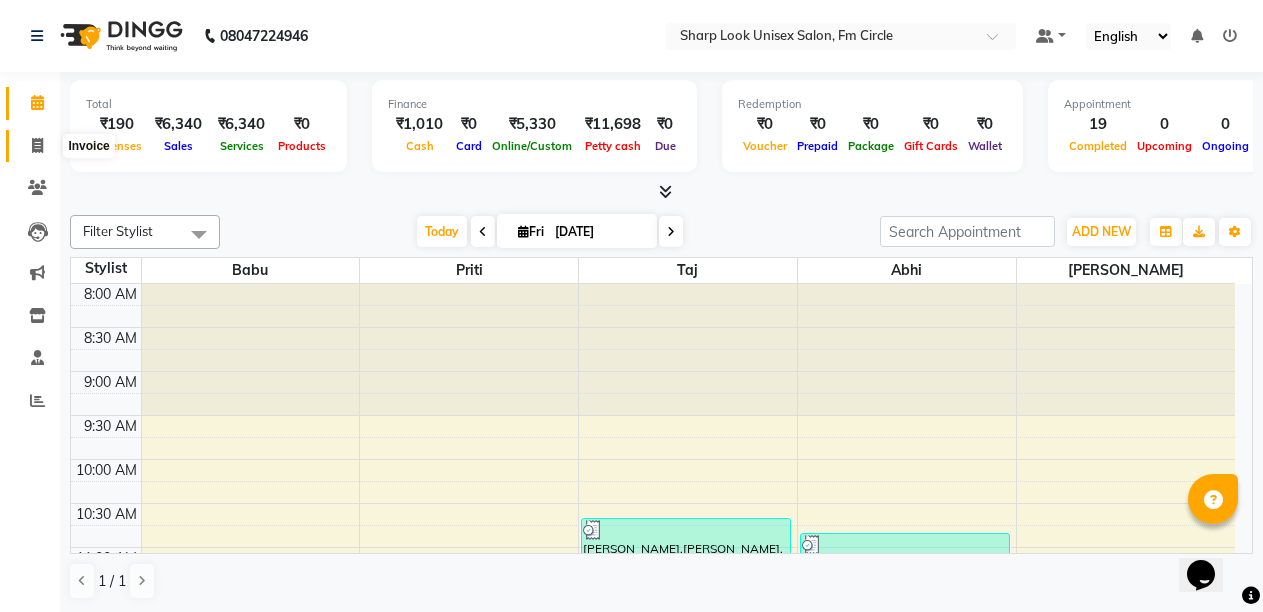 click 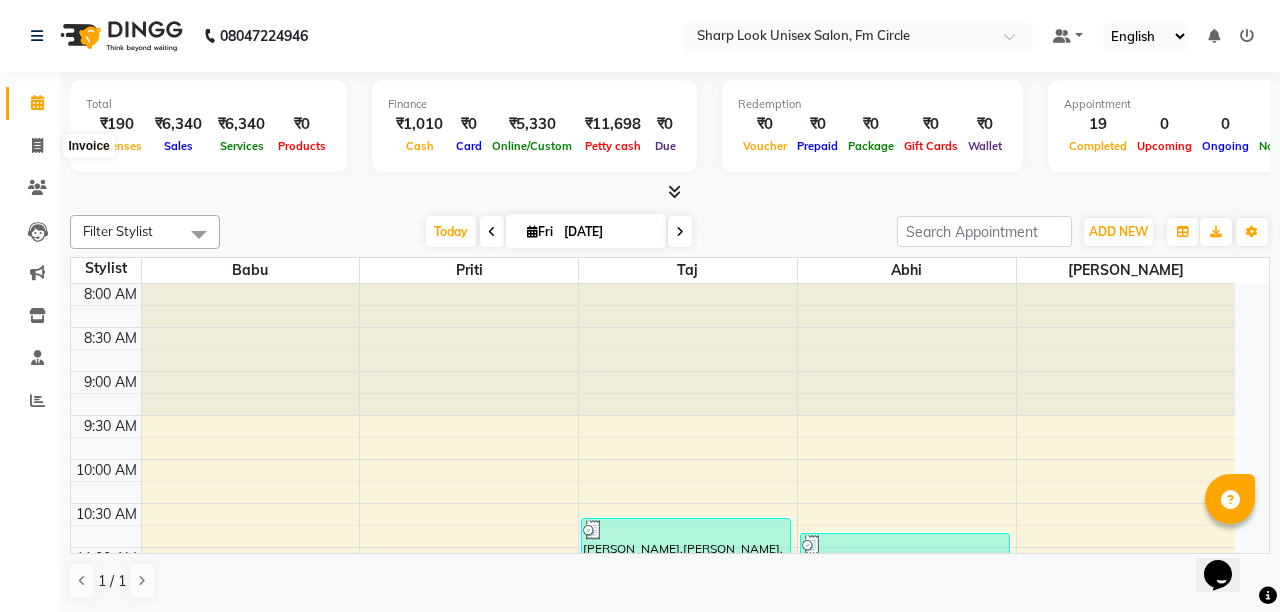 select on "service" 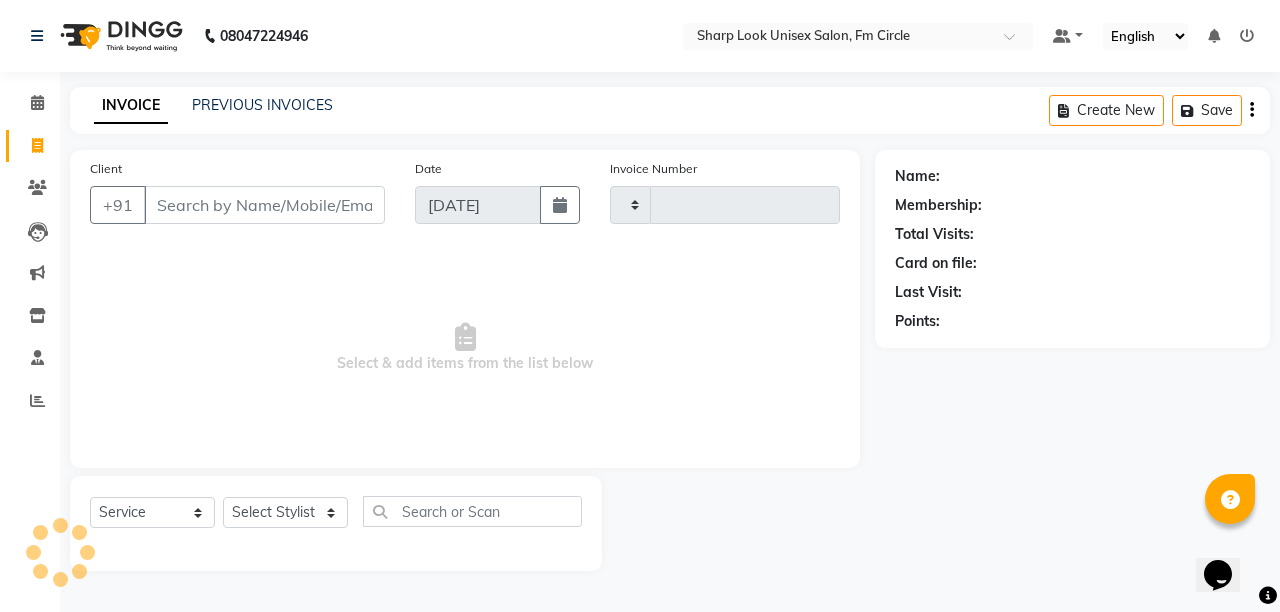 type on "1666" 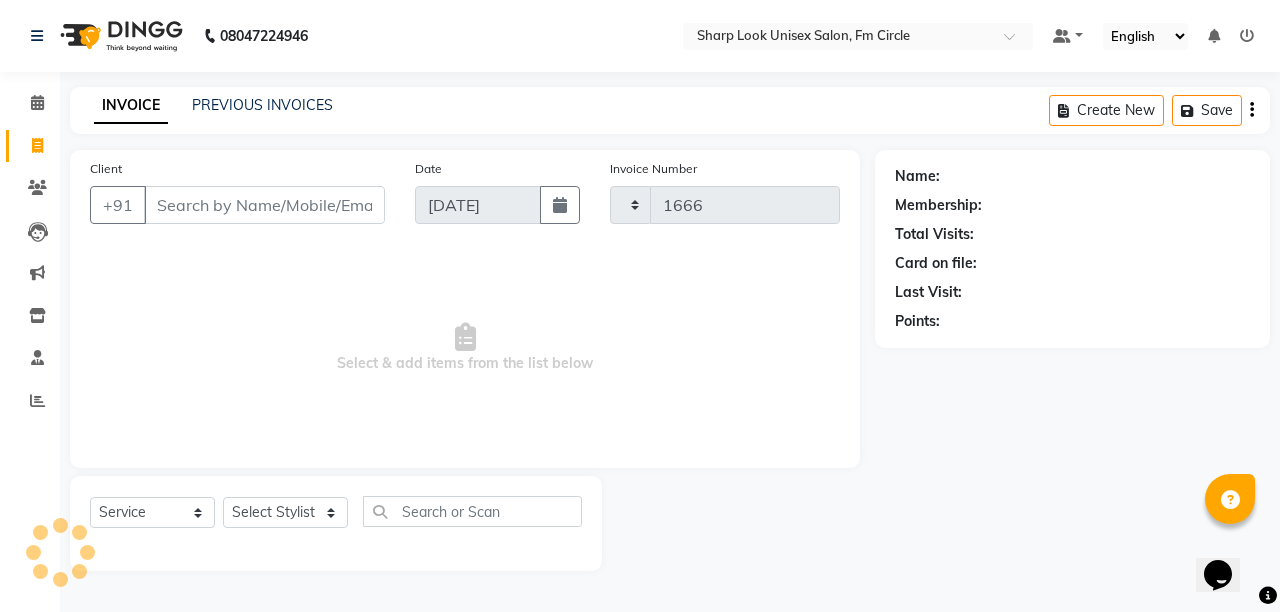 select on "804" 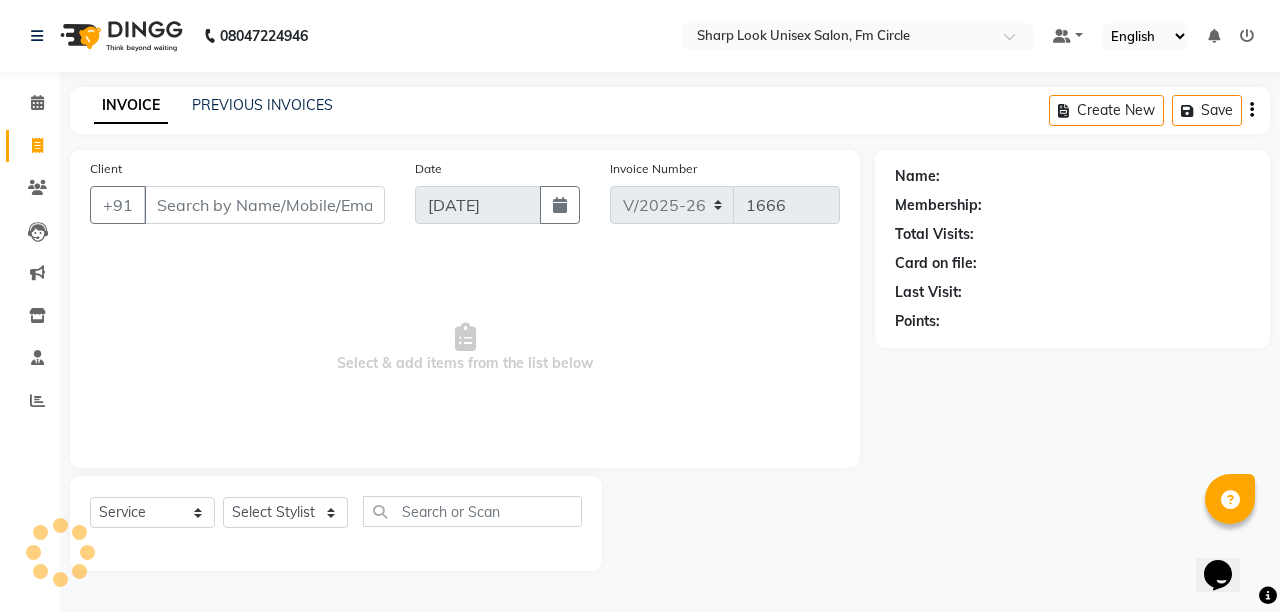 click on "Client" at bounding box center (264, 205) 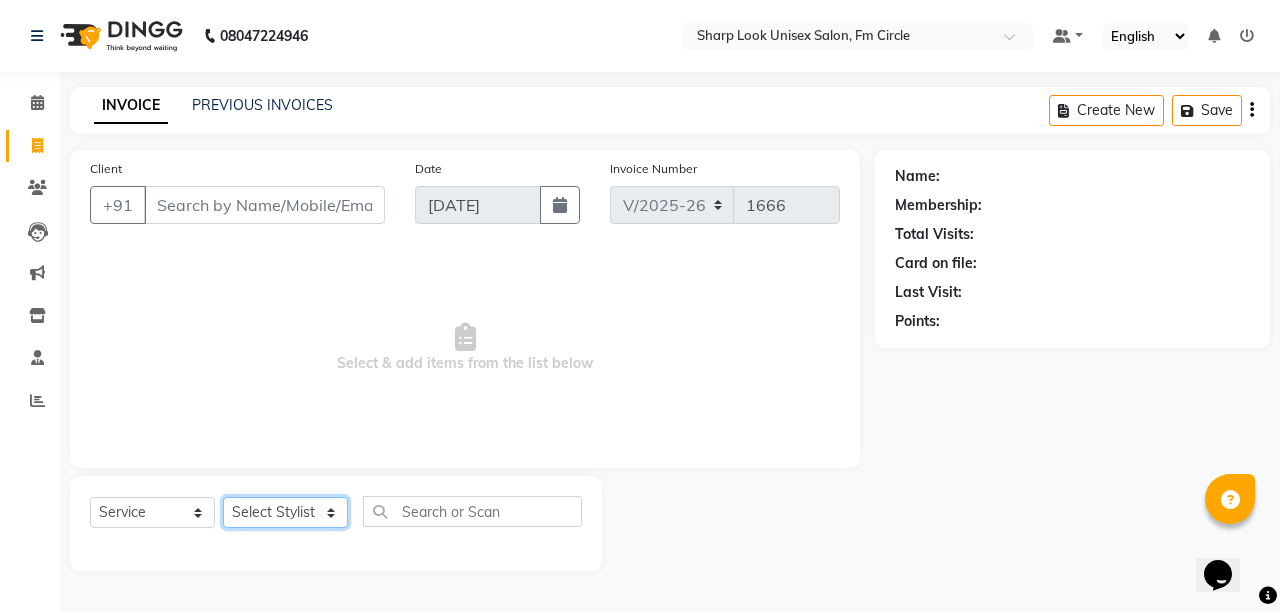 click on "Select Stylist Abhi Admin Babu Budhia Monalisa  Priti Taj" 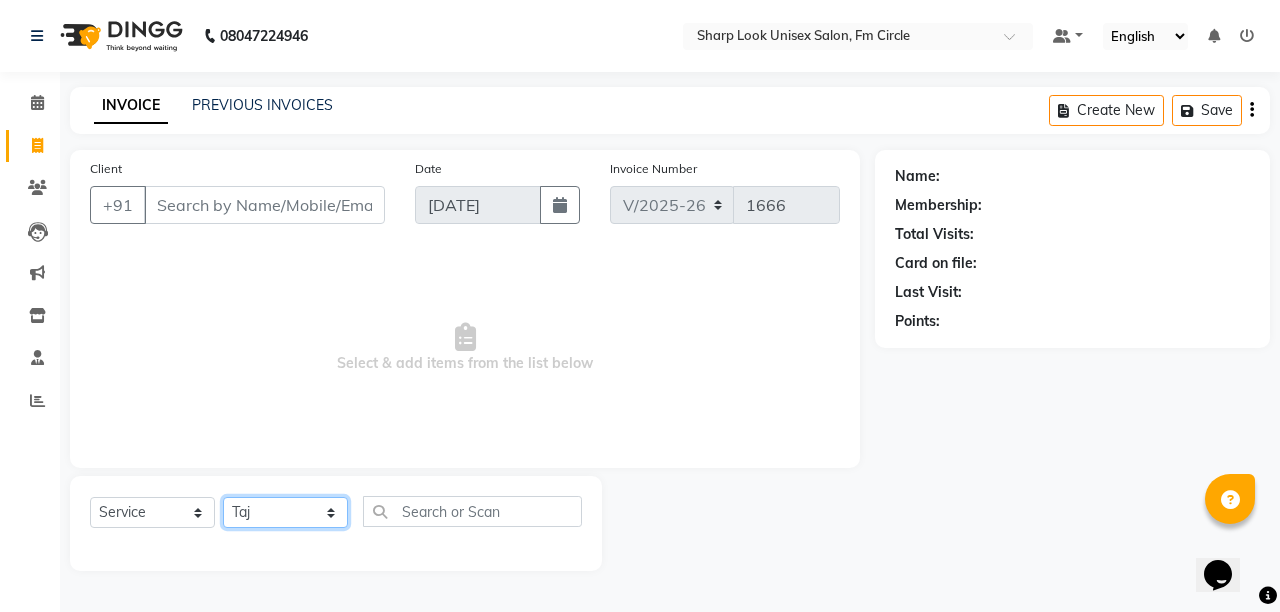 click on "Select Stylist Abhi Admin Babu Budhia Monalisa  Priti Taj" 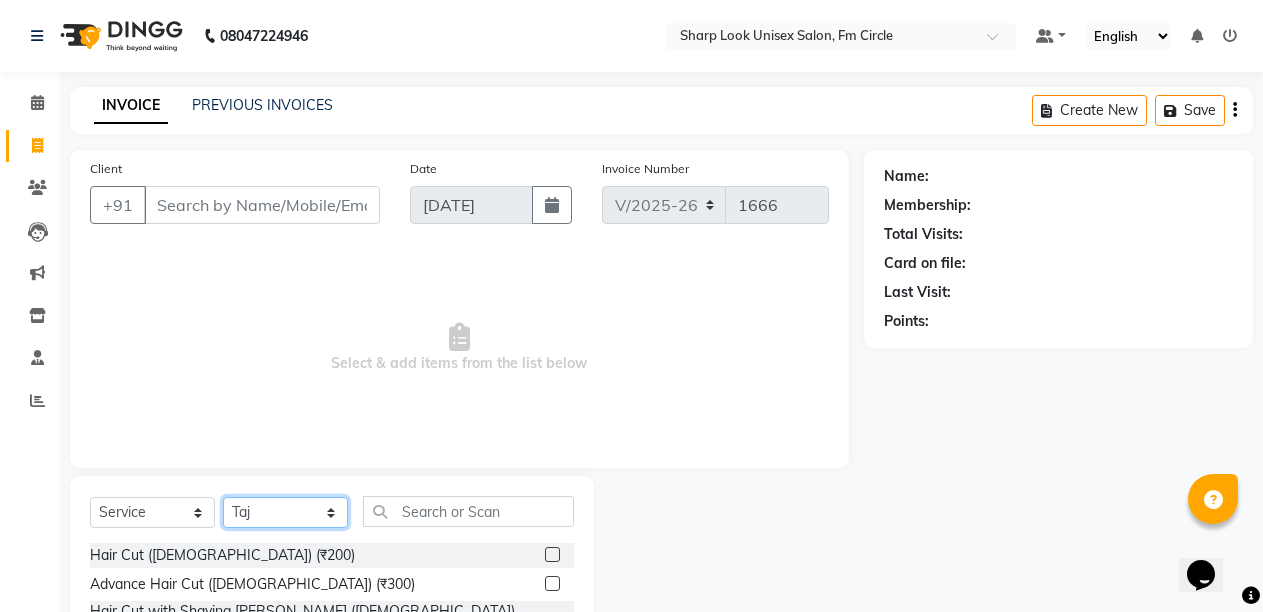 click on "Select Stylist Abhi Admin Babu Budhia Monalisa  Priti Taj" 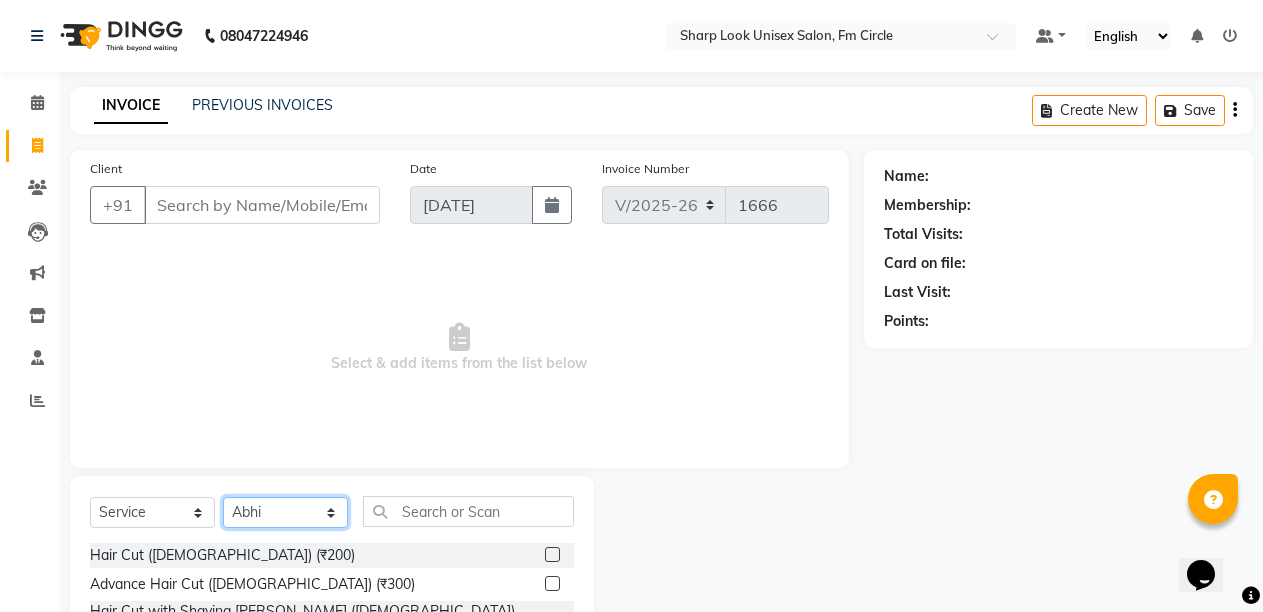 click on "Select Stylist Abhi Admin Babu Budhia Monalisa  Priti Taj" 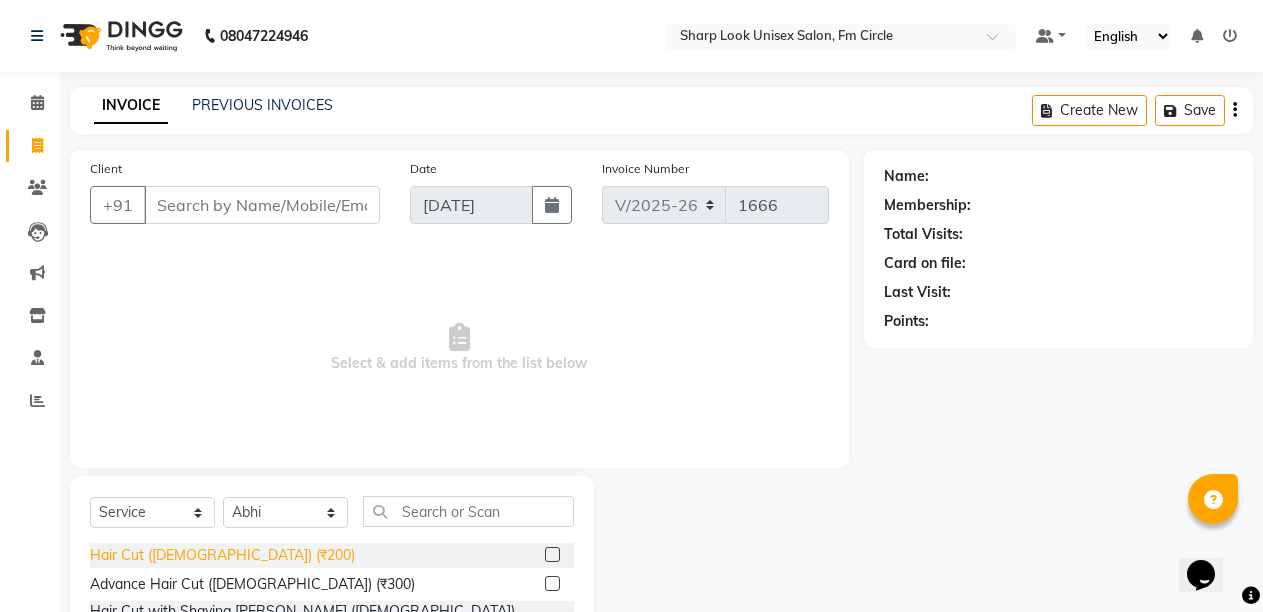 click on "Hair Cut ([DEMOGRAPHIC_DATA]) (₹200)" 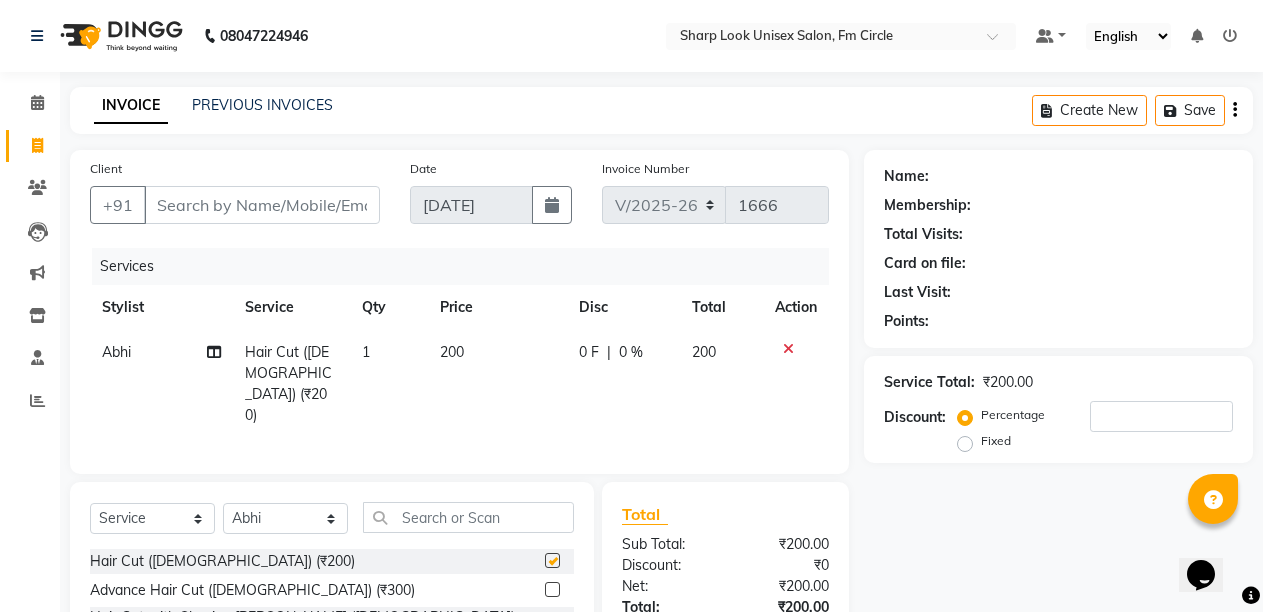 checkbox on "false" 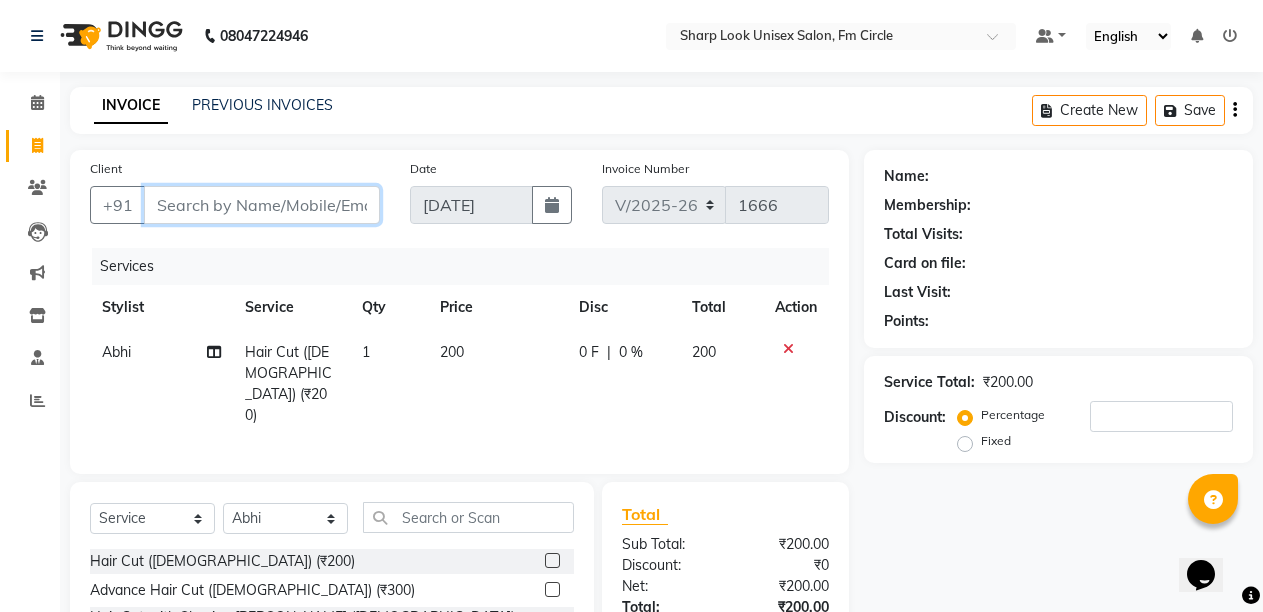click on "Client" at bounding box center [262, 205] 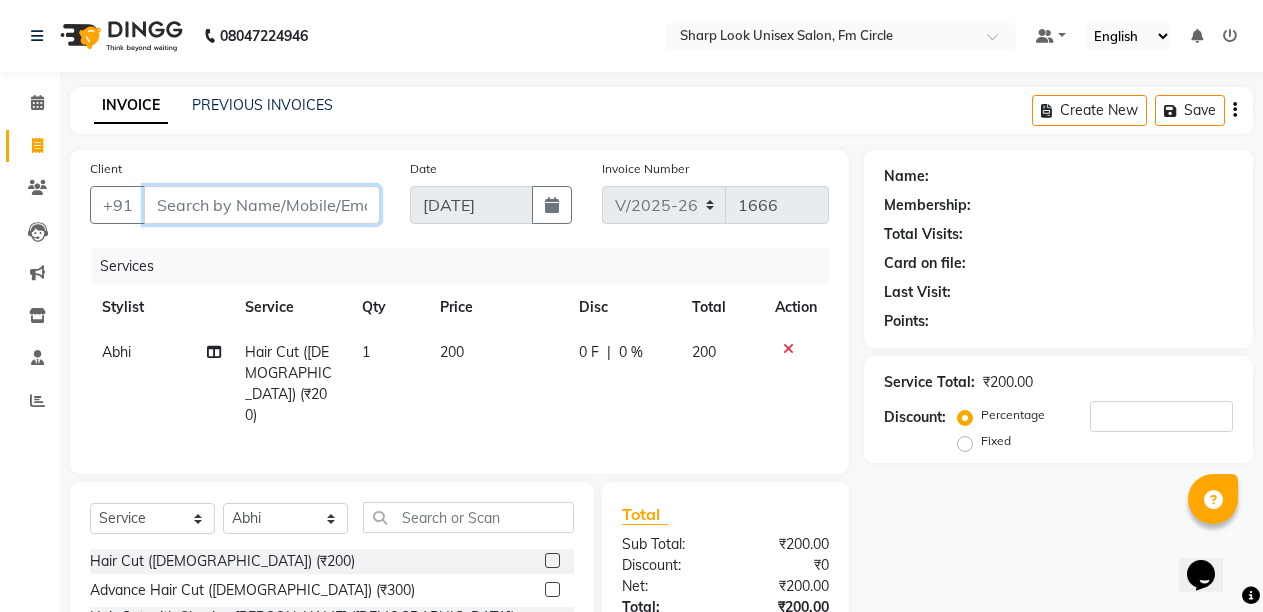 click on "Client" at bounding box center (262, 205) 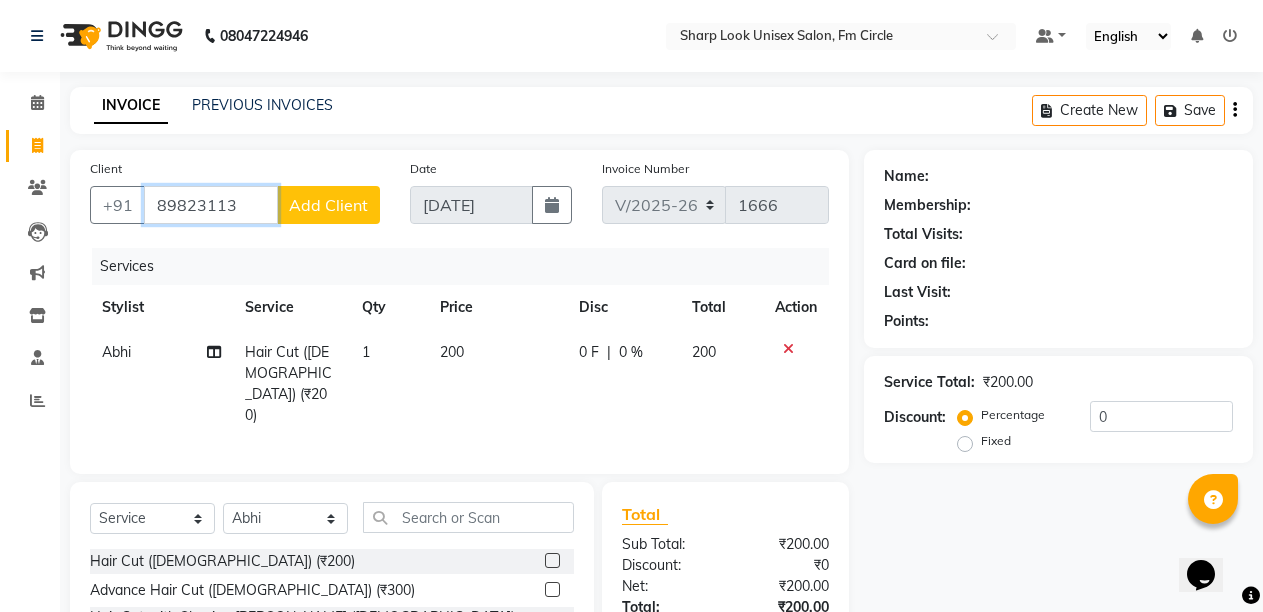 click on "89823113" at bounding box center [211, 205] 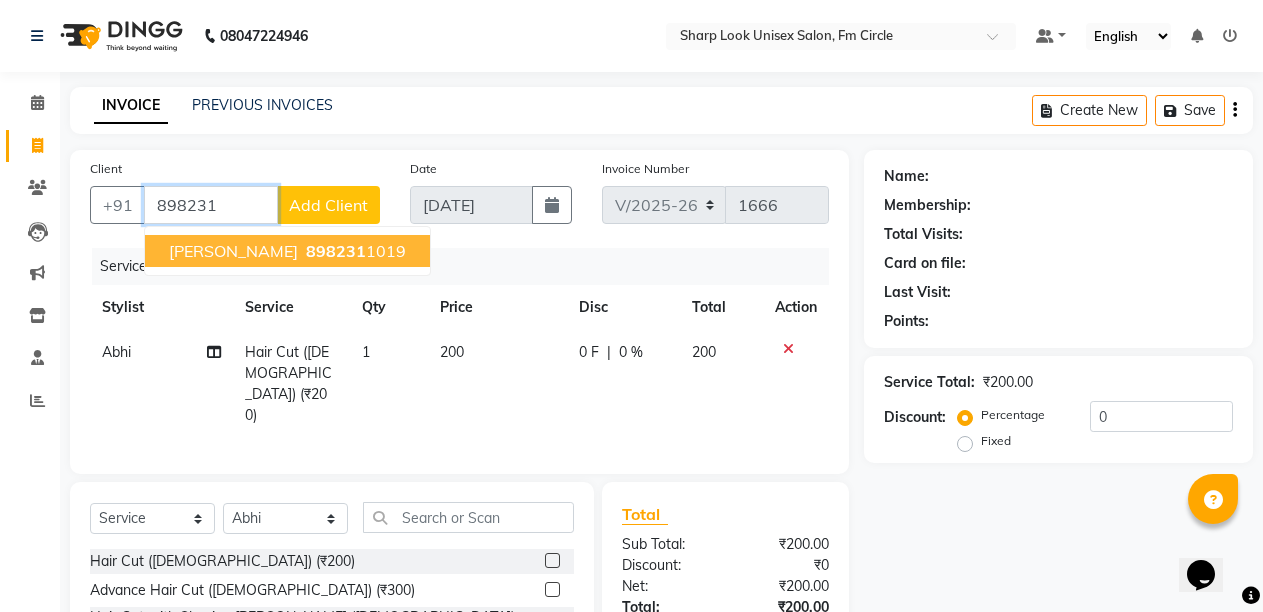 click on "898231" at bounding box center (336, 251) 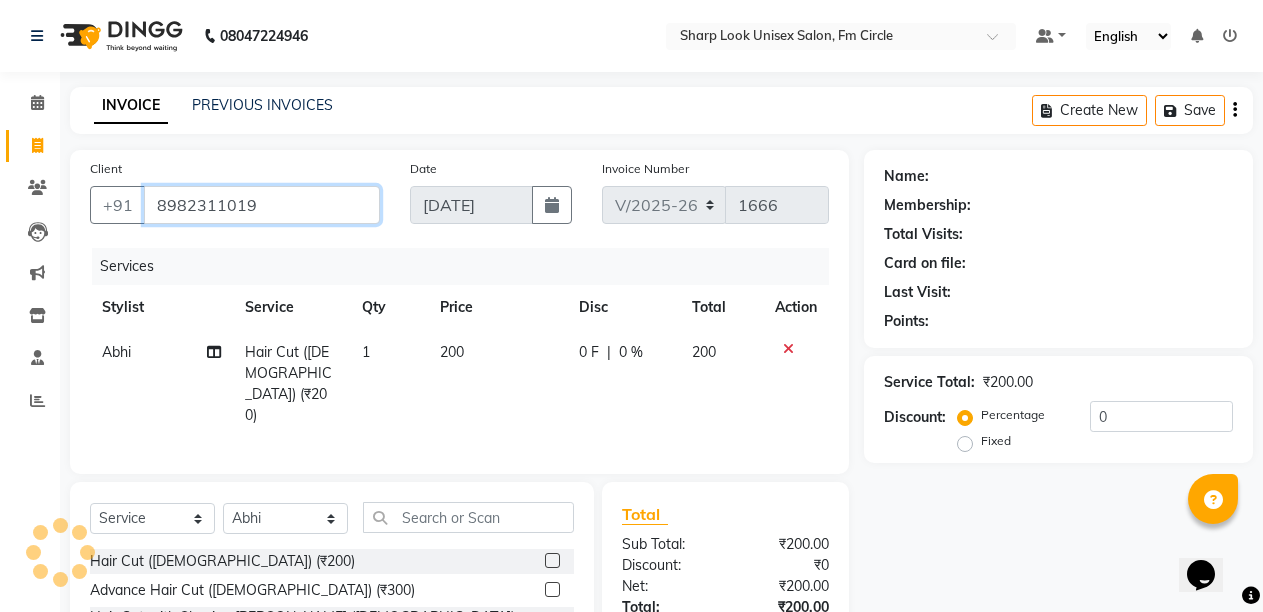type on "8982311019" 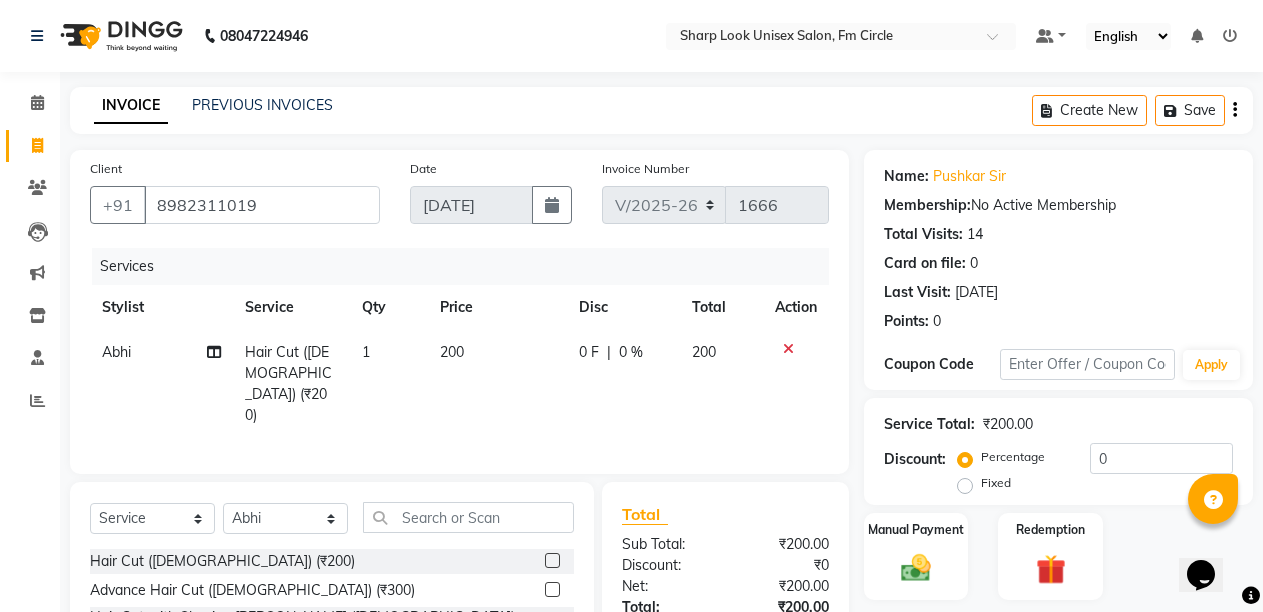 click on "0 F | 0 %" 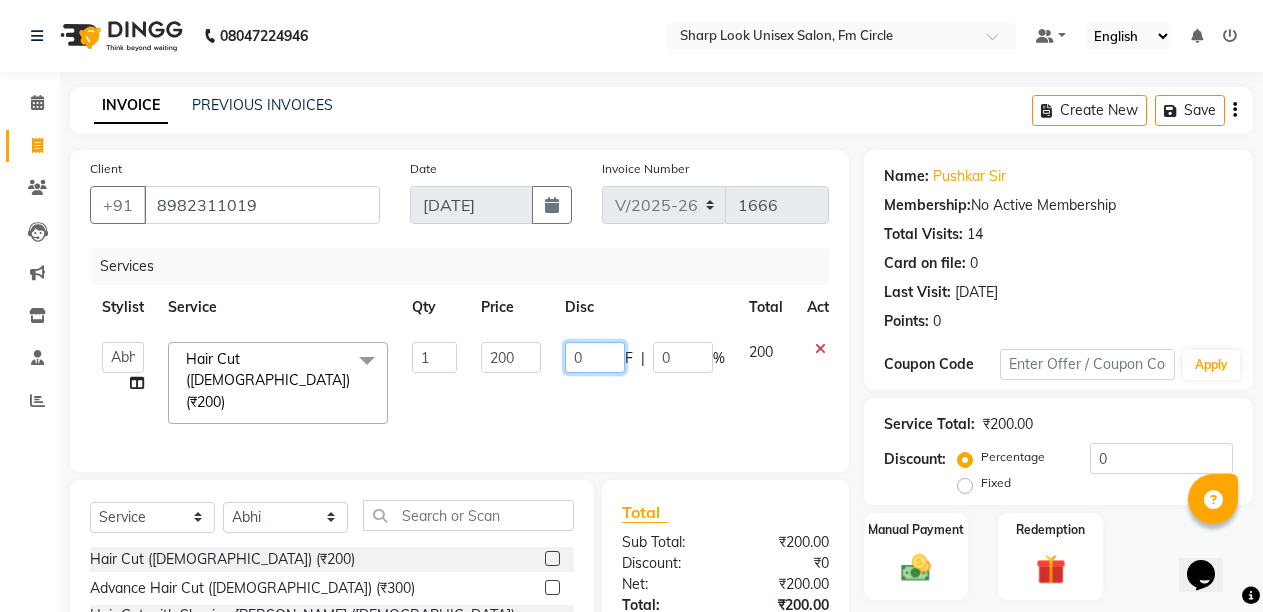 click on "0" 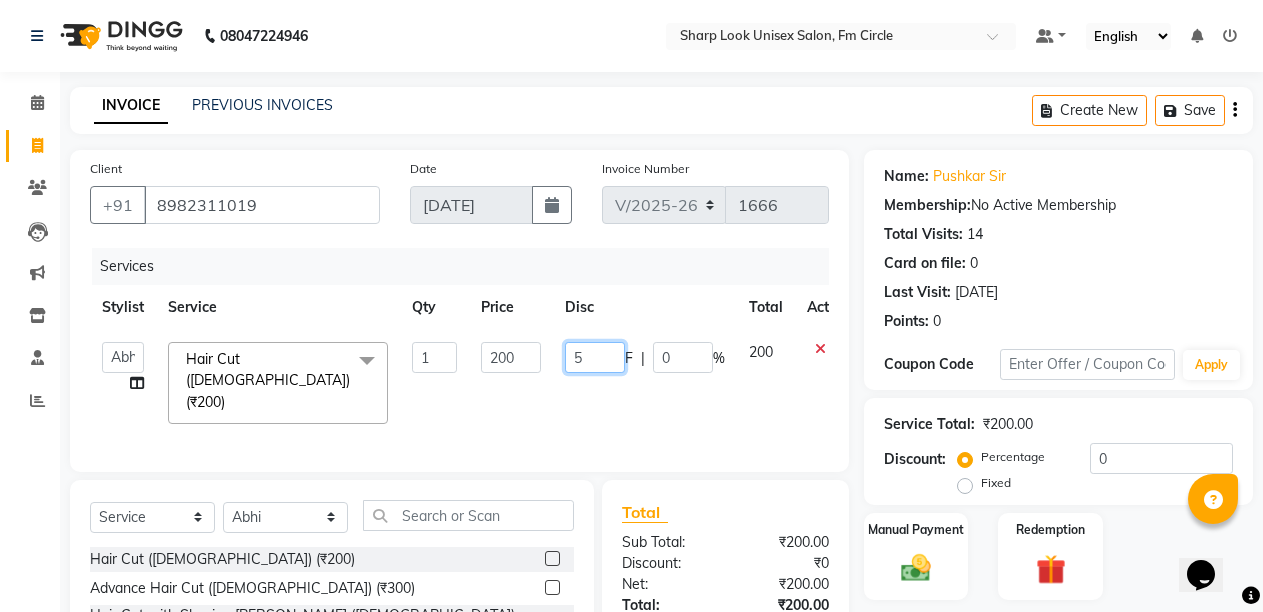 type on "50" 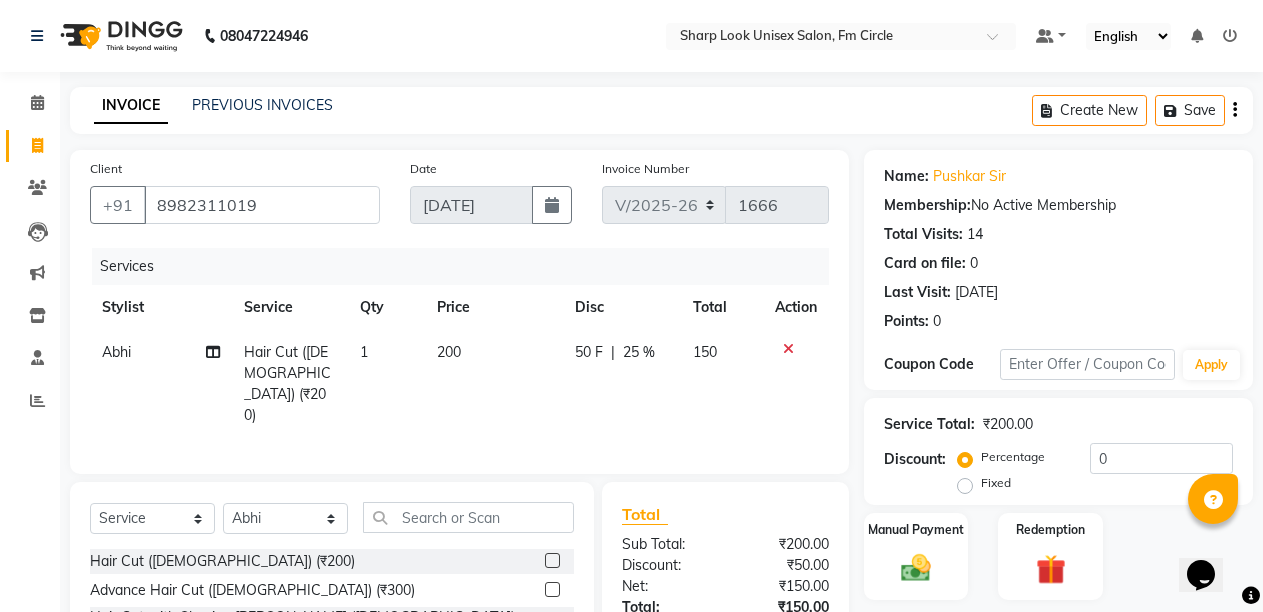 click on "Hair Cut (Male) (₹200)" 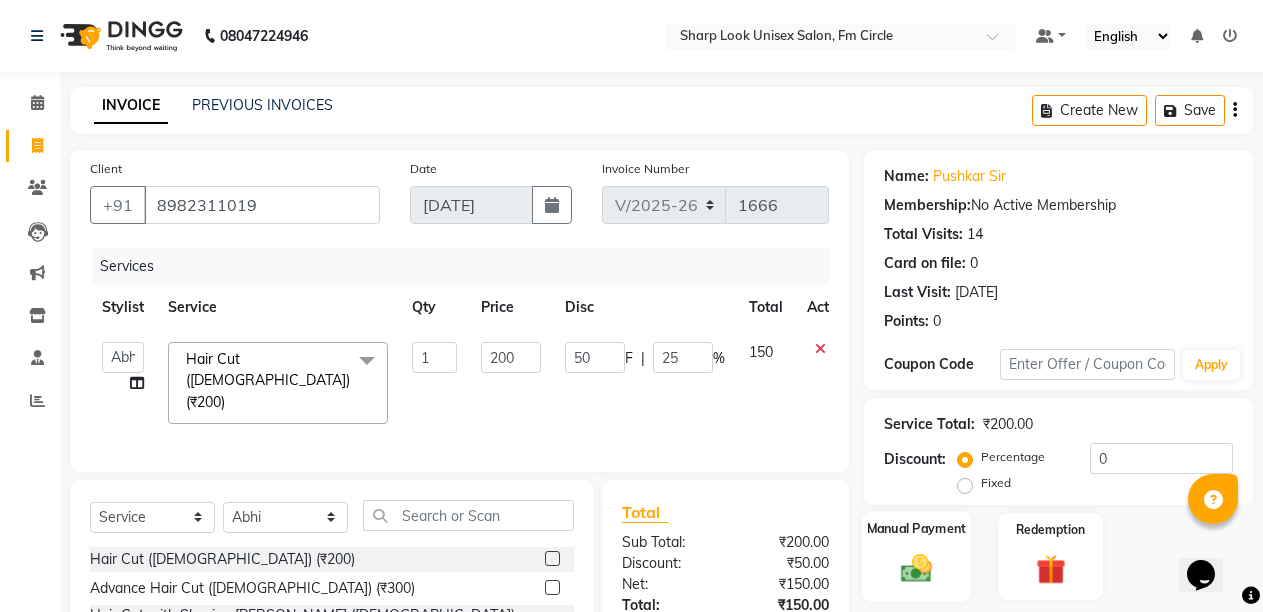 click on "Manual Payment" 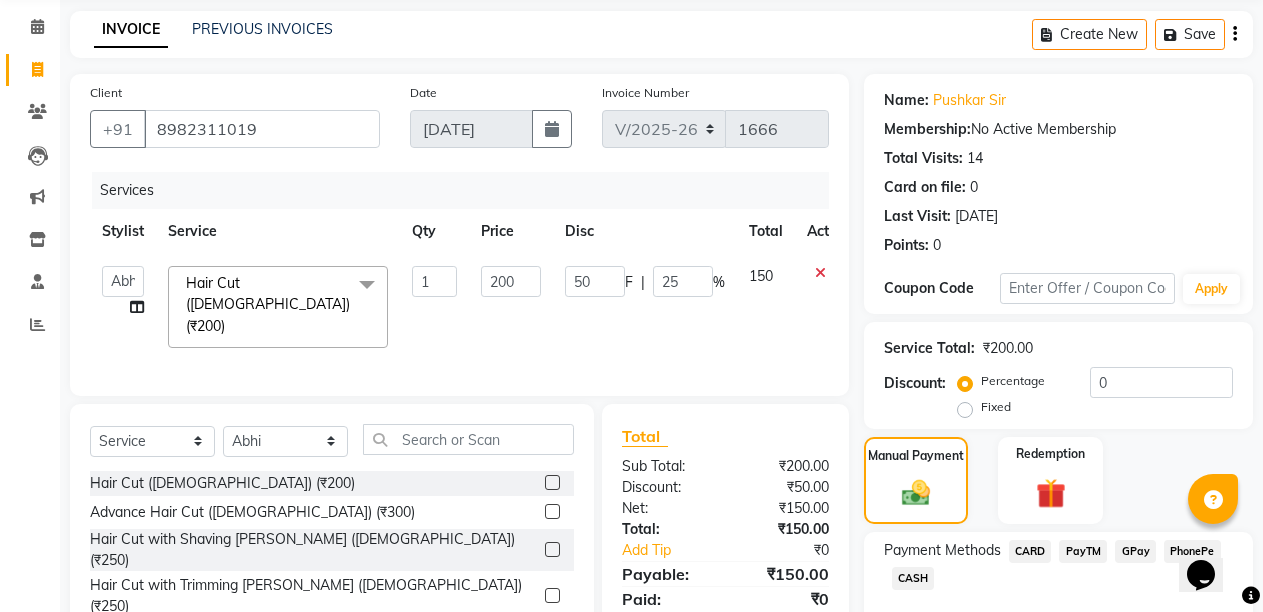 scroll, scrollTop: 189, scrollLeft: 0, axis: vertical 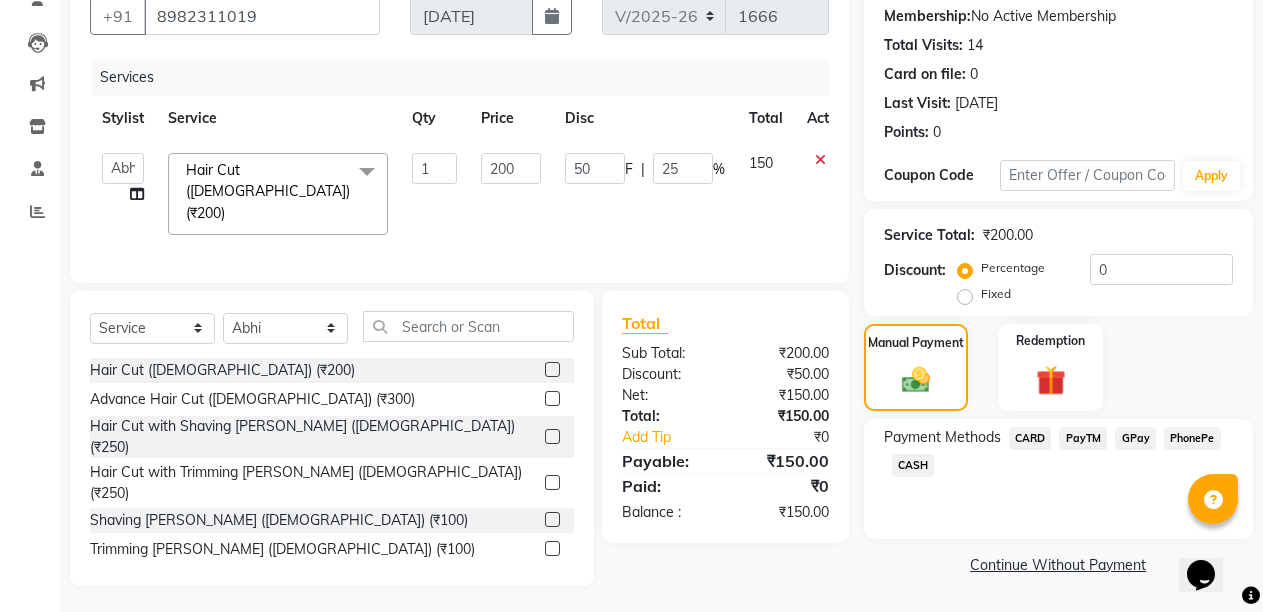 click on "PayTM" 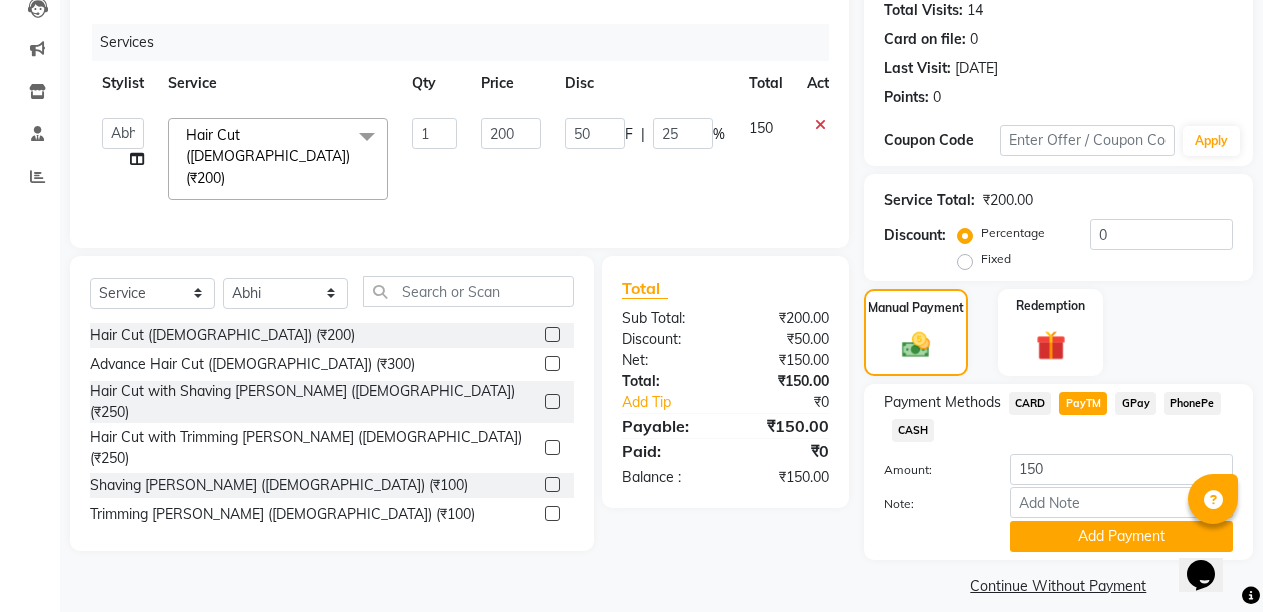 scroll, scrollTop: 243, scrollLeft: 0, axis: vertical 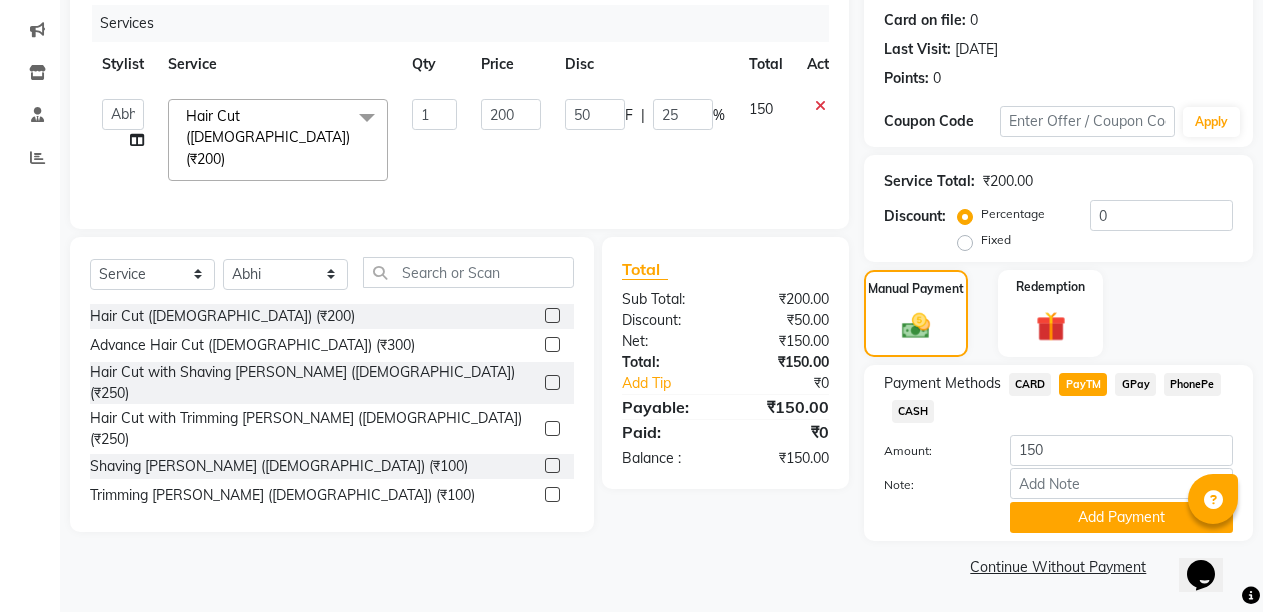 click on "Payment Methods  CARD   PayTM   GPay   PhonePe   CASH  Amount: 150 Note: Add Payment" 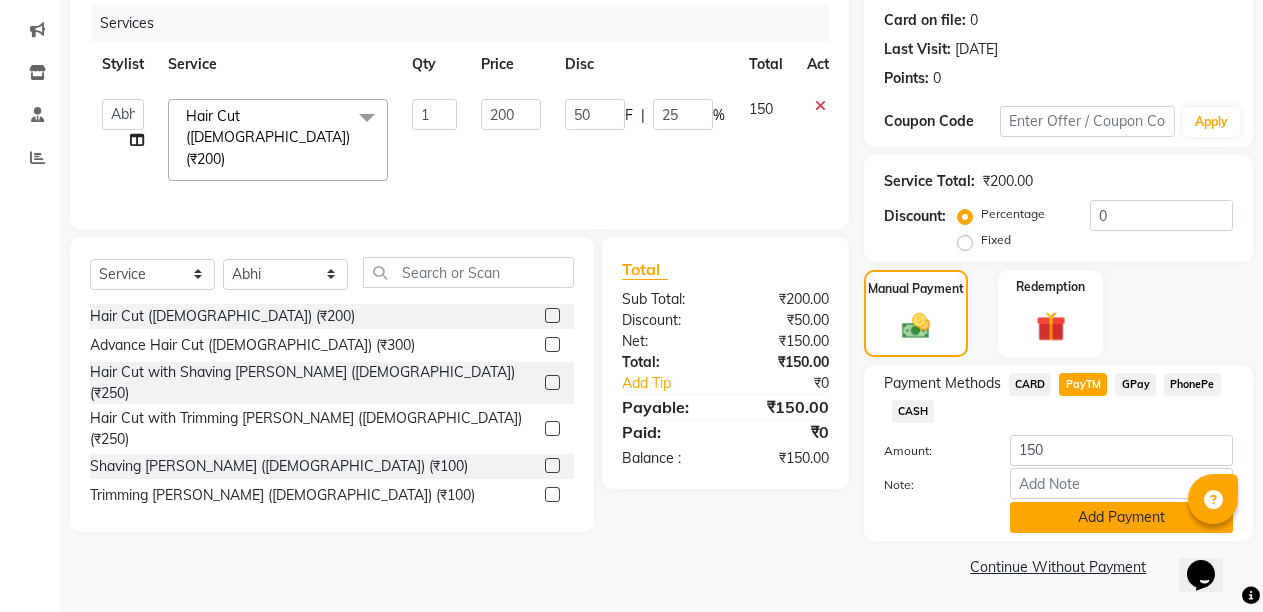 click on "Add Payment" 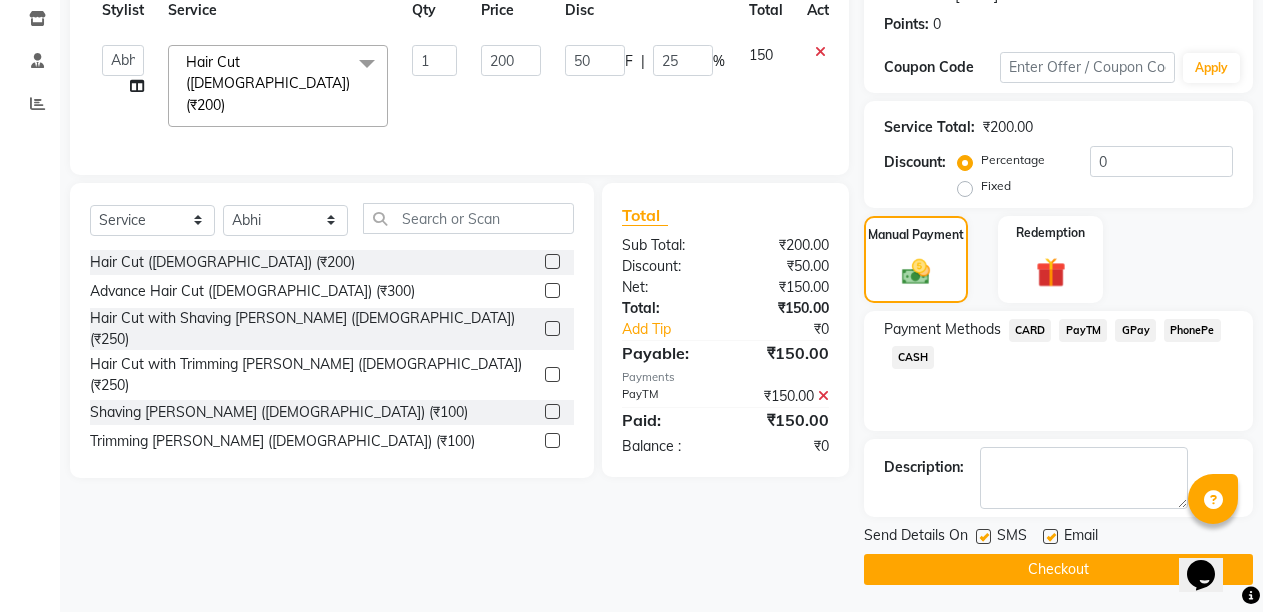 scroll, scrollTop: 300, scrollLeft: 0, axis: vertical 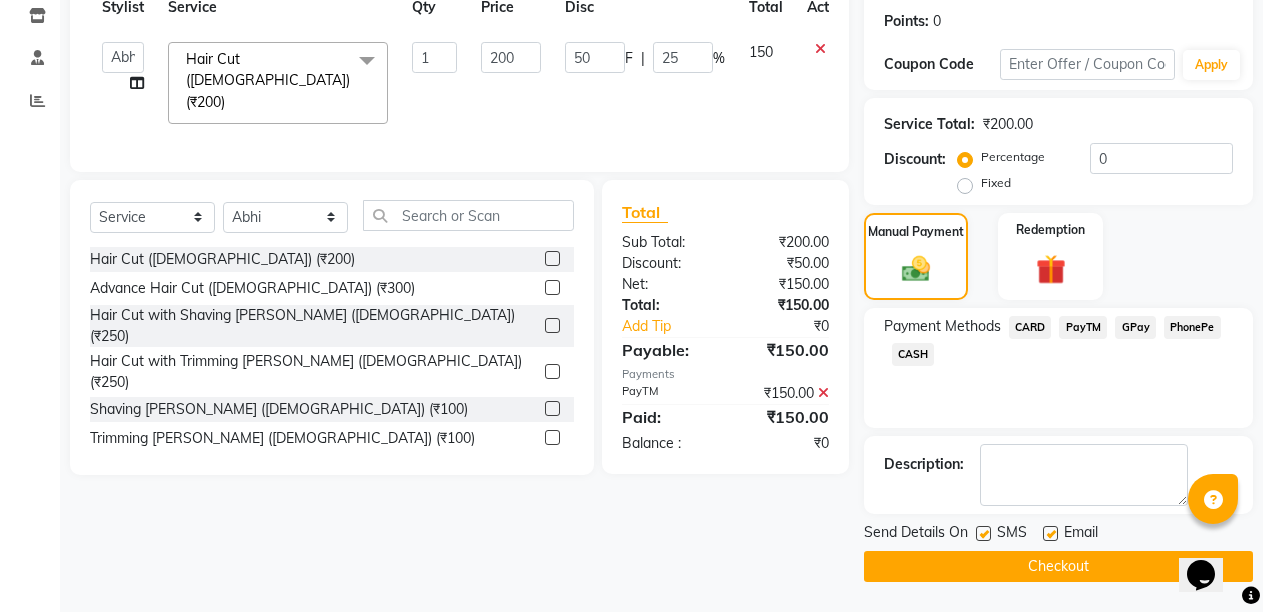 click 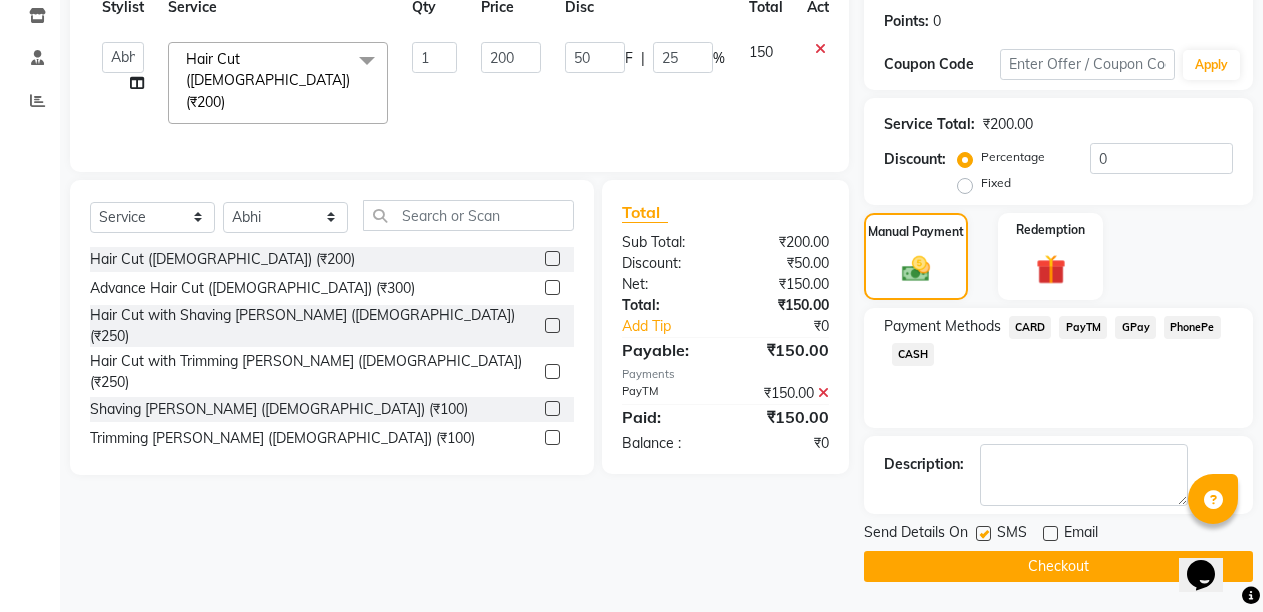 click on "Checkout" 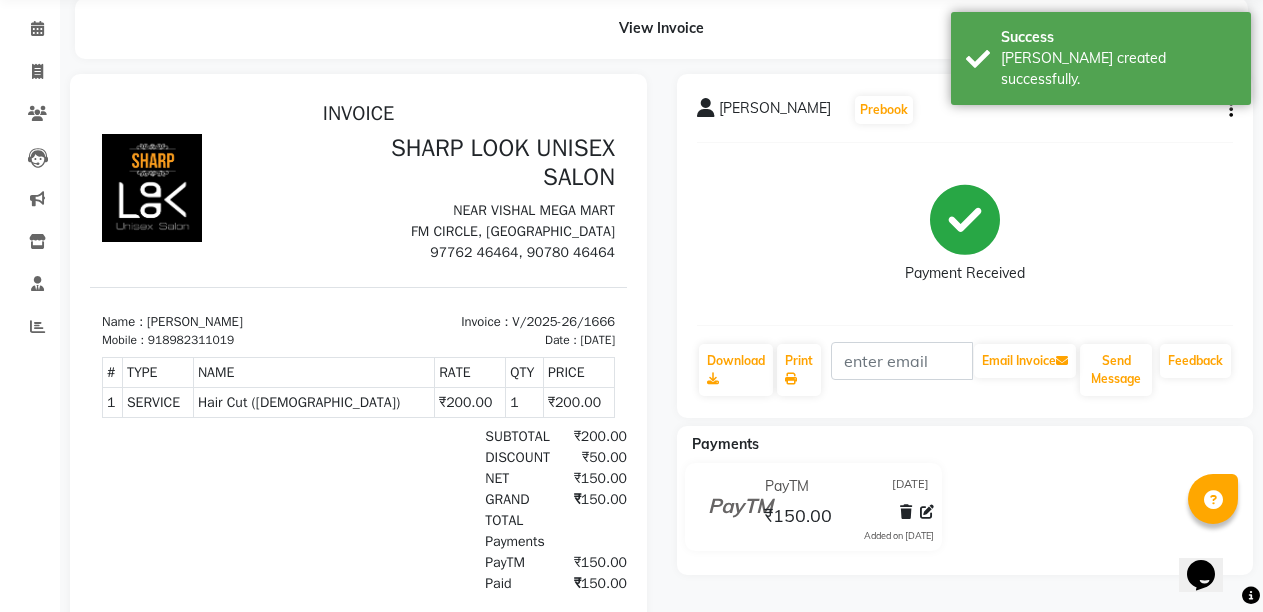 scroll, scrollTop: 0, scrollLeft: 0, axis: both 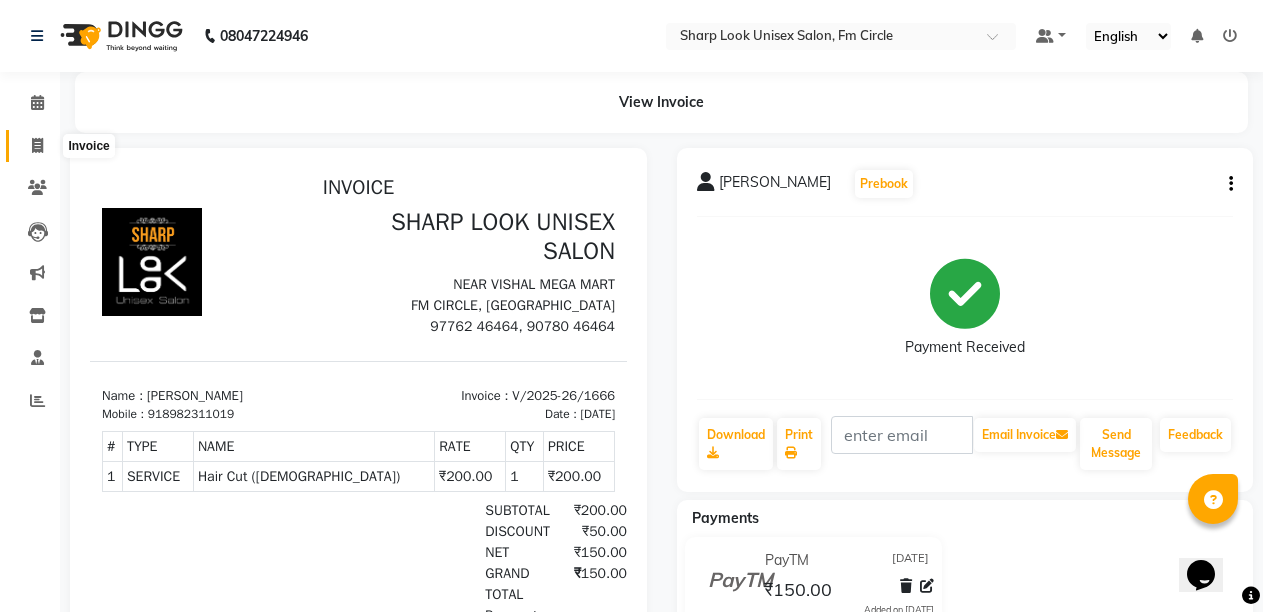 click 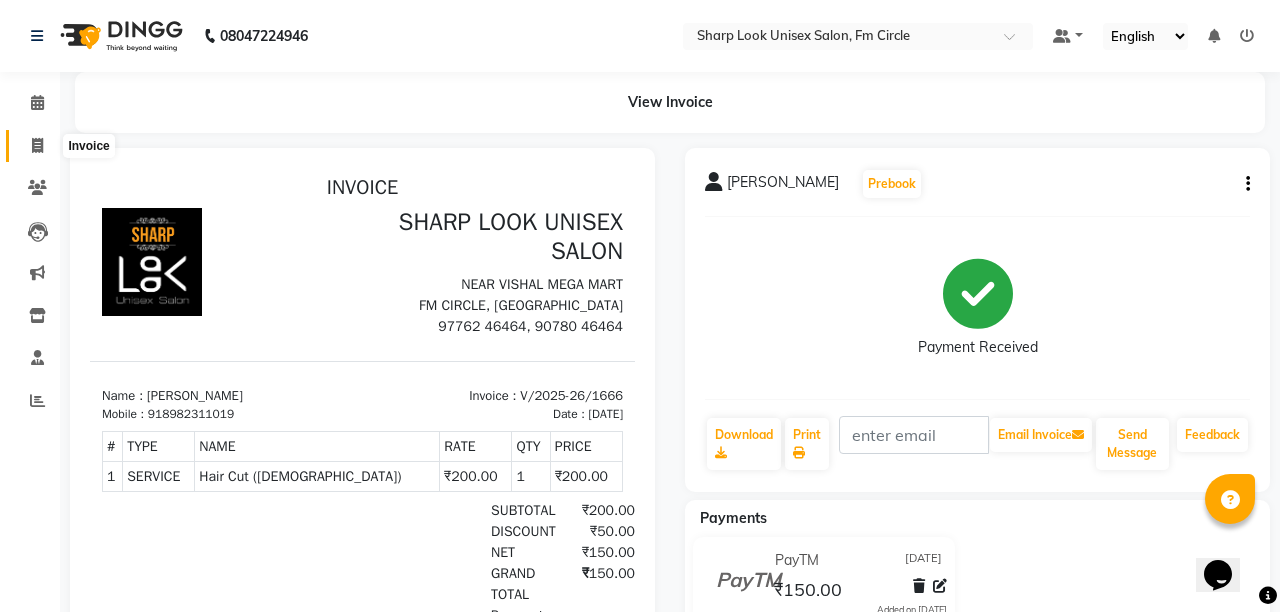 select on "service" 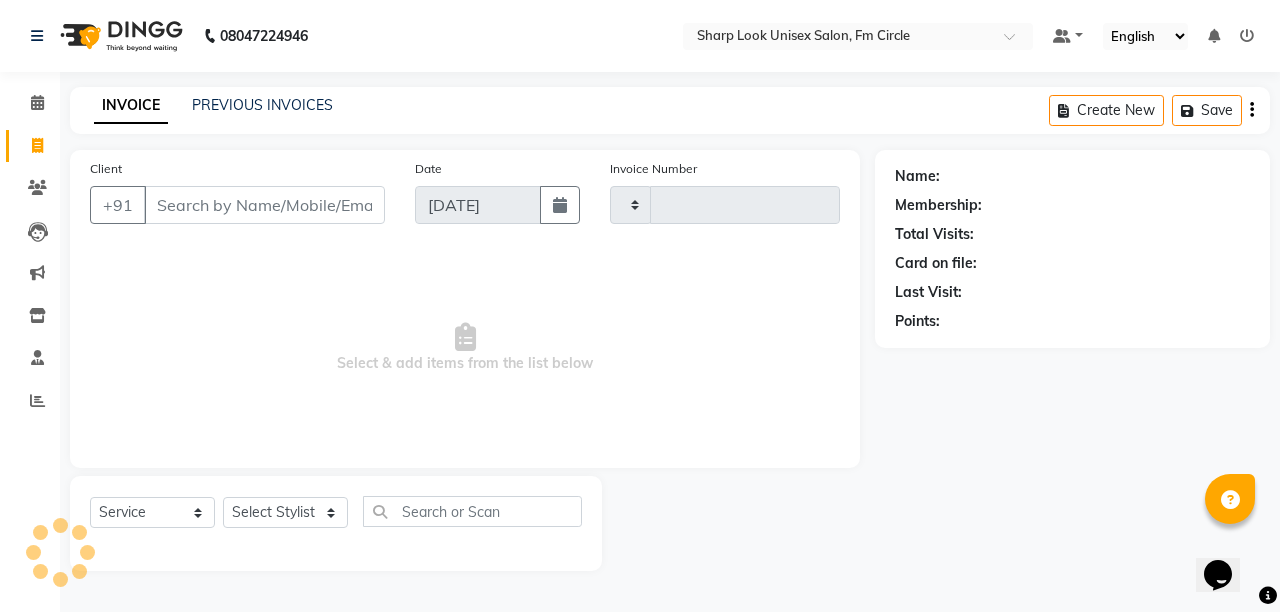 type on "1667" 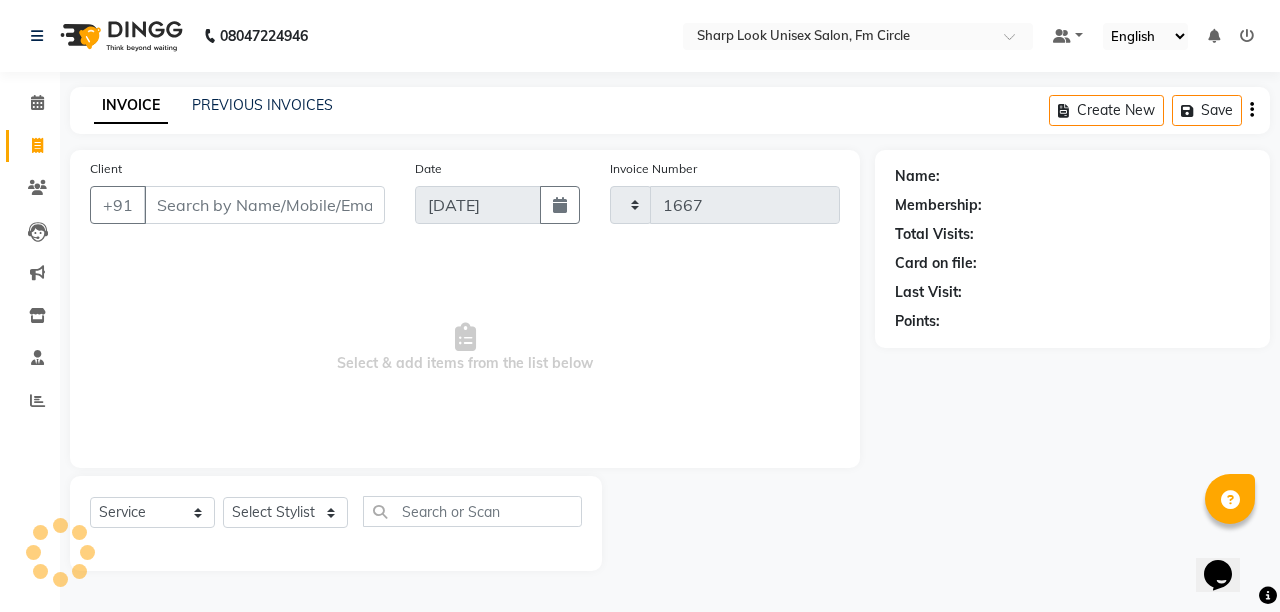 select on "804" 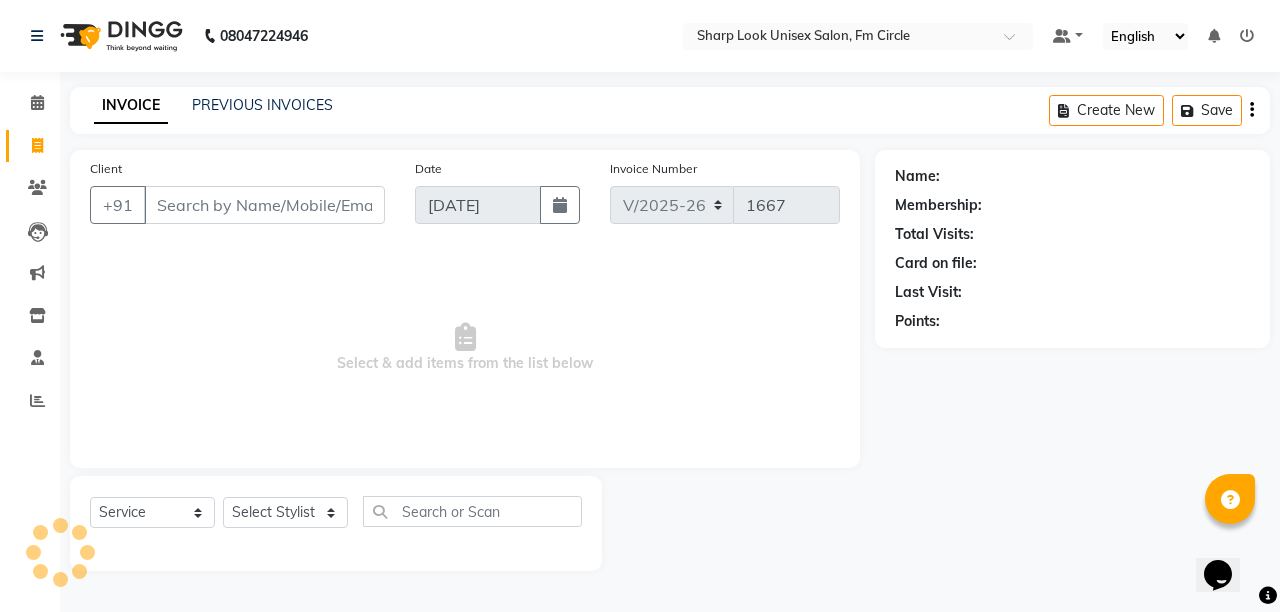 click on "Client" at bounding box center (264, 205) 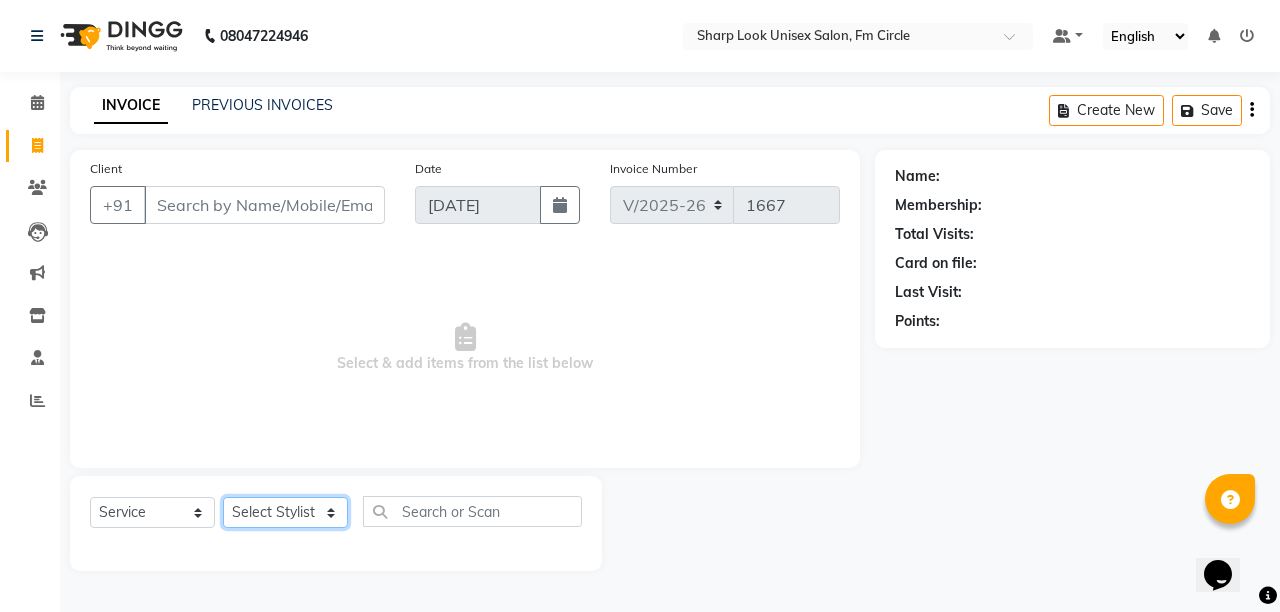 click on "Select Stylist Abhi Admin Babu Budhia Monalisa  Priti Taj" 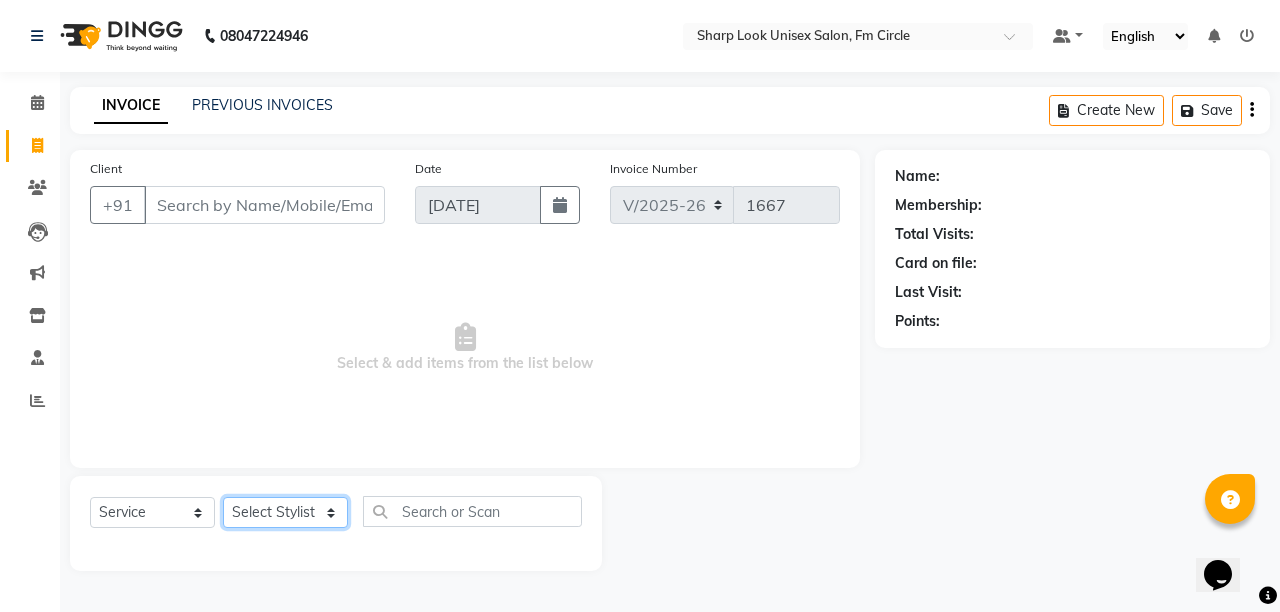 select on "21228" 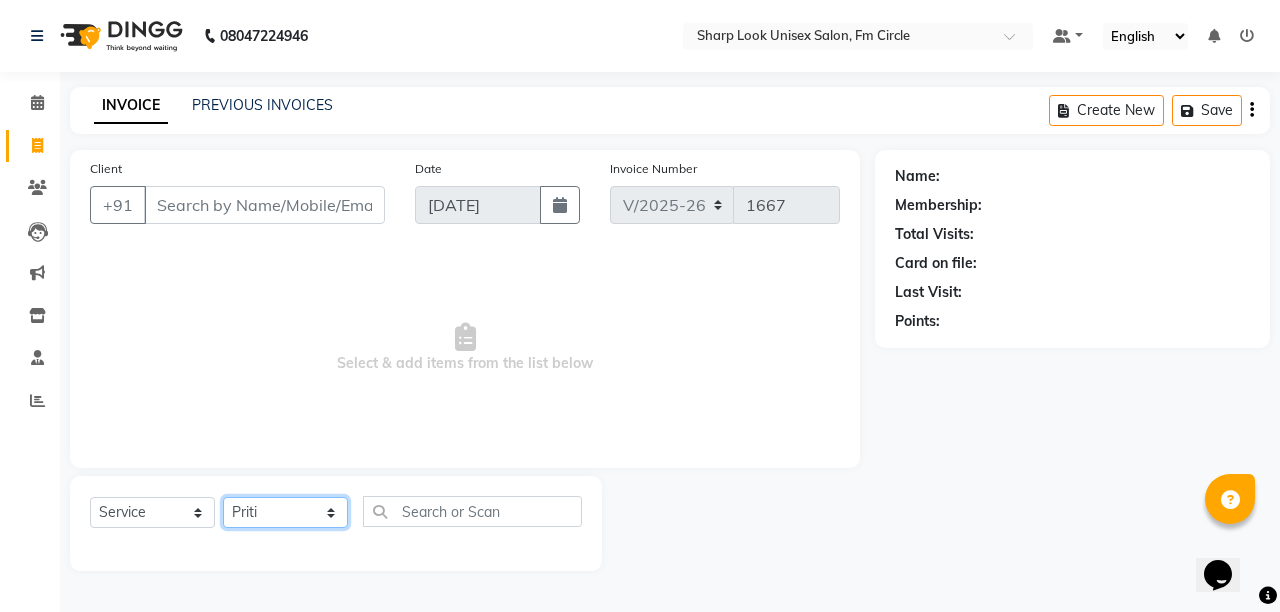 click on "Select Stylist Abhi Admin Babu Budhia Monalisa  Priti Taj" 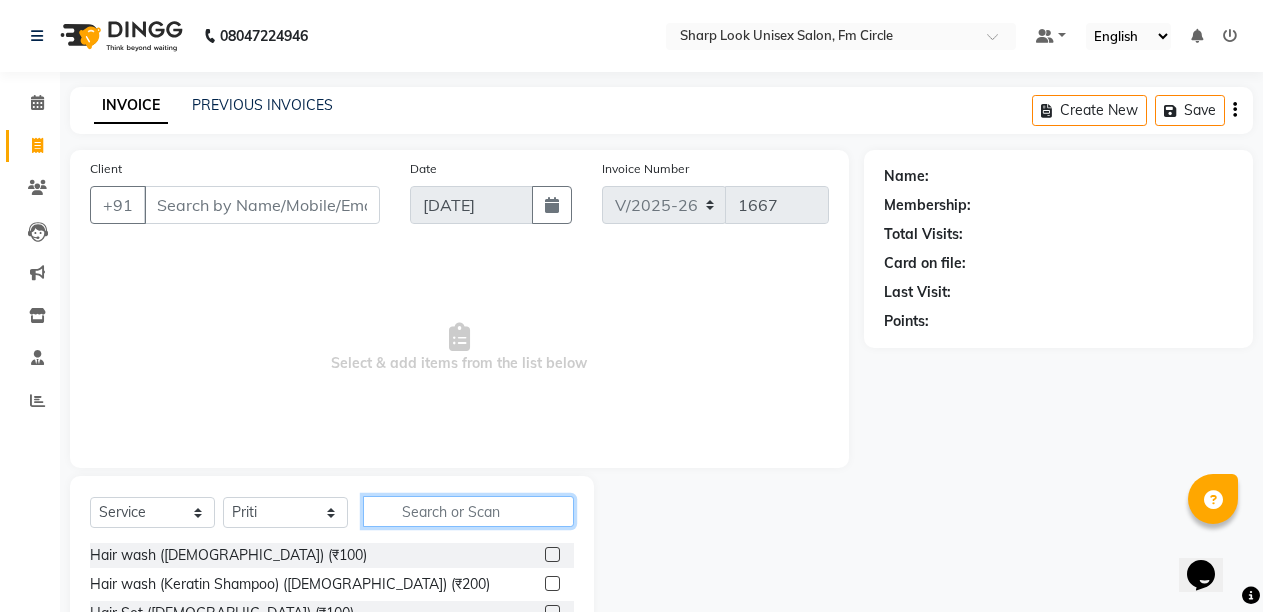 click 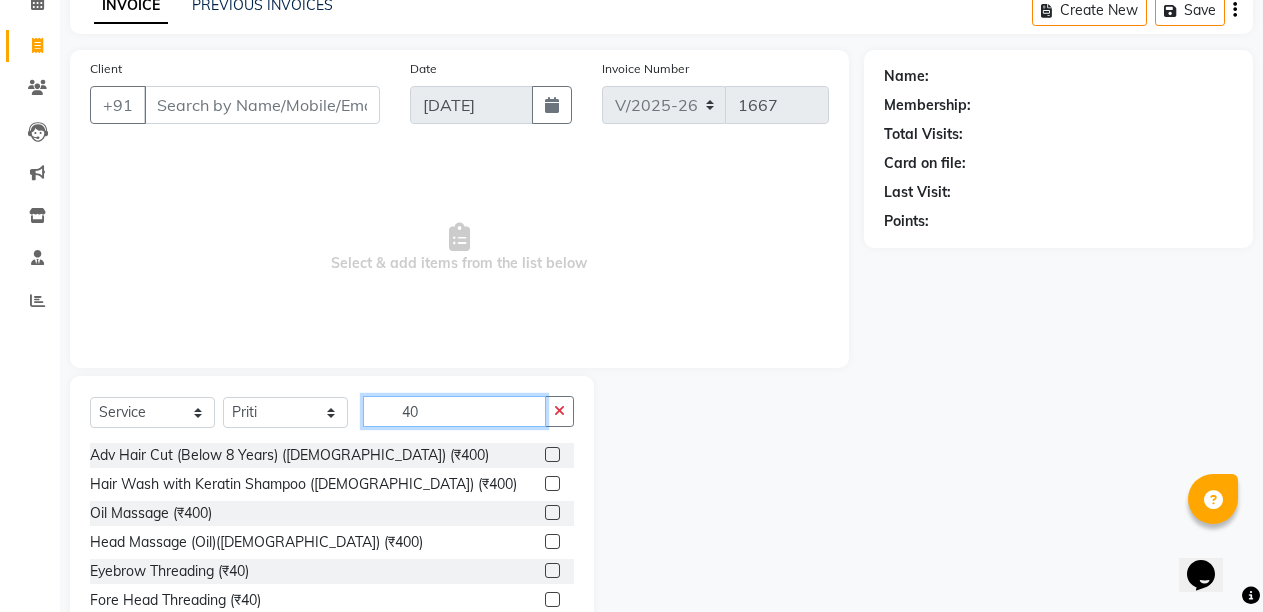 scroll, scrollTop: 189, scrollLeft: 0, axis: vertical 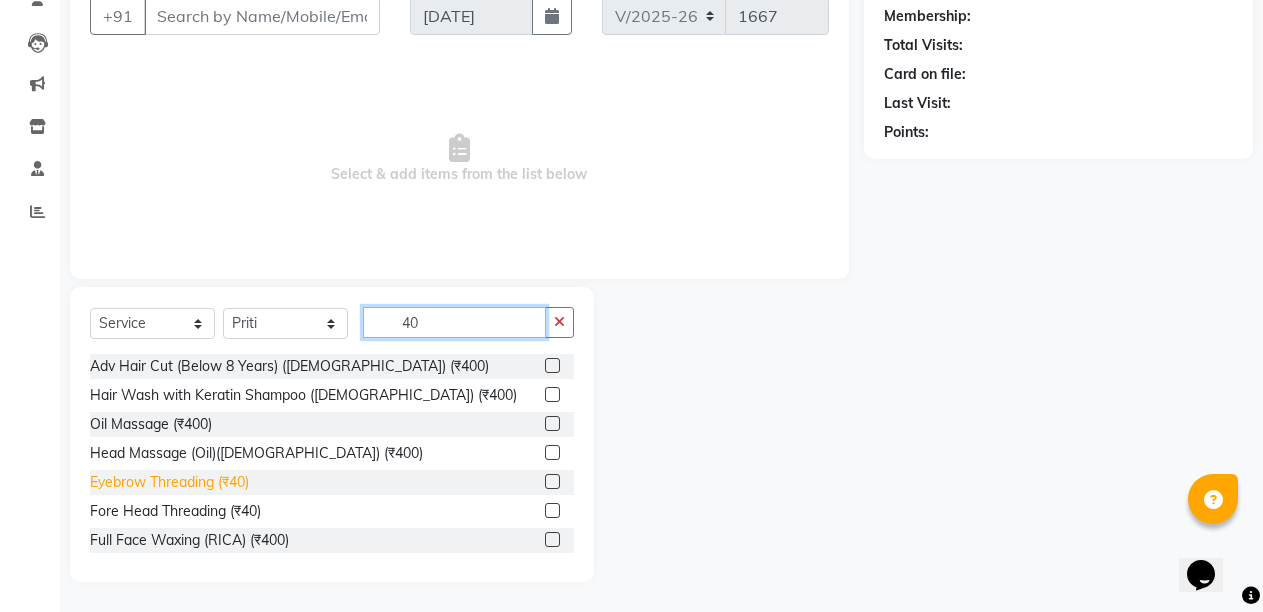 type on "40" 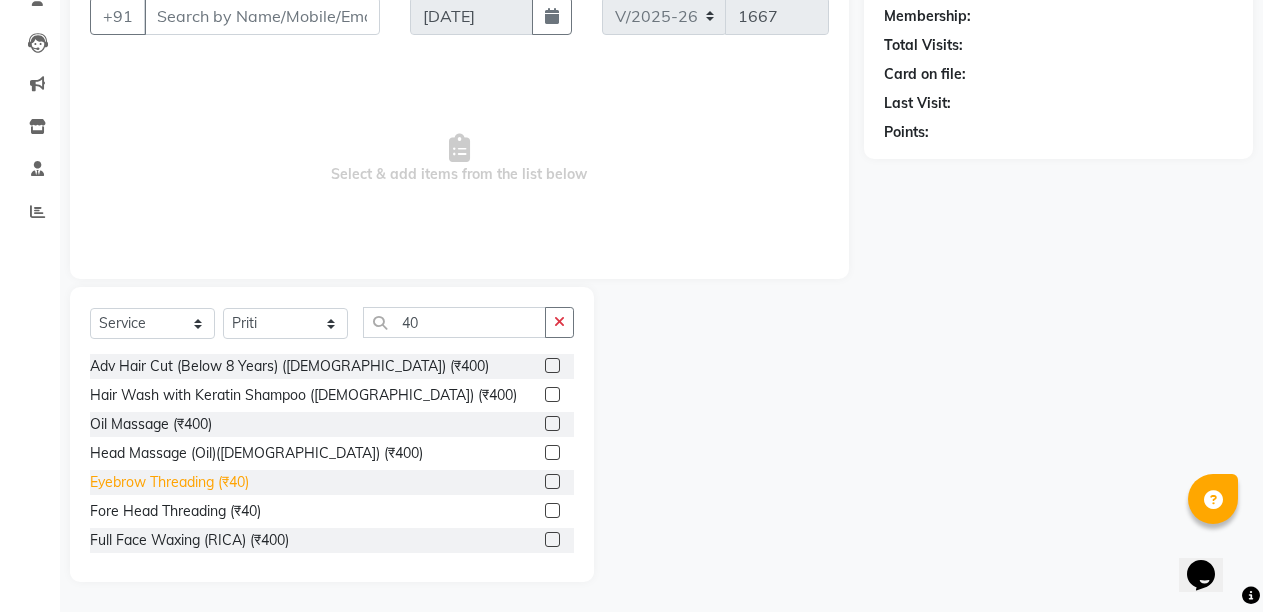 click on "Eyebrow Threading (₹40)" 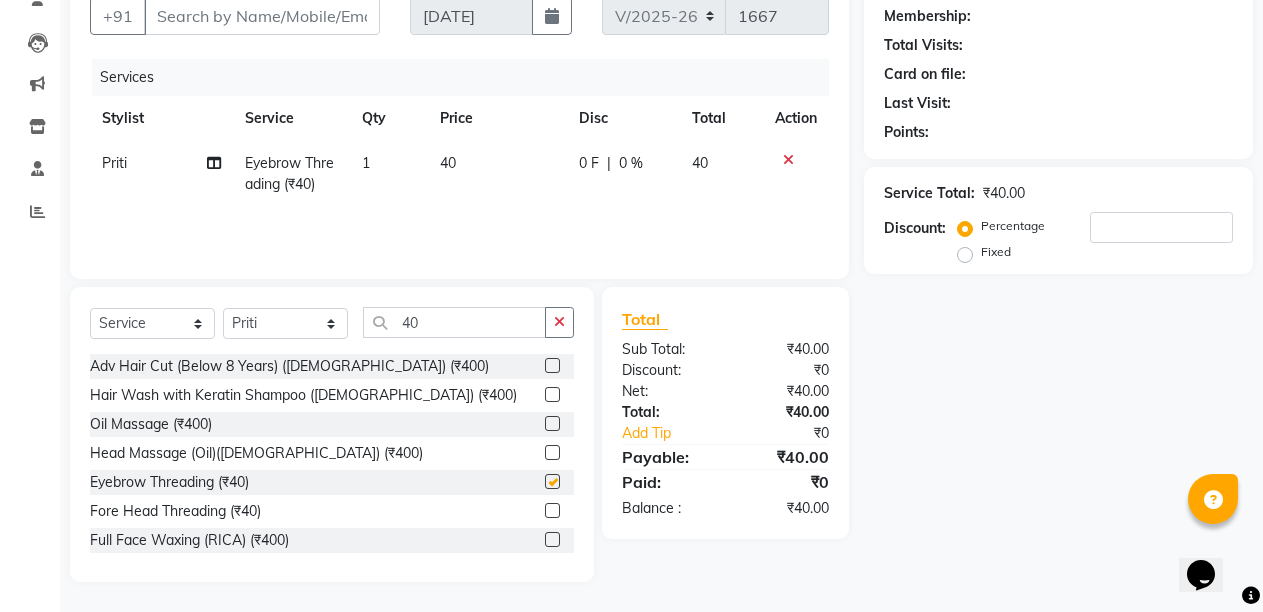 checkbox on "false" 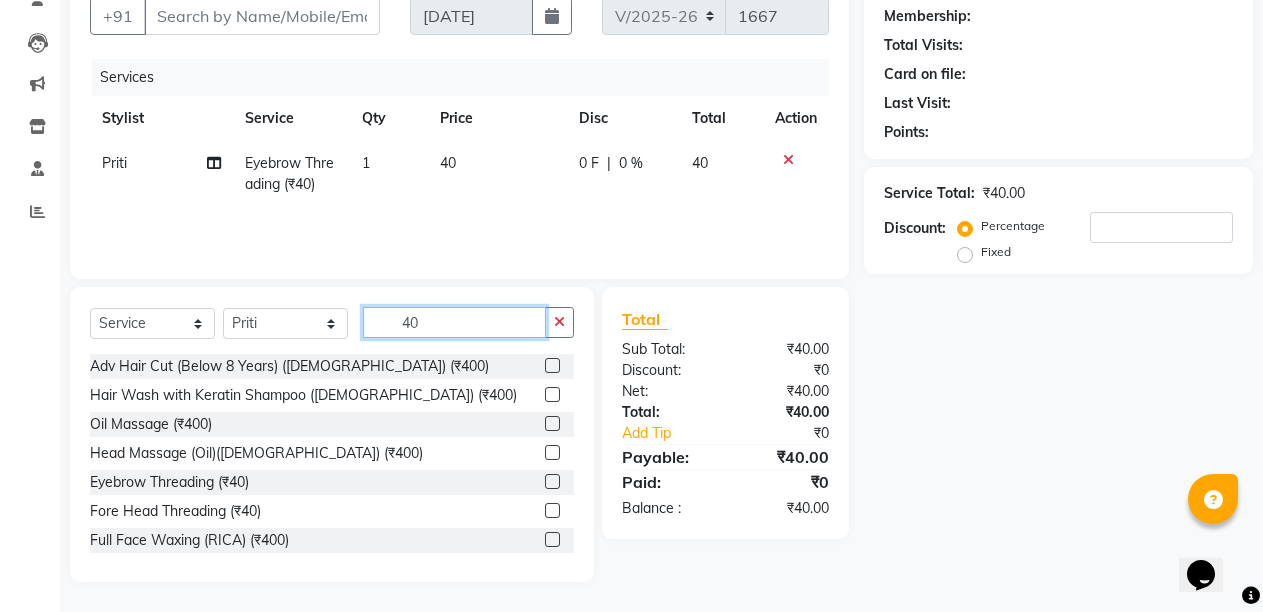 click on "40" 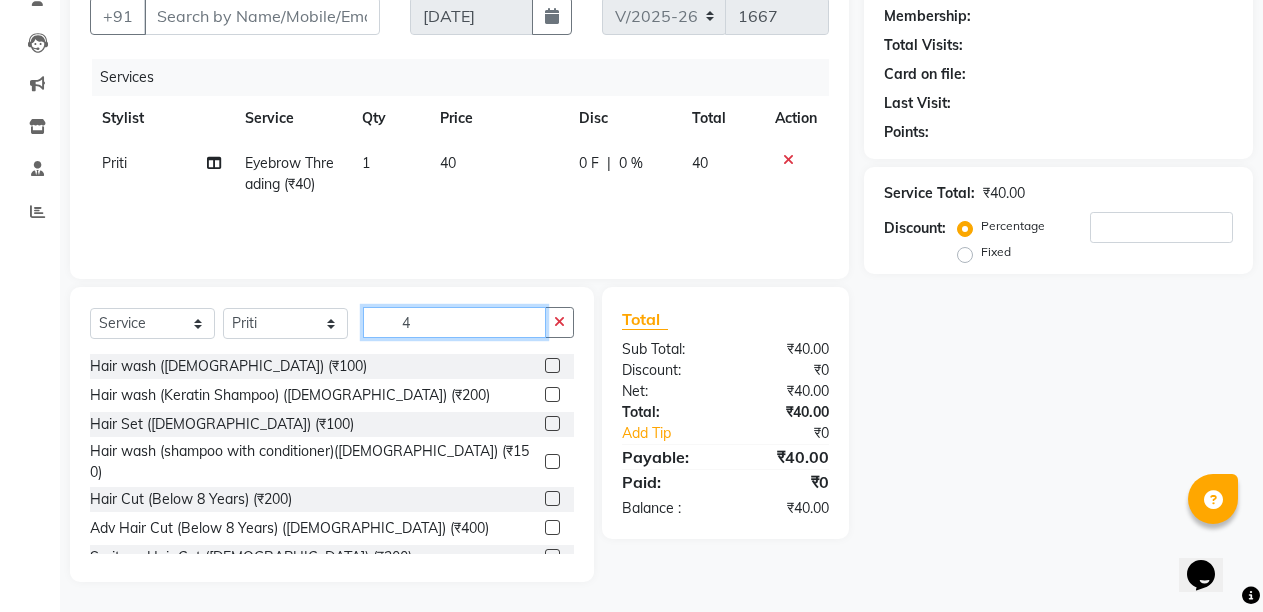 type on "40" 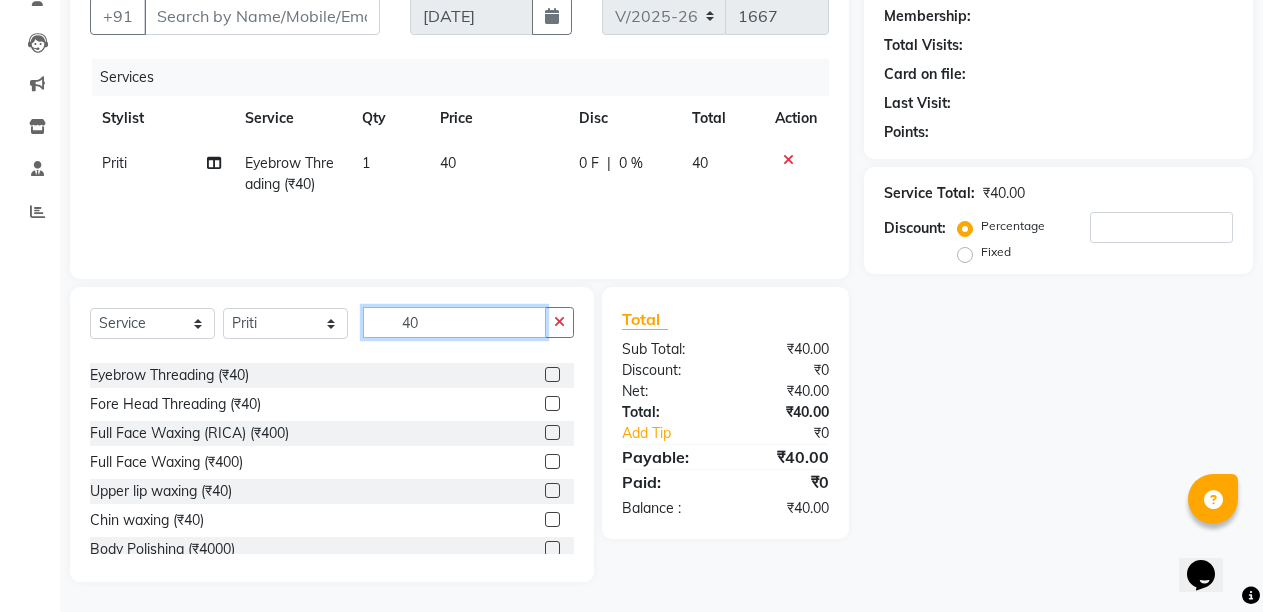 scroll, scrollTop: 120, scrollLeft: 0, axis: vertical 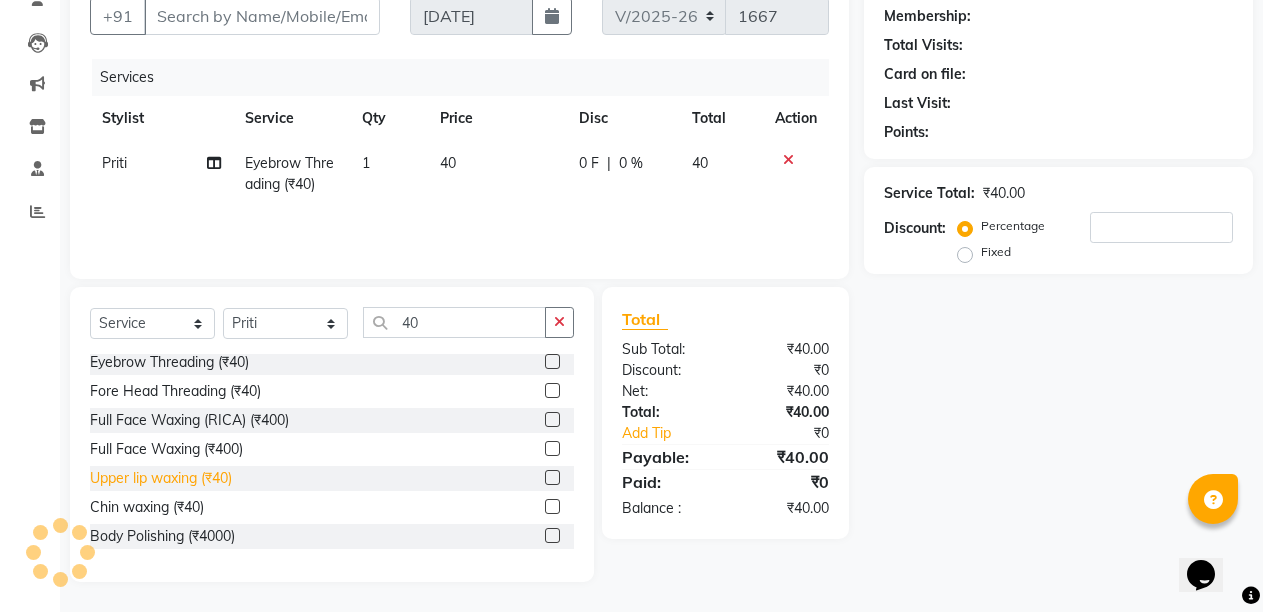 click on "Upper lip waxing (₹40)" 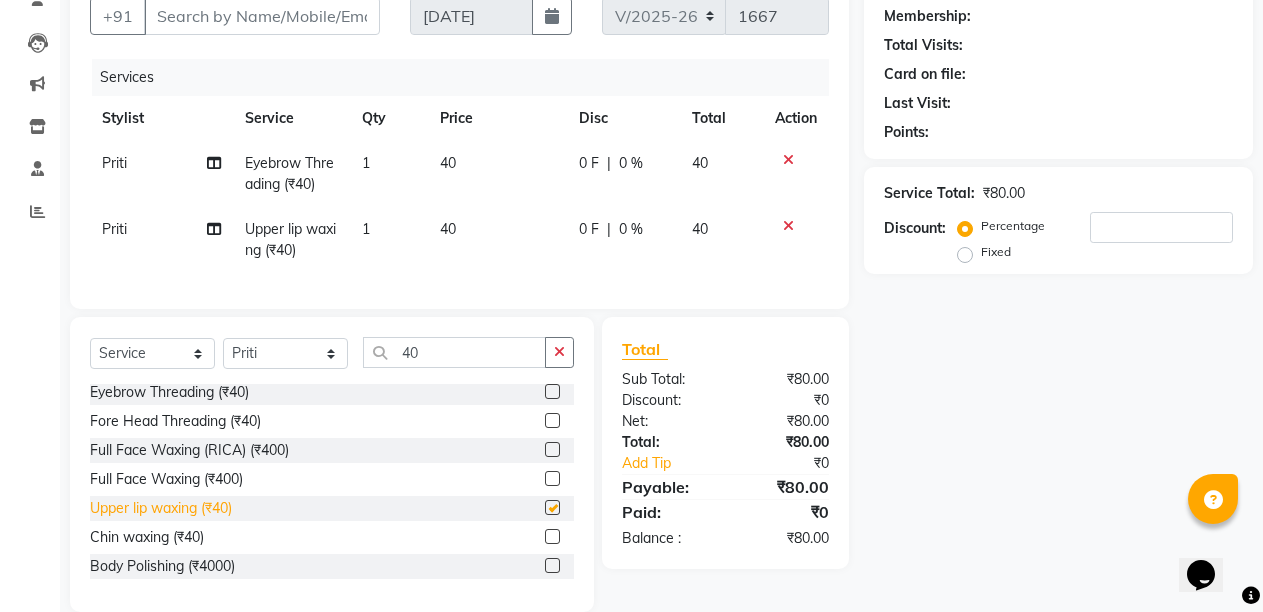 checkbox on "false" 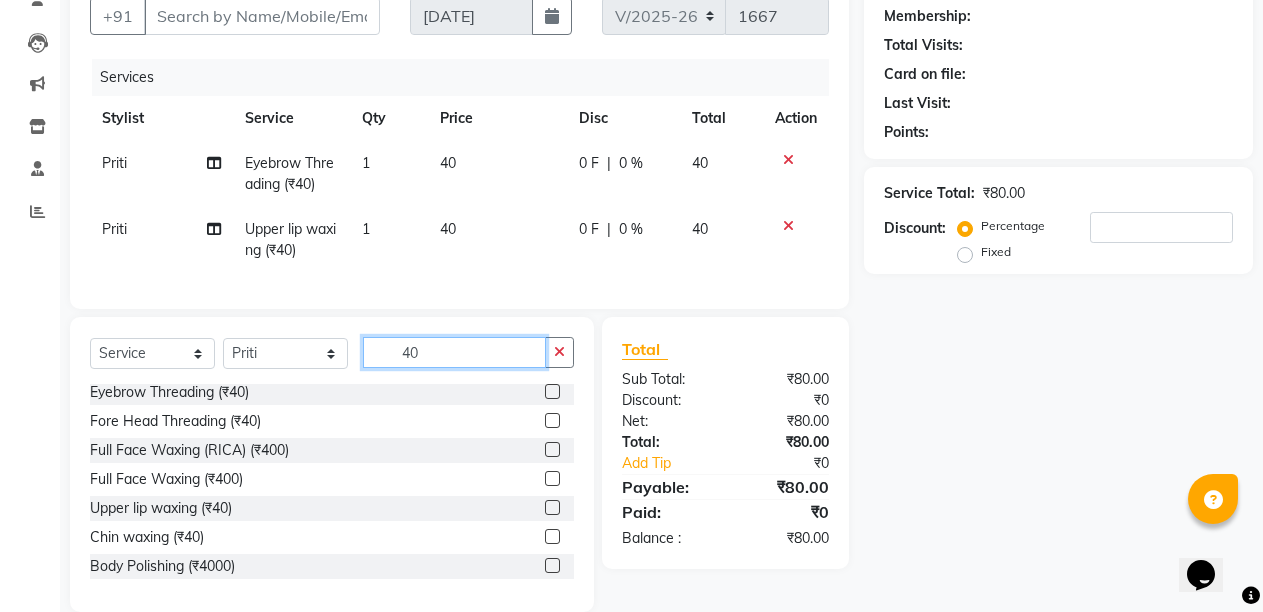 click on "40" 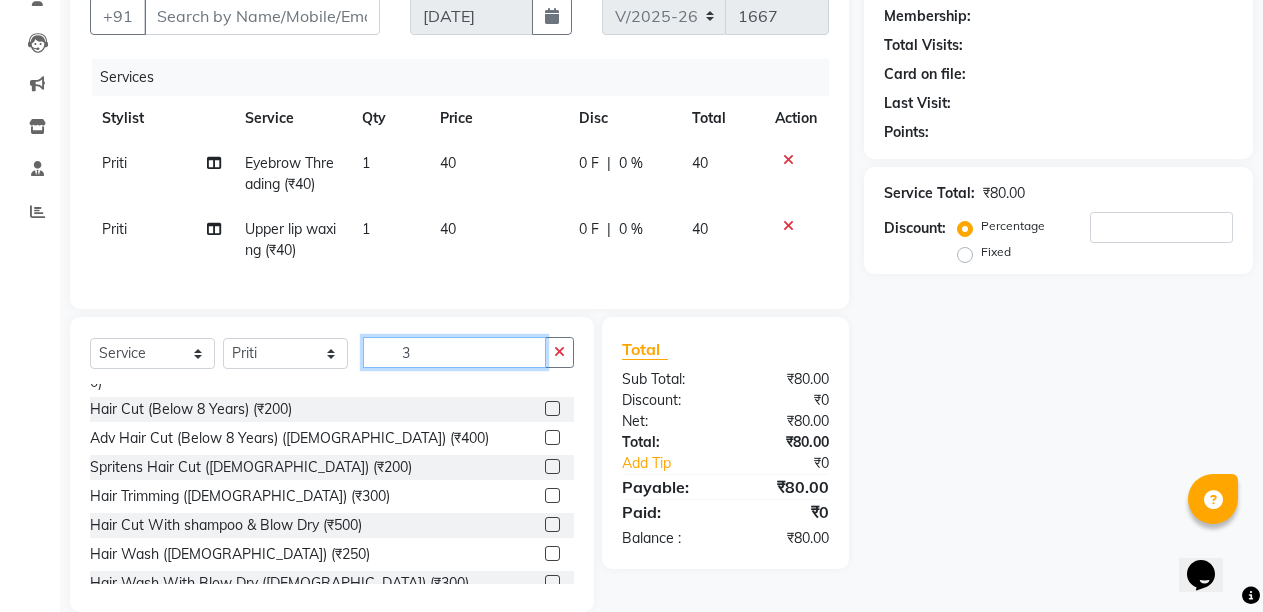 scroll, scrollTop: 0, scrollLeft: 0, axis: both 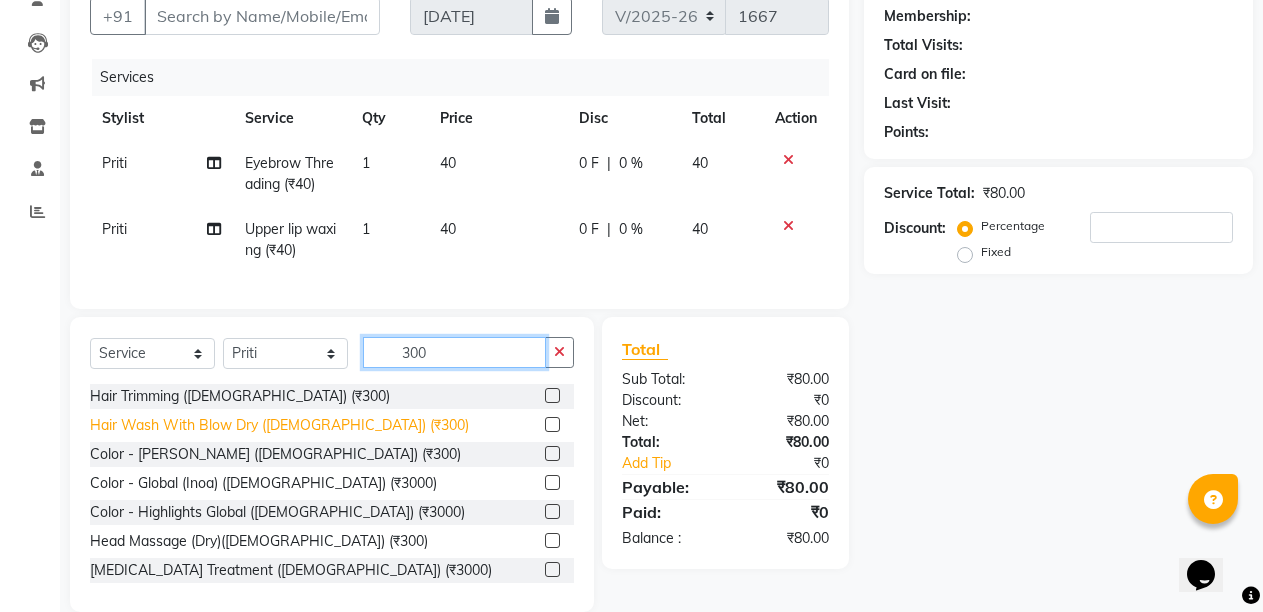 type on "300" 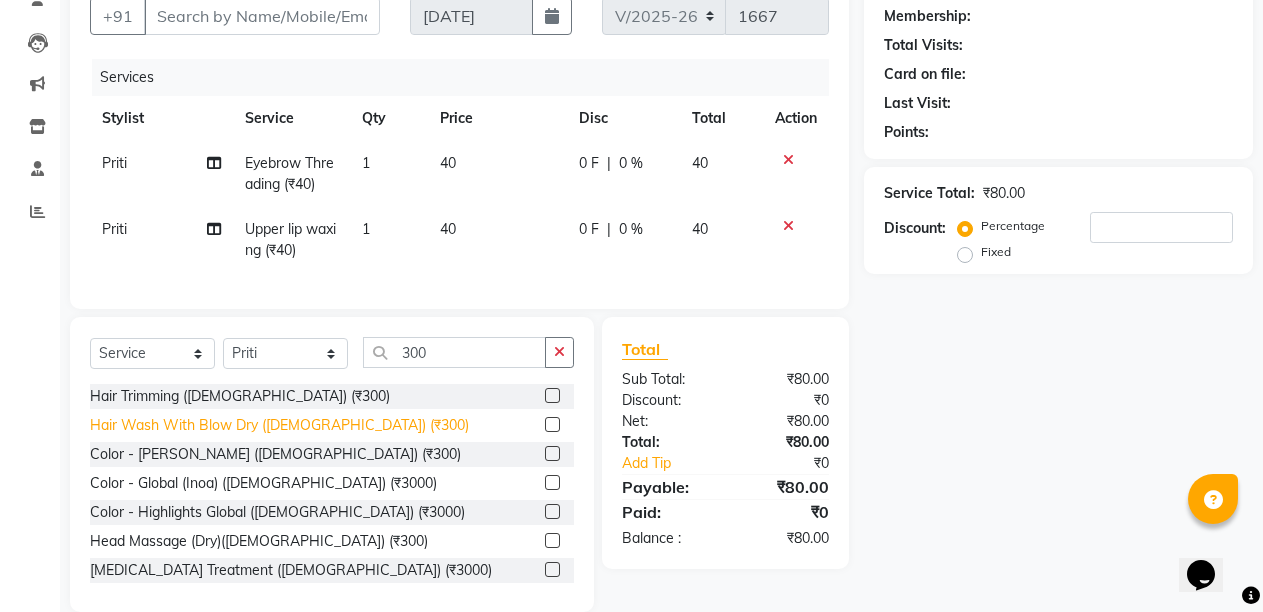 click on "Hair Wash With Blow Dry (Female) (₹300)" 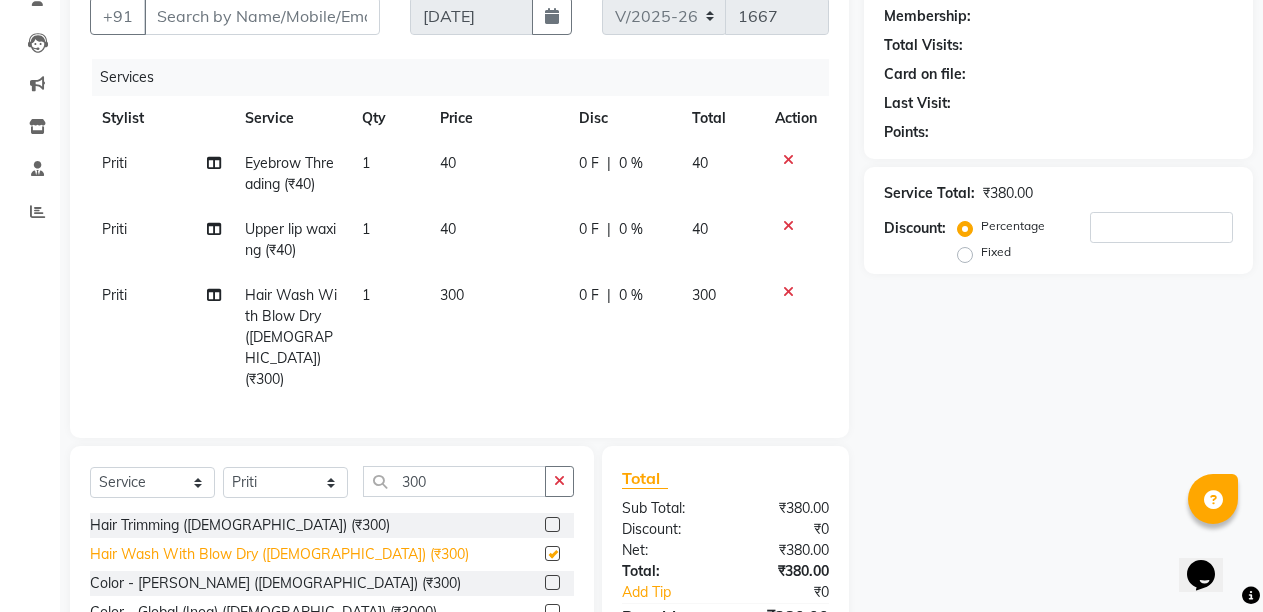 checkbox on "false" 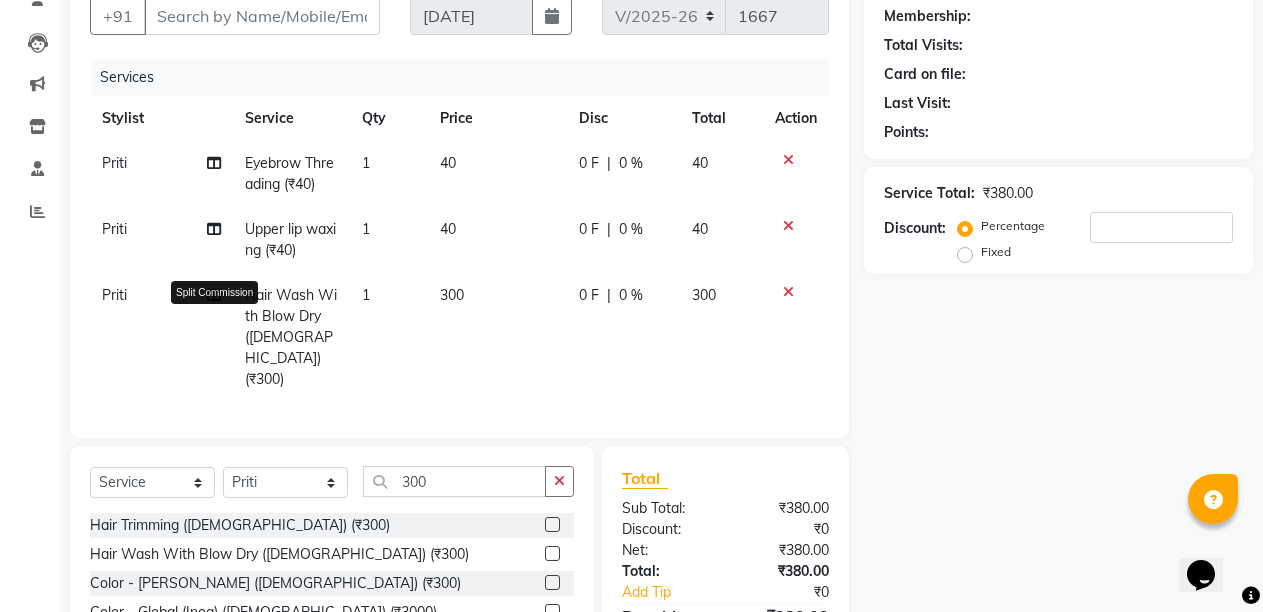 click 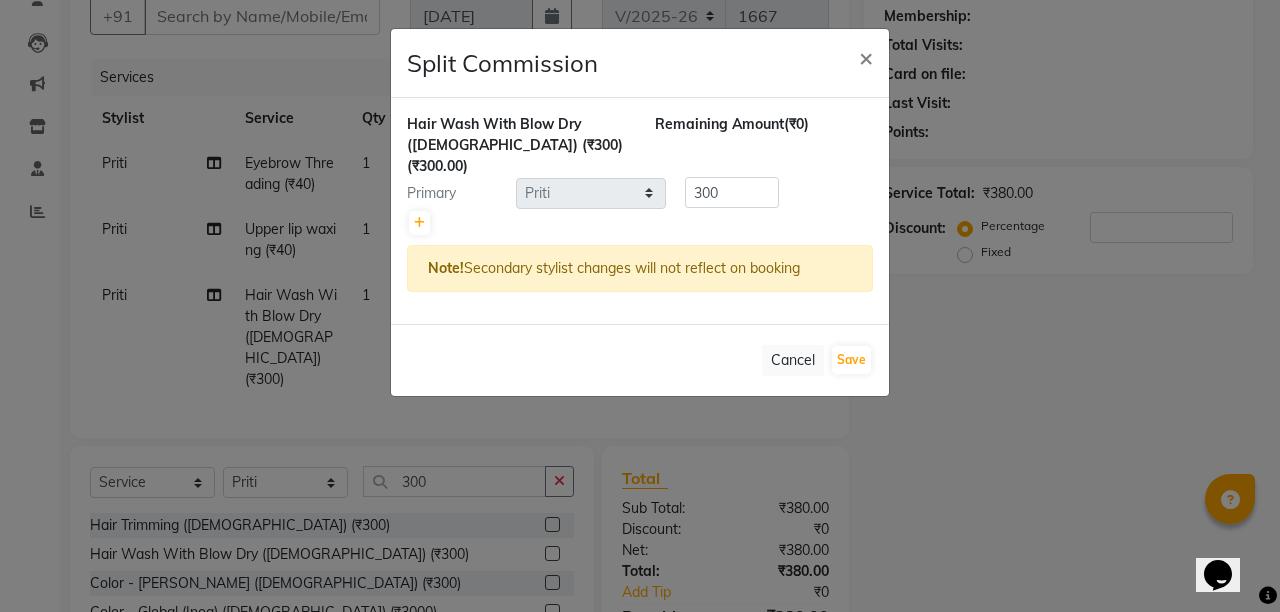 click on "Split Commission × Hair Wash With Blow Dry (Female) (₹300)  (₹300.00) Remaining Amount  (₹0) Primary Select  Abhi   Admin   Babu   Budhia   Monalisa    Priti   Taj  300 Note!  Secondary stylist changes will not reflect on booking   Cancel   Save" 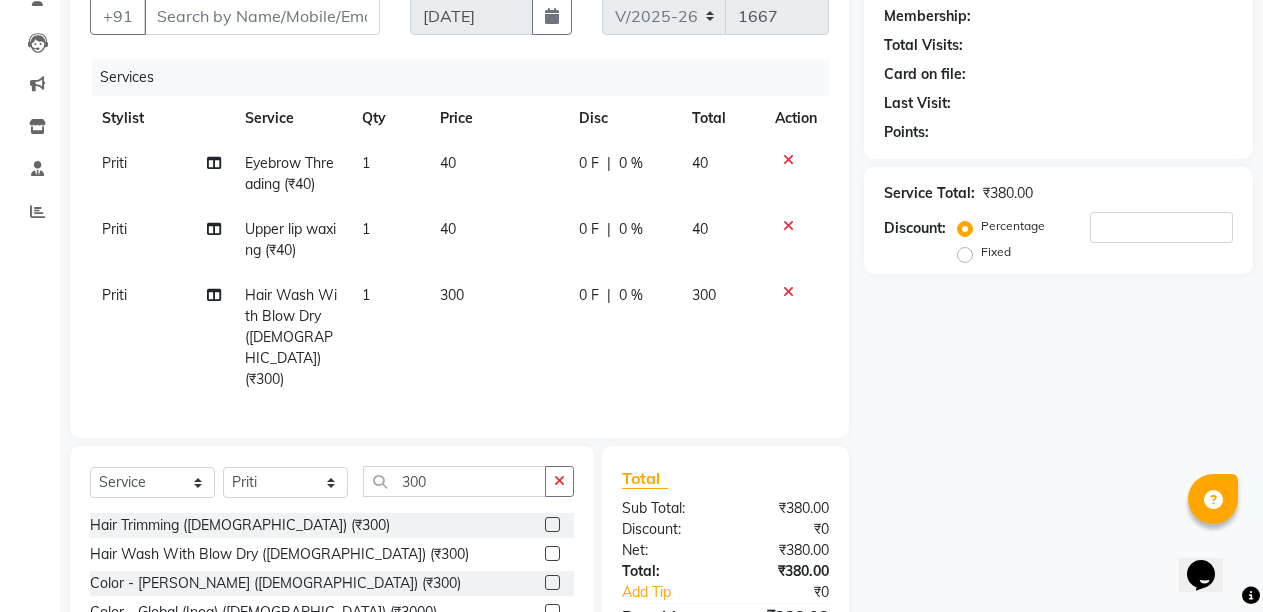 click on "Priti" 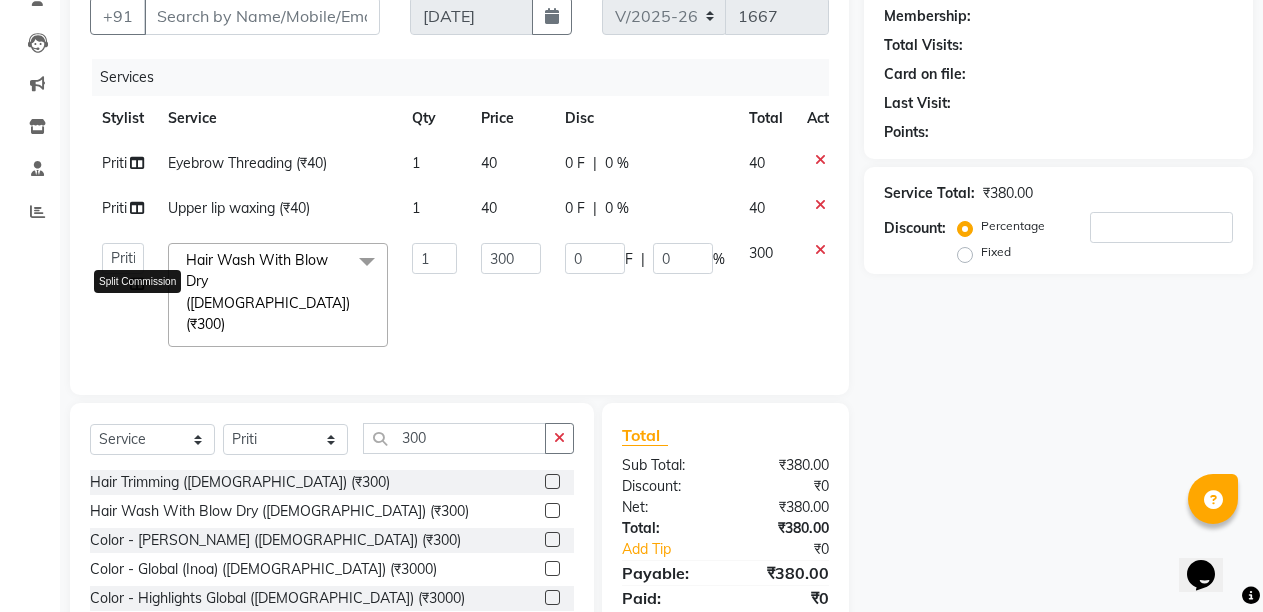click 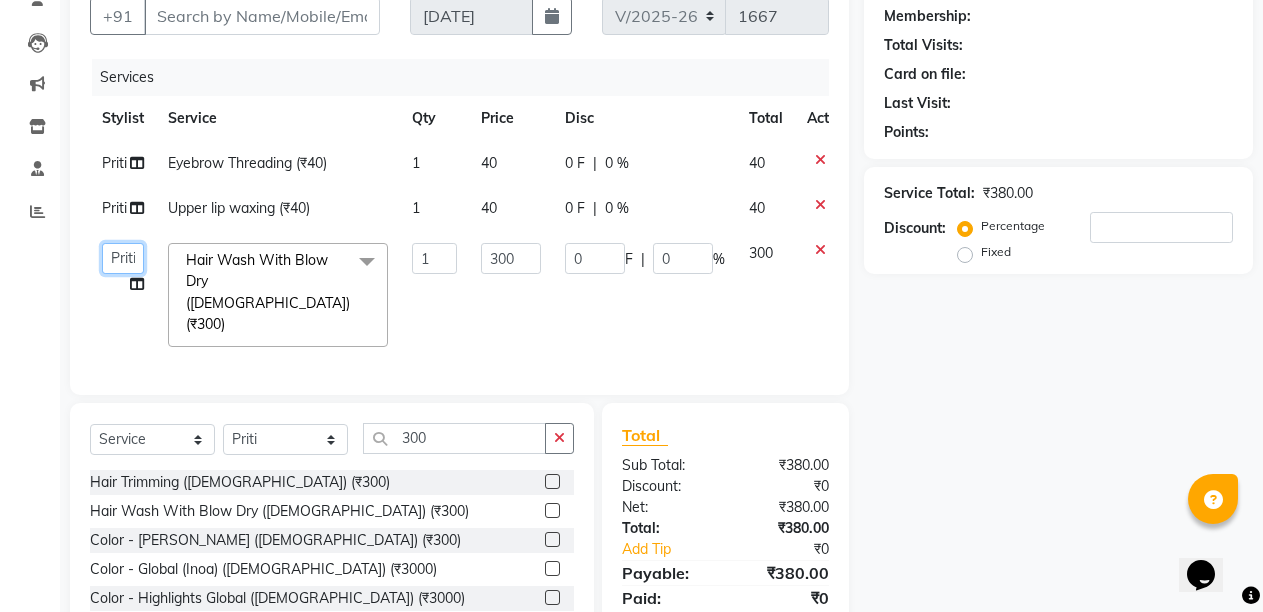 click on "Abhi   Admin   Babu   Budhia   Monalisa    Priti   Taj" 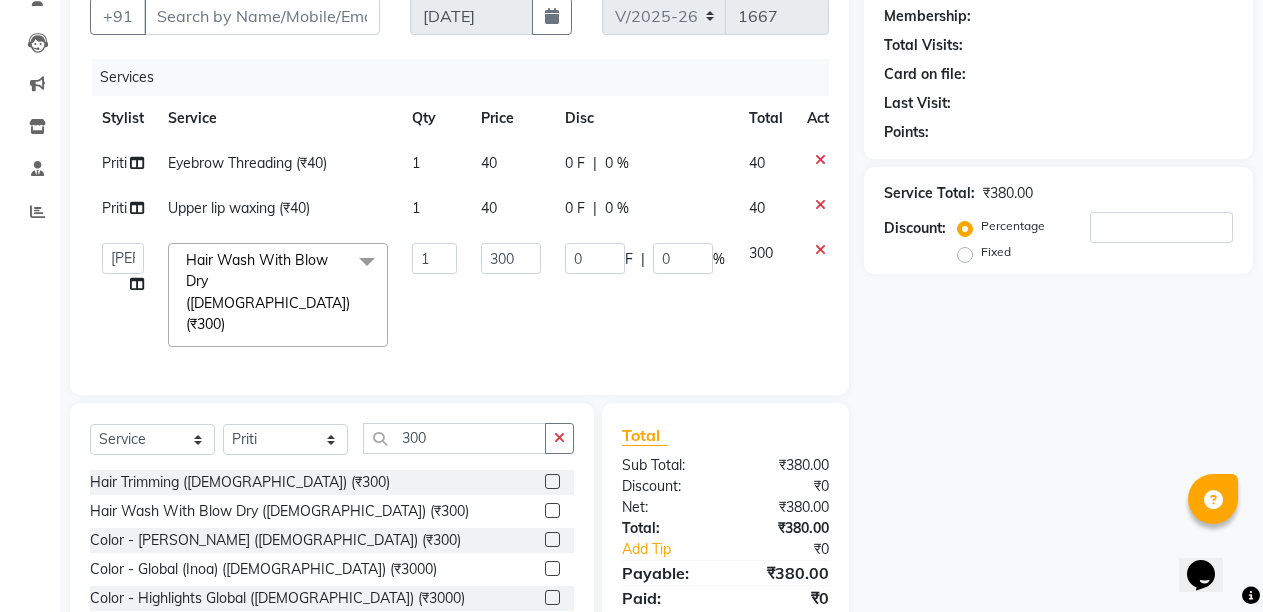 select on "80321" 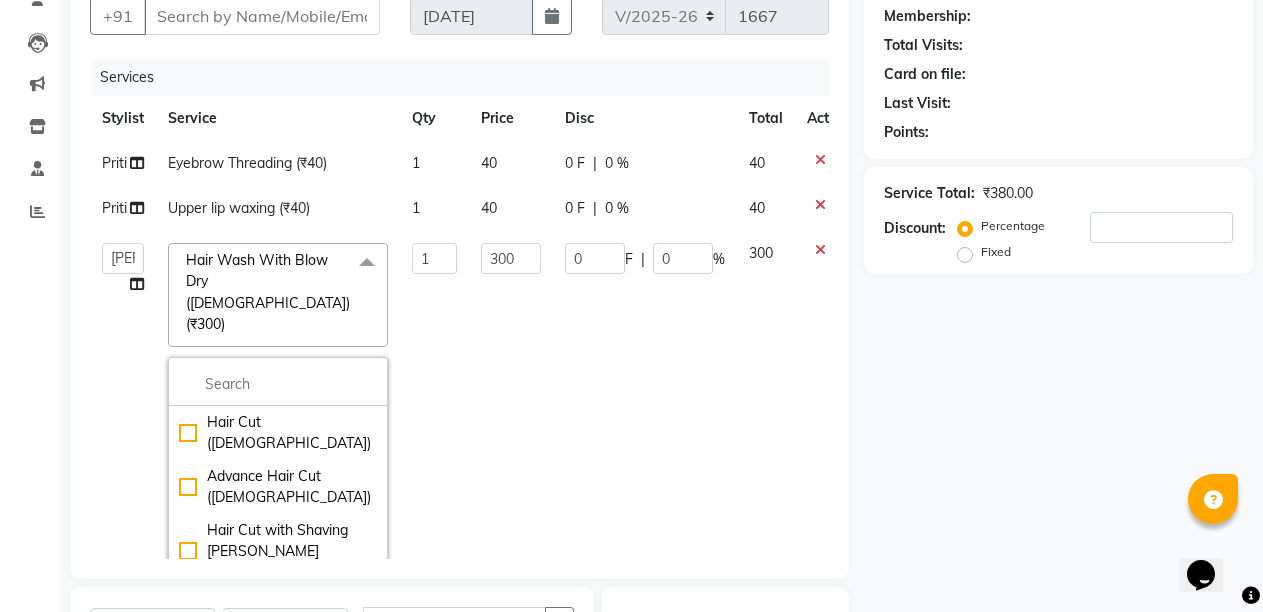 click on "Hair Wash With Blow Dry (Female) (₹300)  x" 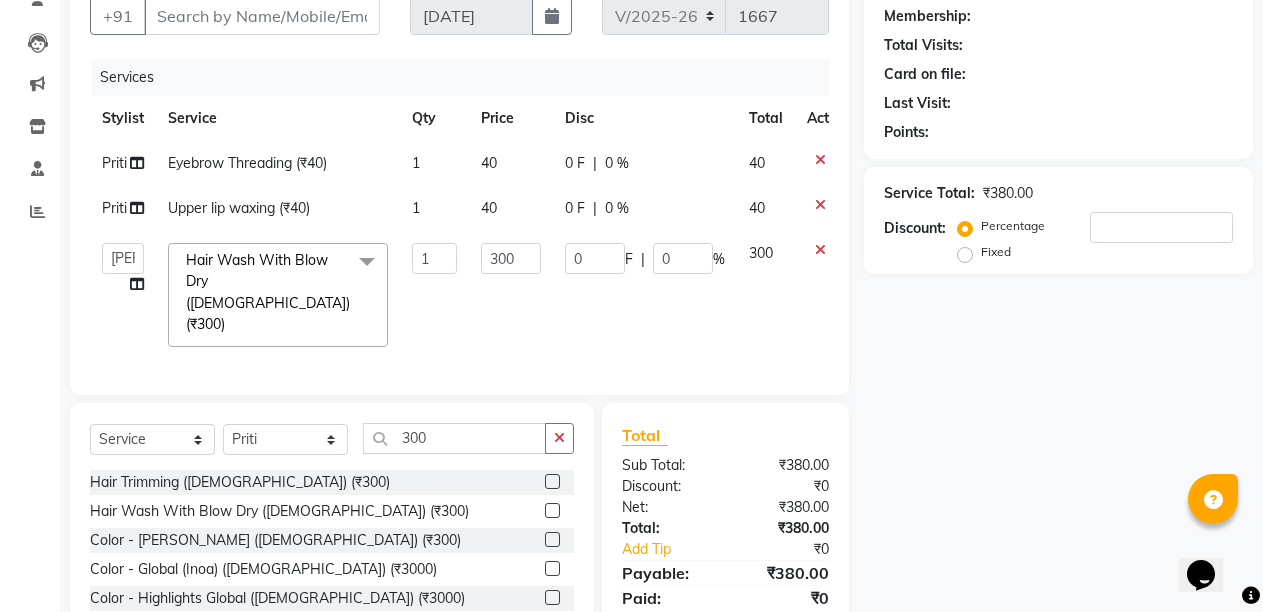 click 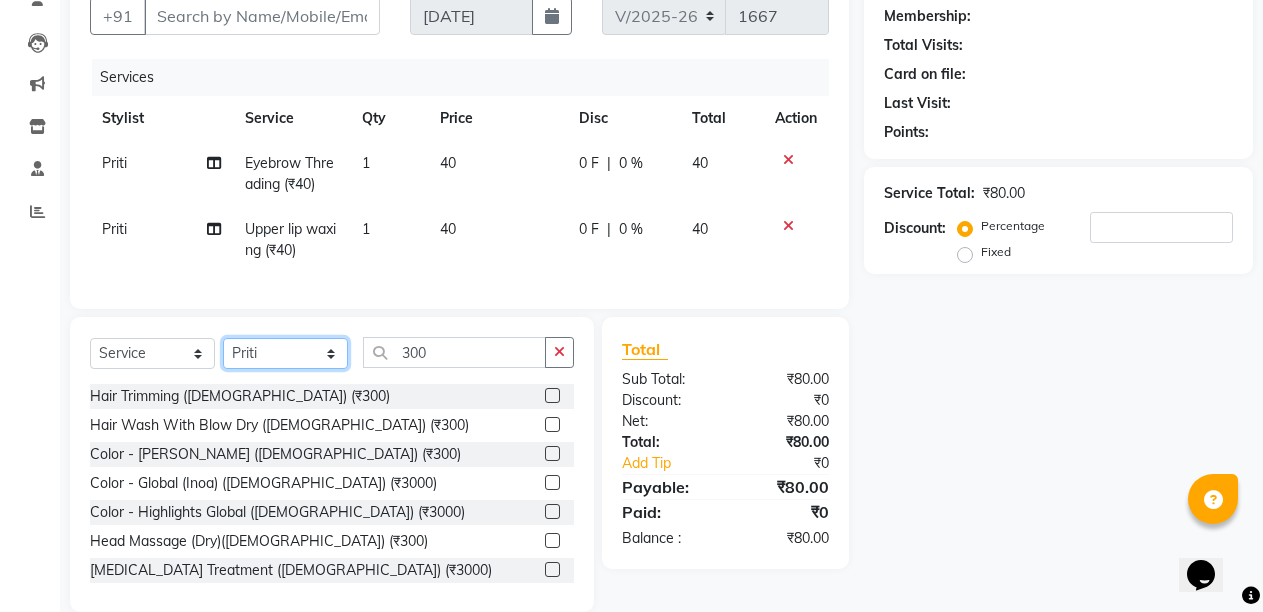 click on "Select Stylist Abhi Admin Babu Budhia Monalisa  Priti Taj" 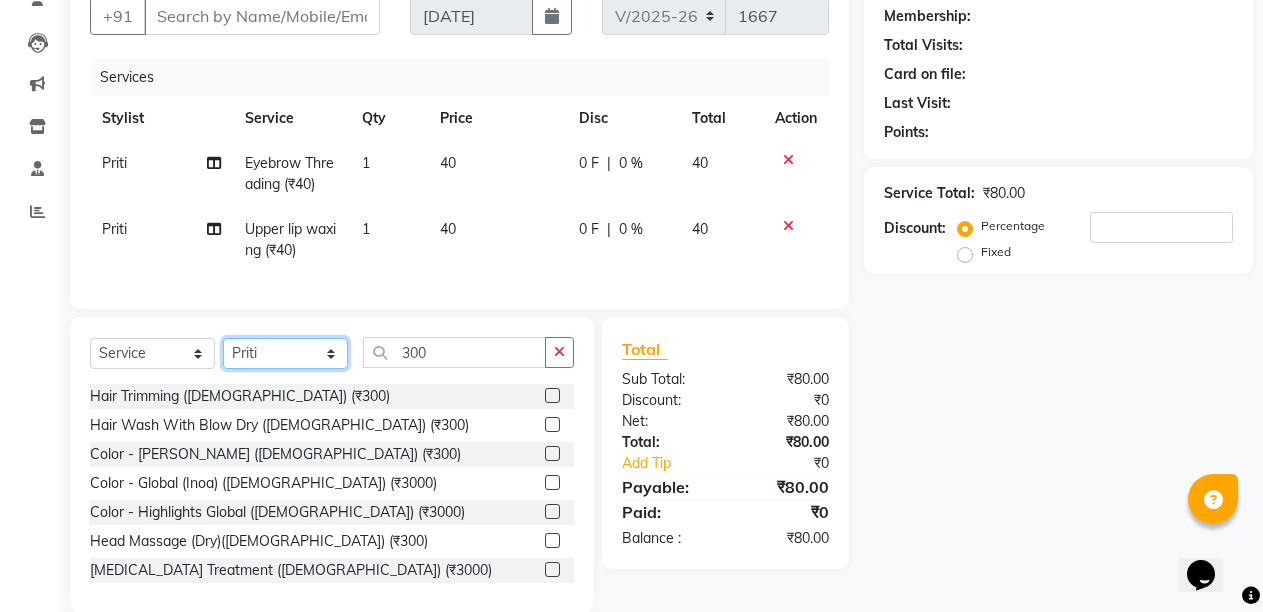click on "Select Stylist Abhi Admin Babu Budhia Monalisa  Priti Taj" 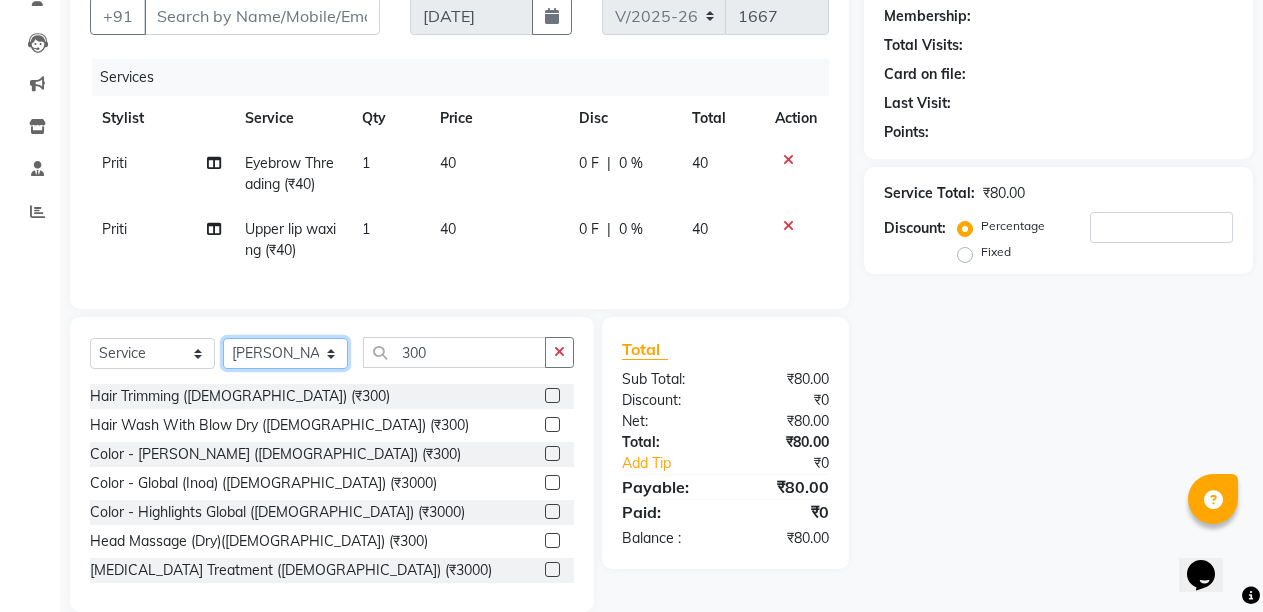 click on "Select Stylist Abhi Admin Babu Budhia Monalisa  Priti Taj" 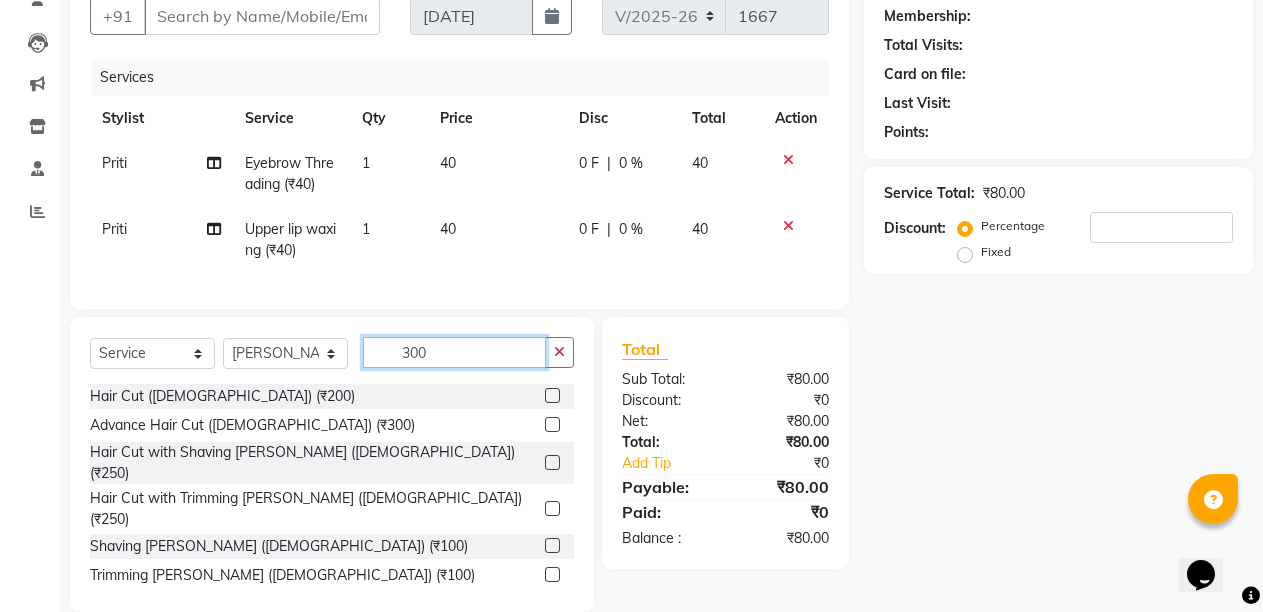 click on "300" 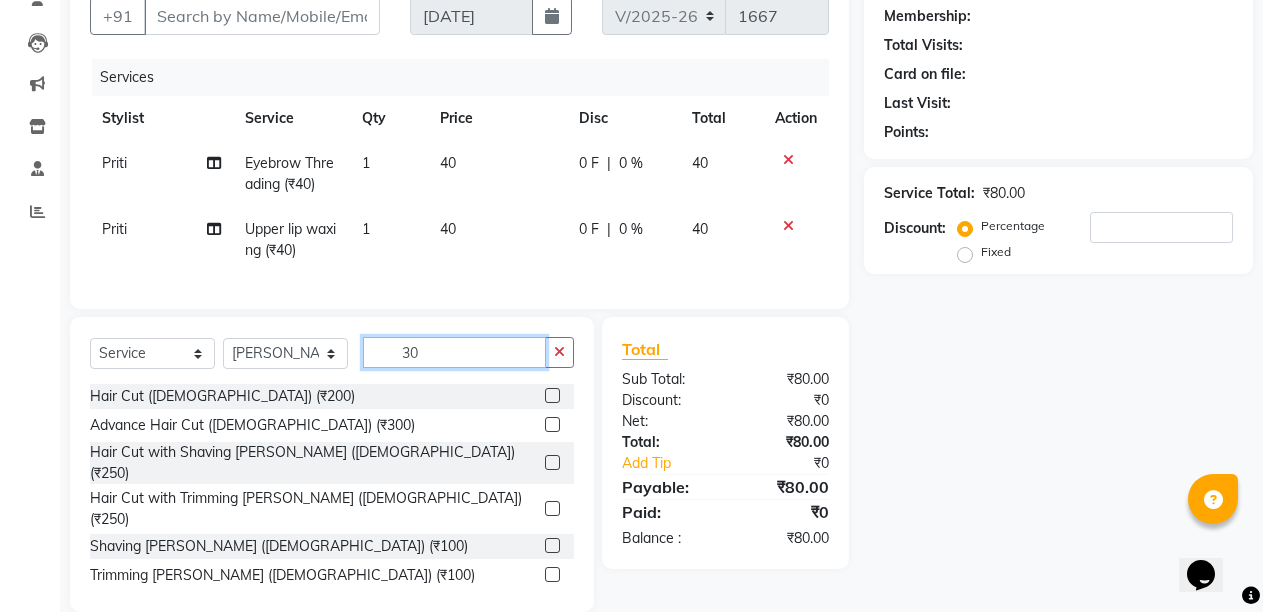 type on "3" 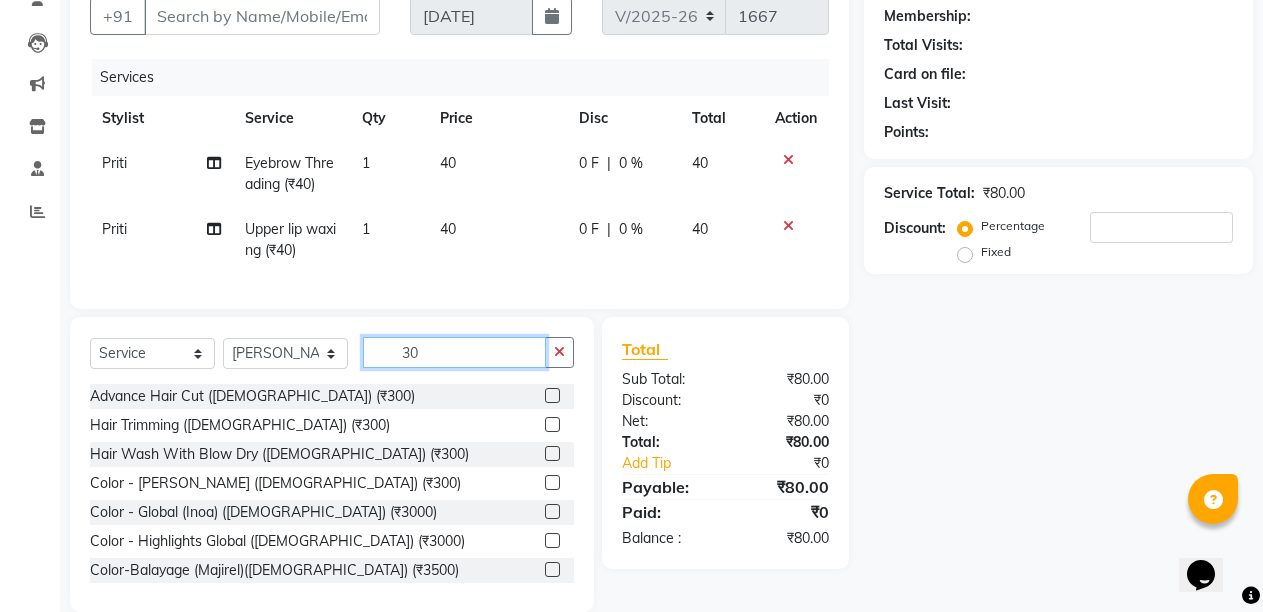 type on "300" 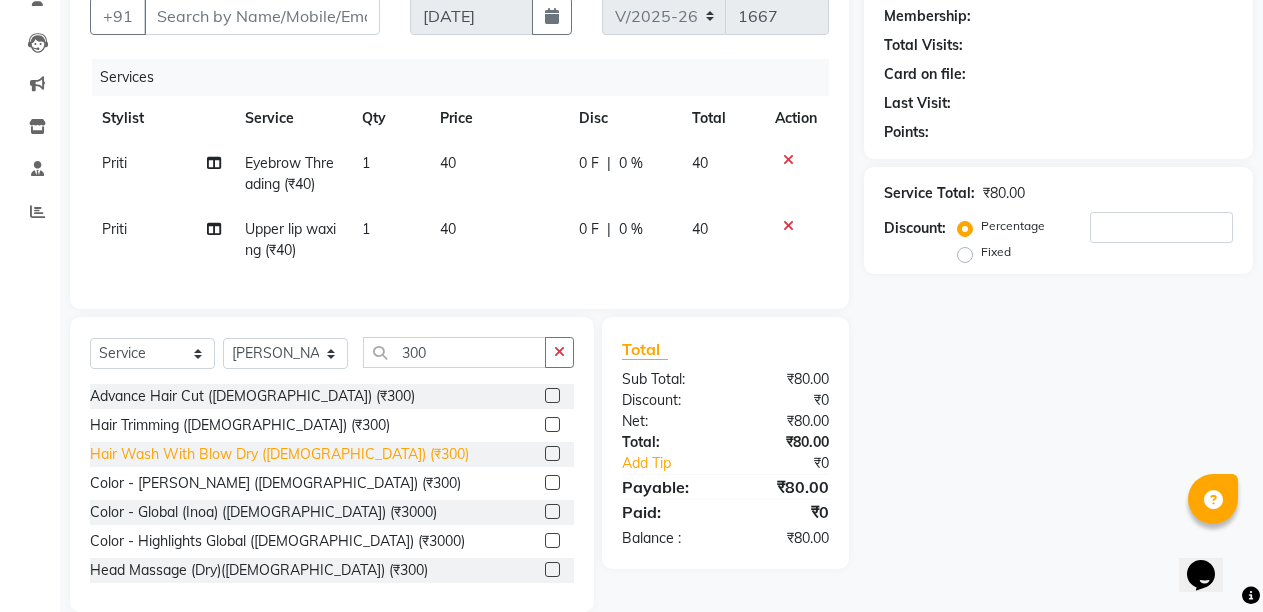 click on "Hair Wash With Blow Dry (Female) (₹300)" 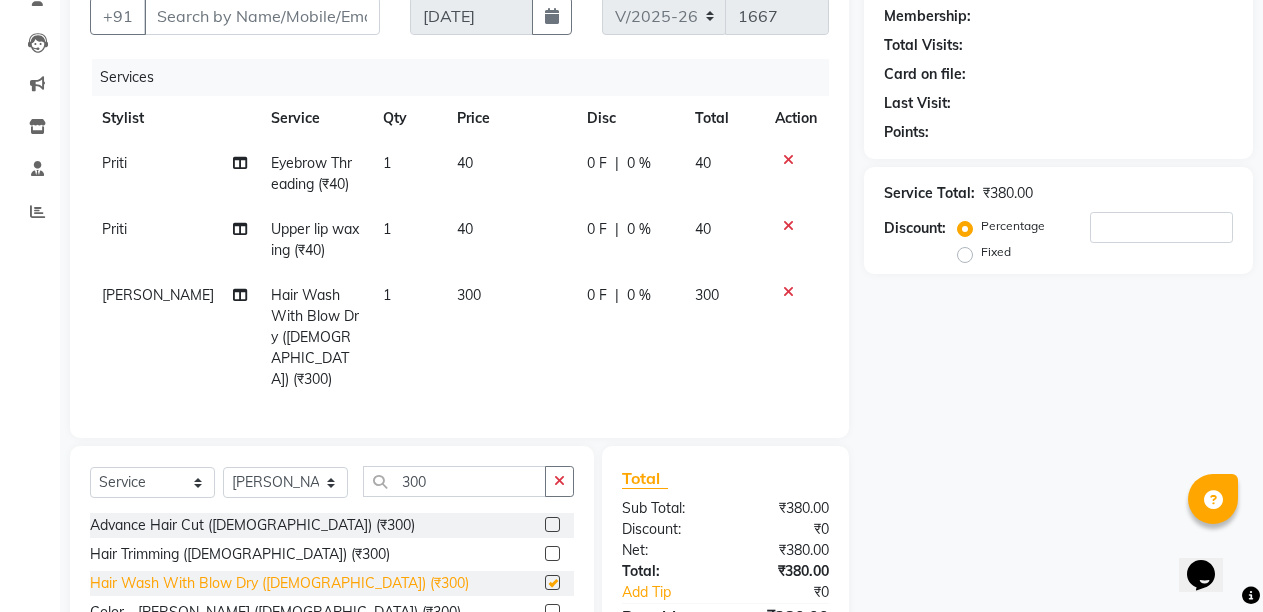 checkbox on "false" 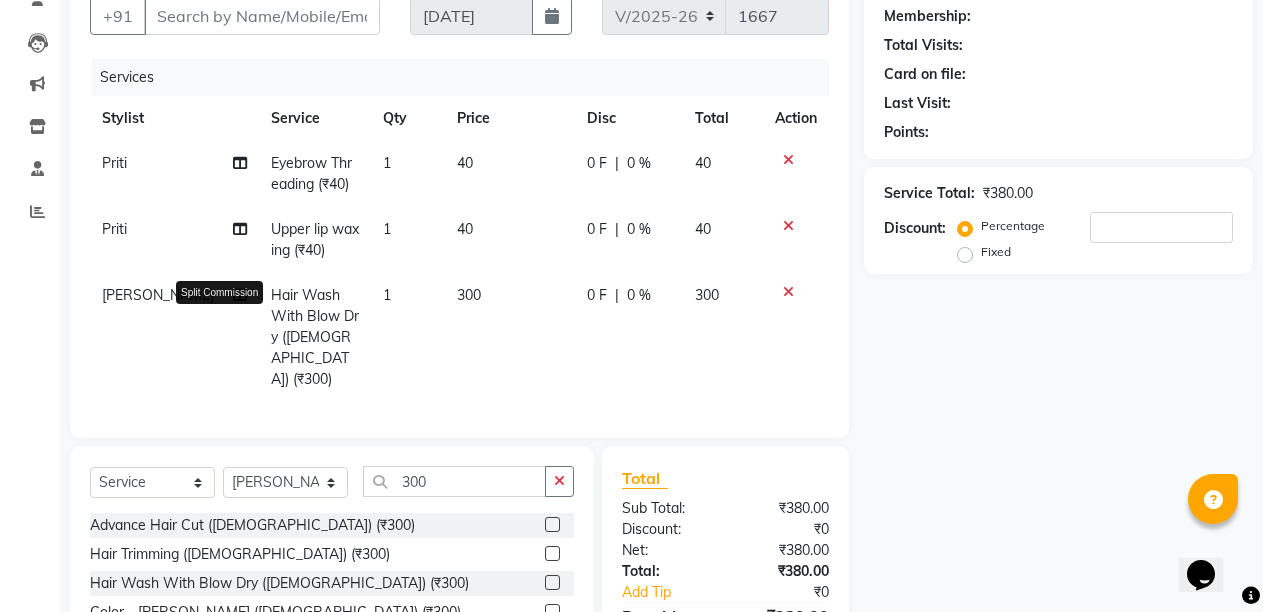 click 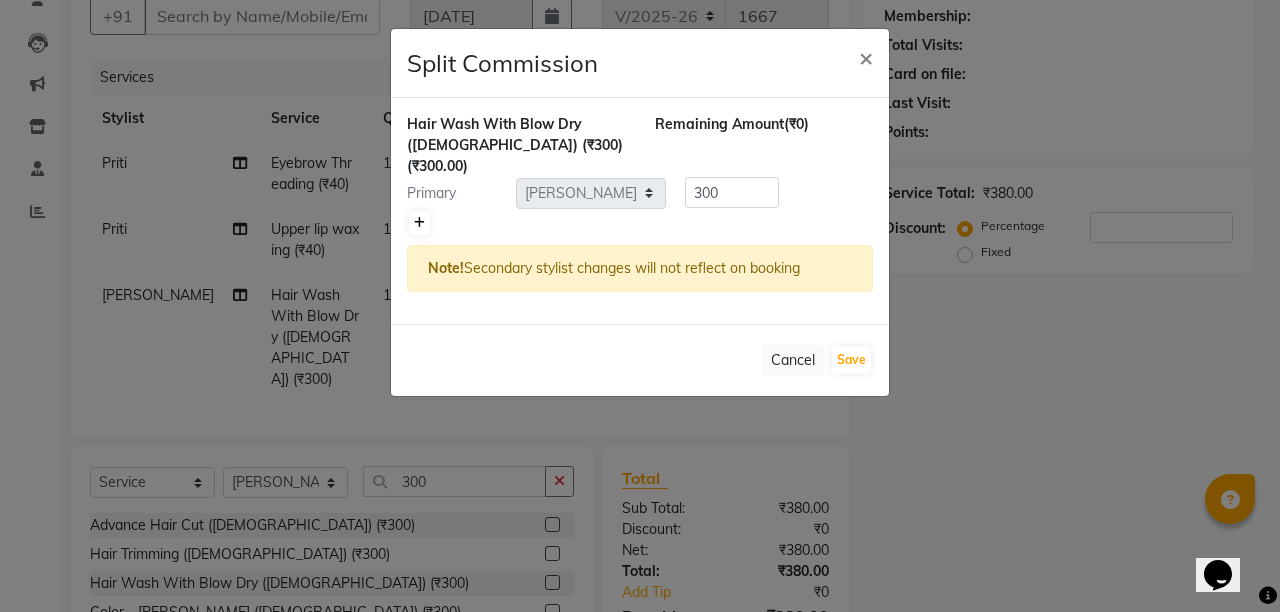 click 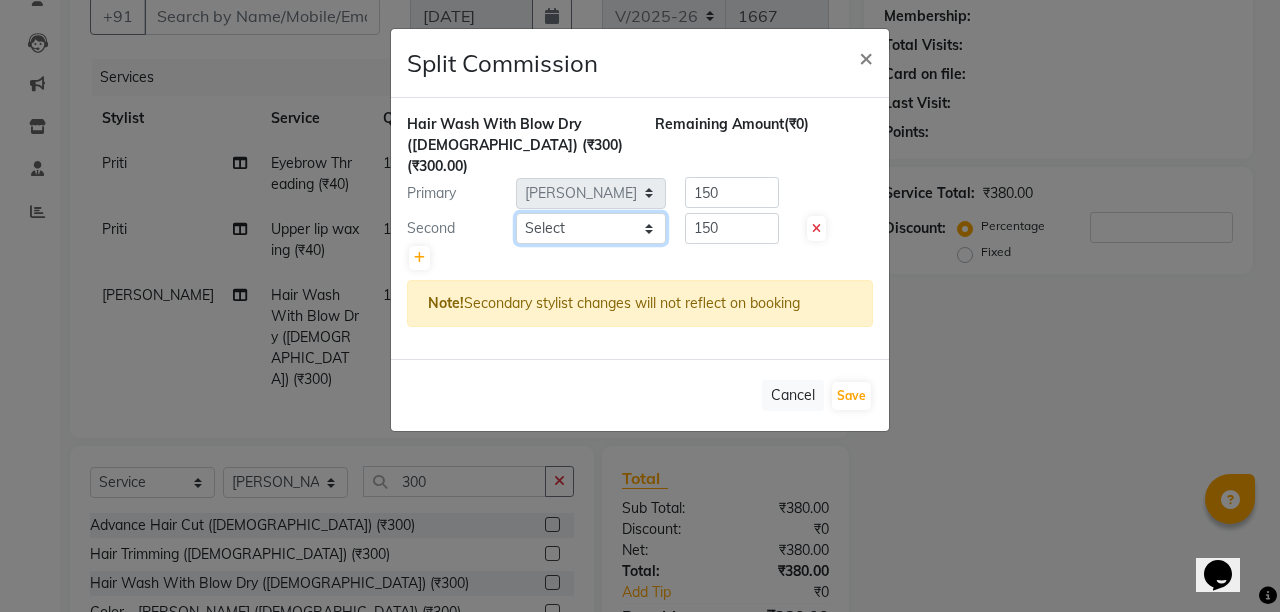 click on "Select  Abhi   Admin   Babu   Budhia   Monalisa    Priti   Taj" 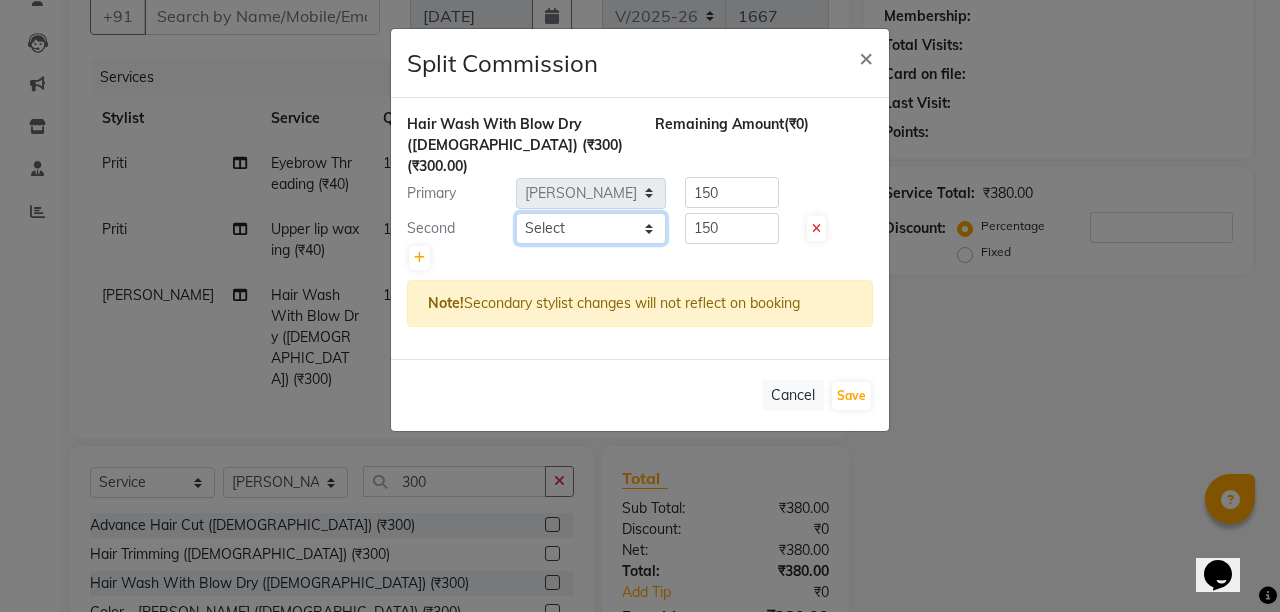 select on "21228" 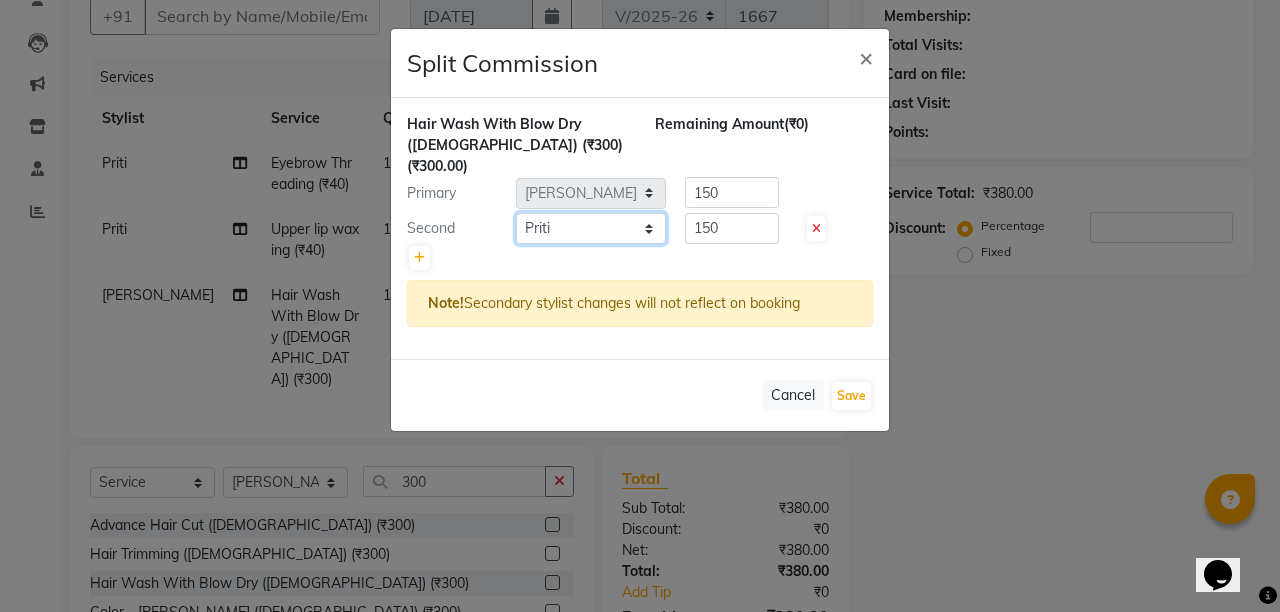 click on "Select  Abhi   Admin   Babu   Budhia   Monalisa    Priti   Taj" 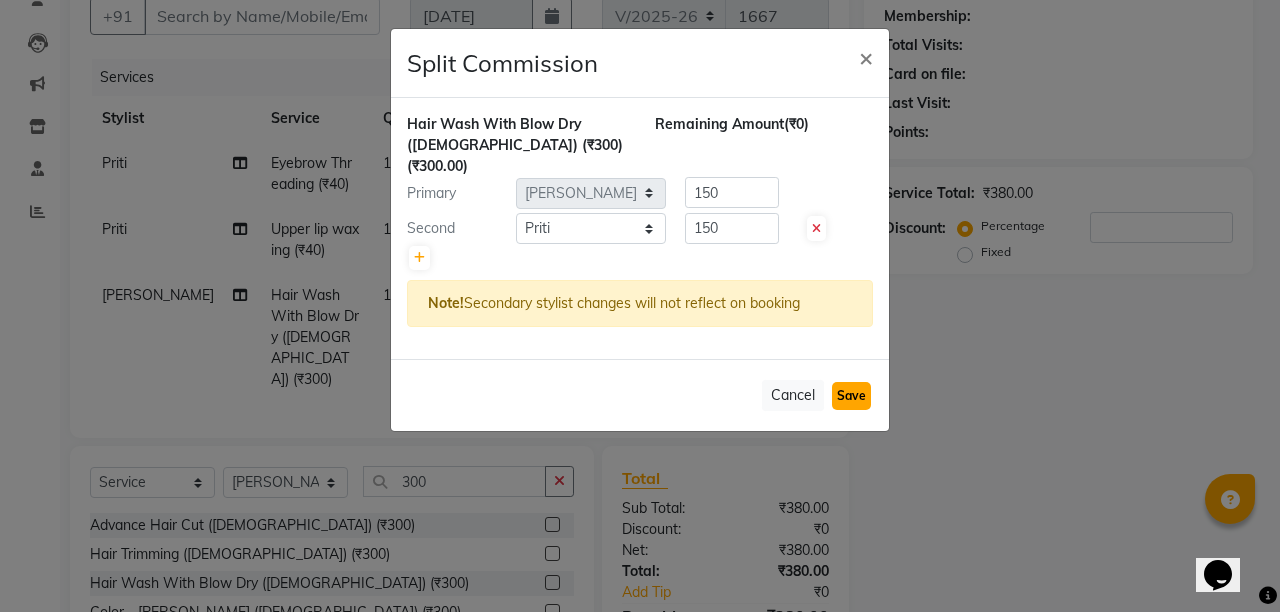 click on "Save" 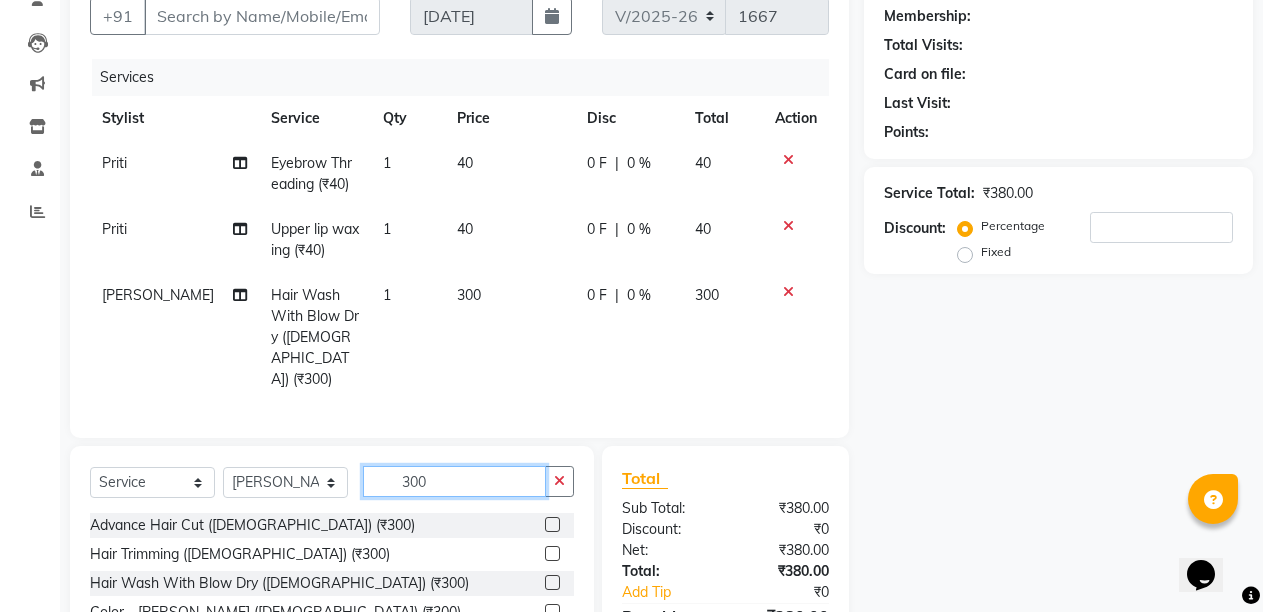 click on "300" 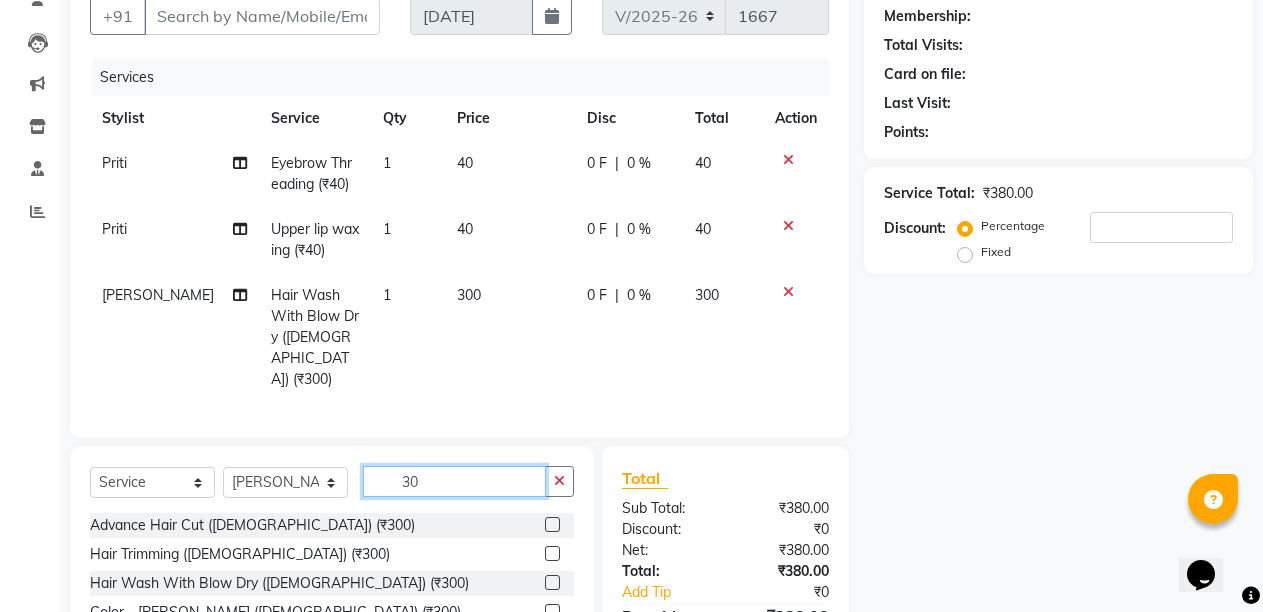 type on "3" 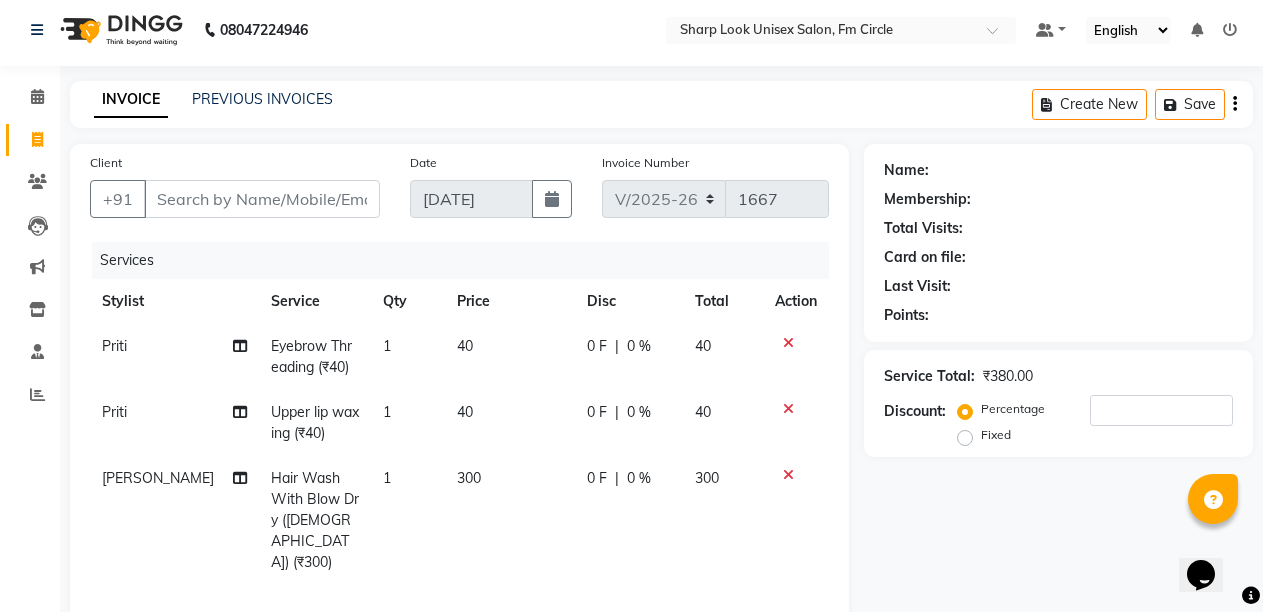 scroll, scrollTop: 0, scrollLeft: 0, axis: both 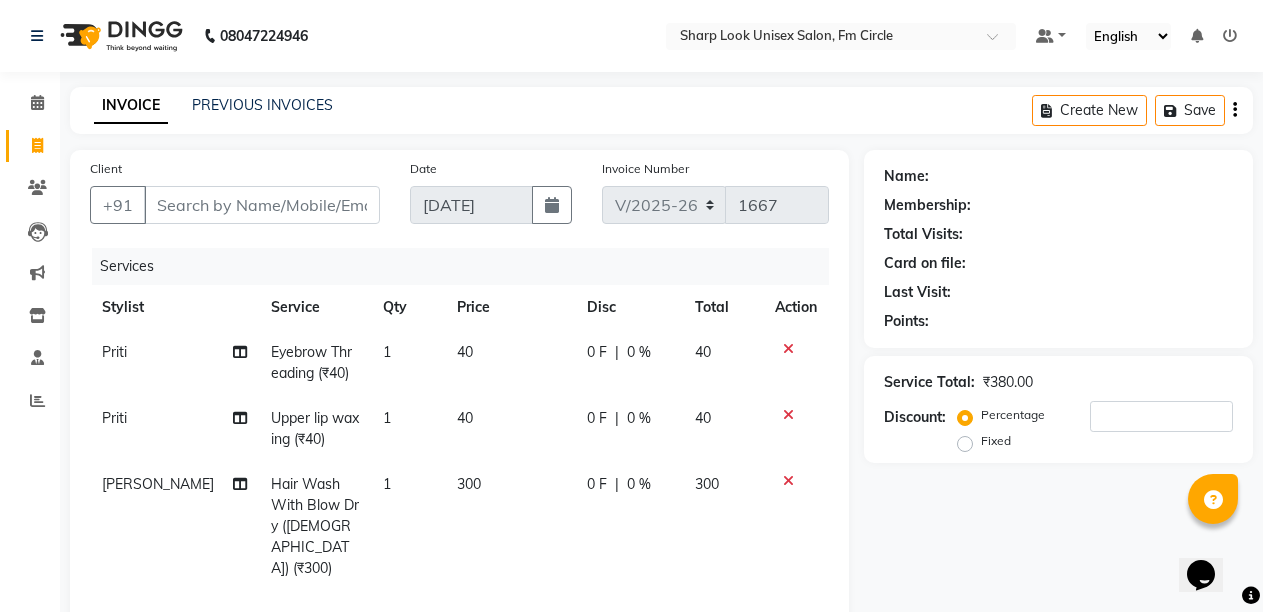 type 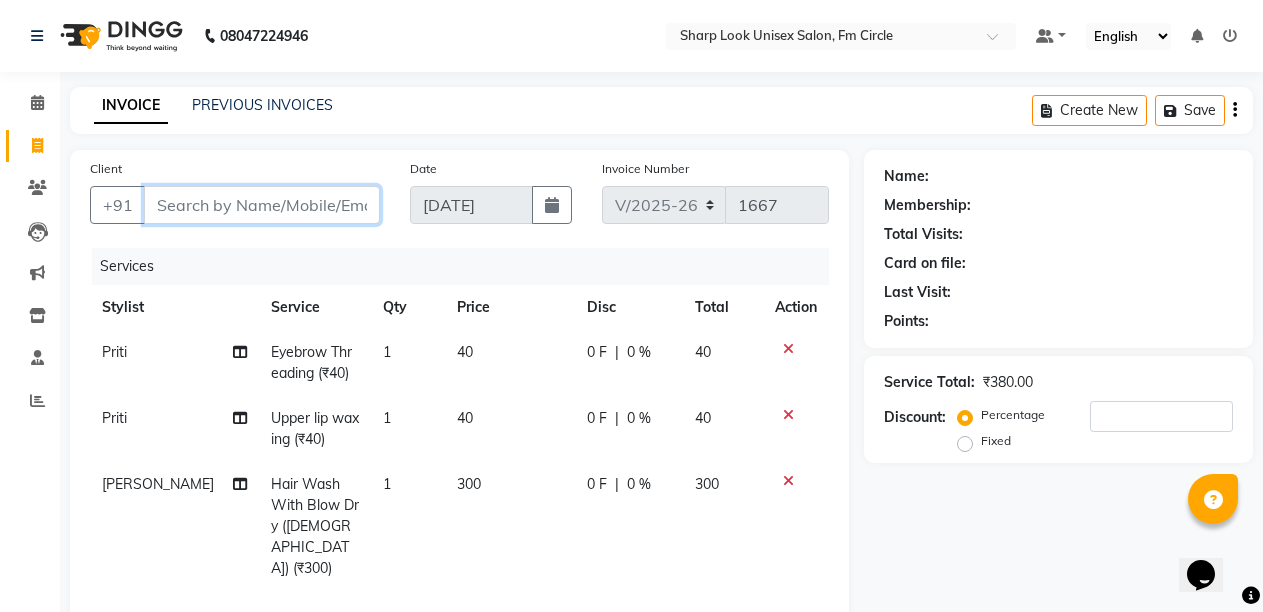 click on "Client" at bounding box center (262, 205) 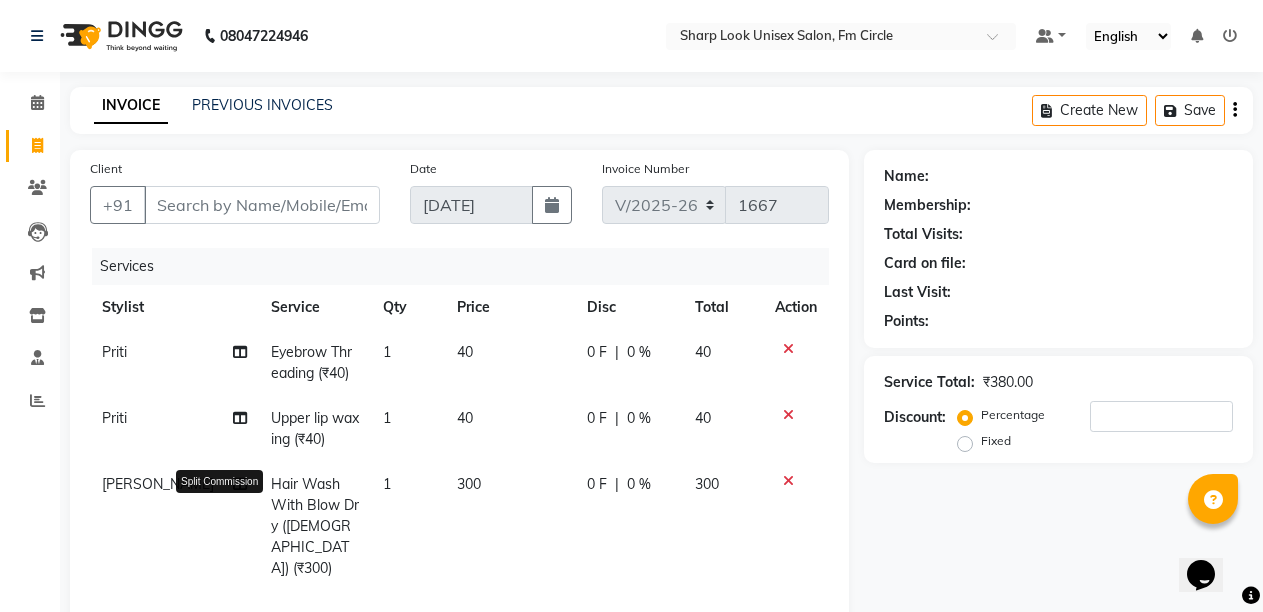 click 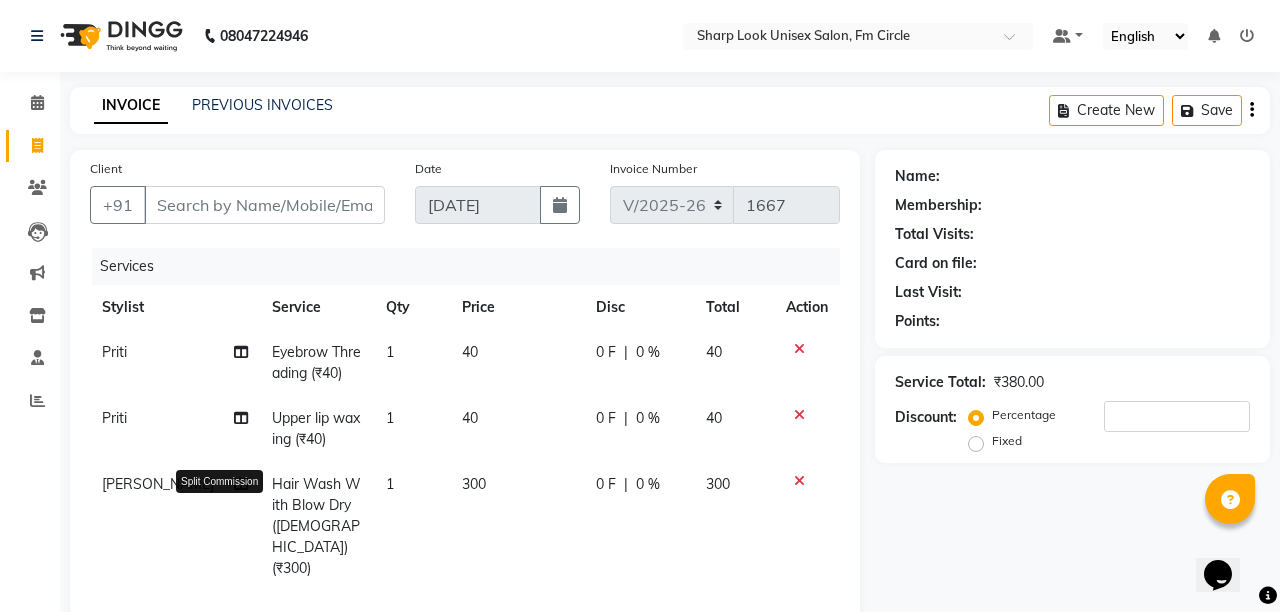 select on "80321" 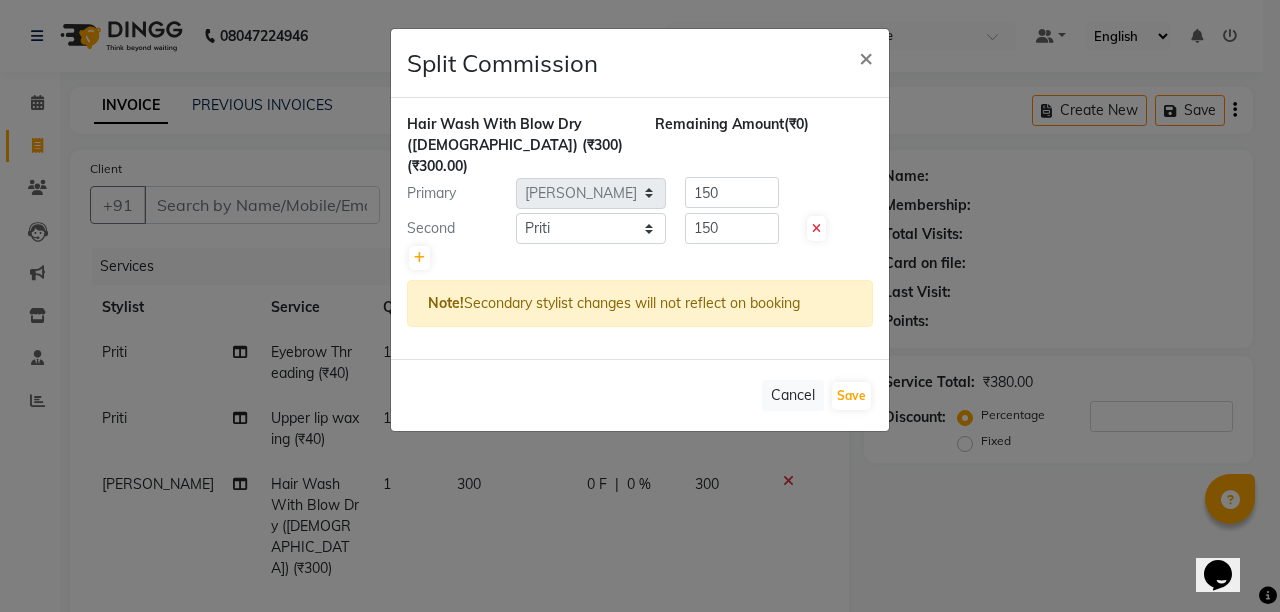click 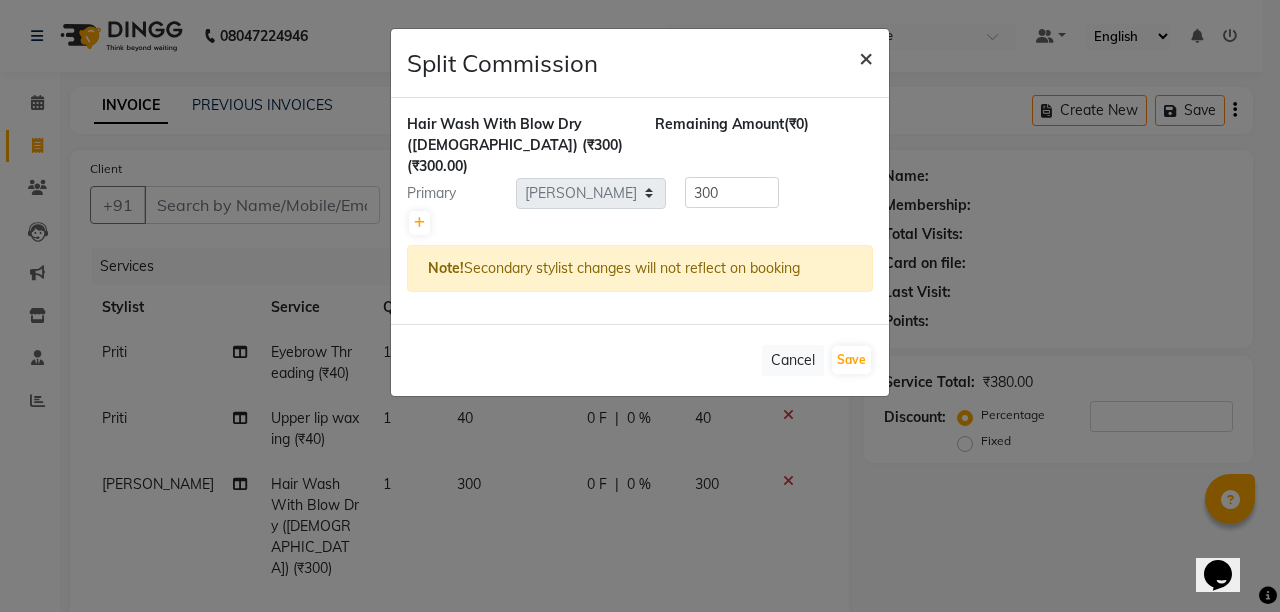 click on "×" 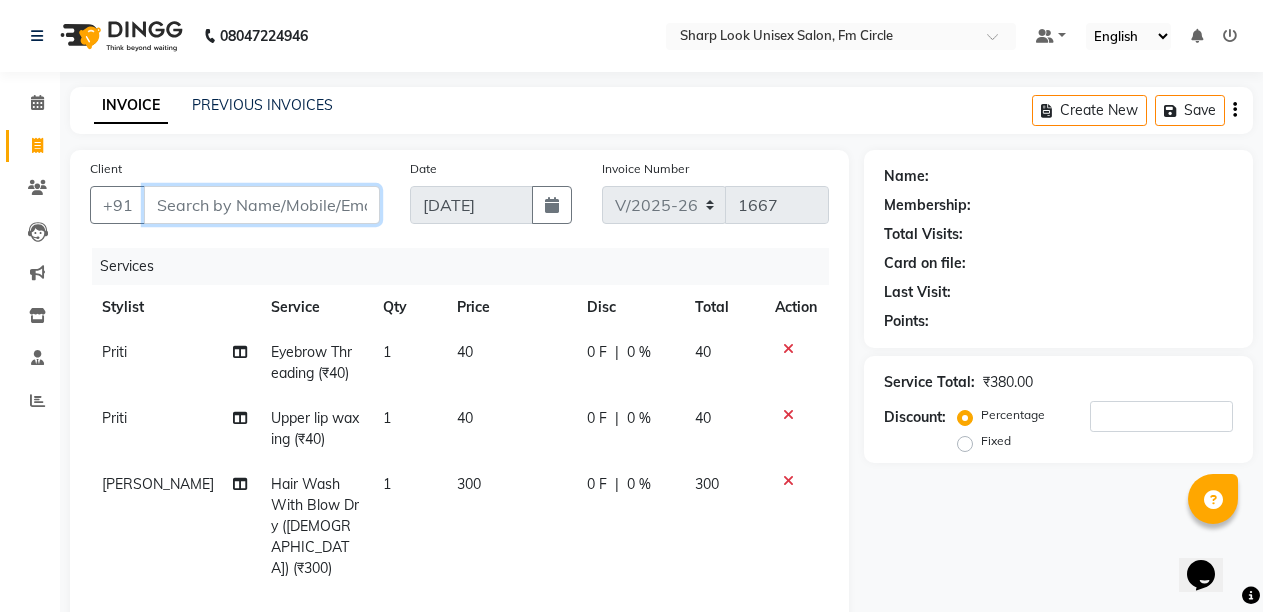 click on "Client" at bounding box center (262, 205) 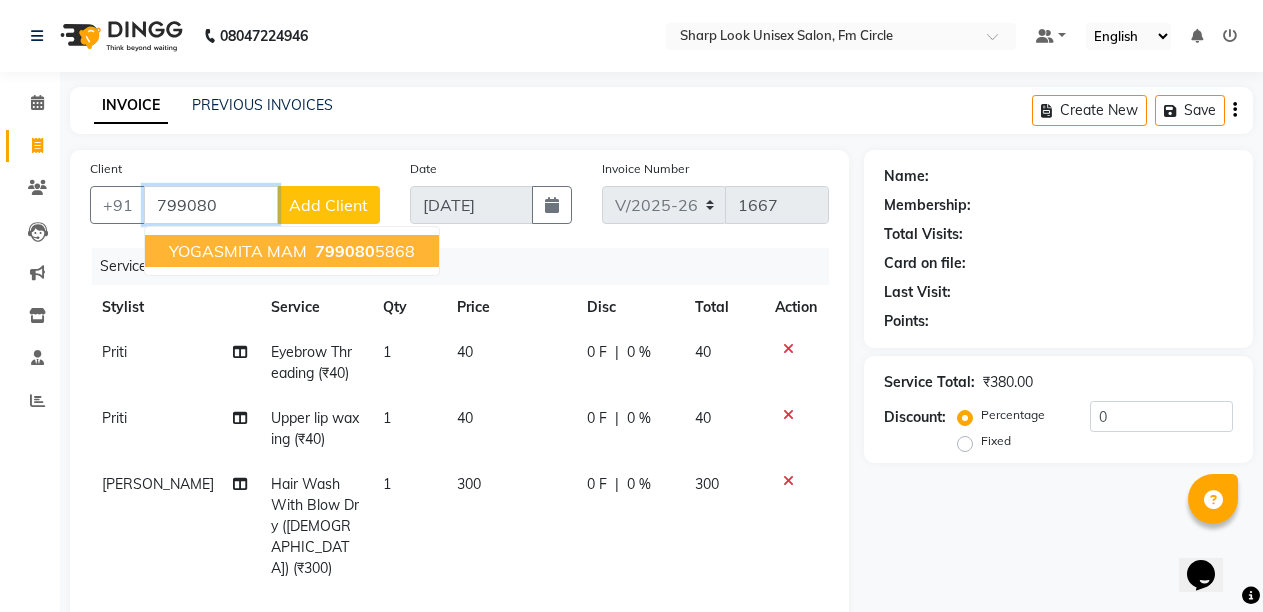 click on "YOGASMITA MAM" at bounding box center [238, 251] 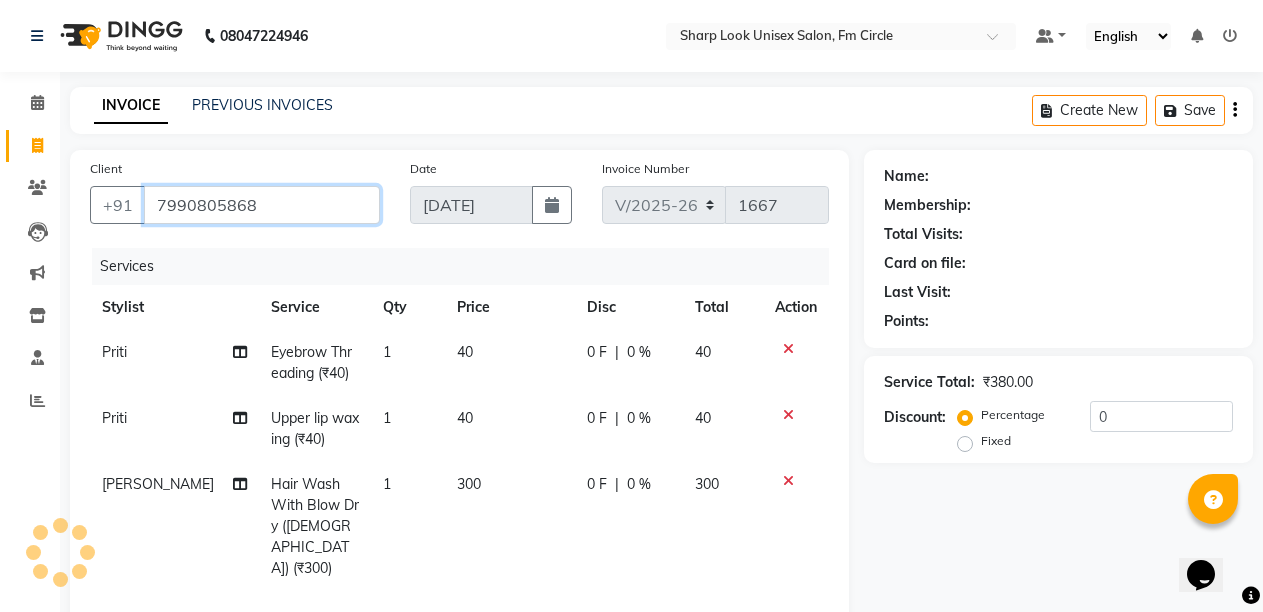 type on "7990805868" 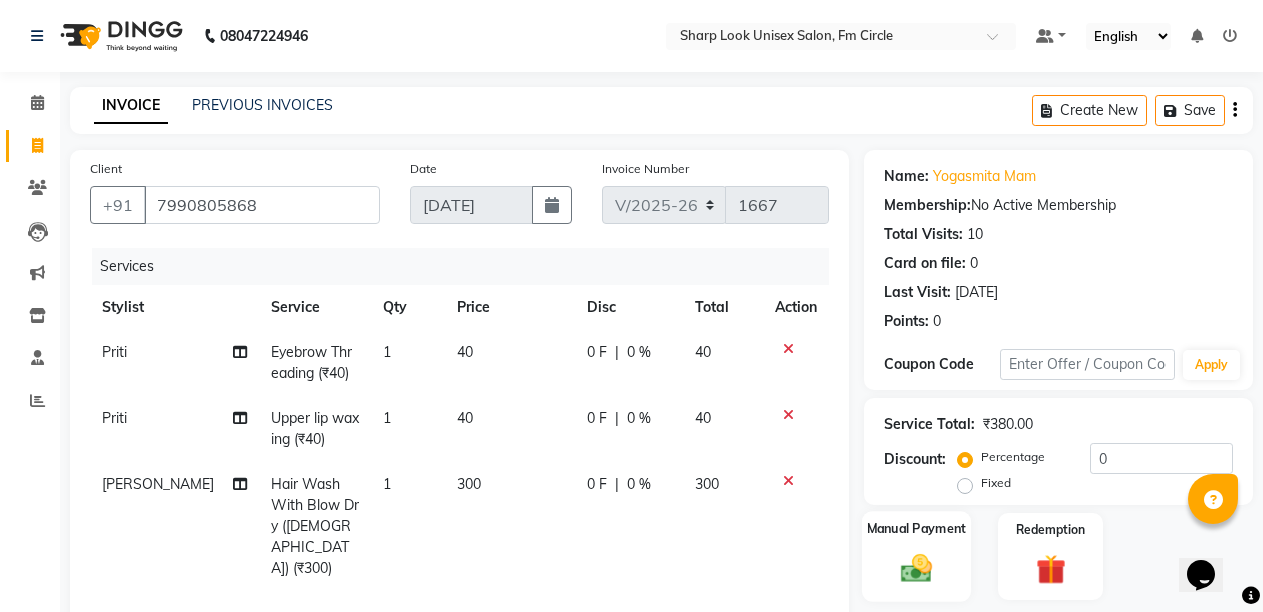 click 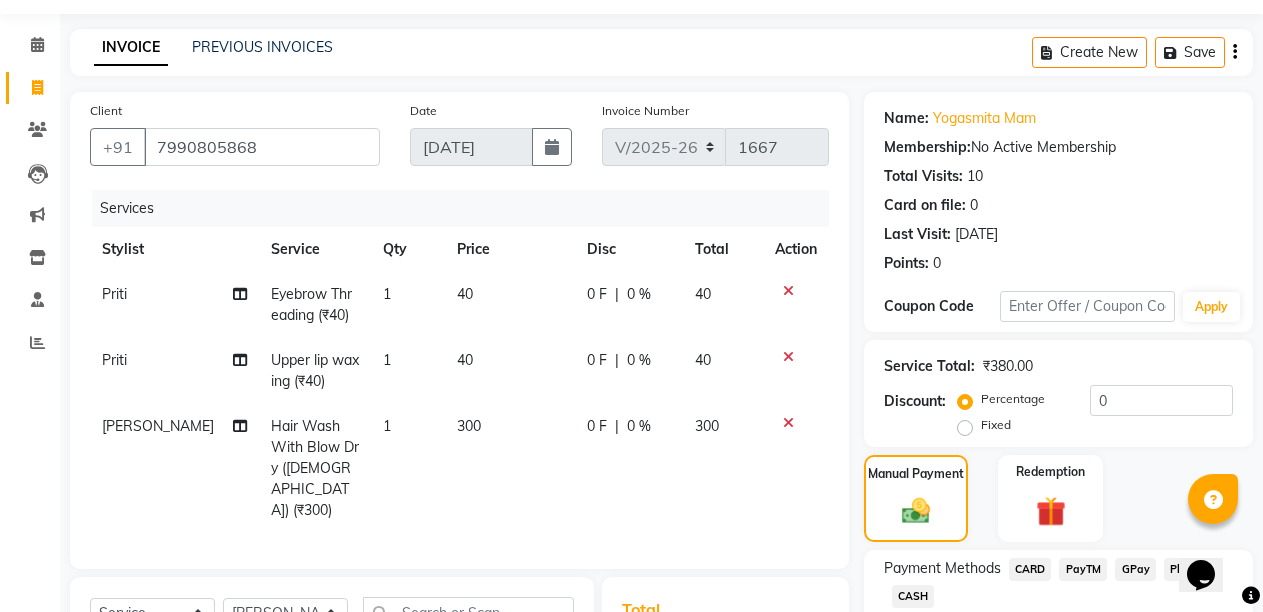 scroll, scrollTop: 200, scrollLeft: 0, axis: vertical 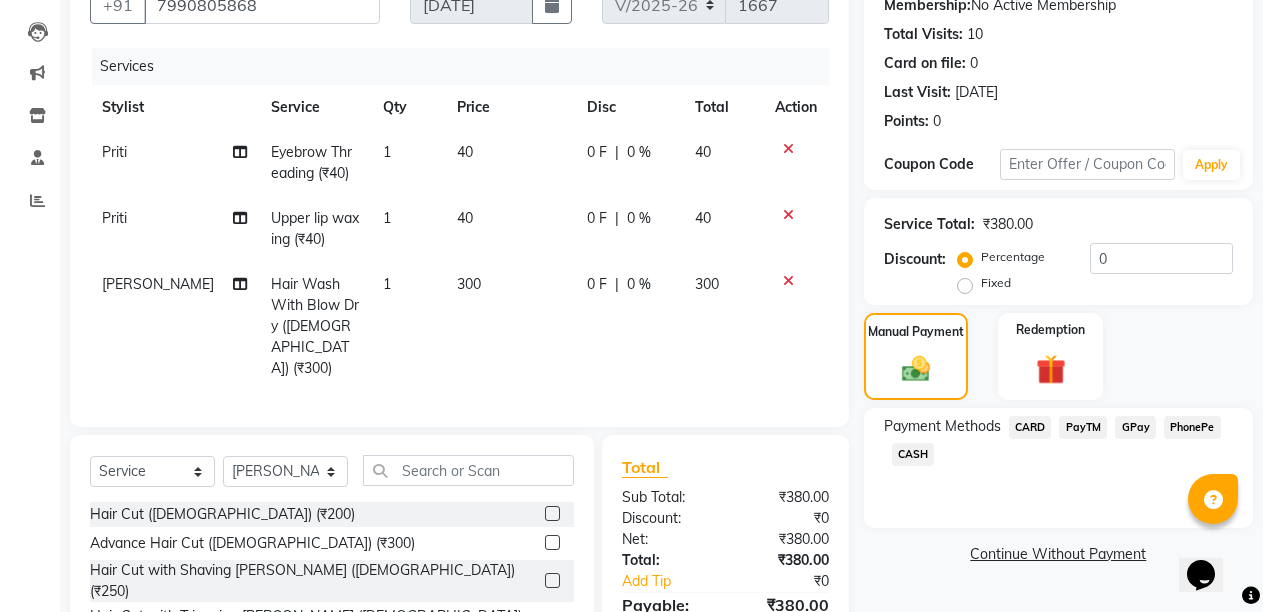 click on "PayTM" 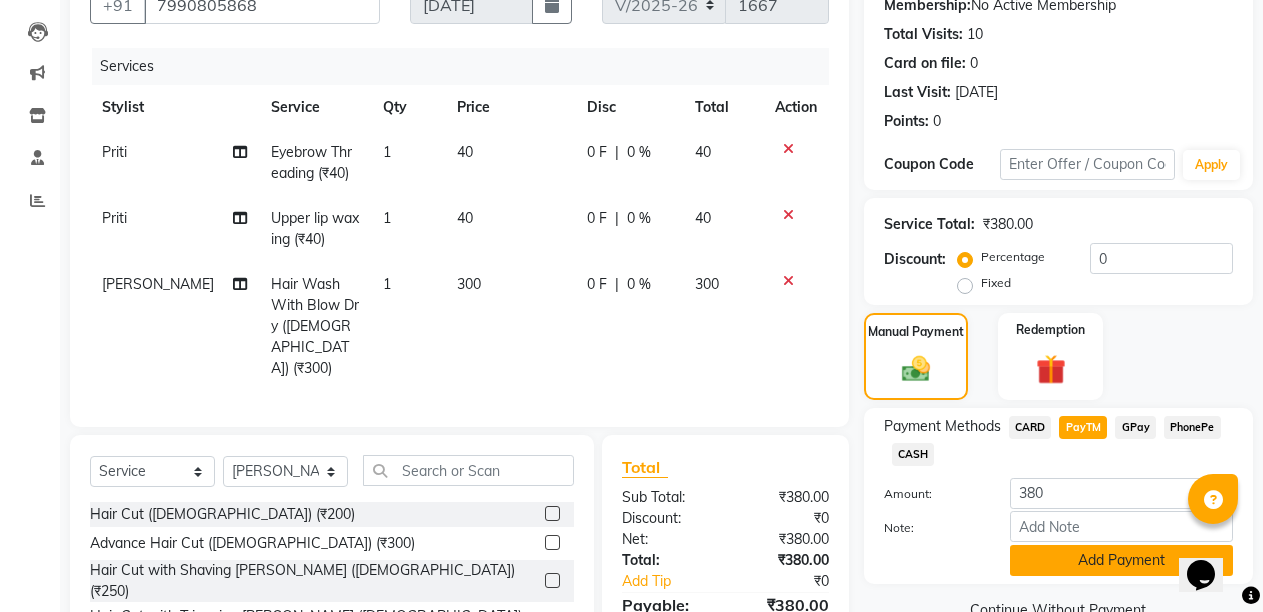 click on "Add Payment" 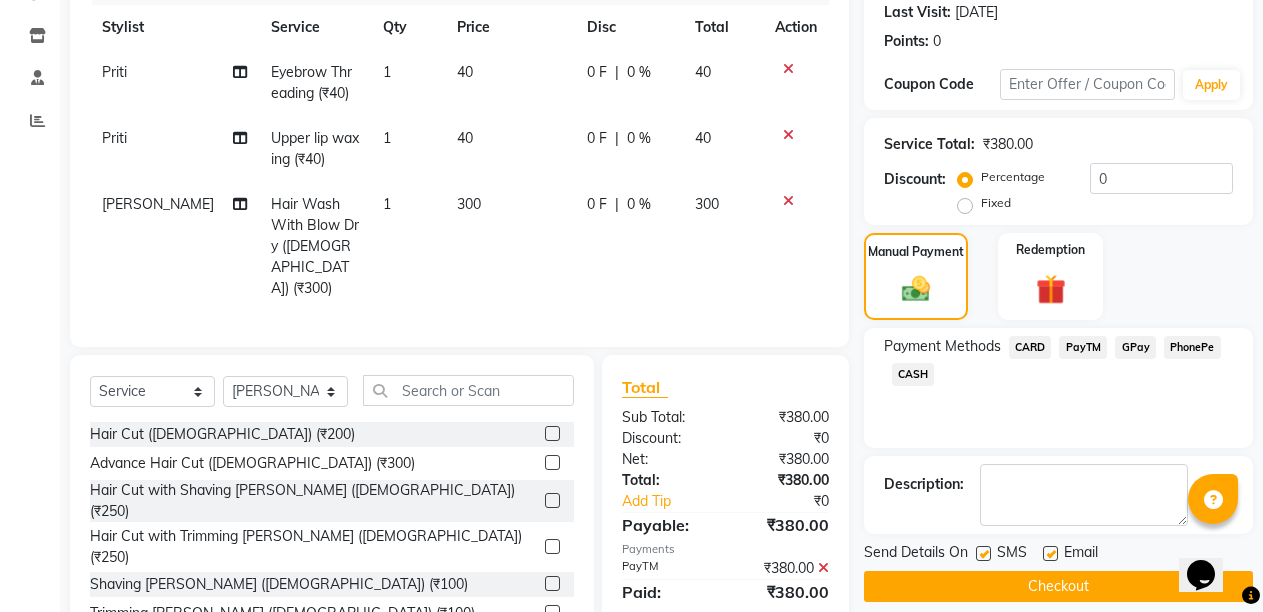 scroll, scrollTop: 323, scrollLeft: 0, axis: vertical 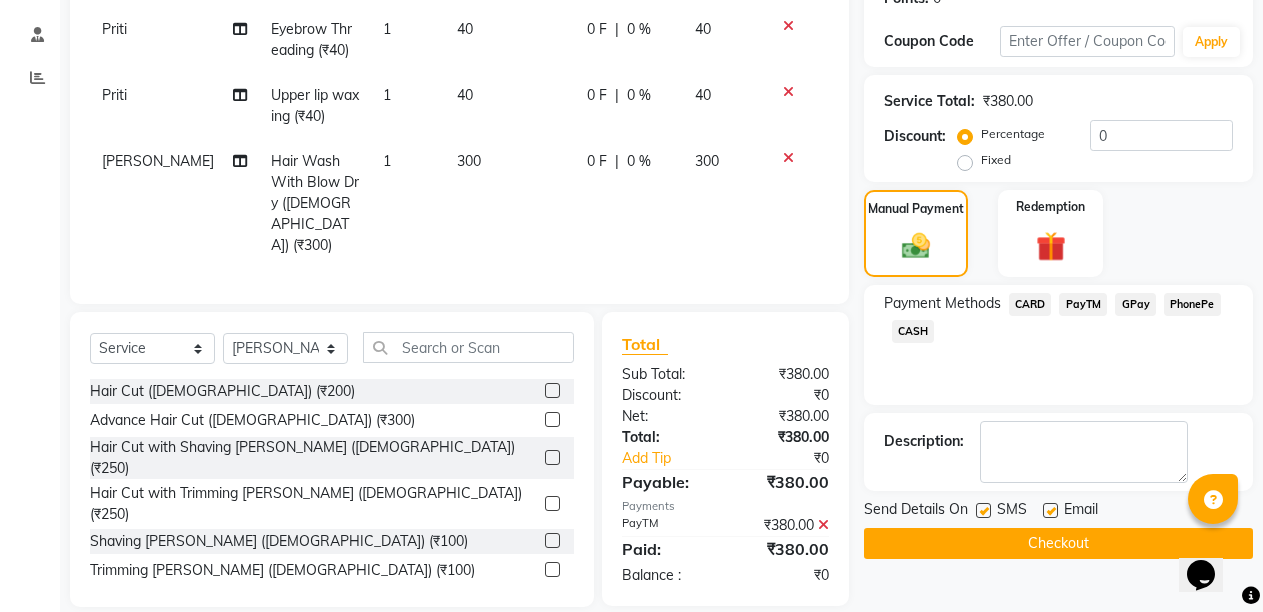 click 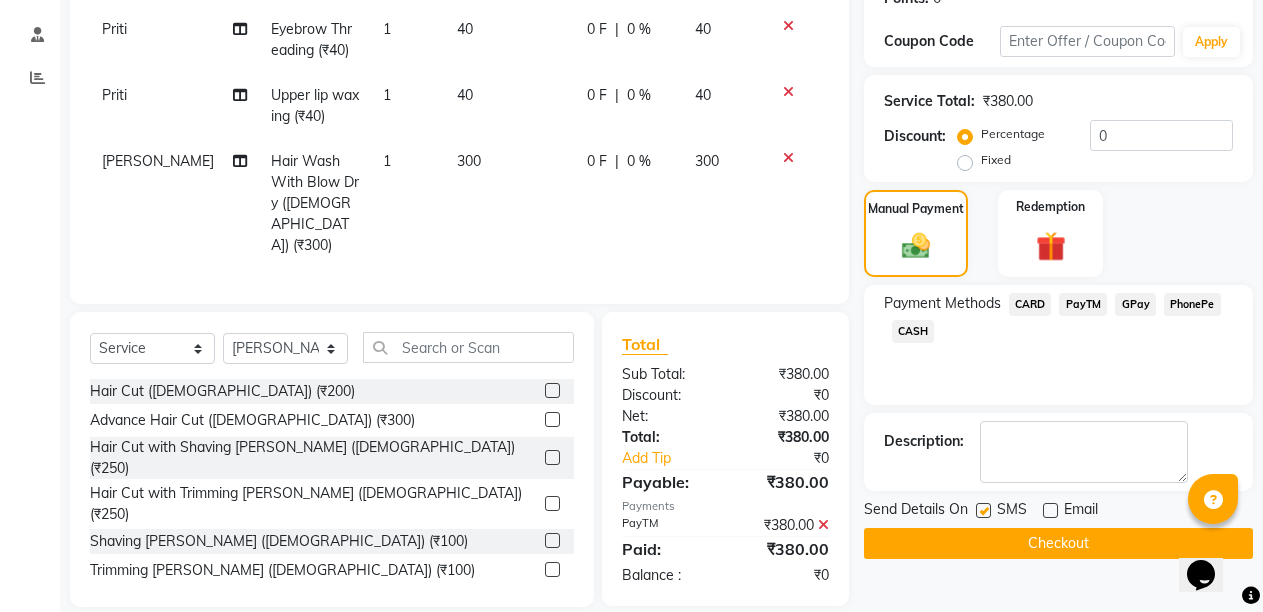 click on "Checkout" 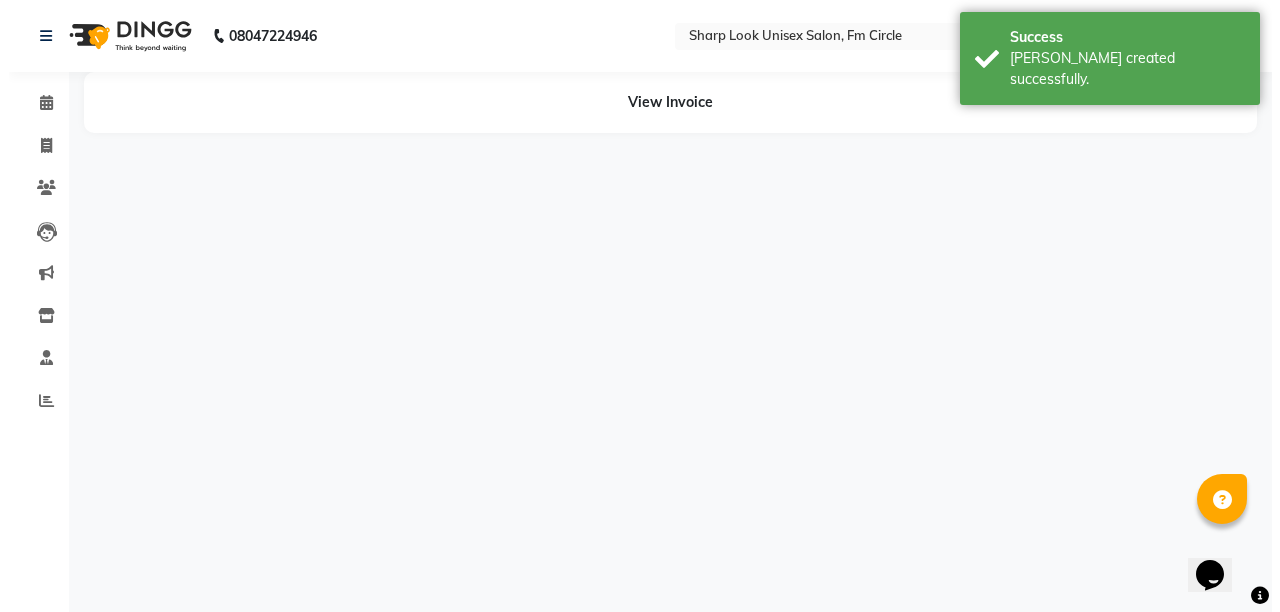 scroll, scrollTop: 0, scrollLeft: 0, axis: both 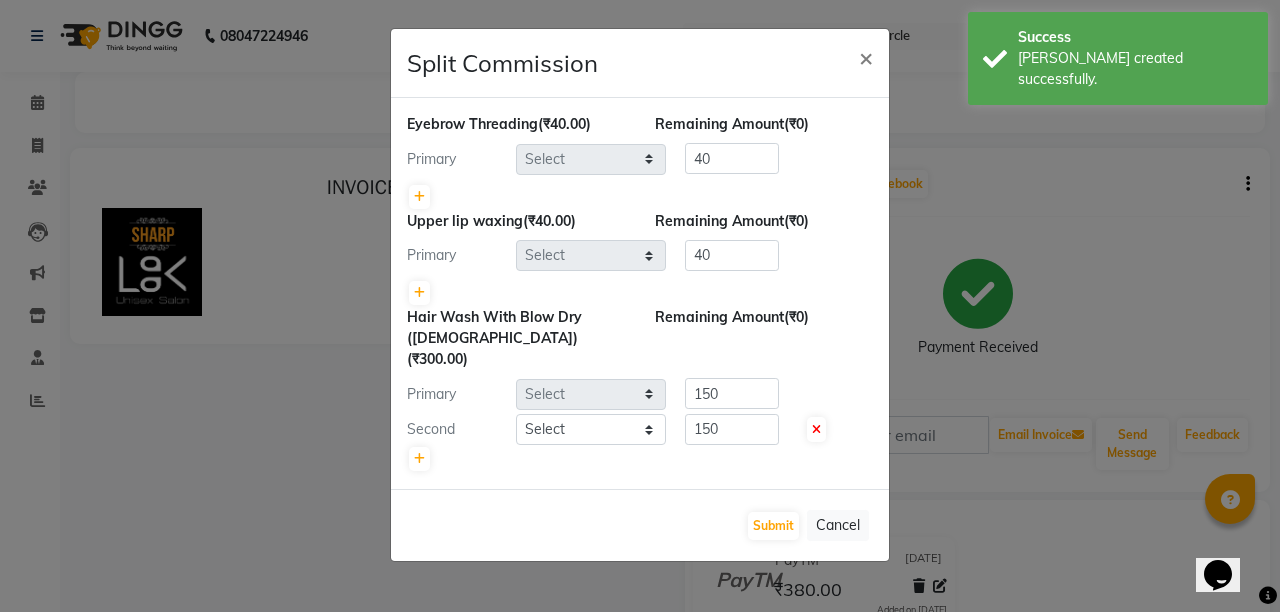 select on "21228" 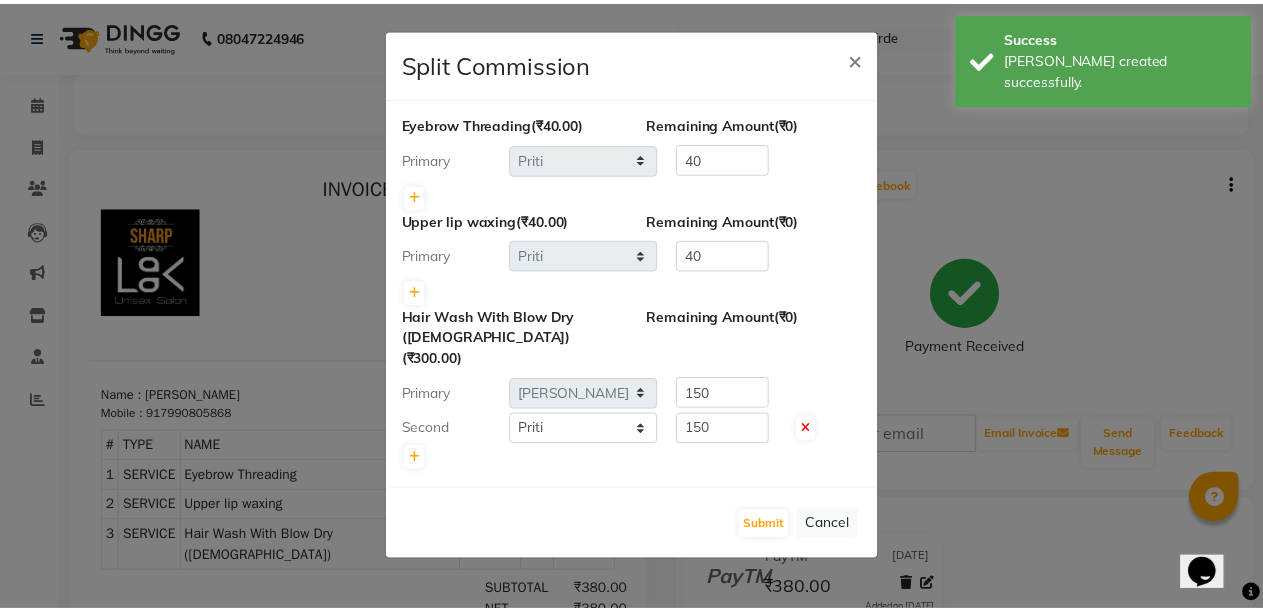 scroll, scrollTop: 0, scrollLeft: 0, axis: both 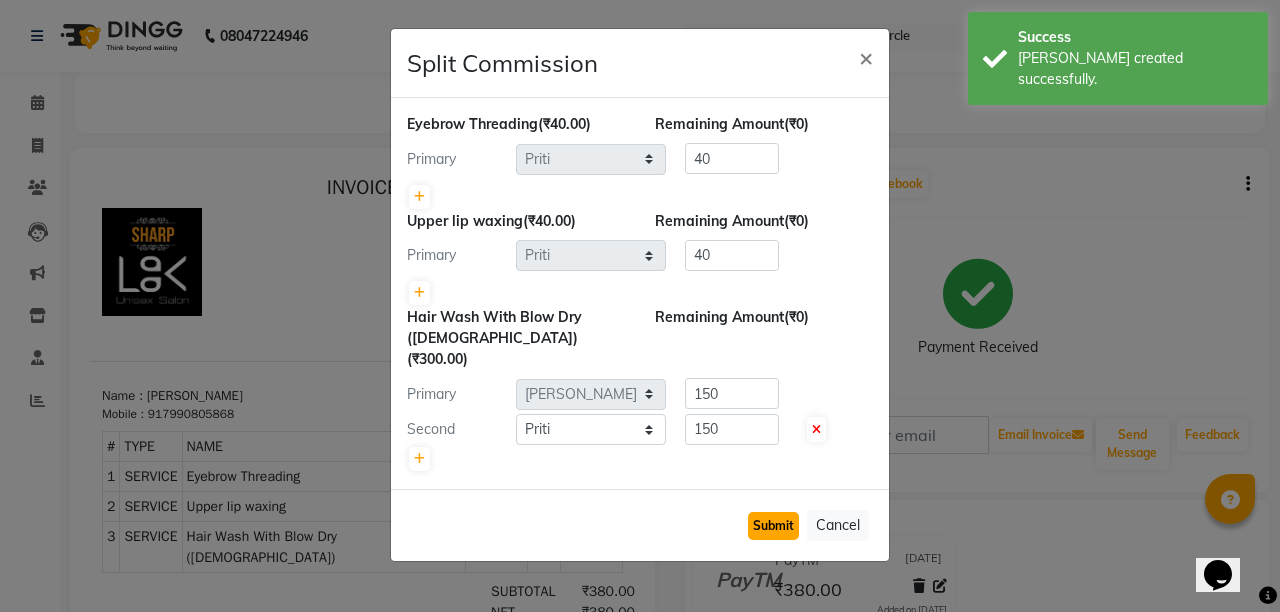 click on "Submit" 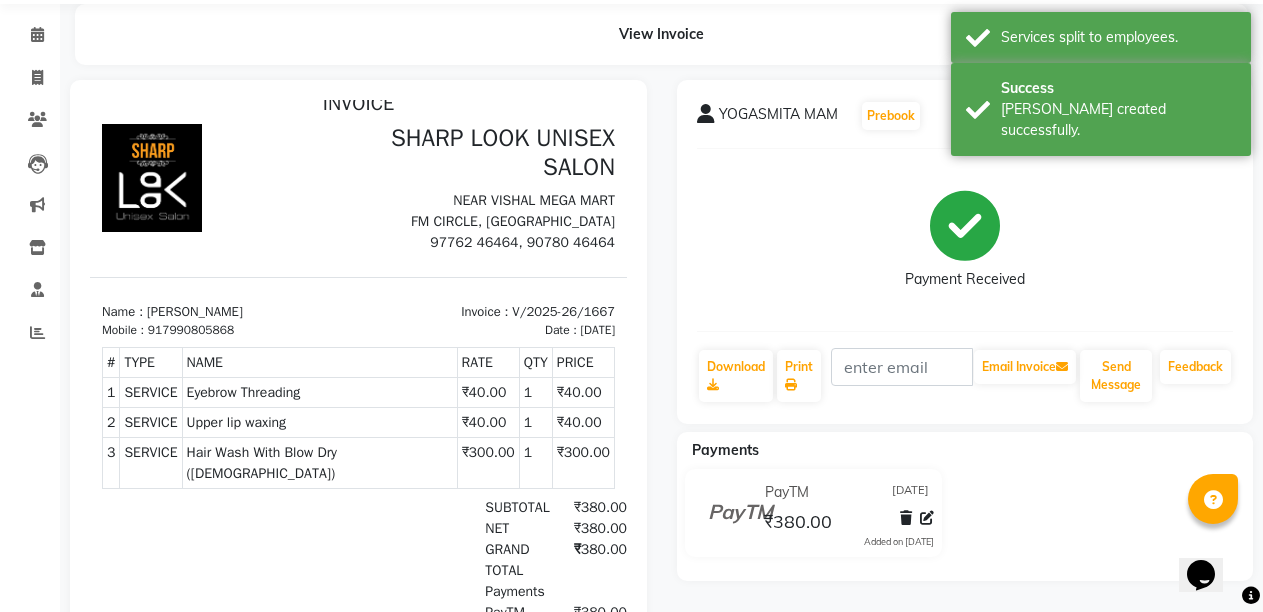 scroll, scrollTop: 0, scrollLeft: 0, axis: both 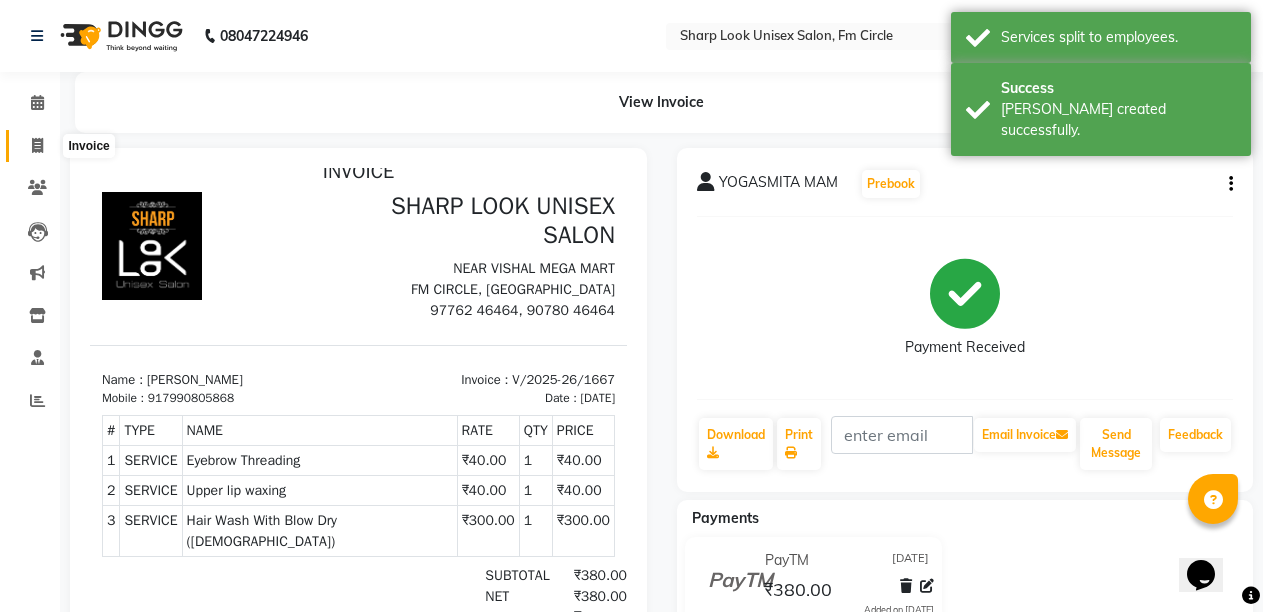 click 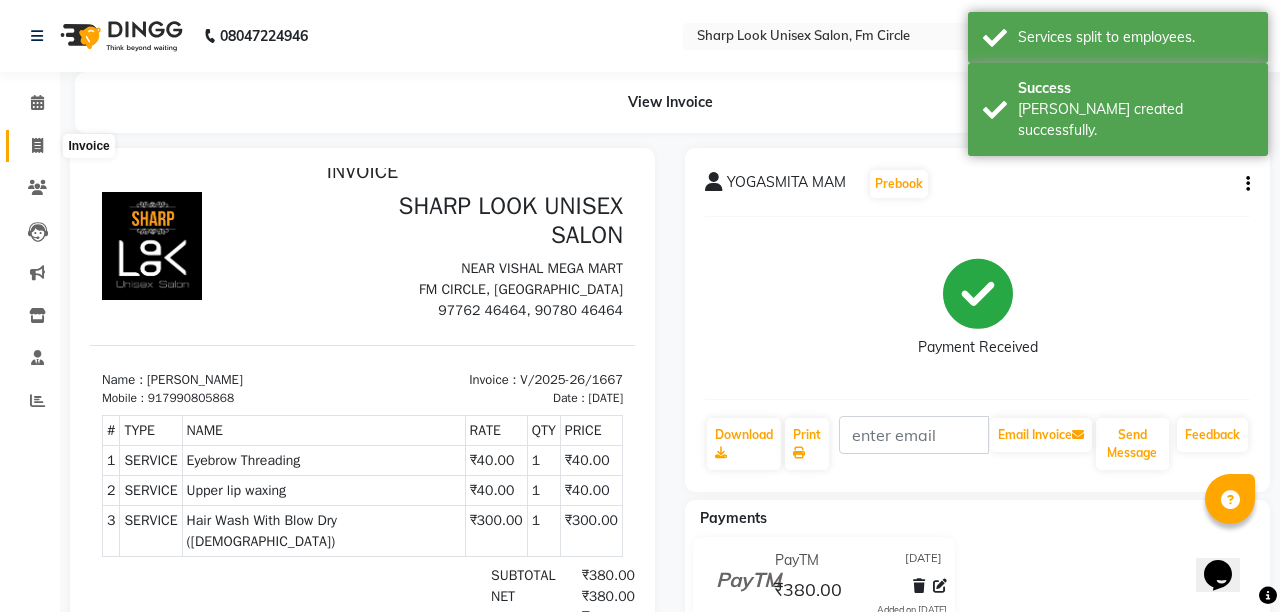select on "service" 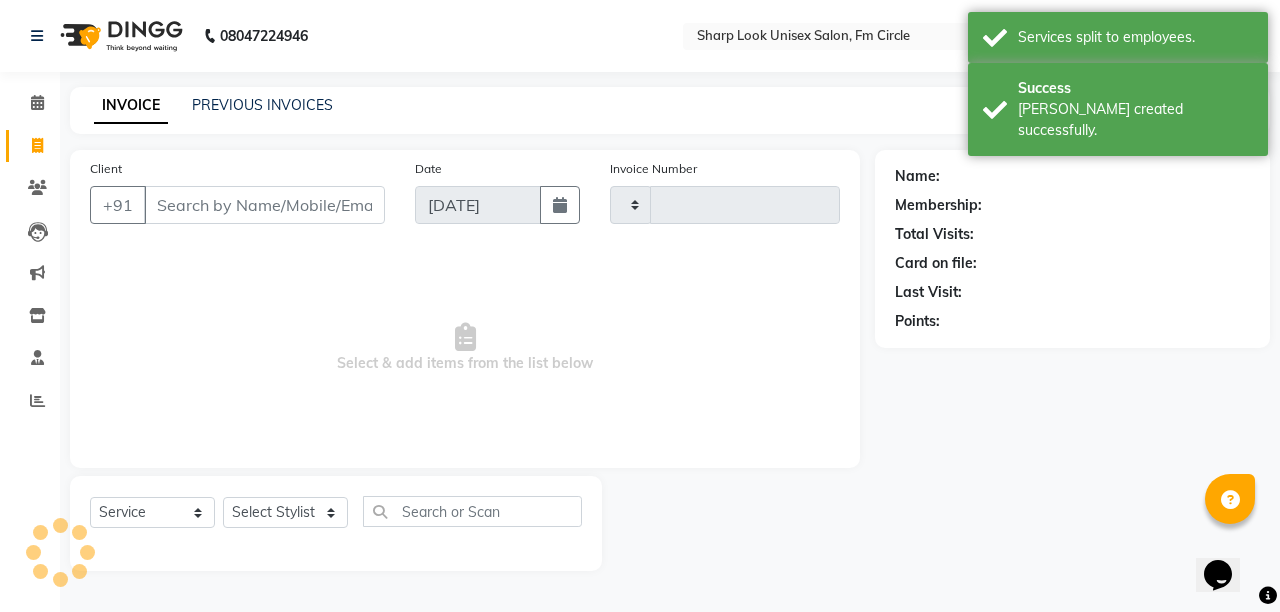 type on "1668" 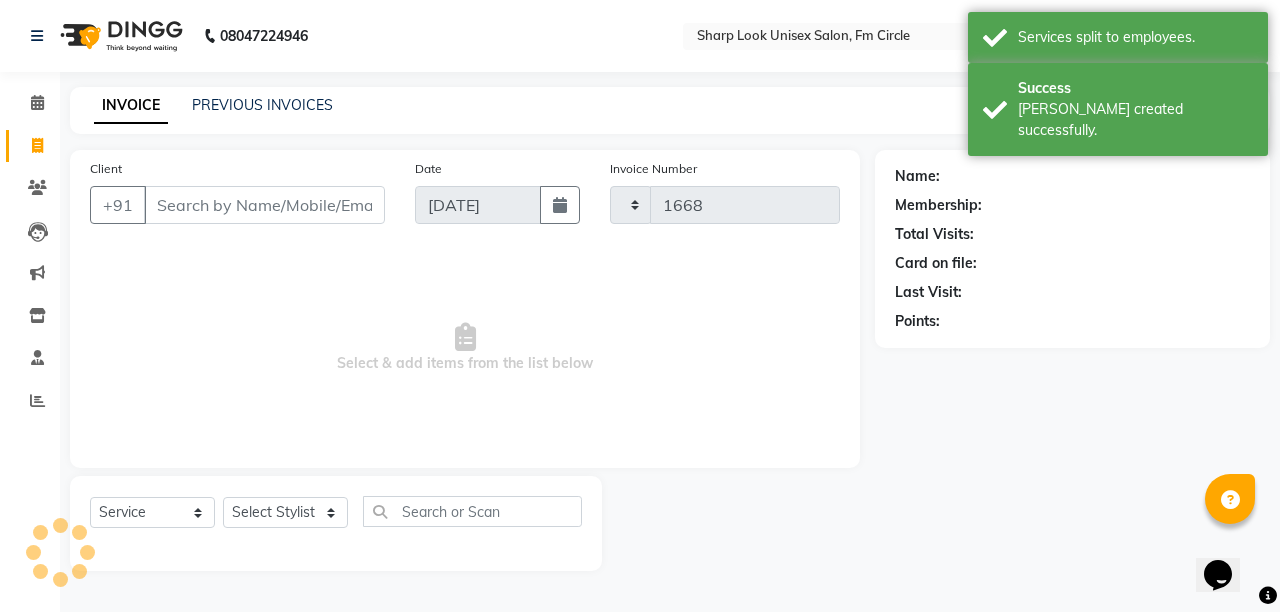 select on "804" 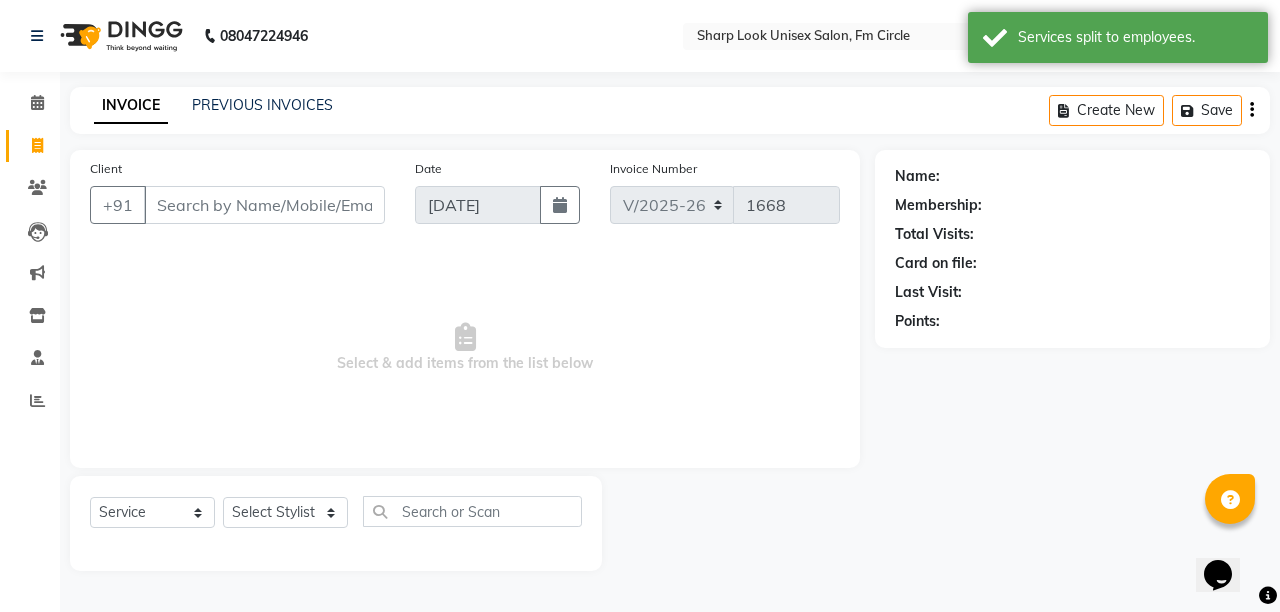 click on "Client" at bounding box center [264, 205] 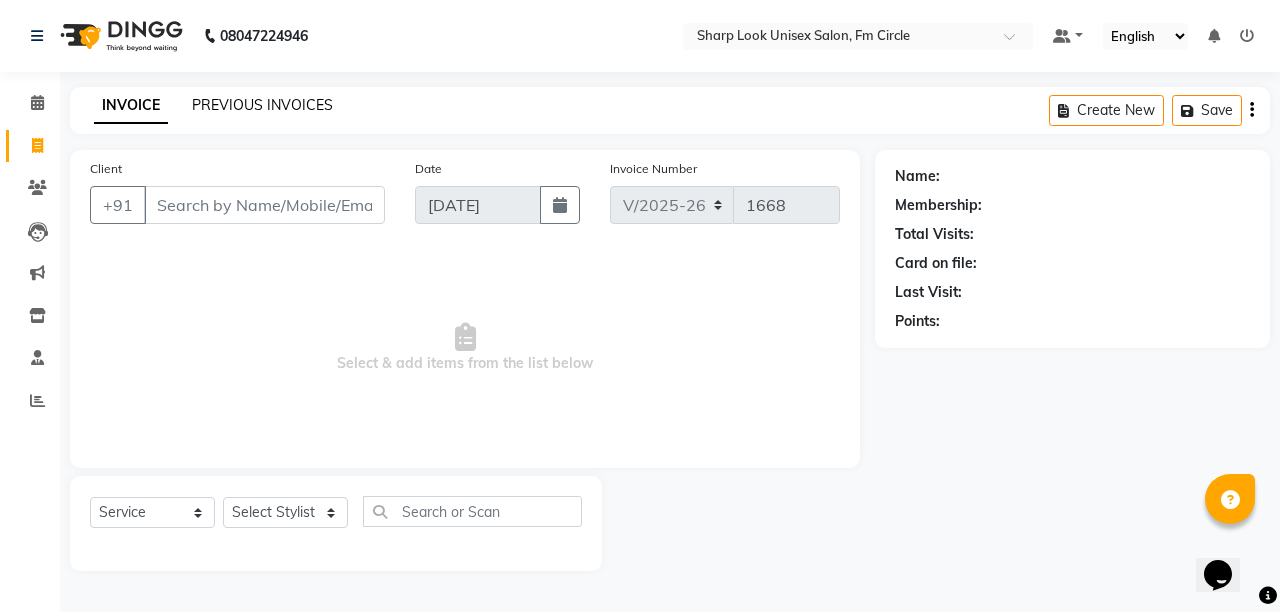 click on "PREVIOUS INVOICES" 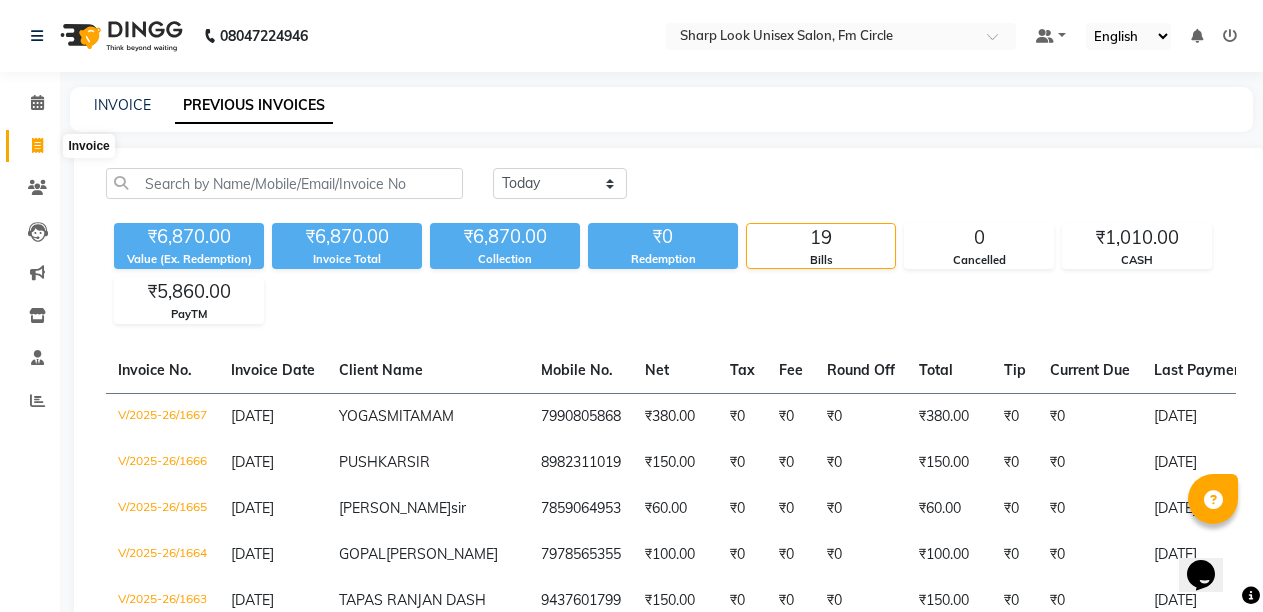 click 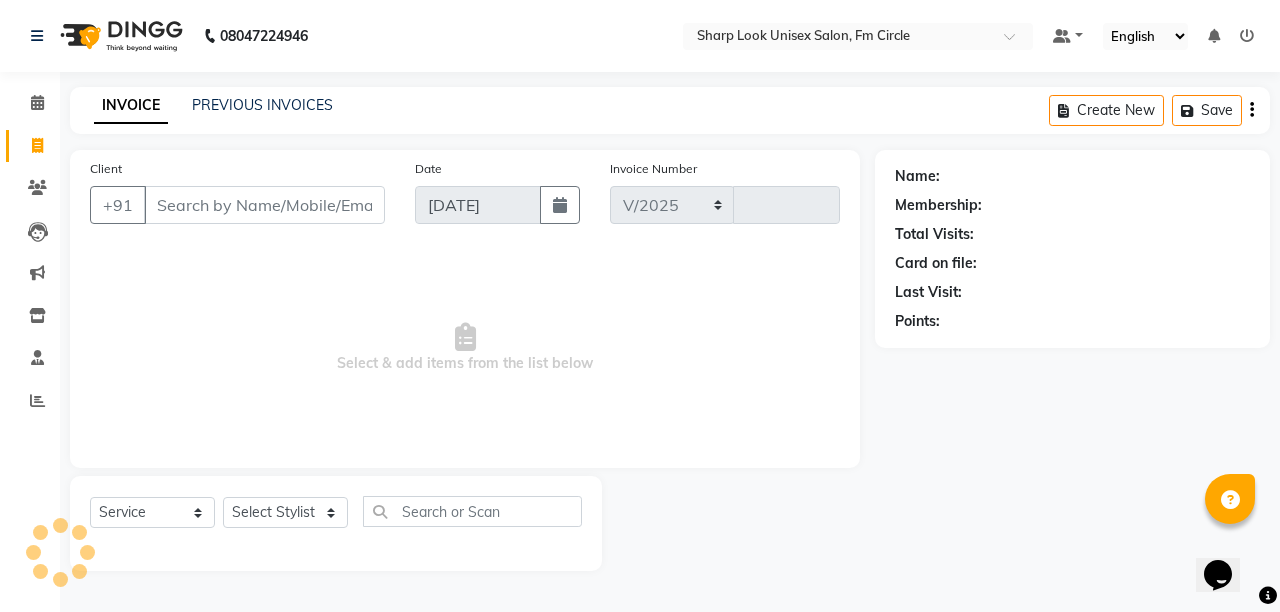 select on "804" 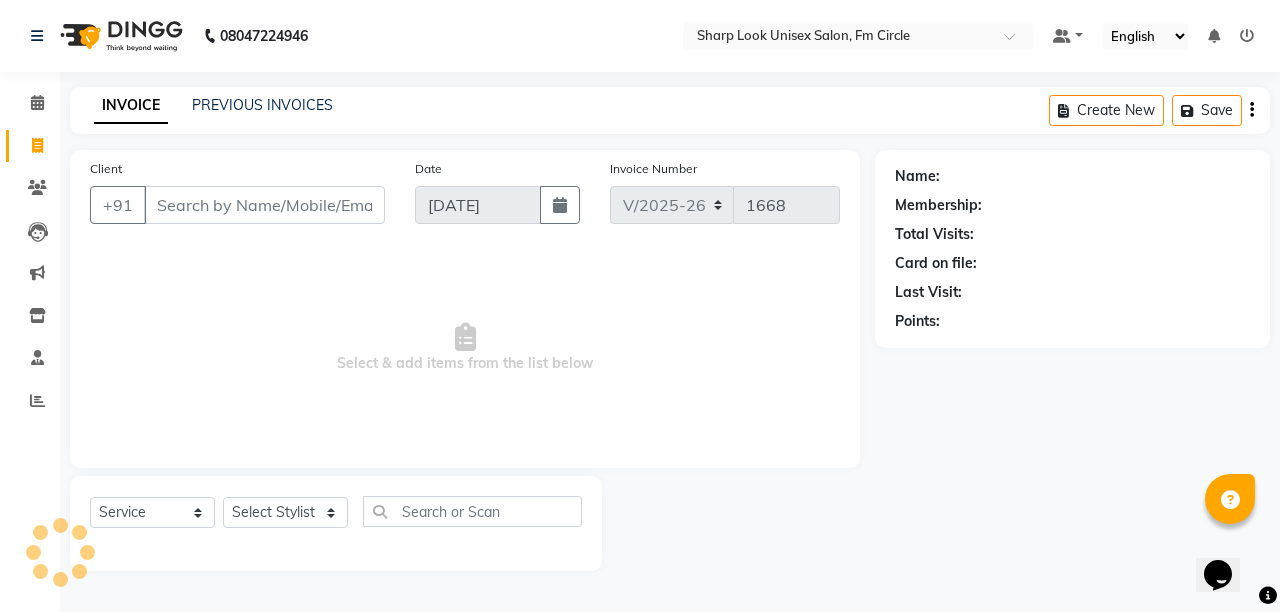 click on "Client" at bounding box center [264, 205] 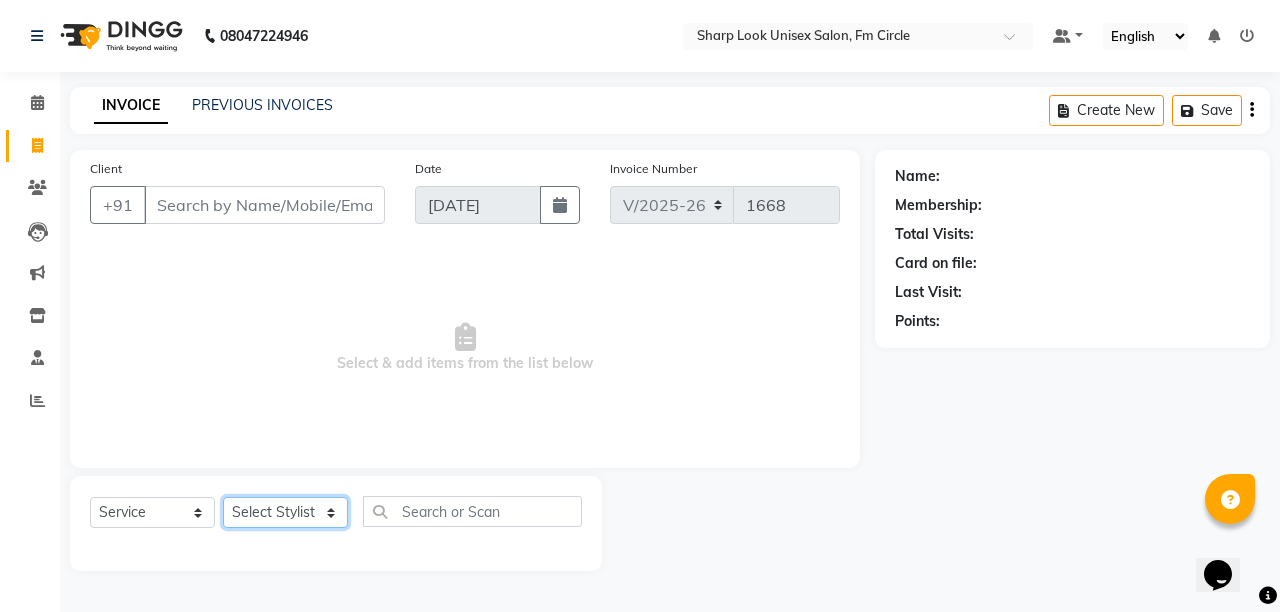 click on "Select Stylist Abhi Admin Babu Budhia Monalisa  Priti Taj" 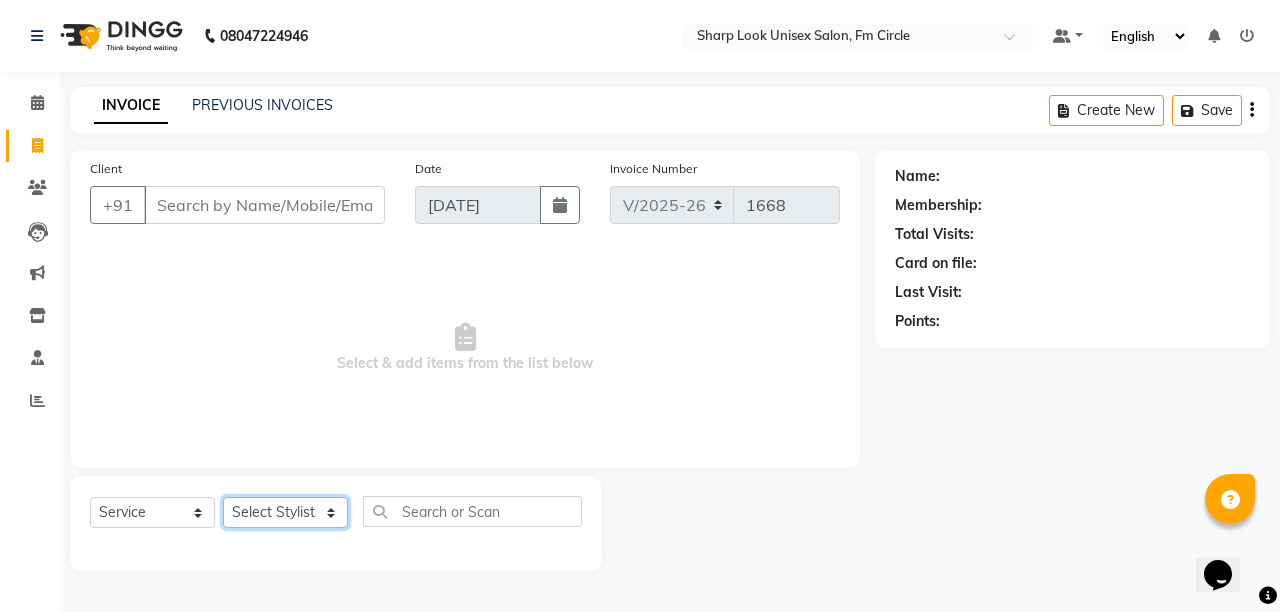 select on "21228" 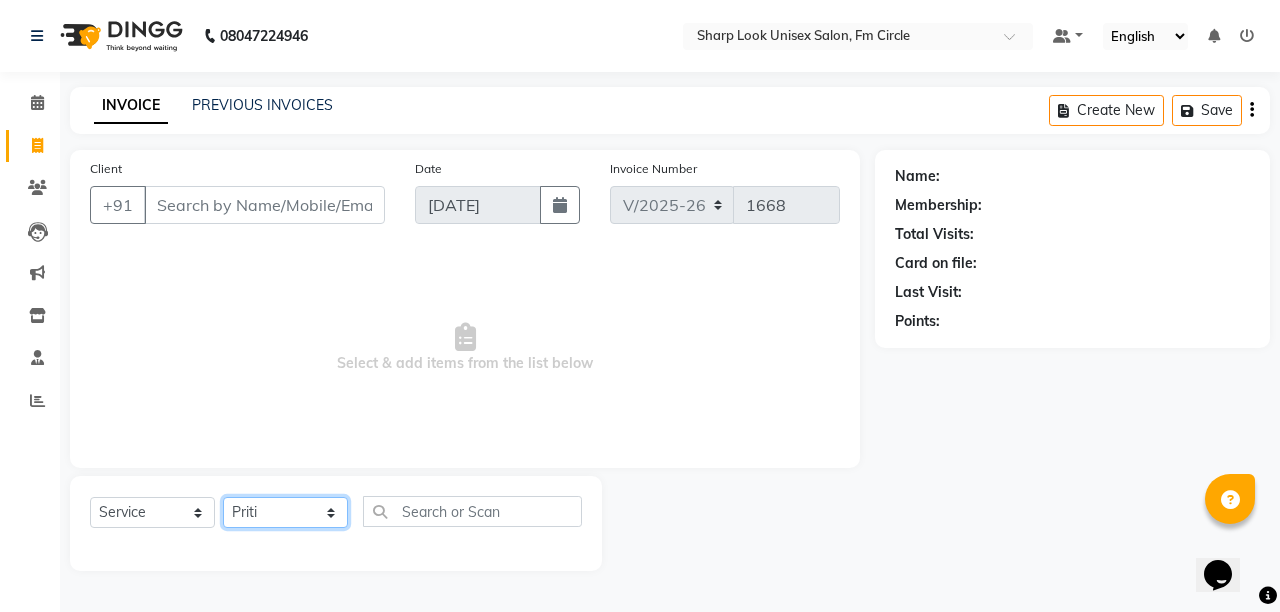 click on "Select Stylist Abhi Admin Babu Budhia Monalisa  Priti Taj" 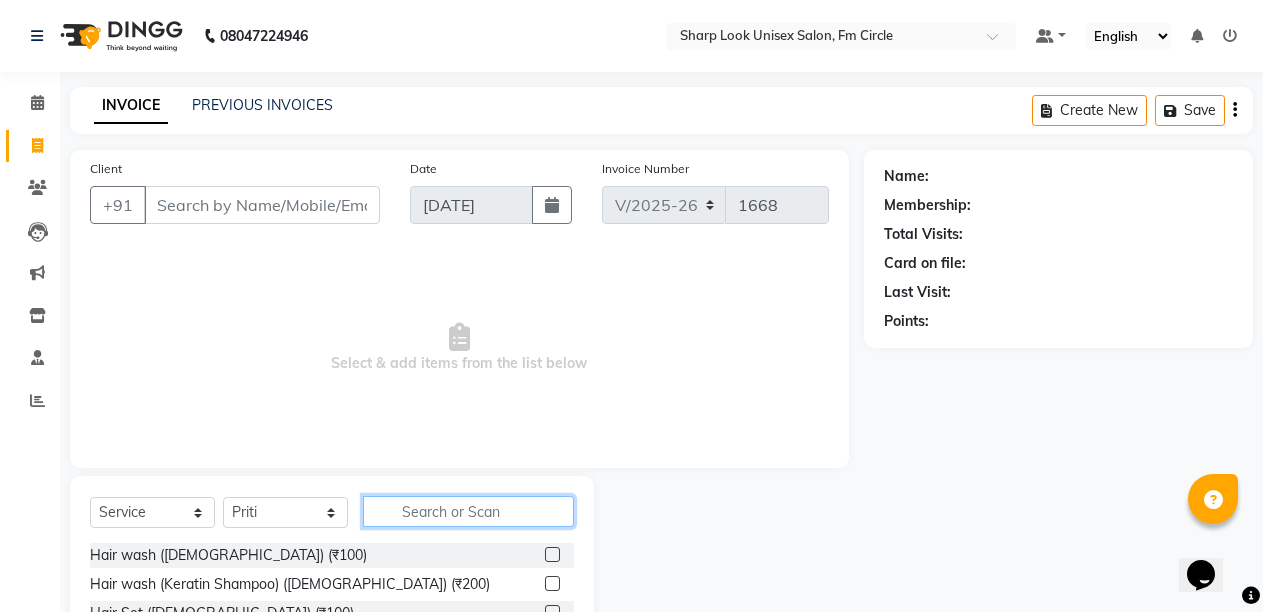 click 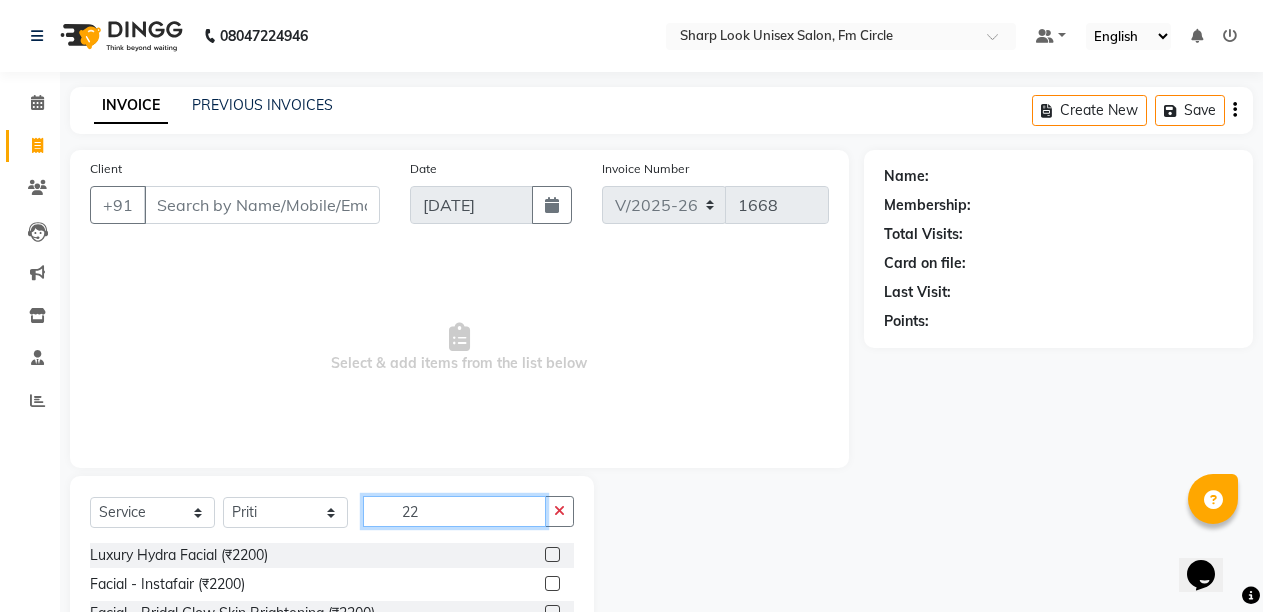 type on "2" 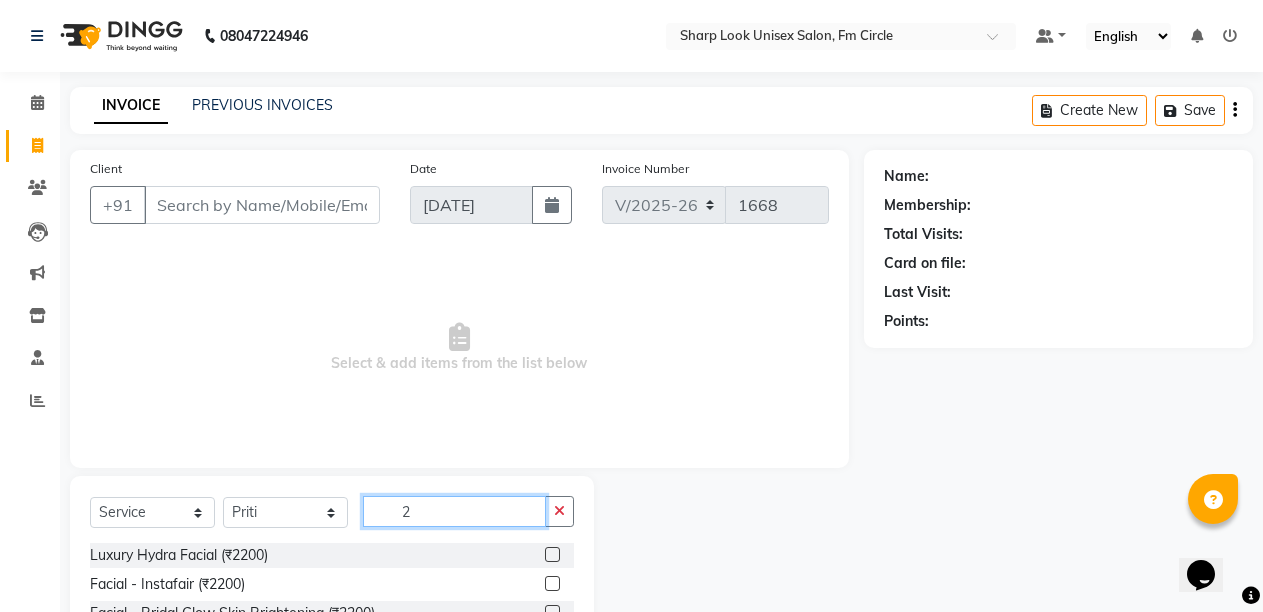 type 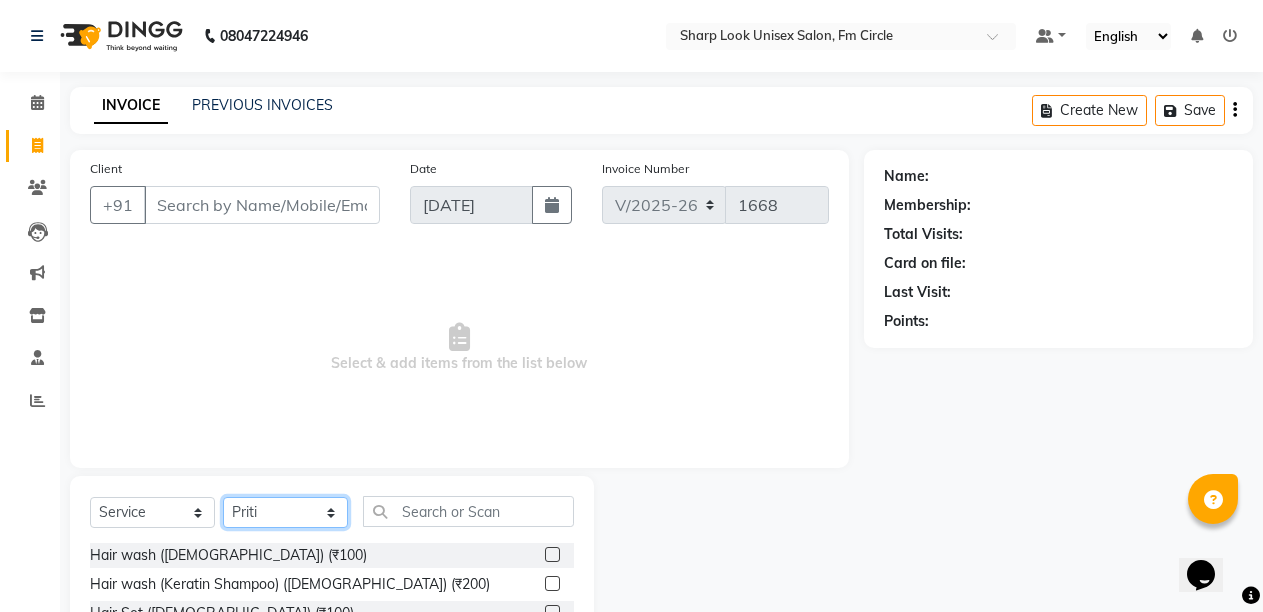 click on "Select Stylist Abhi Admin Babu Budhia Monalisa  Priti Taj" 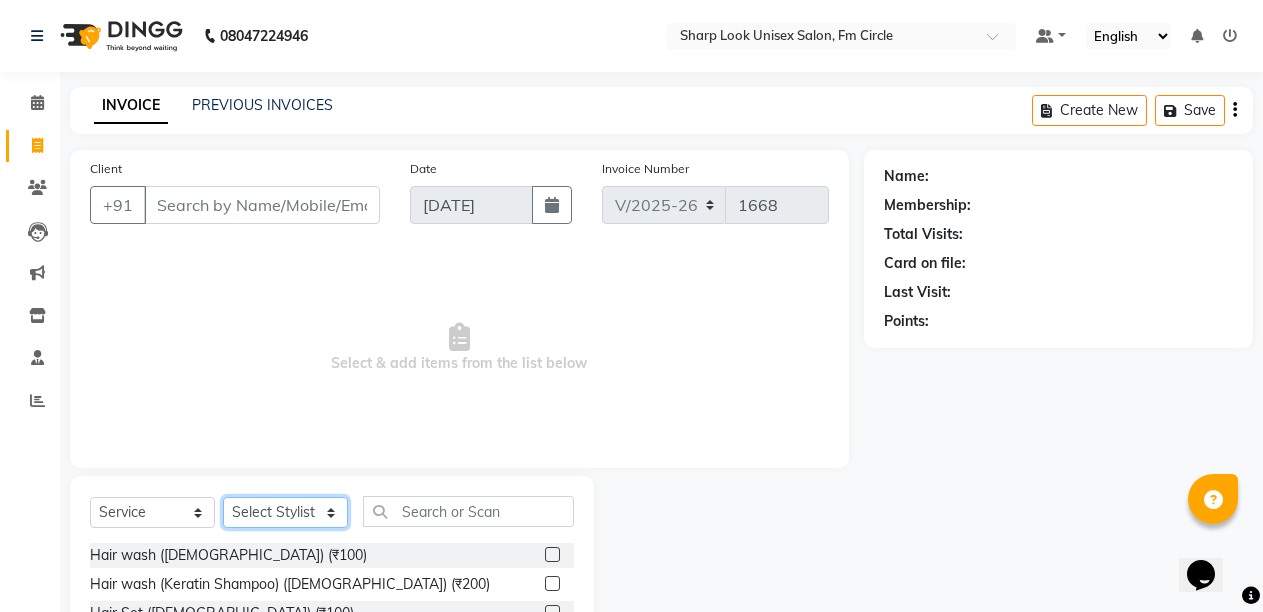 click on "Select Stylist Abhi Admin Babu Budhia Monalisa  Priti Taj" 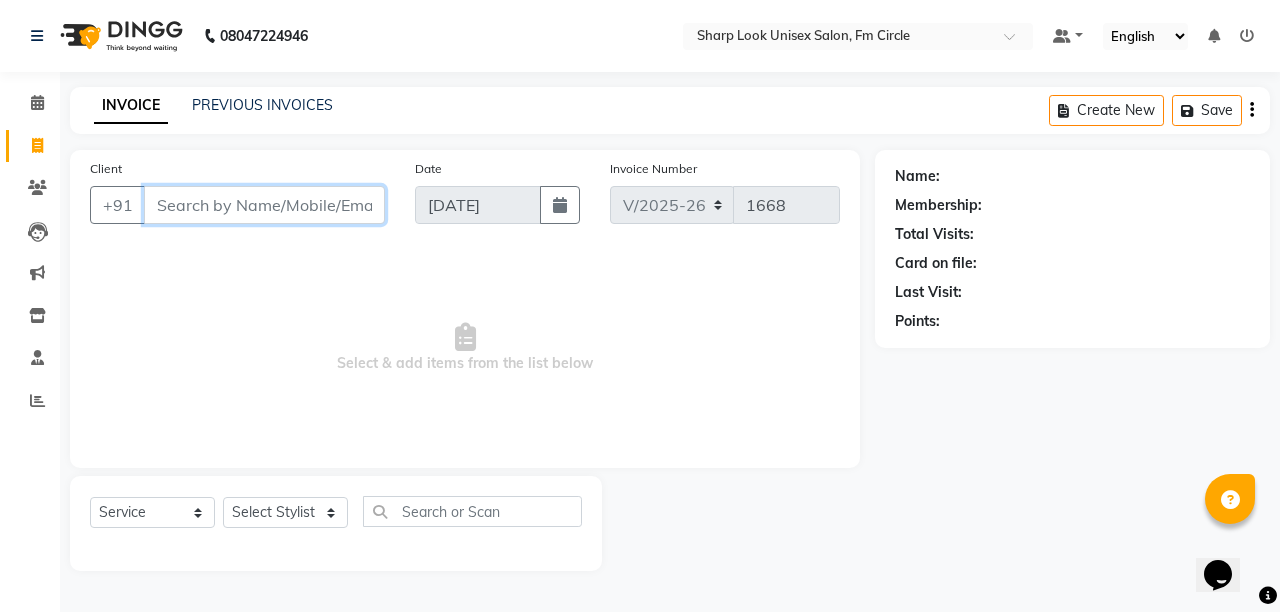 click on "Client" at bounding box center (264, 205) 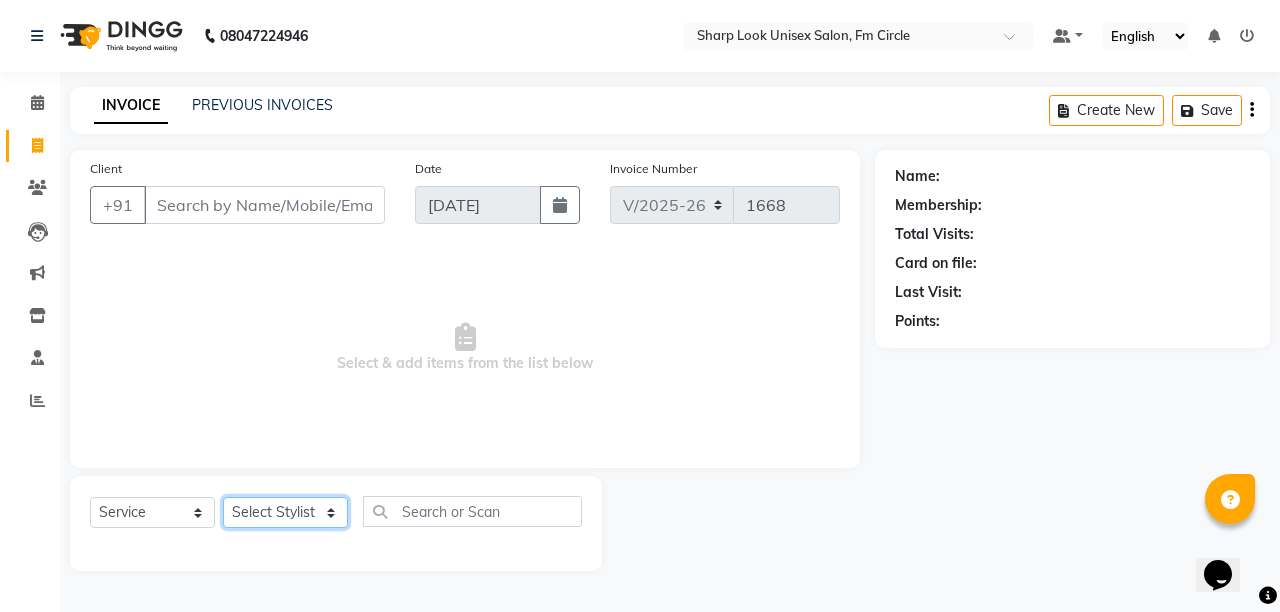 click on "Select Stylist Abhi Admin Babu Budhia Monalisa  Priti Taj" 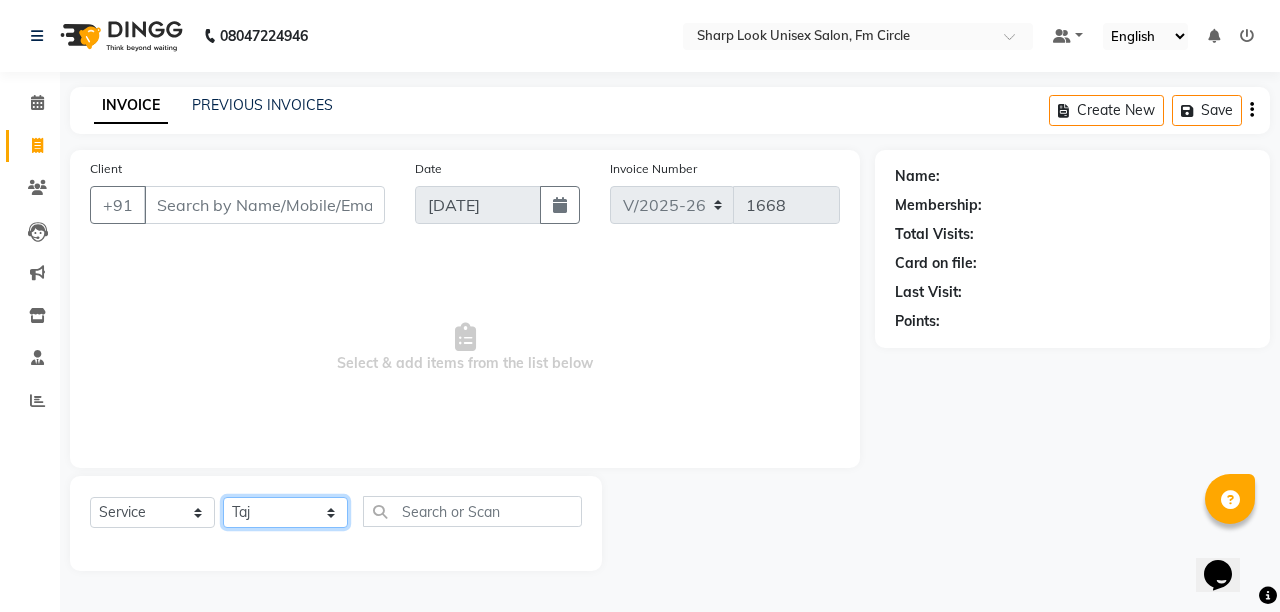 click on "Select Stylist Abhi Admin Babu Budhia Monalisa  Priti Taj" 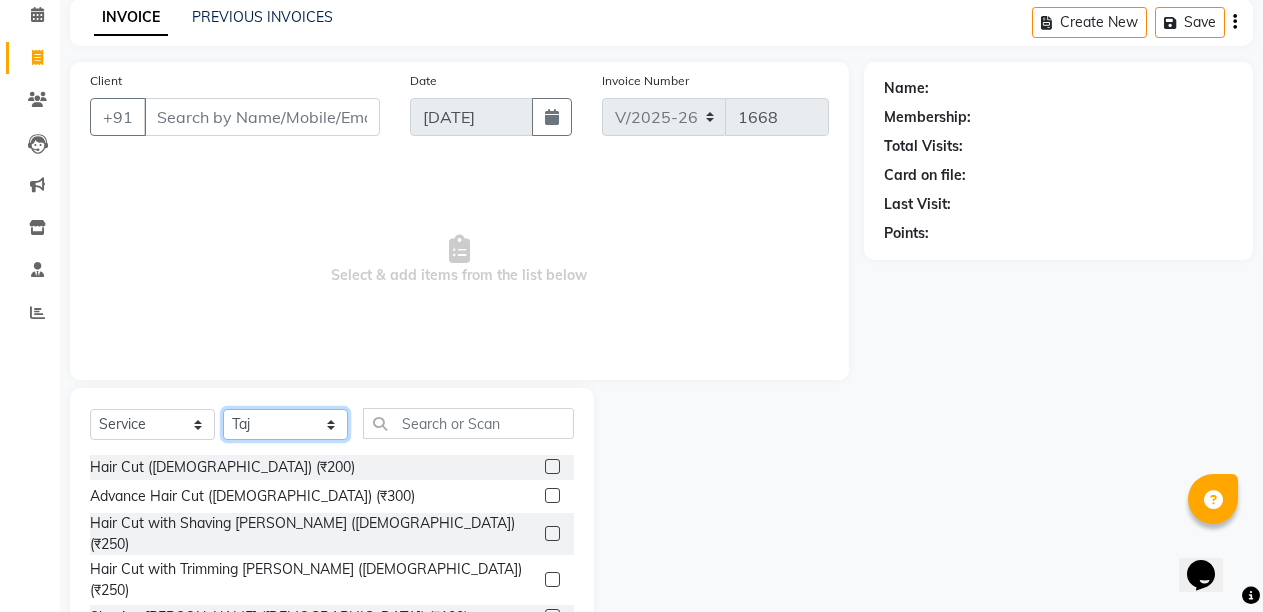 scroll, scrollTop: 189, scrollLeft: 0, axis: vertical 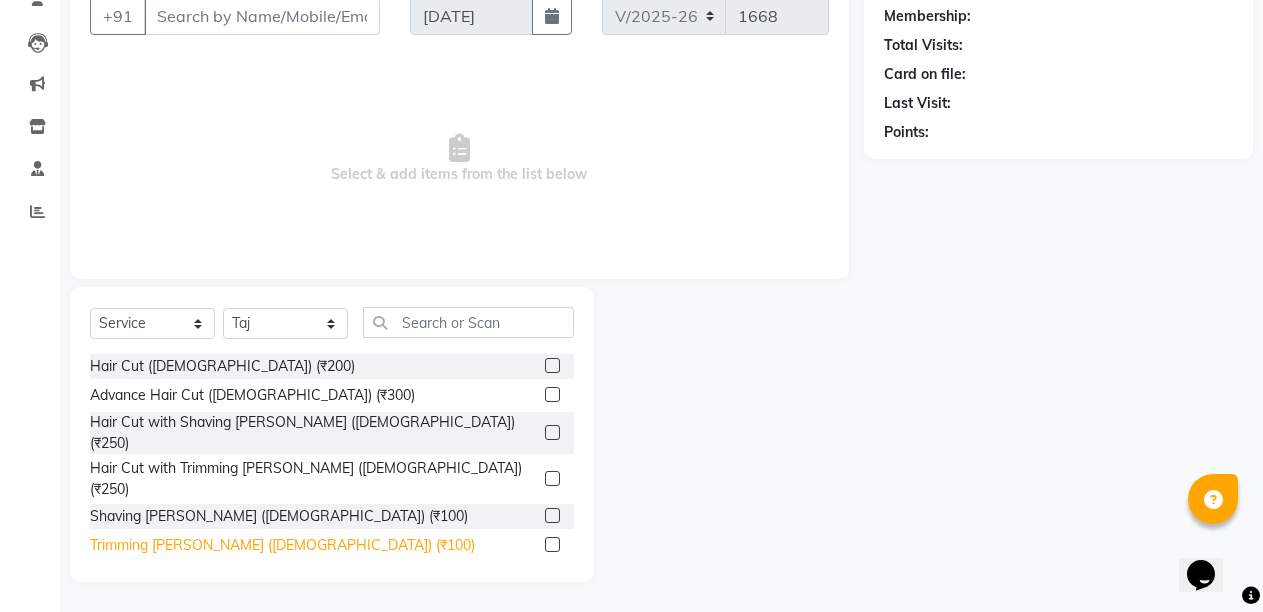 click on "Trimming Beard (Male) (₹100)" 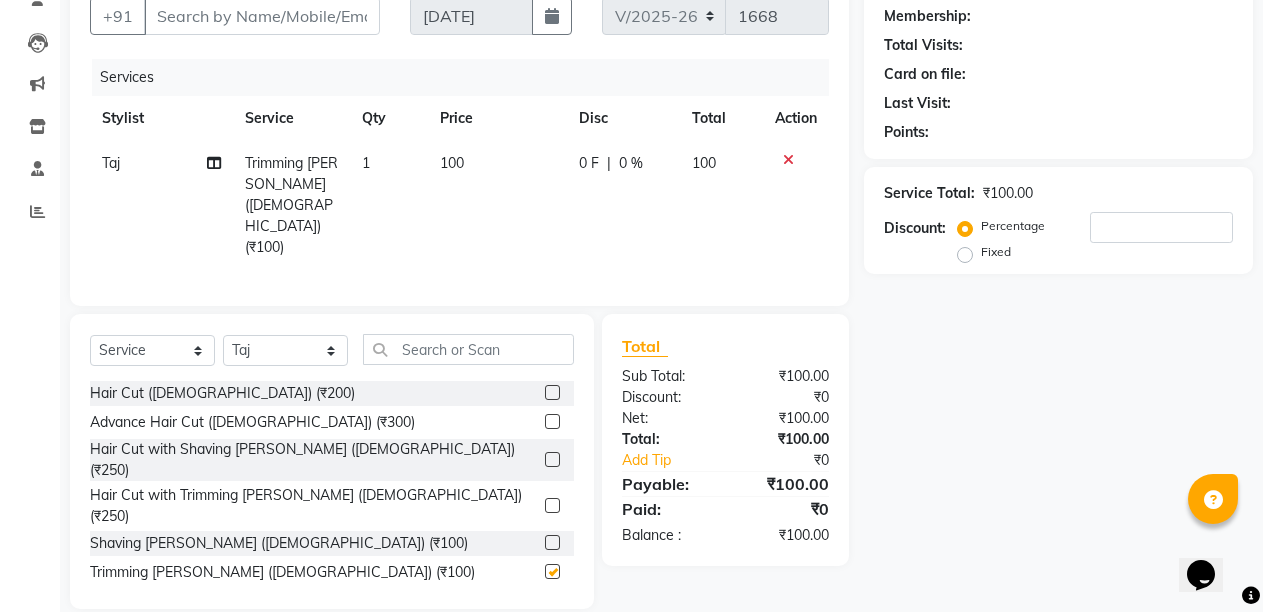checkbox on "false" 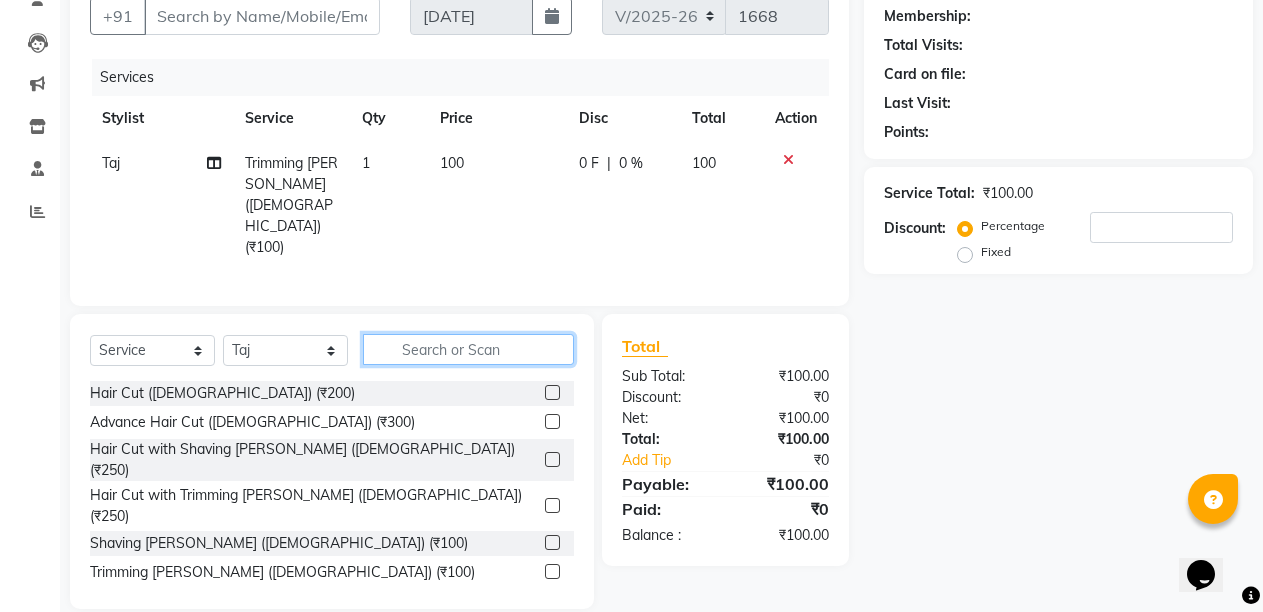 click 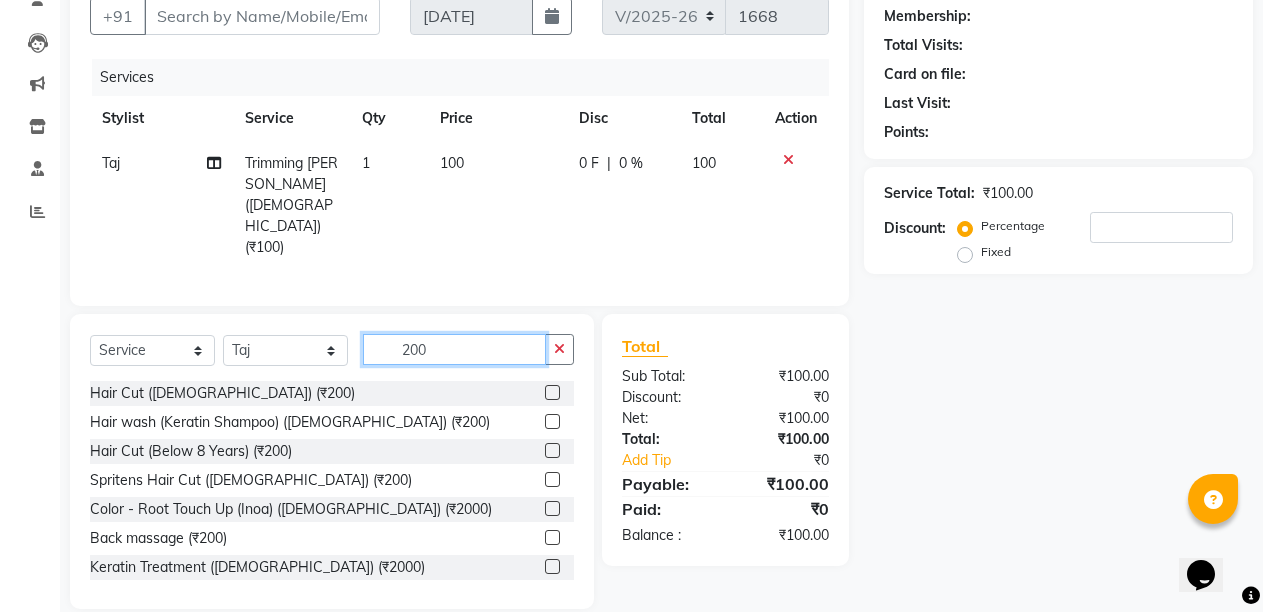 click on "200" 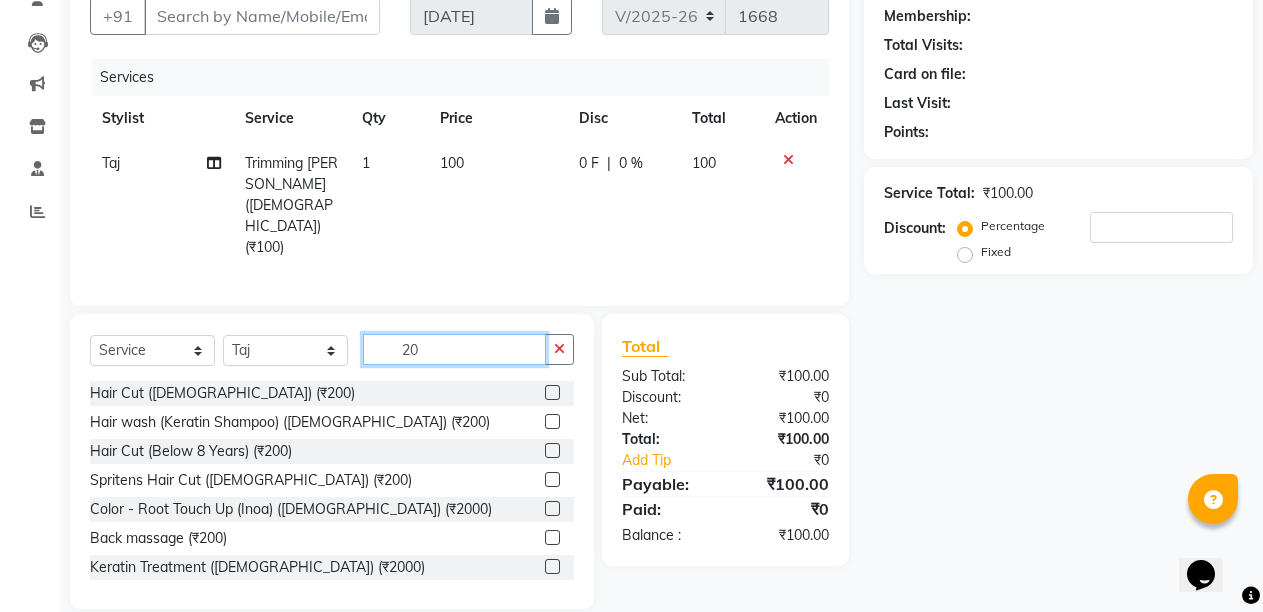 type on "2" 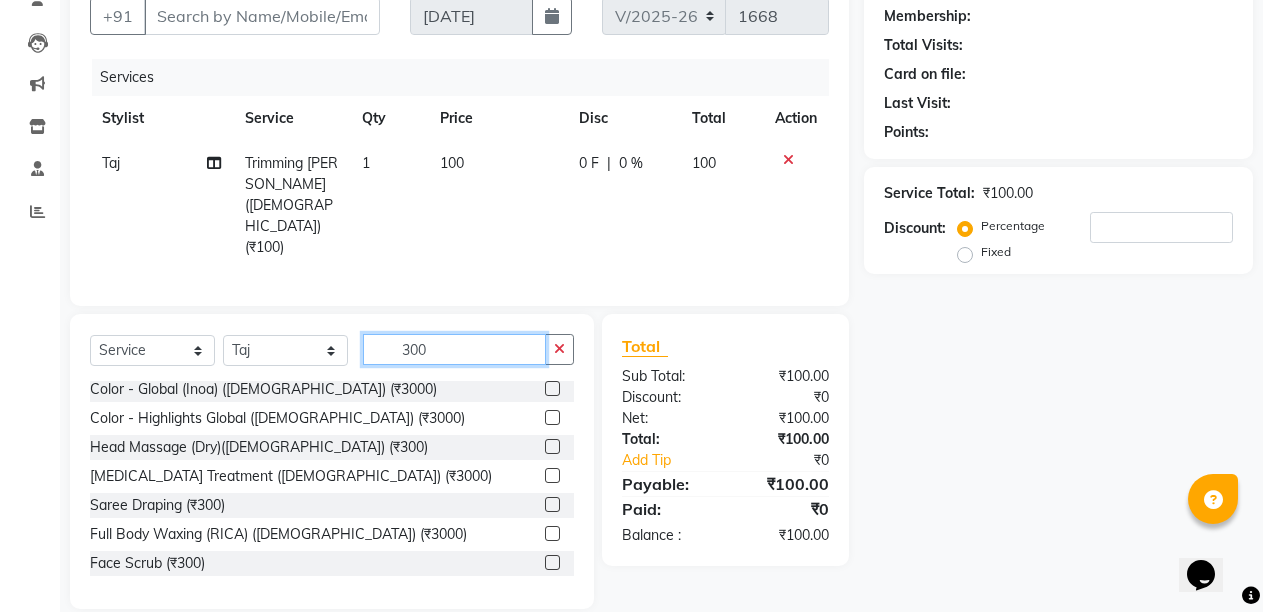 scroll, scrollTop: 160, scrollLeft: 0, axis: vertical 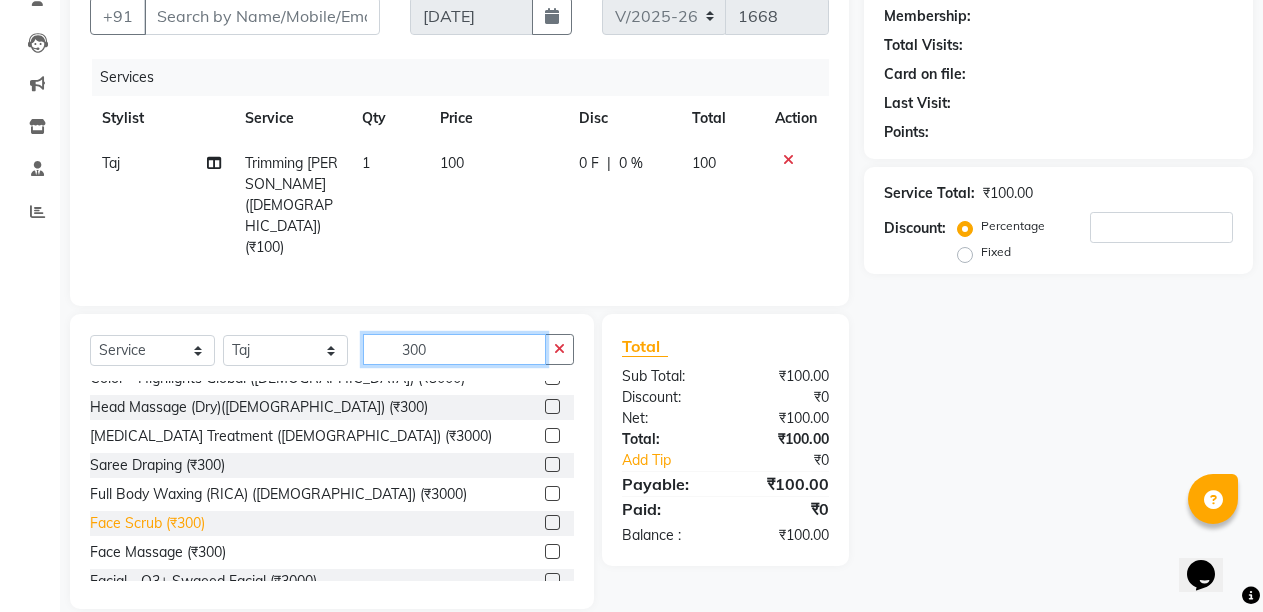 type on "300" 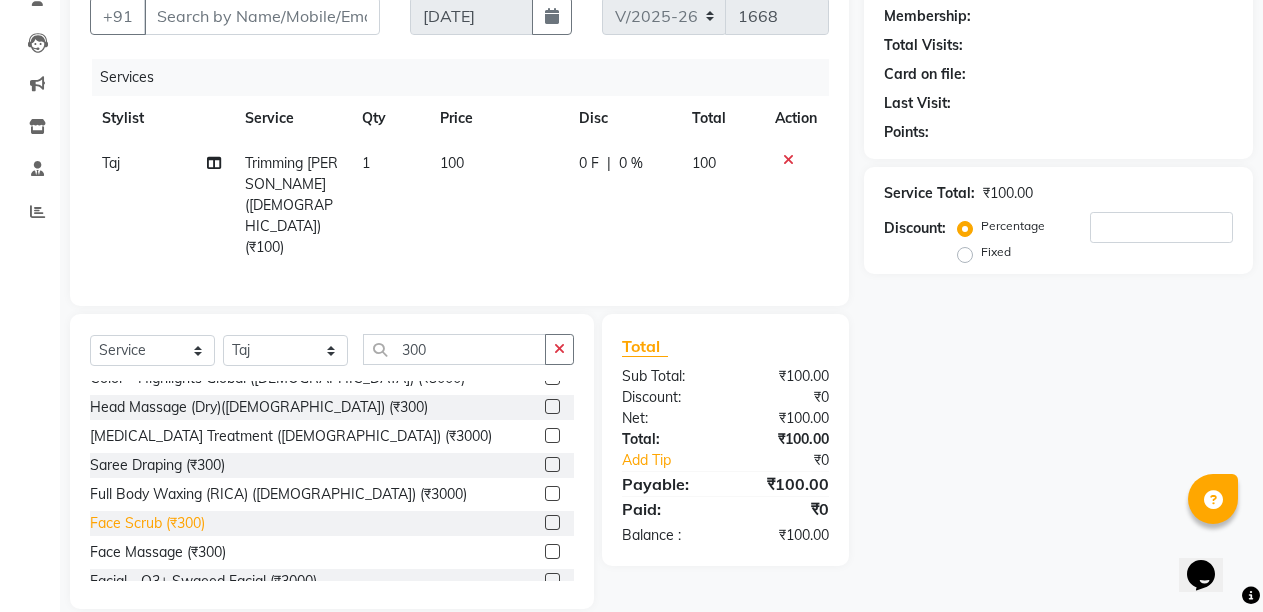 click on "Face Scrub (₹300)" 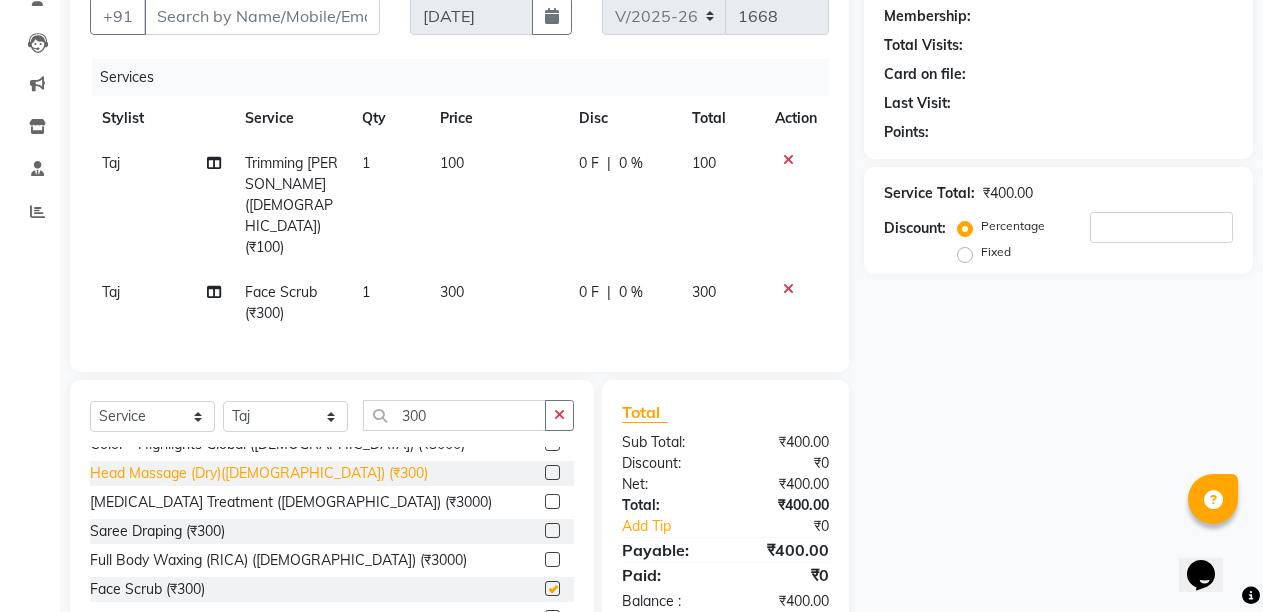 checkbox on "false" 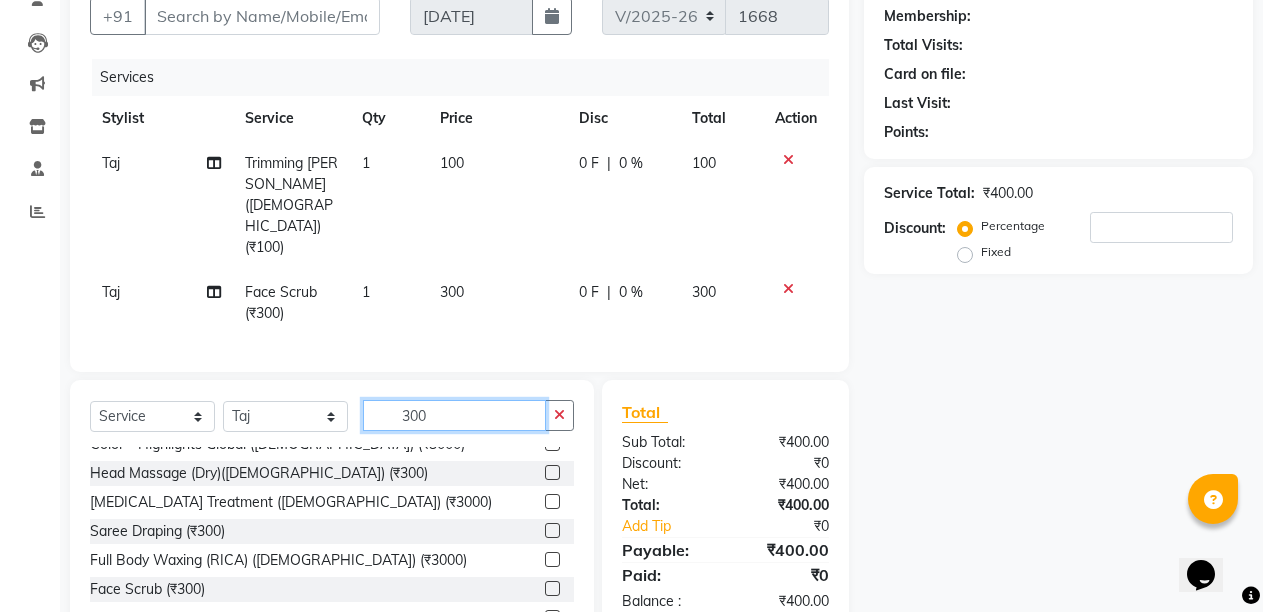click on "300" 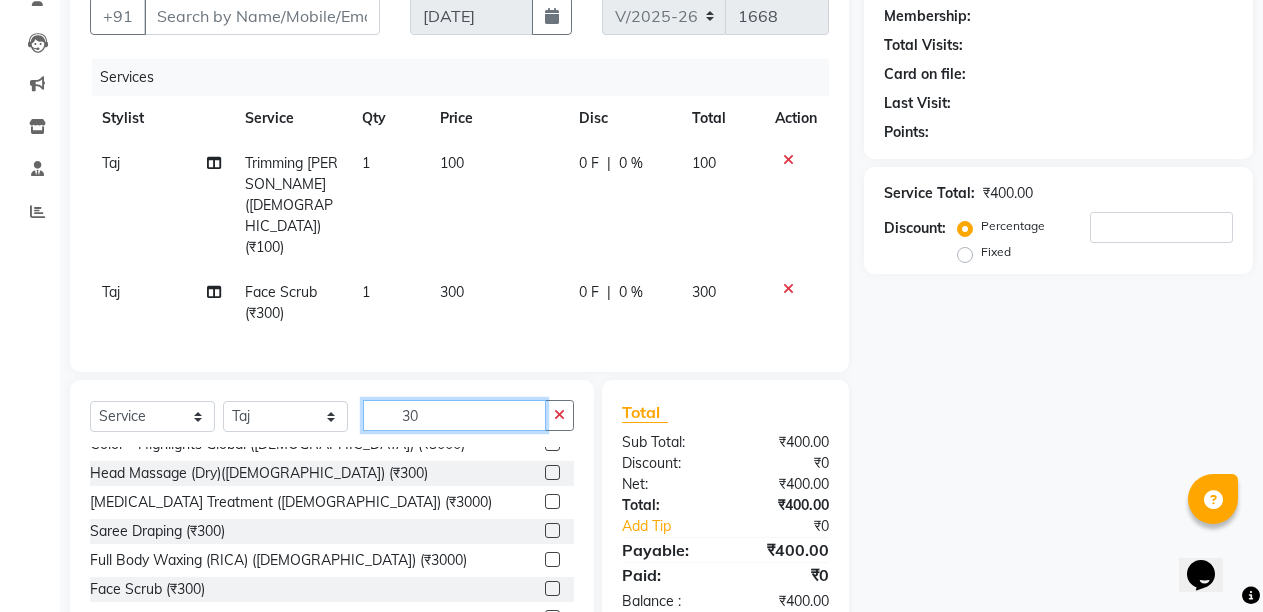 type on "3" 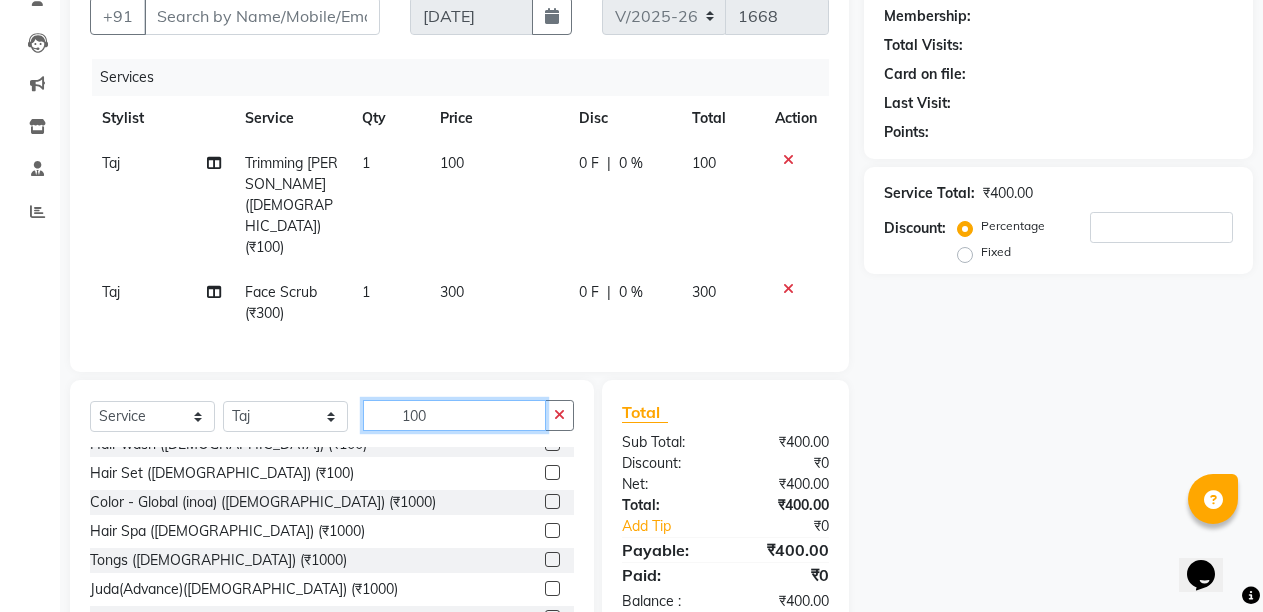 scroll, scrollTop: 0, scrollLeft: 0, axis: both 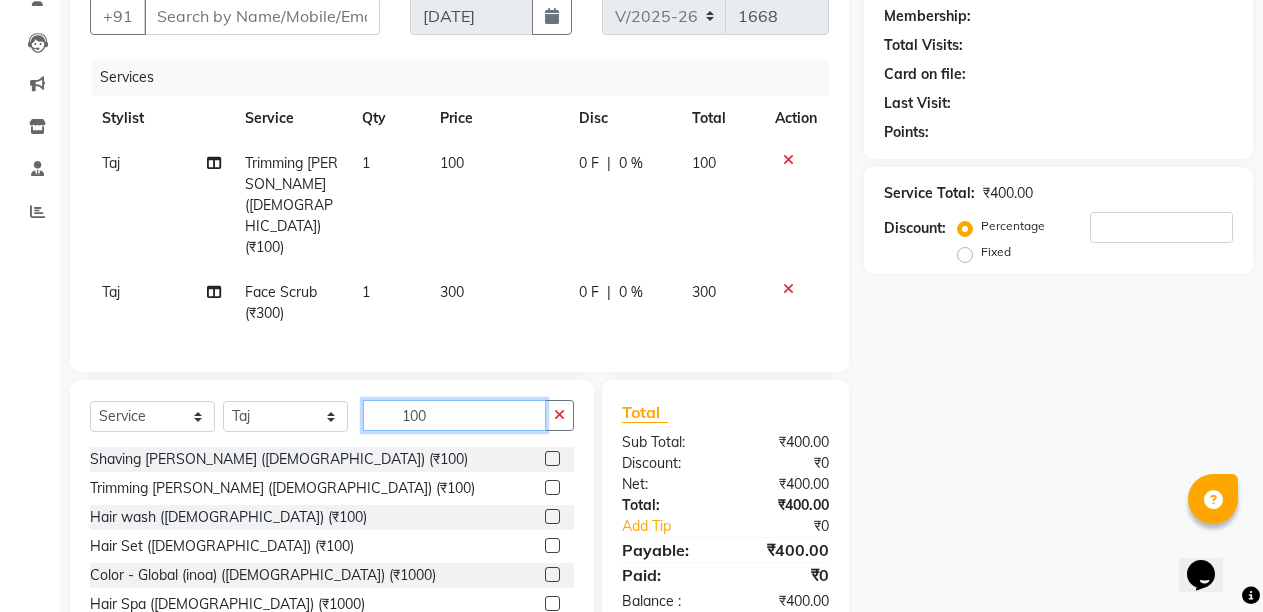 type on "100" 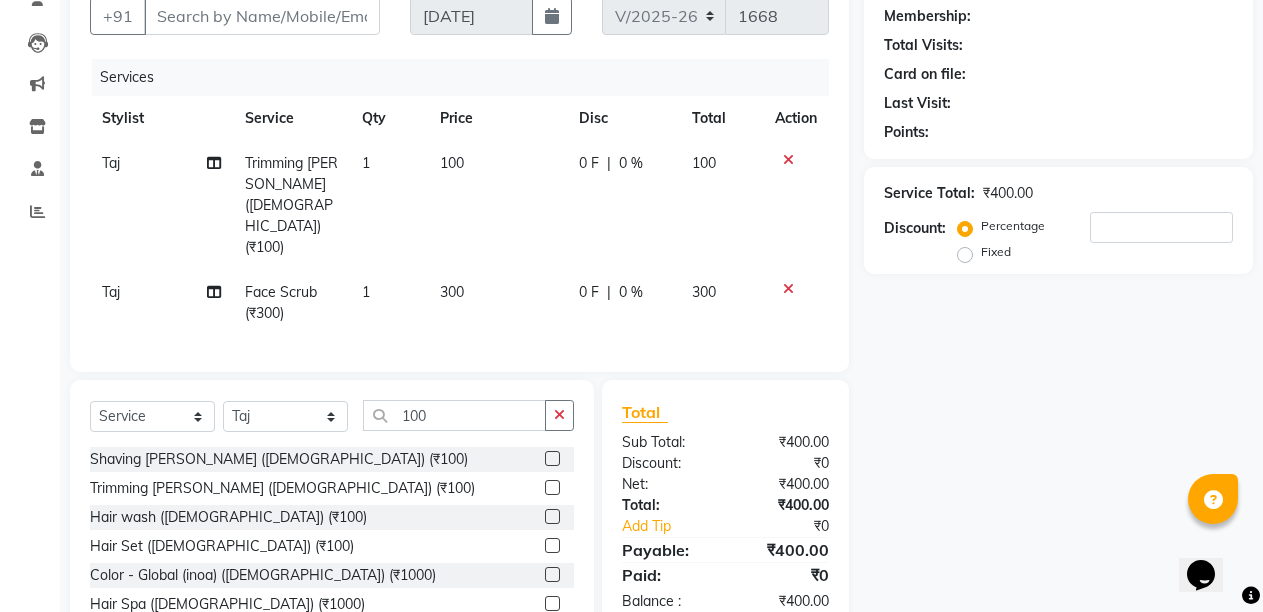 click on "Hair wash (Male) (₹100)" 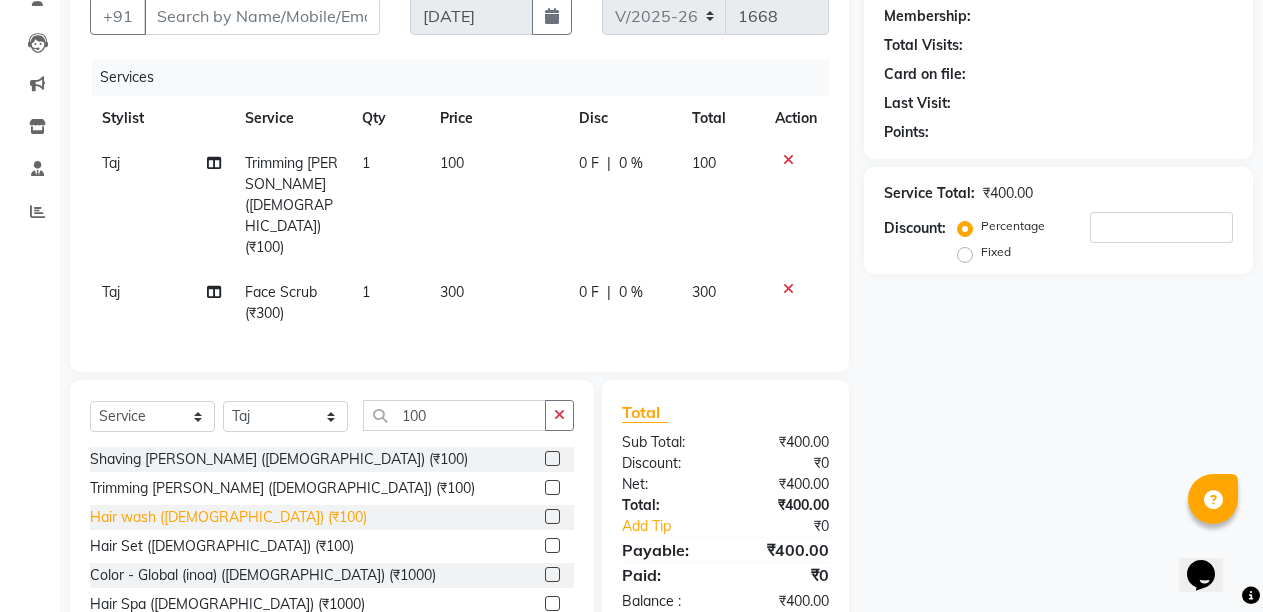click on "Hair wash (Male) (₹100)" 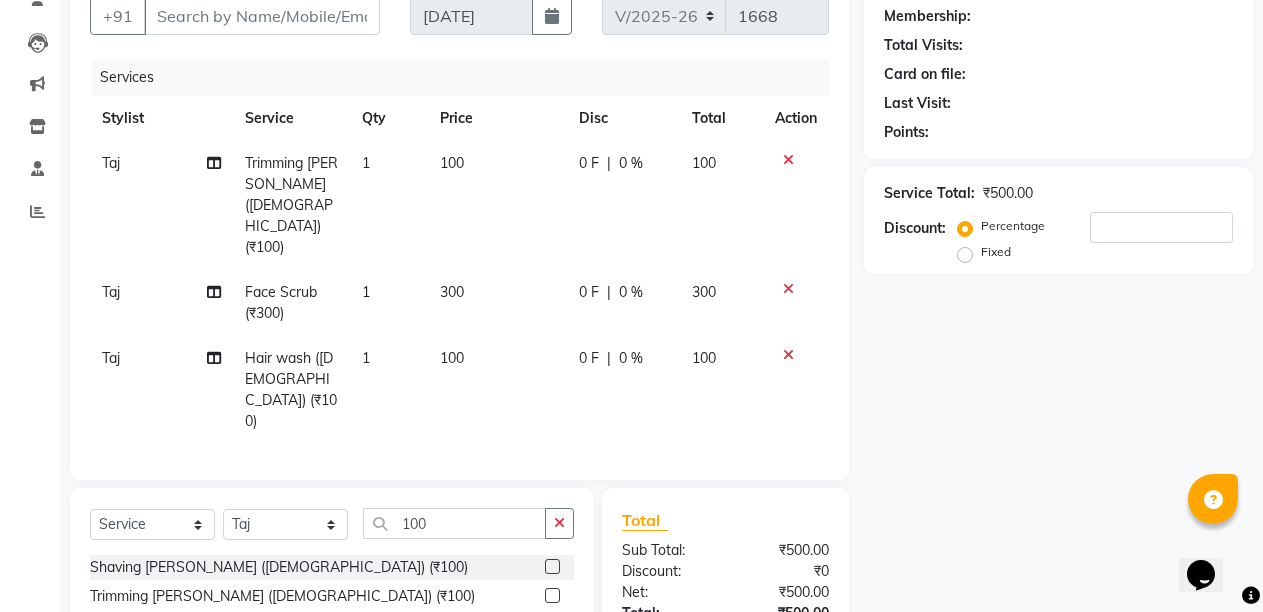 checkbox on "false" 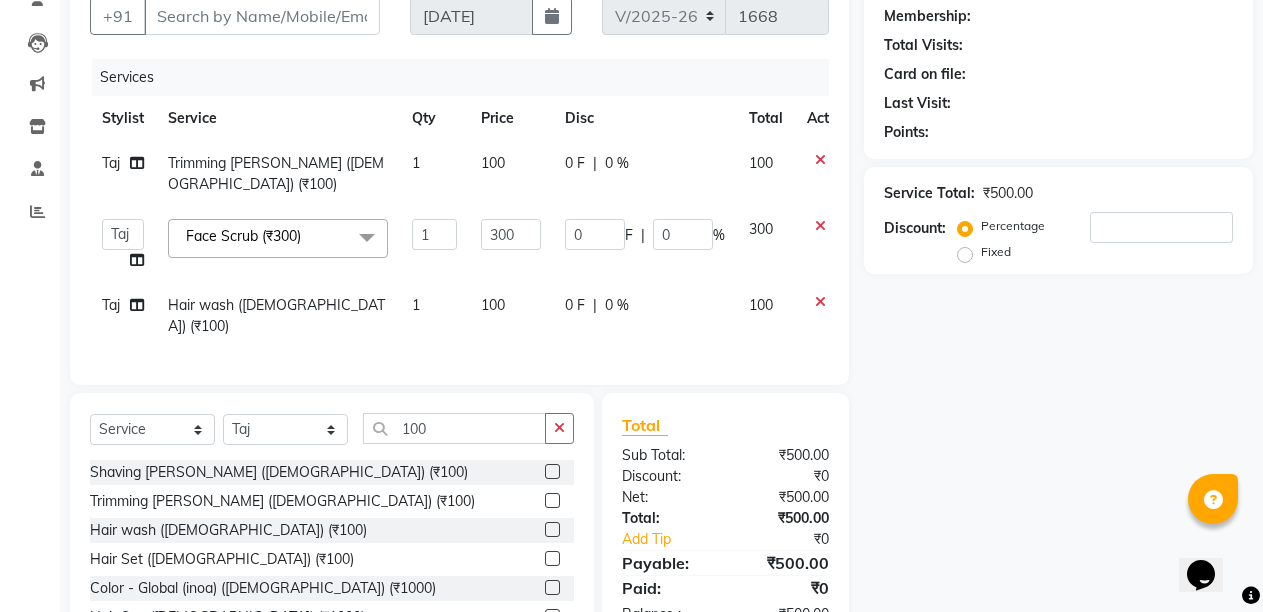 click on "1" 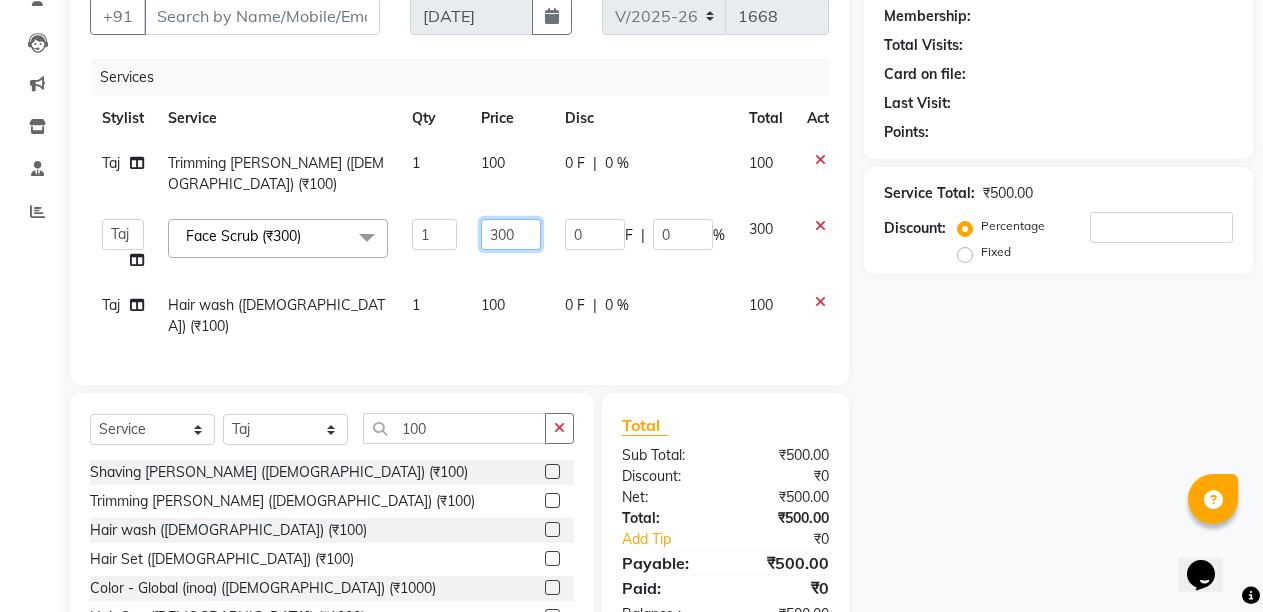 click on "300" 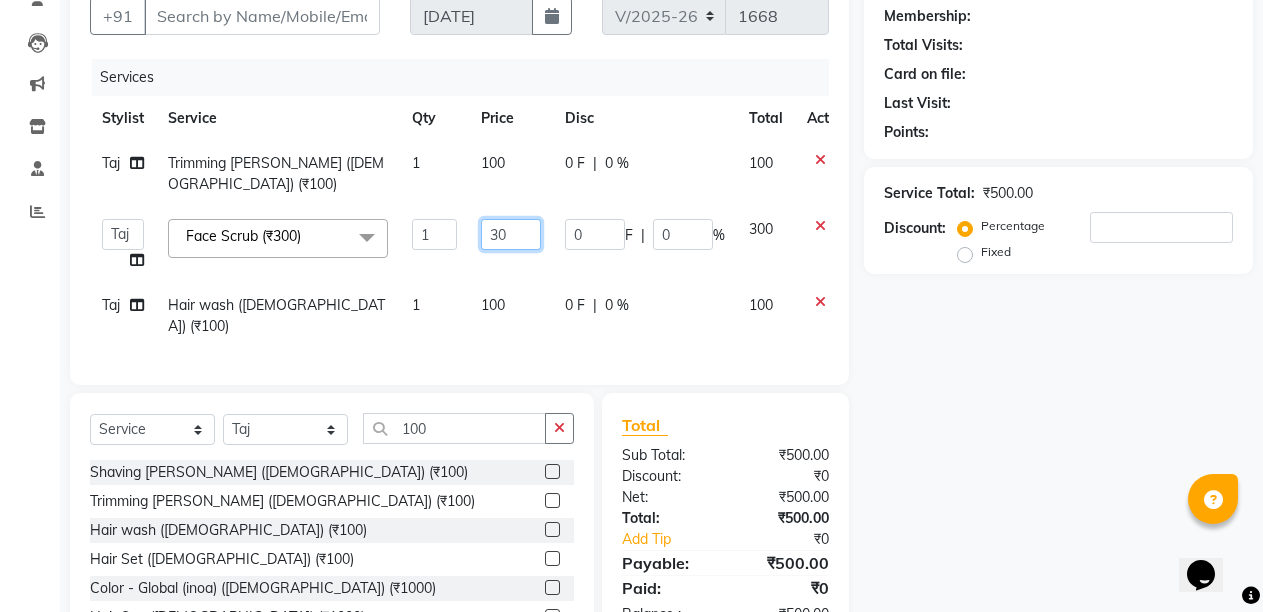 type on "3" 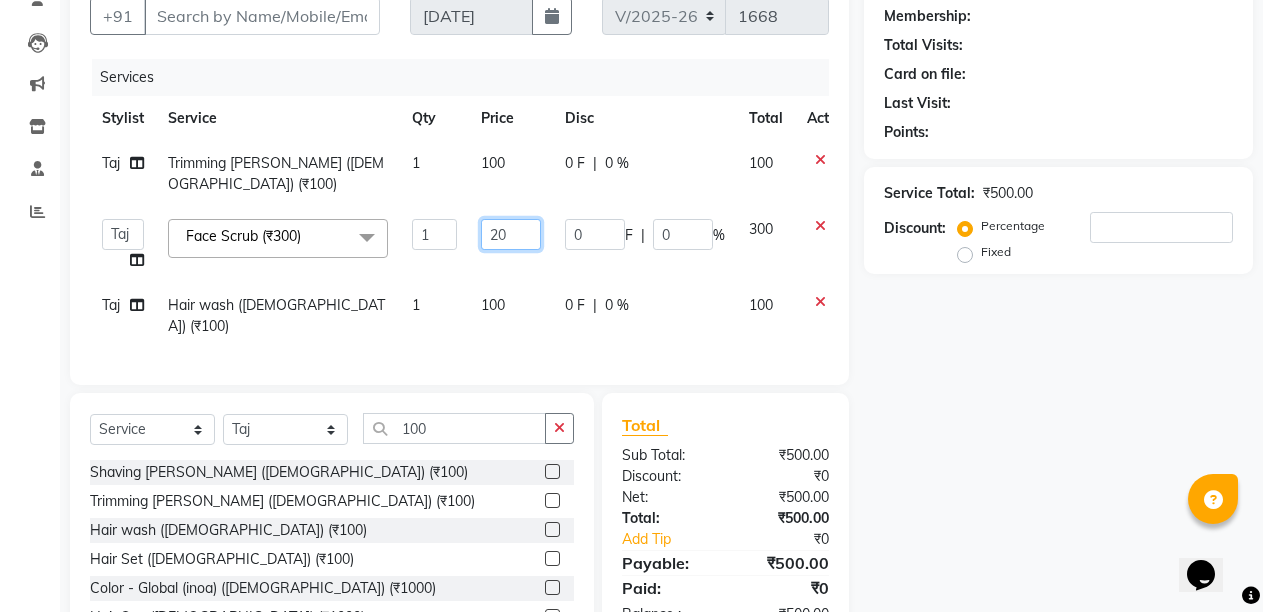 type on "200" 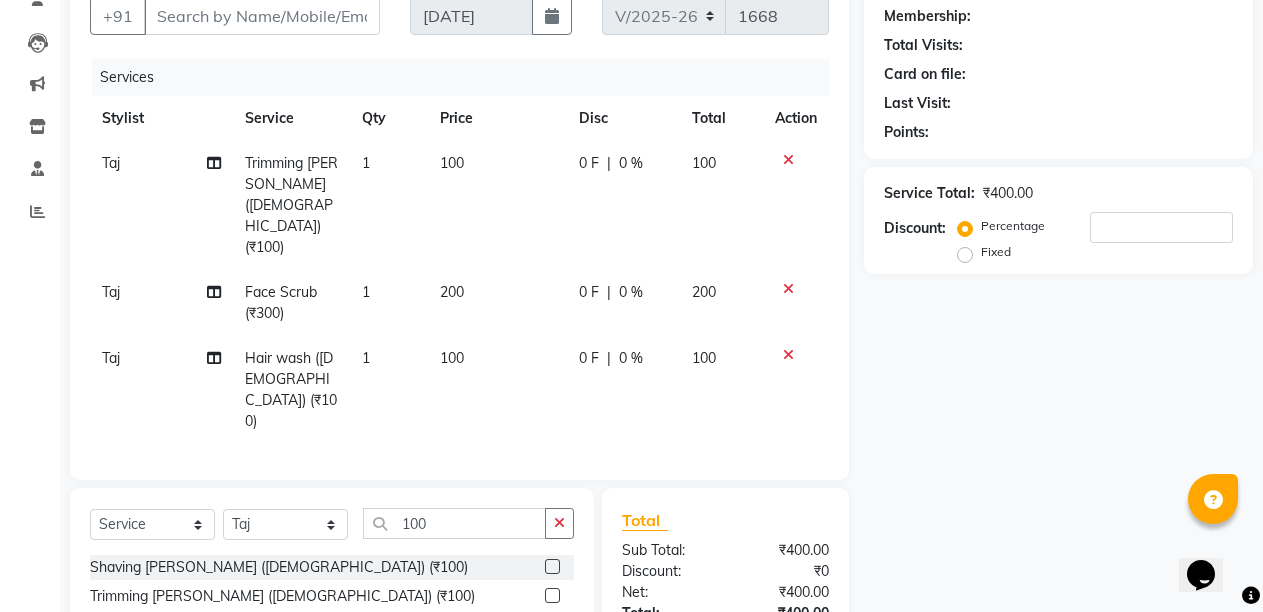 scroll, scrollTop: 0, scrollLeft: 0, axis: both 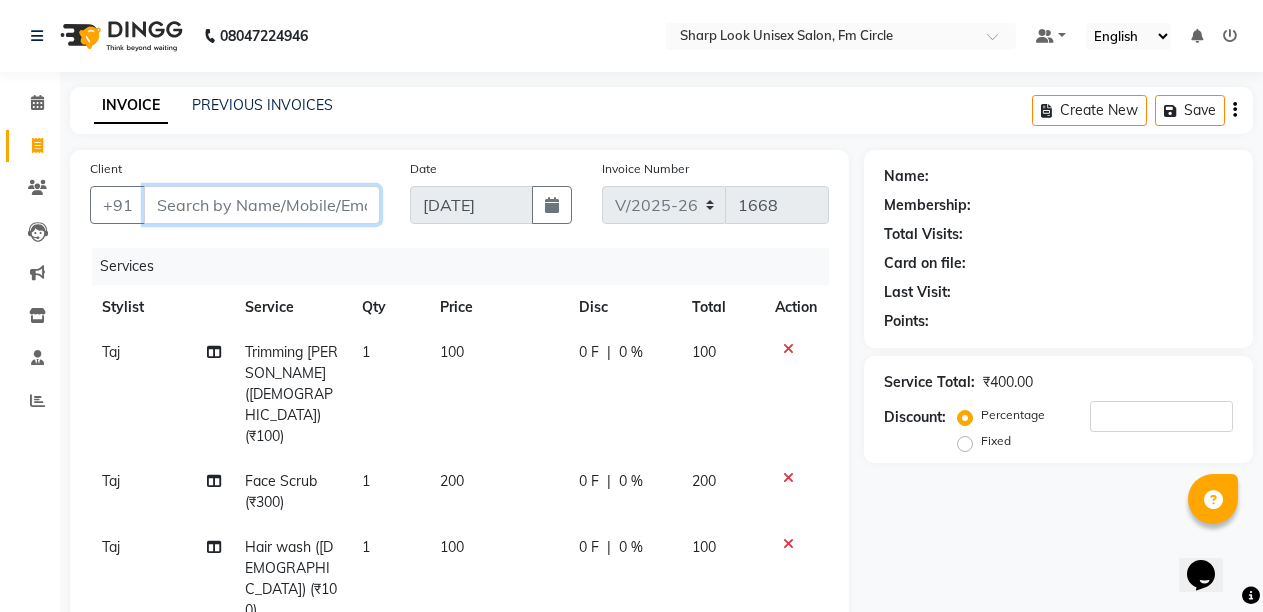 click on "Client" at bounding box center [262, 205] 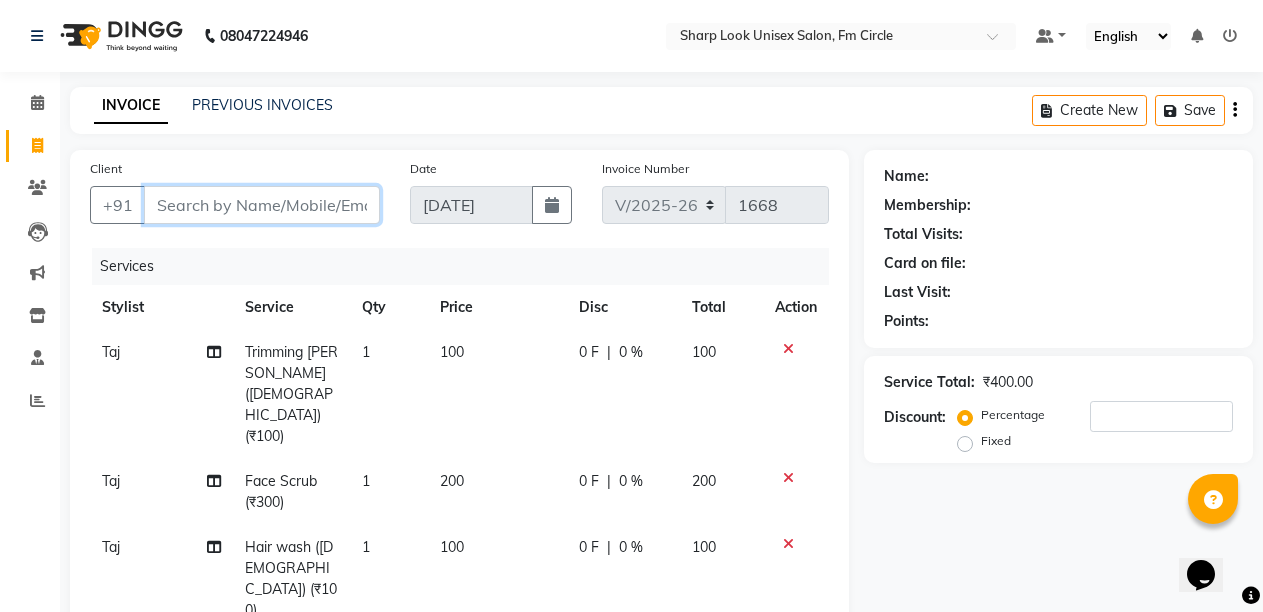 type on "7" 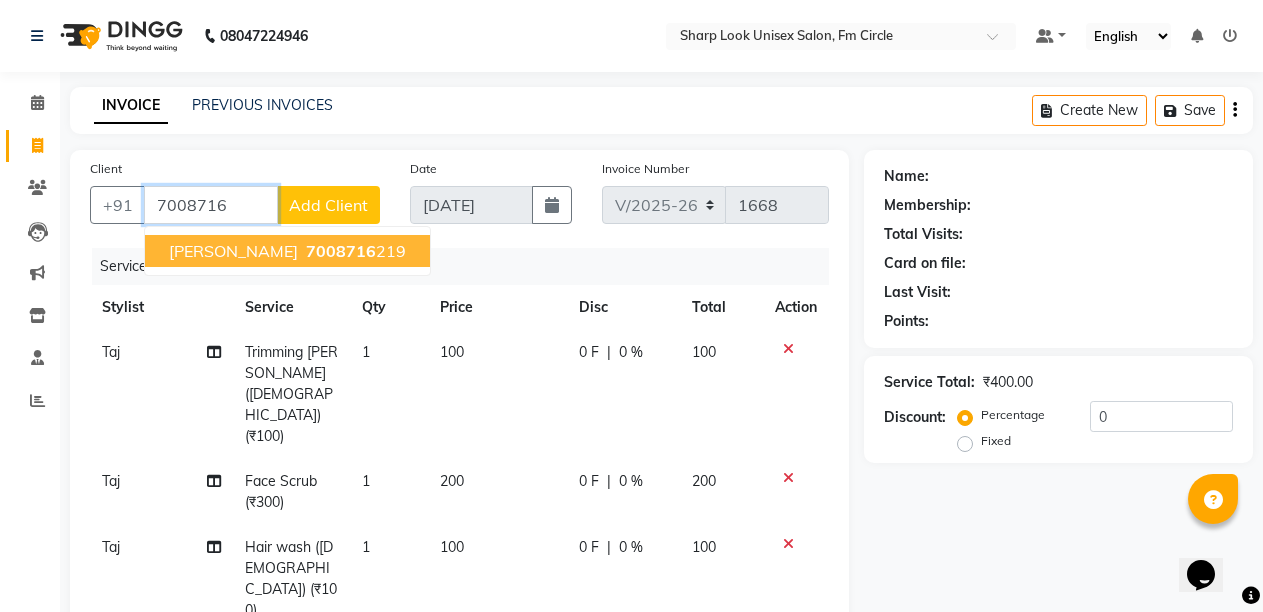 click on "SATYAJIT MOHAPATRA" at bounding box center (233, 251) 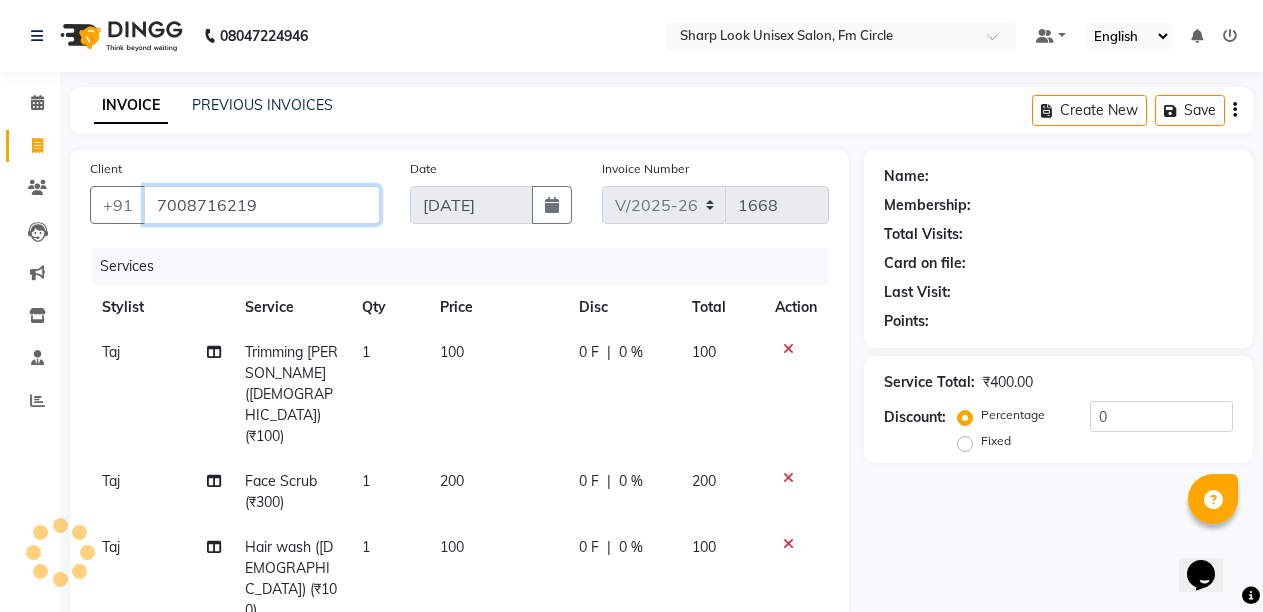 type on "7008716219" 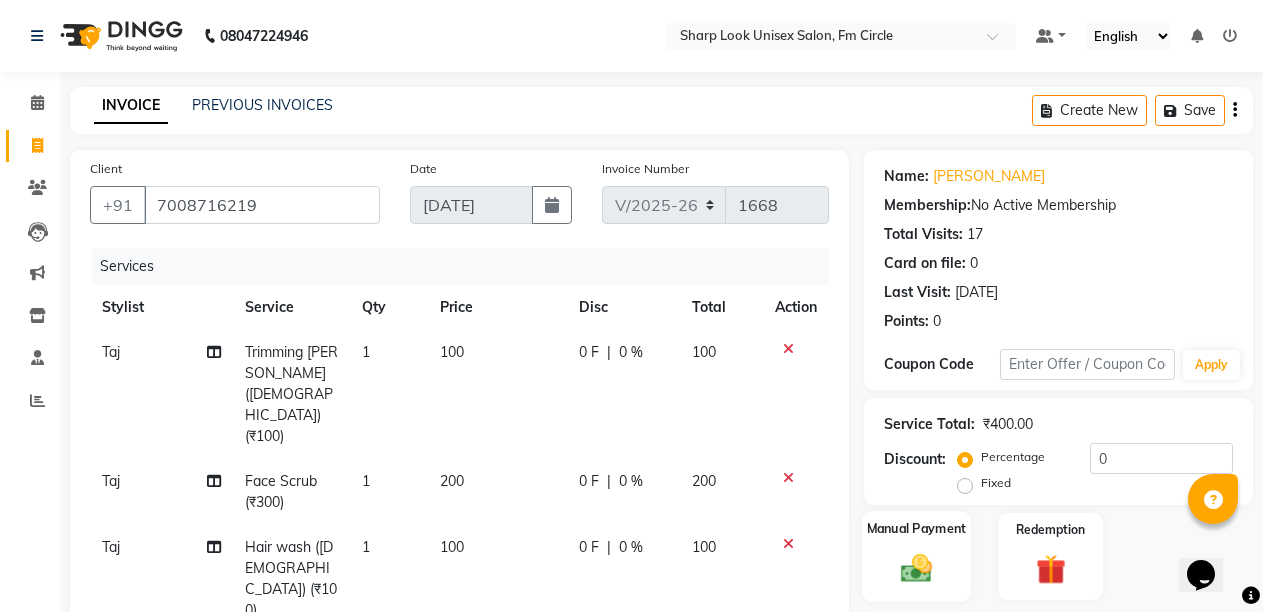 click 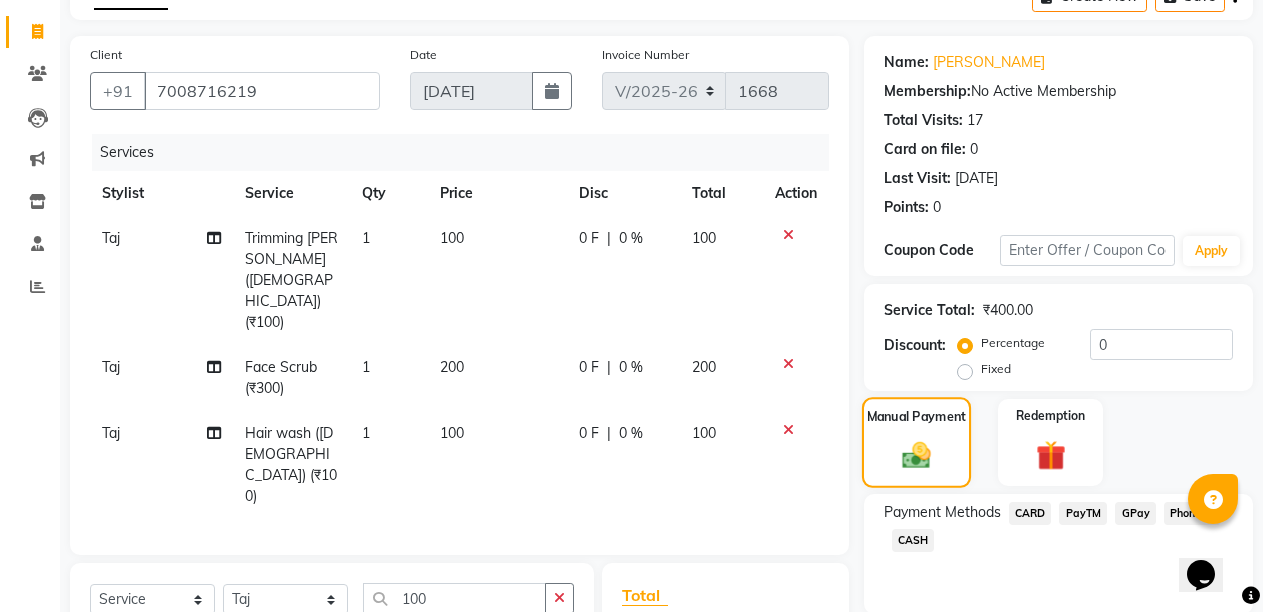 scroll, scrollTop: 200, scrollLeft: 0, axis: vertical 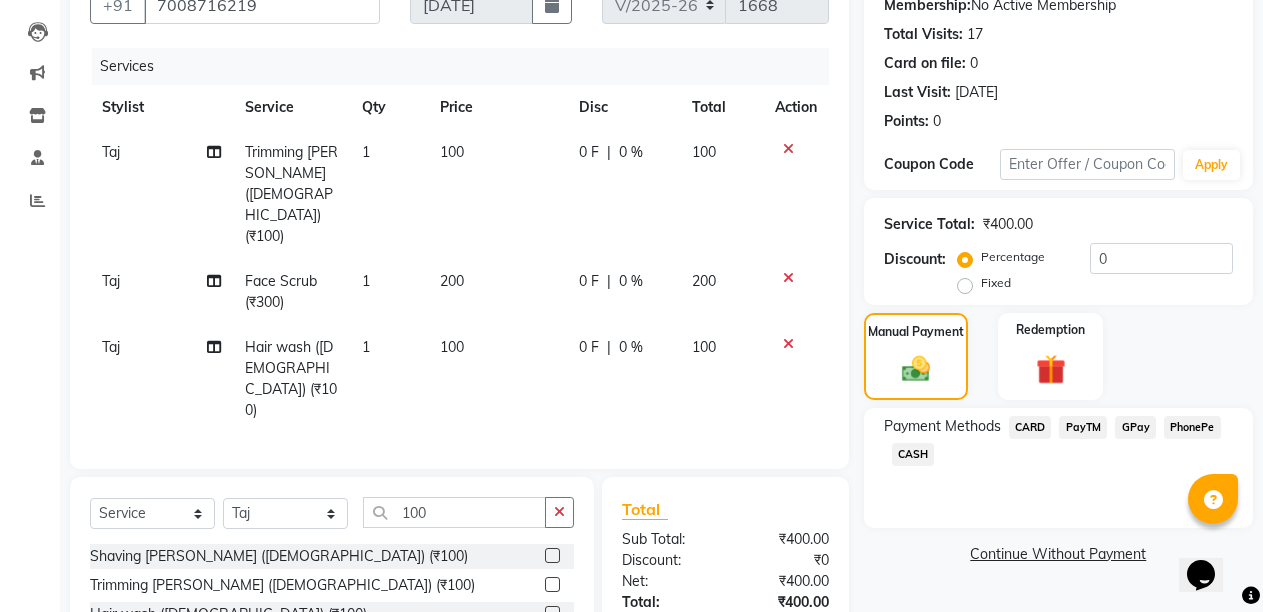 click on "PayTM" 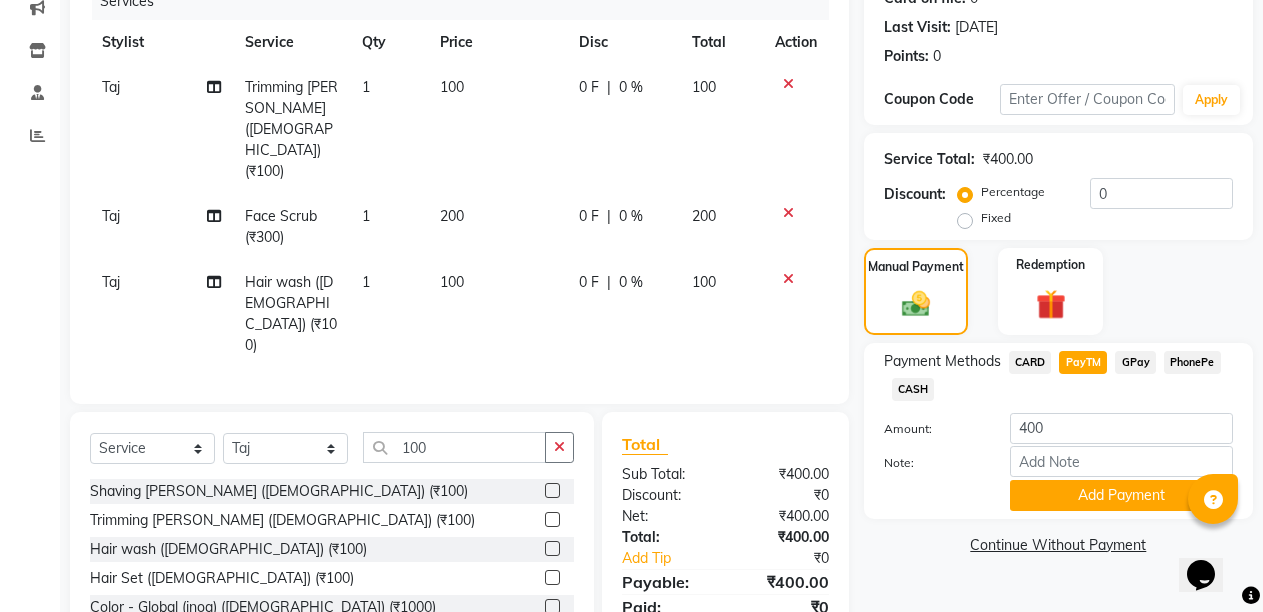 scroll, scrollTop: 300, scrollLeft: 0, axis: vertical 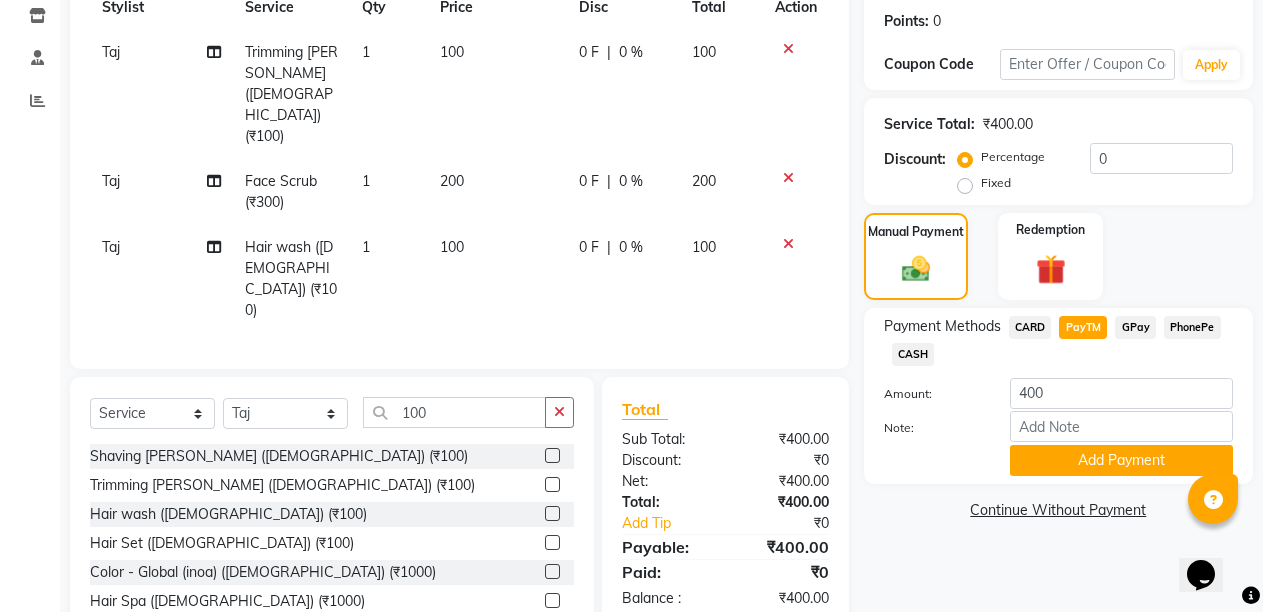 click on "Name: Satyajit Mohapatra  Membership:  No Active Membership  Total Visits:  17 Card on file:  0 Last Visit:   29-06-2025 Points:   0  Coupon Code Apply Service Total:  ₹400.00  Discount:  Percentage   Fixed  0 Manual Payment Redemption Payment Methods  CARD   PayTM   GPay   PhonePe   CASH  Amount: 400 Note: Add Payment  Continue Without Payment" 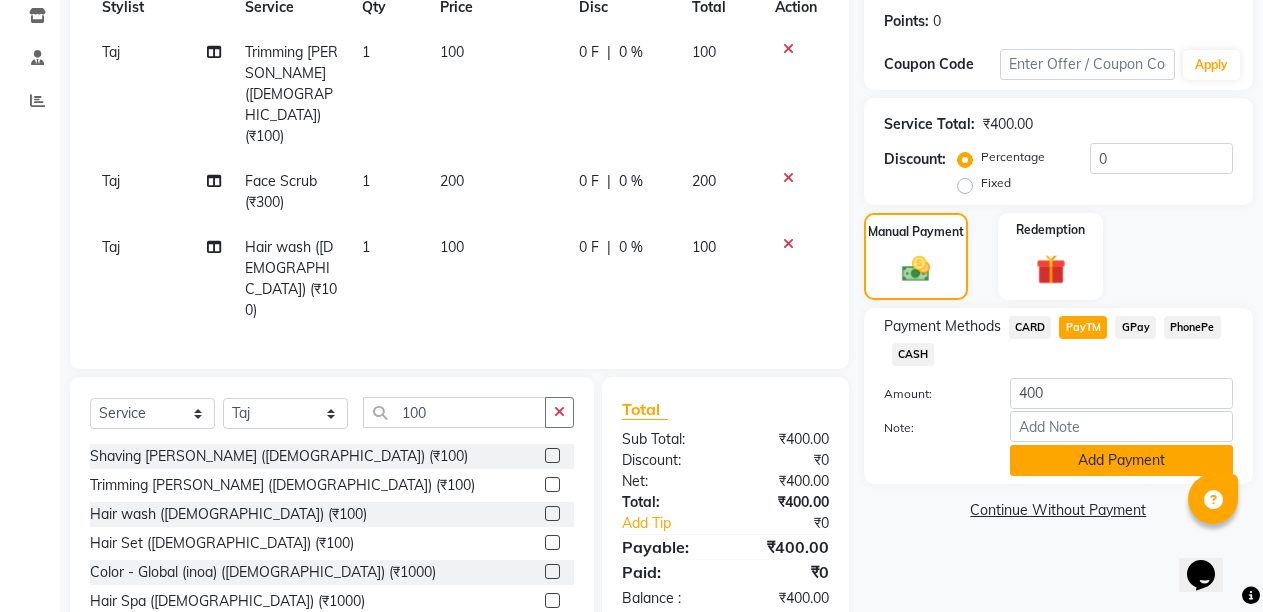 click on "Add Payment" 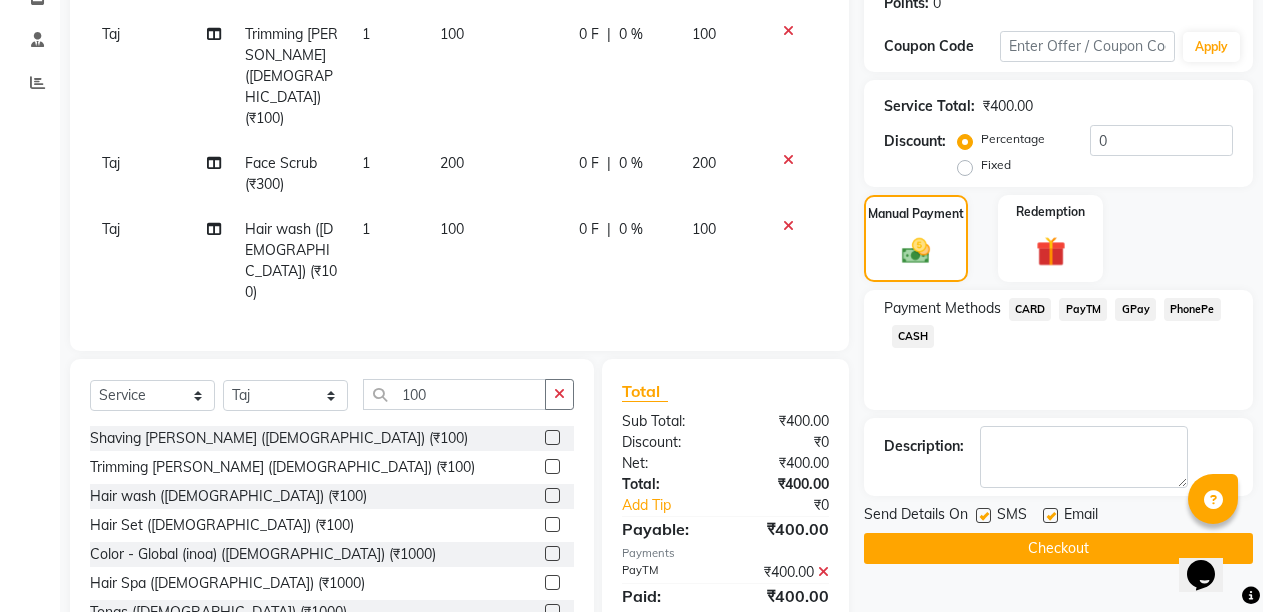 scroll, scrollTop: 323, scrollLeft: 0, axis: vertical 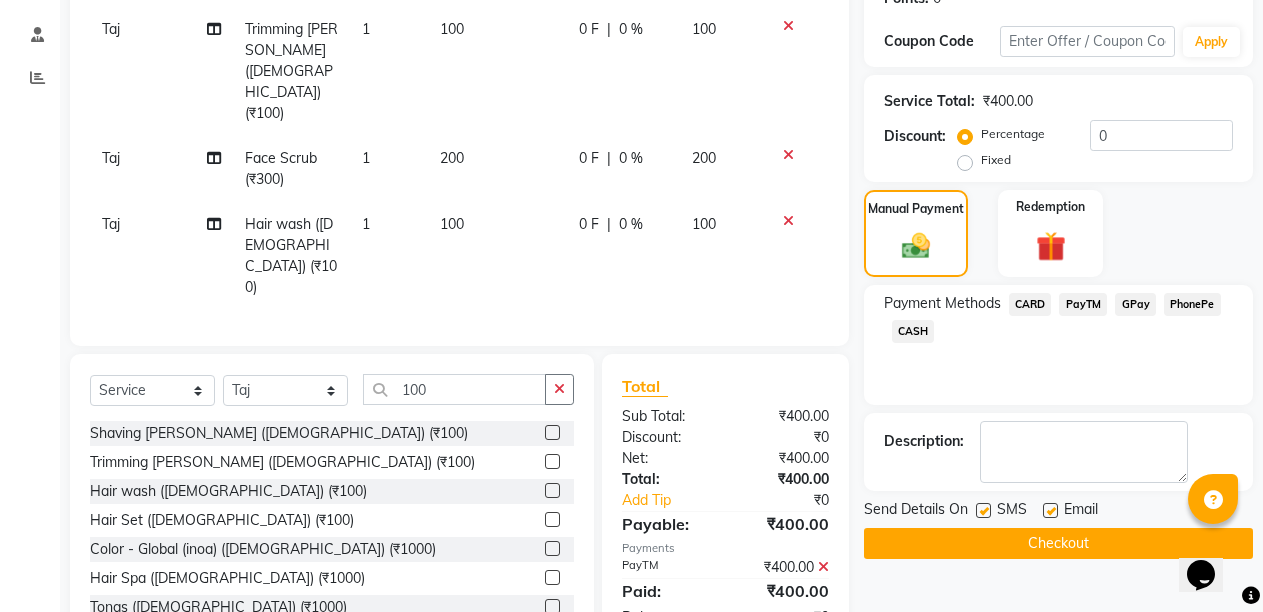 click on "Email" 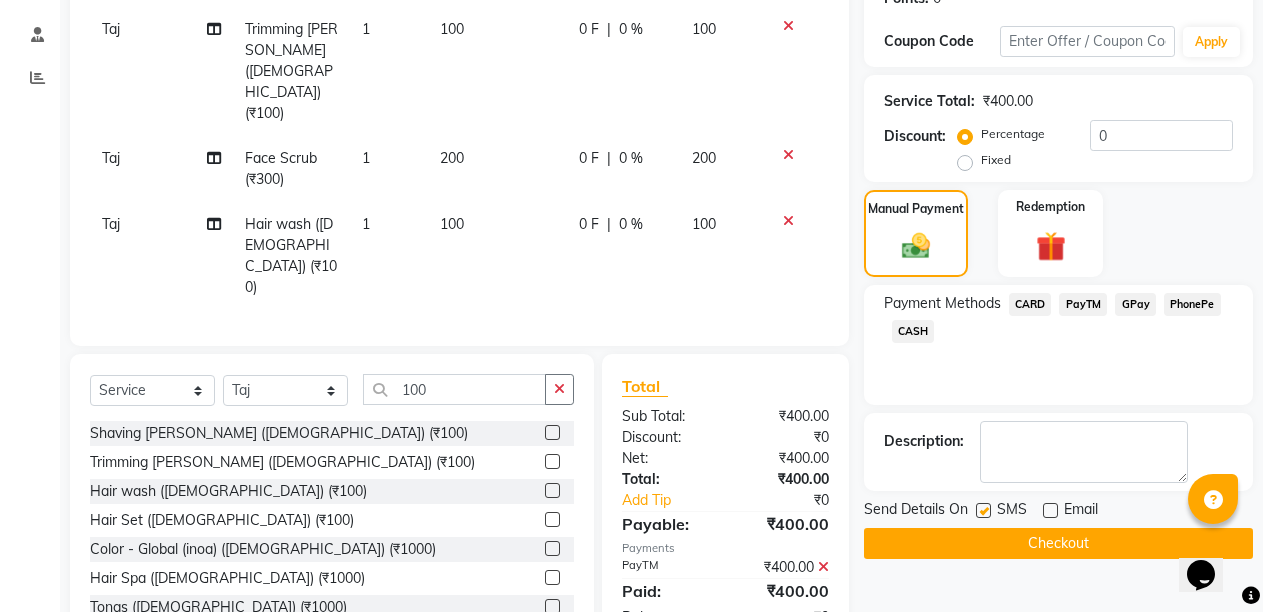 click on "Checkout" 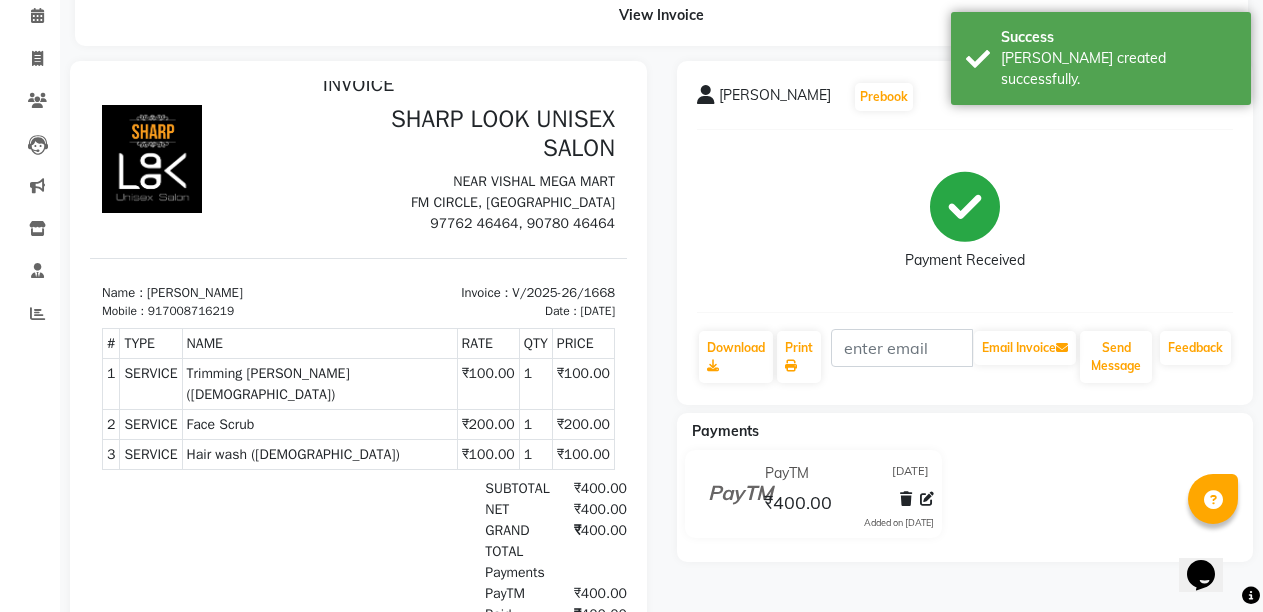 scroll, scrollTop: 0, scrollLeft: 0, axis: both 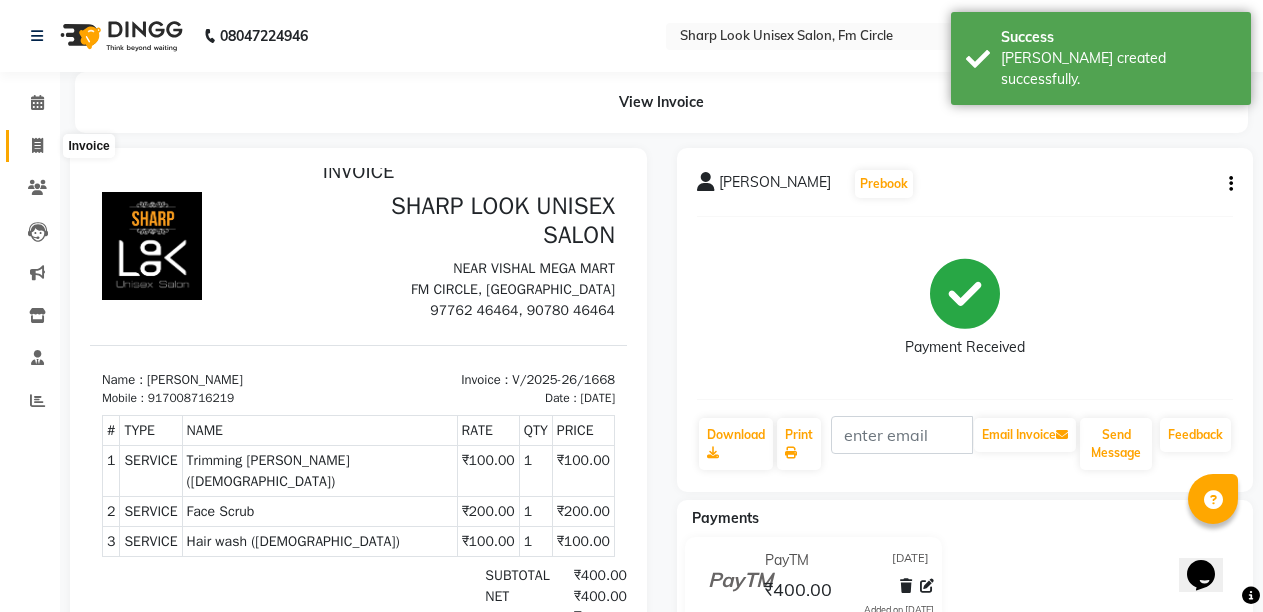click 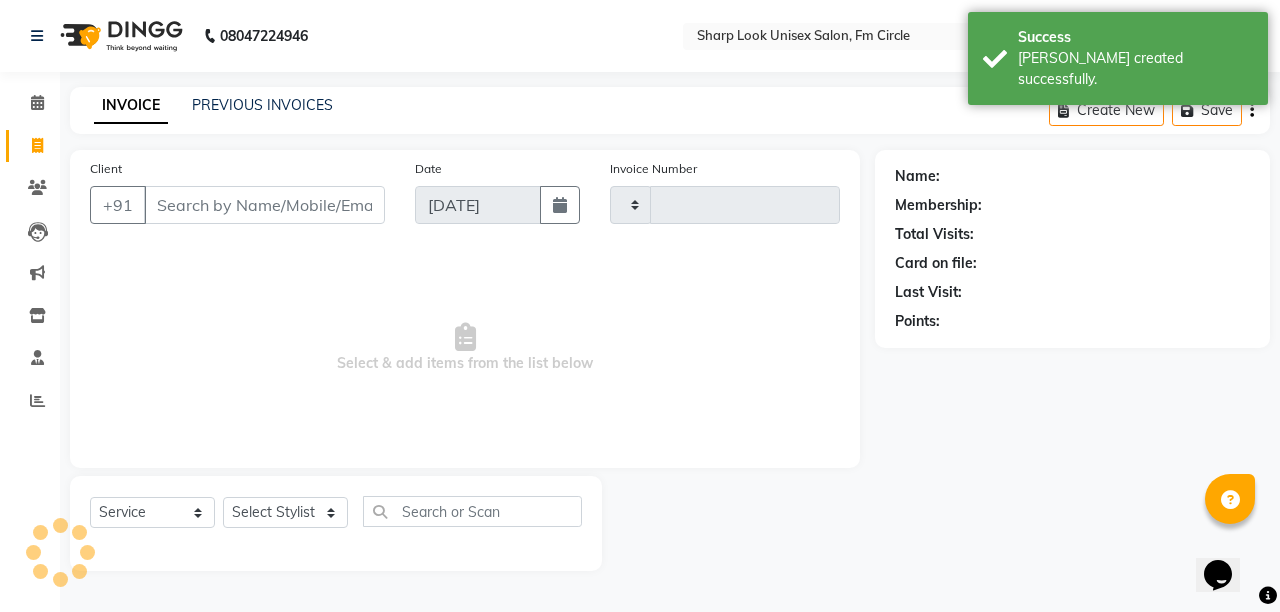 type on "1669" 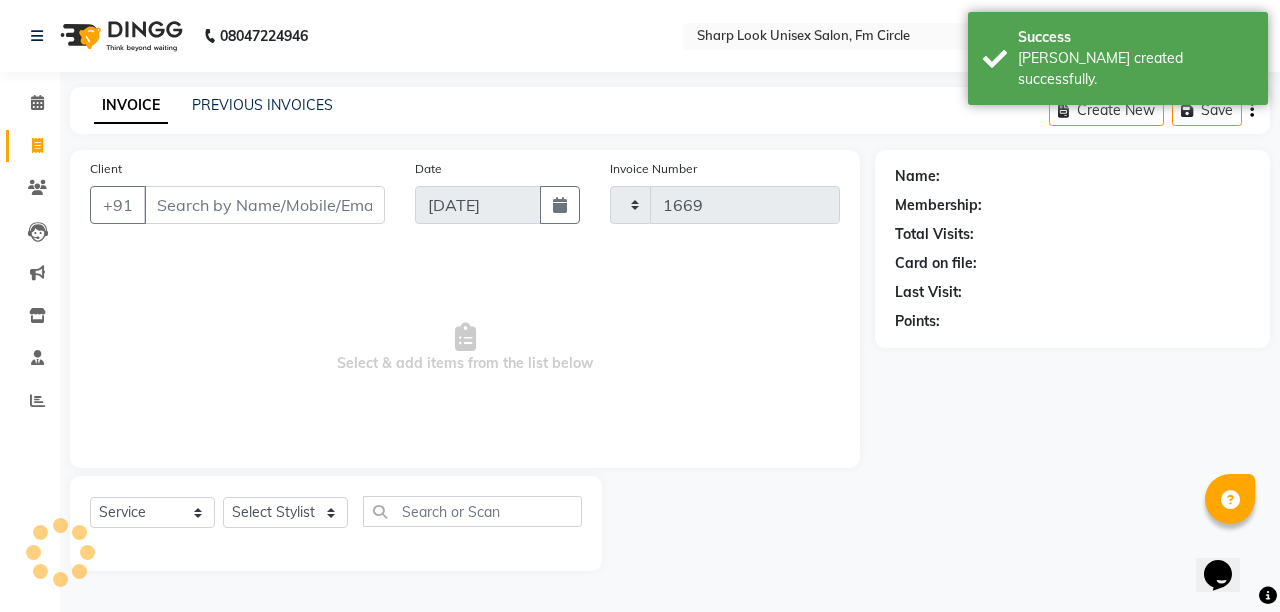 select on "804" 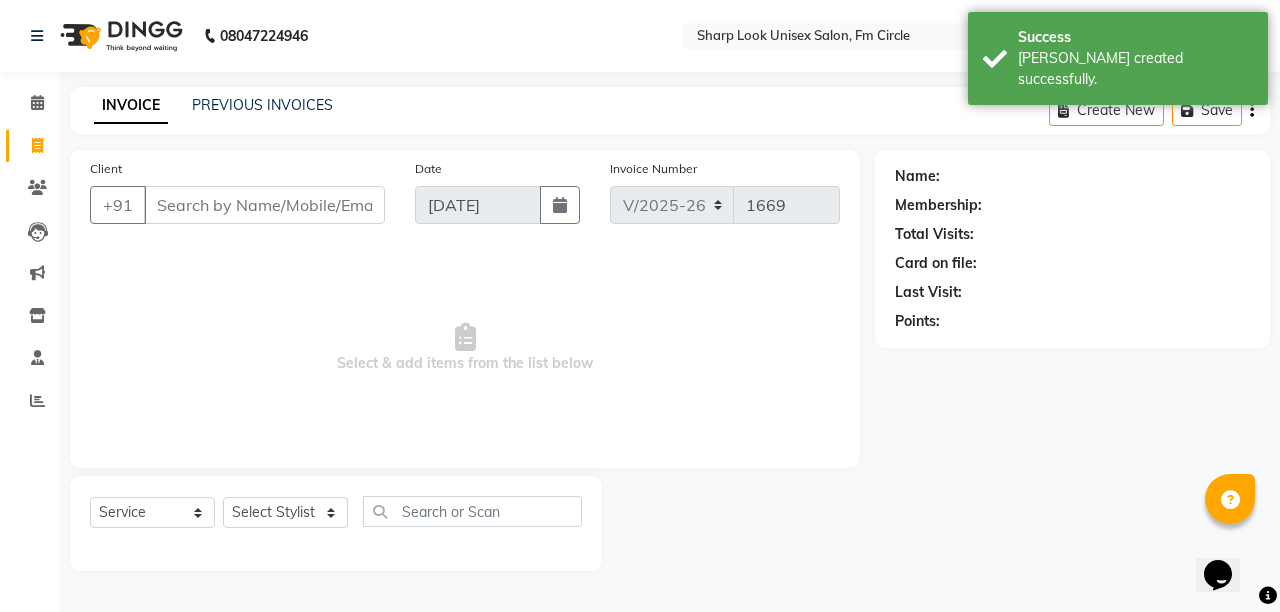 click on "PREVIOUS INVOICES" 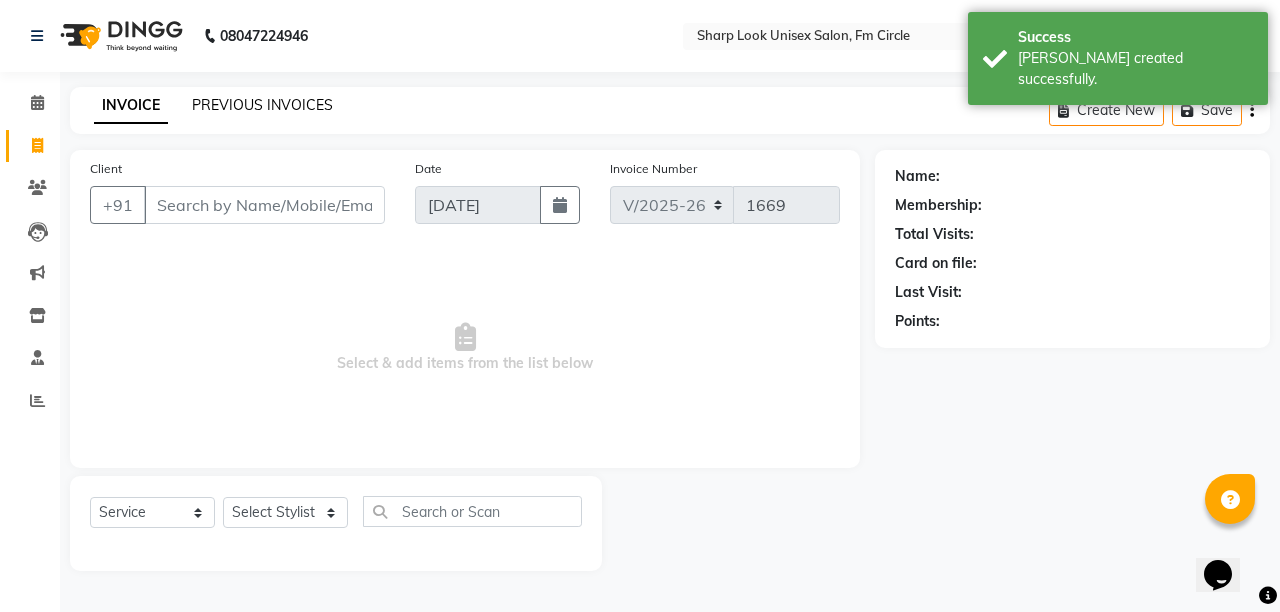 click on "PREVIOUS INVOICES" 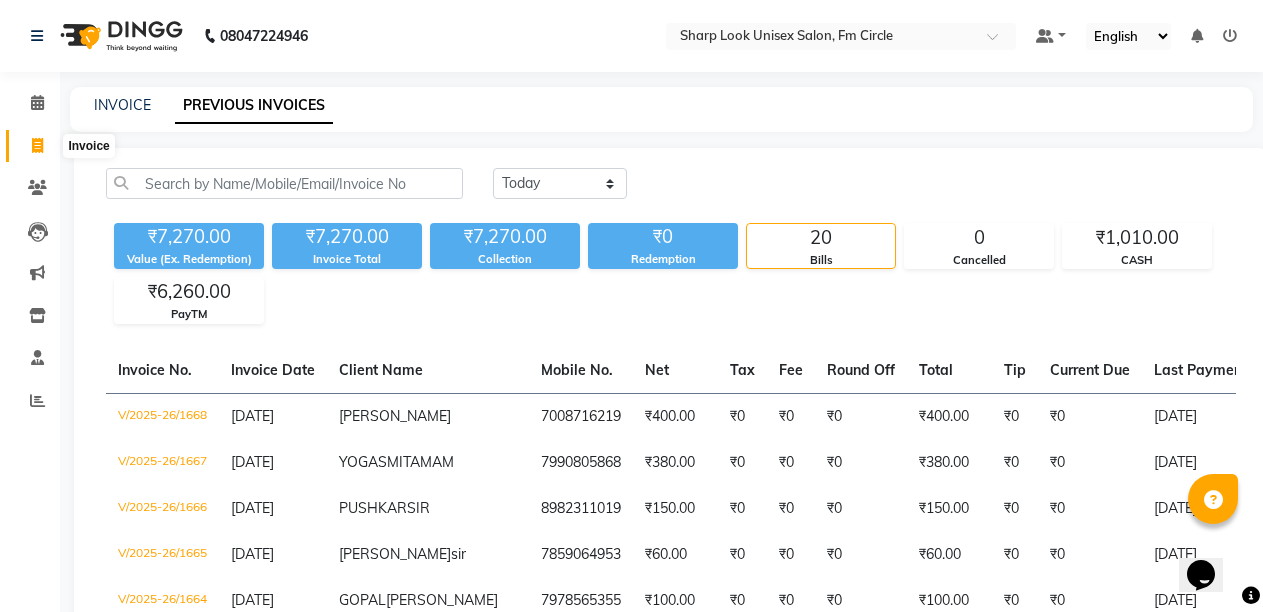 click 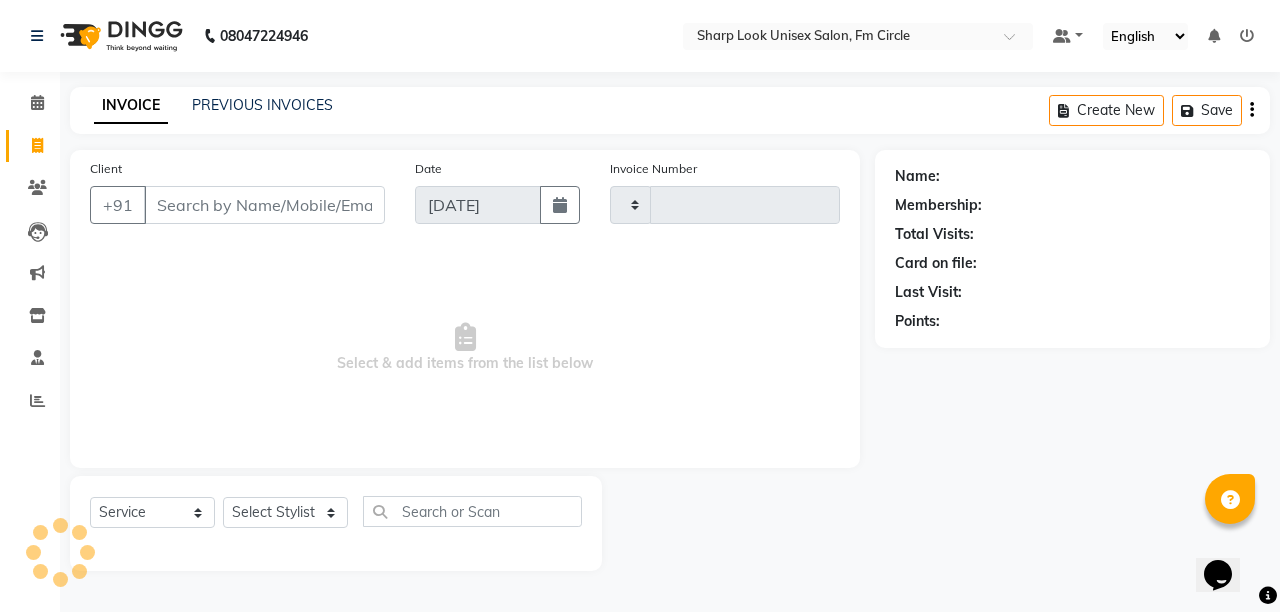 type on "1669" 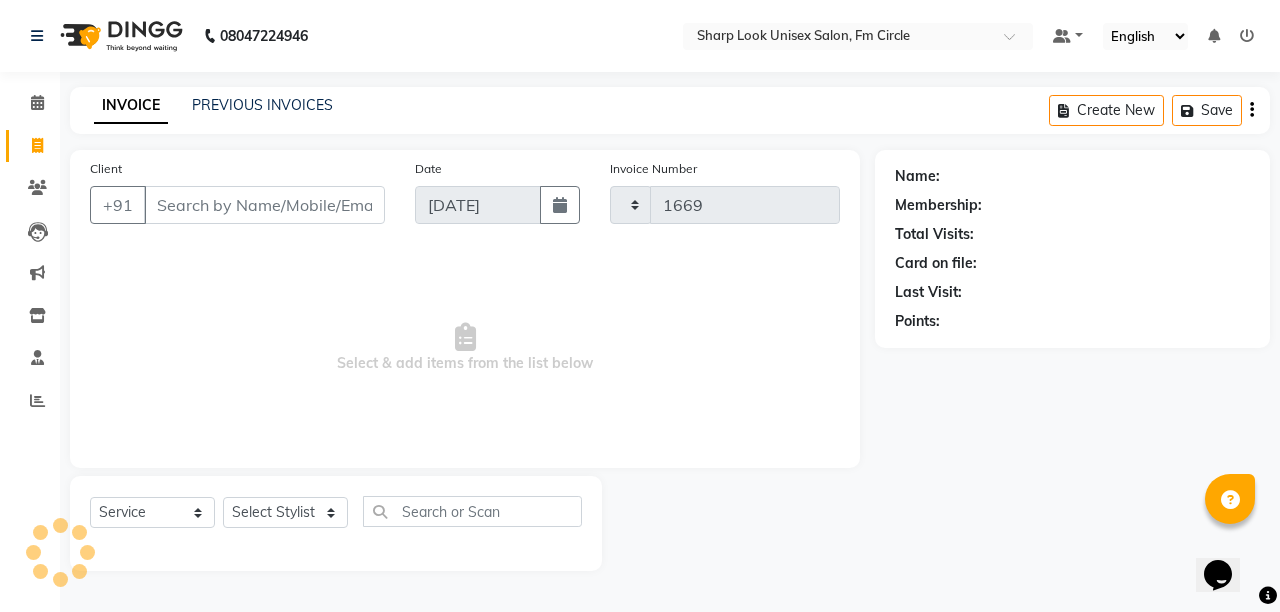 select on "804" 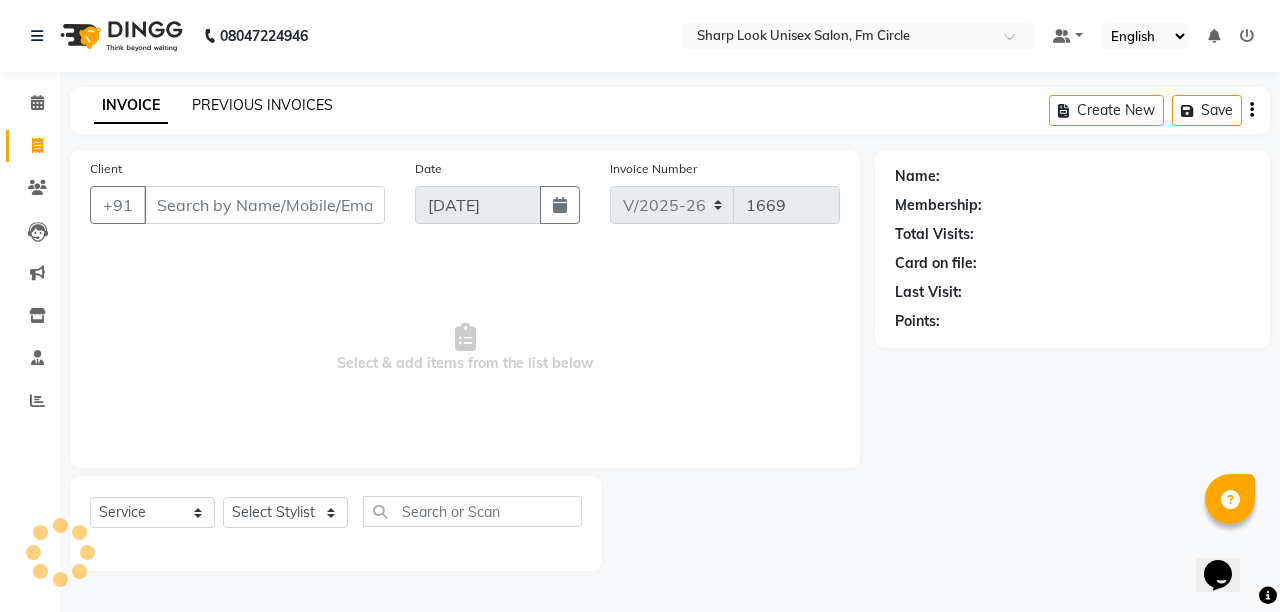 click on "PREVIOUS INVOICES" 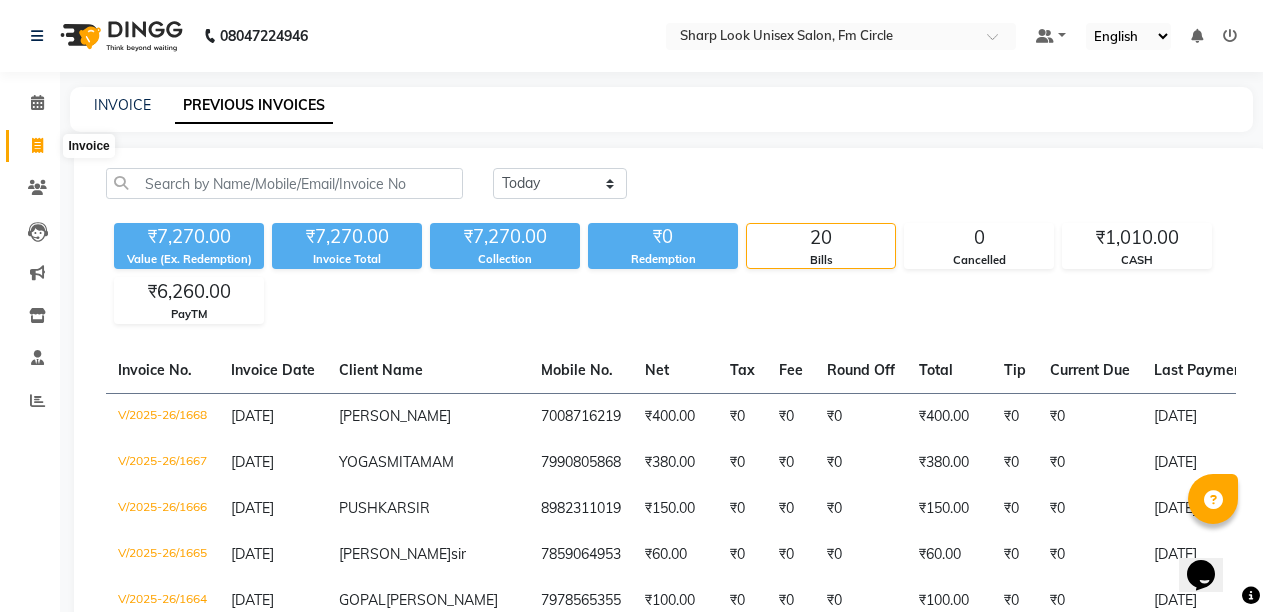click 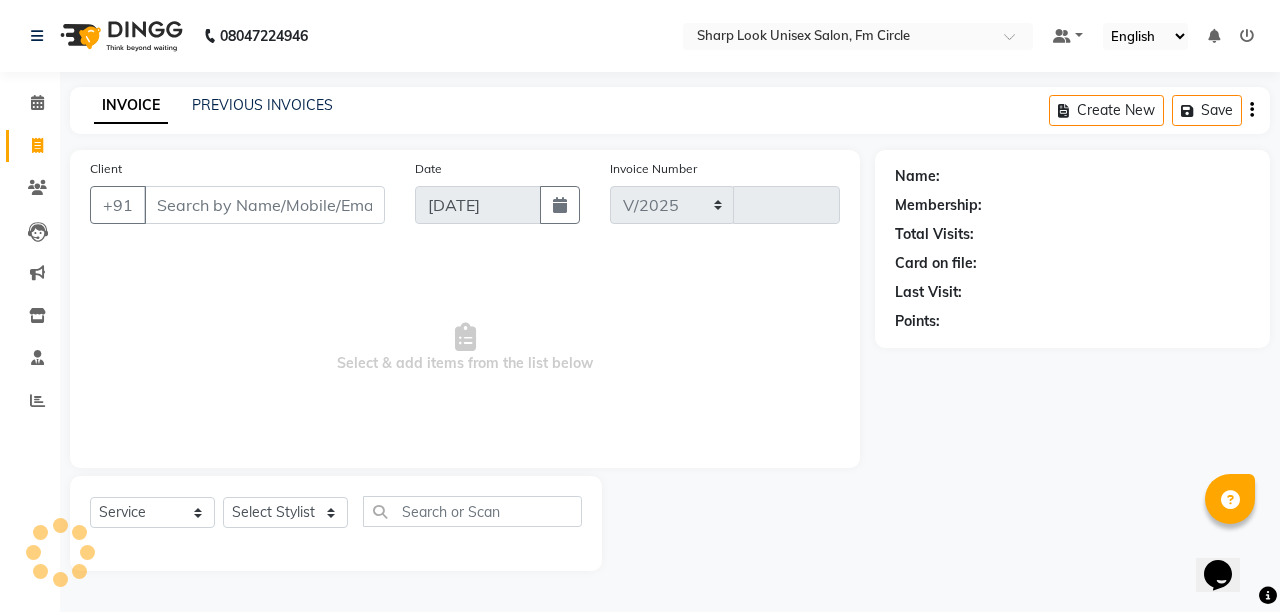 select on "804" 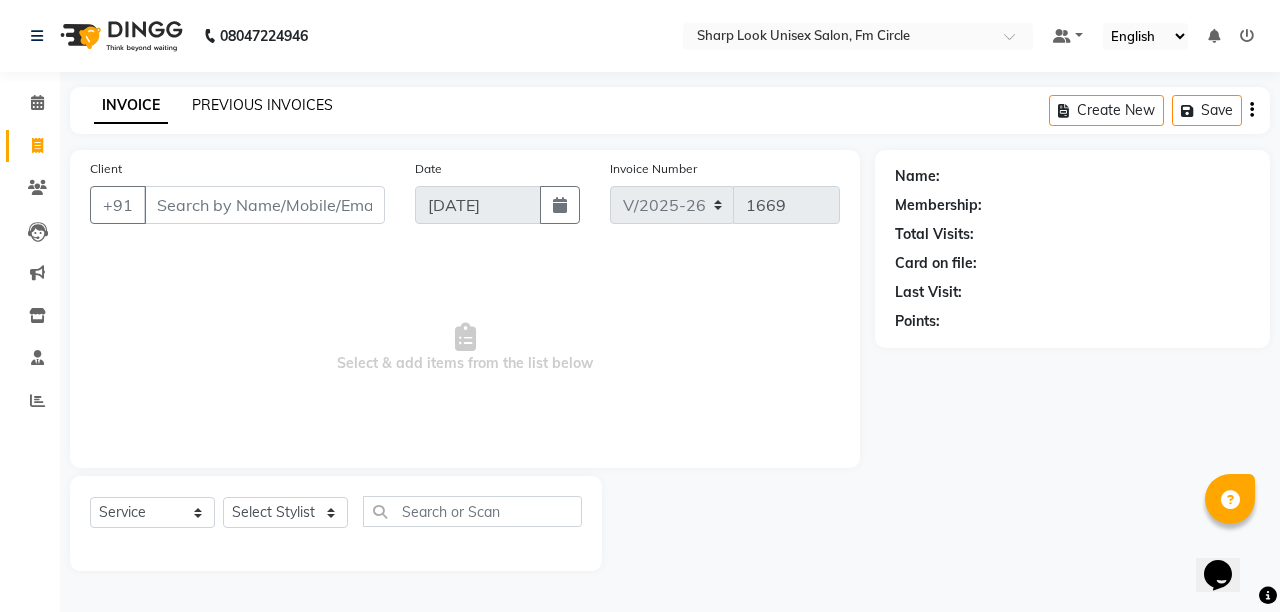 click on "PREVIOUS INVOICES" 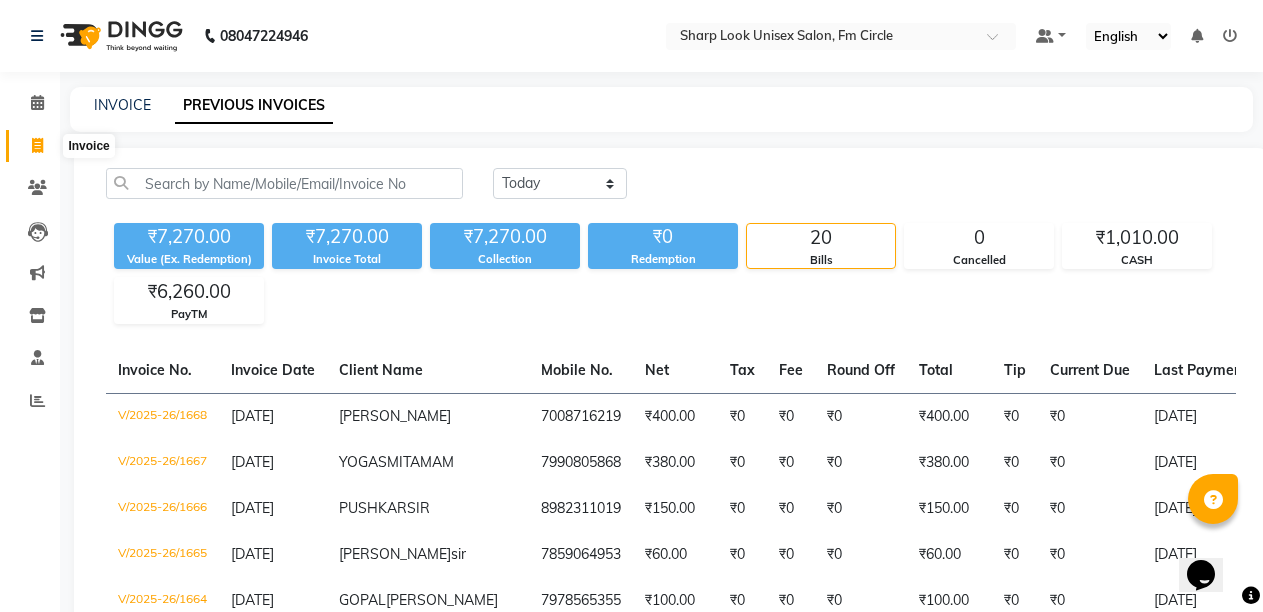 click 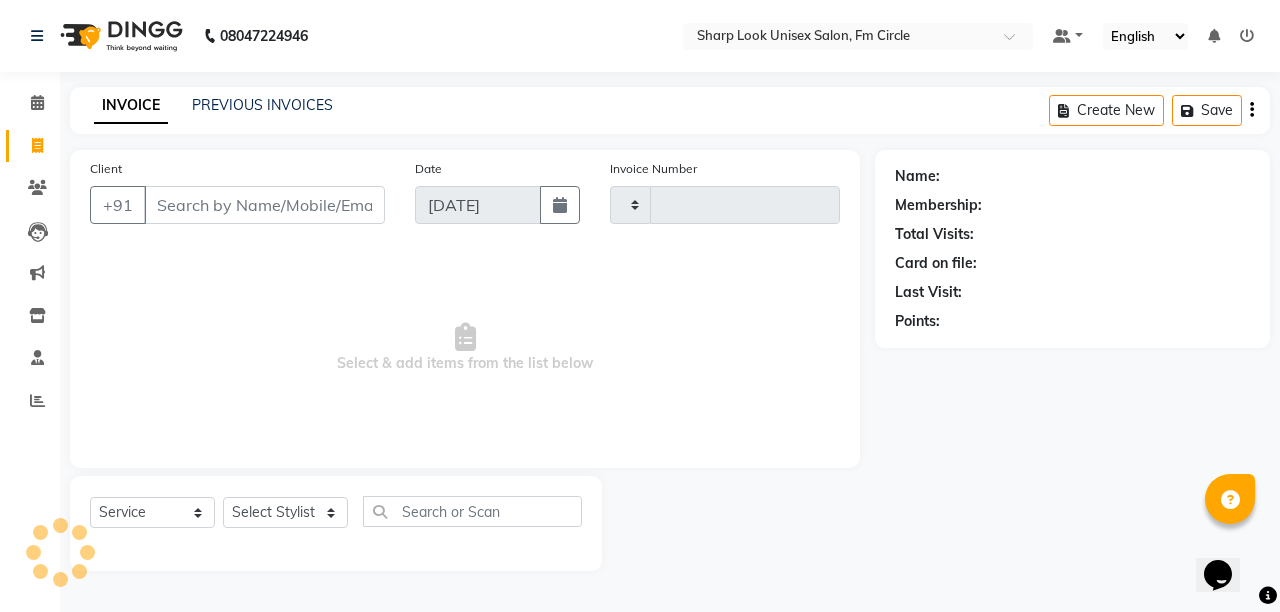 type on "1669" 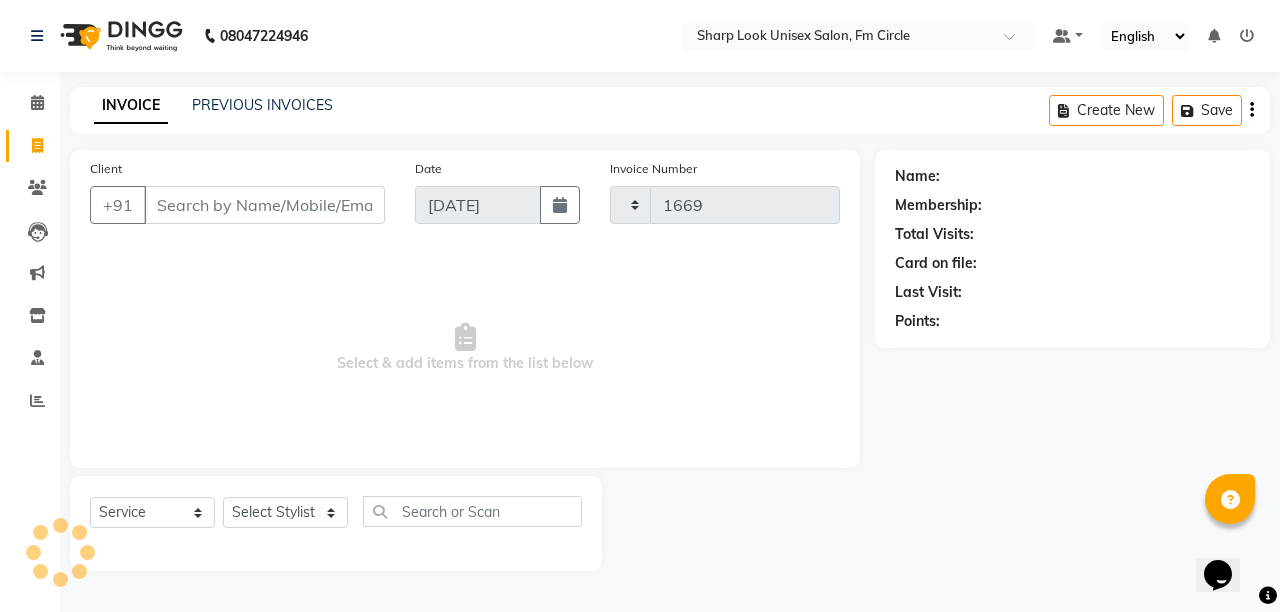 select on "804" 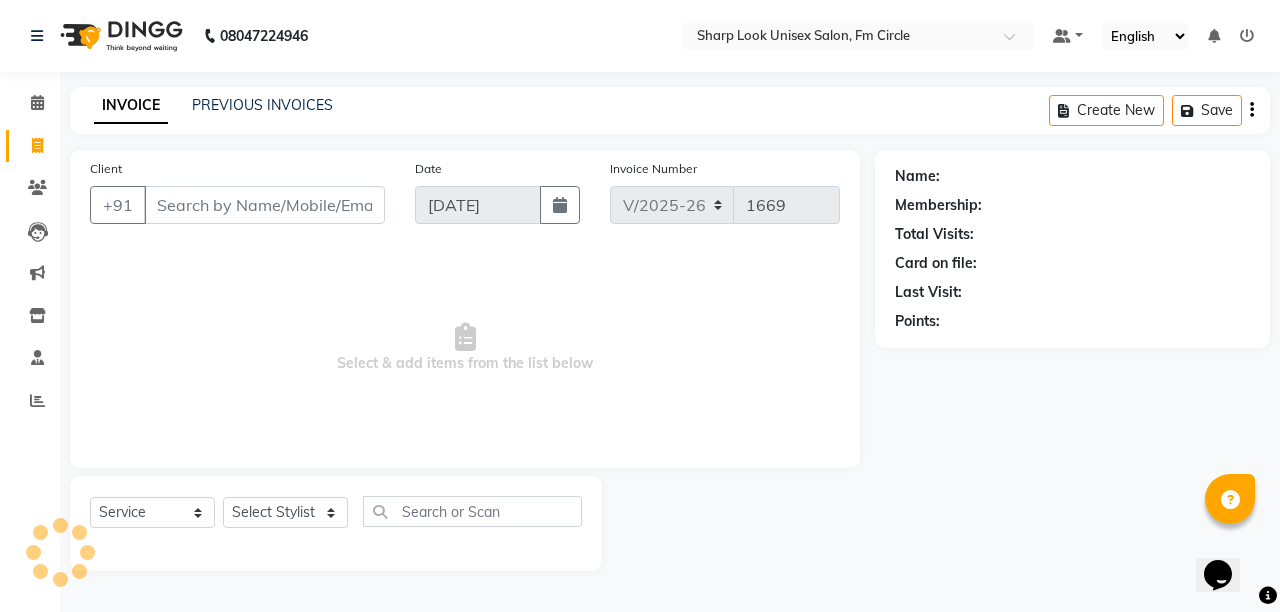 click on "Client" at bounding box center (264, 205) 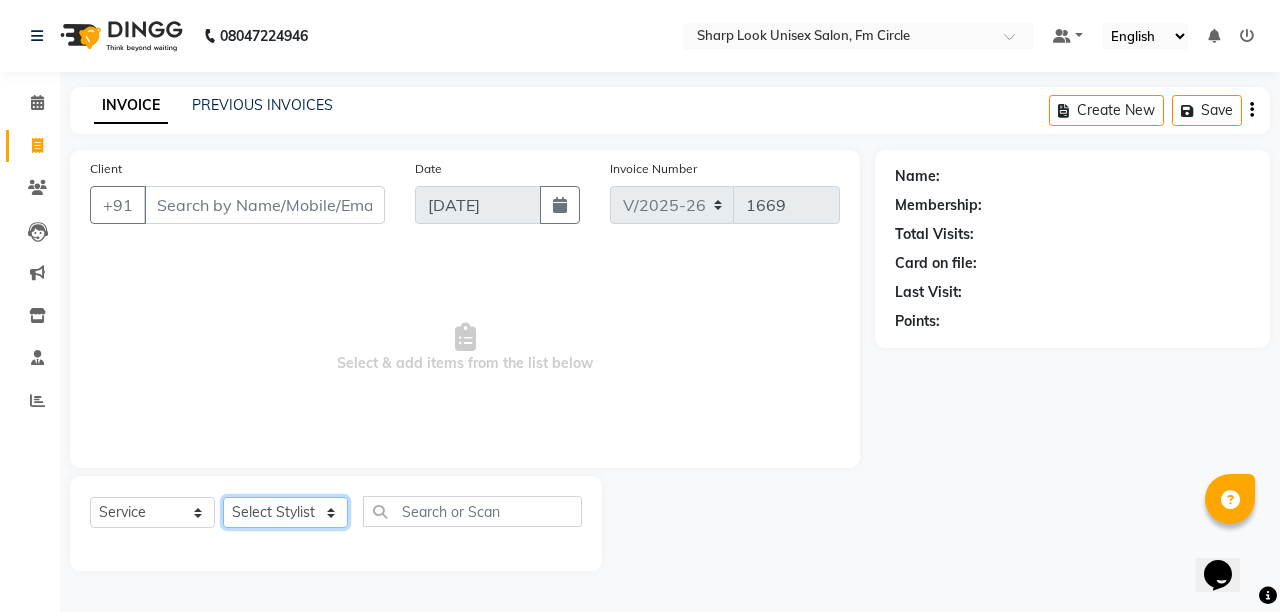 click on "Select Stylist Abhi Admin Babu Budhia Monalisa  Priti Taj" 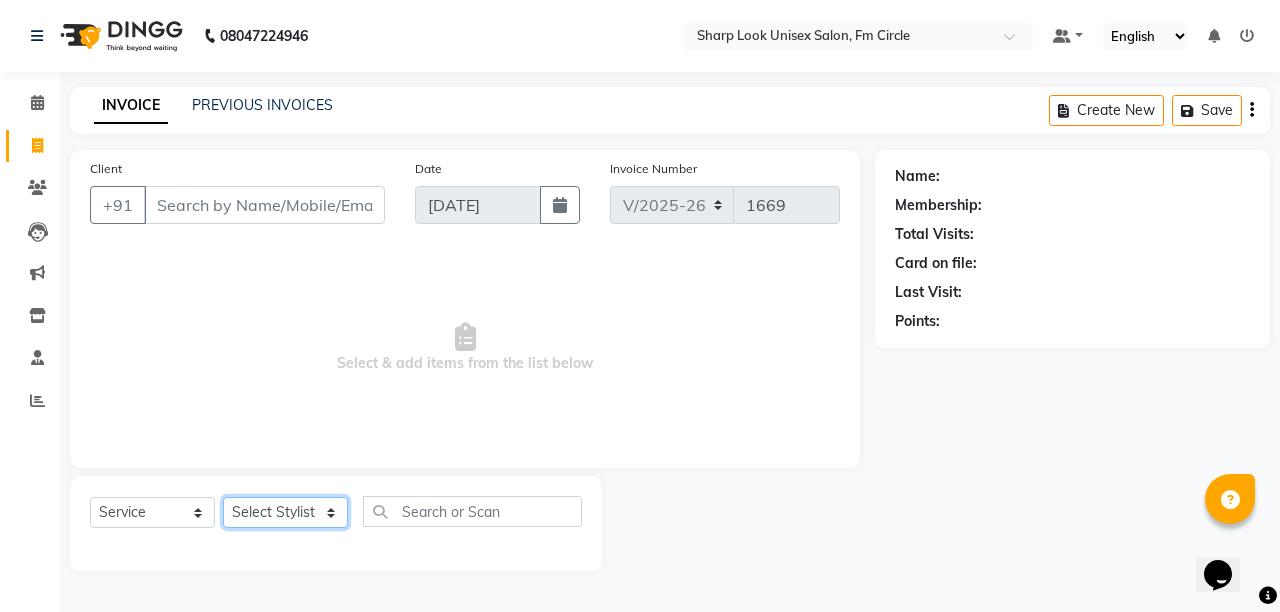 select on "70642" 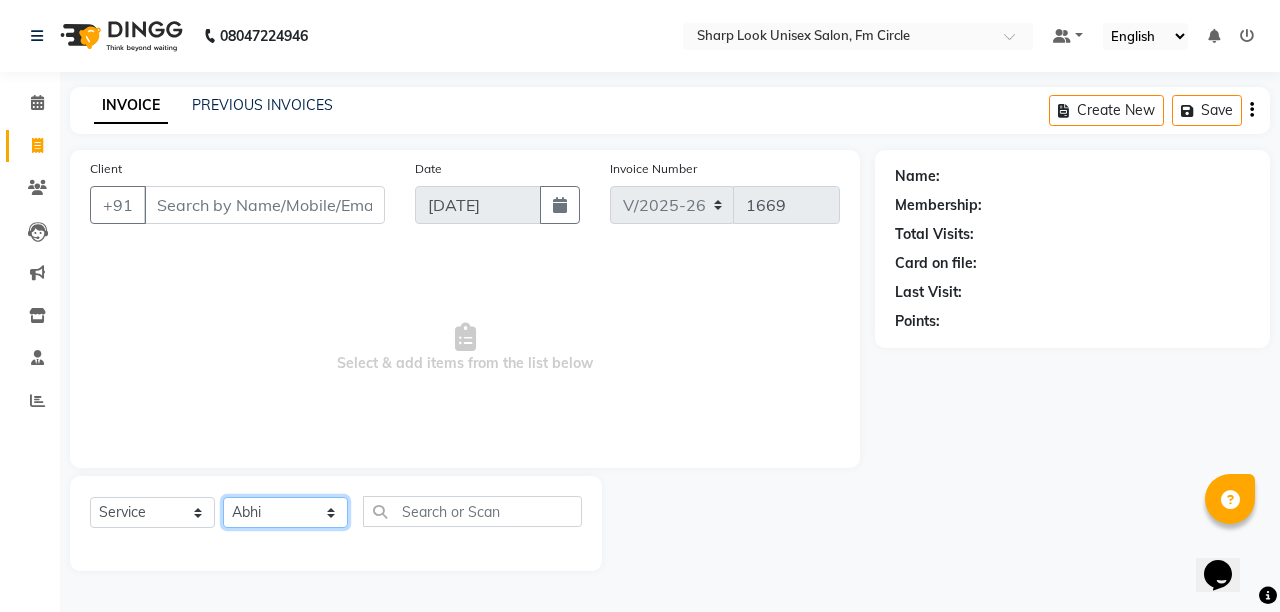 click on "Select Stylist Abhi Admin Babu Budhia Monalisa  Priti Taj" 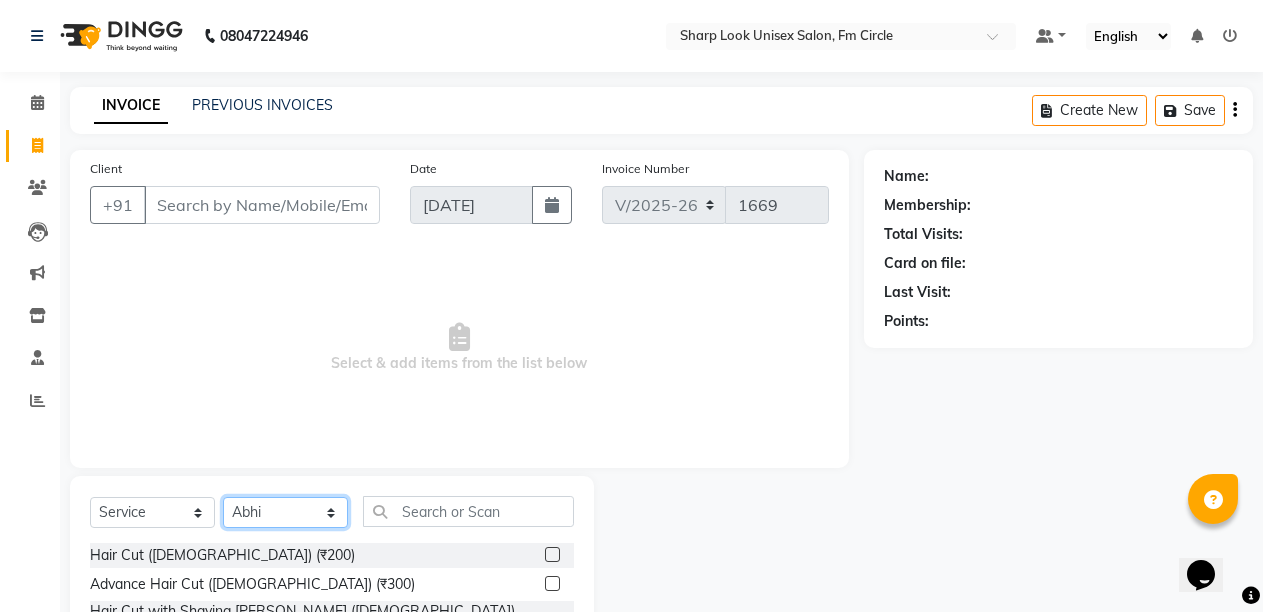 scroll, scrollTop: 189, scrollLeft: 0, axis: vertical 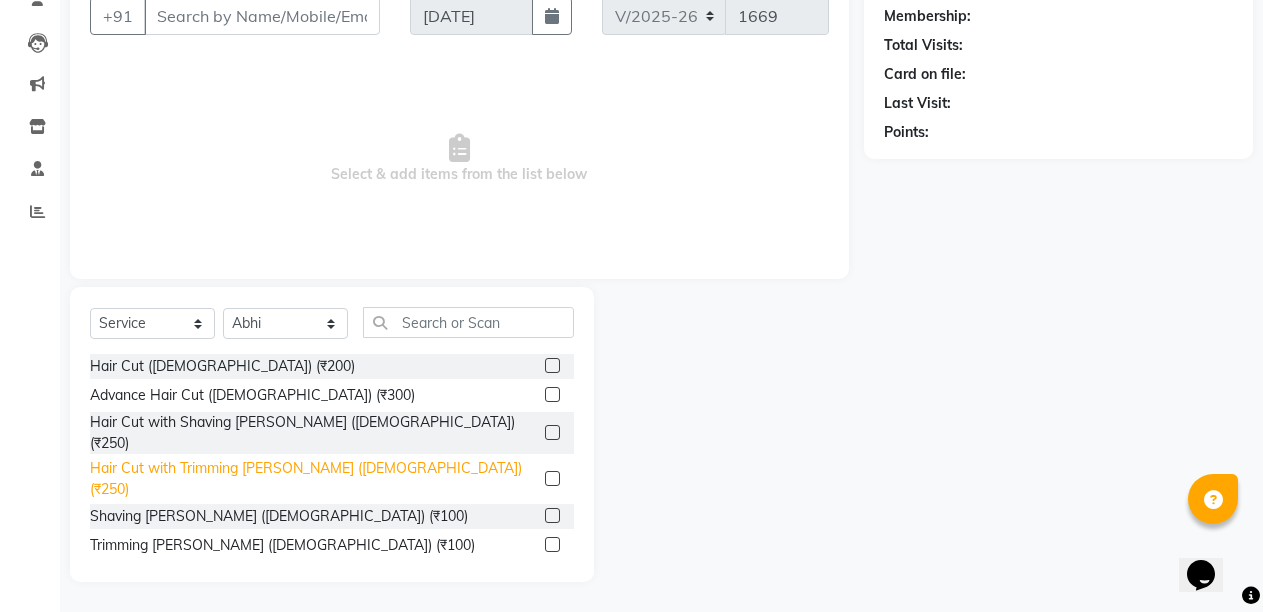 click on "Hair Cut with Trimming Beard (Male) (₹250)" 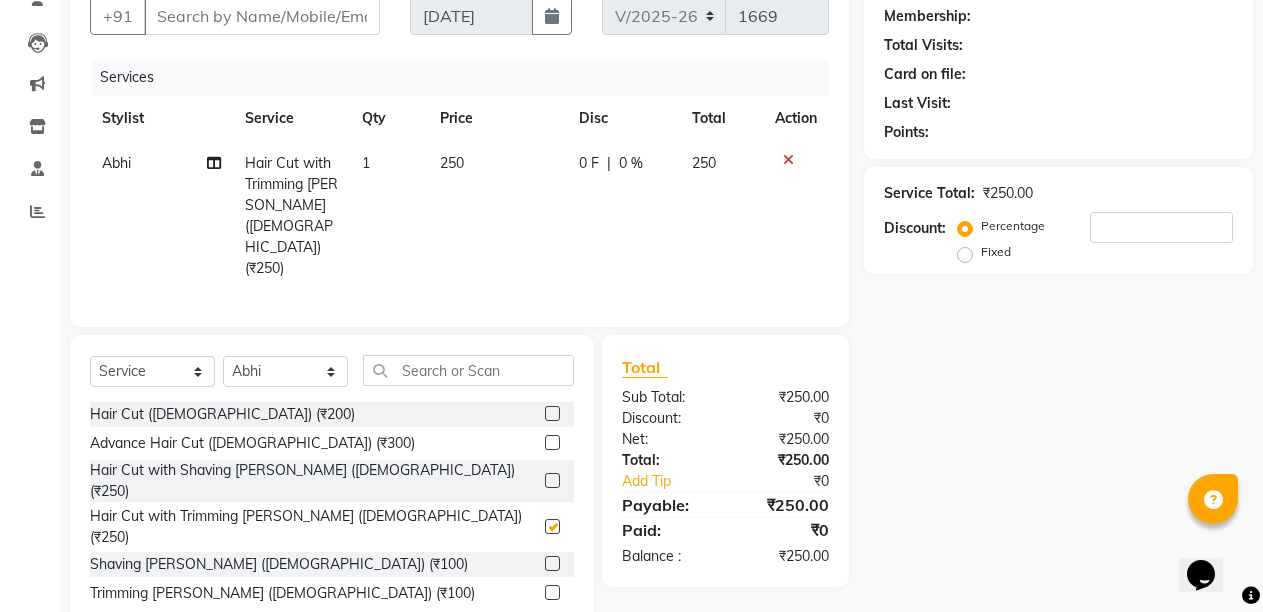 checkbox on "false" 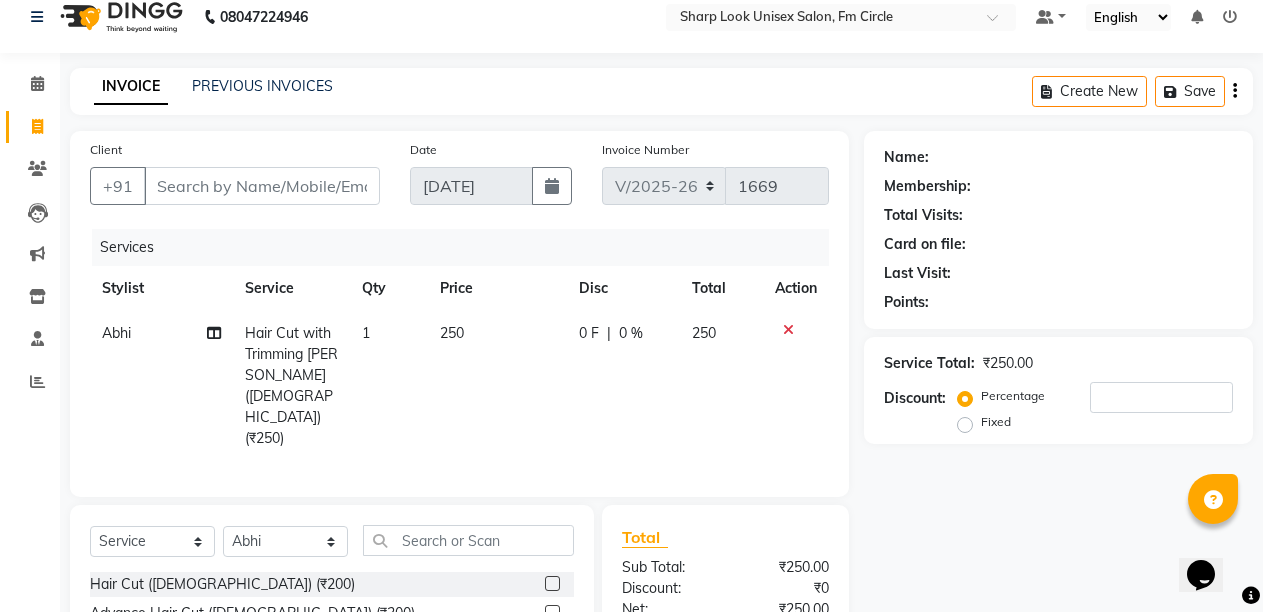 scroll, scrollTop: 0, scrollLeft: 0, axis: both 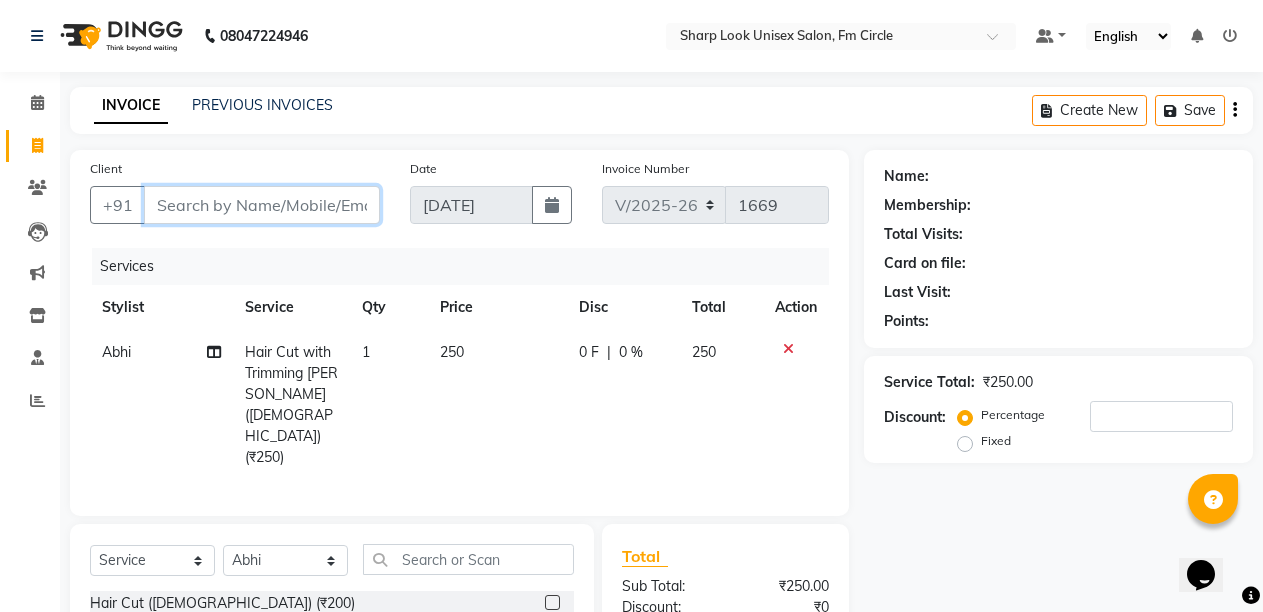 click on "Client" at bounding box center [262, 205] 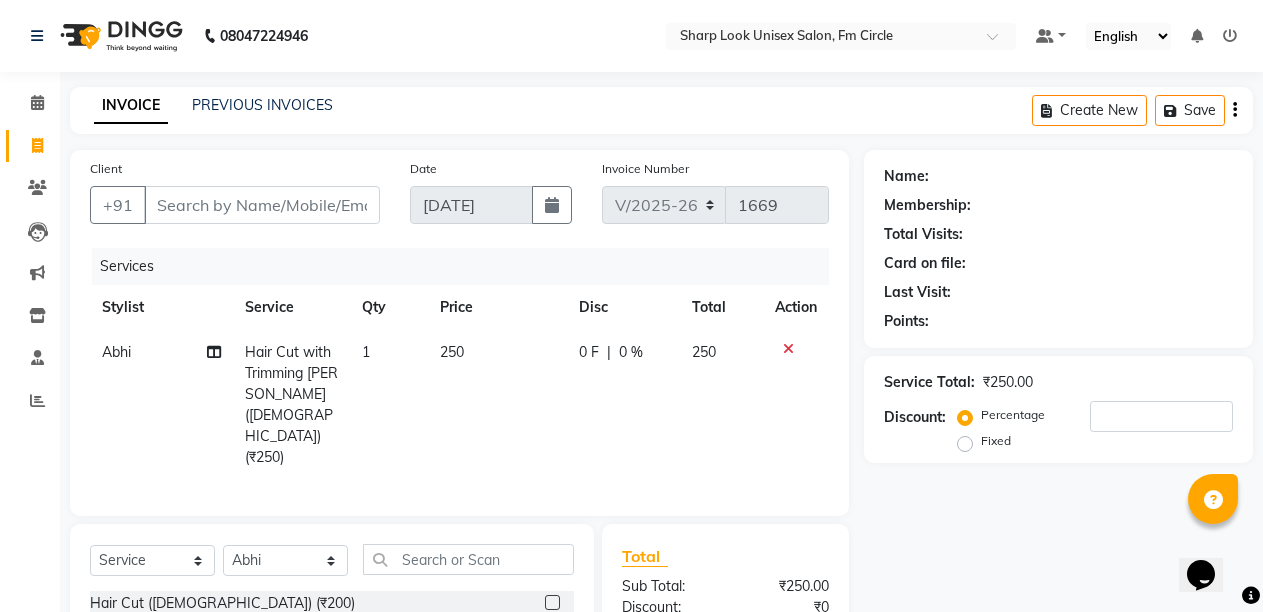 click 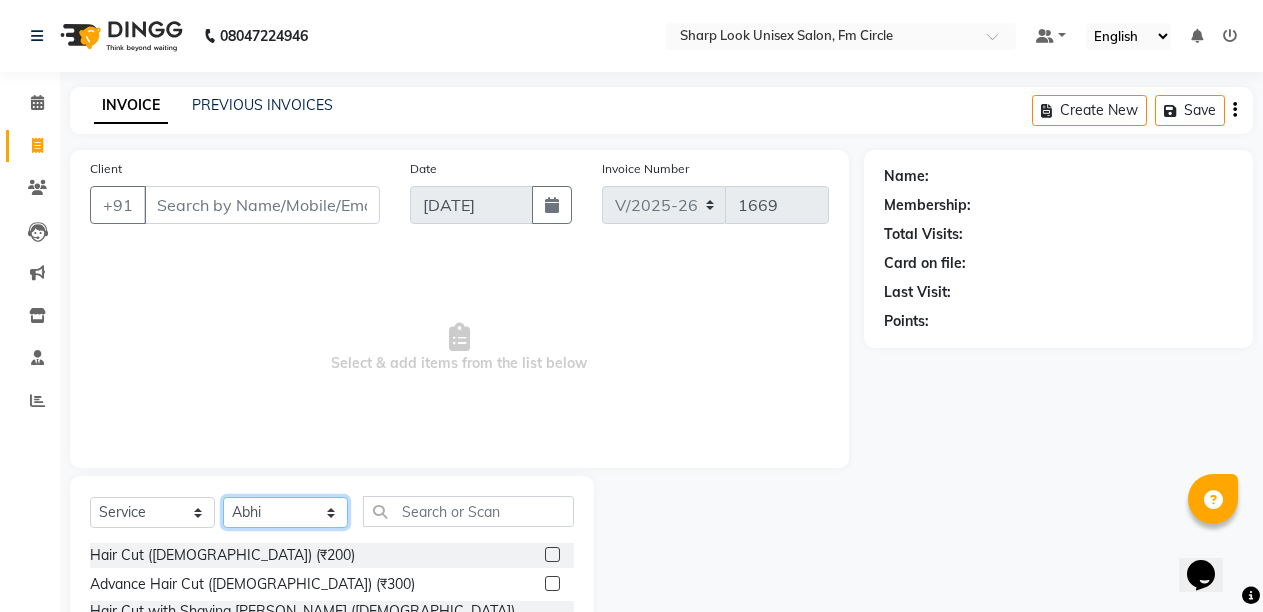 click on "Select Stylist Abhi Admin Babu Budhia Monalisa  Priti Taj" 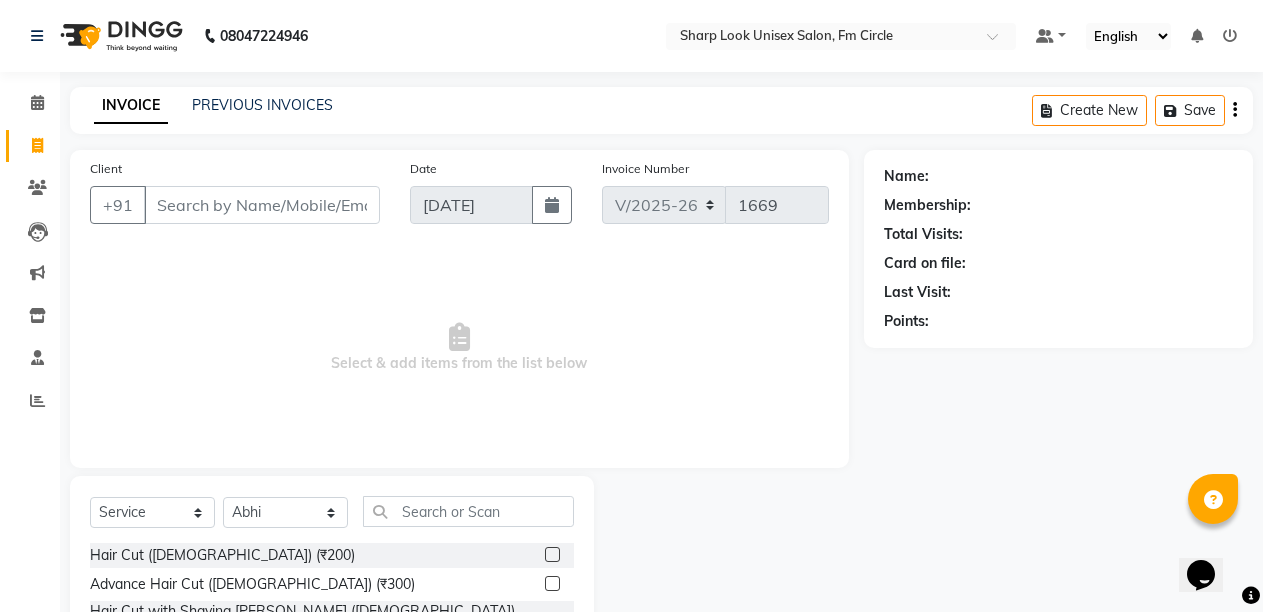 click on "Select & add items from the list below" at bounding box center [459, 348] 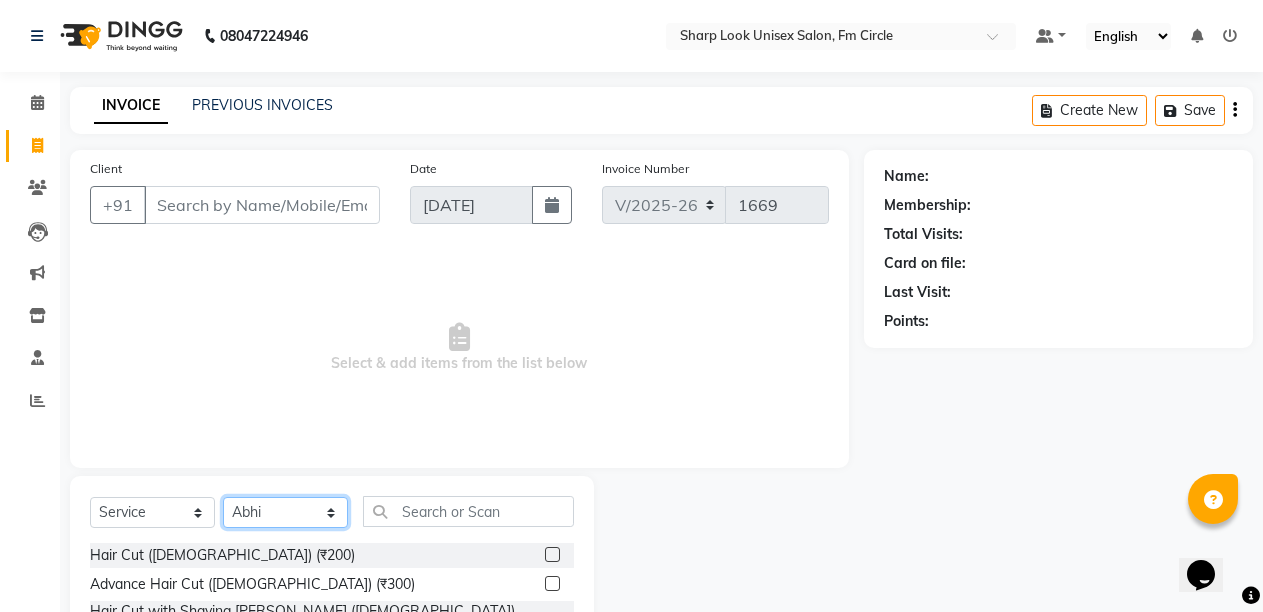 click on "Select Stylist Abhi Admin Babu Budhia Monalisa  Priti Taj" 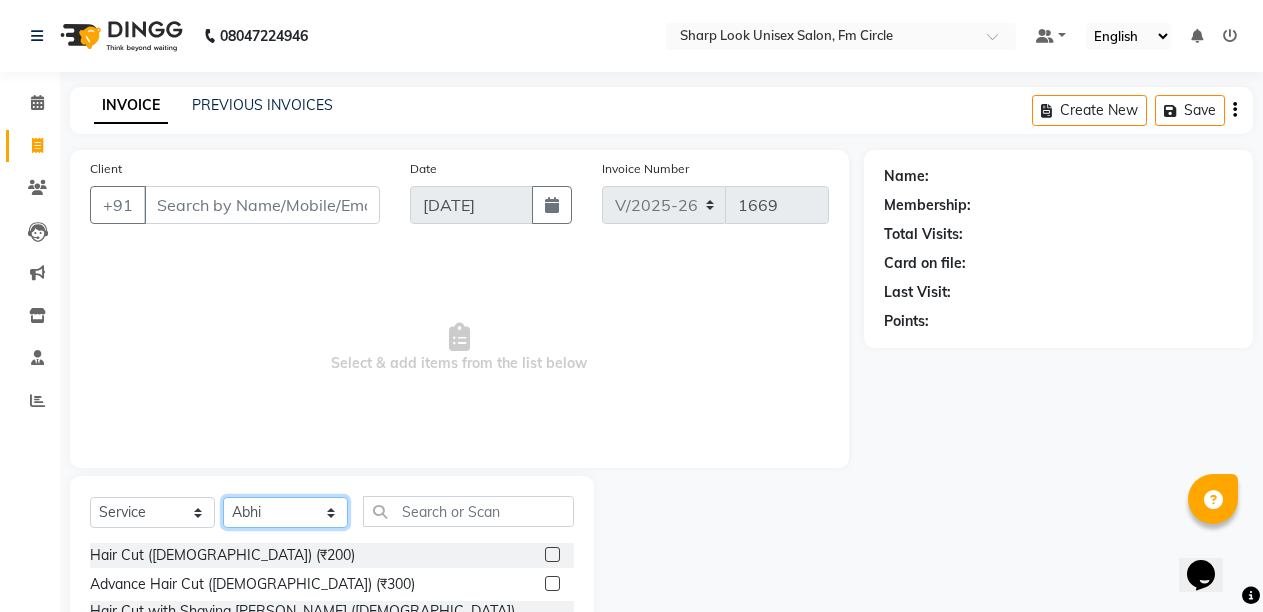 select 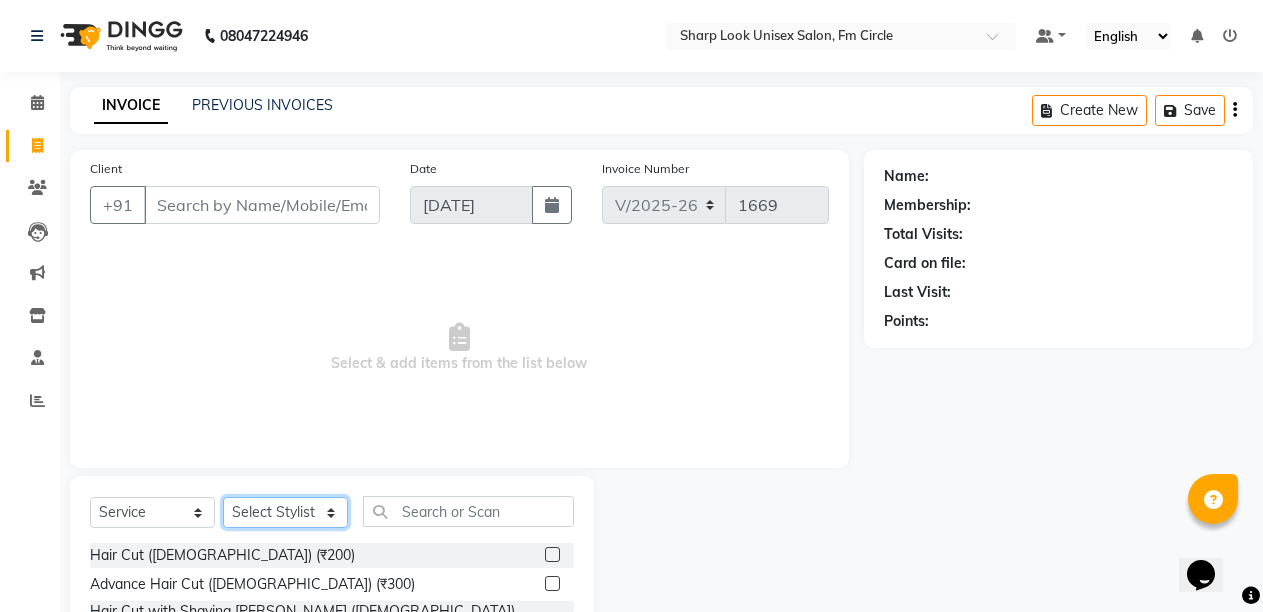 click on "Select Stylist Abhi Admin Babu Budhia Monalisa  Priti Taj" 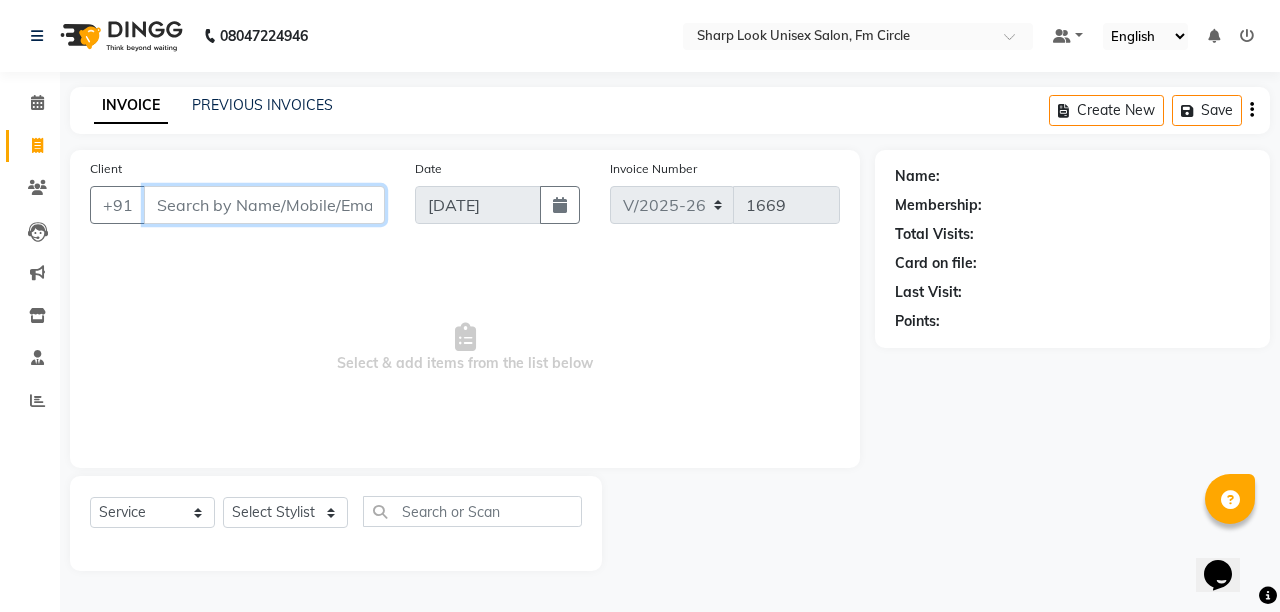 click on "Client" at bounding box center [264, 205] 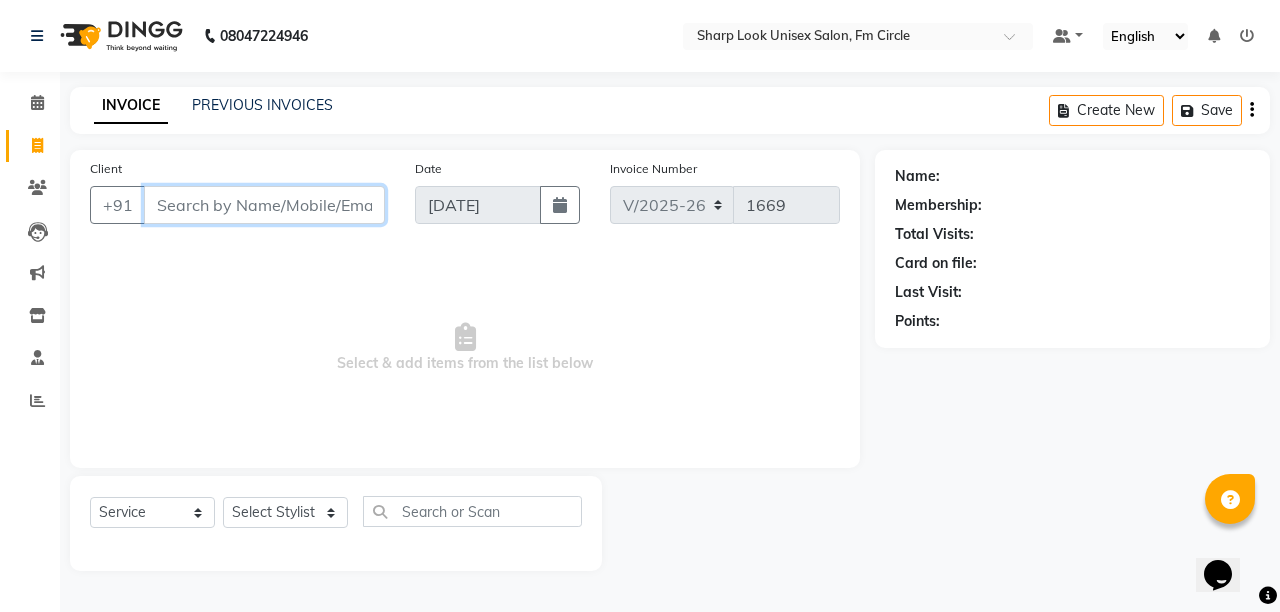 click on "Client" at bounding box center (264, 205) 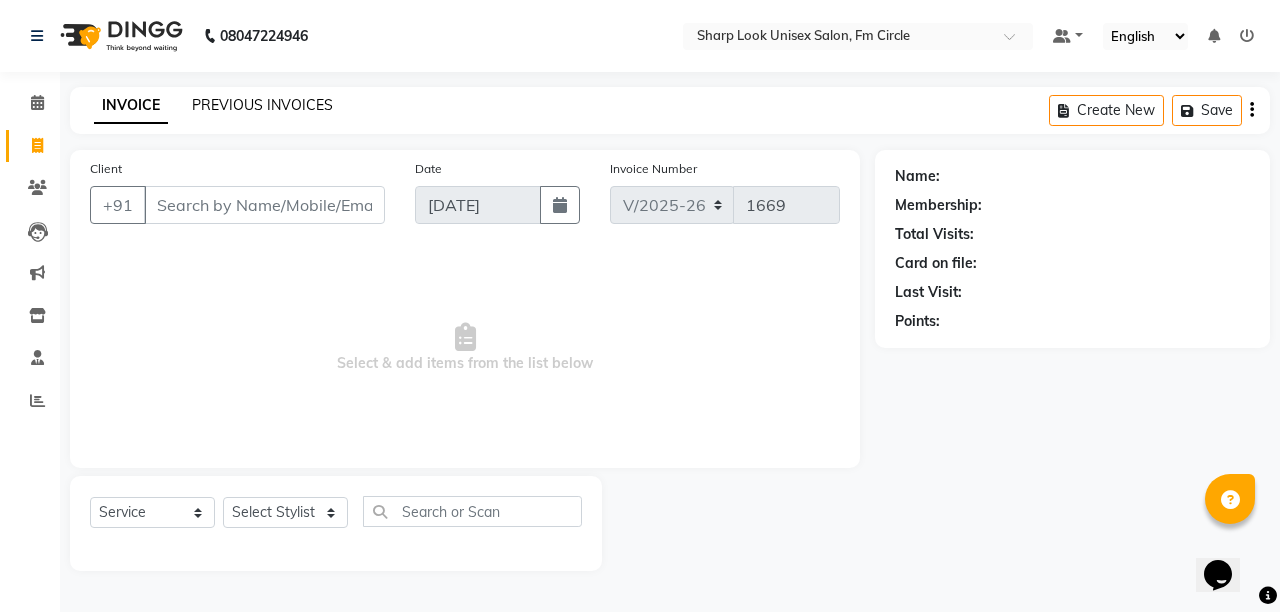 click on "PREVIOUS INVOICES" 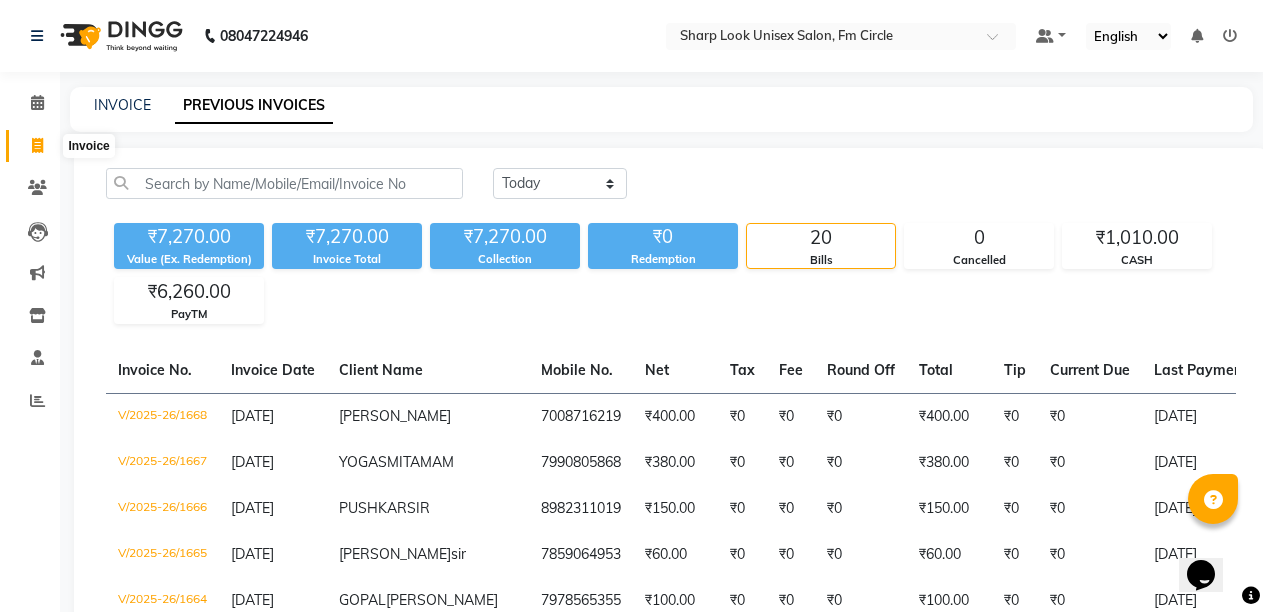 click 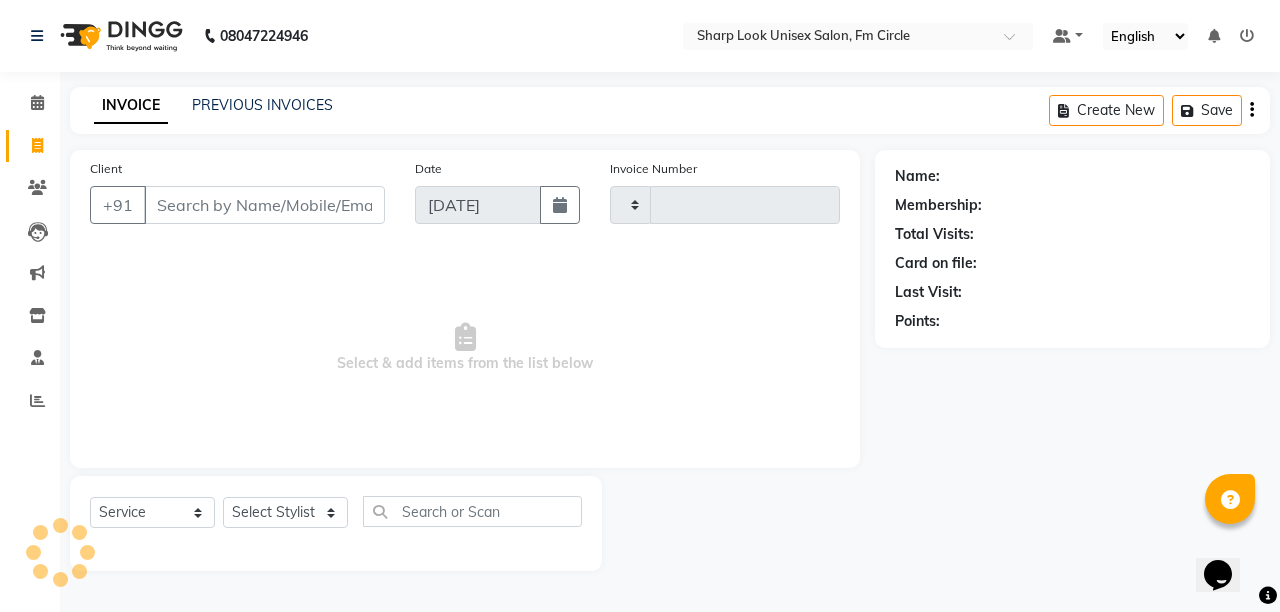 type on "1669" 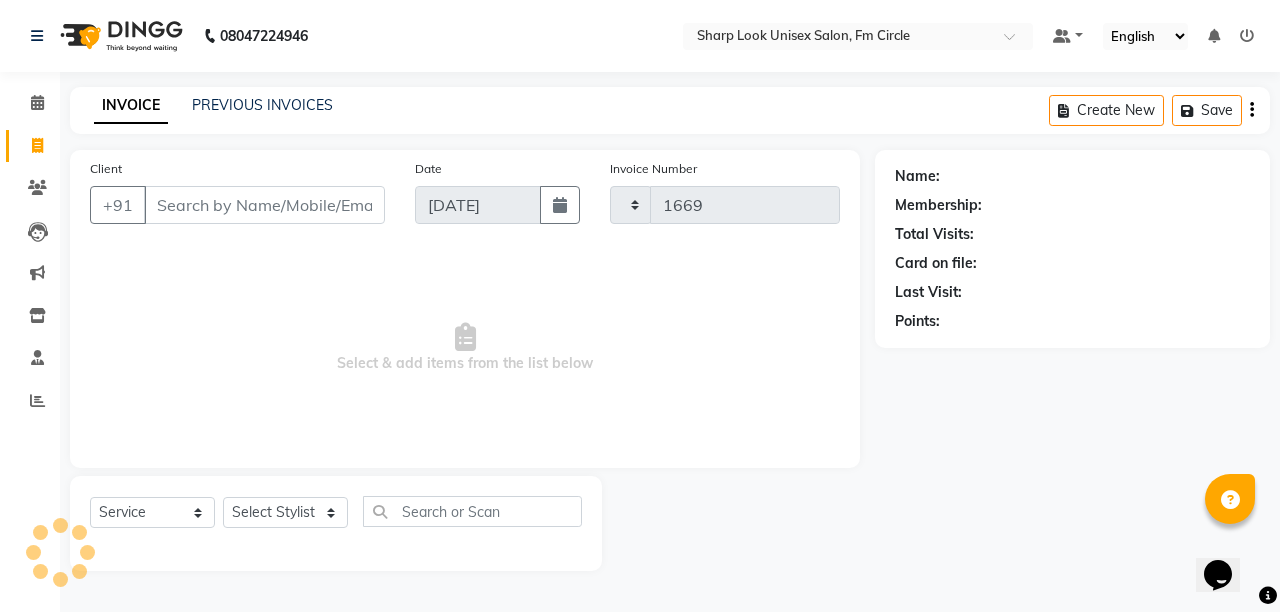 select on "804" 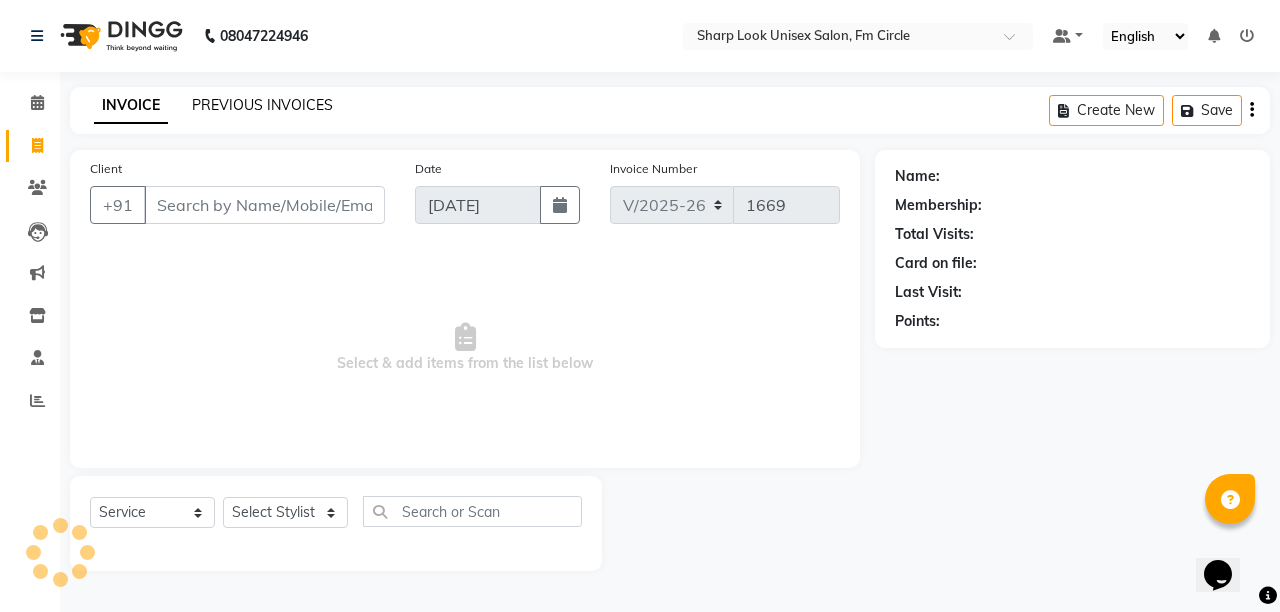 click on "PREVIOUS INVOICES" 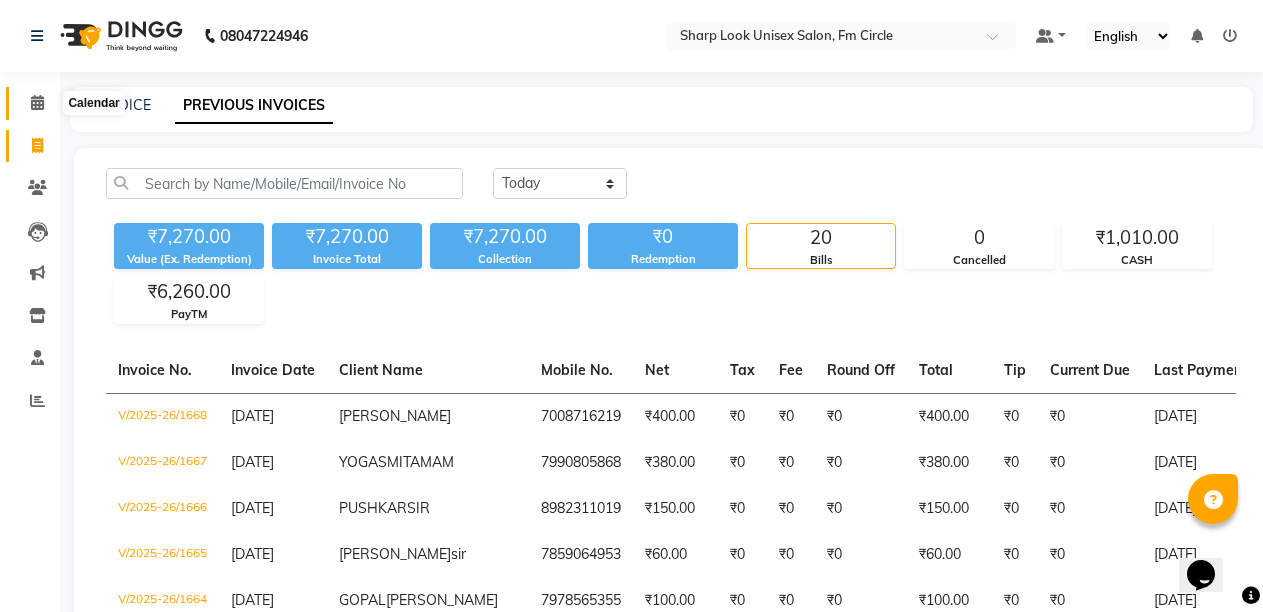 click 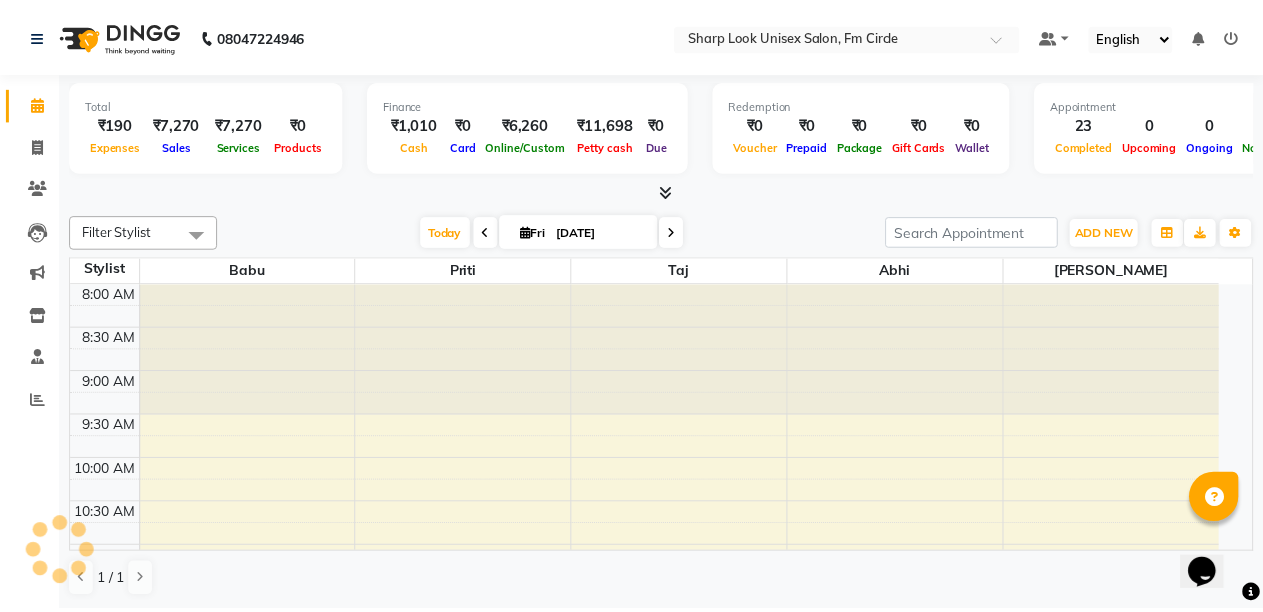 scroll, scrollTop: 0, scrollLeft: 0, axis: both 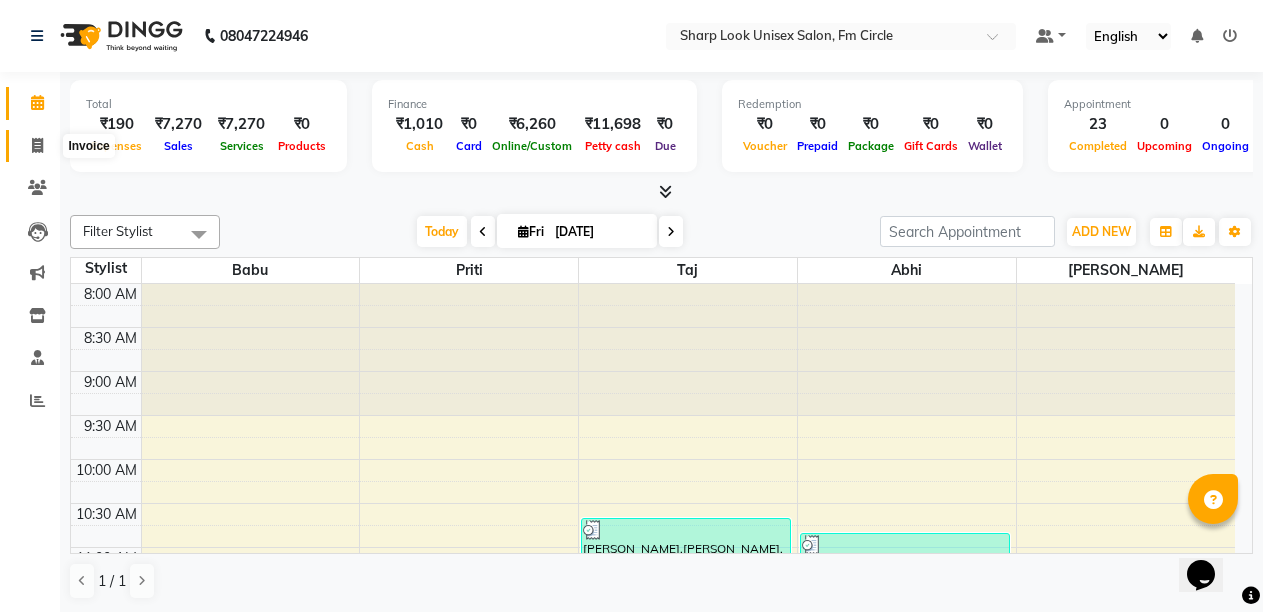 click 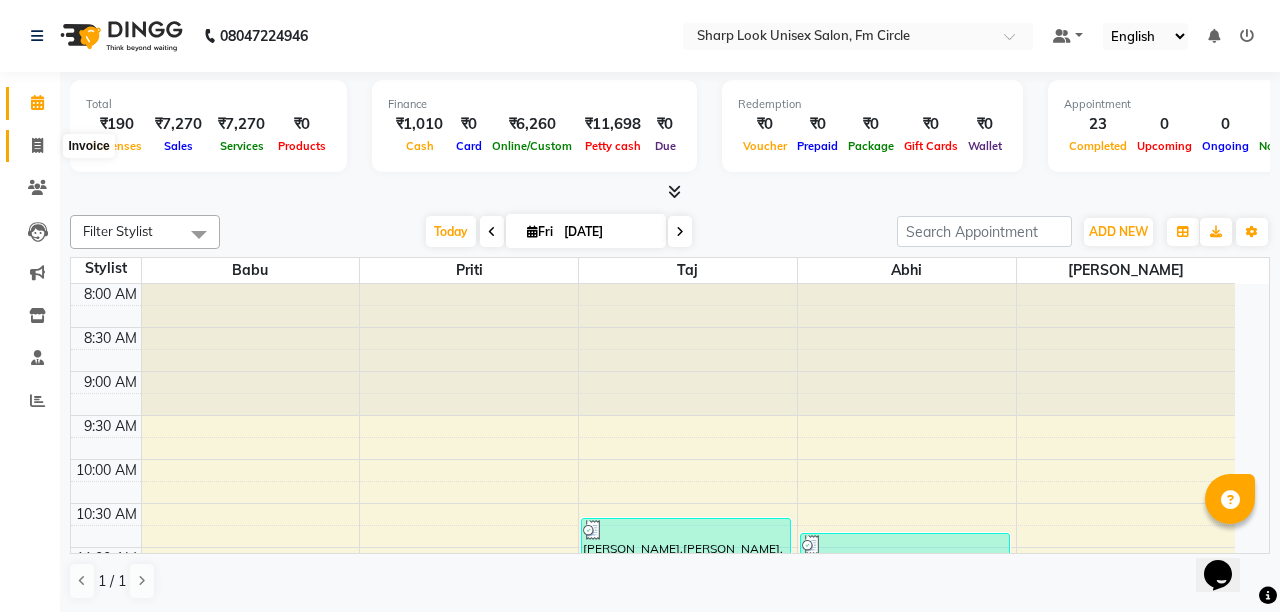 select on "service" 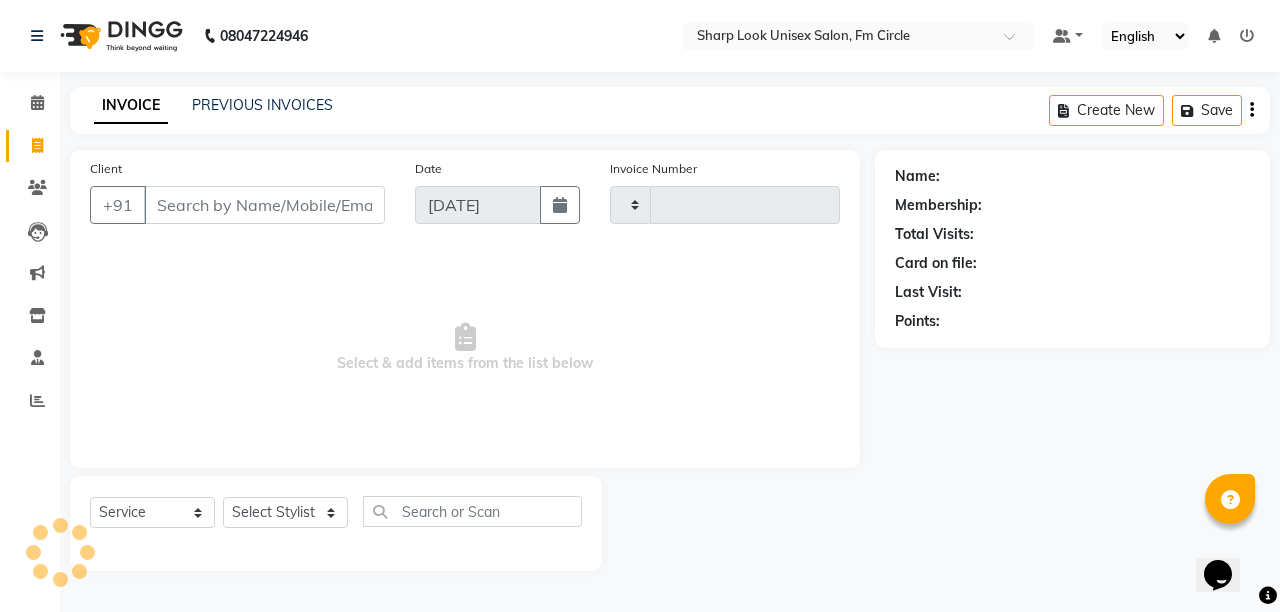 type on "1669" 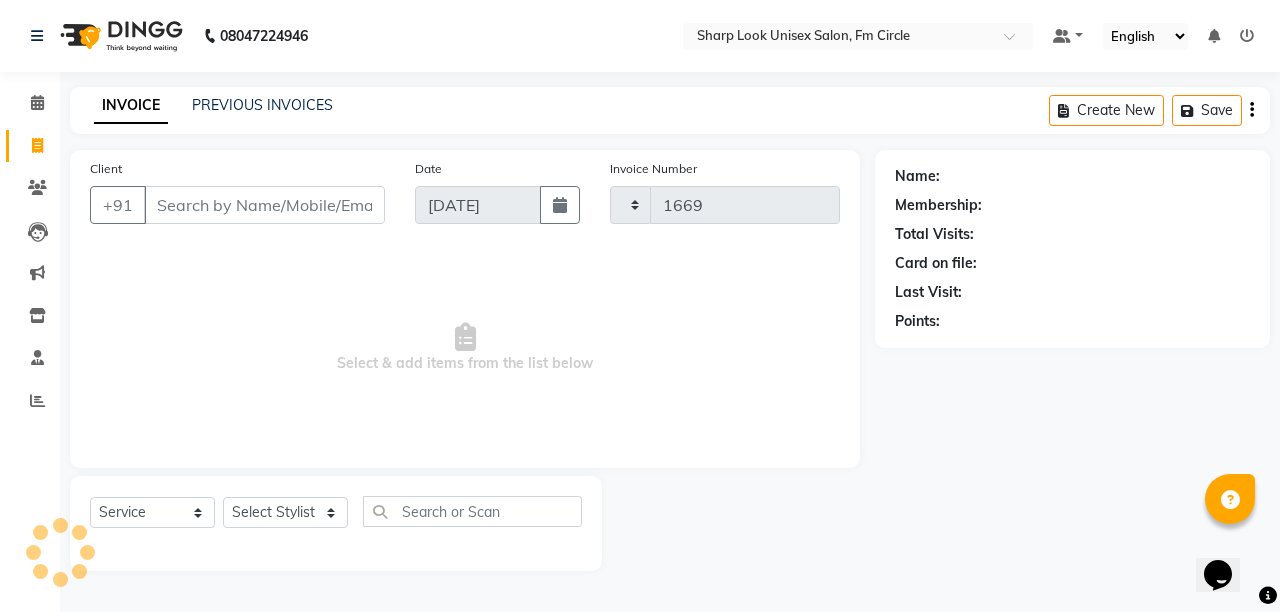 select on "804" 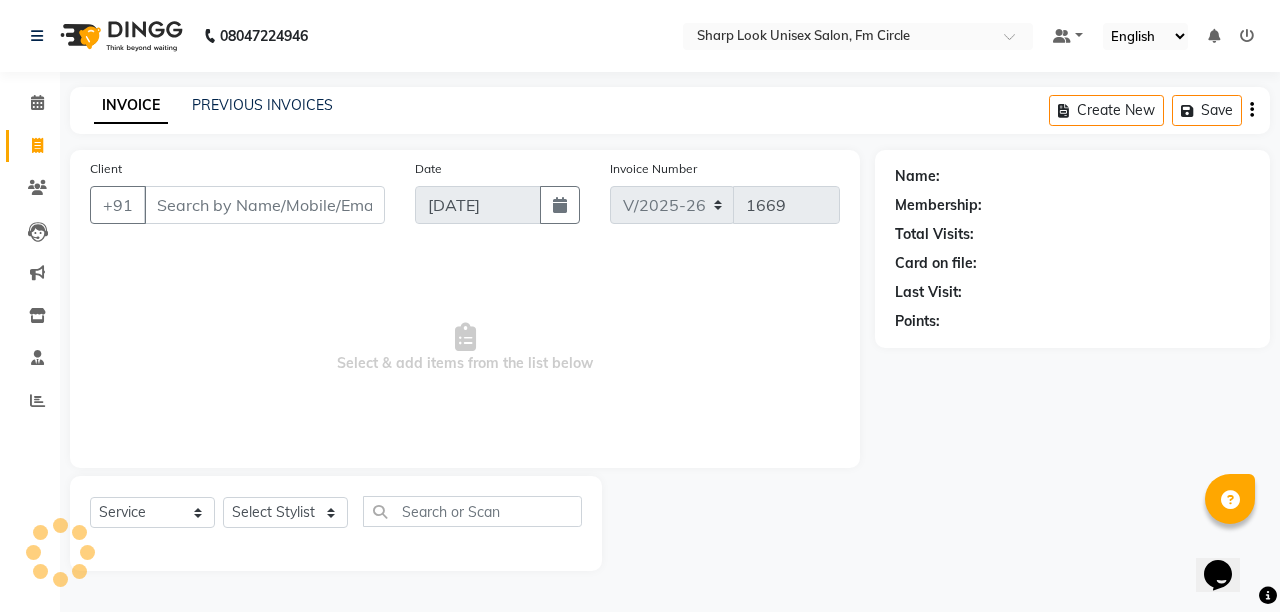 click on "Client" at bounding box center (264, 205) 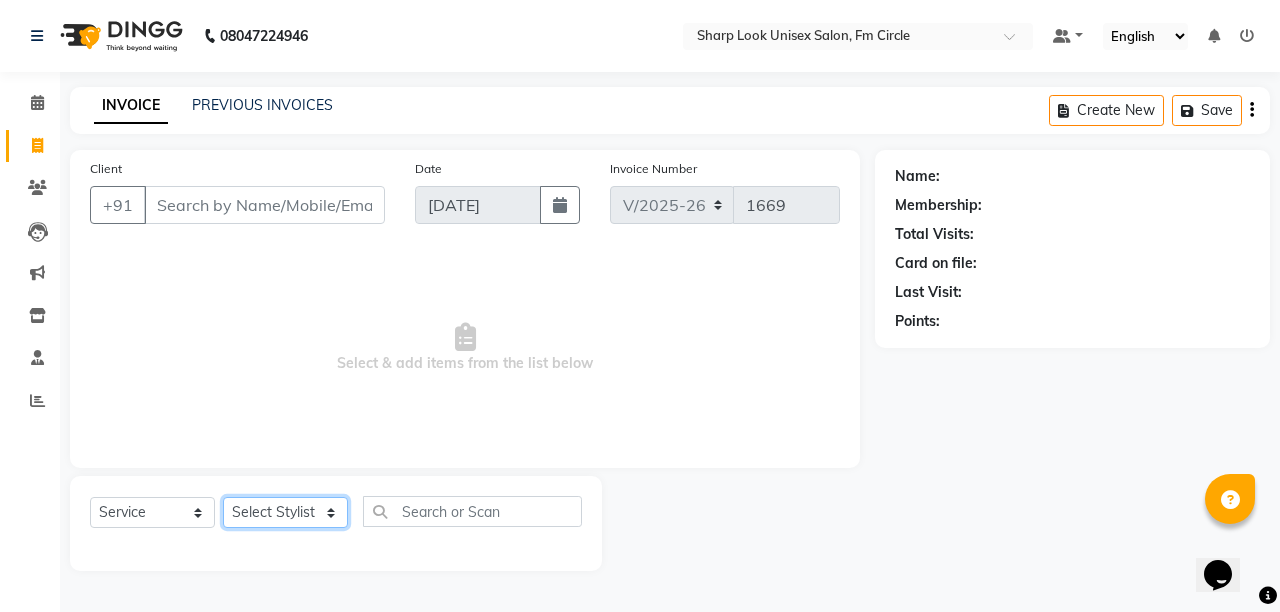 click on "Select Stylist Abhi Admin Babu Budhia Monalisa  Priti Taj" 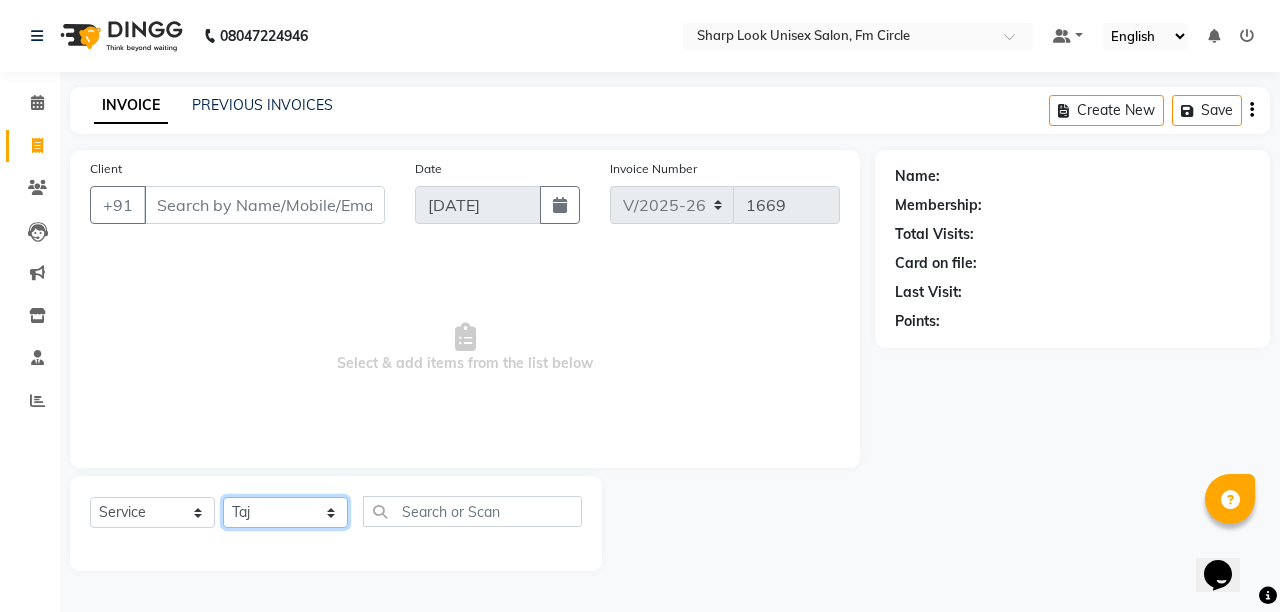 click on "Select Stylist Abhi Admin Babu Budhia Monalisa  Priti Taj" 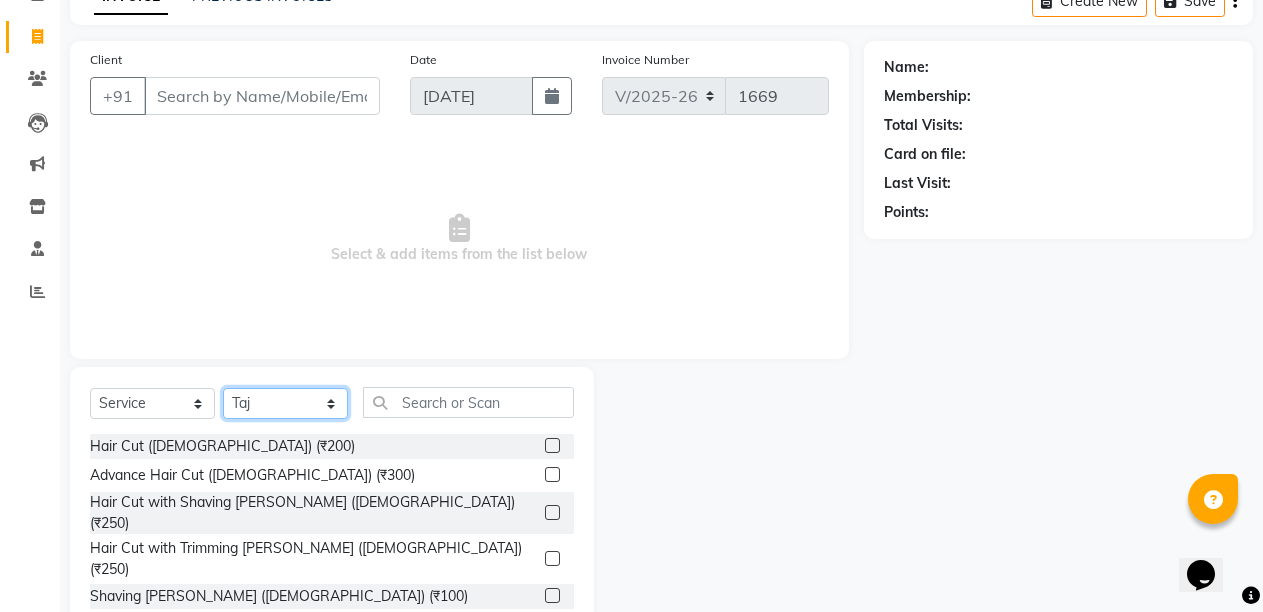 scroll, scrollTop: 189, scrollLeft: 0, axis: vertical 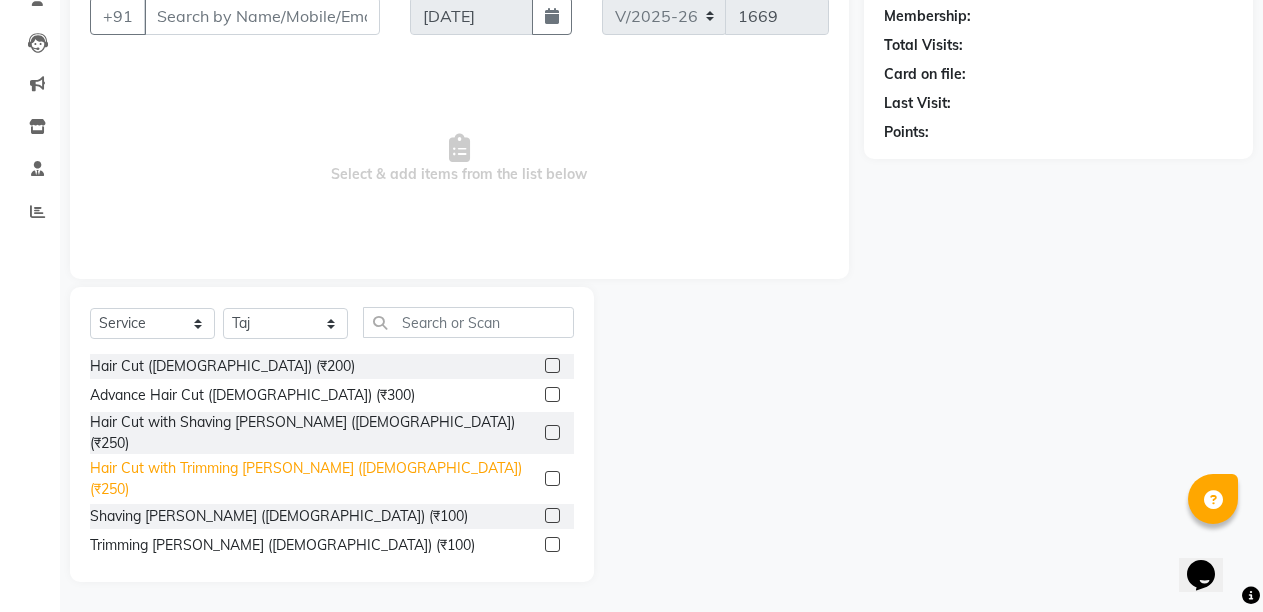 click on "Hair Cut with Trimming Beard (Male) (₹250)" 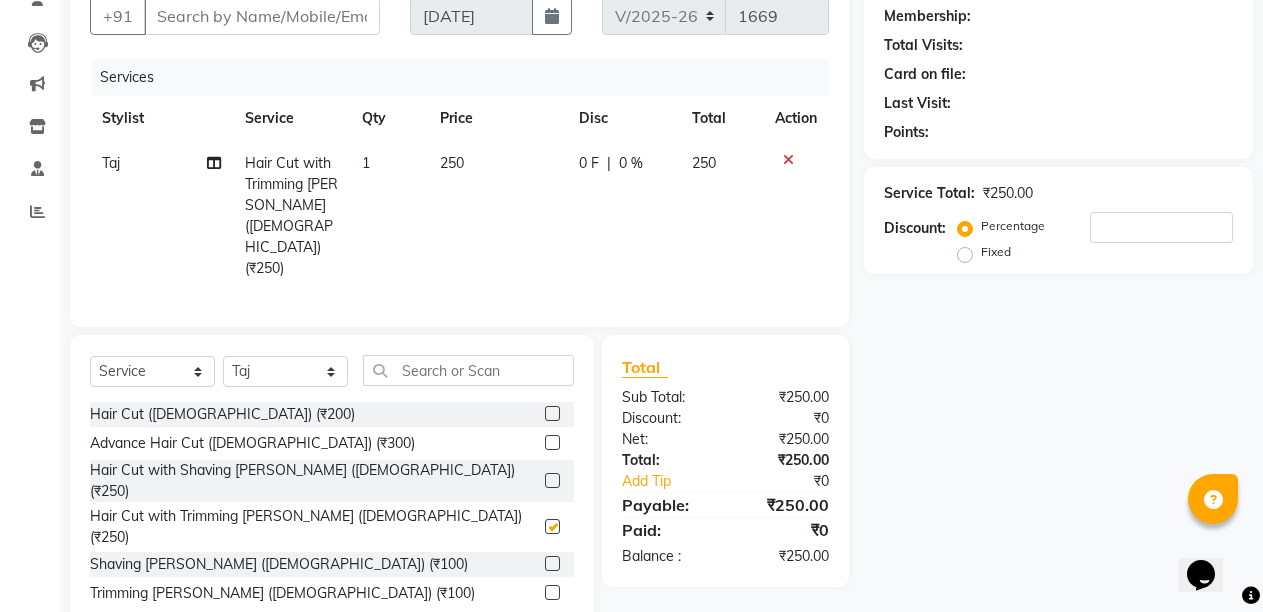checkbox on "false" 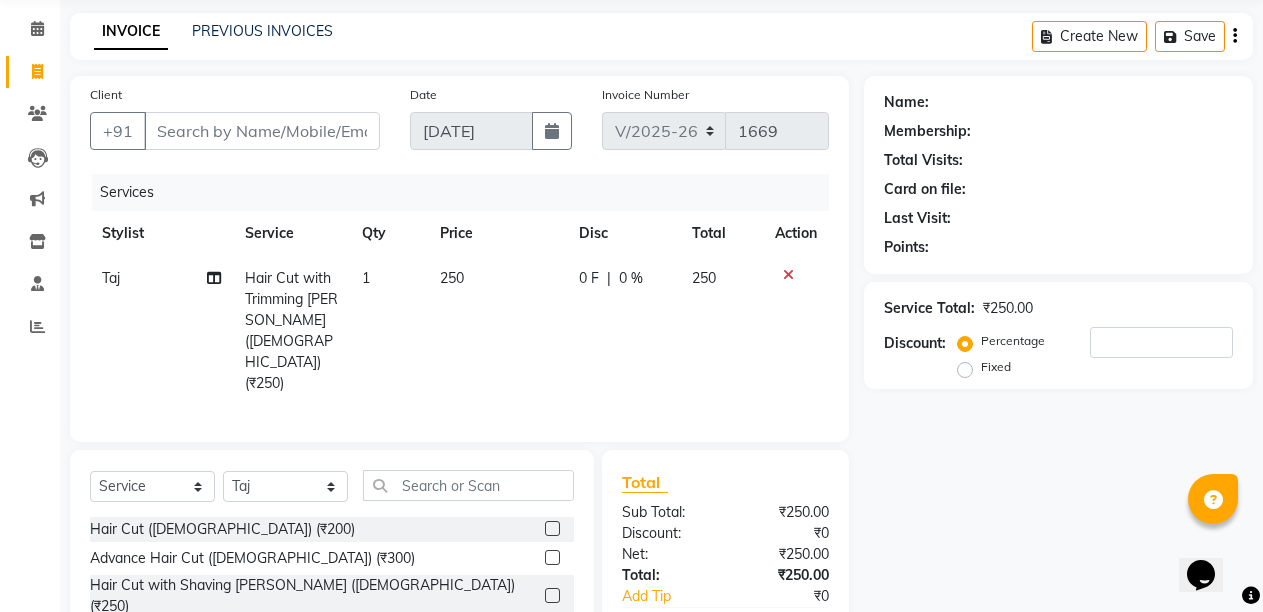 scroll, scrollTop: 0, scrollLeft: 0, axis: both 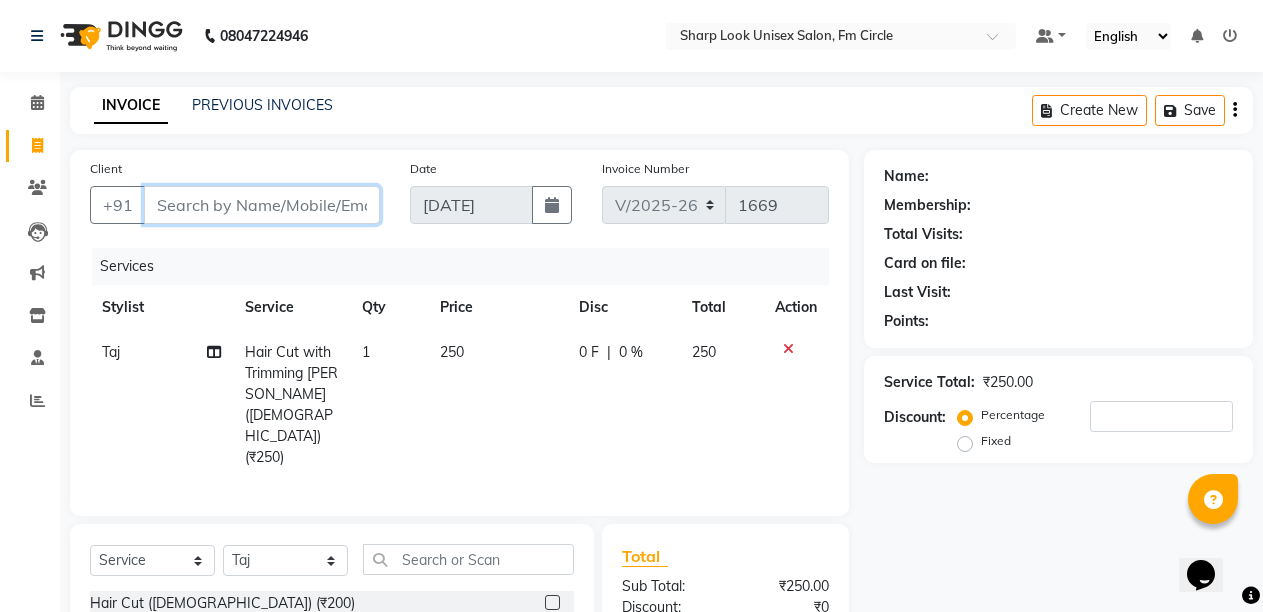 click on "Client" at bounding box center (262, 205) 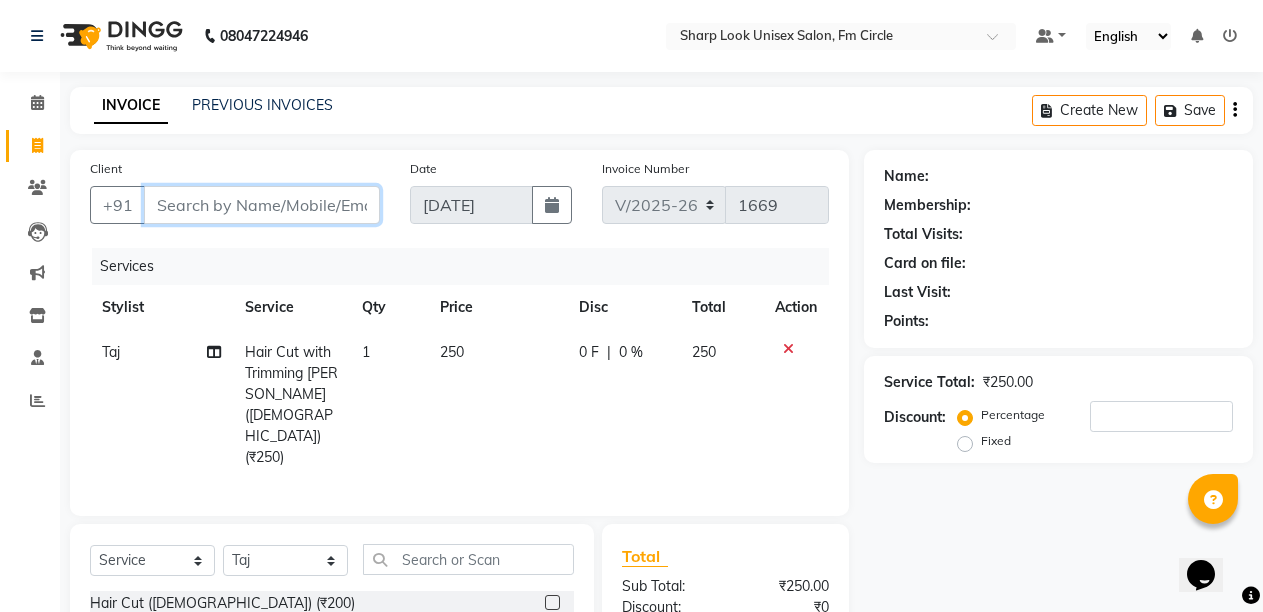 type on "9" 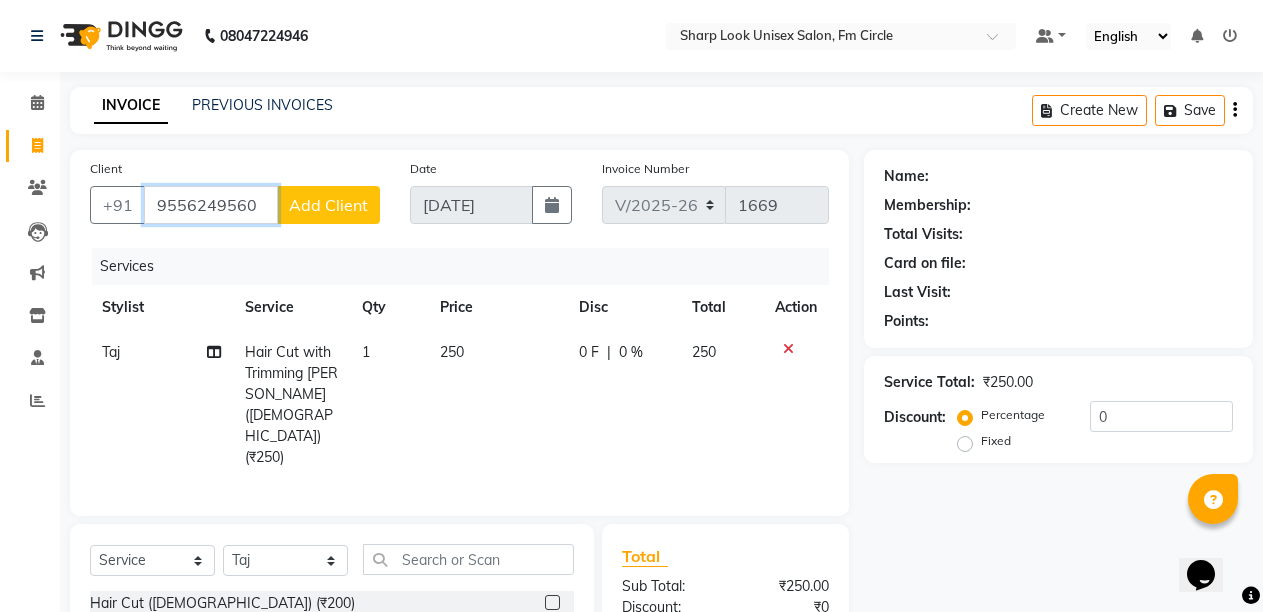 type on "9556249560" 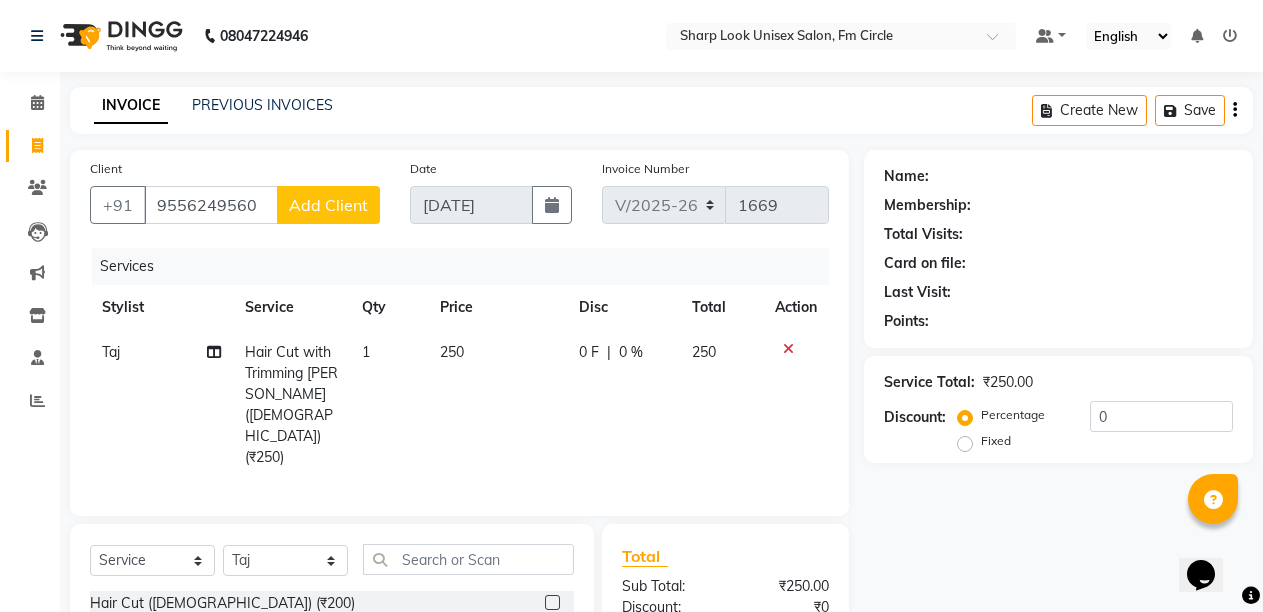 click 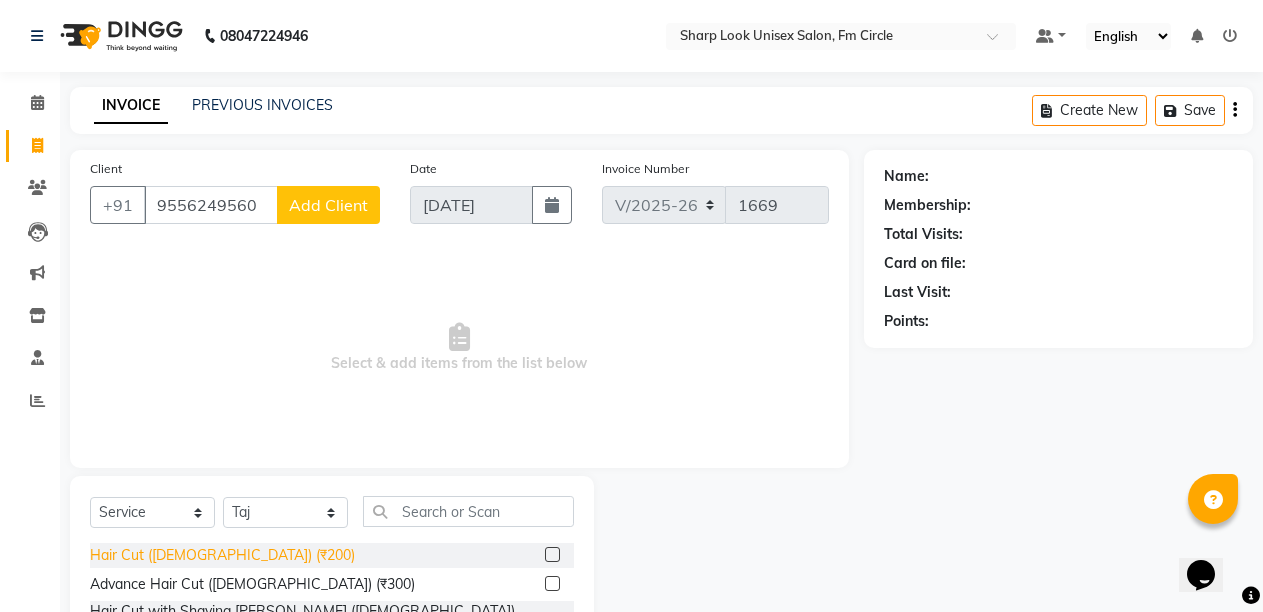 click on "Hair Cut (Male) (₹200)" 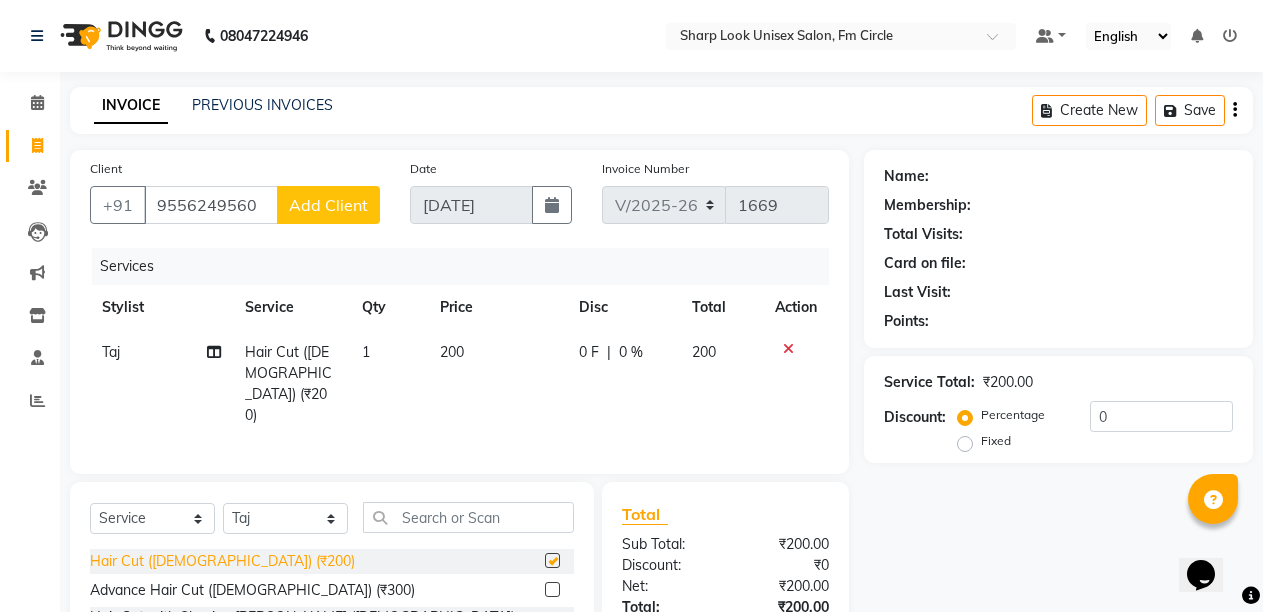 checkbox on "false" 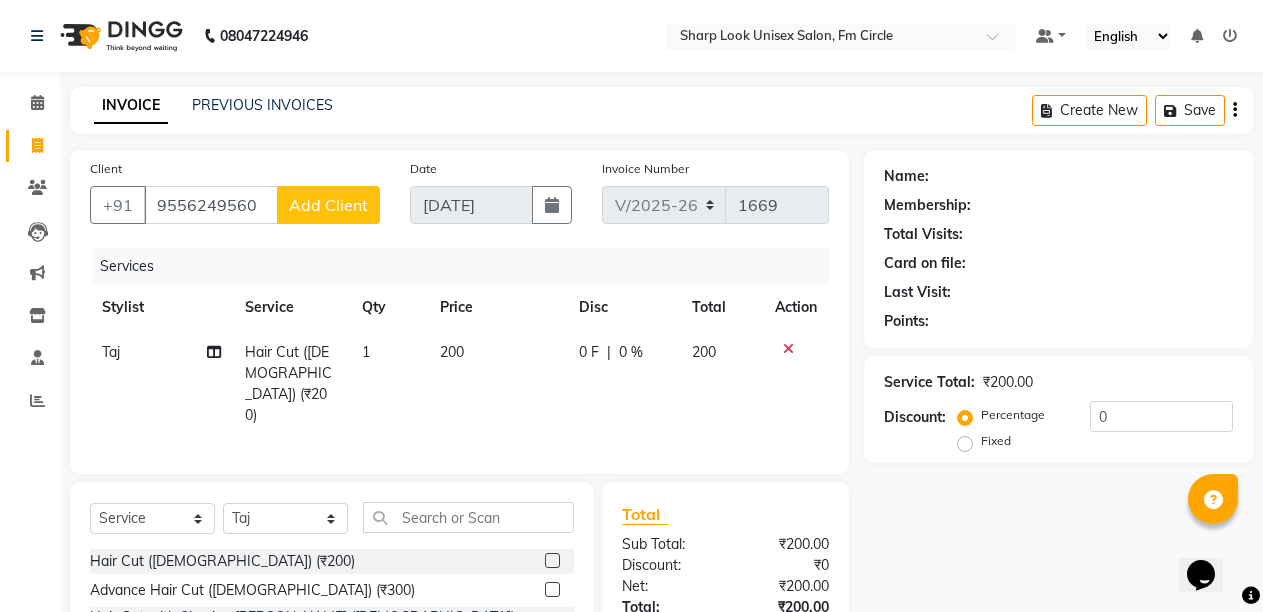click on "0 F" 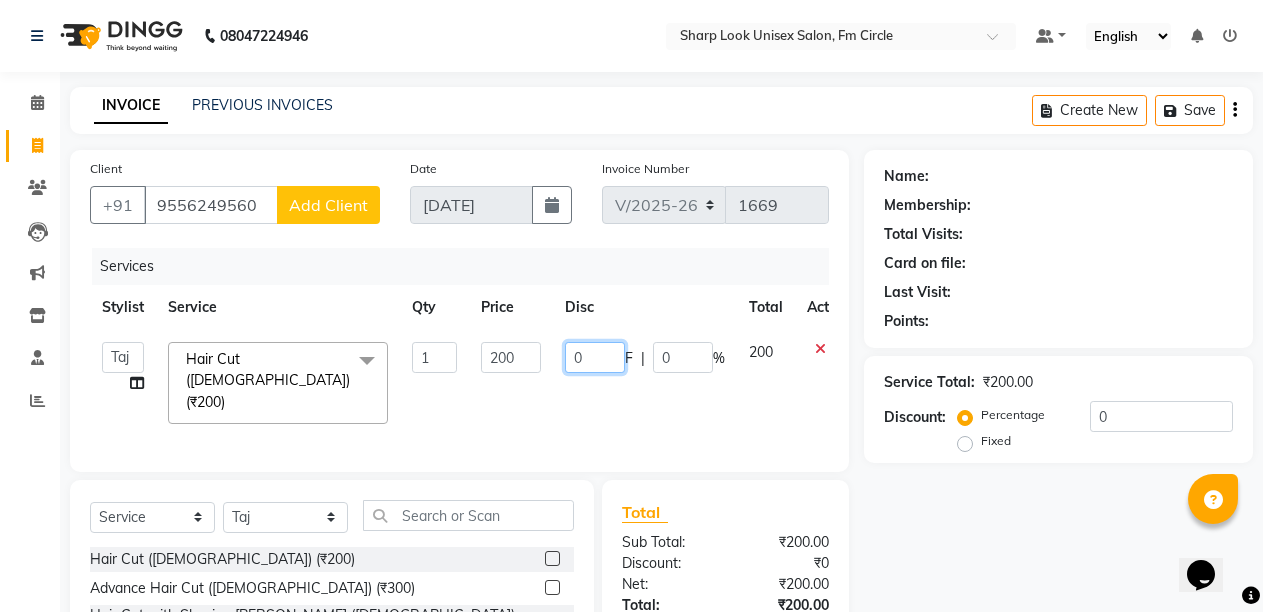 click on "0" 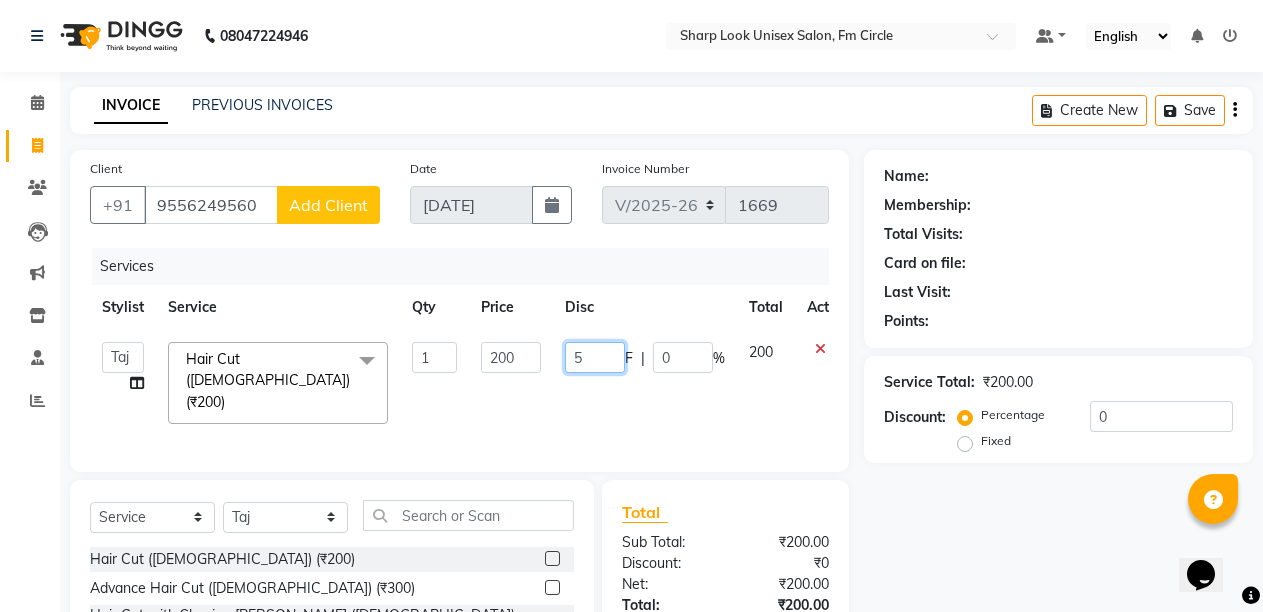 type on "50" 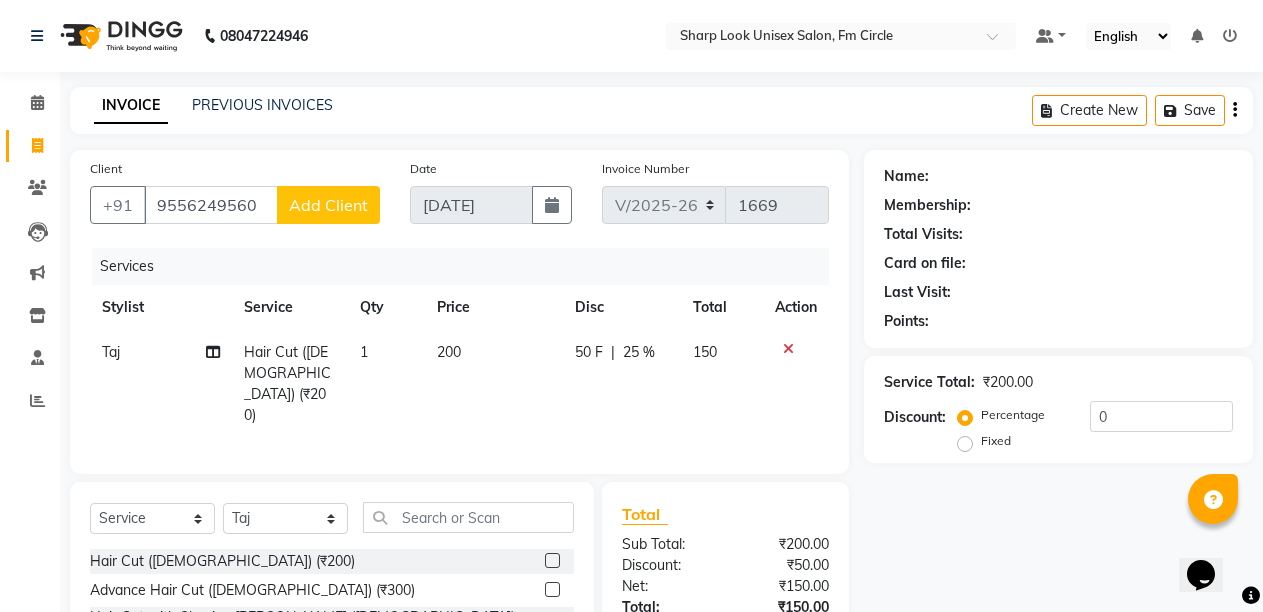 click on "Hair Cut (Male) (₹200)" 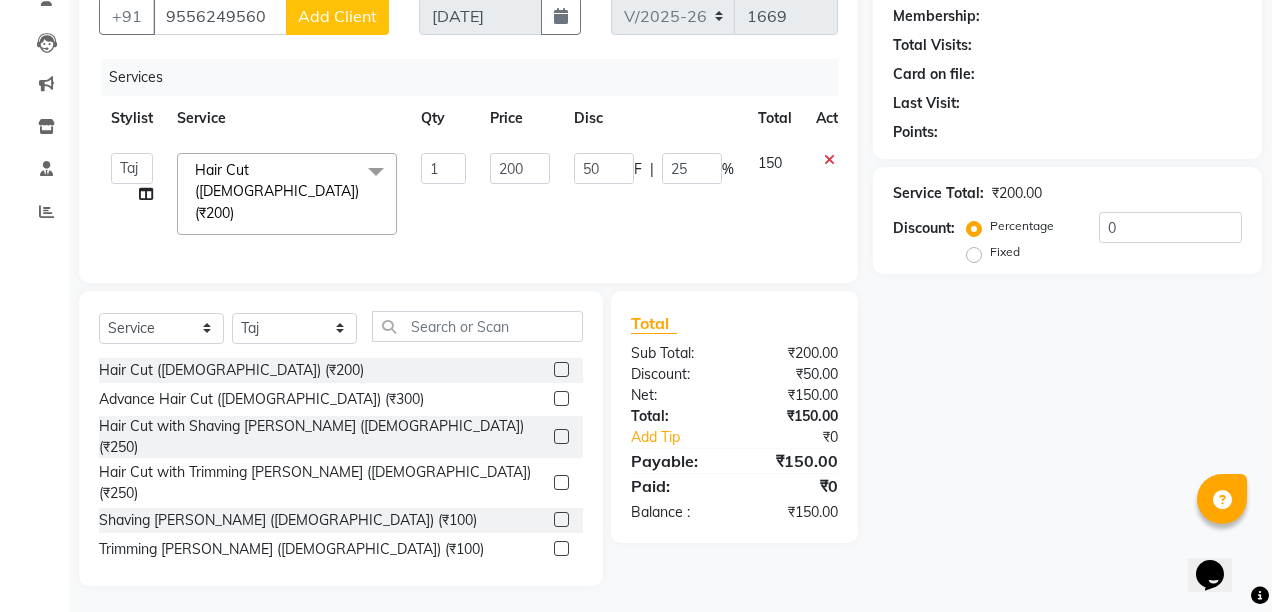 scroll, scrollTop: 0, scrollLeft: 0, axis: both 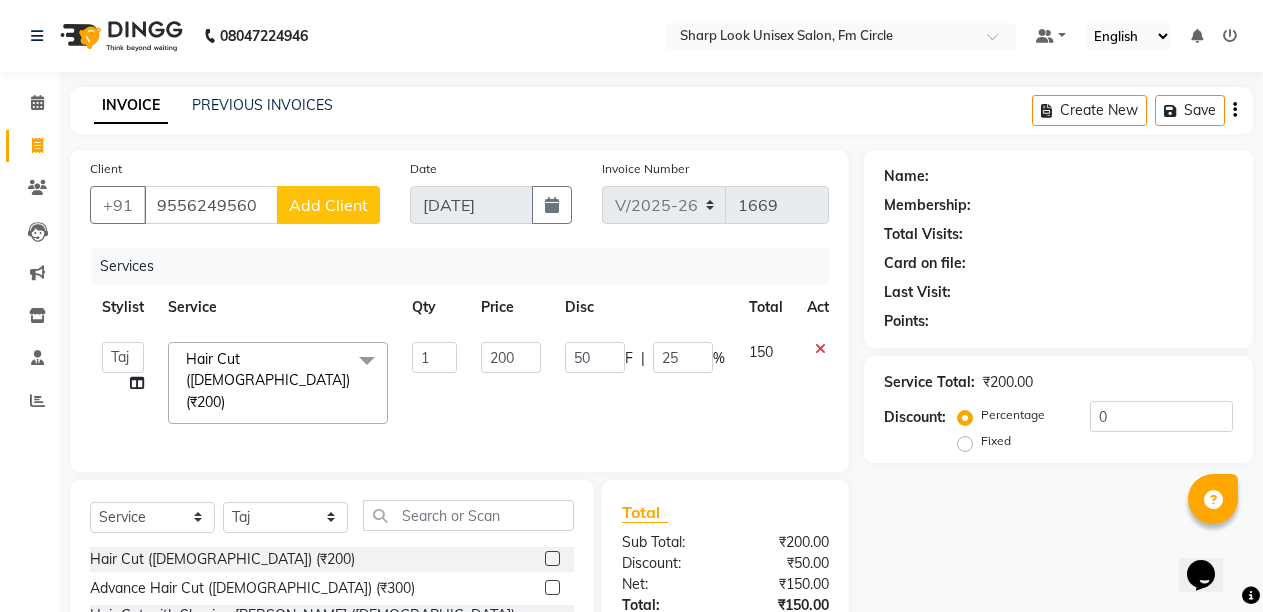 click on "Add Client" 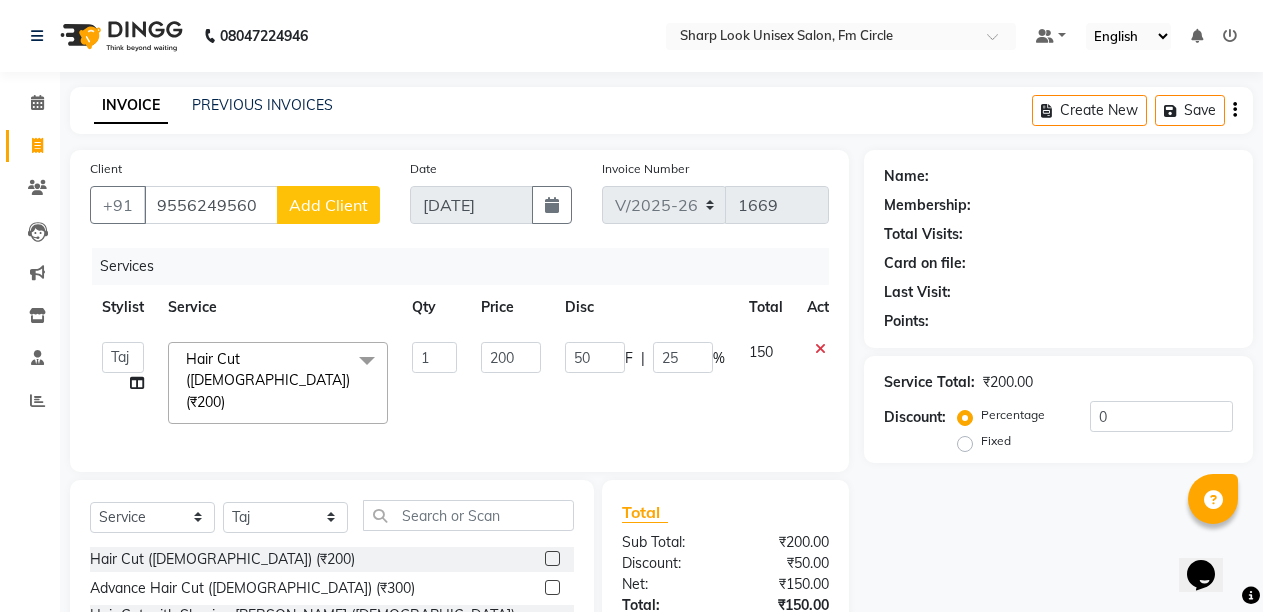 select on "29" 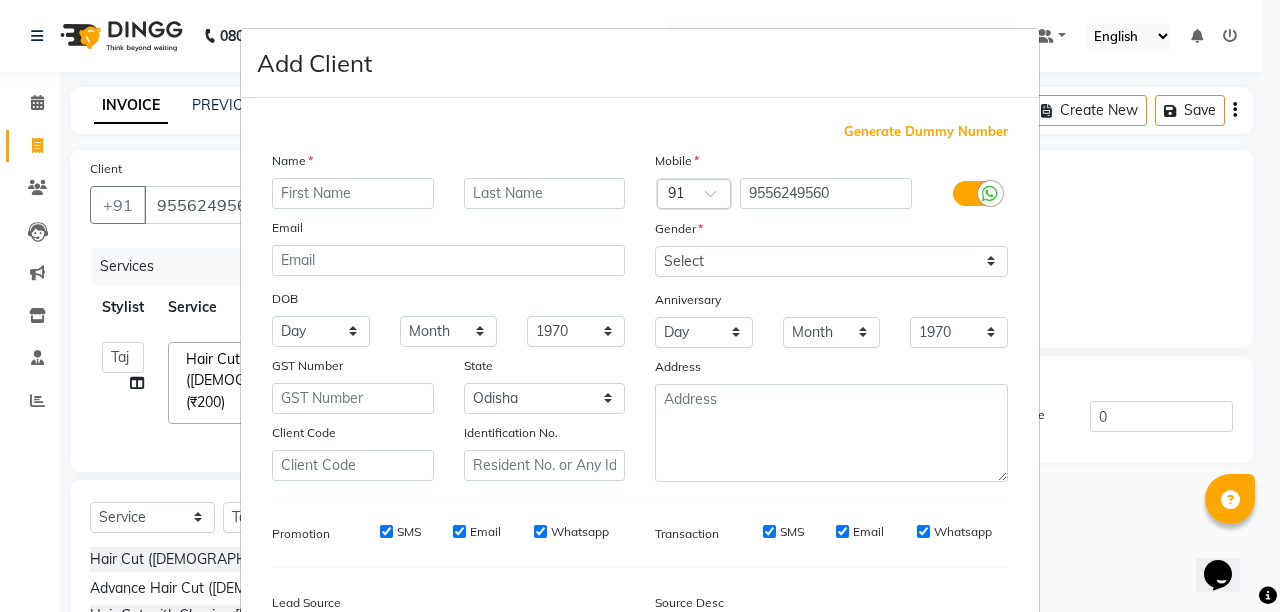 click at bounding box center [353, 193] 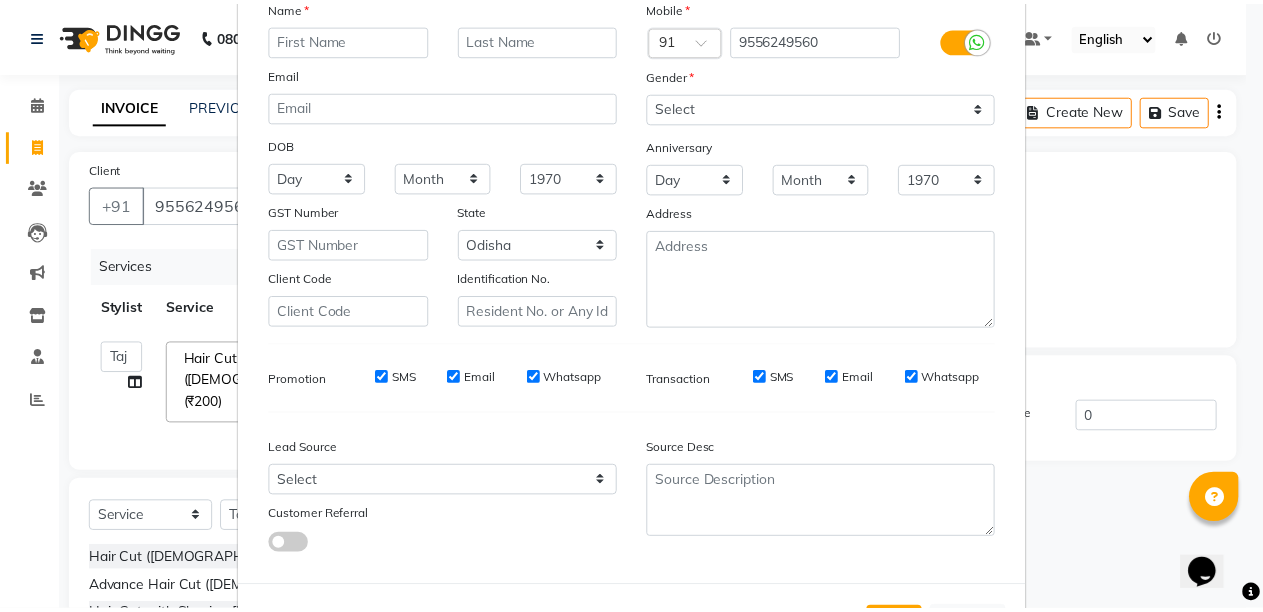 scroll, scrollTop: 237, scrollLeft: 0, axis: vertical 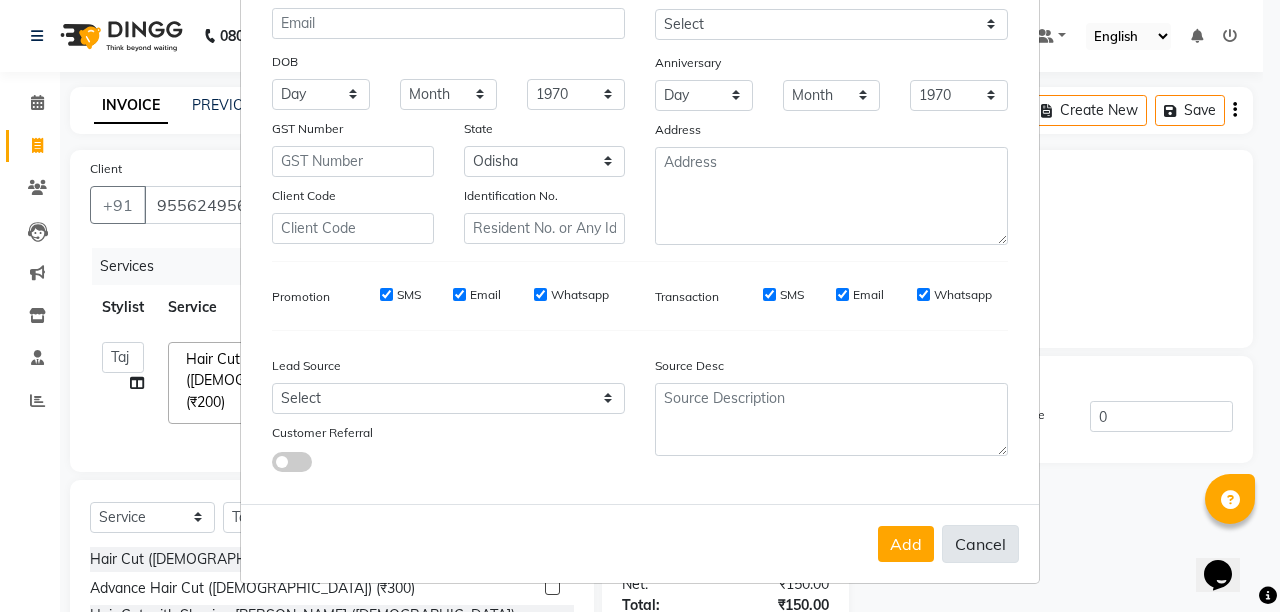 click on "Cancel" at bounding box center [980, 544] 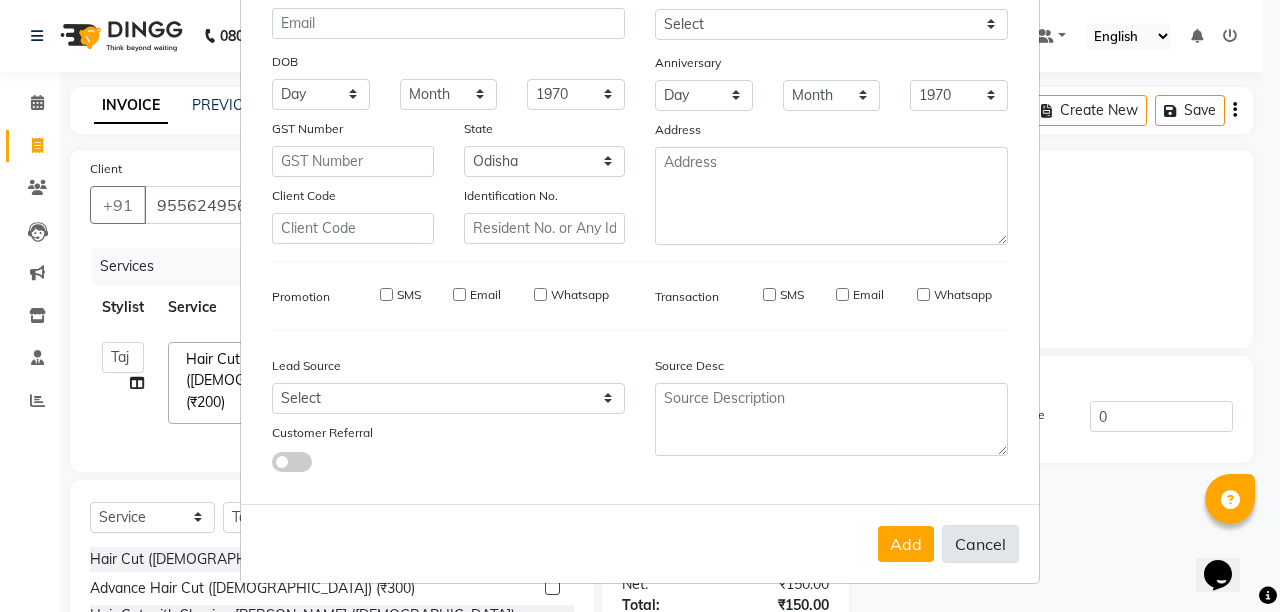 select 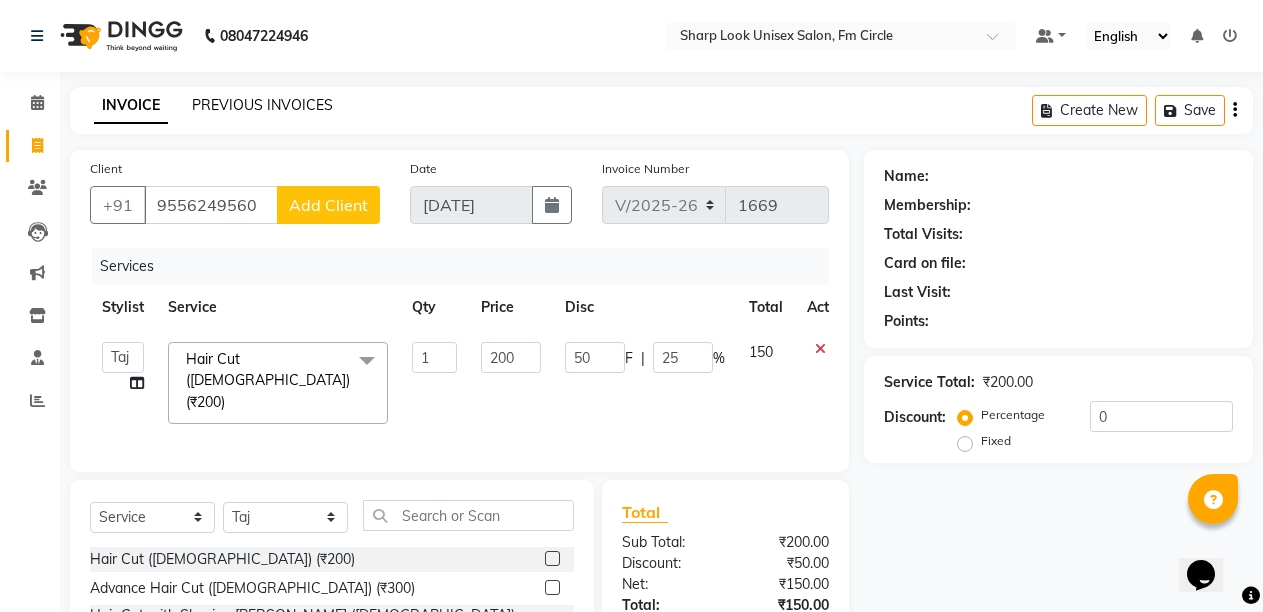 click on "PREVIOUS INVOICES" 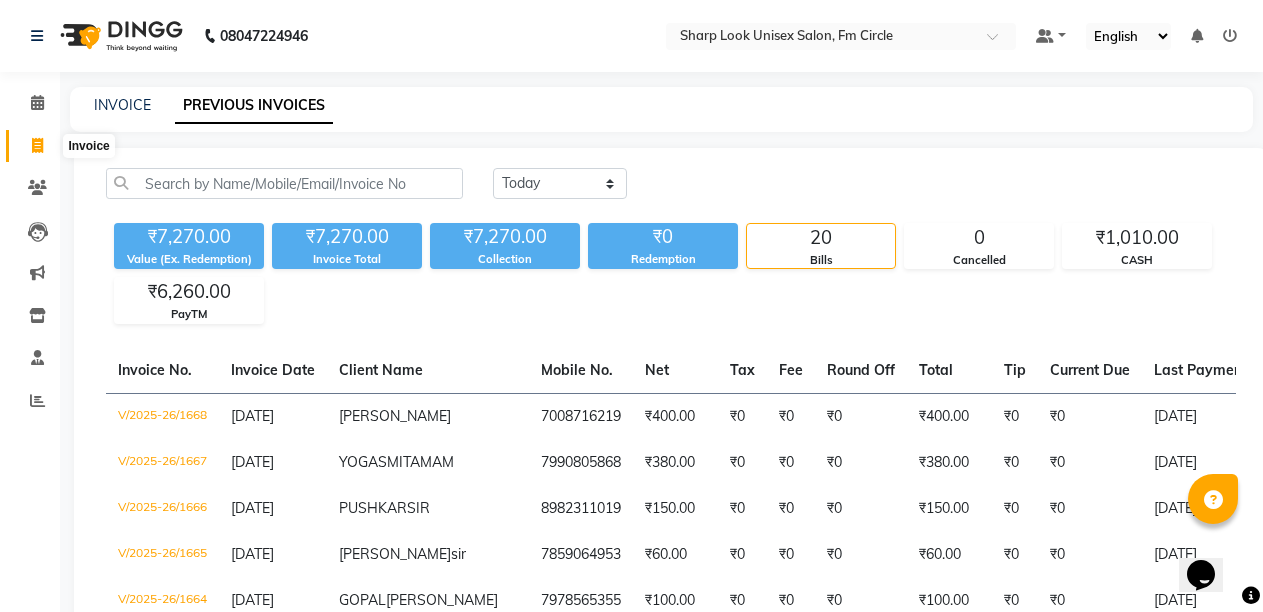 click 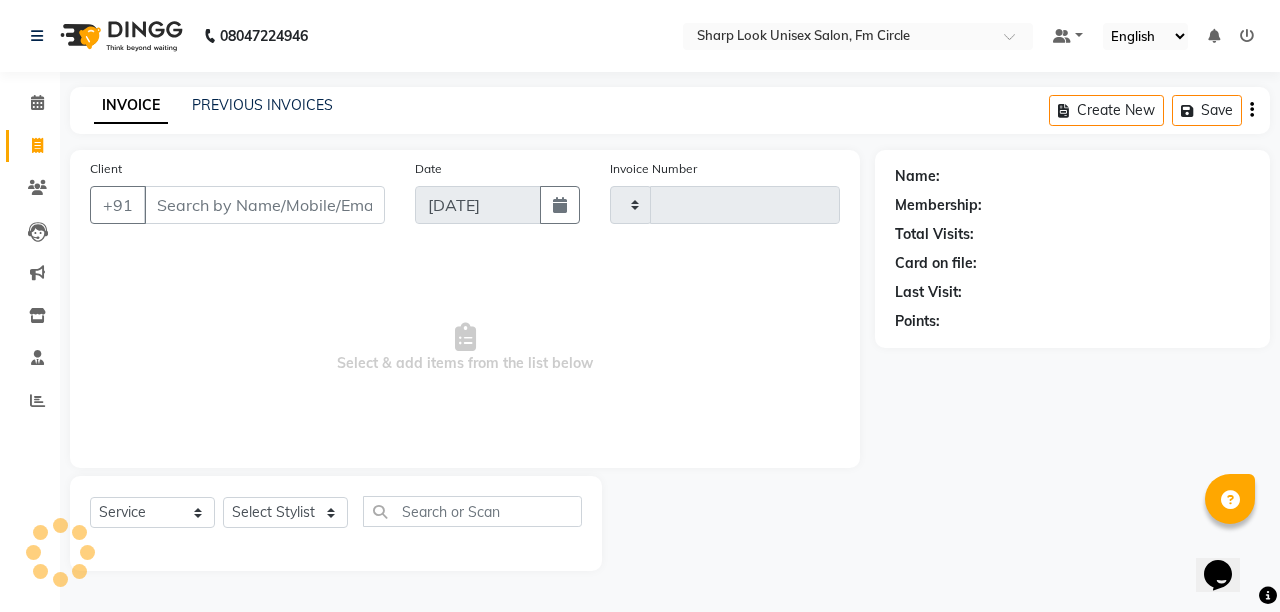 type on "1669" 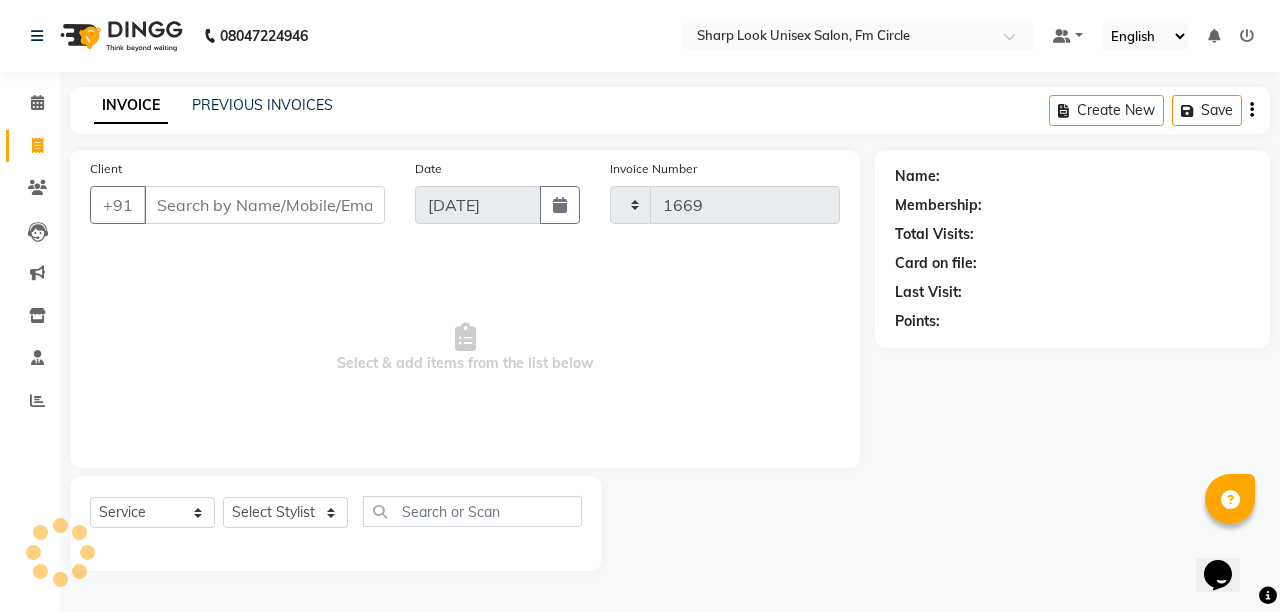 select on "804" 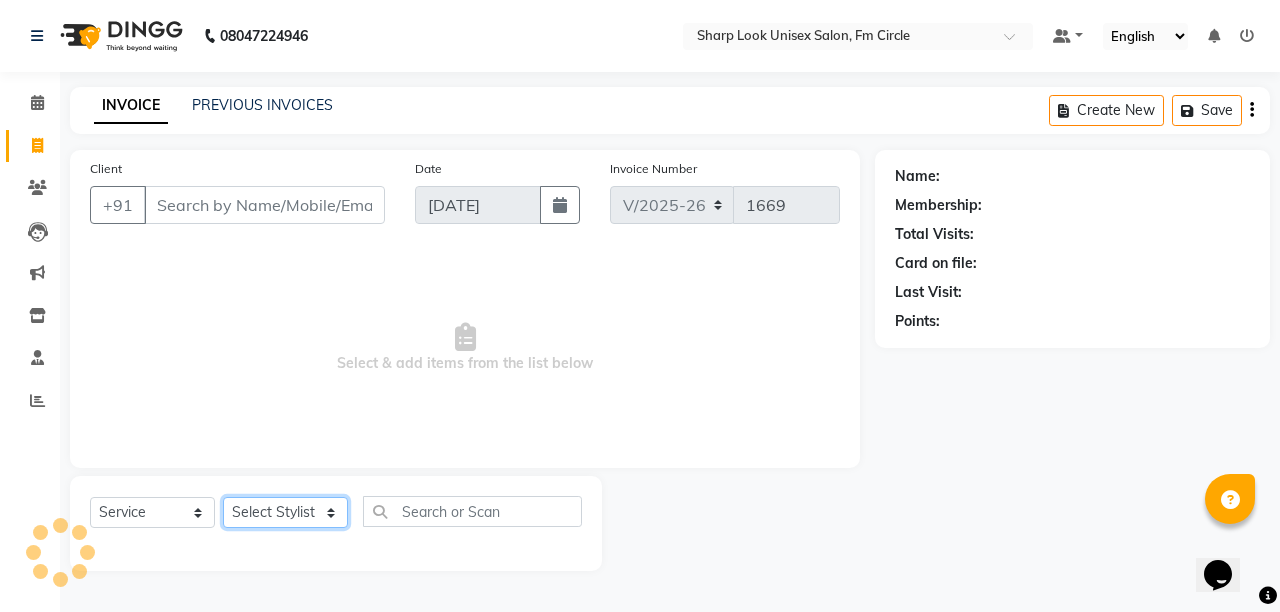 click on "Select Stylist Abhi Admin Babu Budhia Monalisa  Priti Taj" 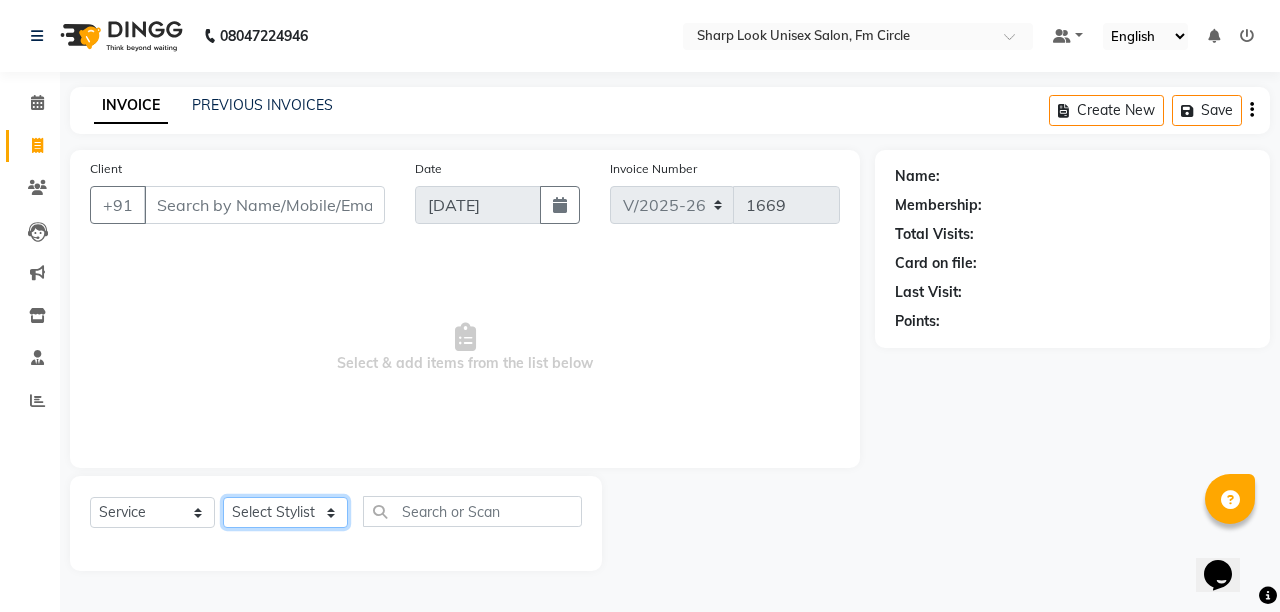 select on "13317" 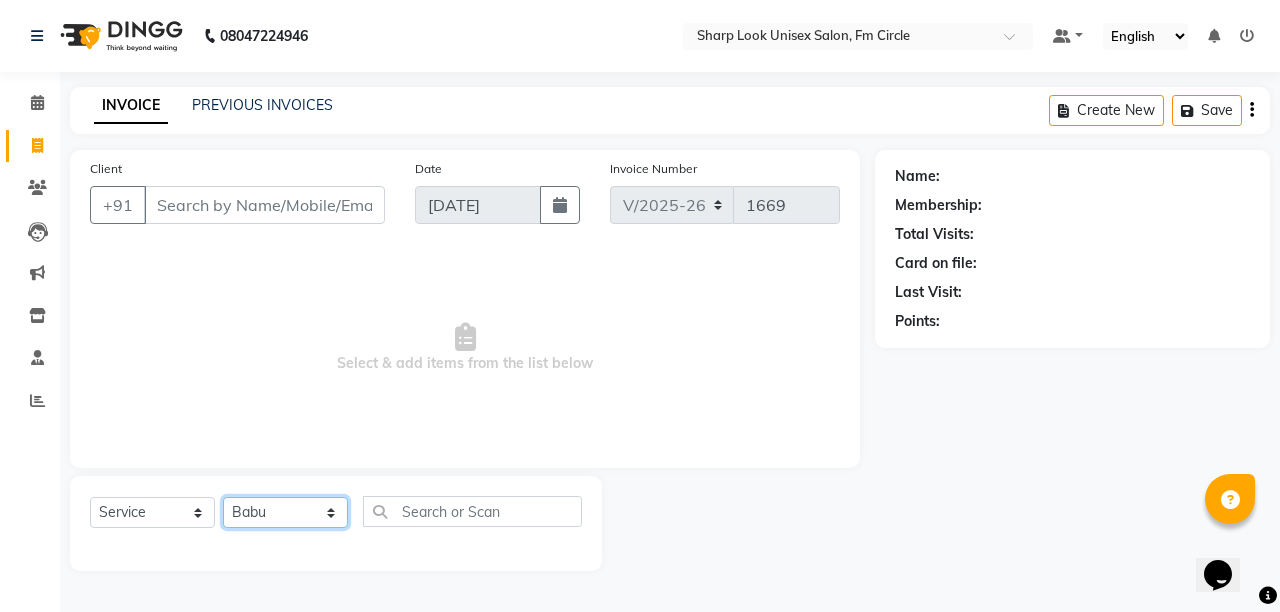 click on "Select Stylist Abhi Admin Babu Budhia Monalisa  Priti Taj" 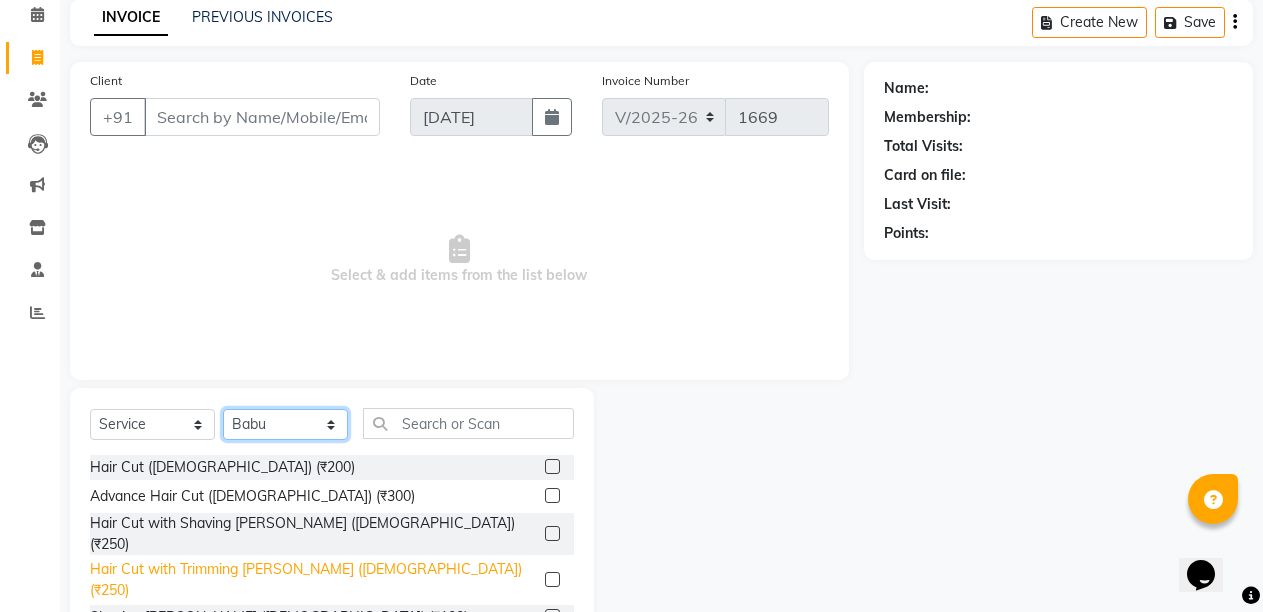 scroll, scrollTop: 189, scrollLeft: 0, axis: vertical 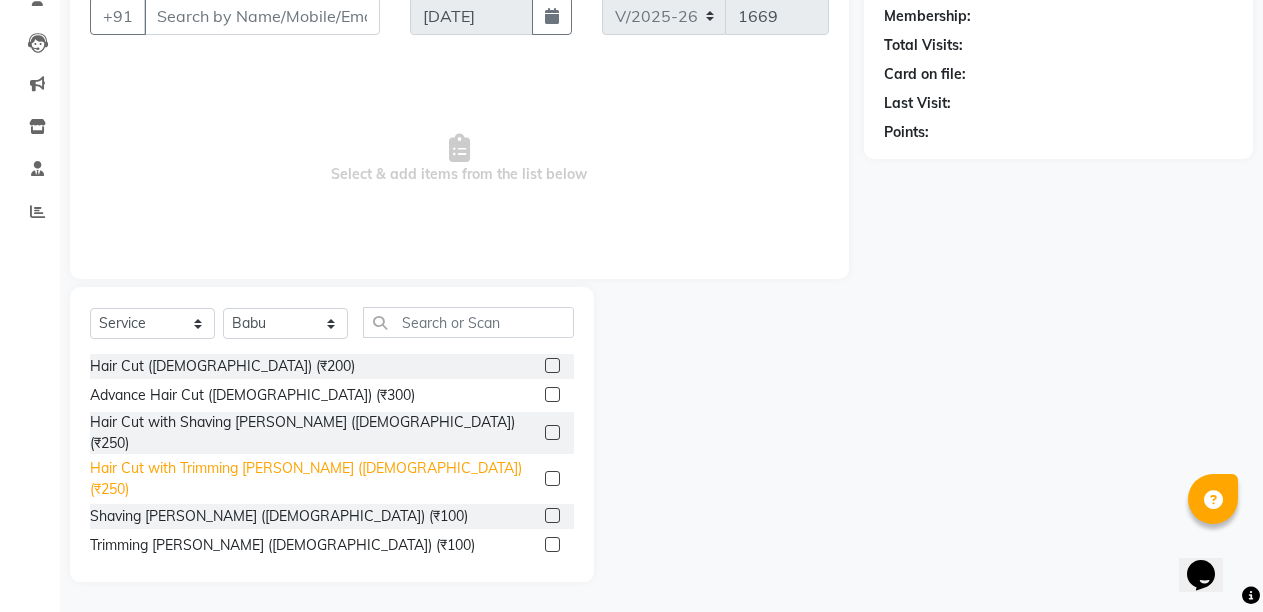 click on "Hair Cut with Trimming Beard (Male) (₹250)" 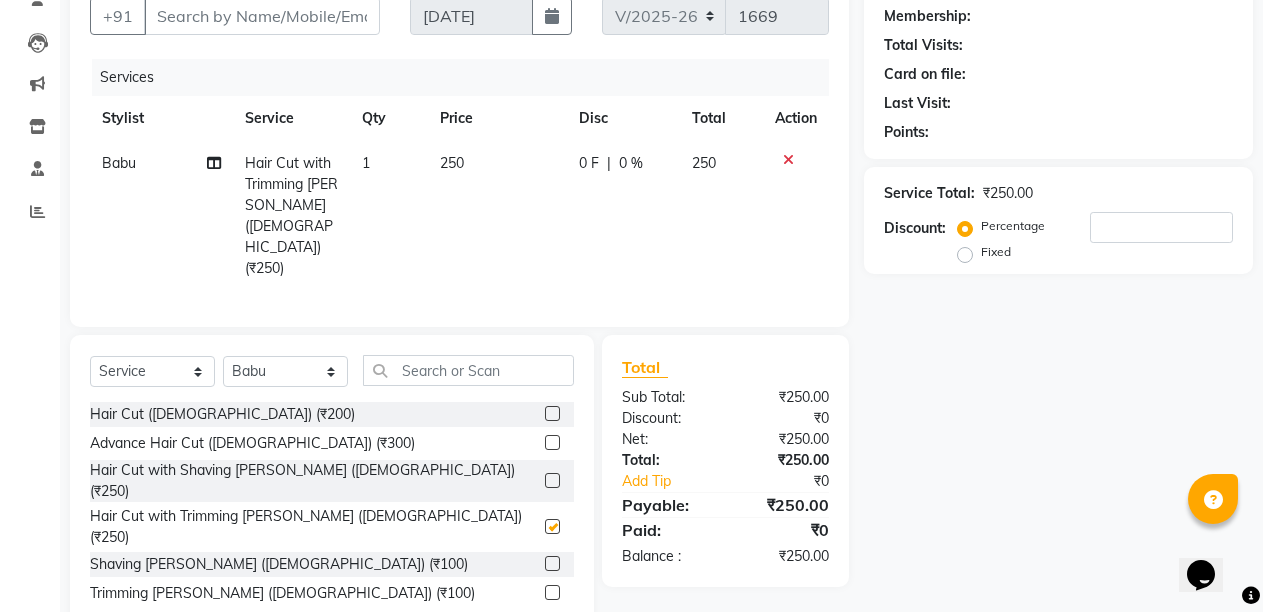 checkbox on "false" 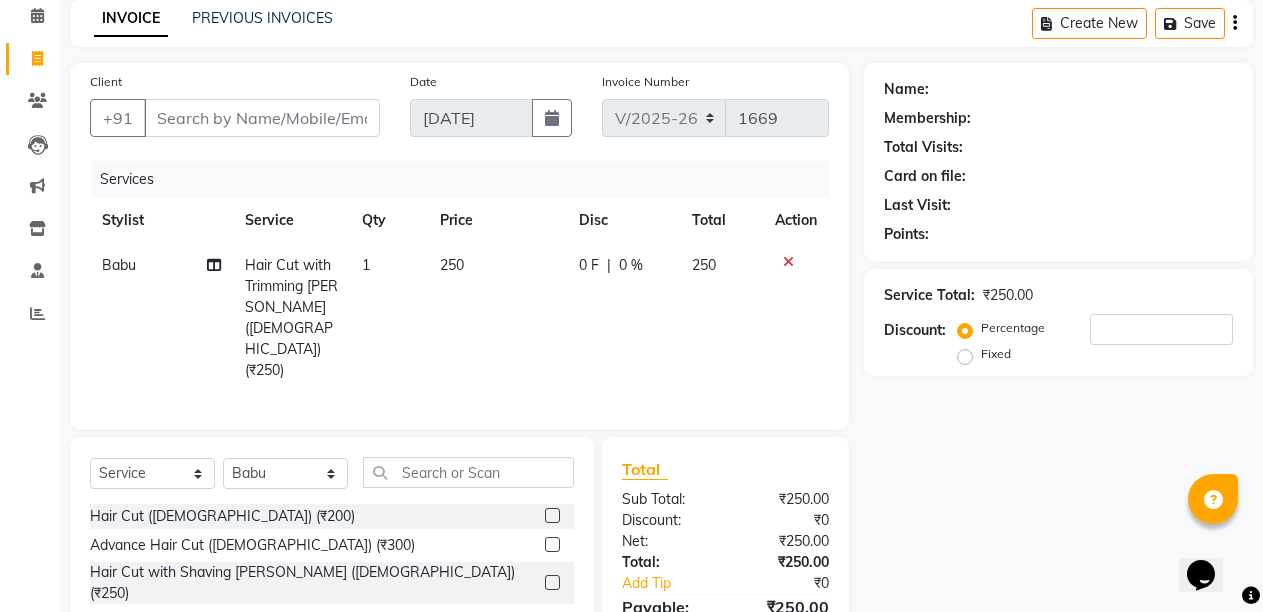scroll, scrollTop: 0, scrollLeft: 0, axis: both 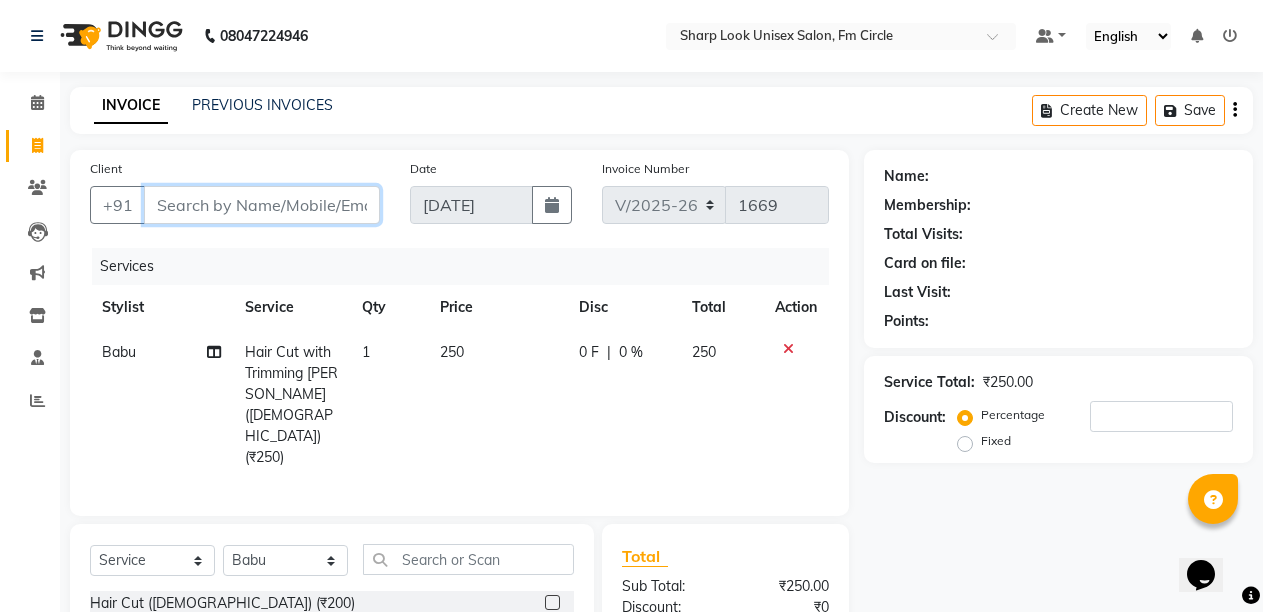click on "Client" at bounding box center [262, 205] 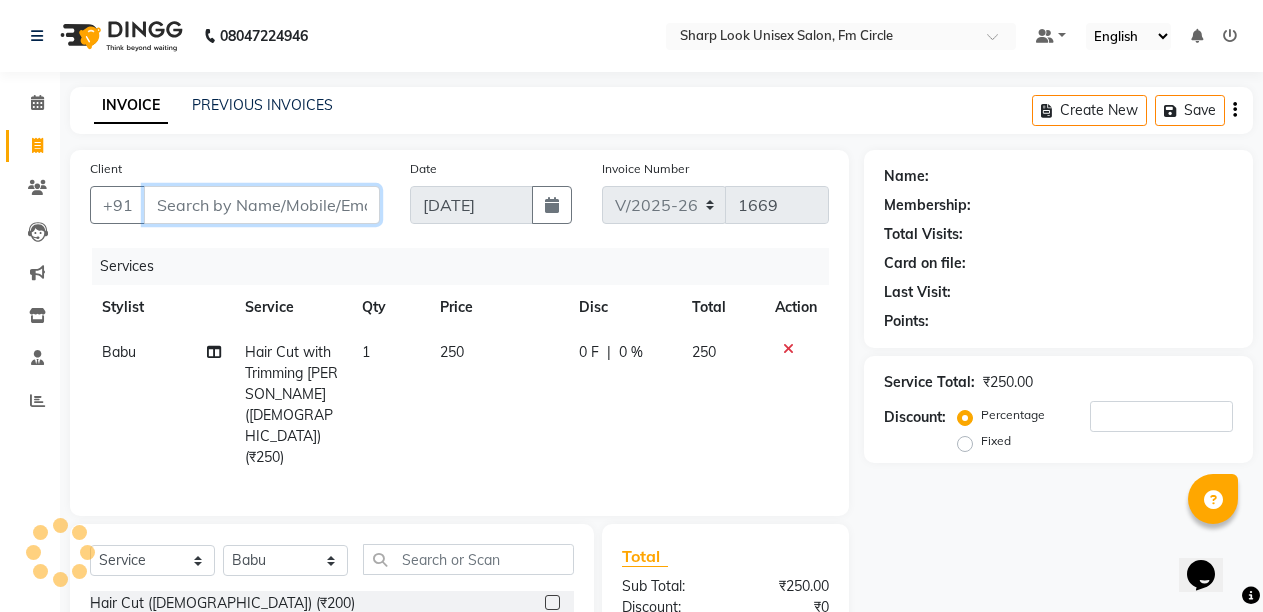 type on "9" 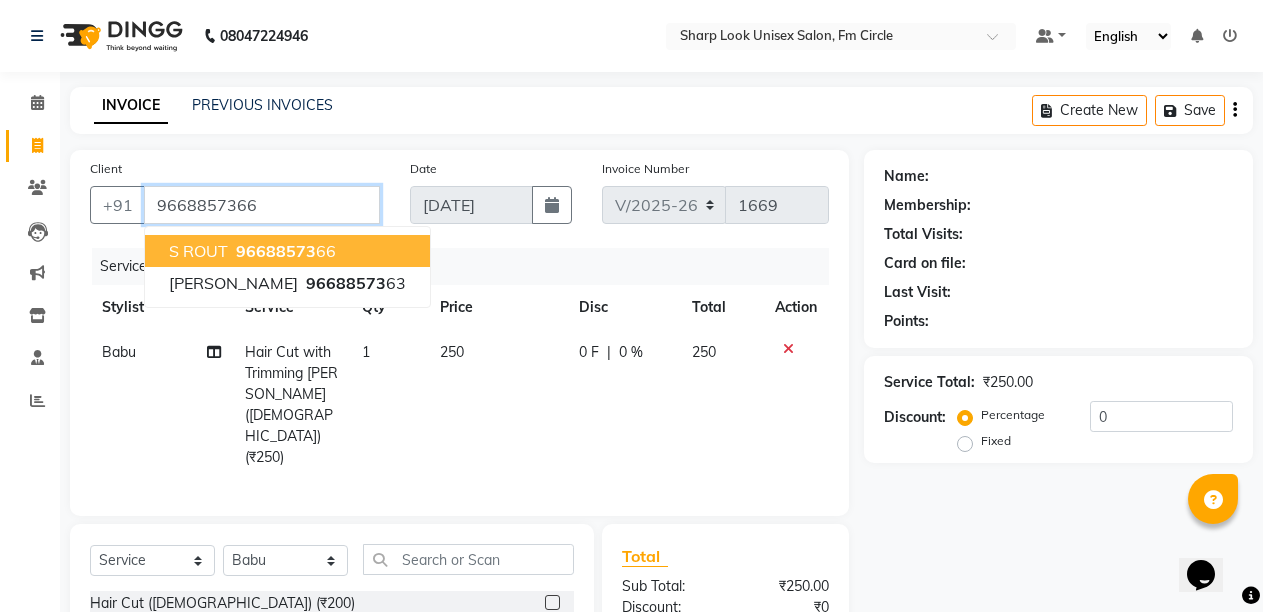 type on "9668857366" 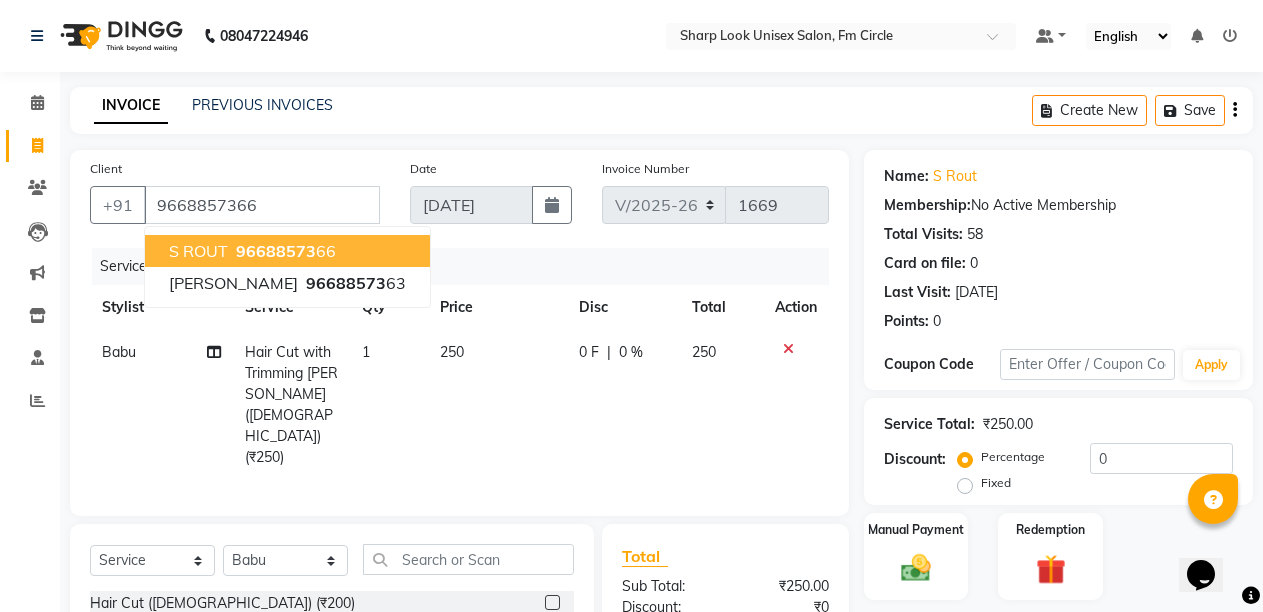 click on "96688573" at bounding box center [276, 251] 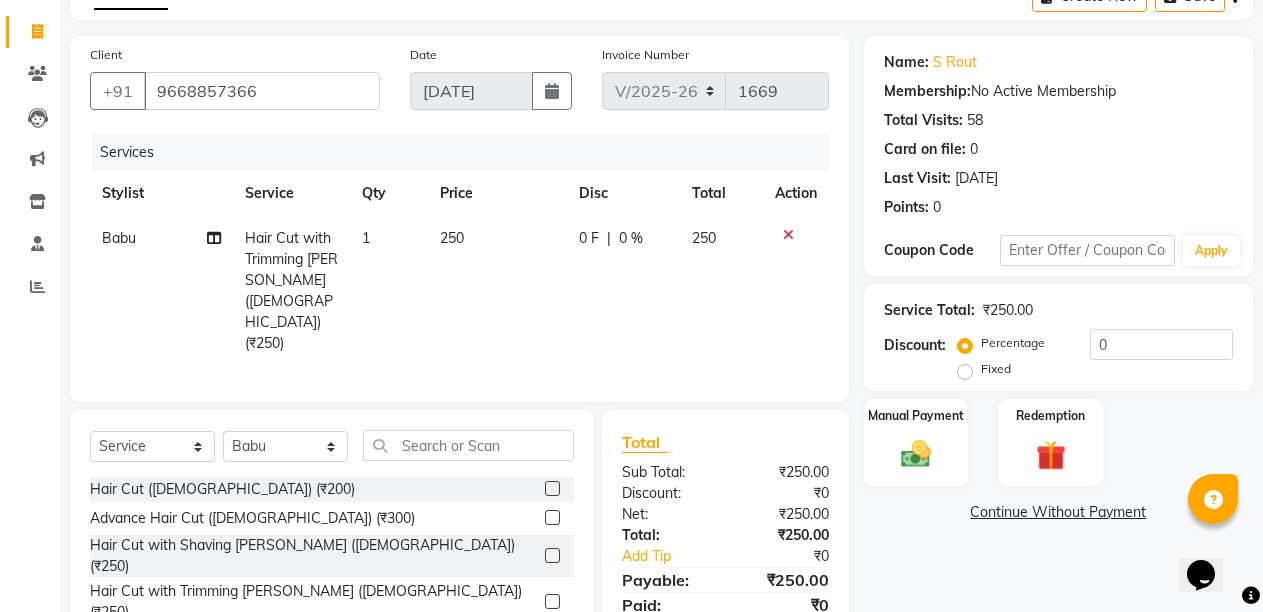 scroll, scrollTop: 200, scrollLeft: 0, axis: vertical 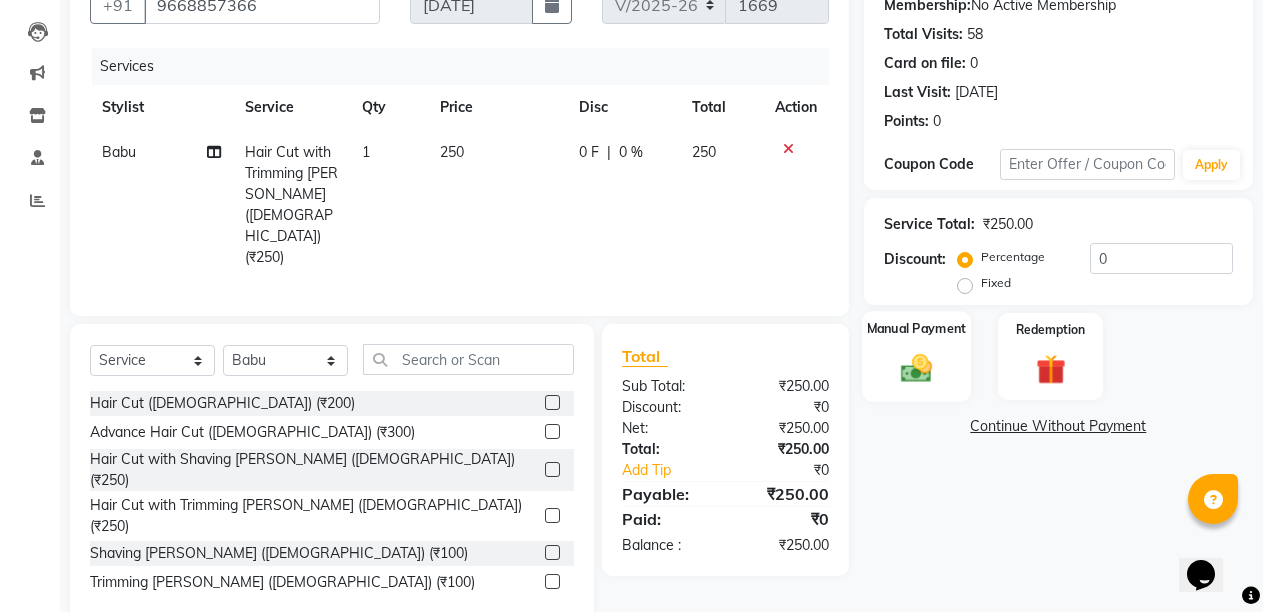 click on "Manual Payment" 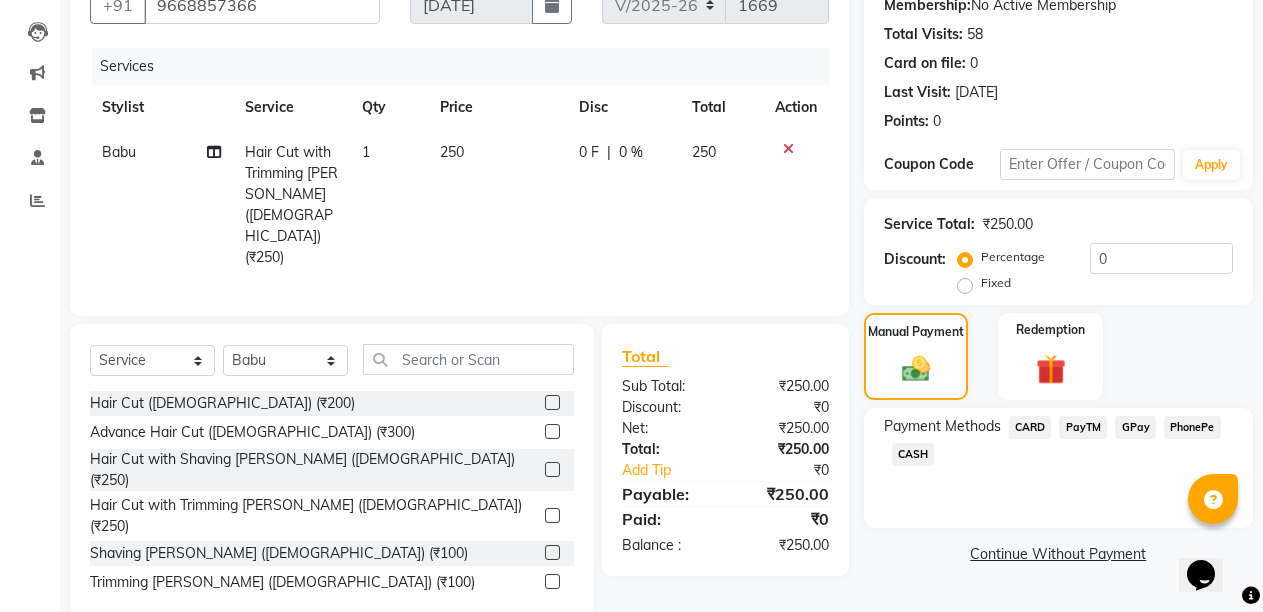 click on "CASH" 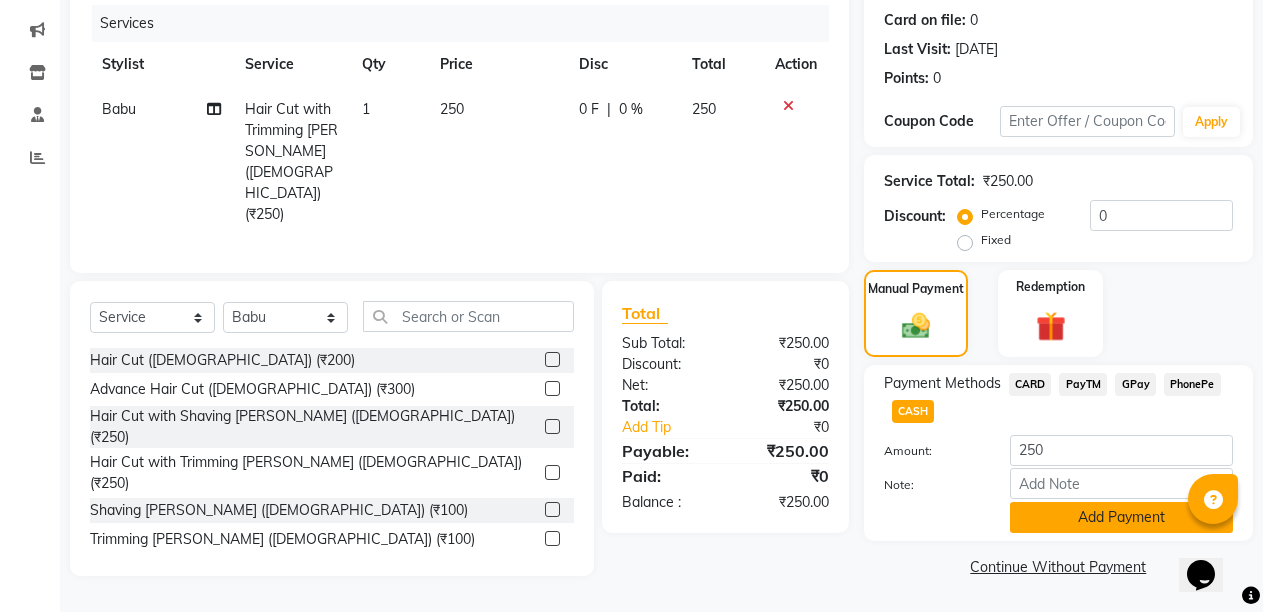 click on "Add Payment" 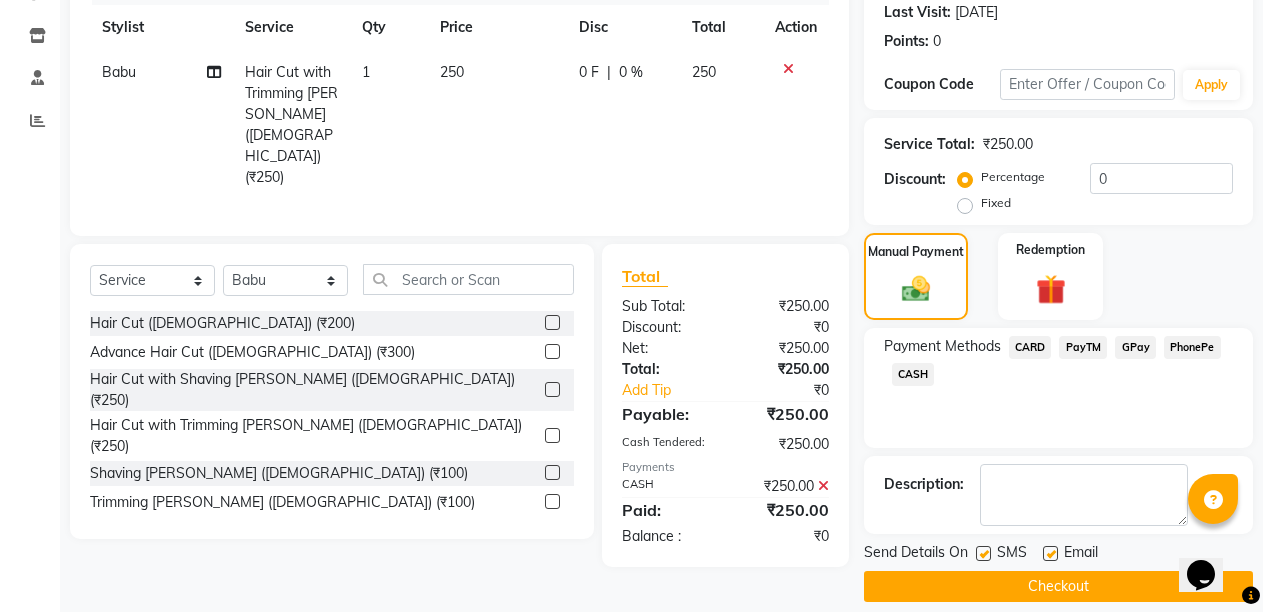scroll, scrollTop: 300, scrollLeft: 0, axis: vertical 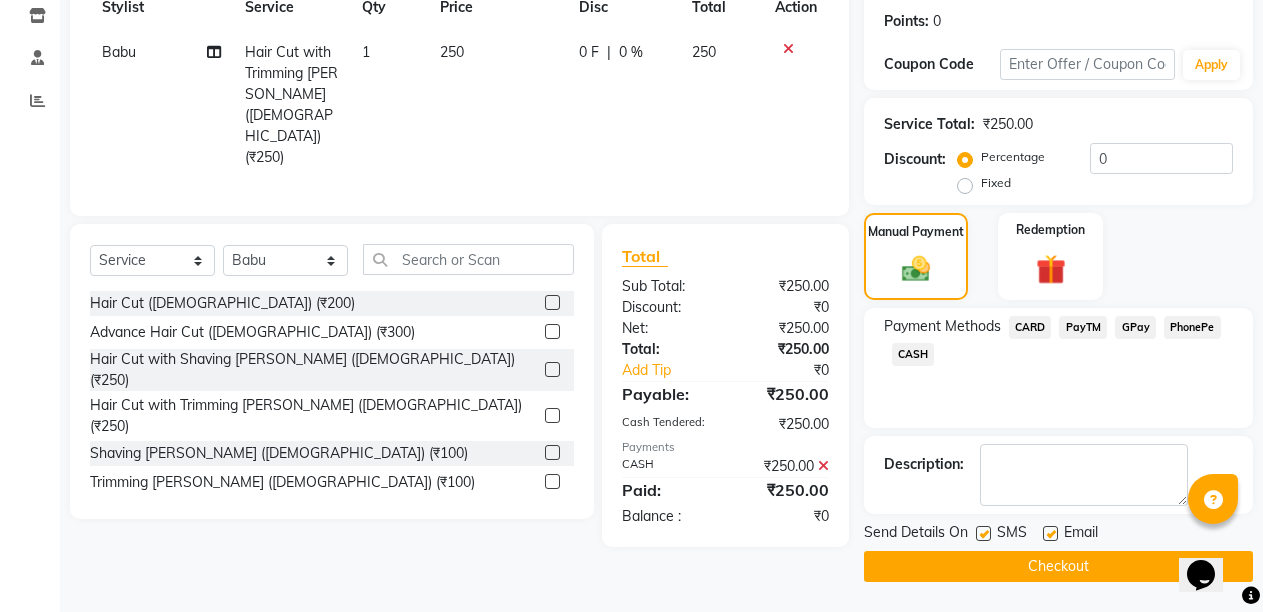 click 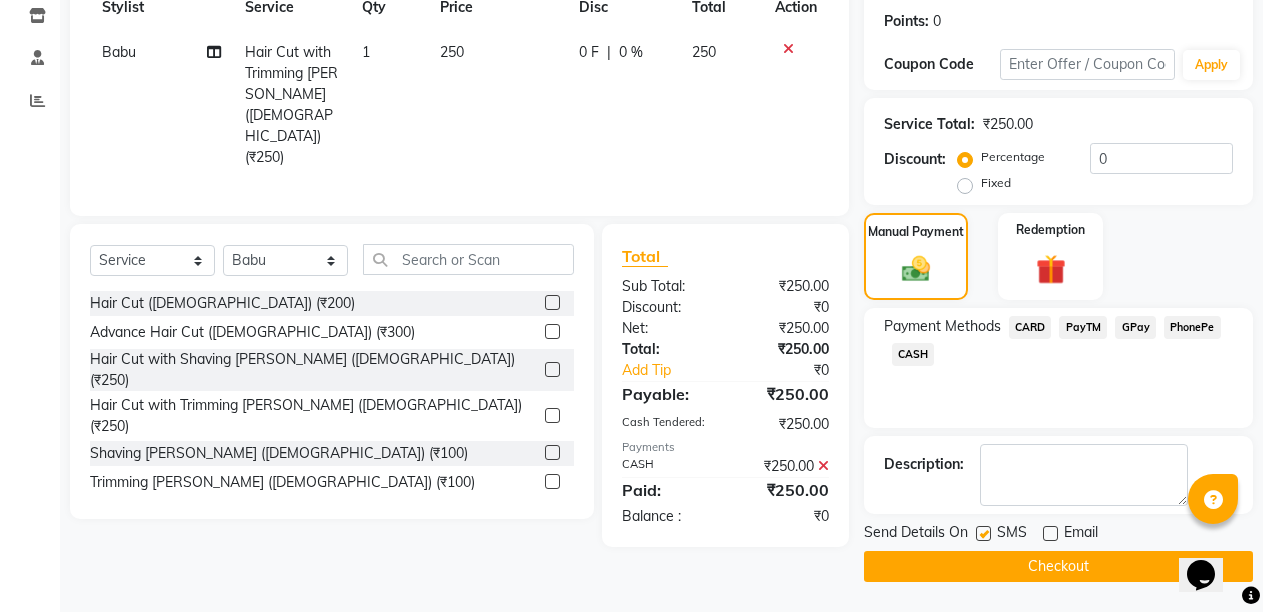 click on "Checkout" 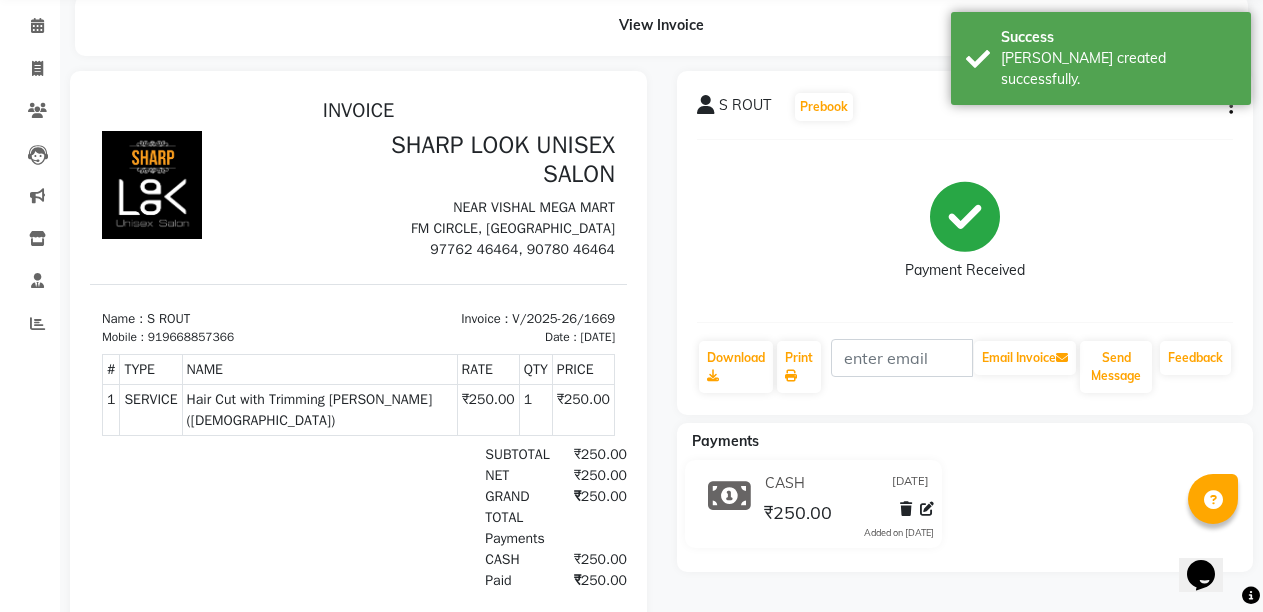 scroll, scrollTop: 0, scrollLeft: 0, axis: both 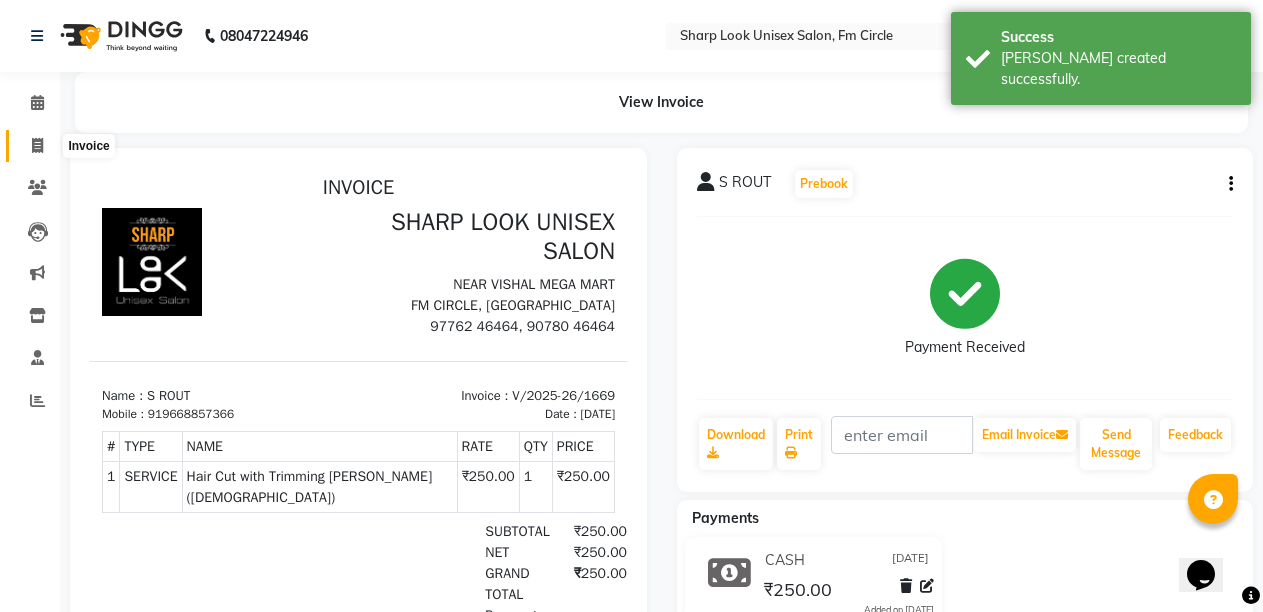click 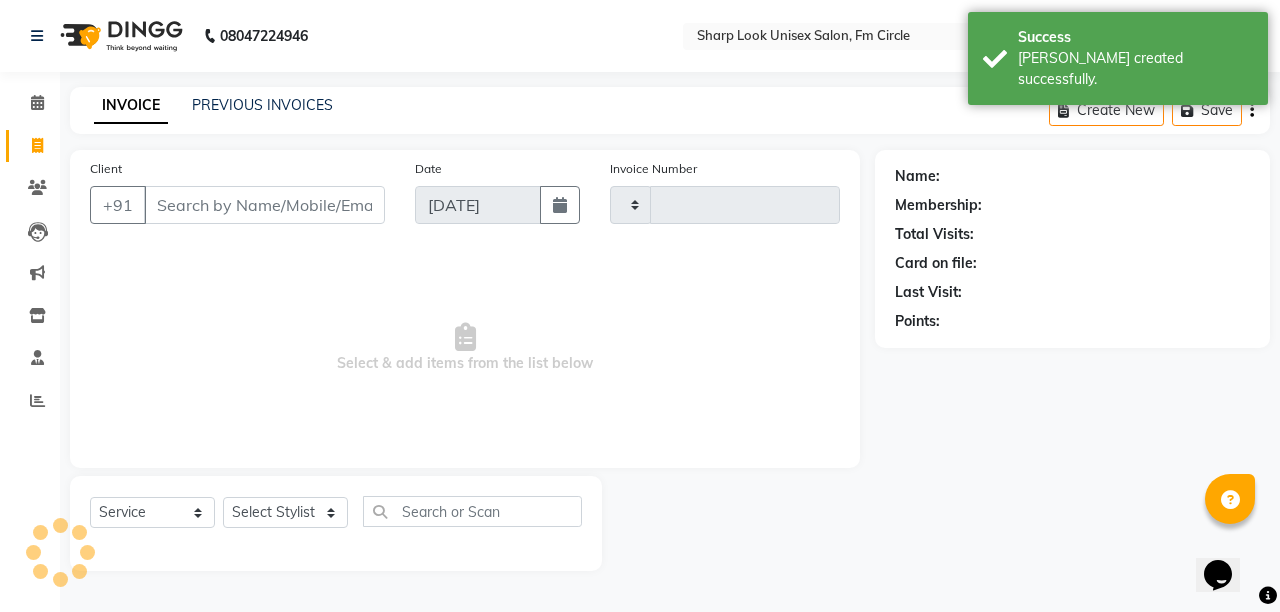 type on "1670" 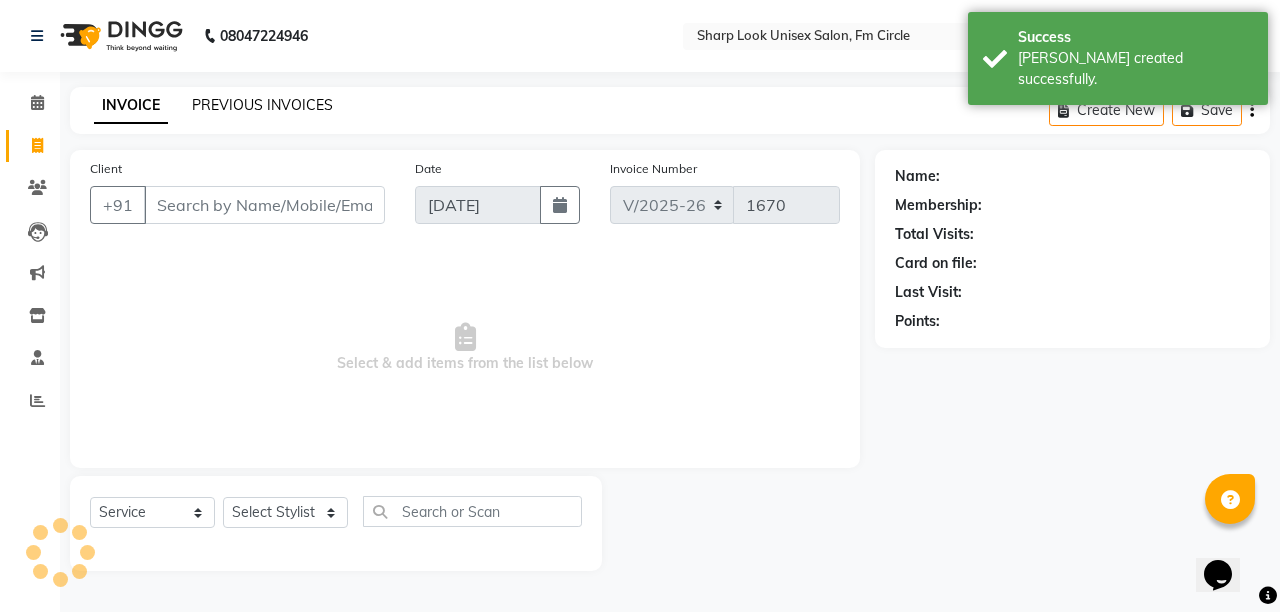 click on "PREVIOUS INVOICES" 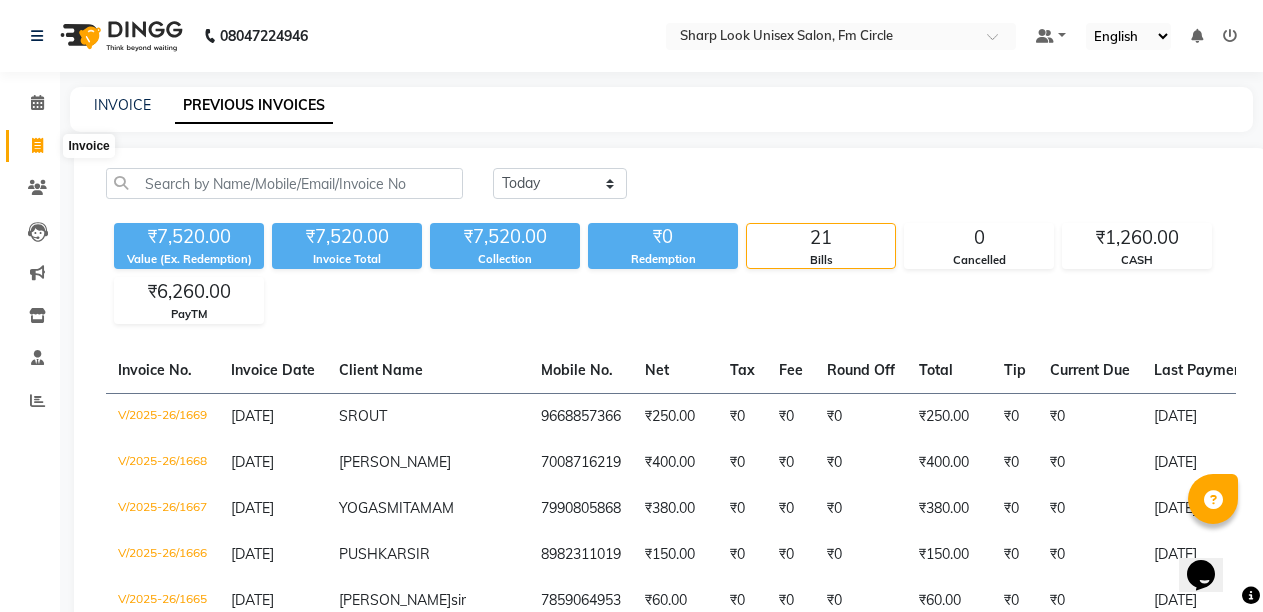 click 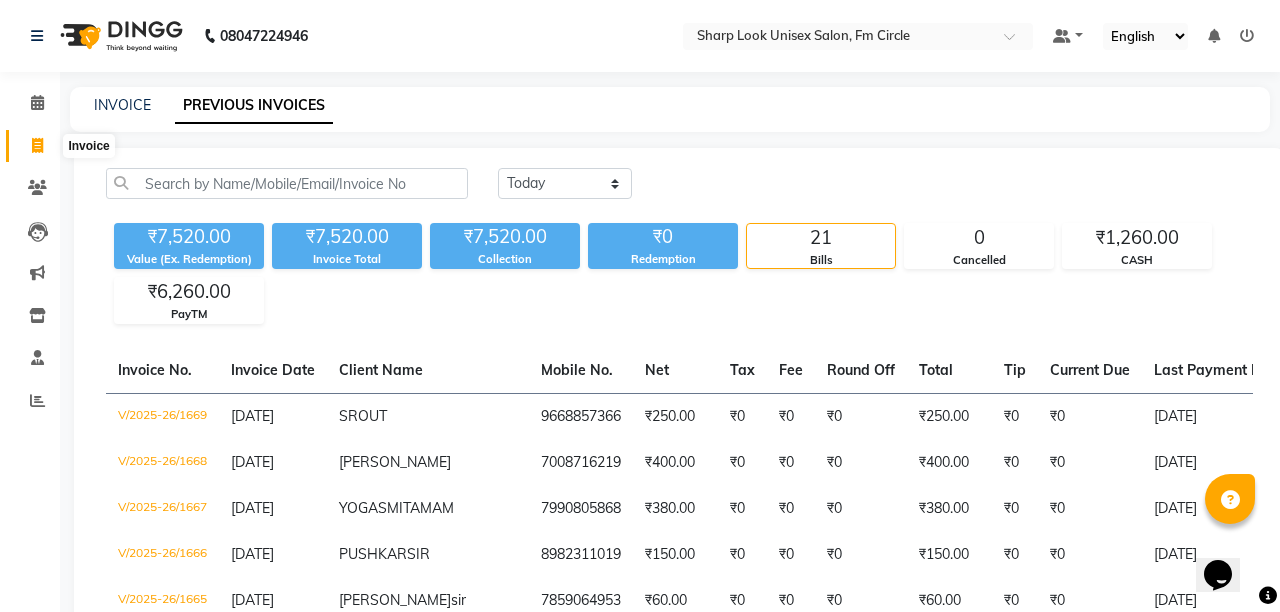 select on "service" 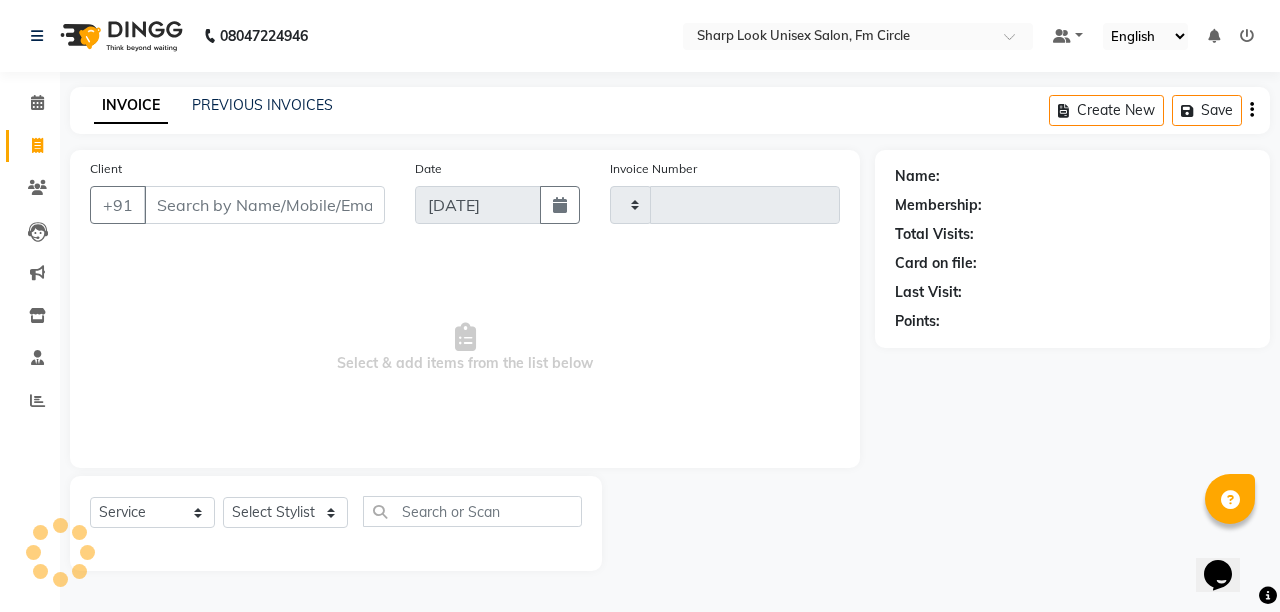 type on "1670" 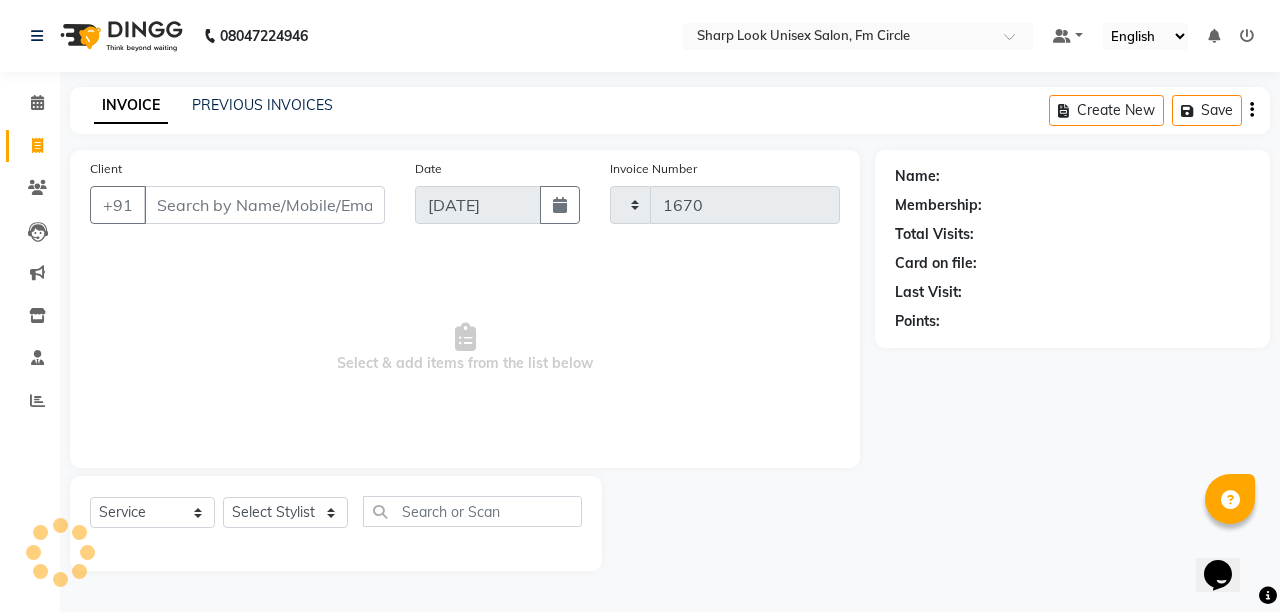 select on "804" 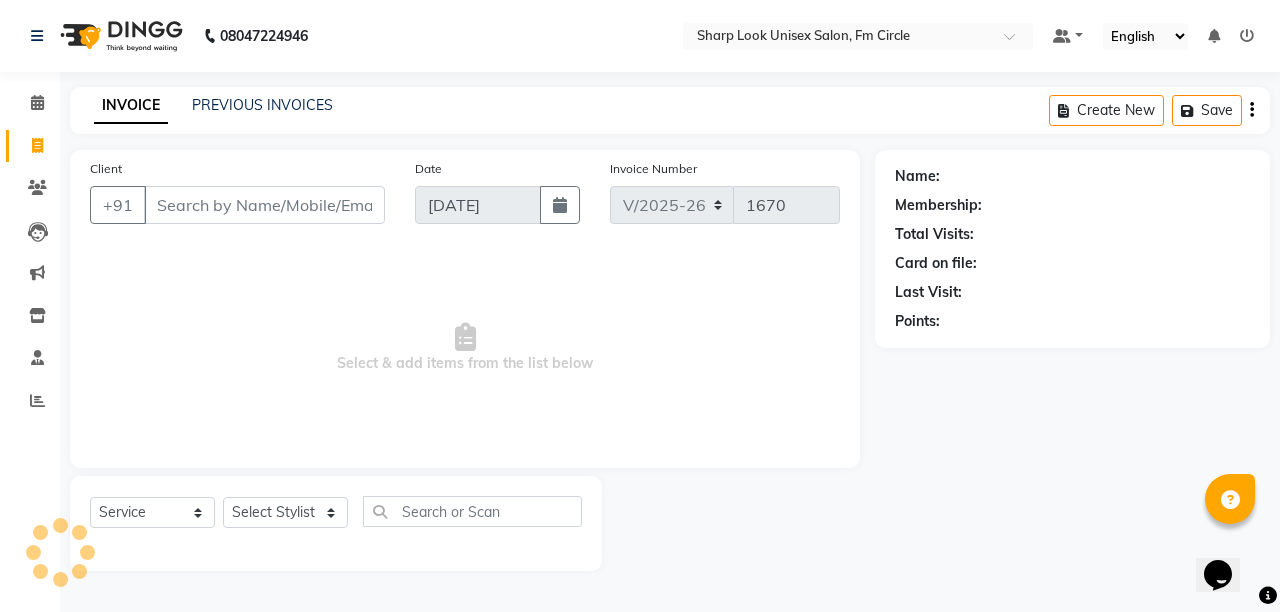 click on "Client" at bounding box center (264, 205) 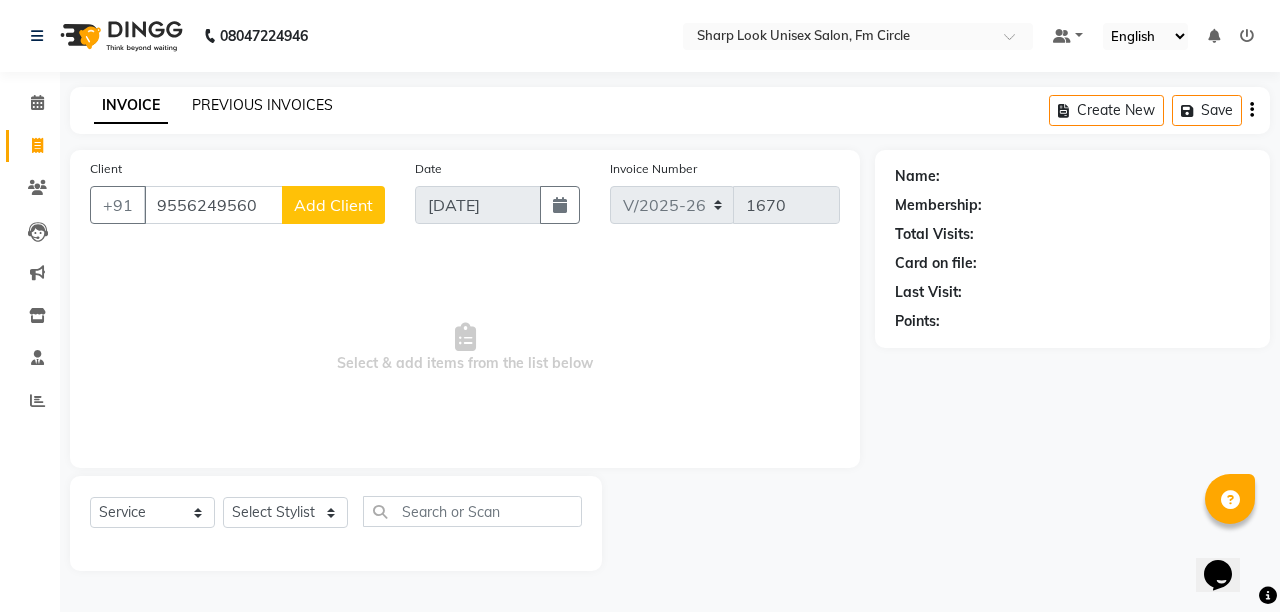 type on "9556249560" 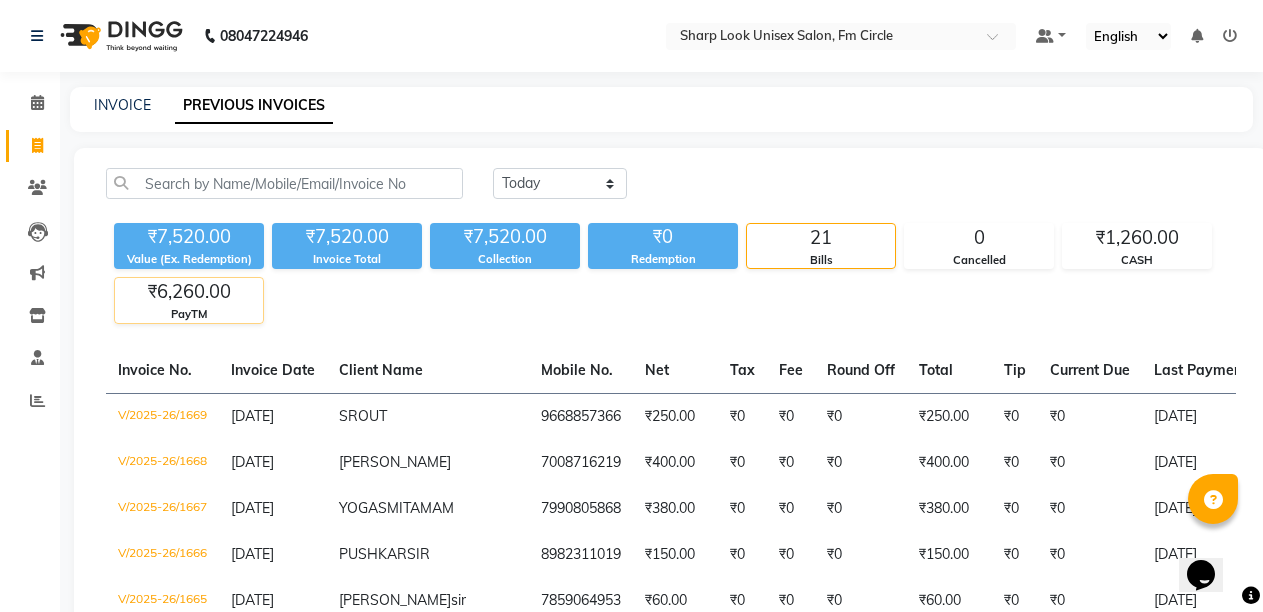 click on "₹6,260.00" 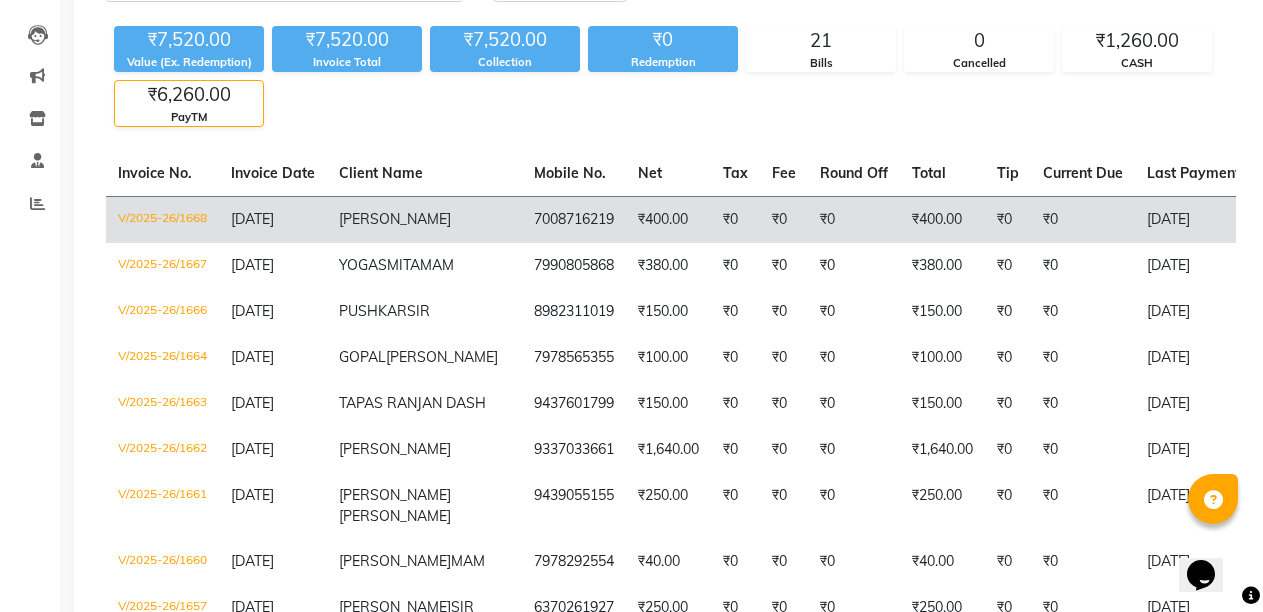 scroll, scrollTop: 12, scrollLeft: 0, axis: vertical 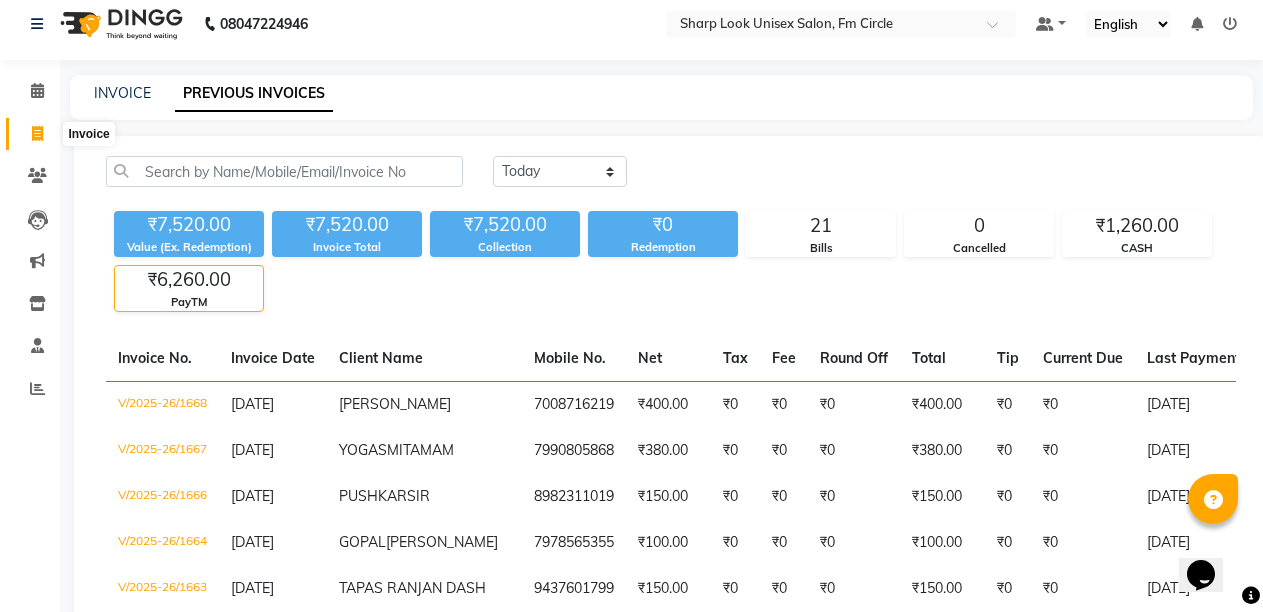 click 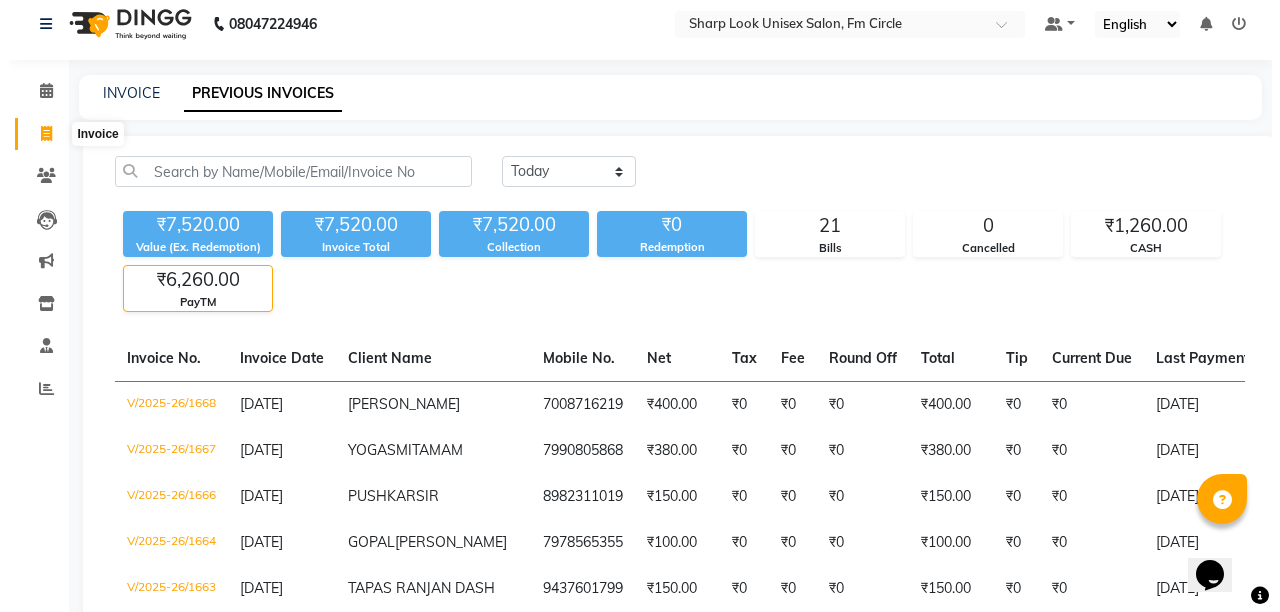 scroll, scrollTop: 0, scrollLeft: 0, axis: both 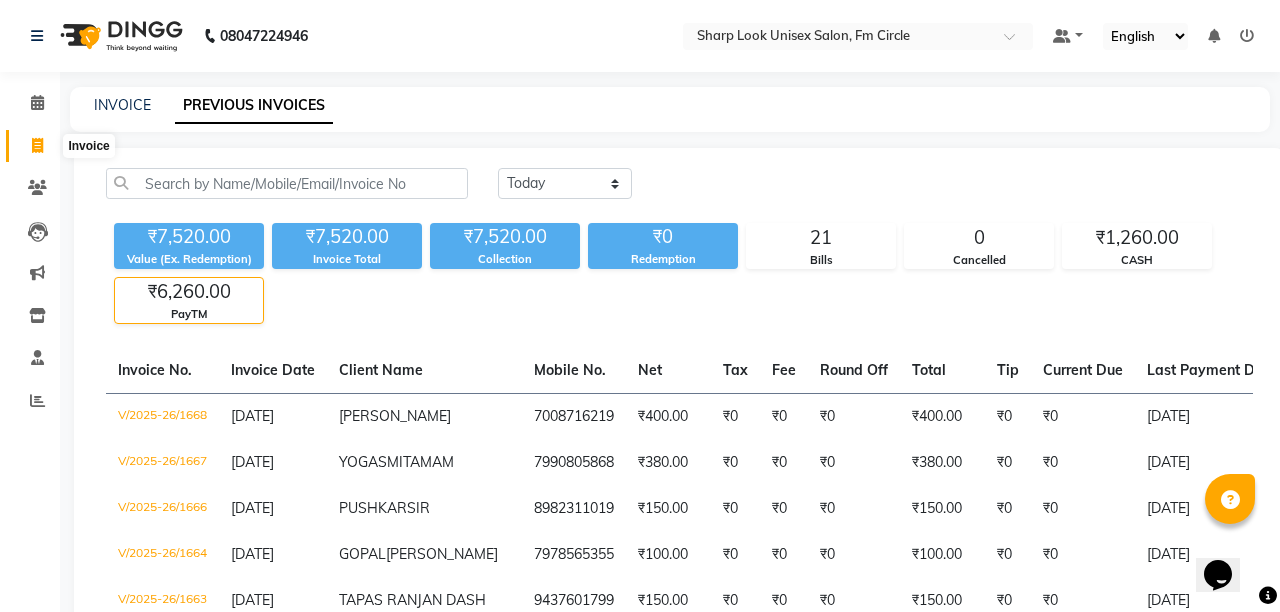 select on "service" 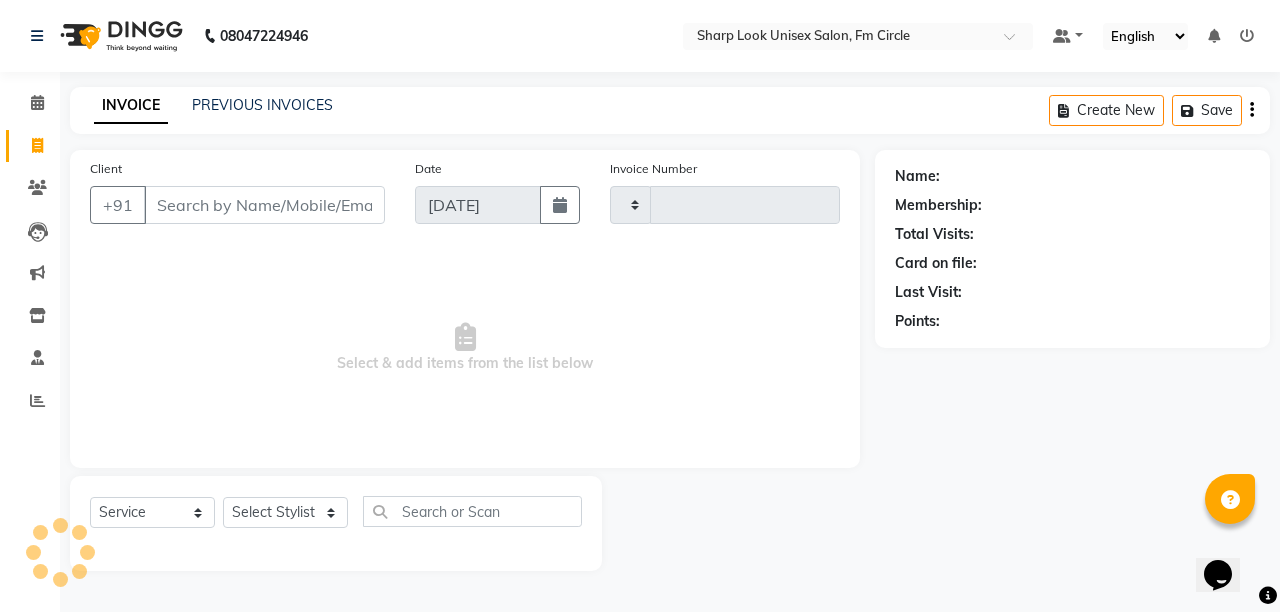 type on "1670" 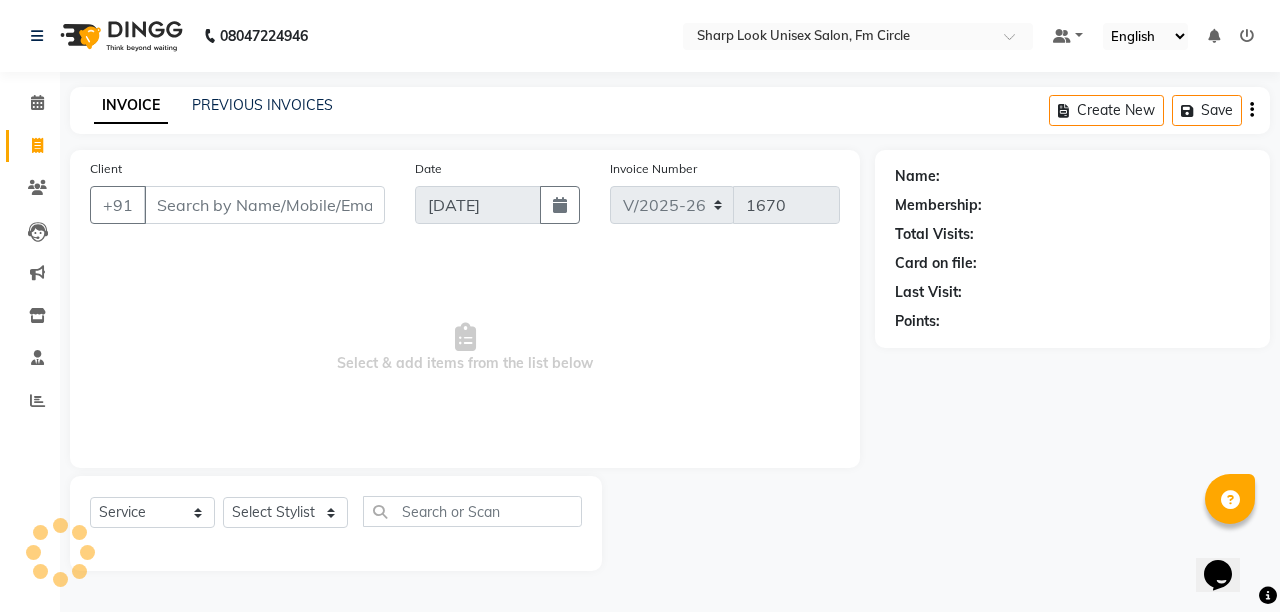 click on "Client" at bounding box center [264, 205] 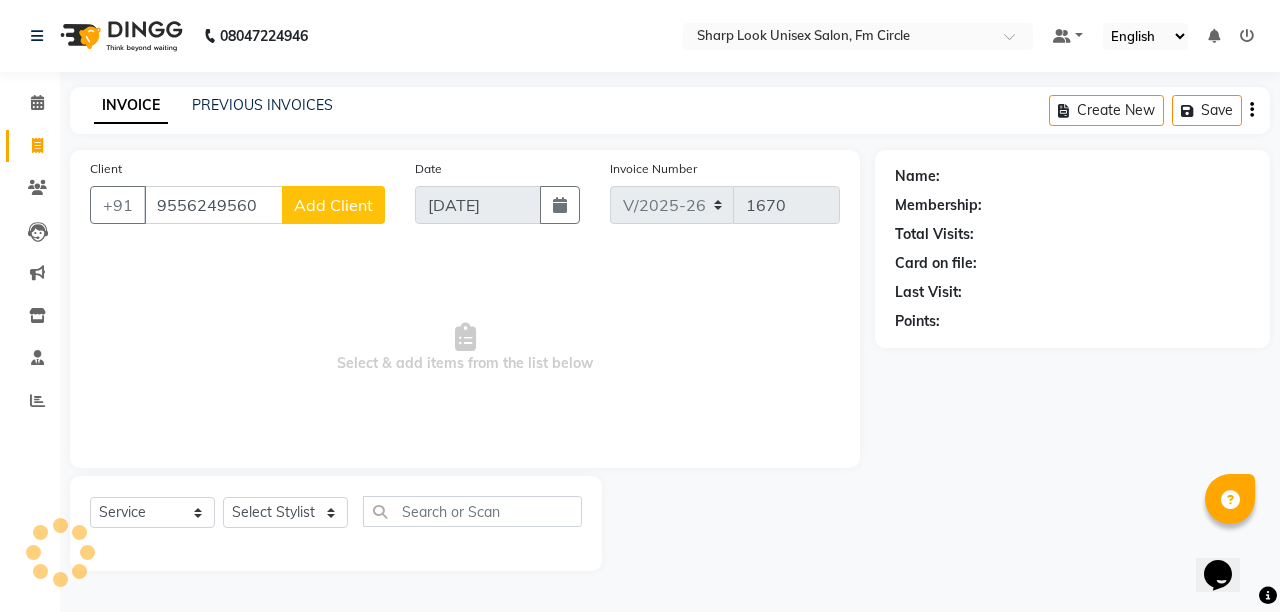 type on "9556249560" 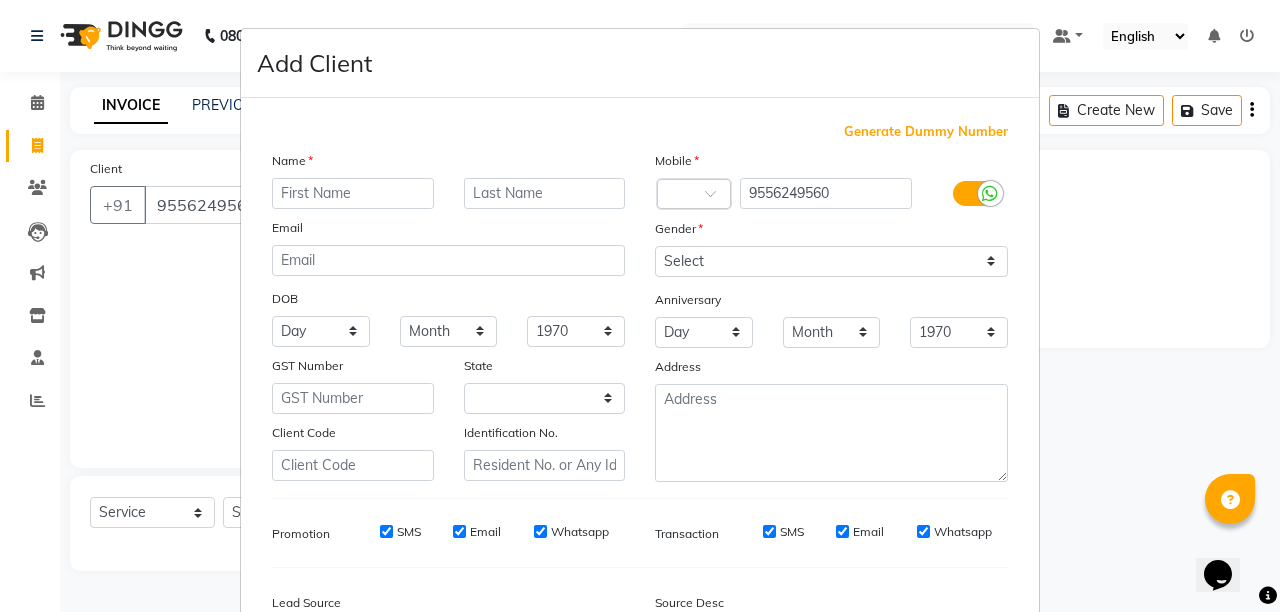 select on "29" 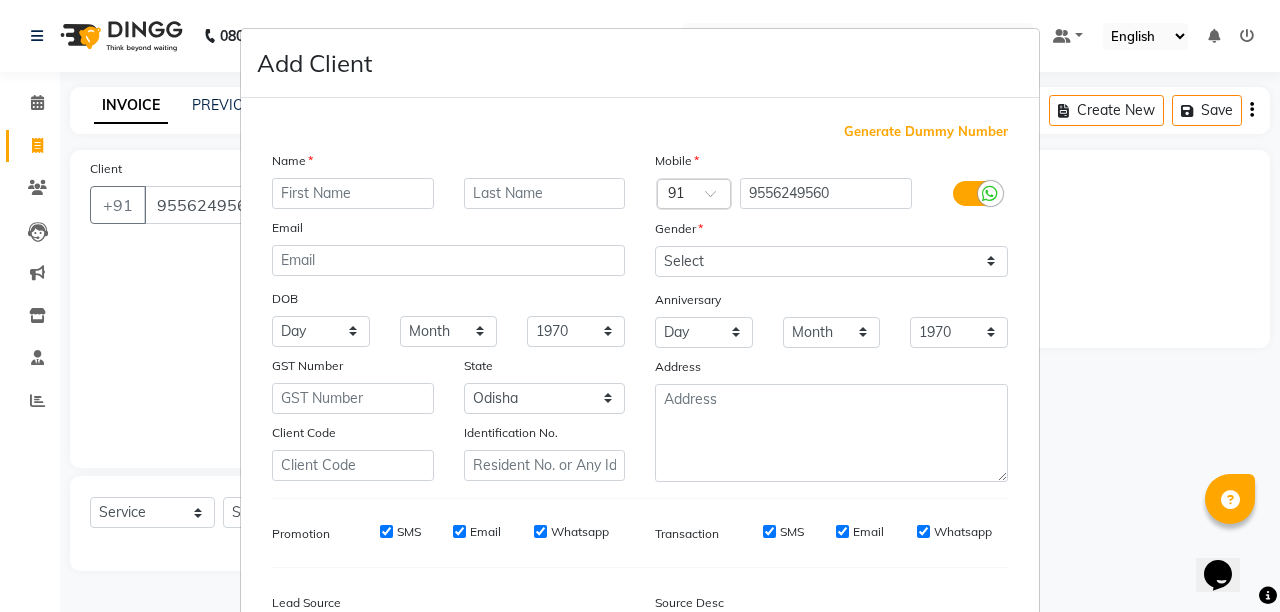 click on "Name Email DOB Day 01 02 03 04 05 06 07 08 09 10 11 12 13 14 15 16 17 18 19 20 21 22 23 24 25 26 27 28 29 30 31 Month January February March April May June July August September October November December 1940 1941 1942 1943 1944 1945 1946 1947 1948 1949 1950 1951 1952 1953 1954 1955 1956 1957 1958 1959 1960 1961 1962 1963 1964 1965 1966 1967 1968 1969 1970 1971 1972 1973 1974 1975 1976 1977 1978 1979 1980 1981 1982 1983 1984 1985 1986 1987 1988 1989 1990 1991 1992 1993 1994 1995 1996 1997 1998 1999 2000 2001 2002 2003 2004 2005 2006 2007 2008 2009 2010 2011 2012 2013 2014 2015 2016 2017 2018 2019 2020 2021 2022 2023 2024 GST Number State Select Andaman and Nicobar Islands Andhra Pradesh Arunachal Pradesh Assam Bihar Chandigarh Chhattisgarh Dadra and Nagar Haveli Daman and Diu Delhi Goa Gujarat Haryana Himachal Pradesh Jammu and Kashmir Jharkhand Karnataka Kerala Lakshadweep Madhya Pradesh Maharashtra Manipur Meghalaya Mizoram Nagaland Odisha Pondicherry Punjab Rajasthan Sikkim Tamil Nadu Telangana Tripura" at bounding box center (448, 316) 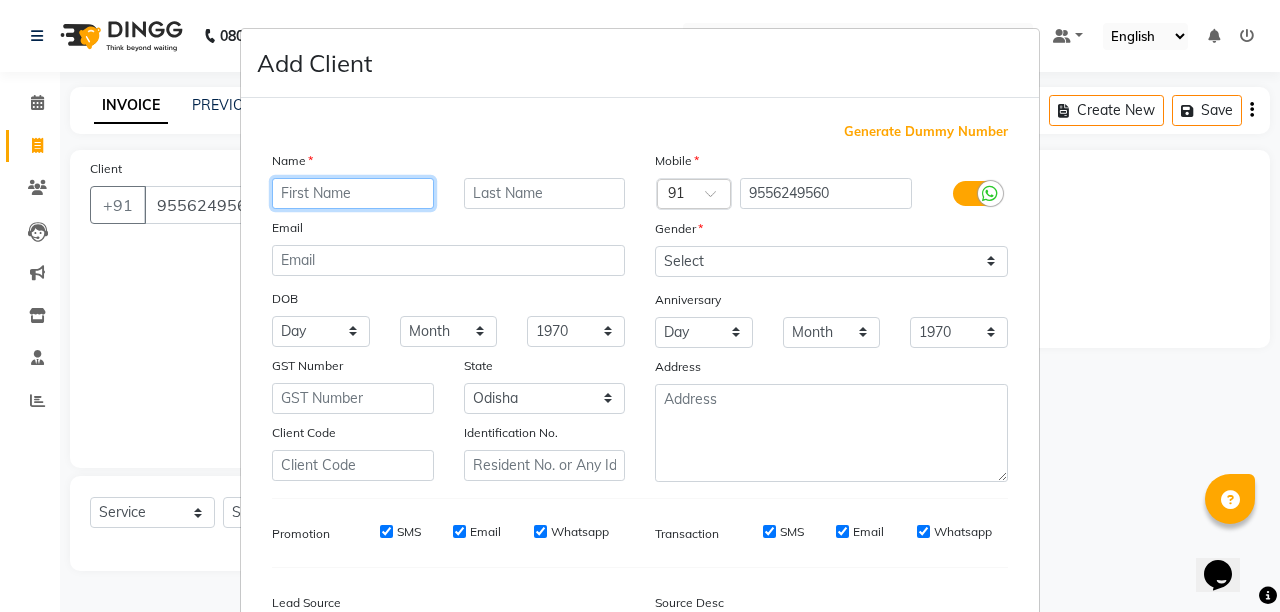 click at bounding box center (353, 193) 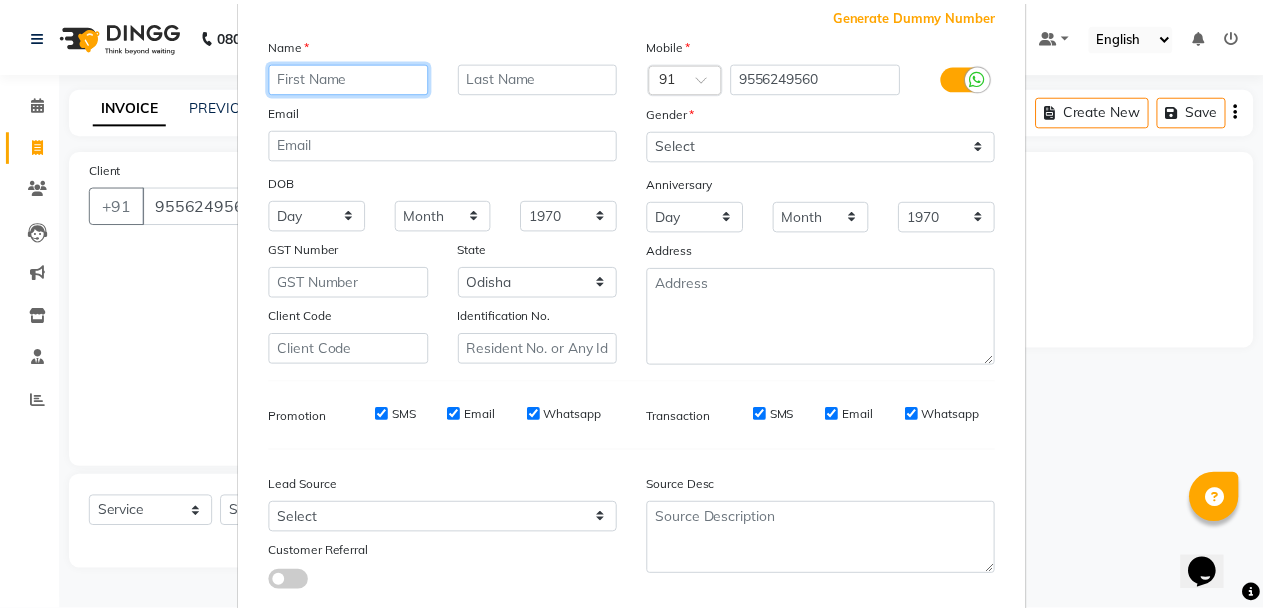 scroll, scrollTop: 200, scrollLeft: 0, axis: vertical 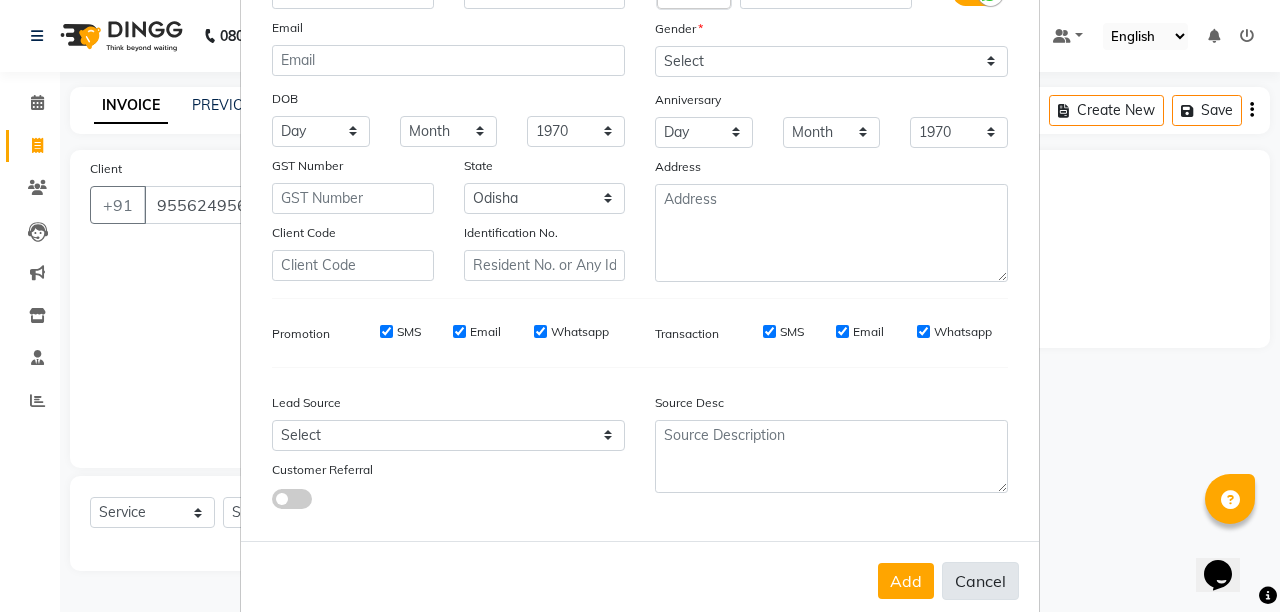 click on "Cancel" at bounding box center (980, 581) 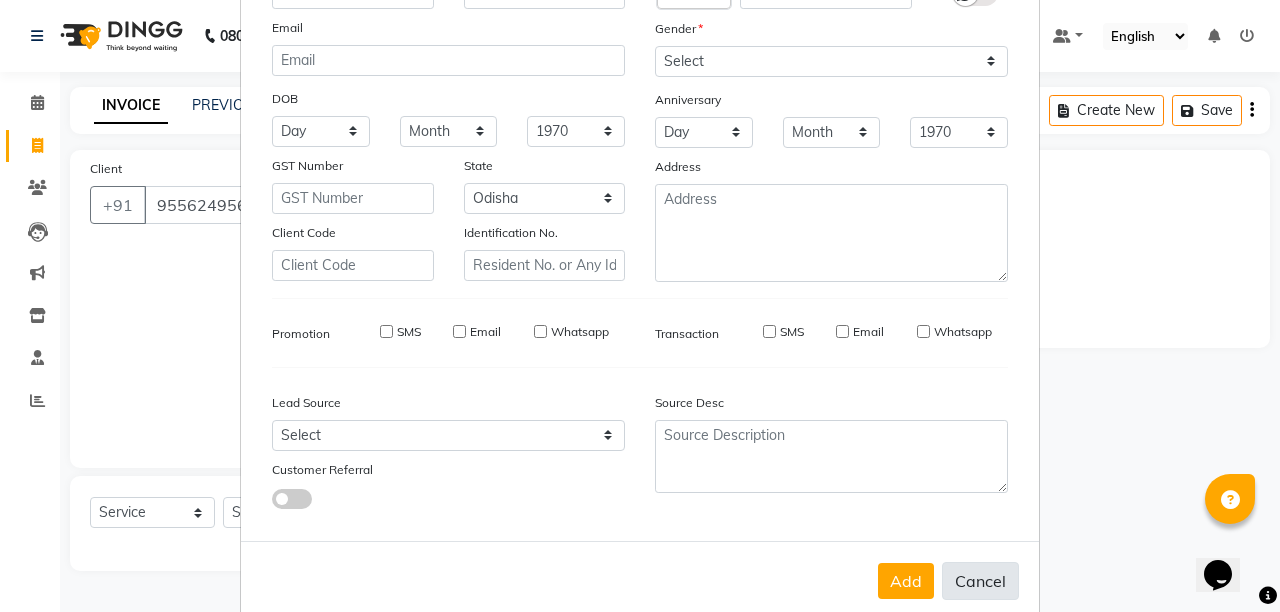 select 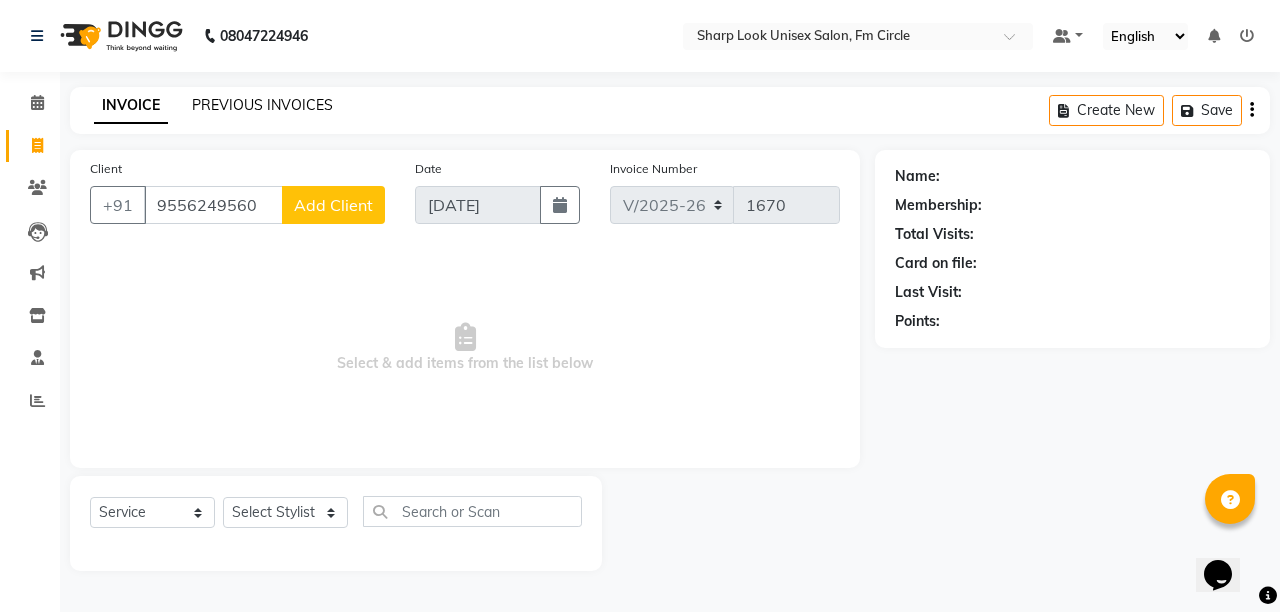 click on "PREVIOUS INVOICES" 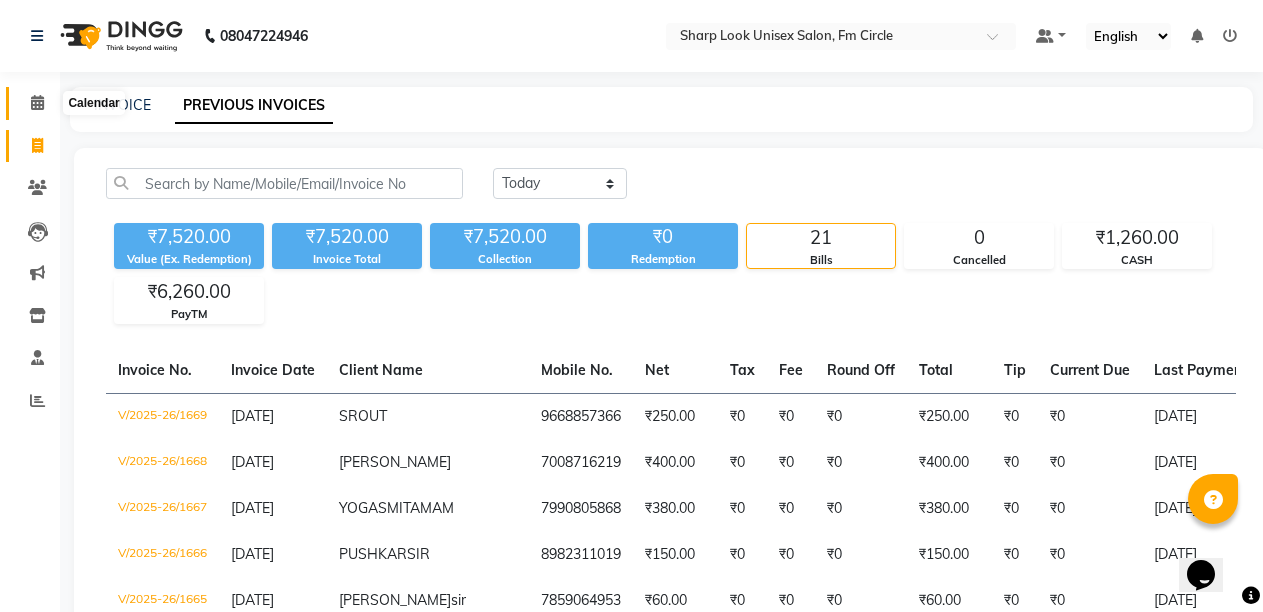 click 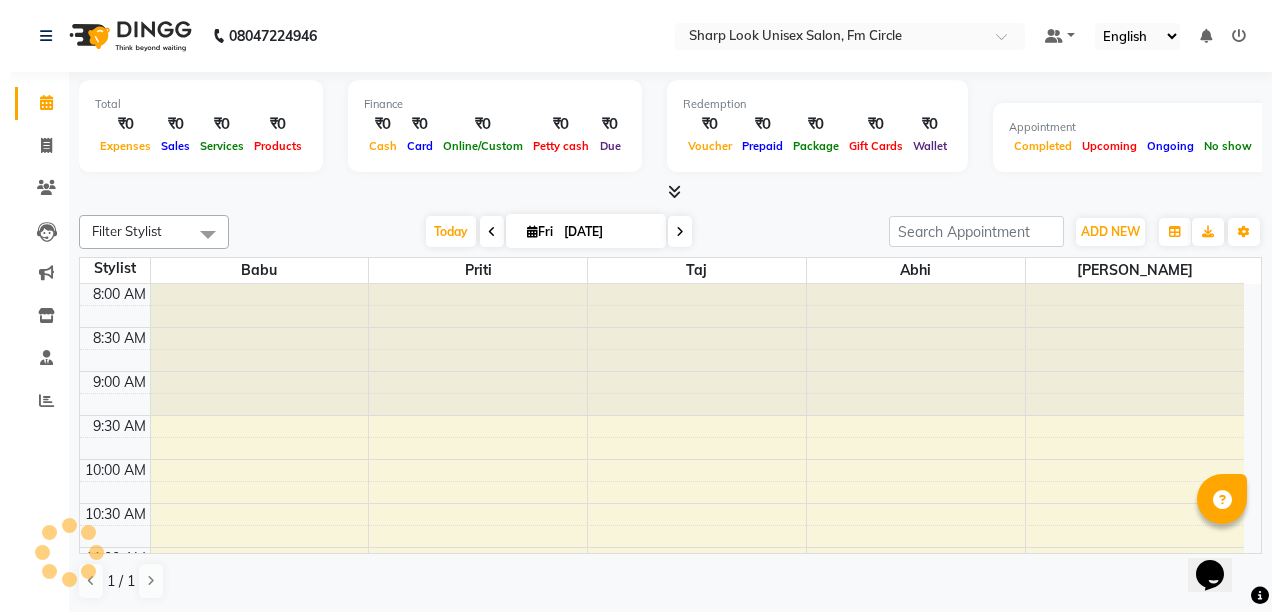 scroll, scrollTop: 0, scrollLeft: 0, axis: both 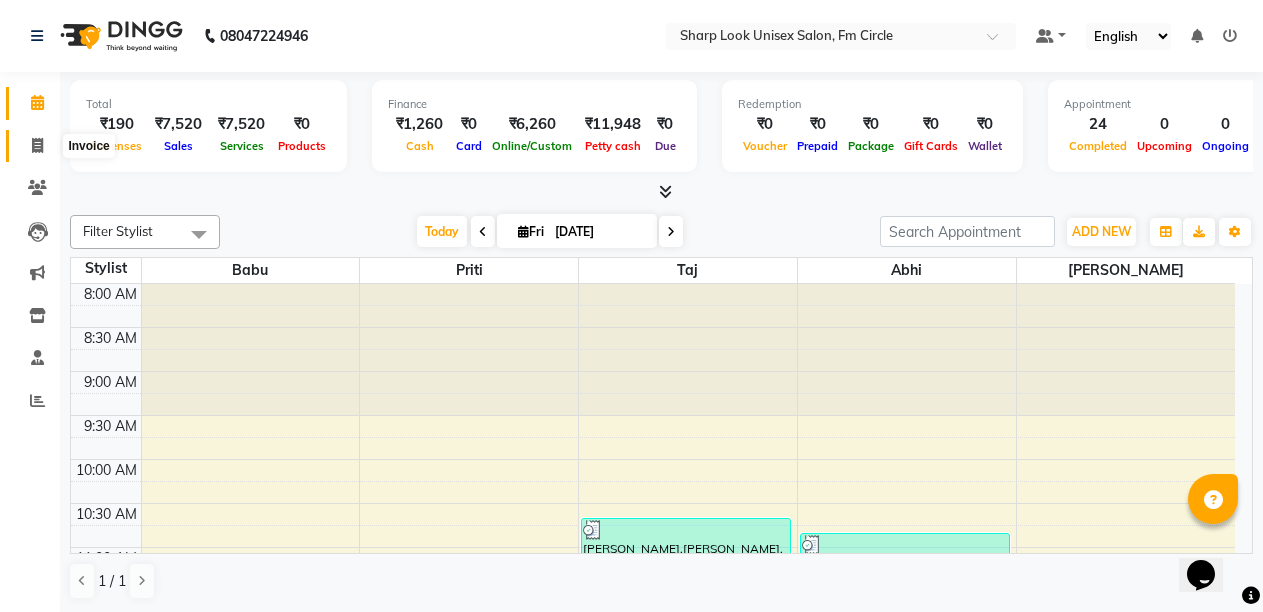 click 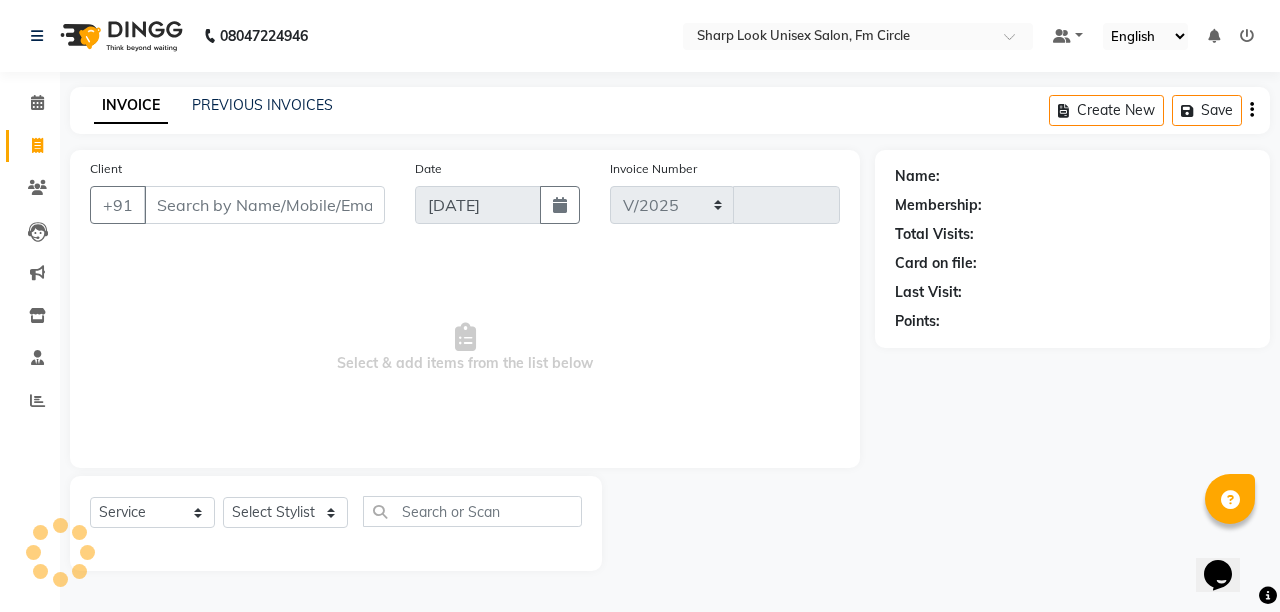 select on "804" 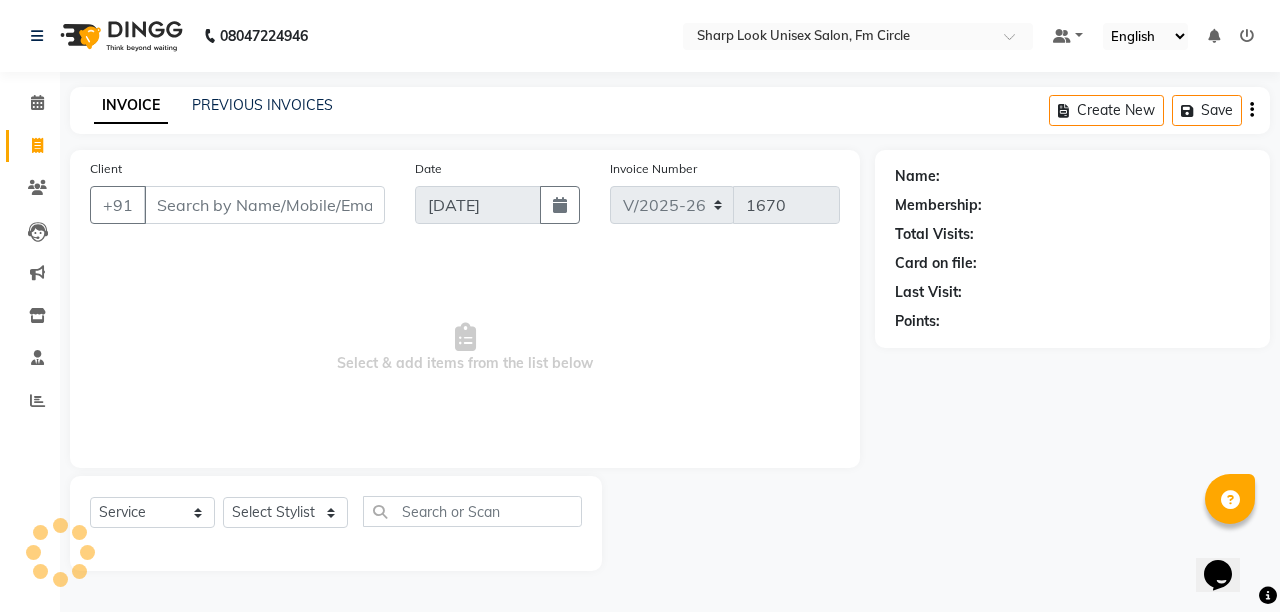 click on "Client" at bounding box center [264, 205] 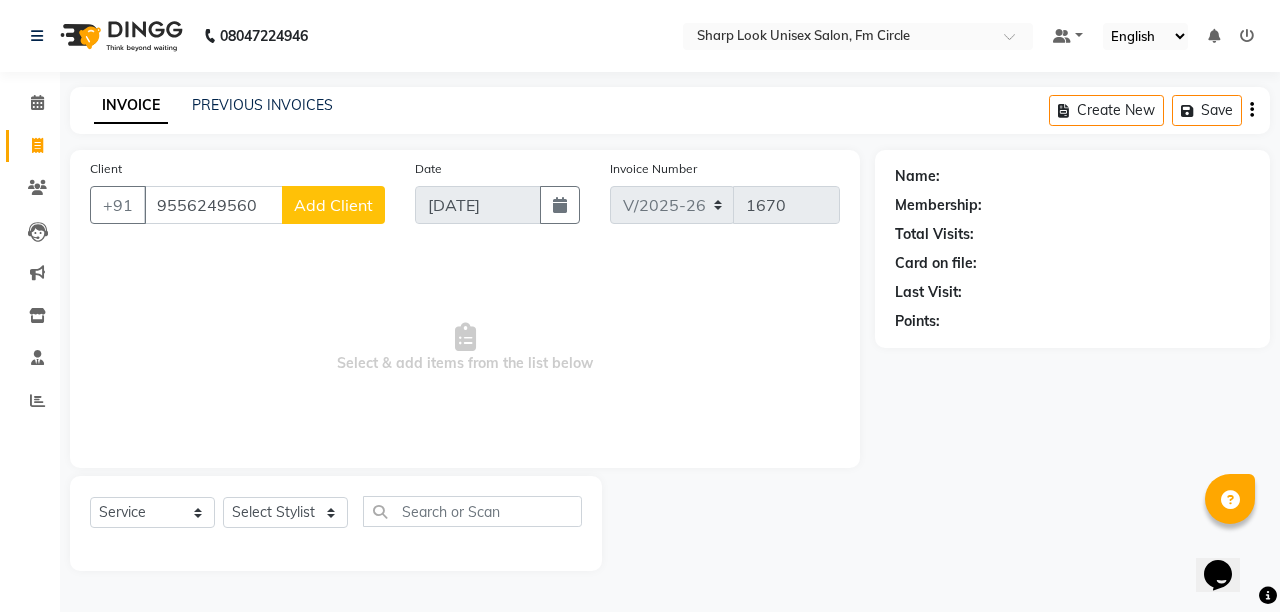 type on "9556249560" 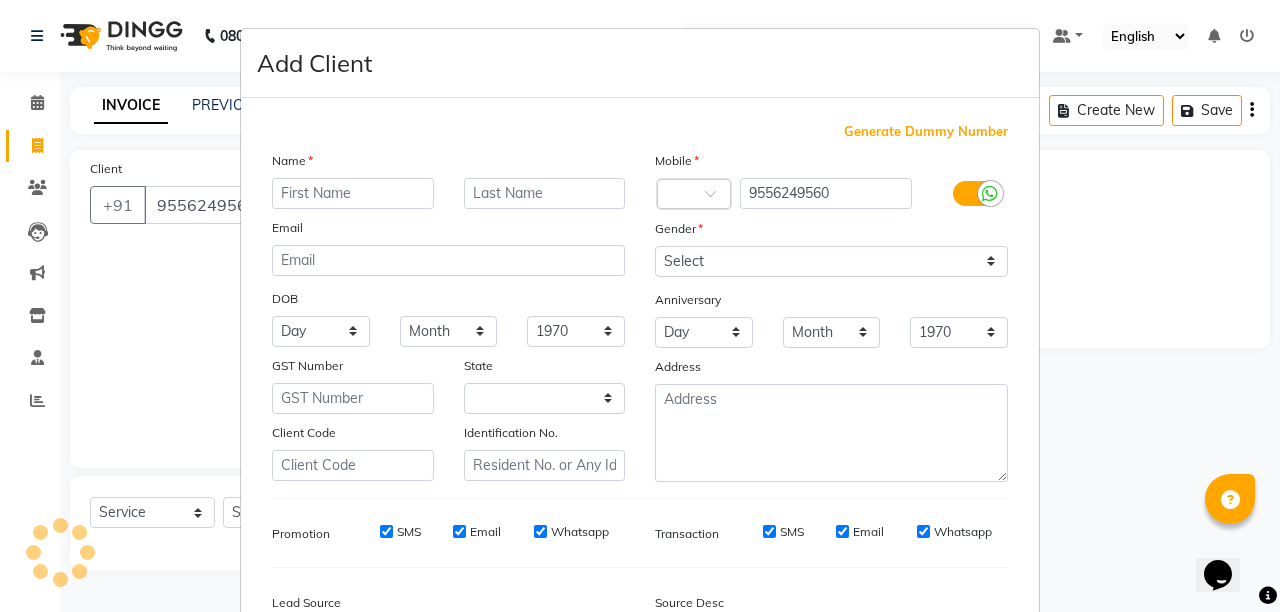 select on "29" 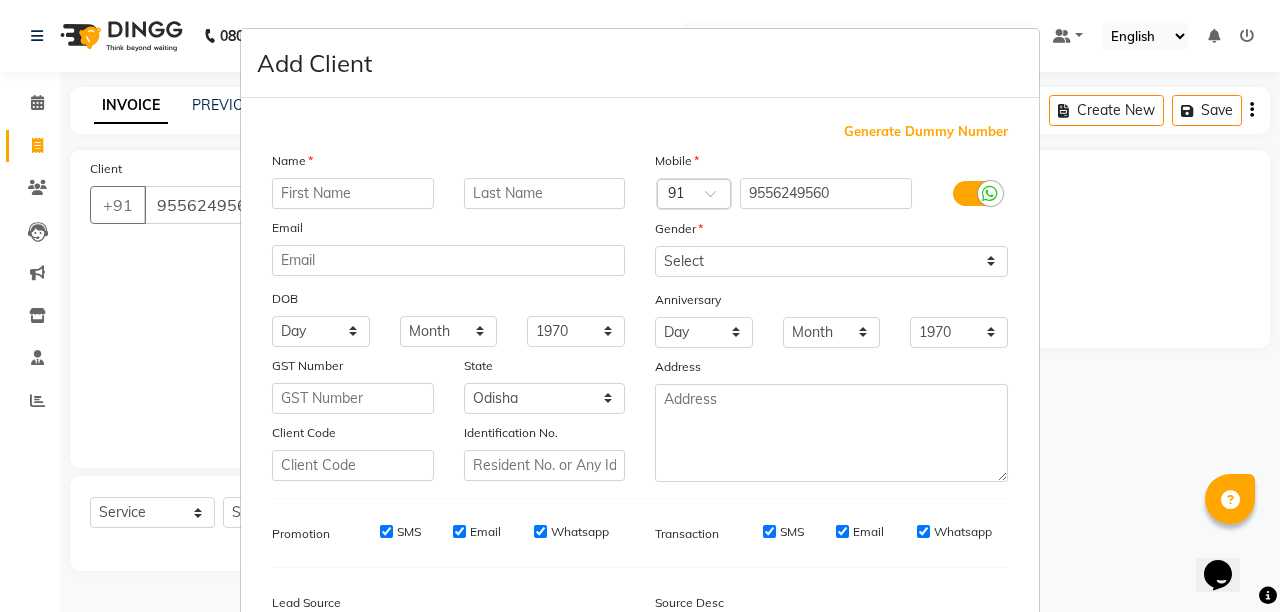 click at bounding box center [353, 193] 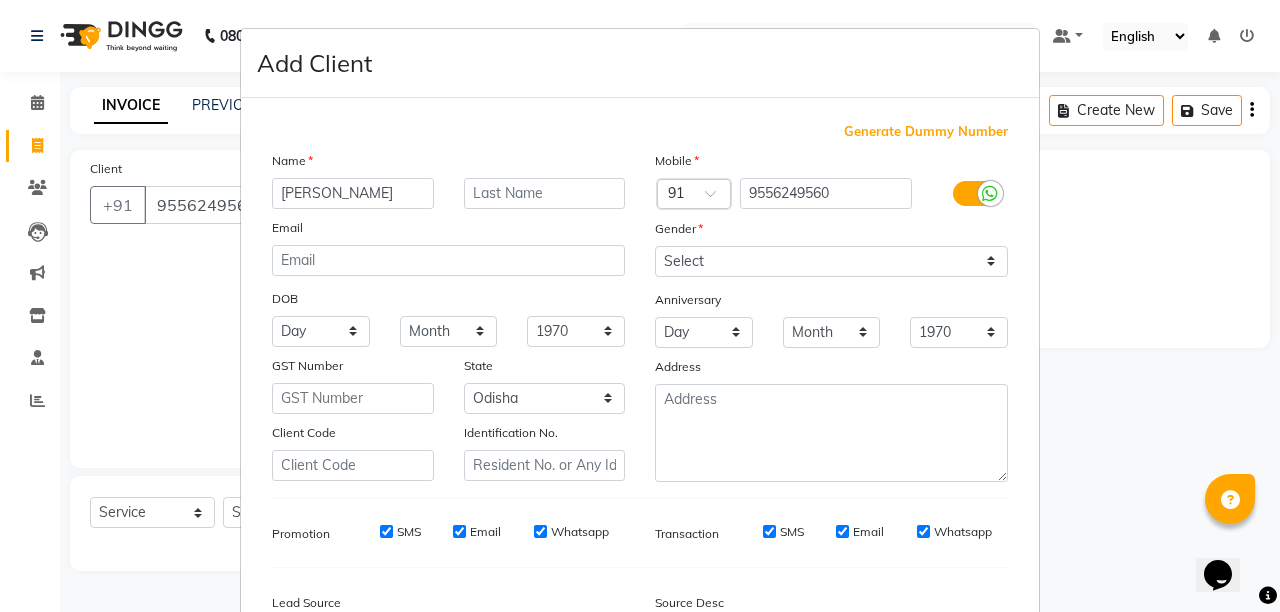 type on "SATYAJIT MANDAL" 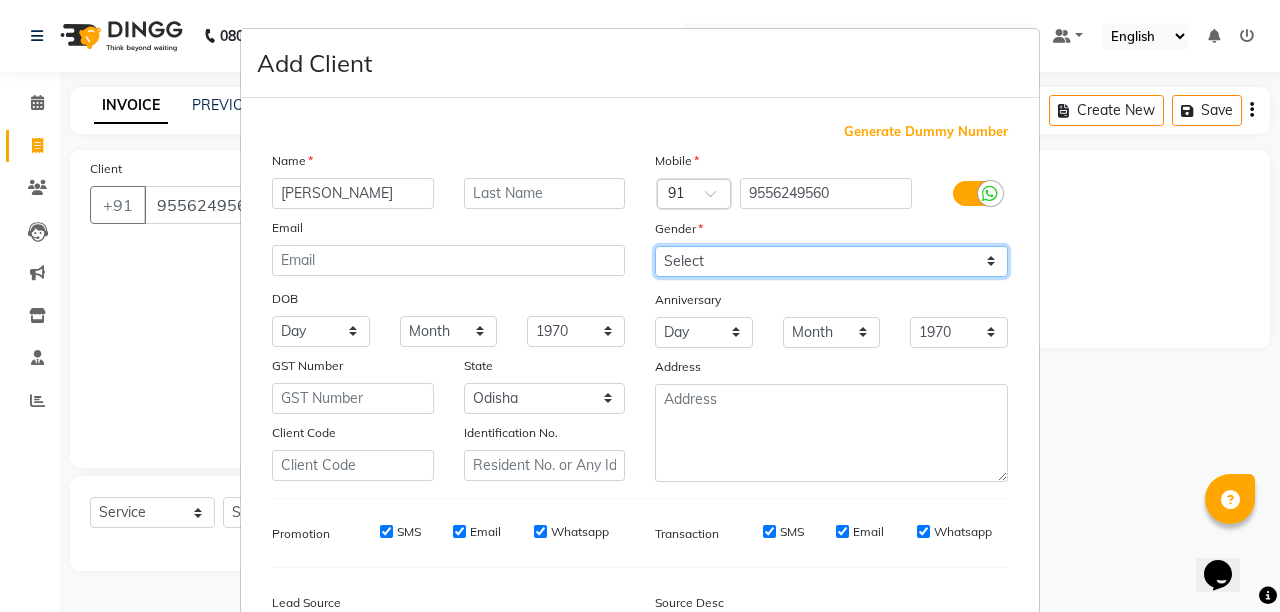 click on "Select Male Female Other Prefer Not To Say" at bounding box center [831, 261] 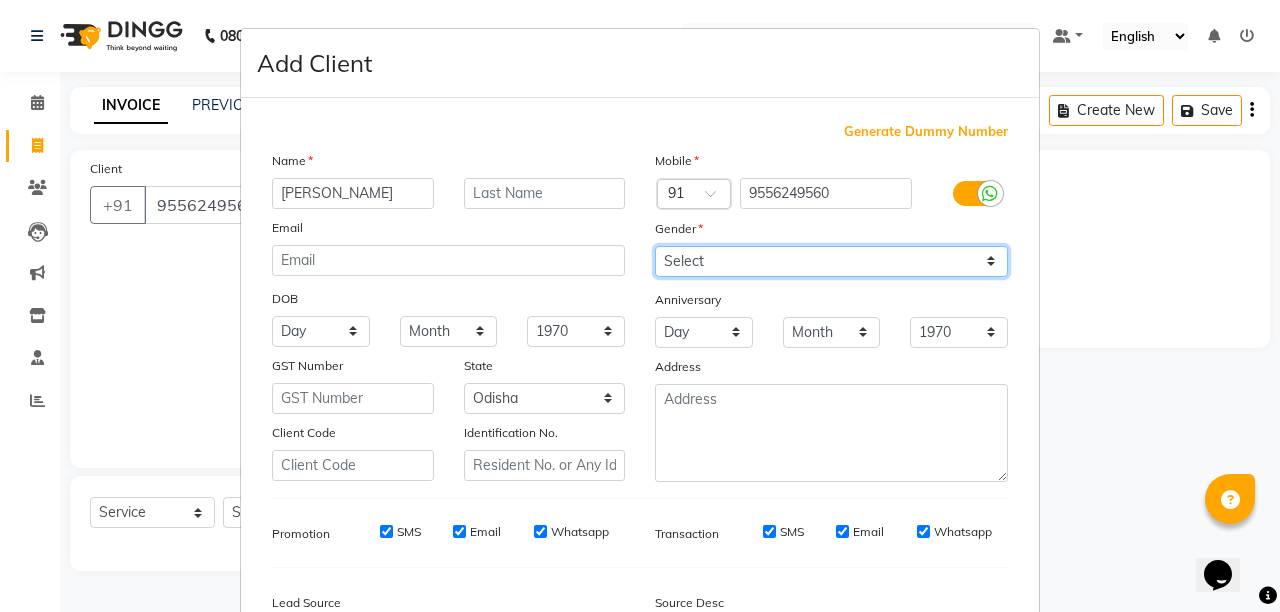 select on "male" 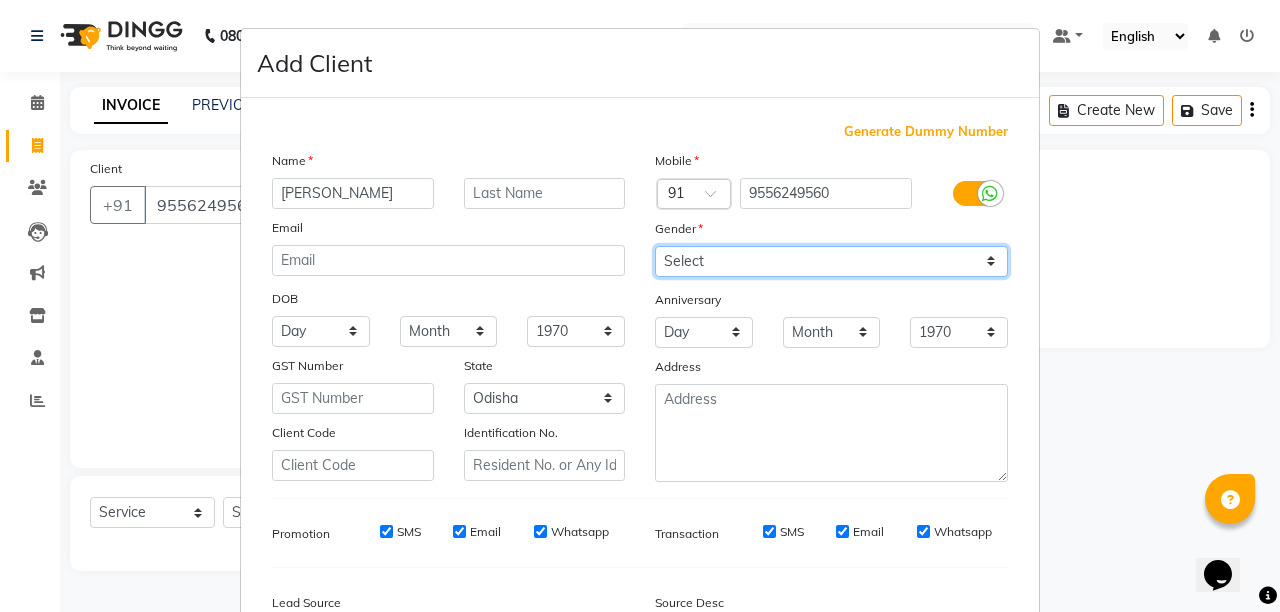 click on "Select Male Female Other Prefer Not To Say" at bounding box center (831, 261) 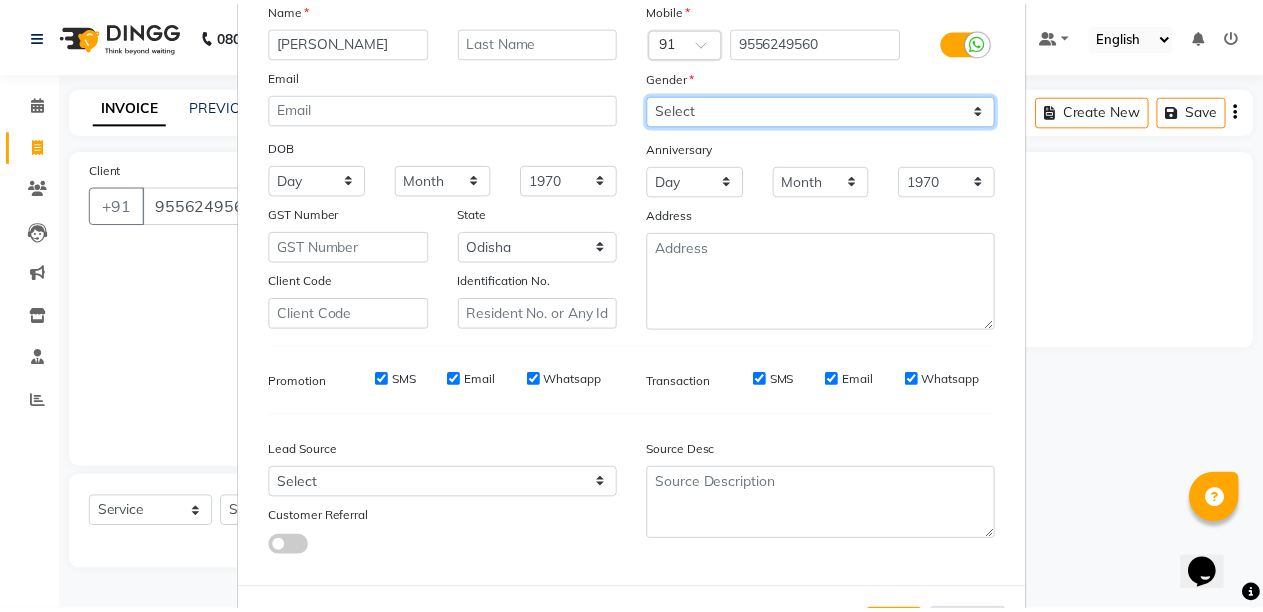 scroll, scrollTop: 237, scrollLeft: 0, axis: vertical 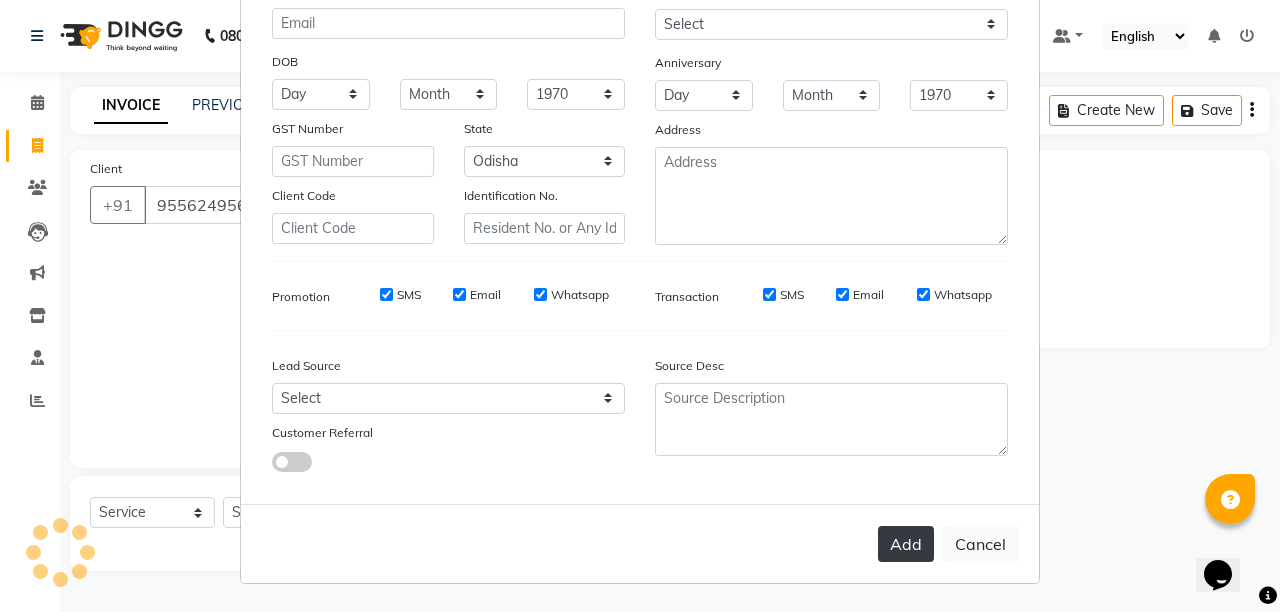 click on "Add" at bounding box center (906, 544) 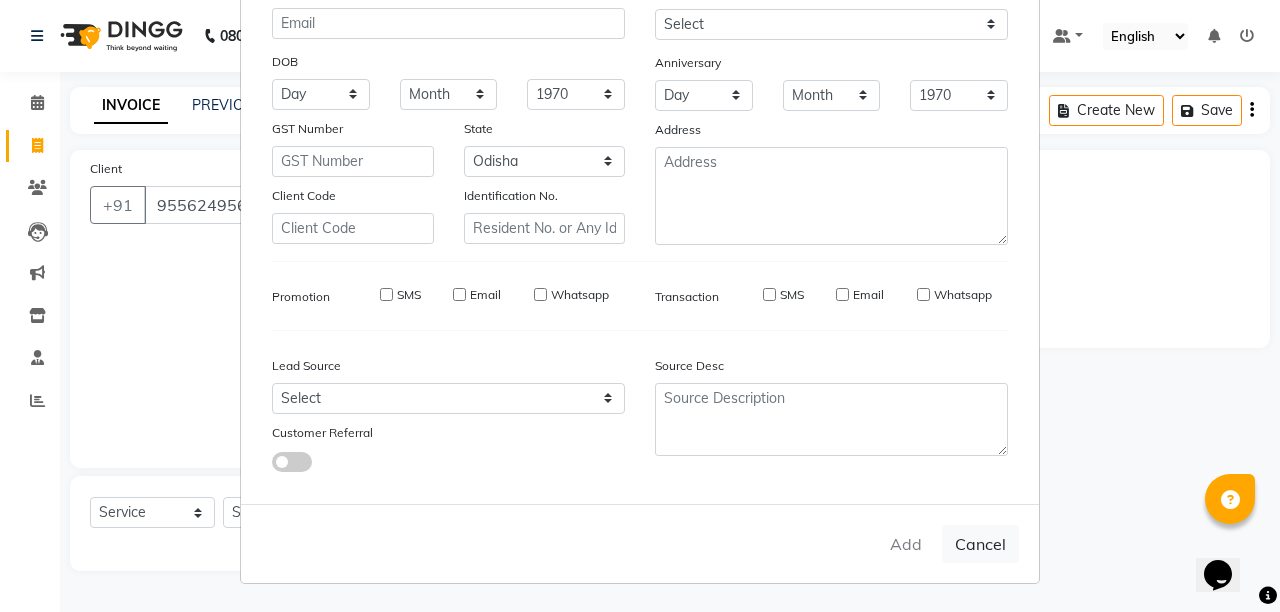 type 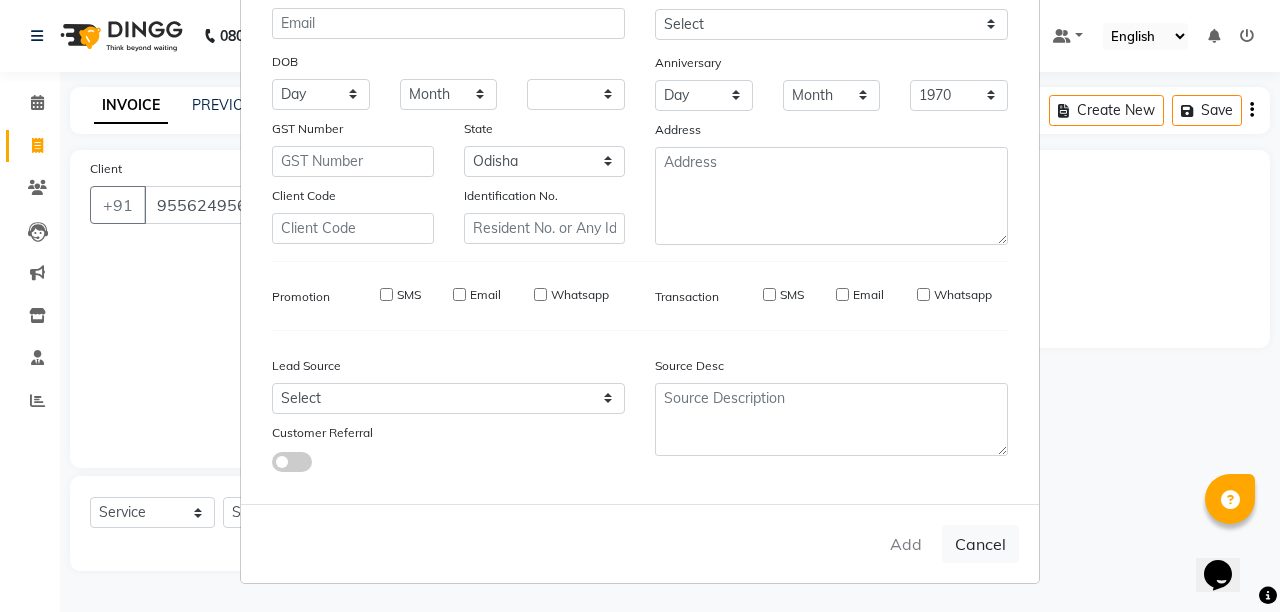 select on "null" 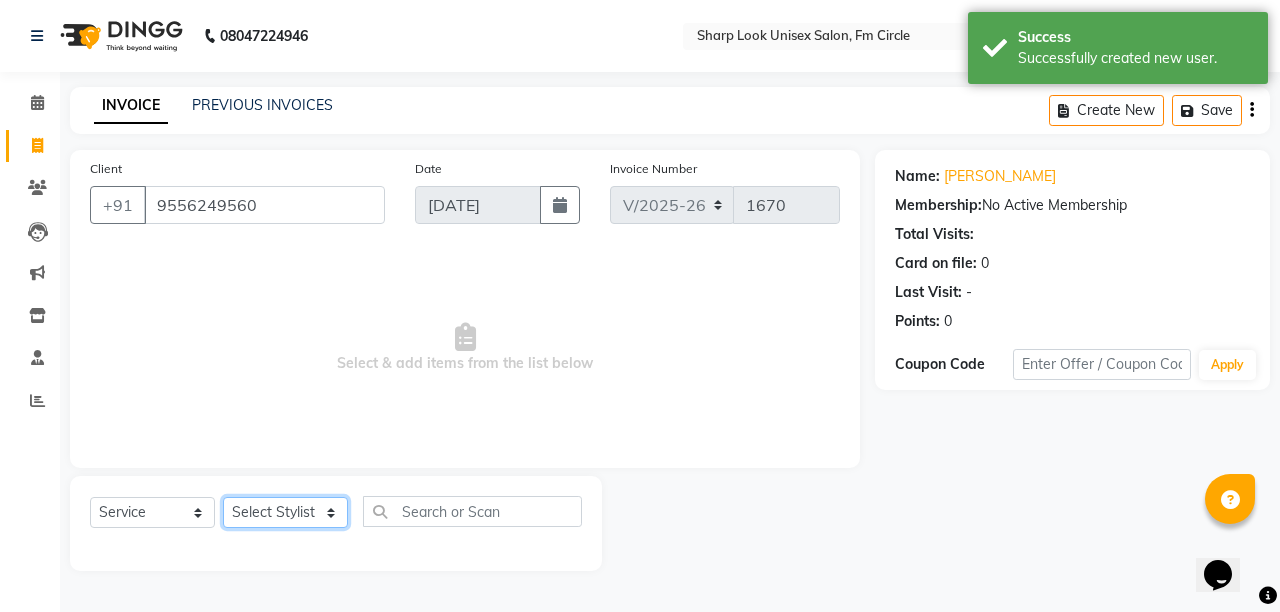 click on "Select Stylist Abhi Admin Babu Budhia Monalisa  Priti Taj" 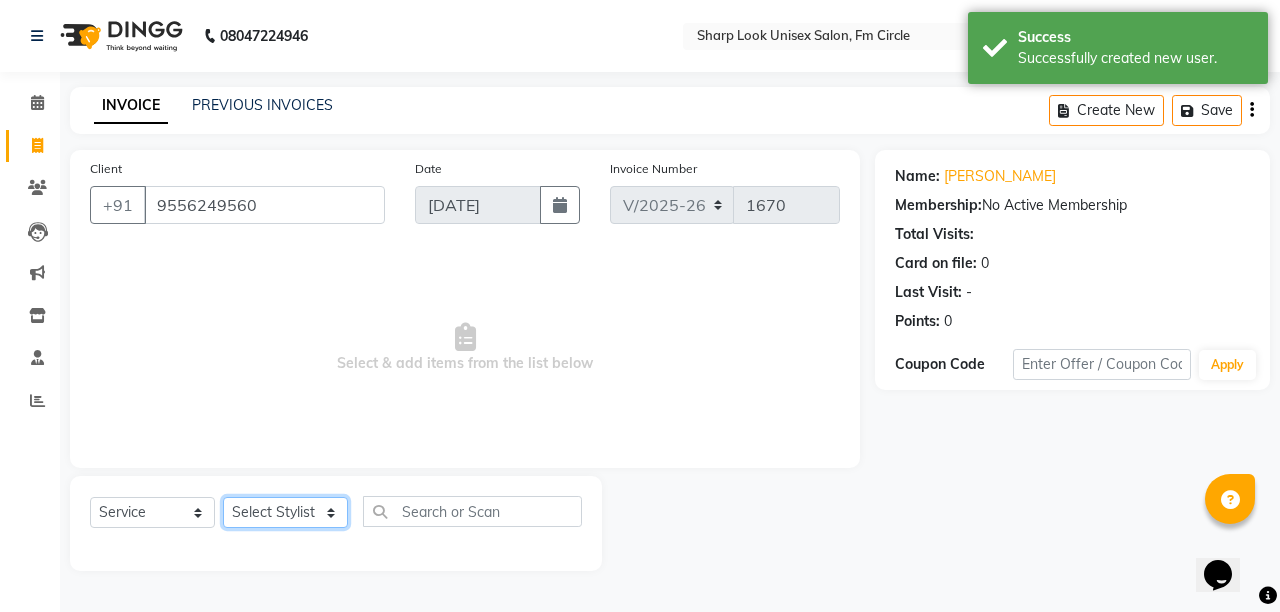 select on "41600" 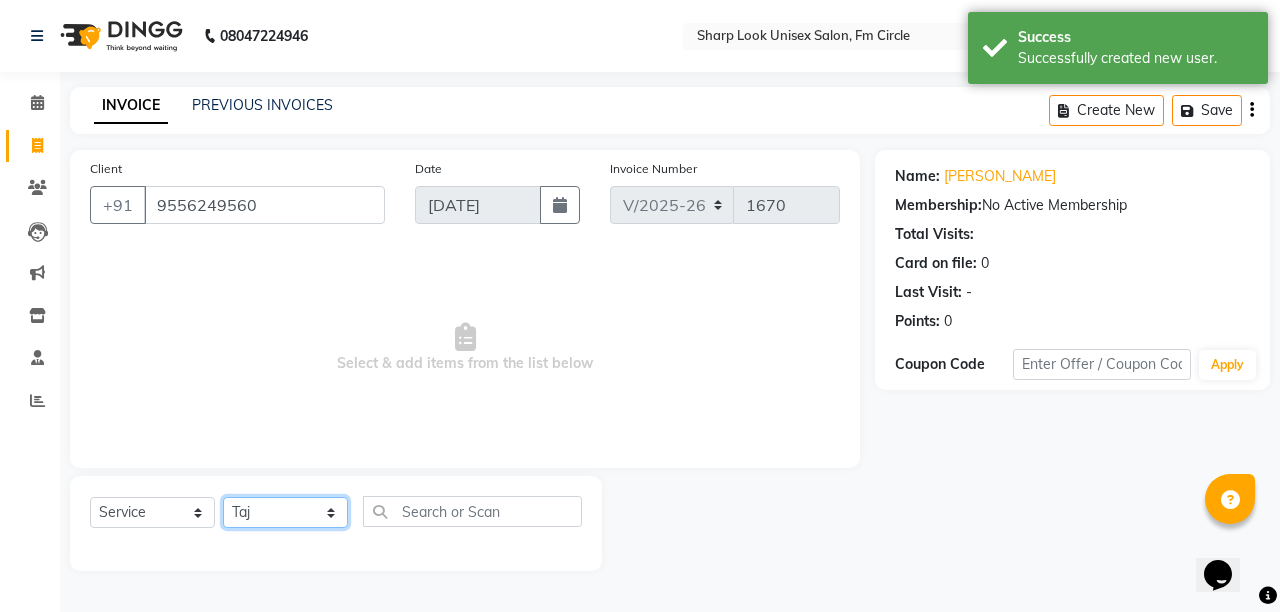 click on "Select Stylist Abhi Admin Babu Budhia Monalisa  Priti Taj" 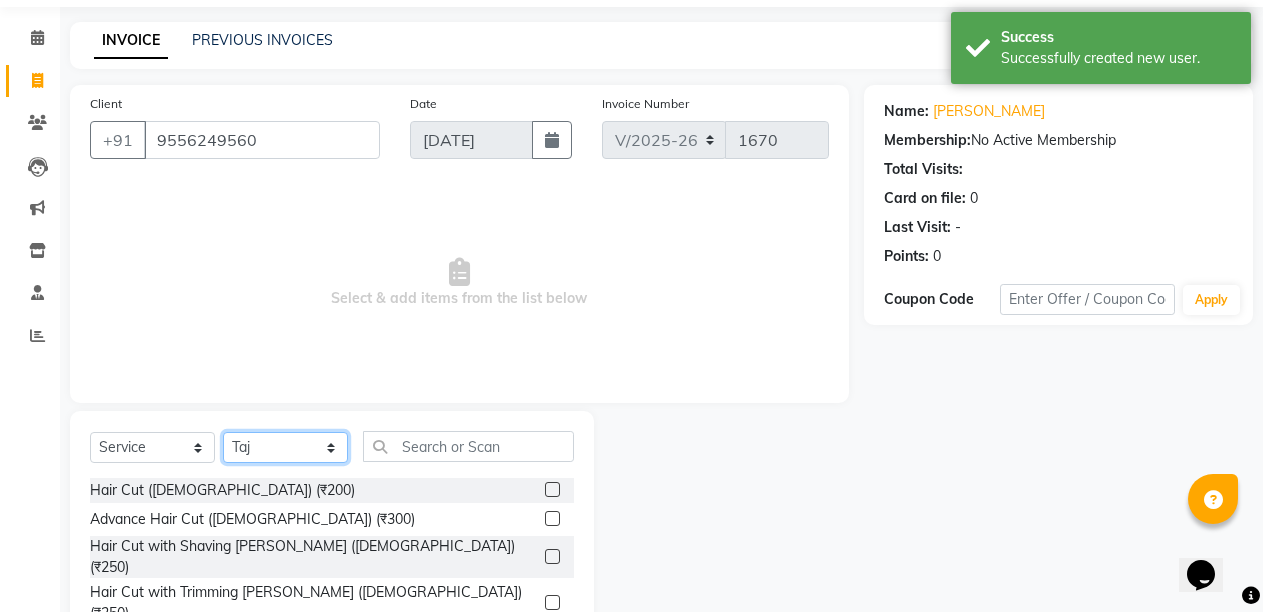 scroll, scrollTop: 100, scrollLeft: 0, axis: vertical 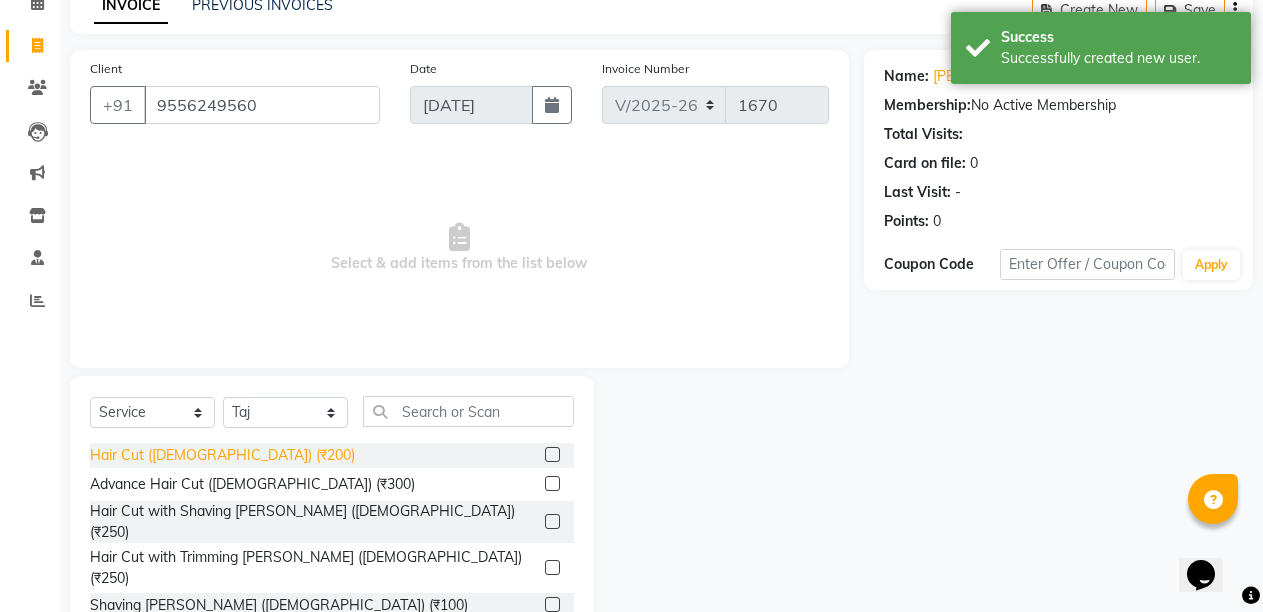 click on "Hair Cut (Male) (₹200)" 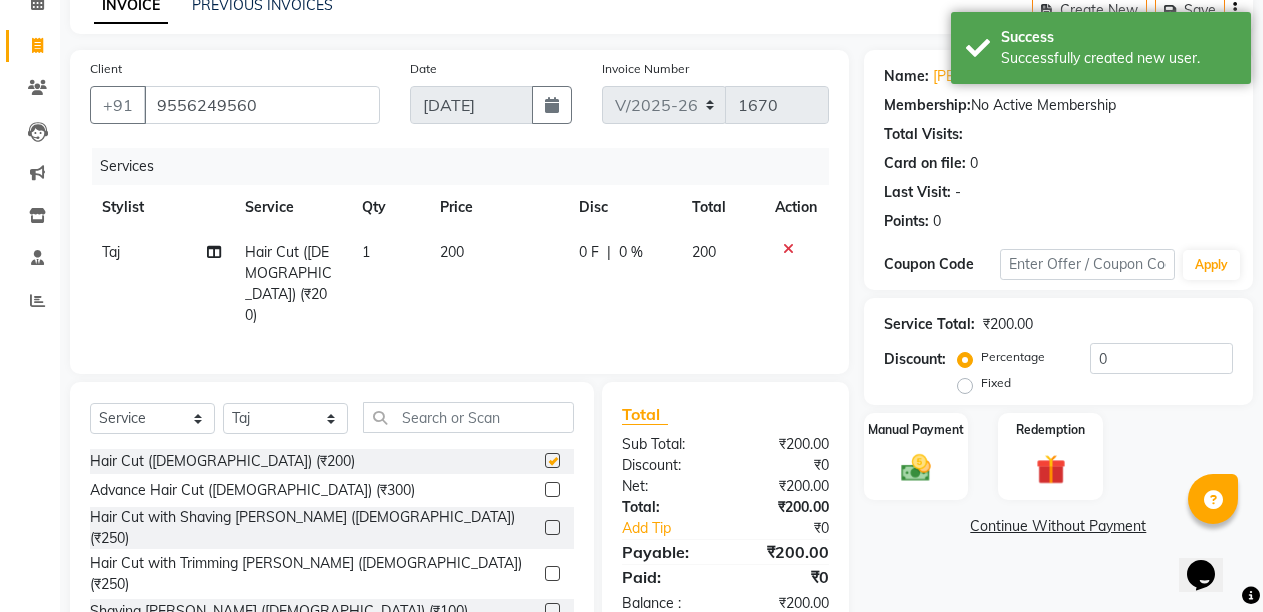 checkbox on "false" 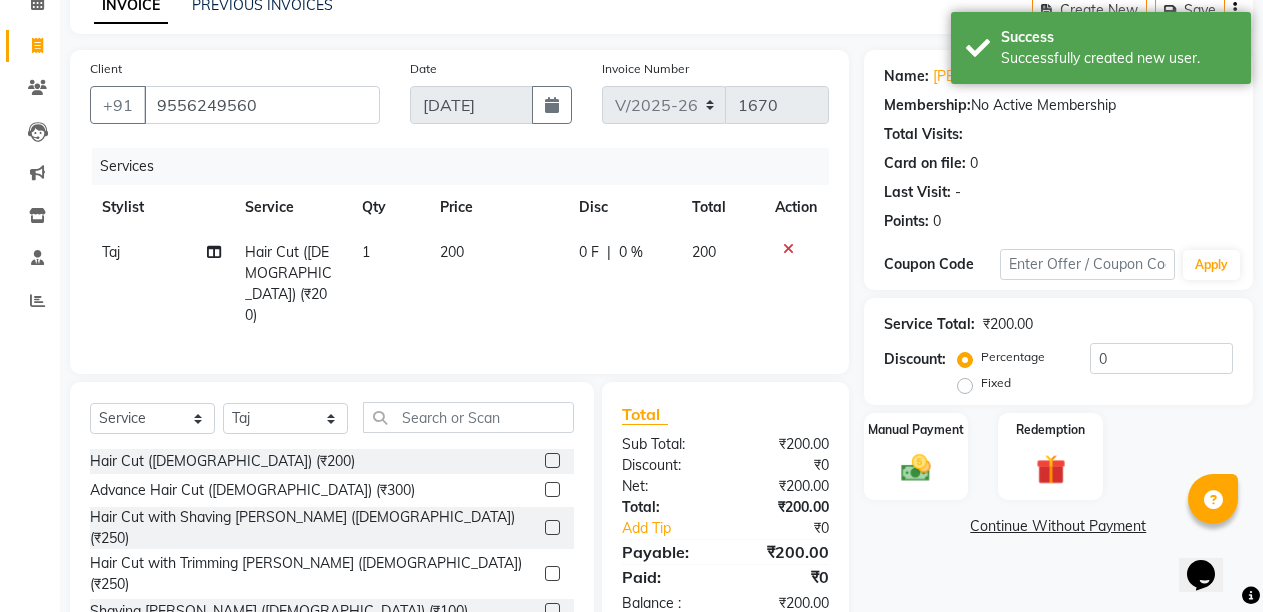 click on "0 F | 0 %" 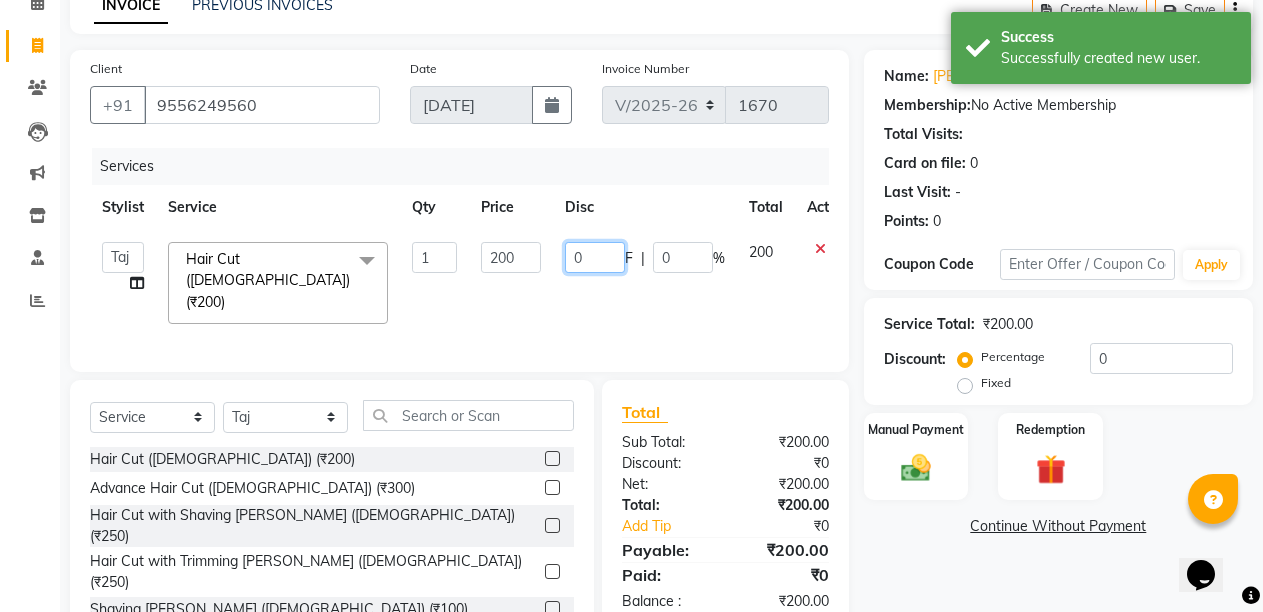 click on "0" 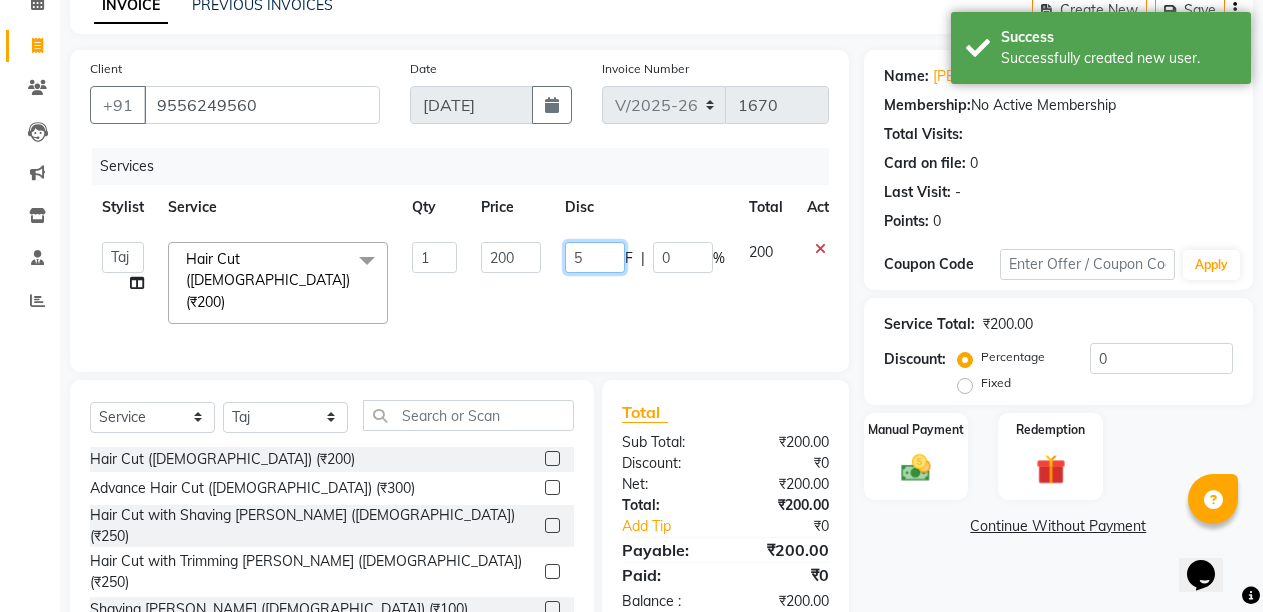 type on "50" 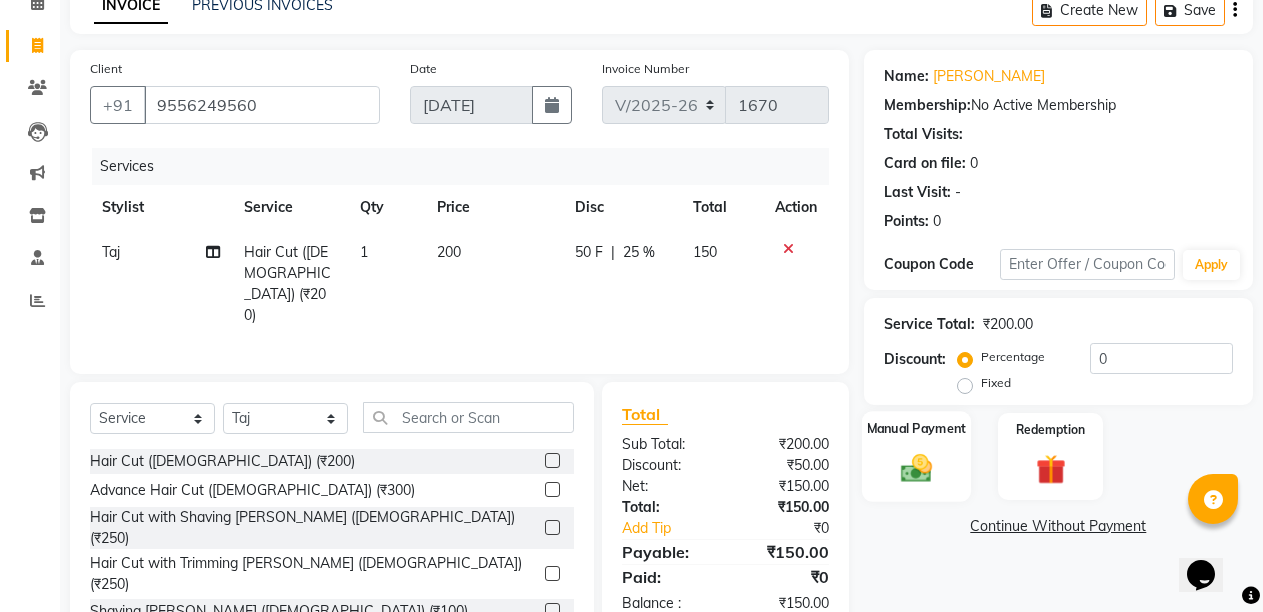 click on "Manual Payment" 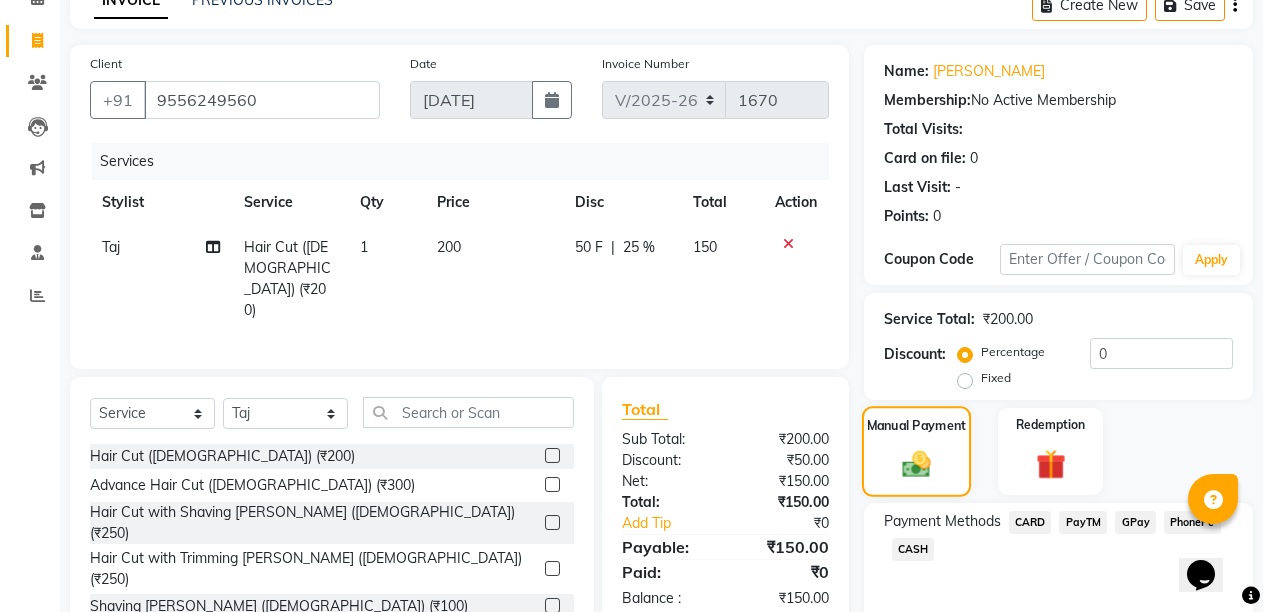 scroll, scrollTop: 189, scrollLeft: 0, axis: vertical 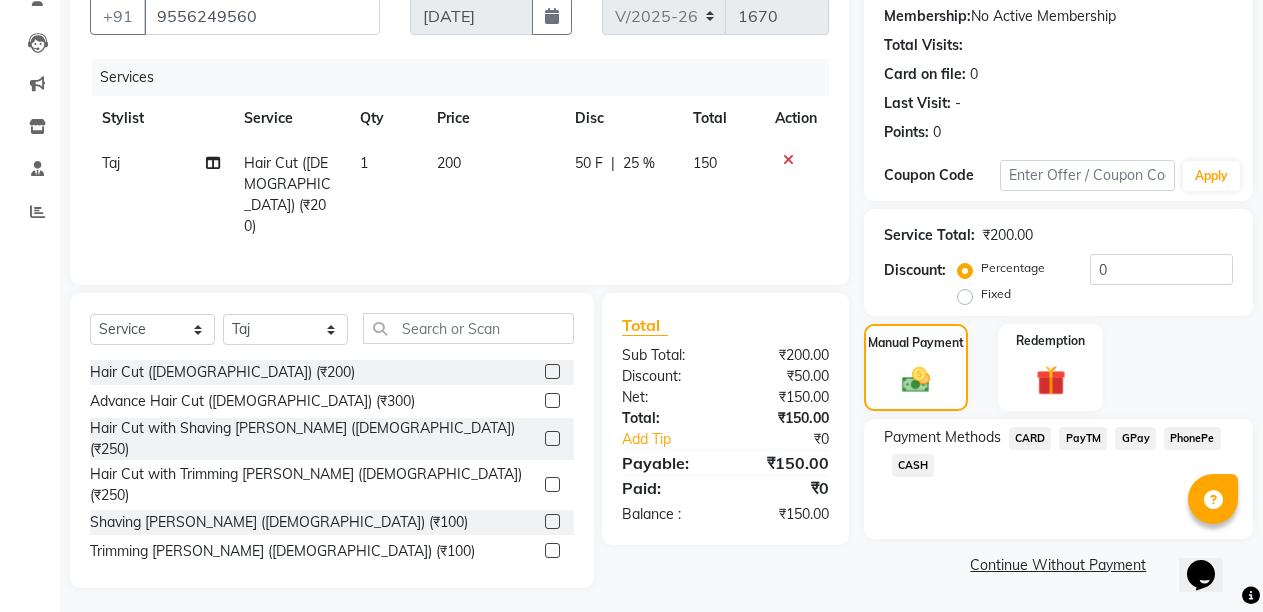 click on "PayTM" 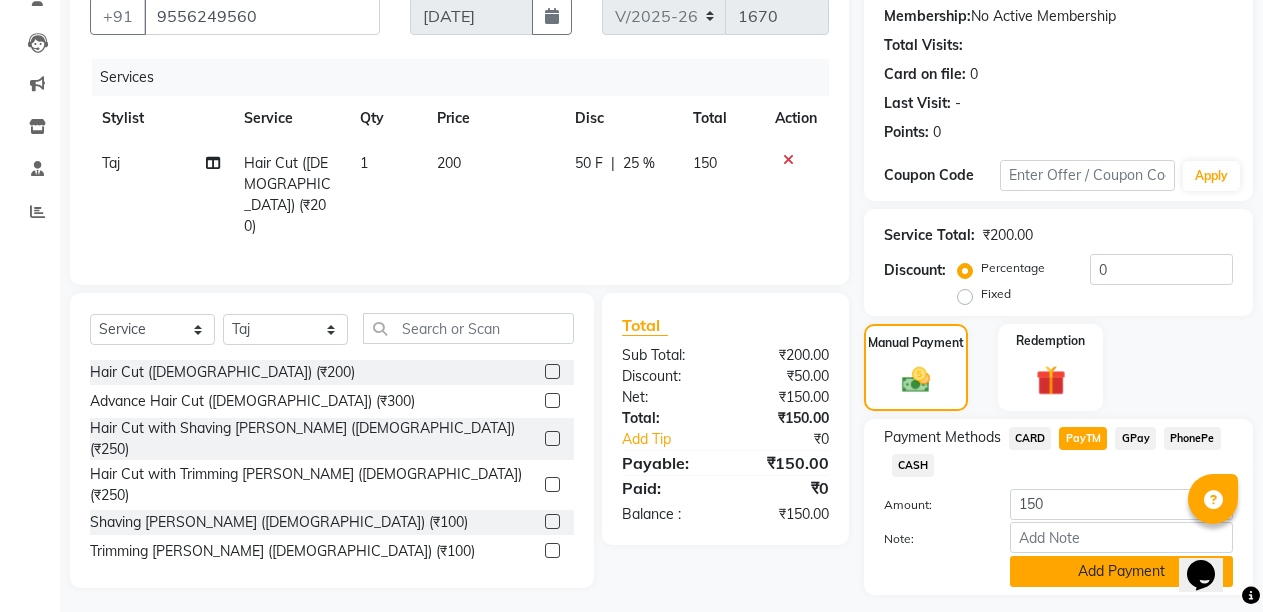 click on "Add Payment" 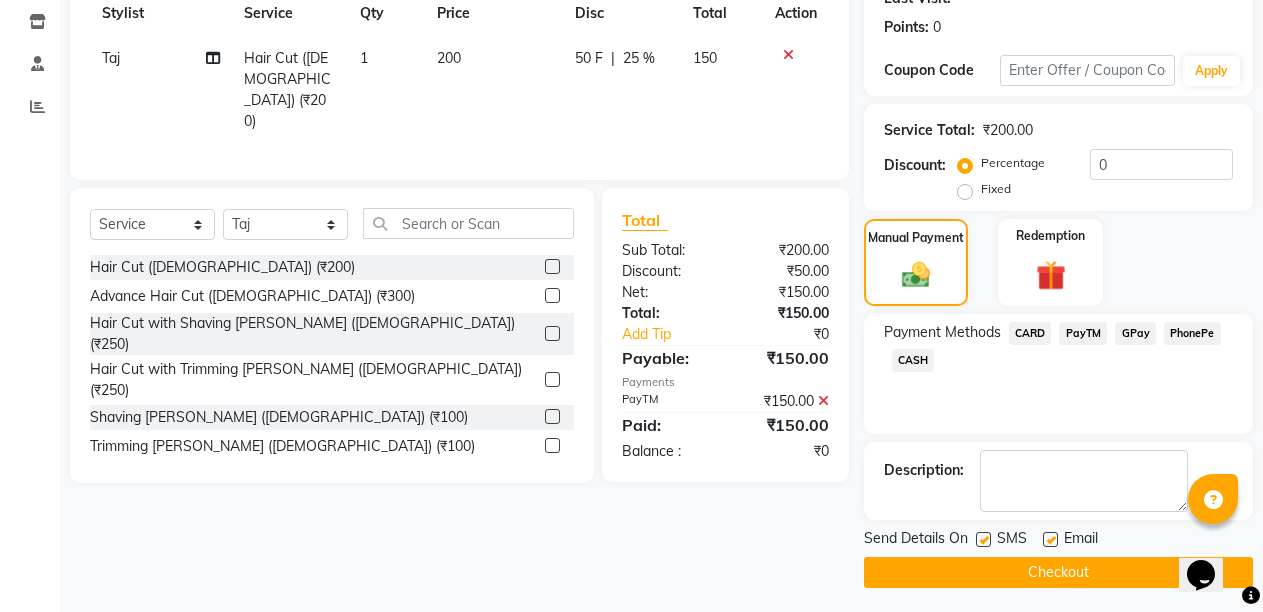 scroll, scrollTop: 300, scrollLeft: 0, axis: vertical 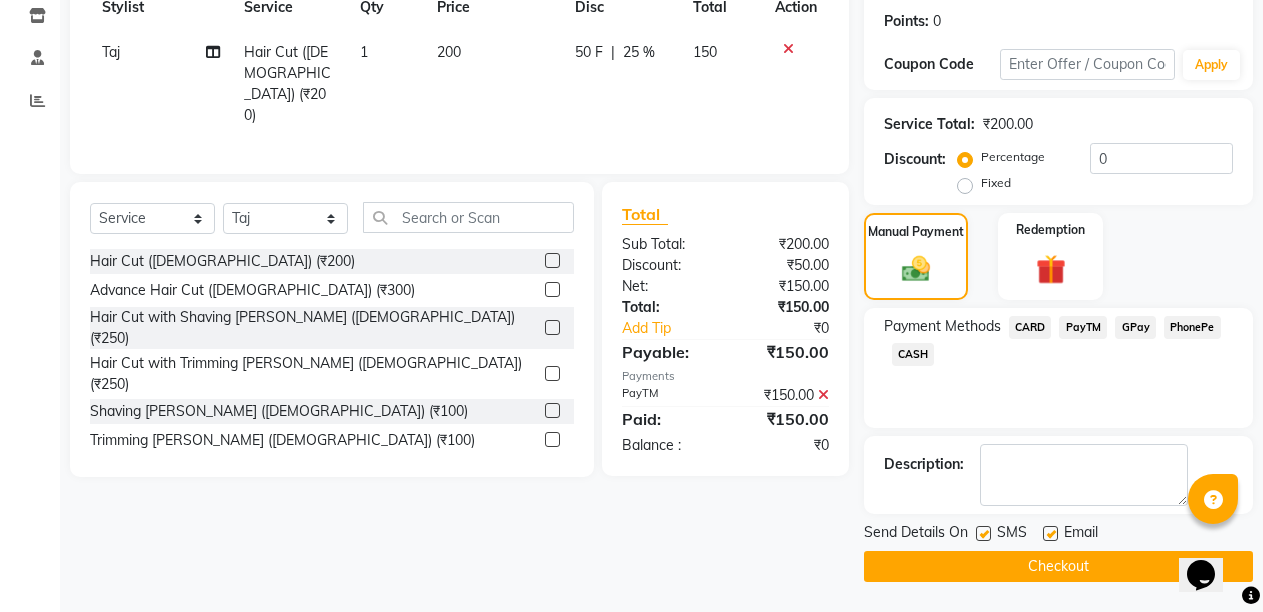 click 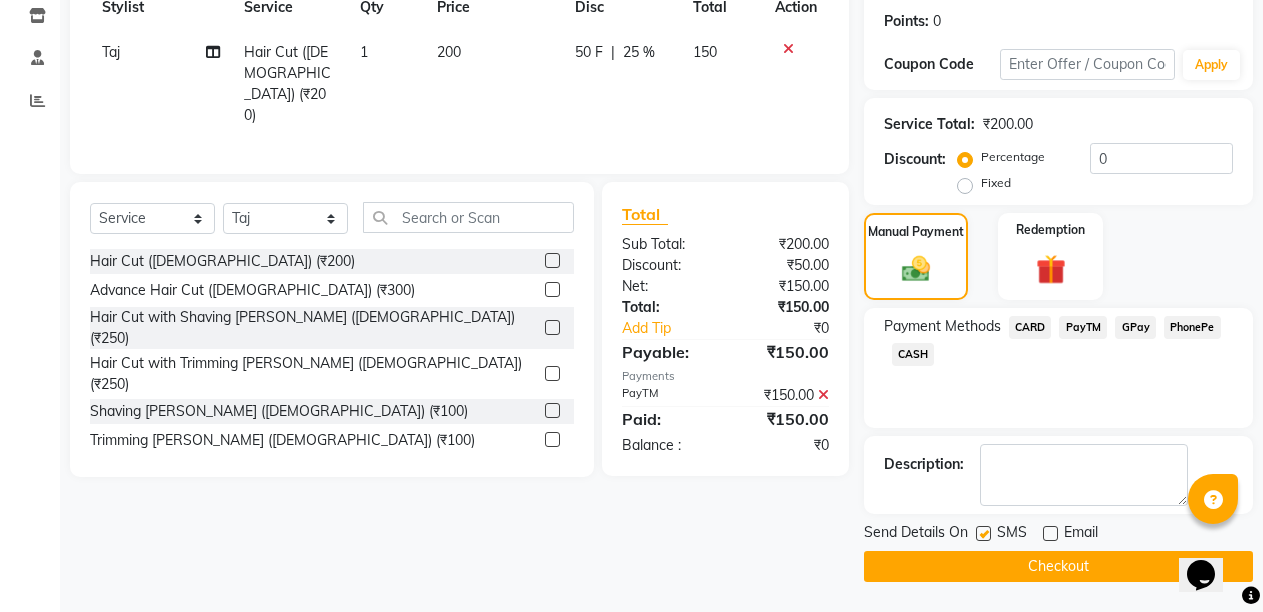 click on "Checkout" 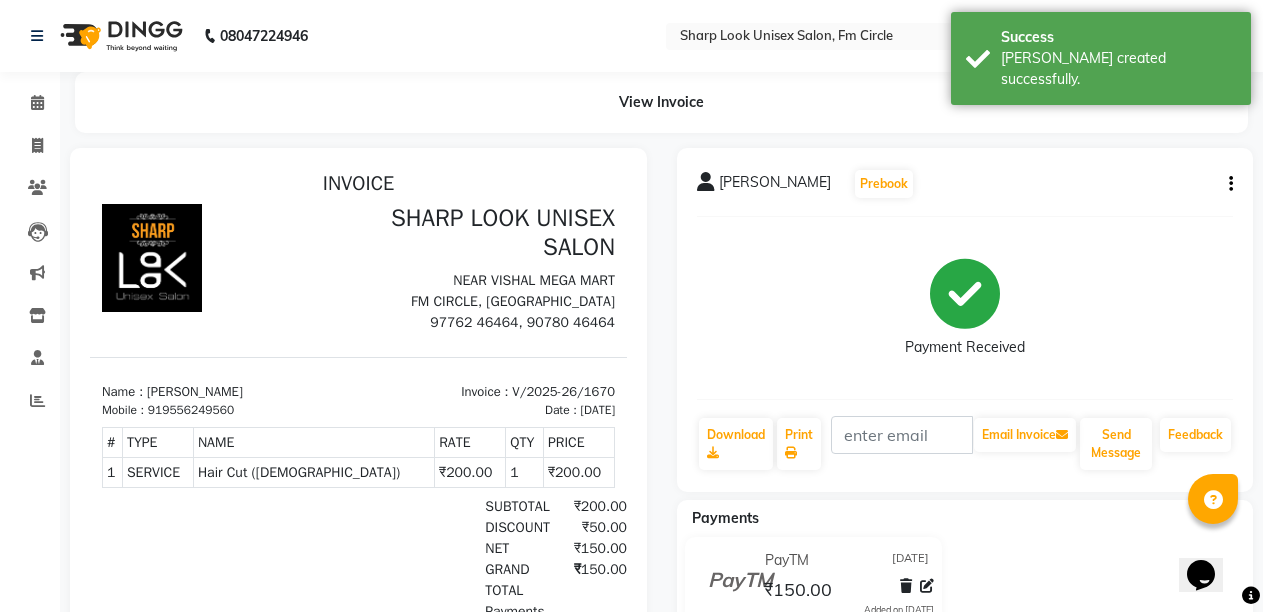 scroll, scrollTop: 0, scrollLeft: 0, axis: both 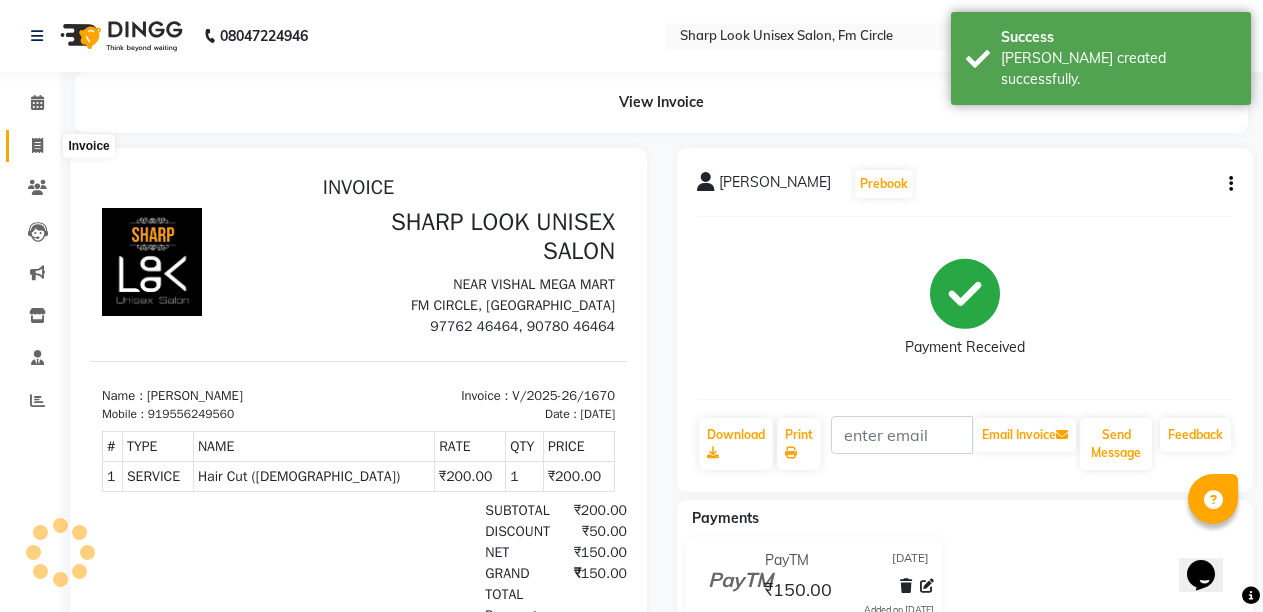 click 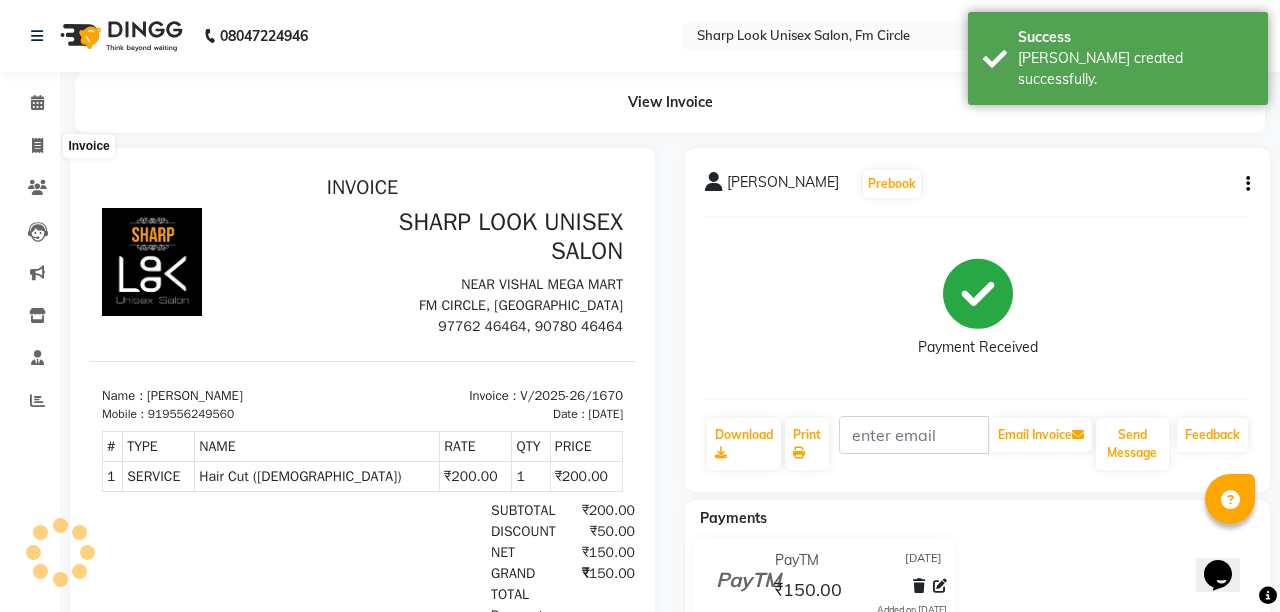 select on "service" 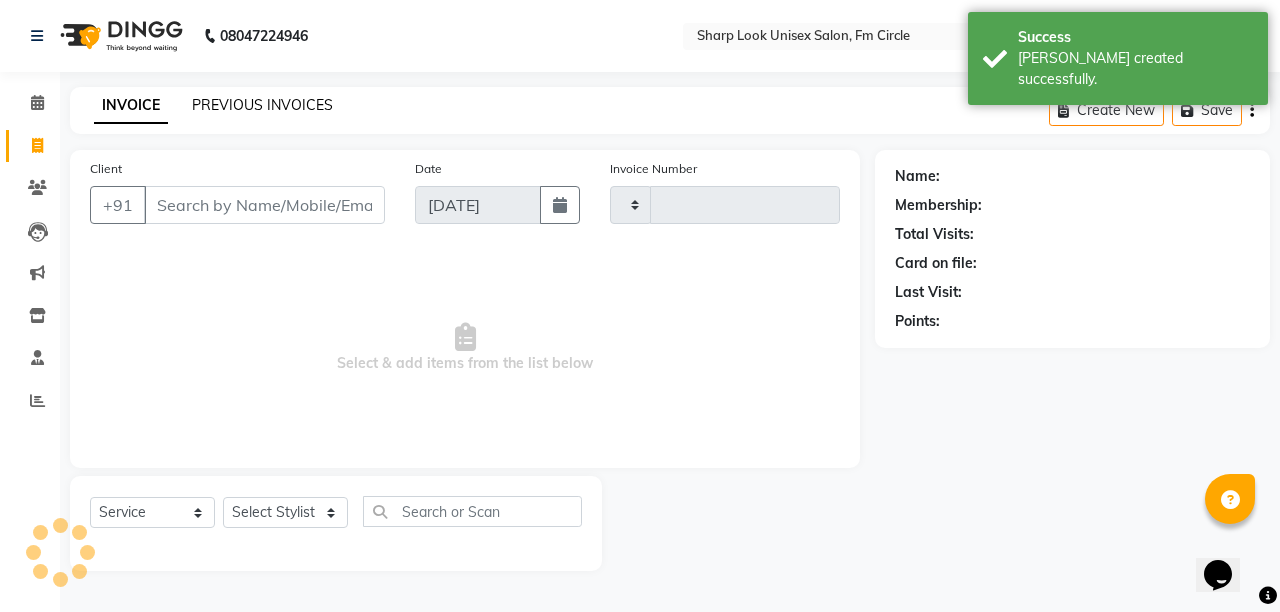 click on "PREVIOUS INVOICES" 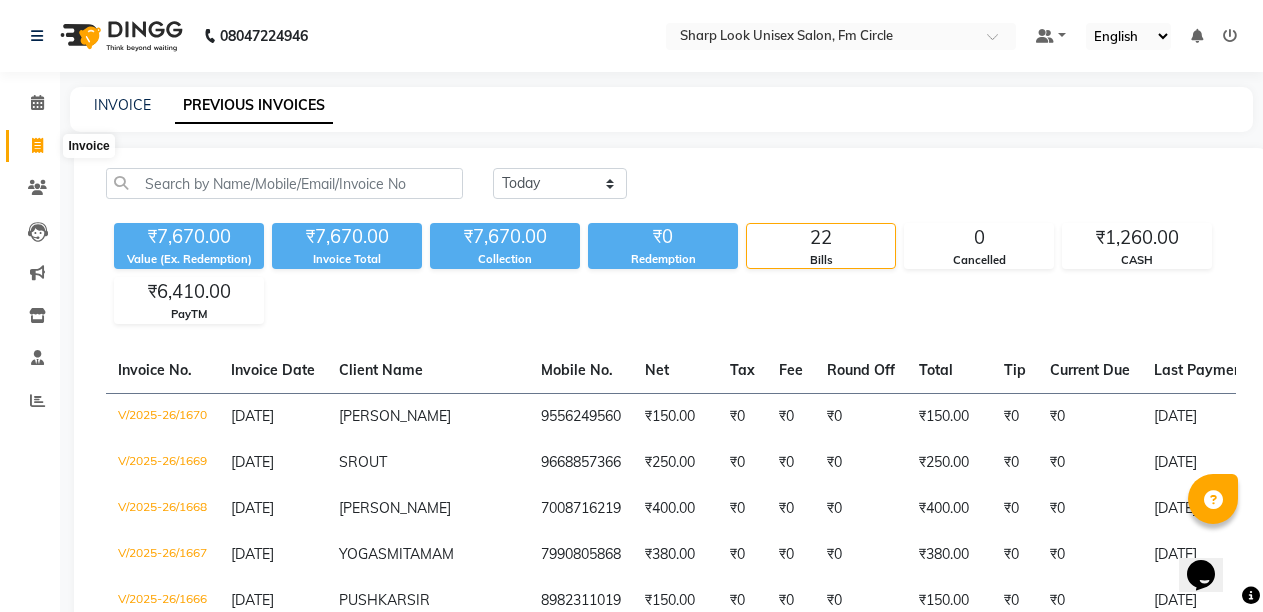click 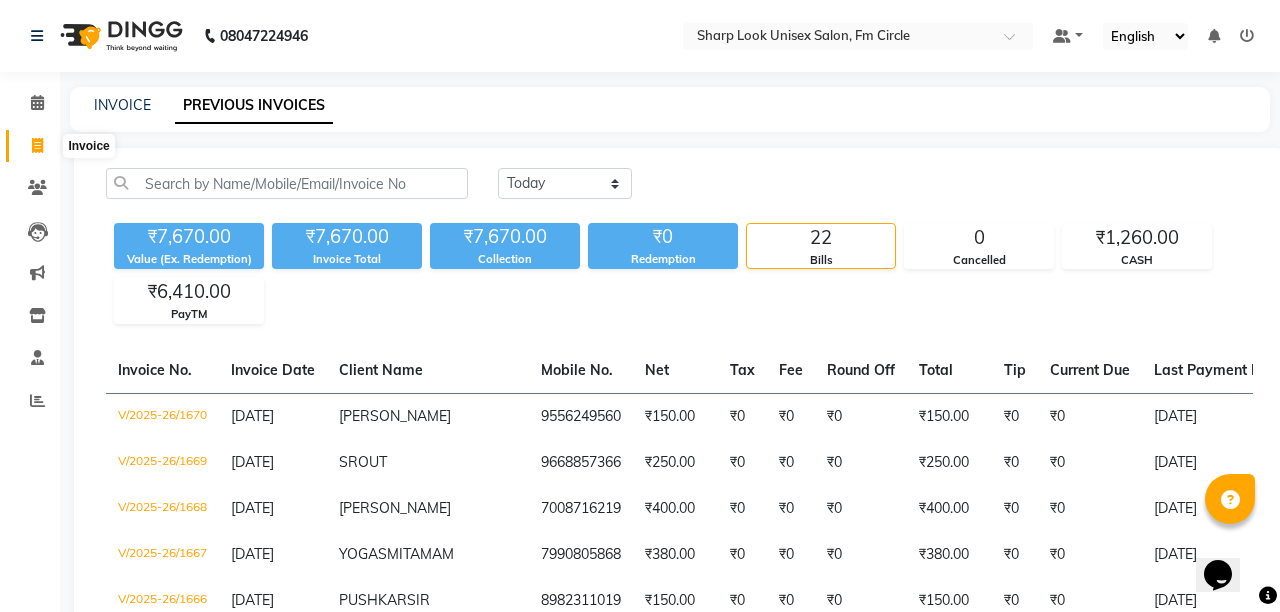 select on "service" 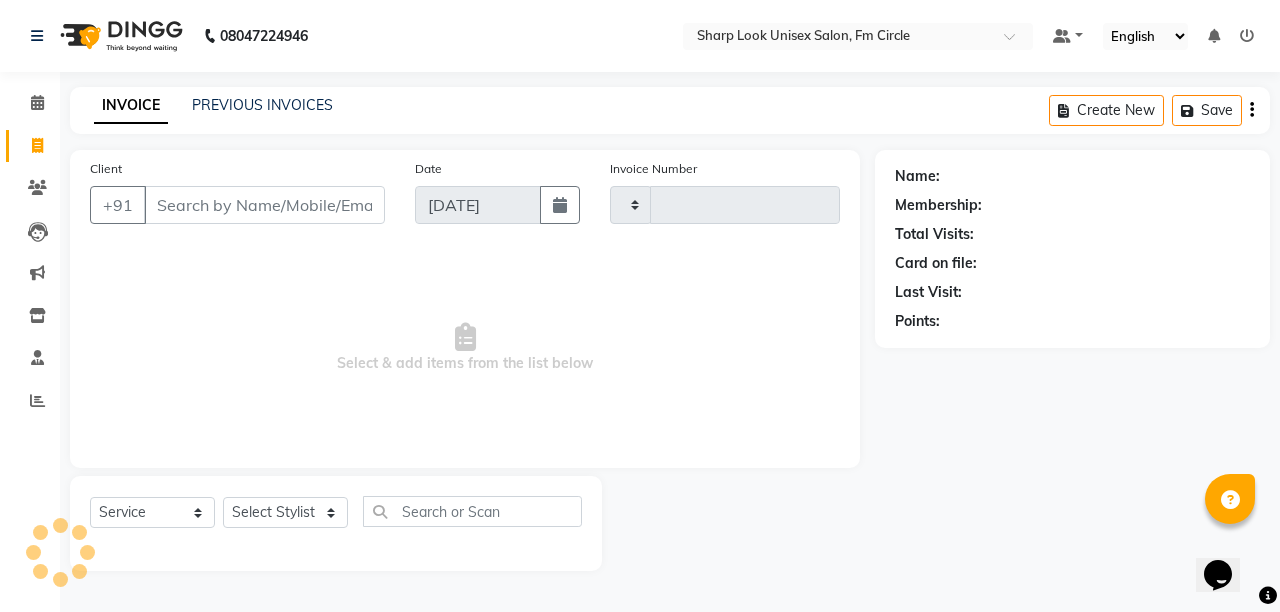 type on "1671" 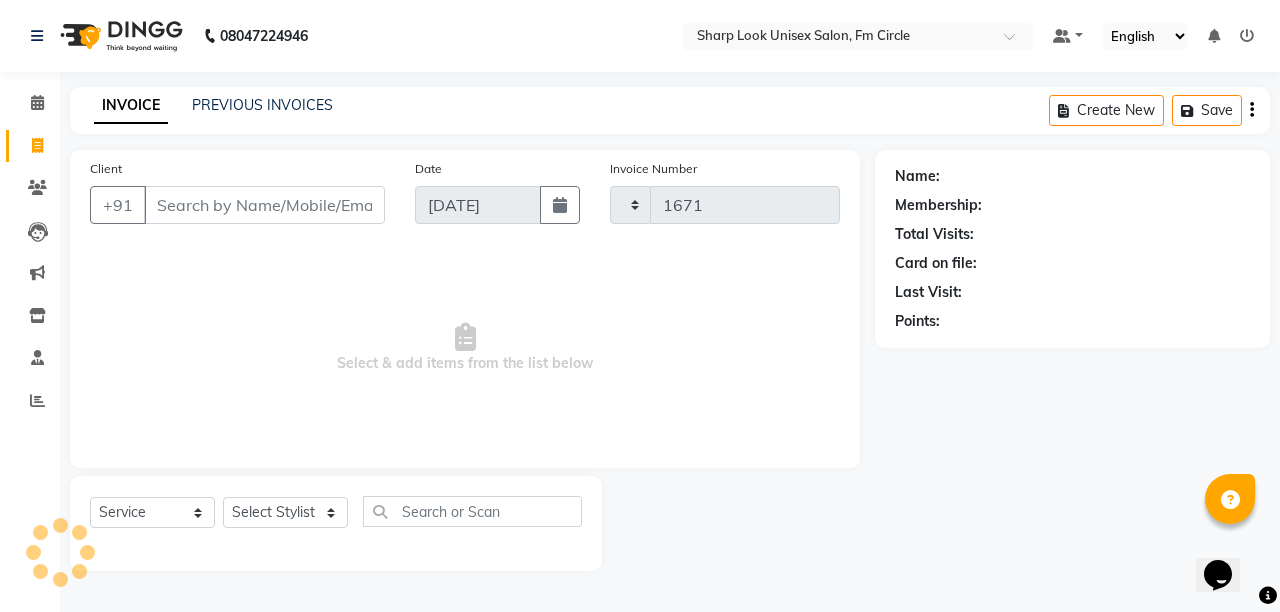 select on "804" 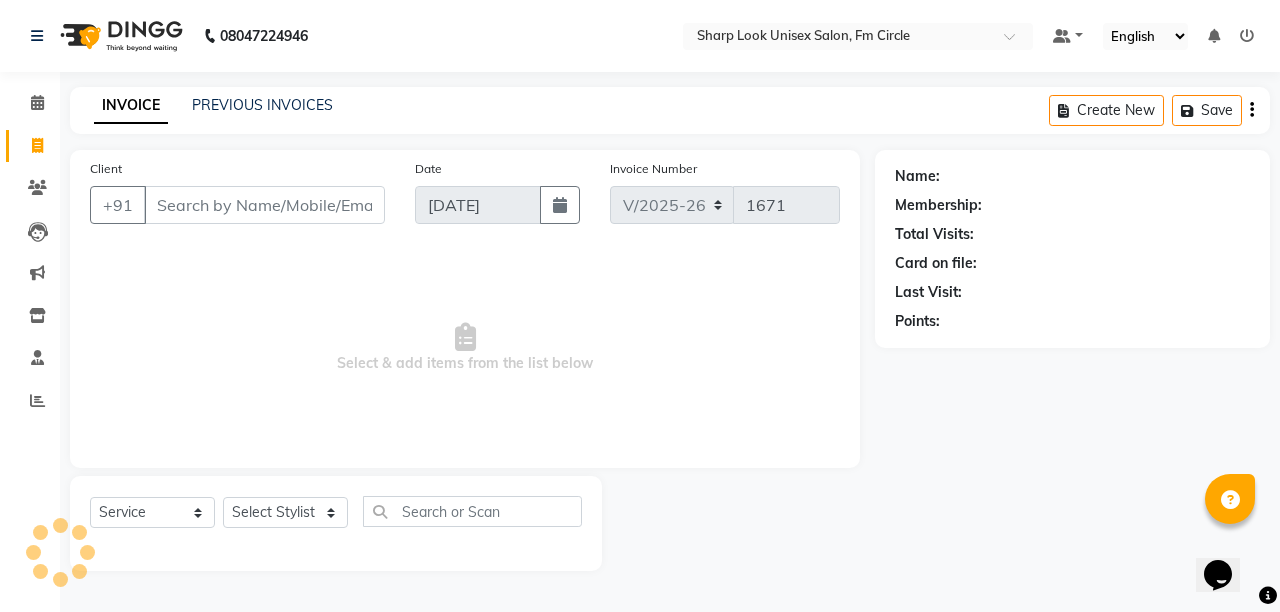 click on "Client" at bounding box center [264, 205] 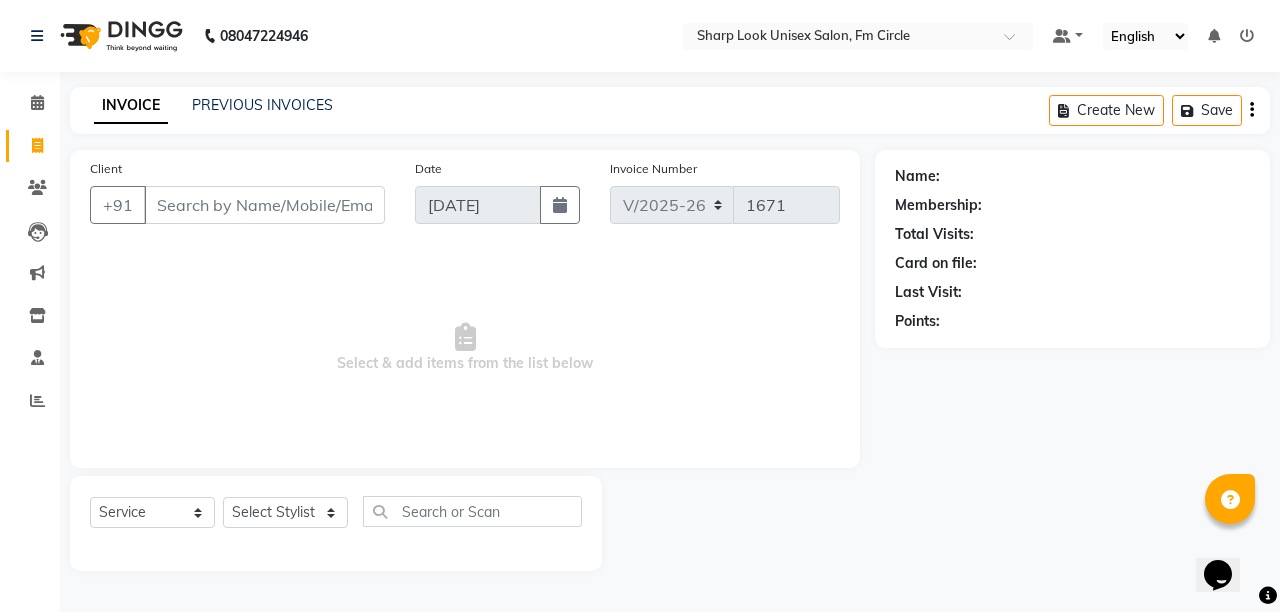 click on "PREVIOUS INVOICES" 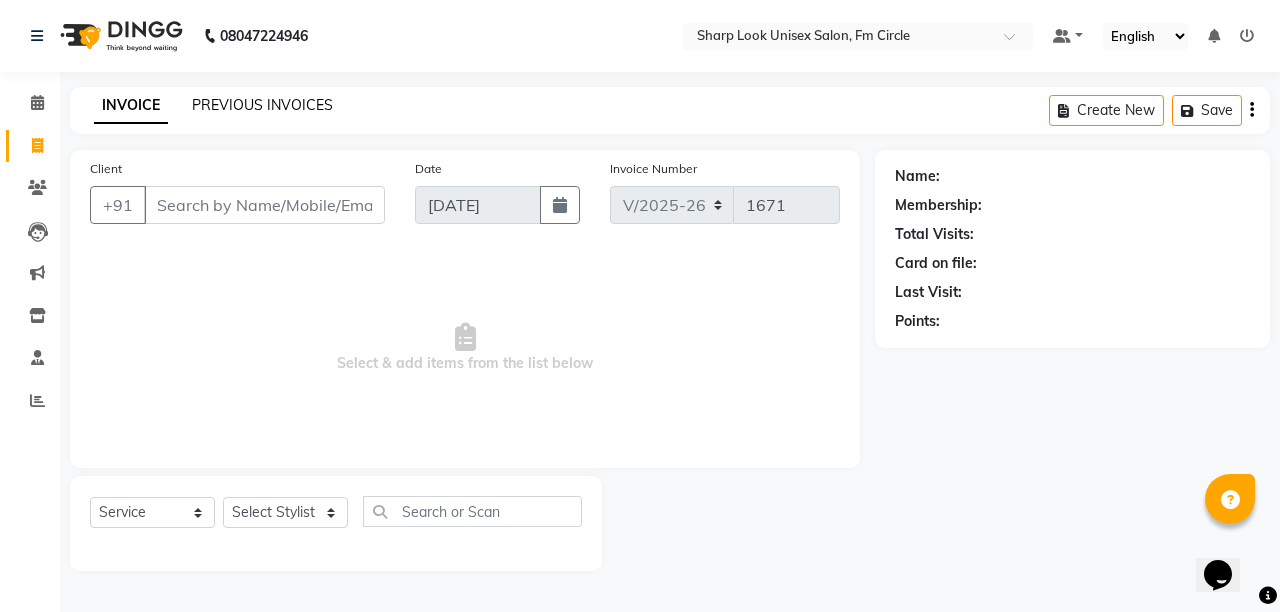 click on "PREVIOUS INVOICES" 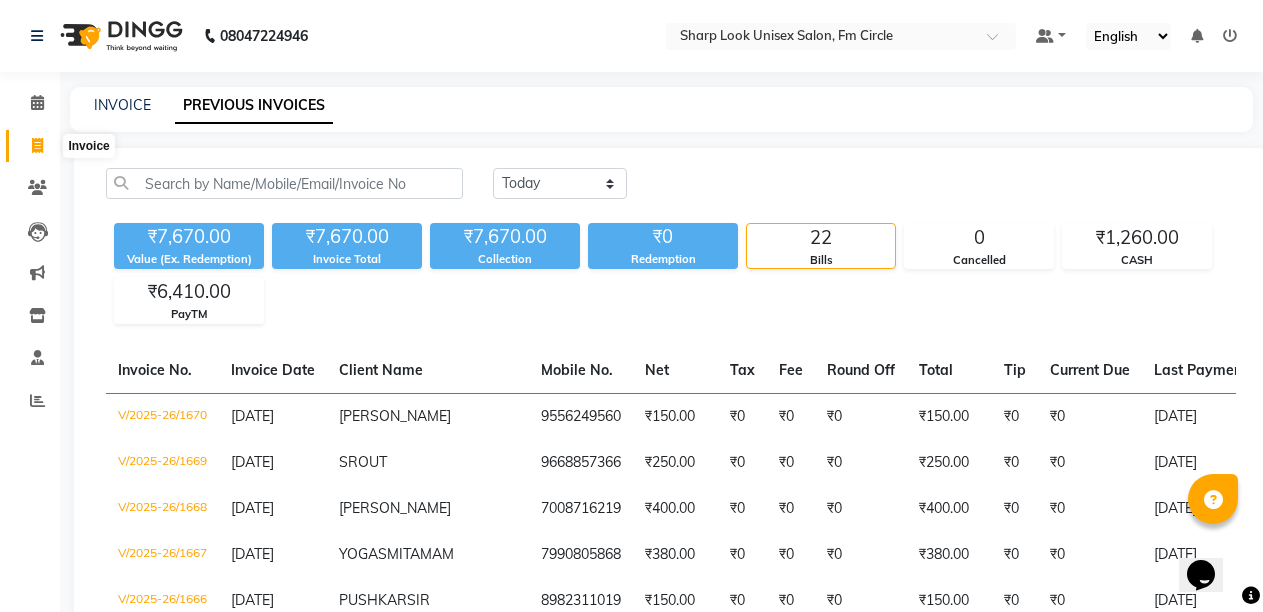 click 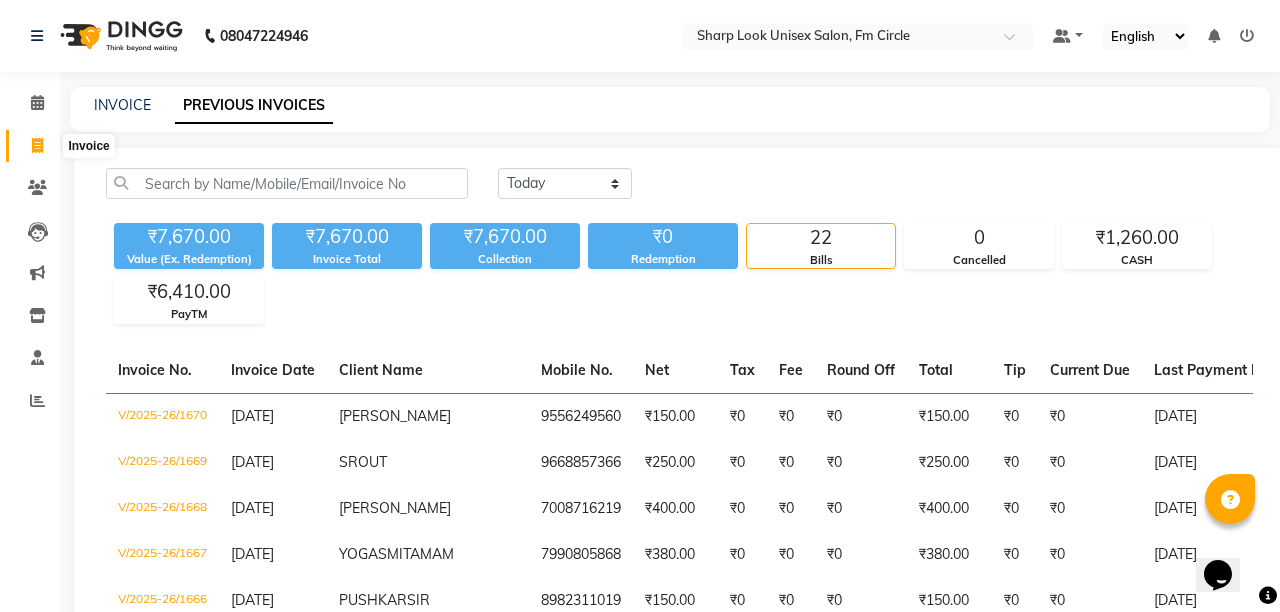 select on "service" 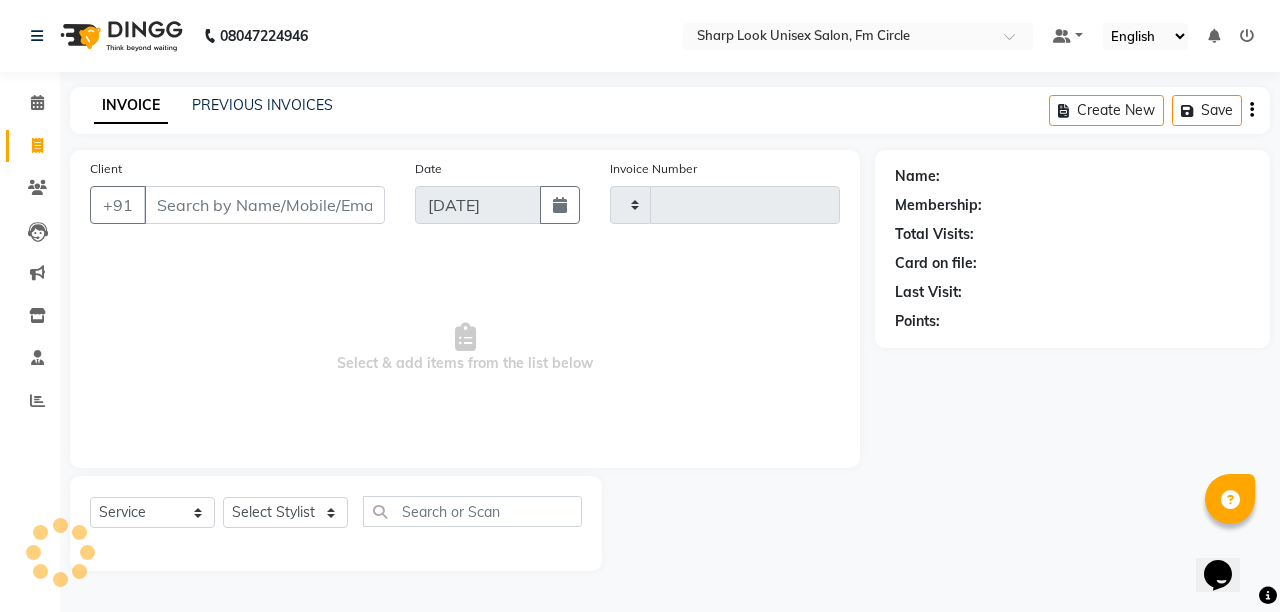 type on "1671" 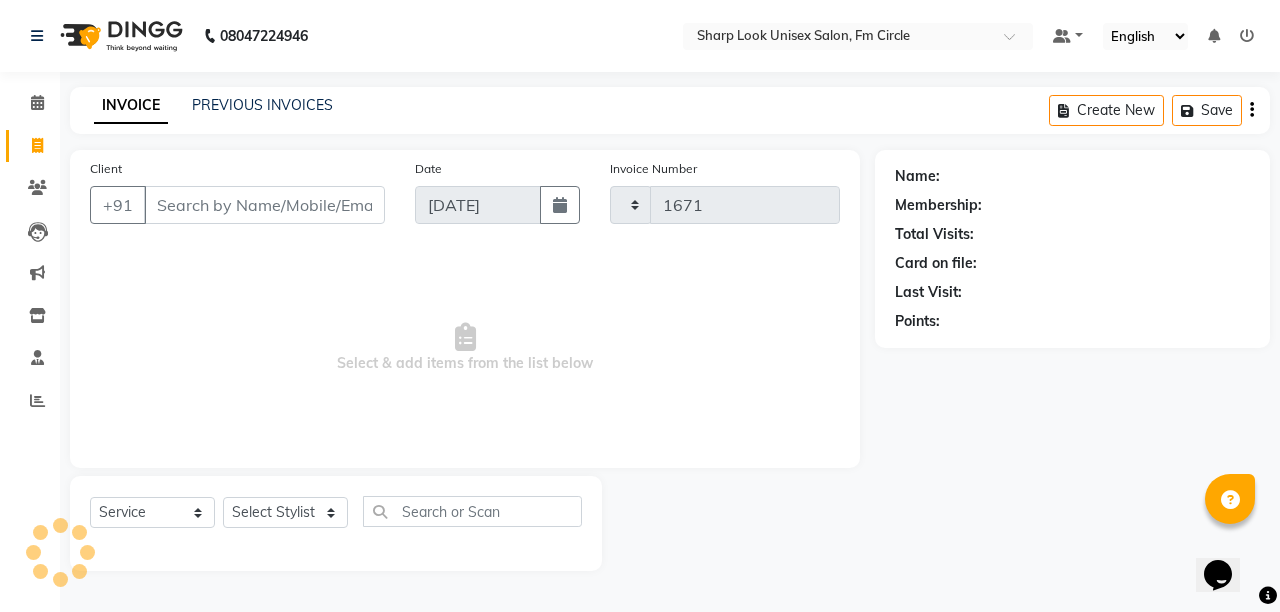 select on "804" 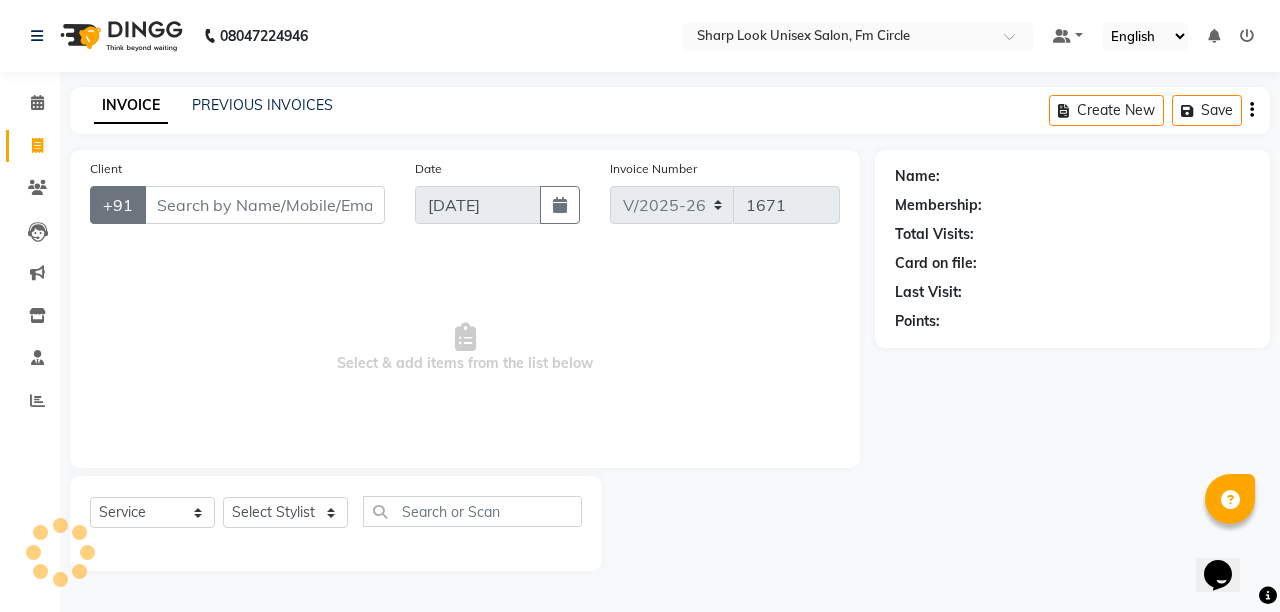 drag, startPoint x: 169, startPoint y: 207, endPoint x: 126, endPoint y: 211, distance: 43.185646 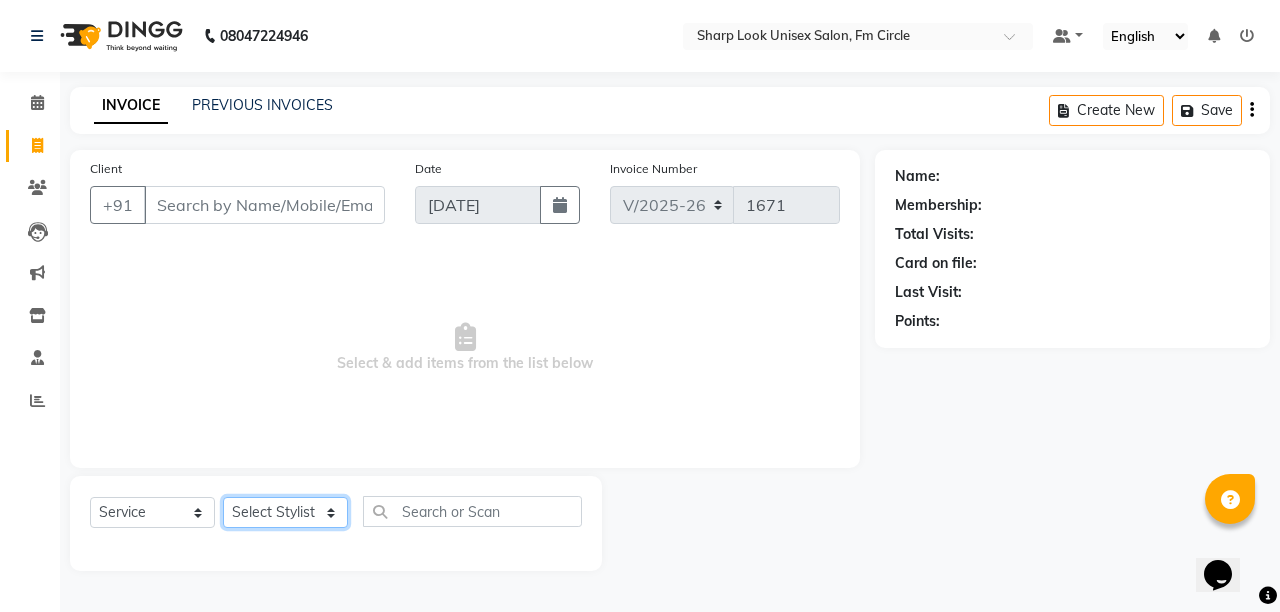 click on "Select Stylist Abhi Admin Babu Budhia Monalisa  Priti Taj" 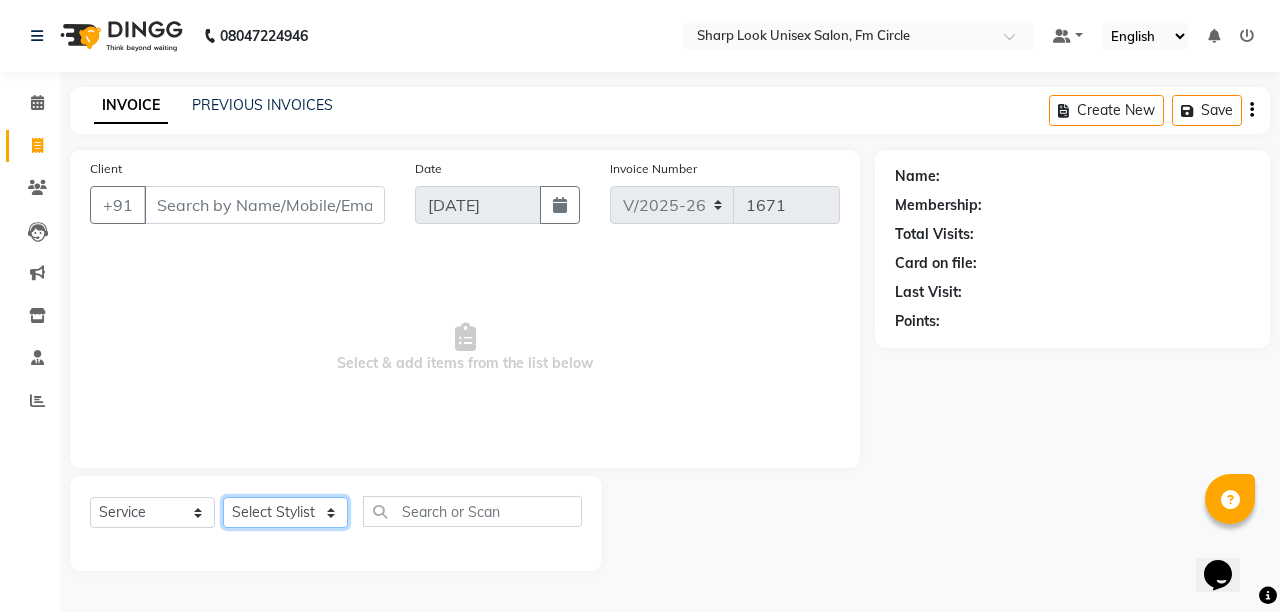 select on "21228" 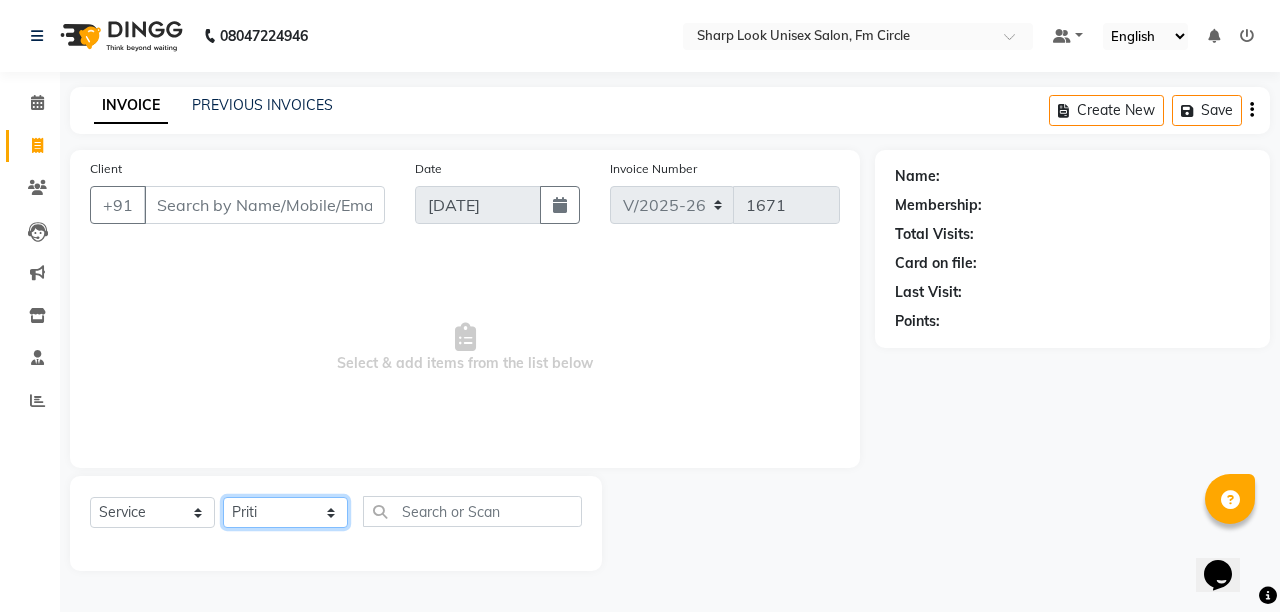 click on "Select Stylist Abhi Admin Babu Budhia Monalisa  Priti Taj" 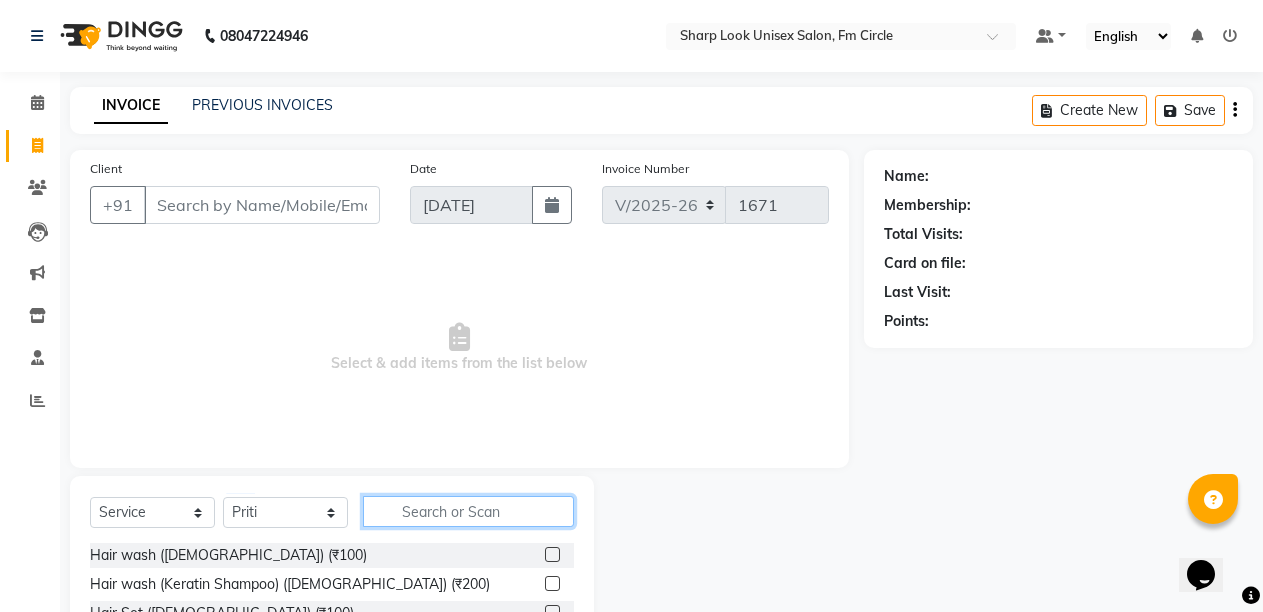 click 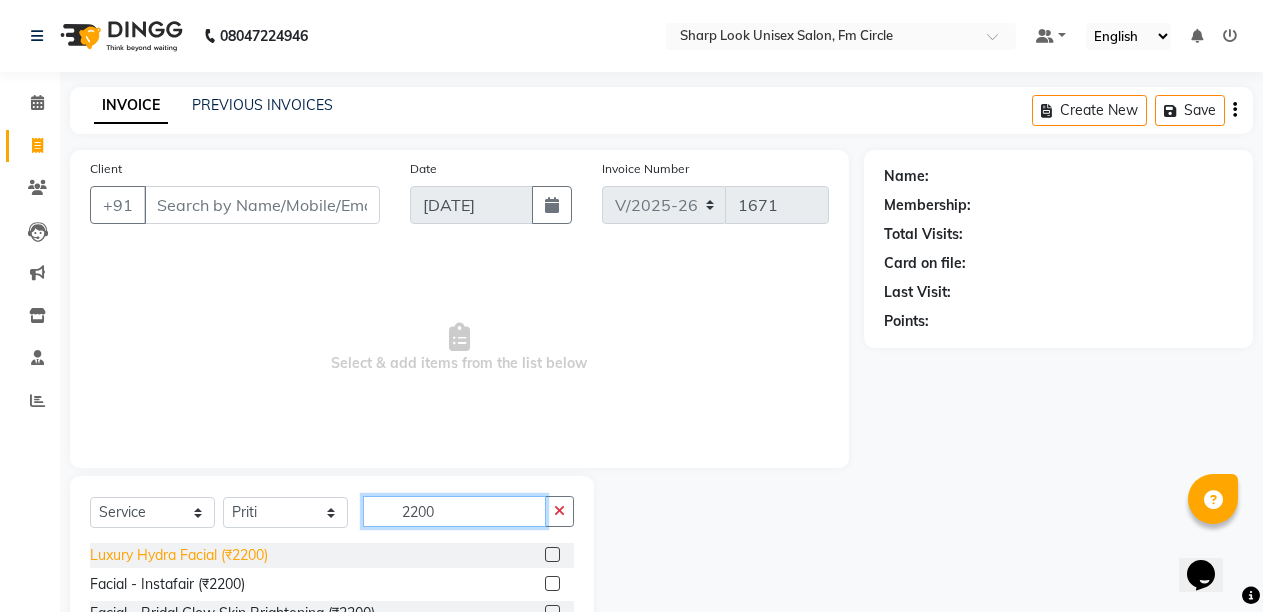type on "2200" 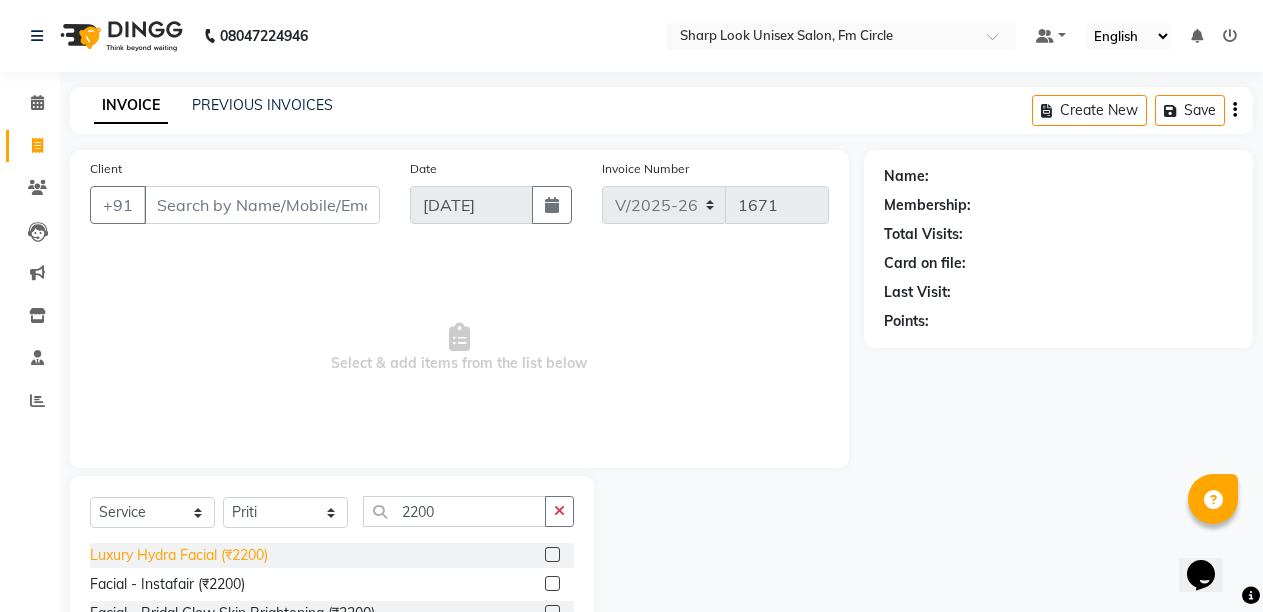 click on "Luxury Hydra Facial  (₹2200)" 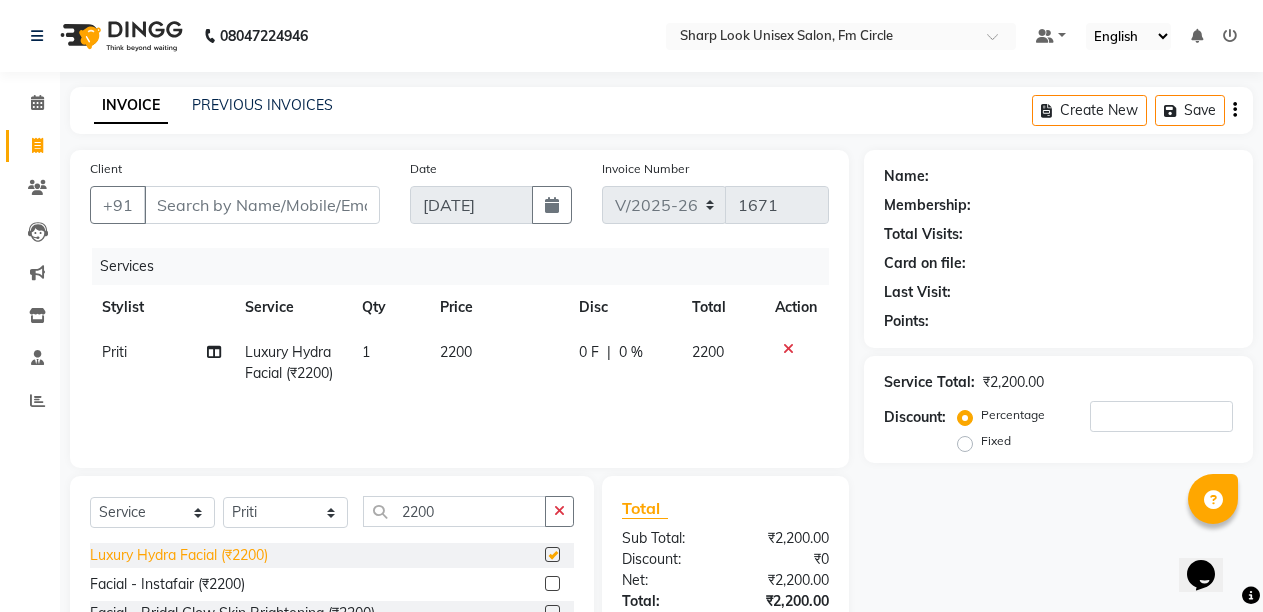 checkbox on "false" 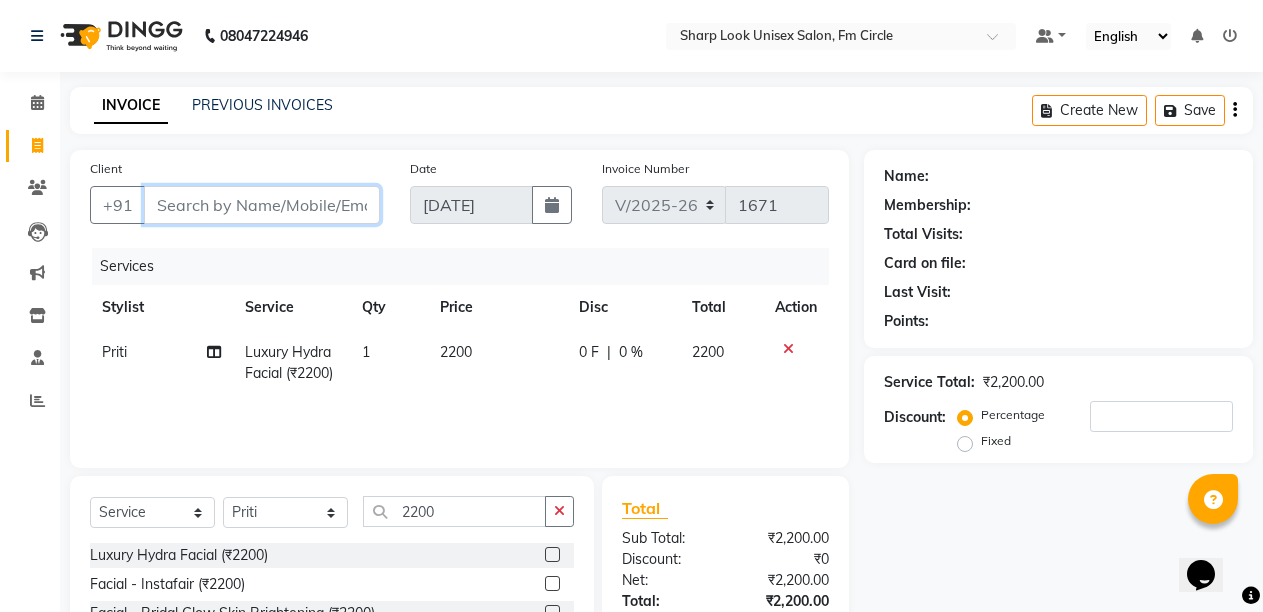 click on "Client" at bounding box center (262, 205) 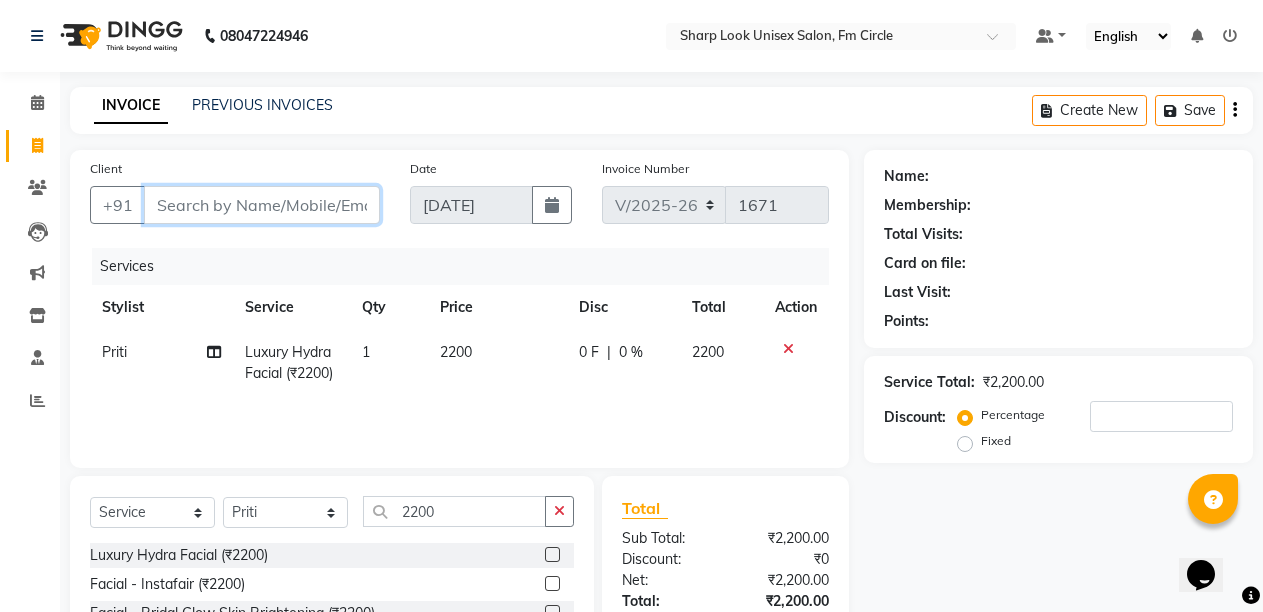 type on "7" 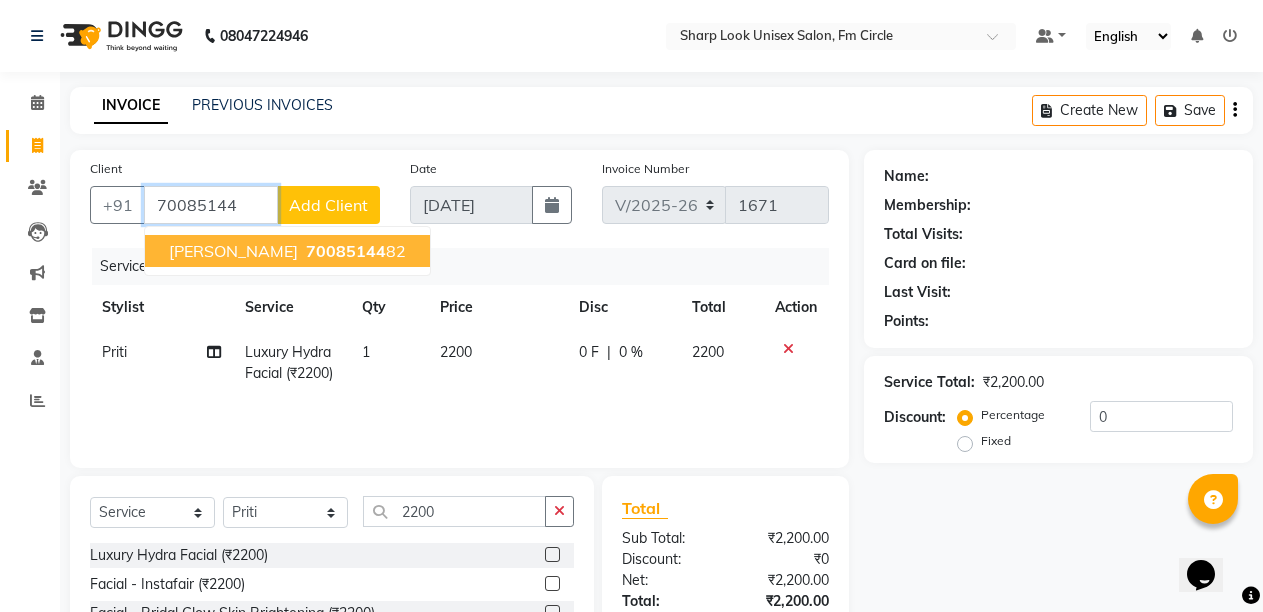 click on "ABHIPSA MOHAPATRA" at bounding box center [233, 251] 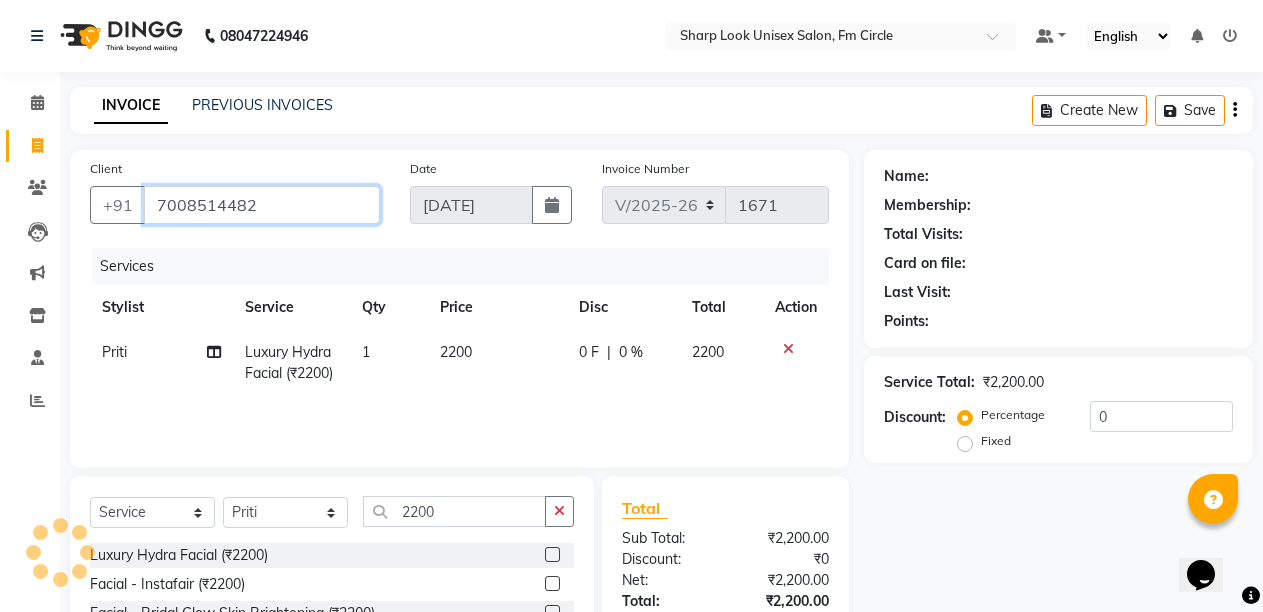type on "7008514482" 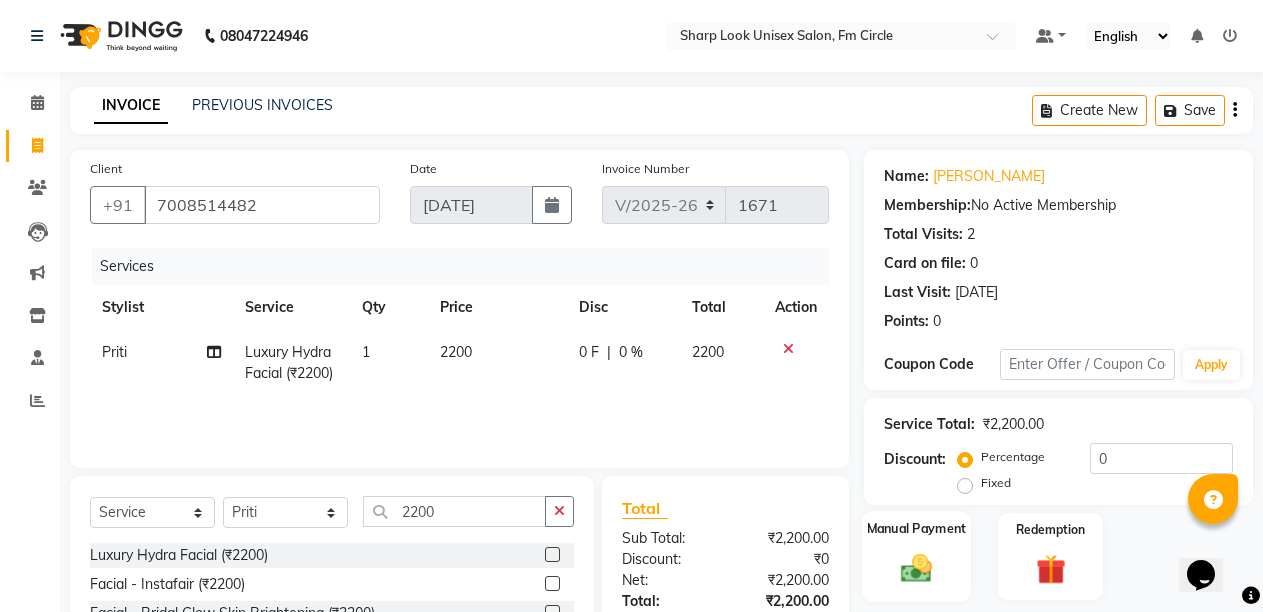 click 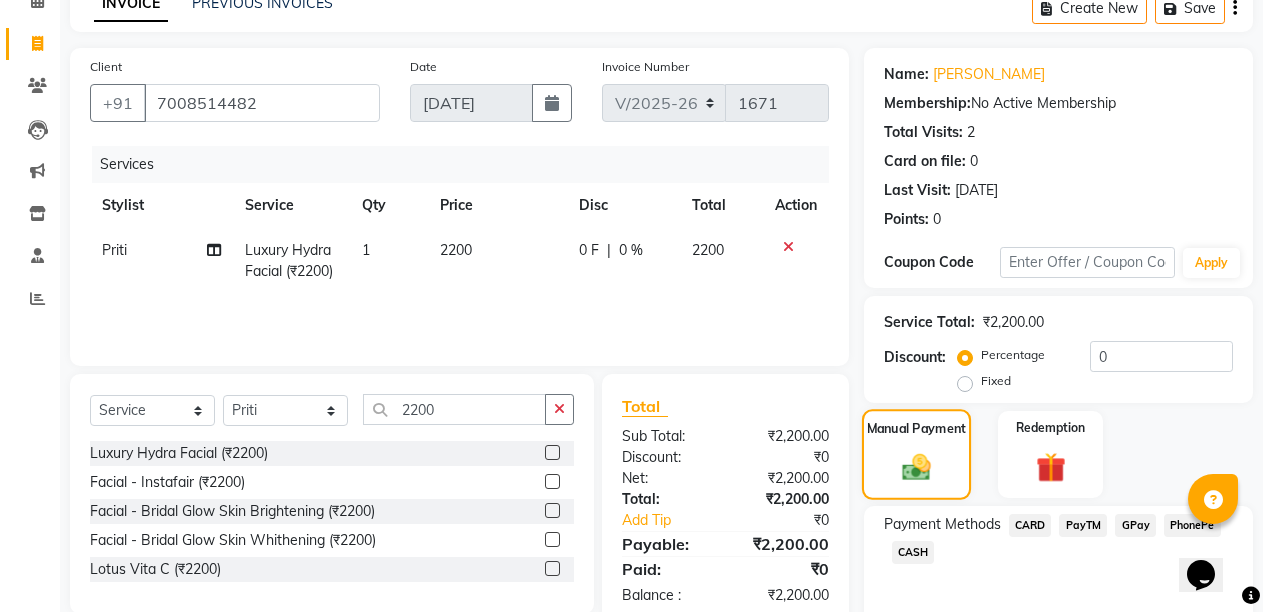 scroll, scrollTop: 187, scrollLeft: 0, axis: vertical 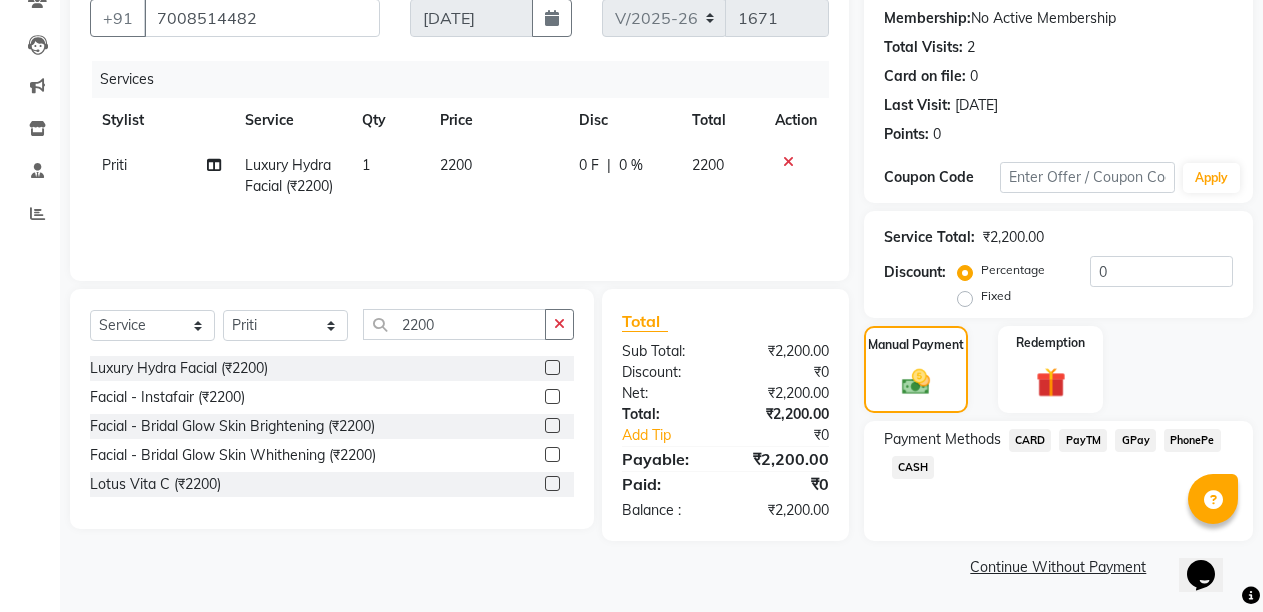 click on "PayTM" 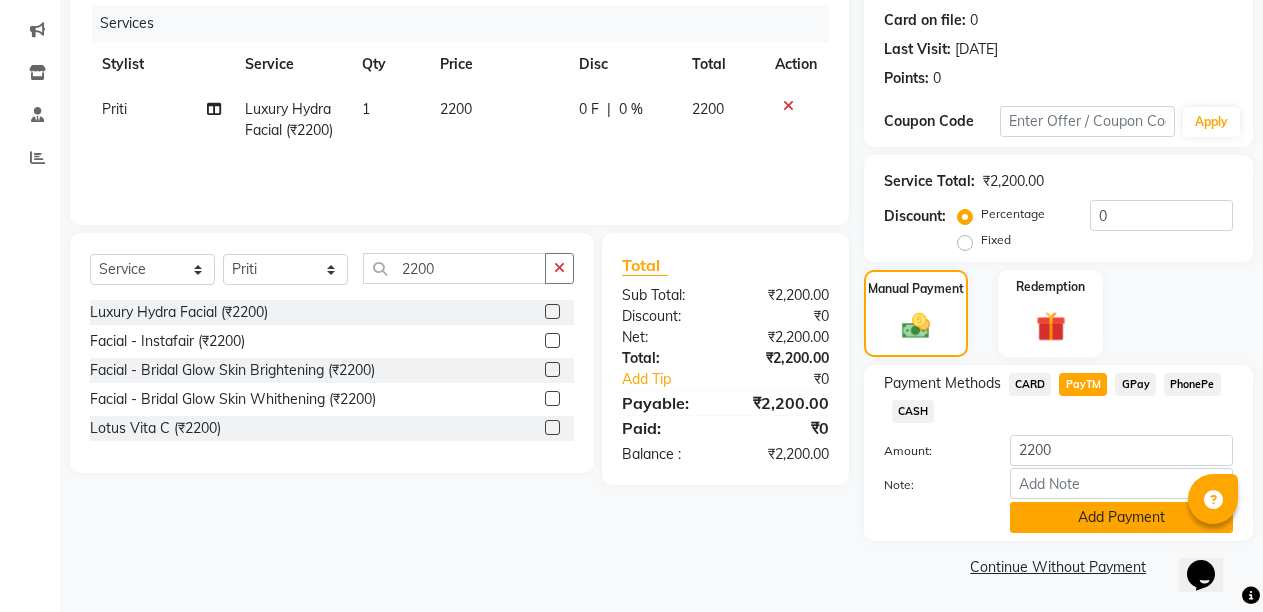 click on "Add Payment" 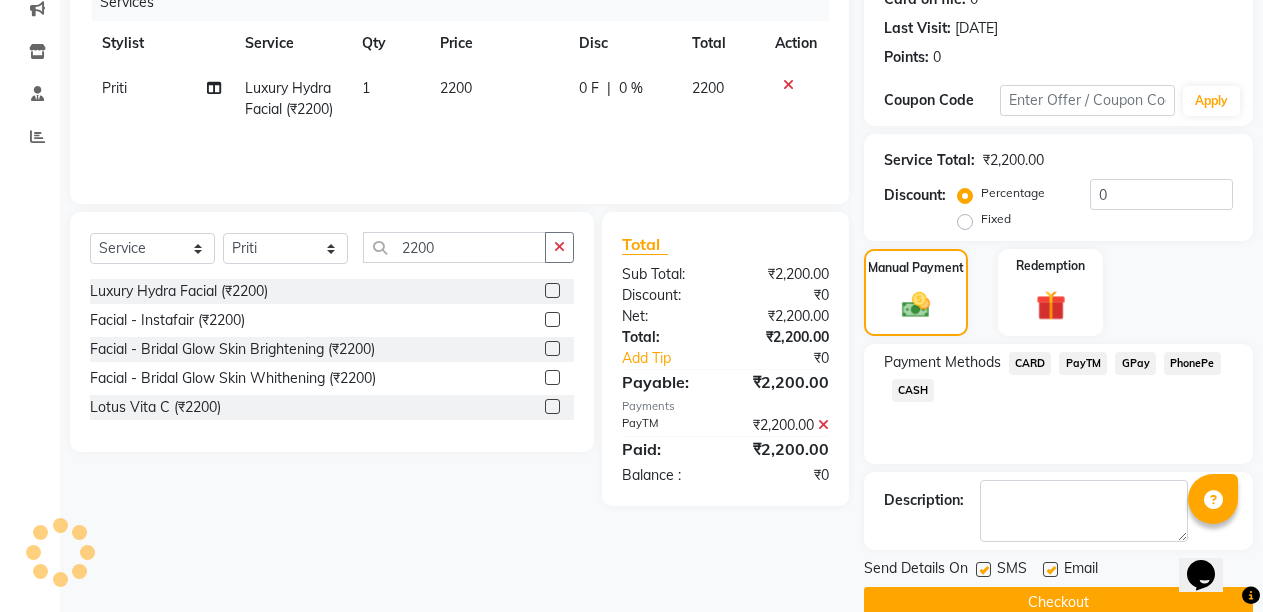 scroll, scrollTop: 300, scrollLeft: 0, axis: vertical 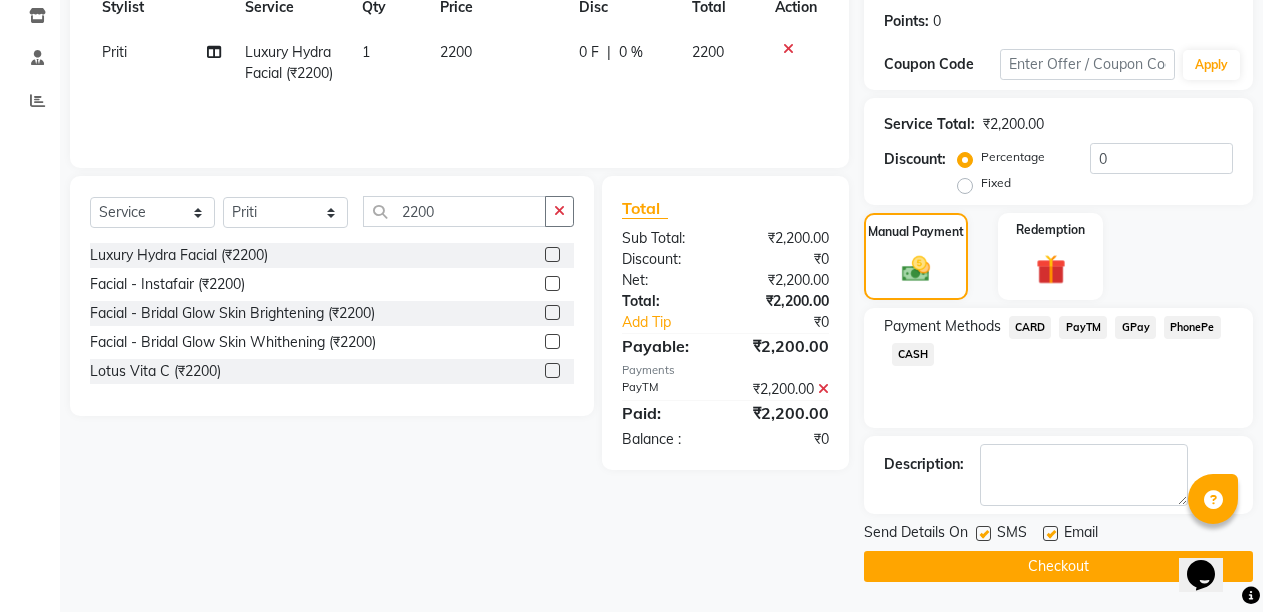 click 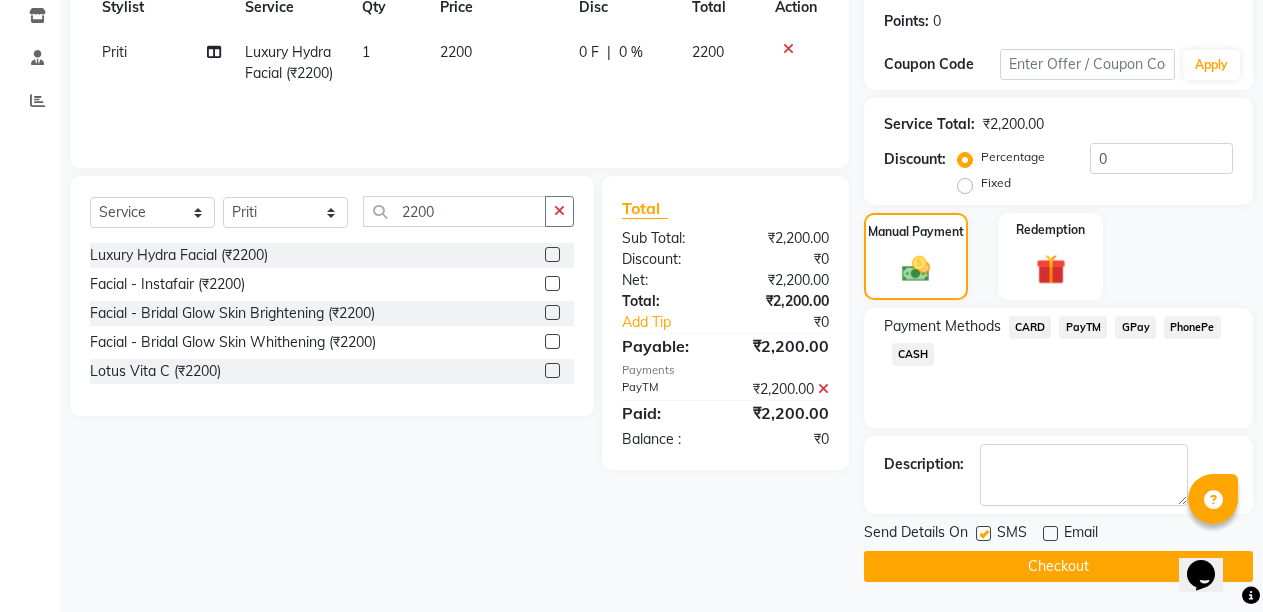 click on "Checkout" 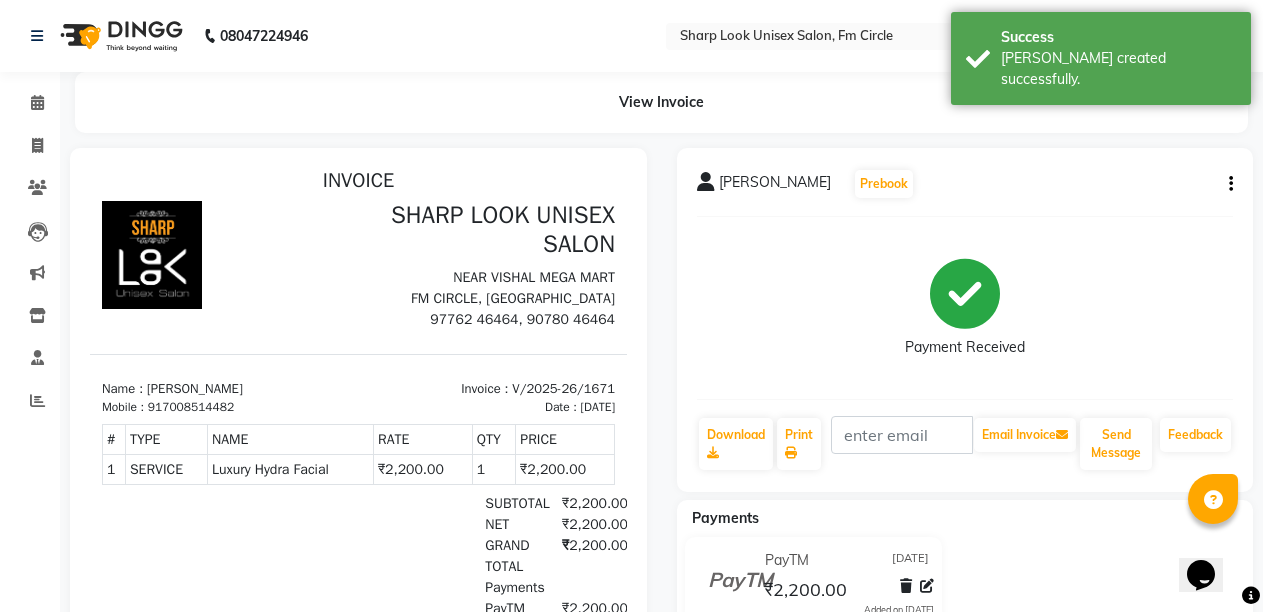 scroll, scrollTop: 0, scrollLeft: 0, axis: both 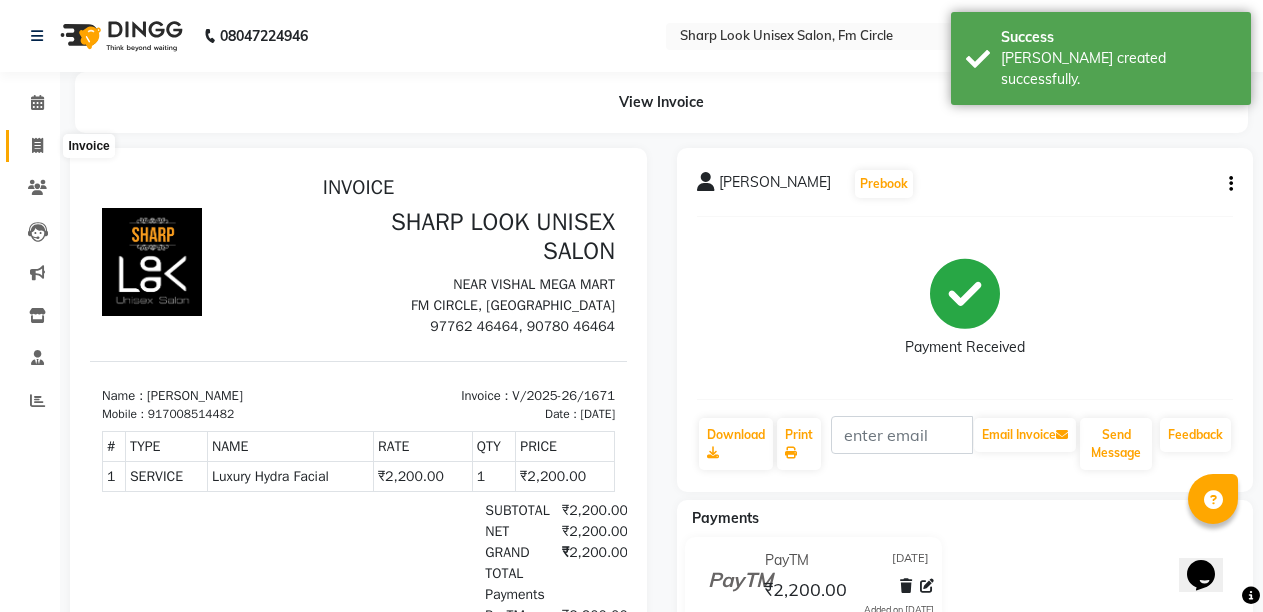 click 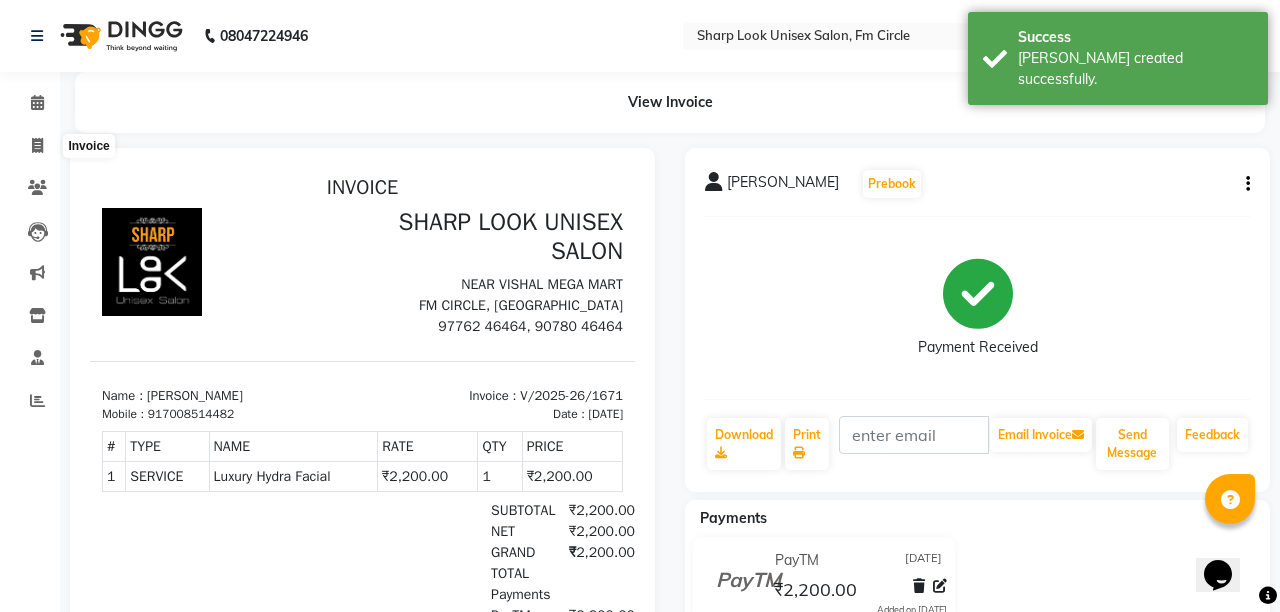 select on "804" 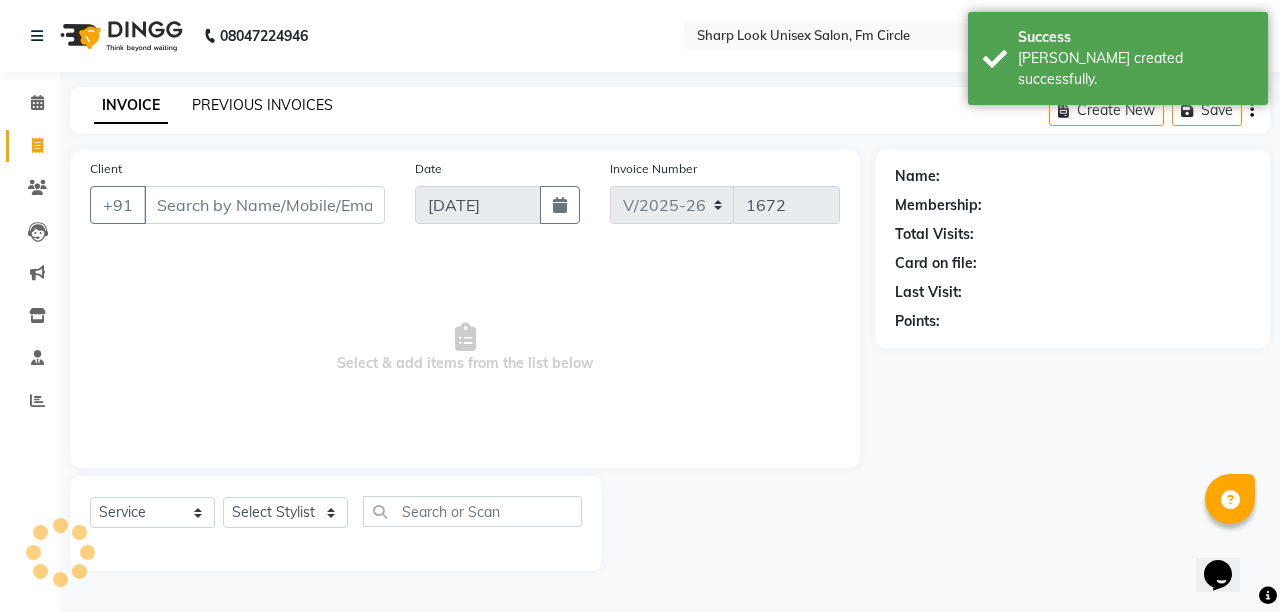 click on "PREVIOUS INVOICES" 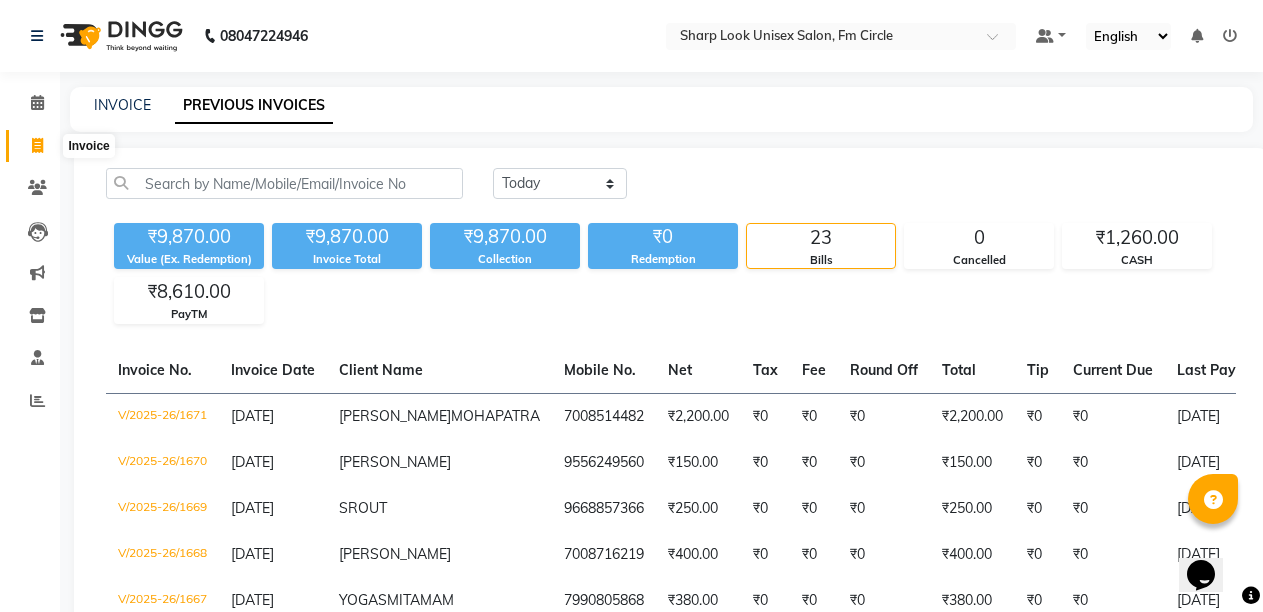 click 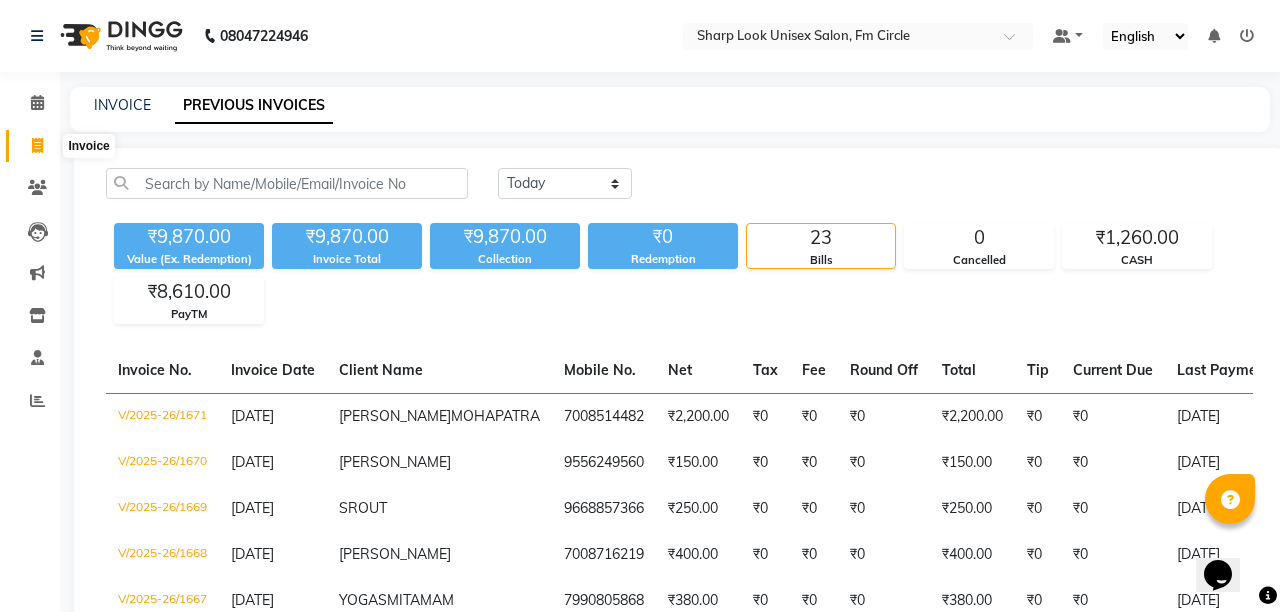 select on "service" 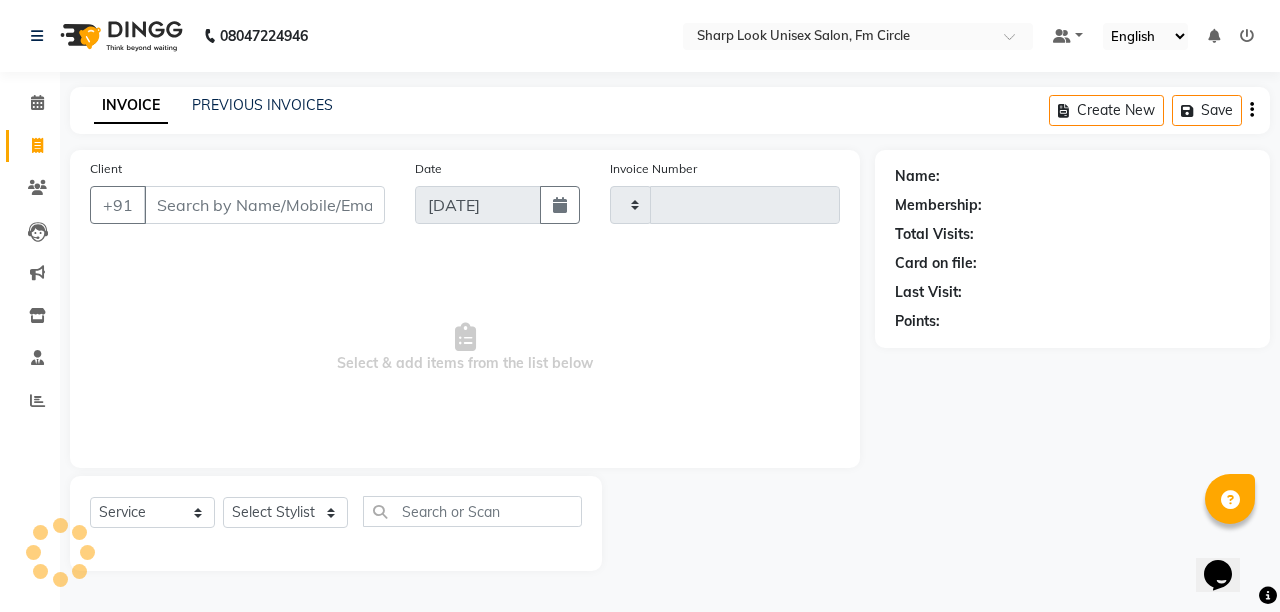 type on "1672" 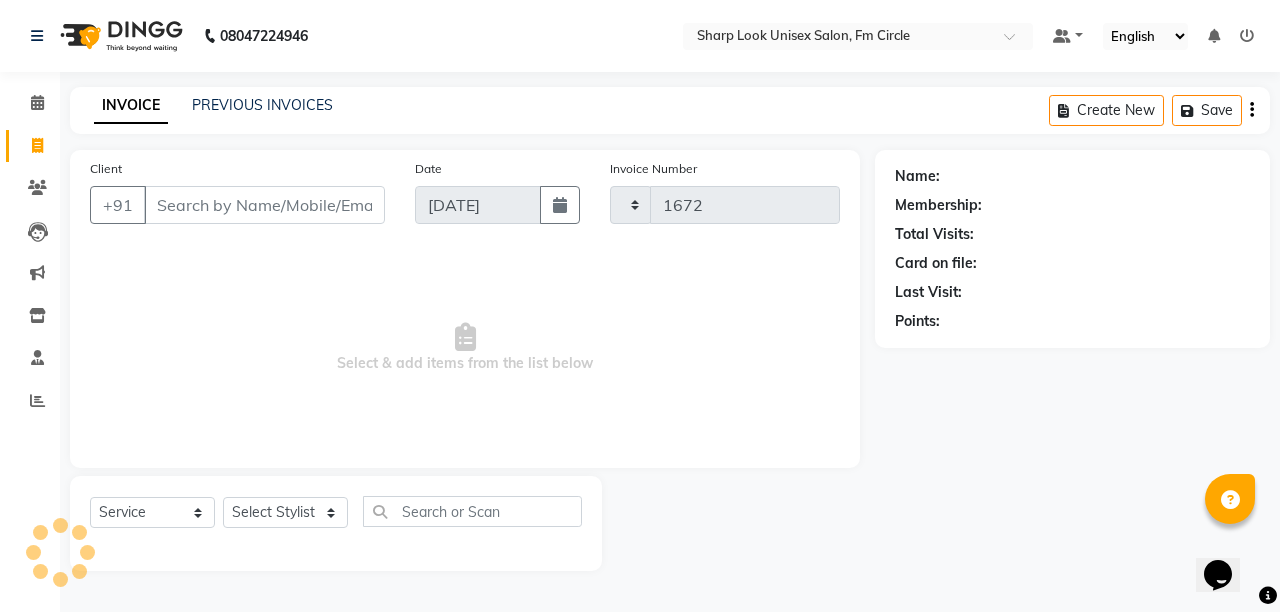 select on "804" 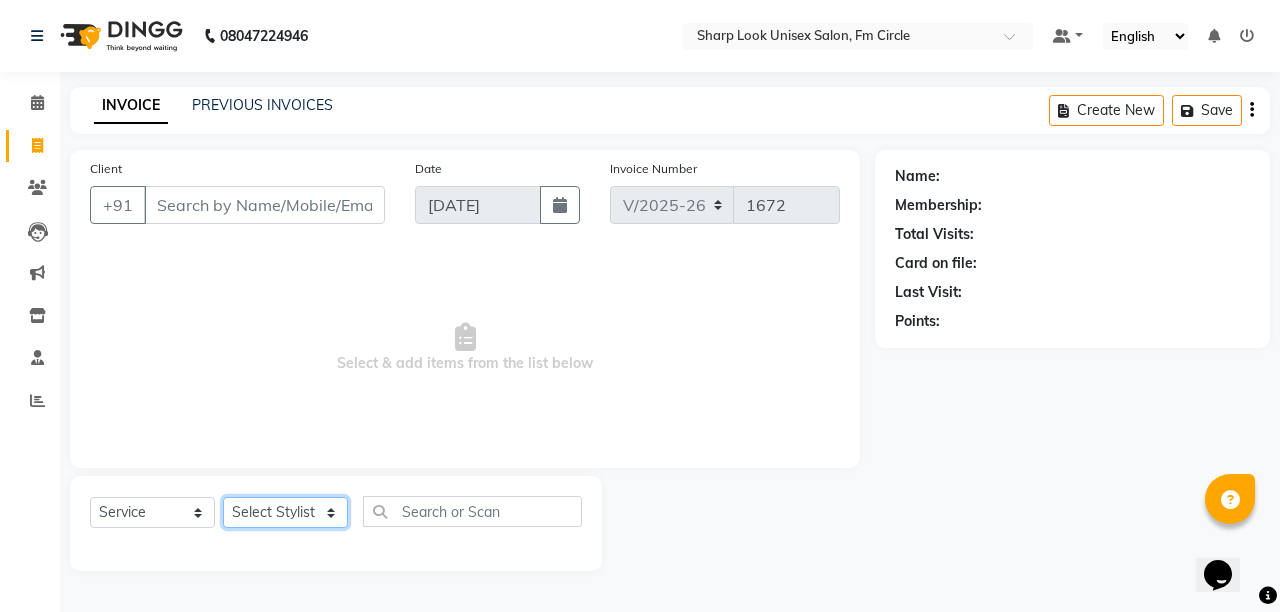 click on "Select Stylist Abhi Admin Babu Budhia Monalisa  Priti Taj" 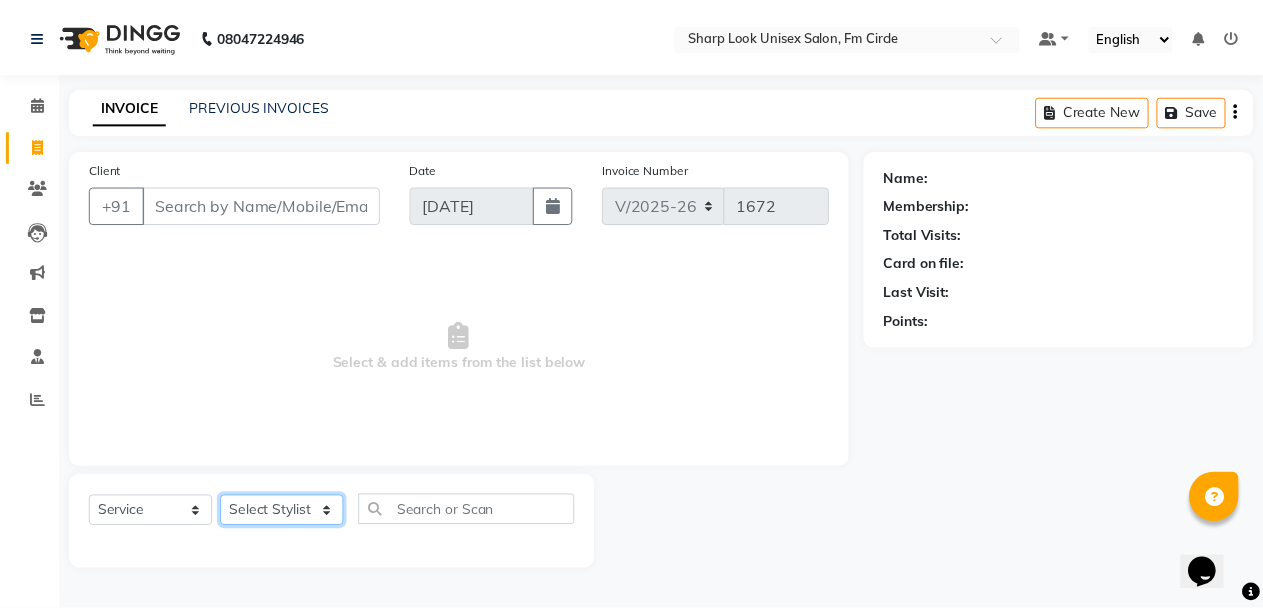 type 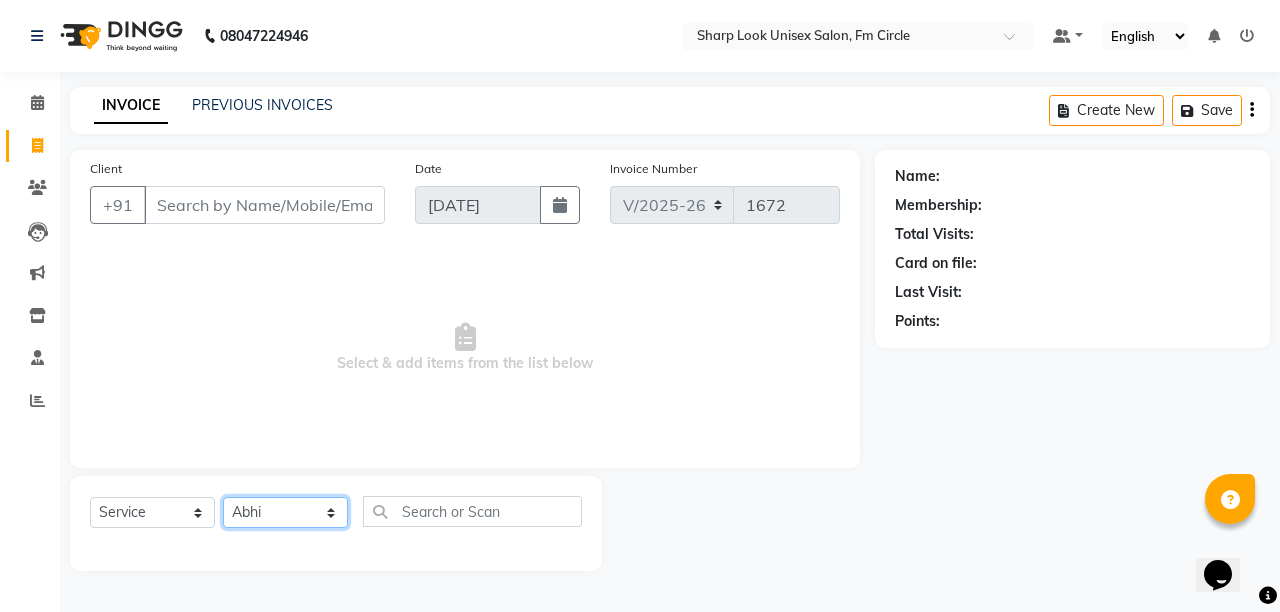 click on "Select Stylist Abhi Admin Babu Budhia Monalisa  Priti Taj" 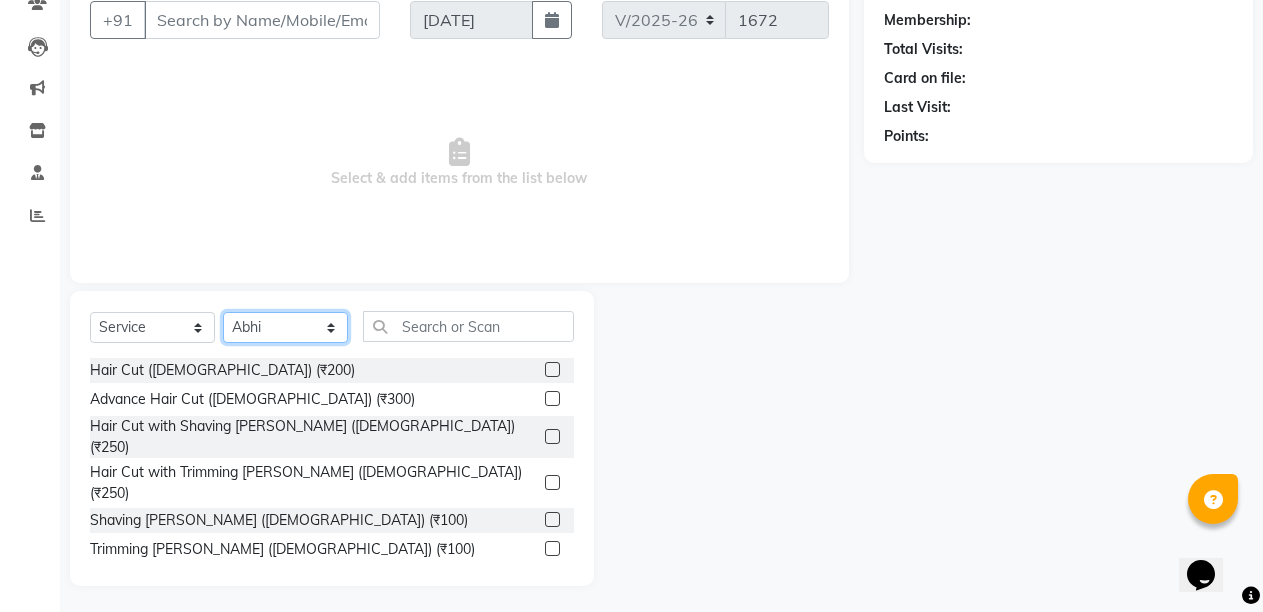 scroll, scrollTop: 189, scrollLeft: 0, axis: vertical 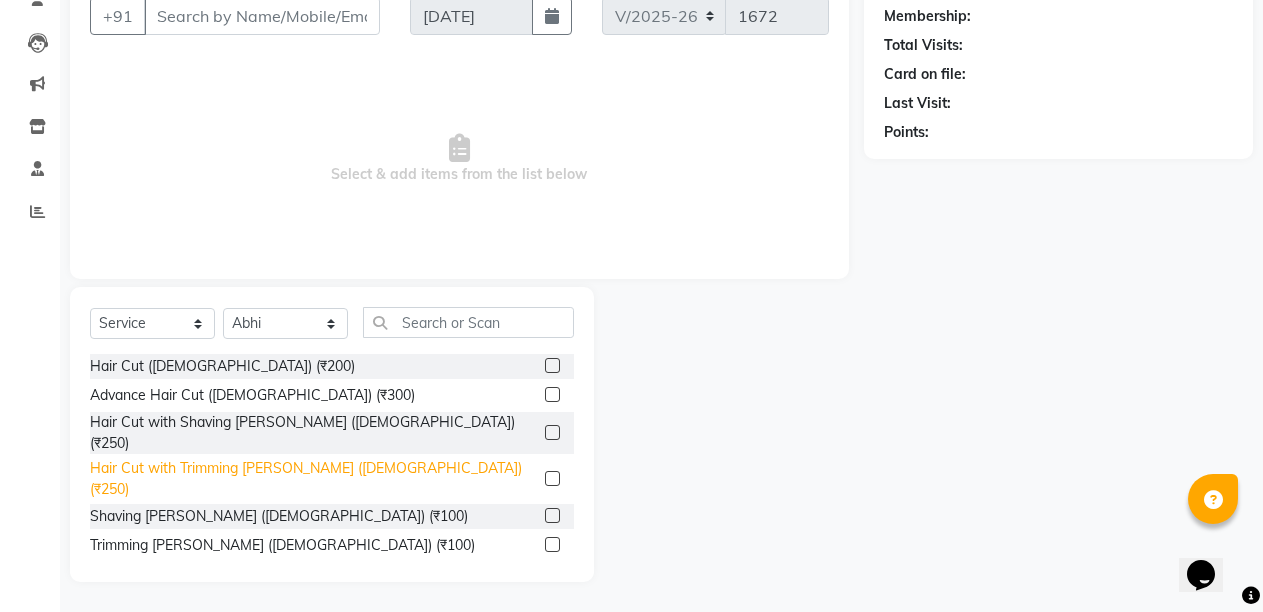 click on "Hair Cut with Trimming Beard (Male) (₹250)" 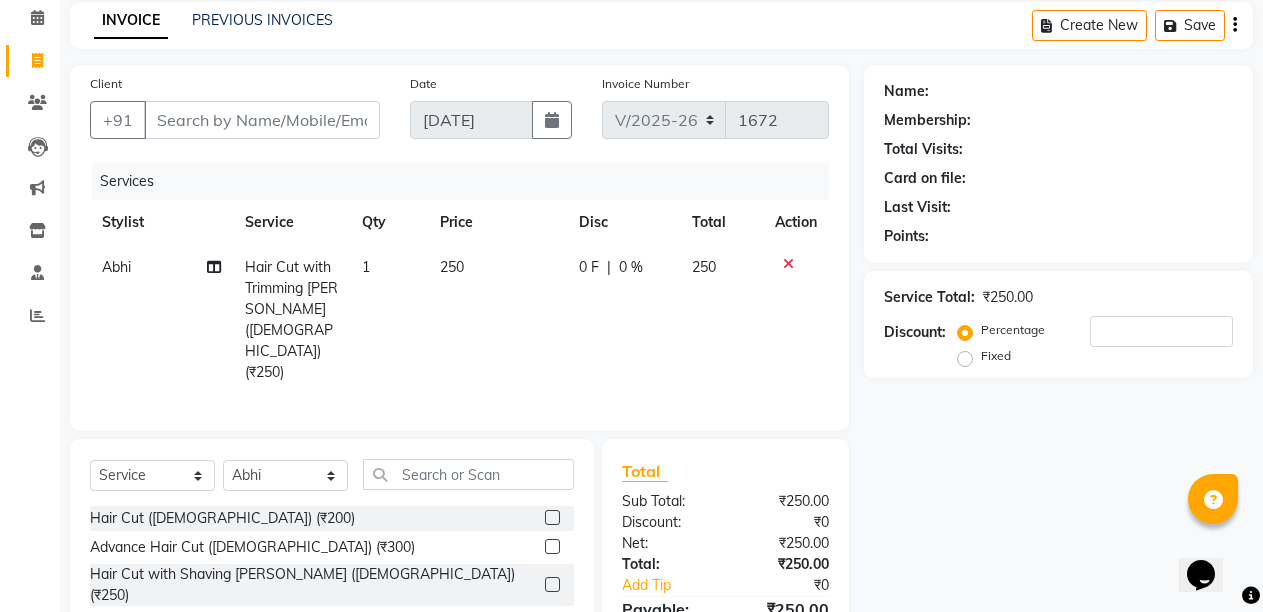 scroll, scrollTop: 0, scrollLeft: 0, axis: both 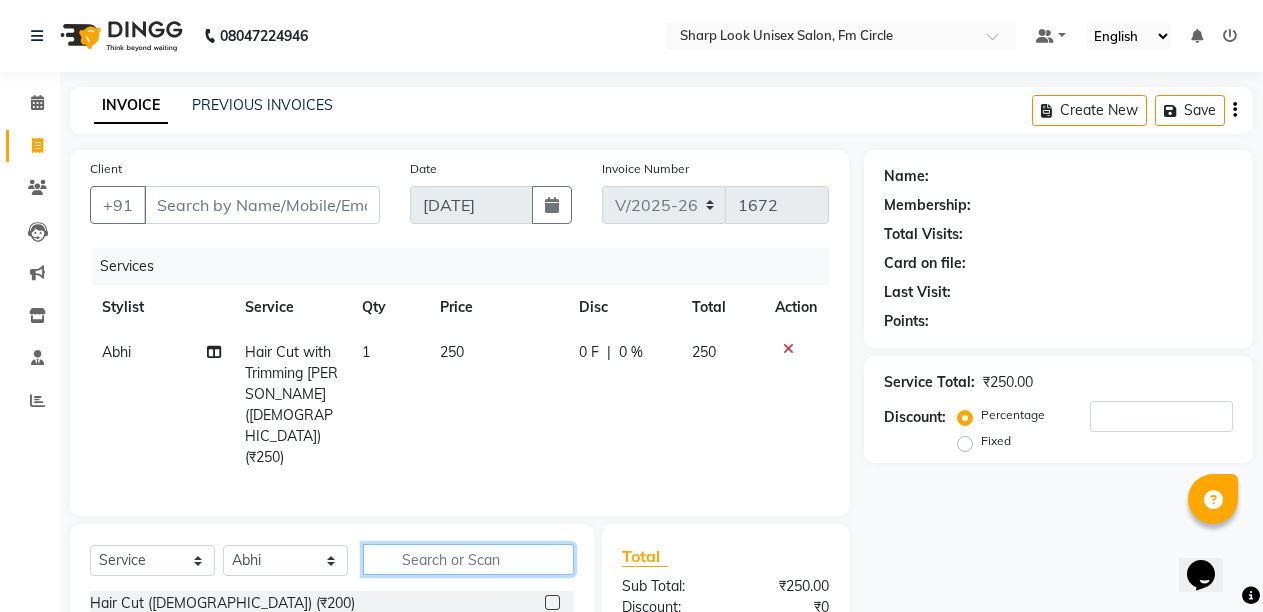 click 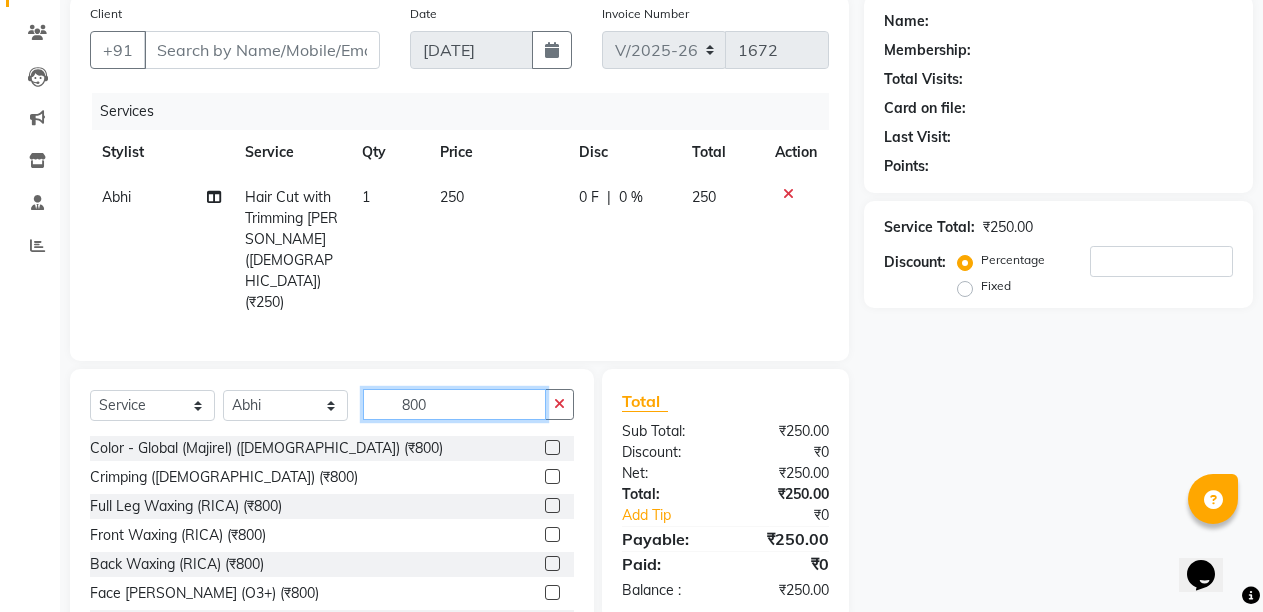 scroll, scrollTop: 200, scrollLeft: 0, axis: vertical 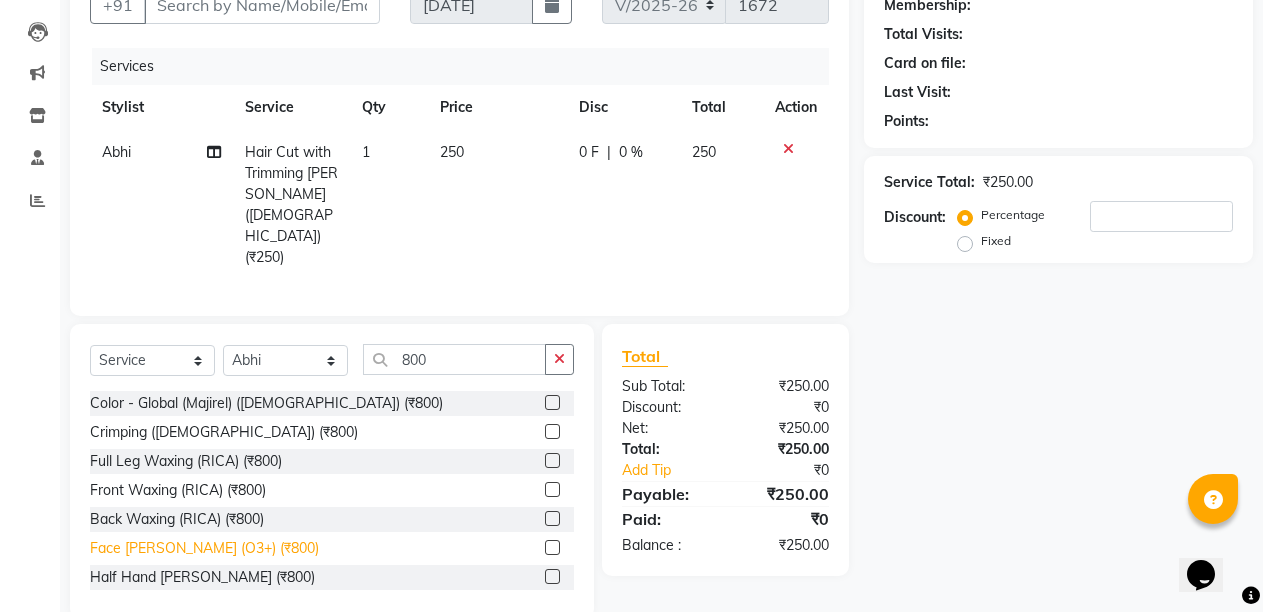 click on "Face De-Tan (O3+) (₹800)" 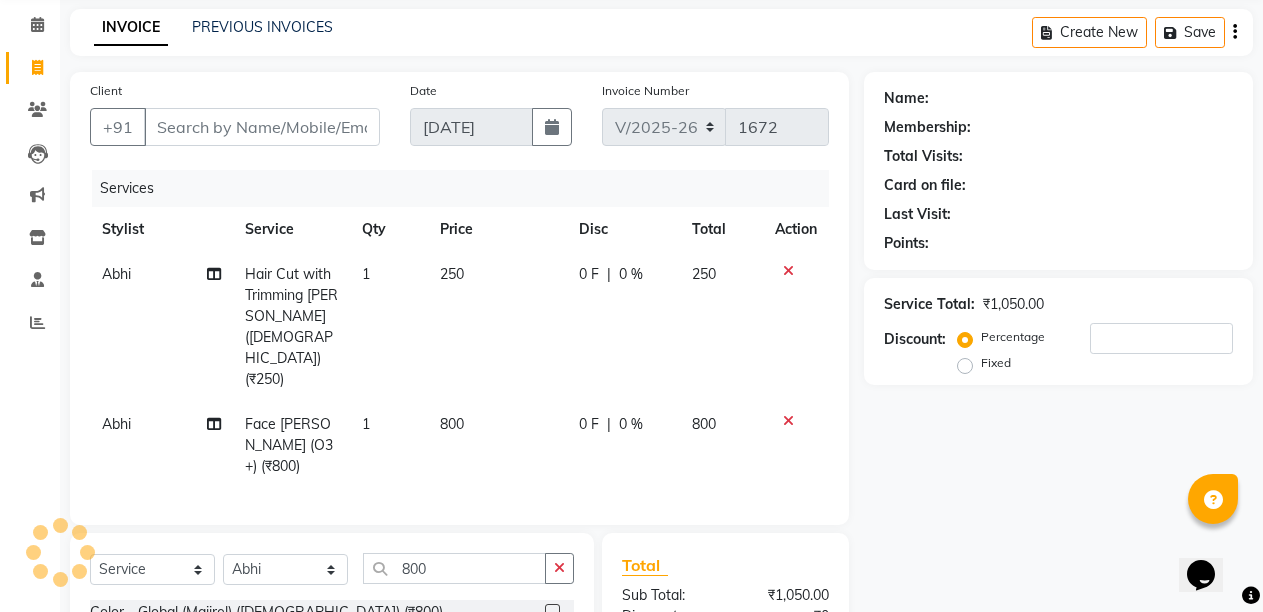 scroll, scrollTop: 0, scrollLeft: 0, axis: both 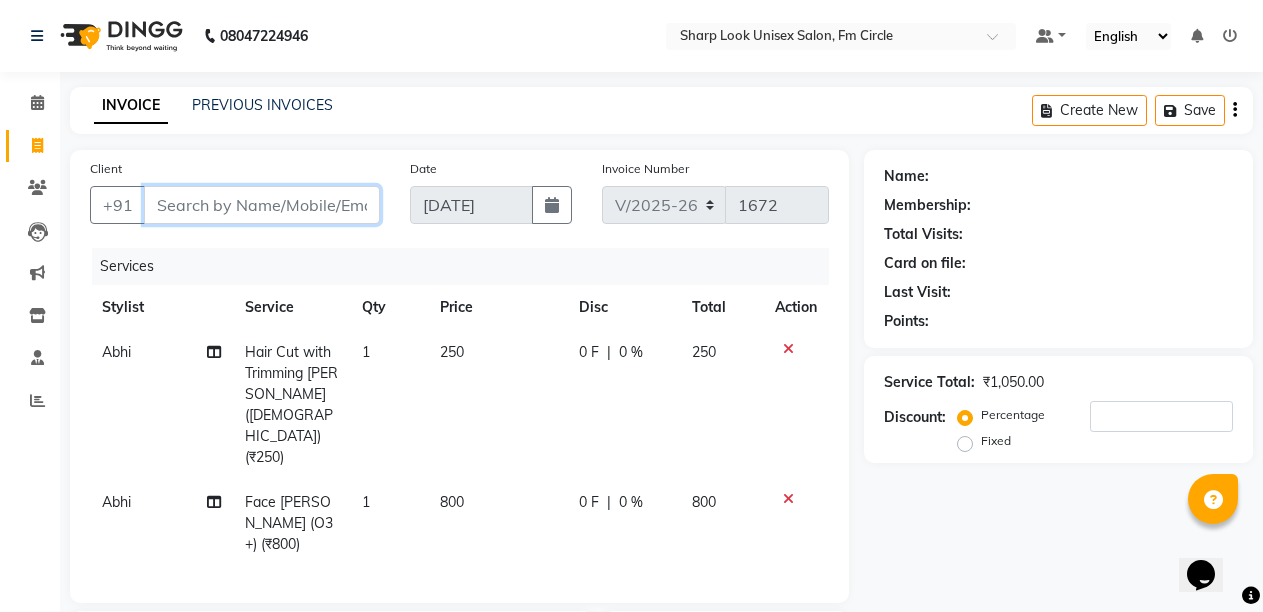 click on "Client" at bounding box center [262, 205] 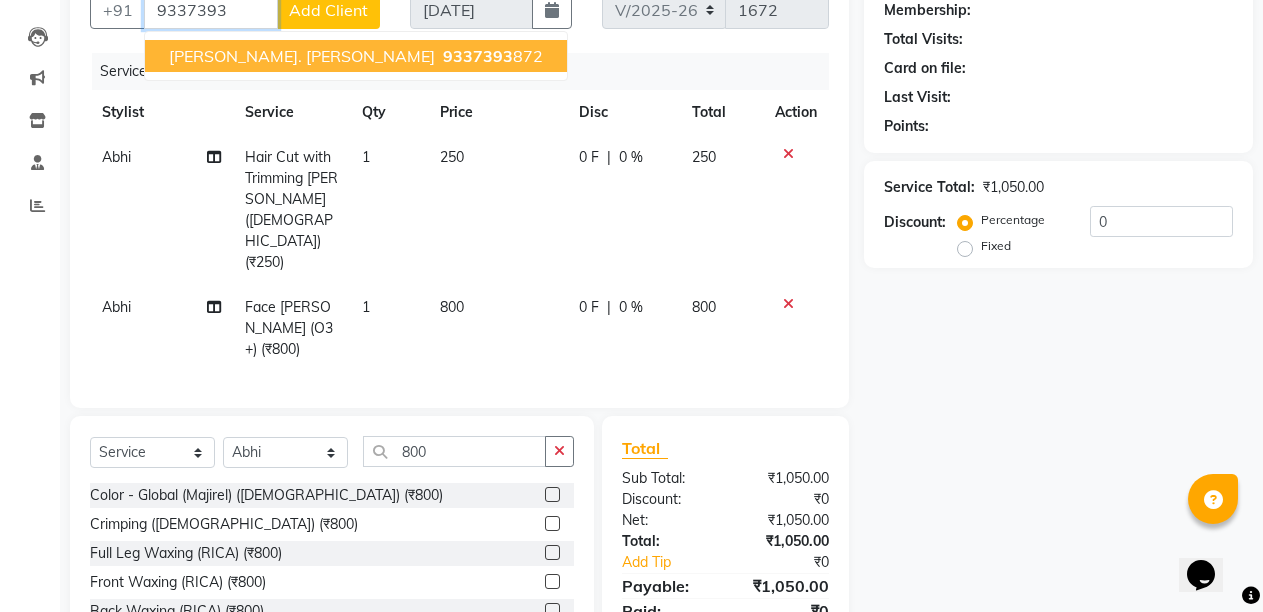 scroll, scrollTop: 0, scrollLeft: 0, axis: both 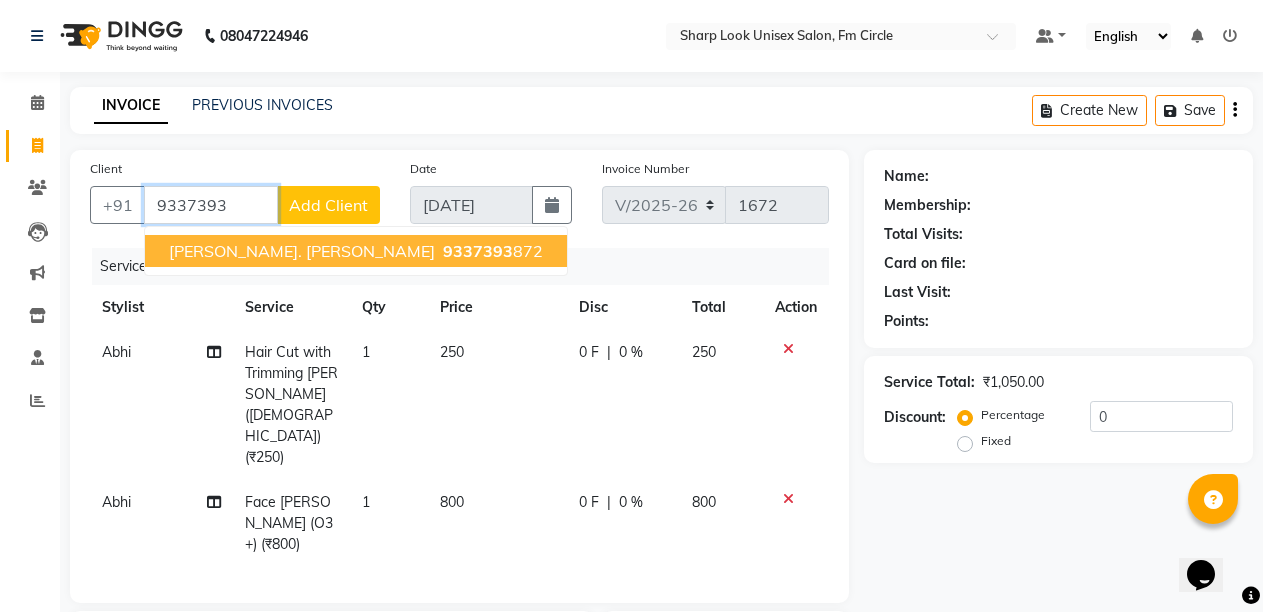 click on "MANOJ KU. HANSDA" at bounding box center (302, 251) 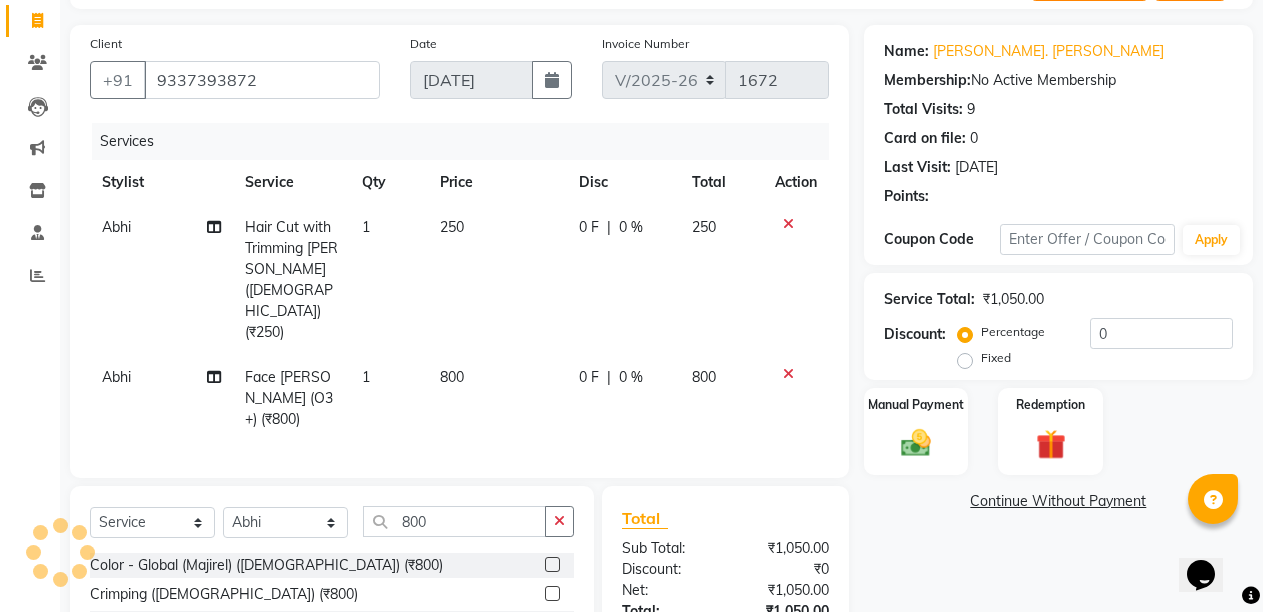 scroll, scrollTop: 200, scrollLeft: 0, axis: vertical 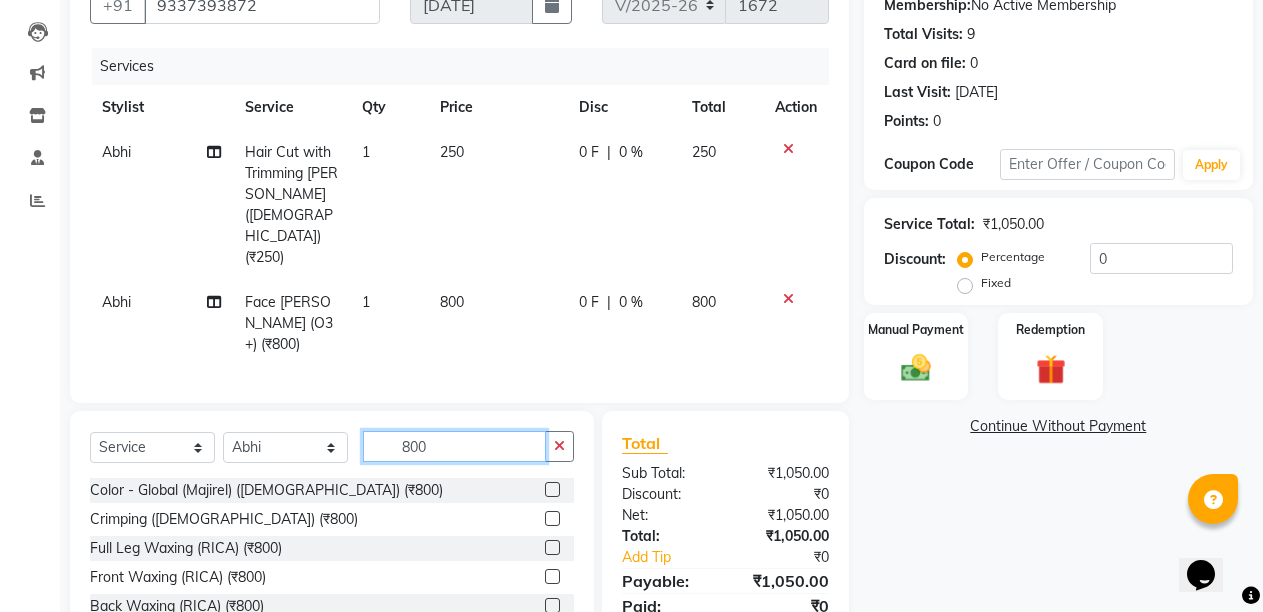 click on "800" 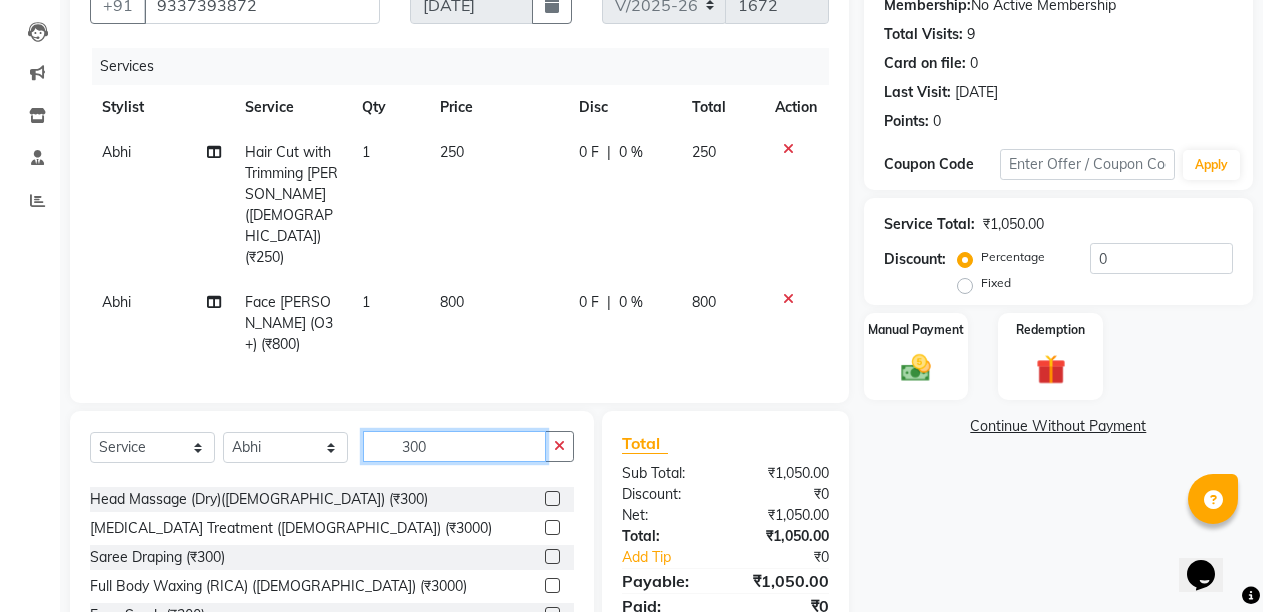 scroll, scrollTop: 200, scrollLeft: 0, axis: vertical 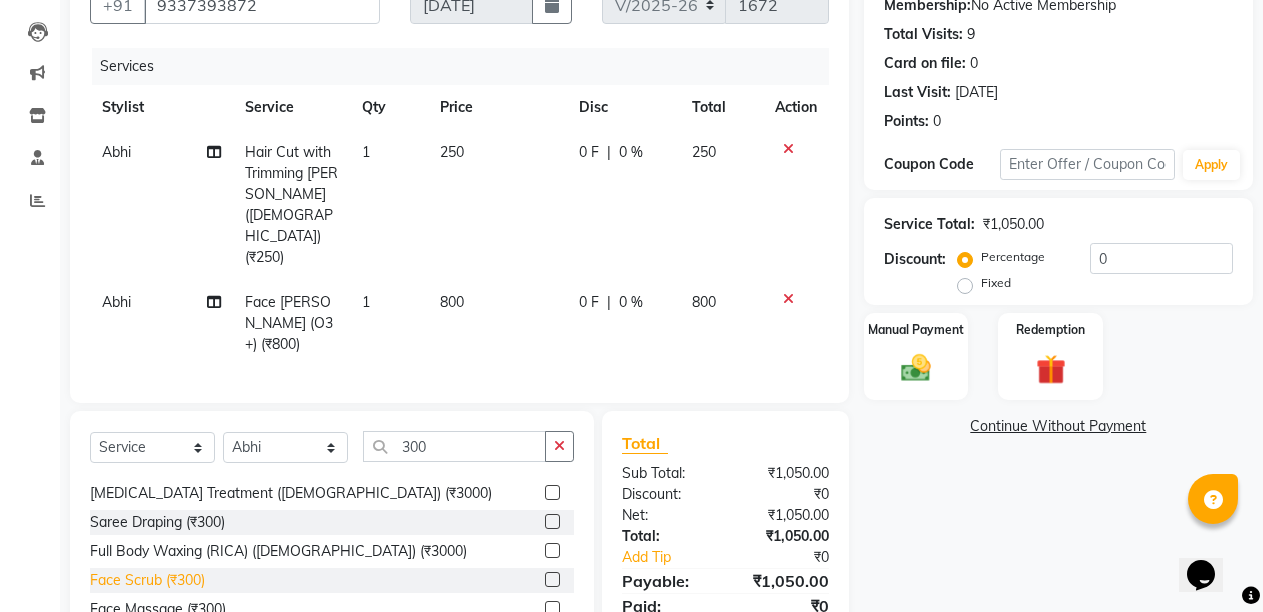 click on "Face Scrub (₹300)" 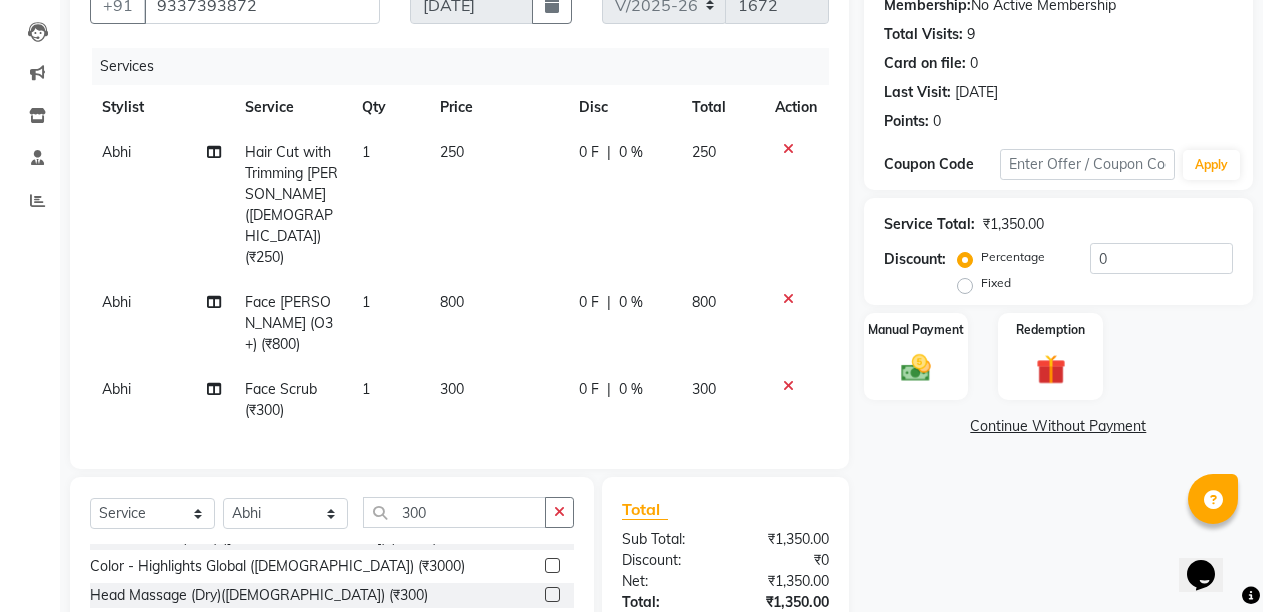 scroll, scrollTop: 100, scrollLeft: 0, axis: vertical 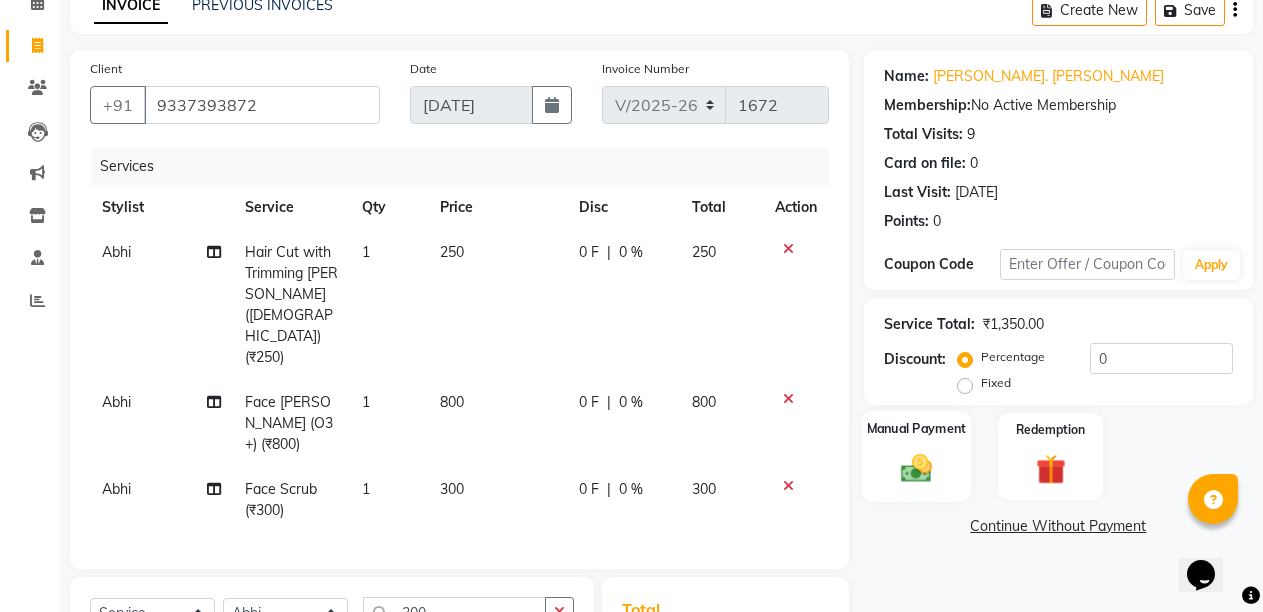 click 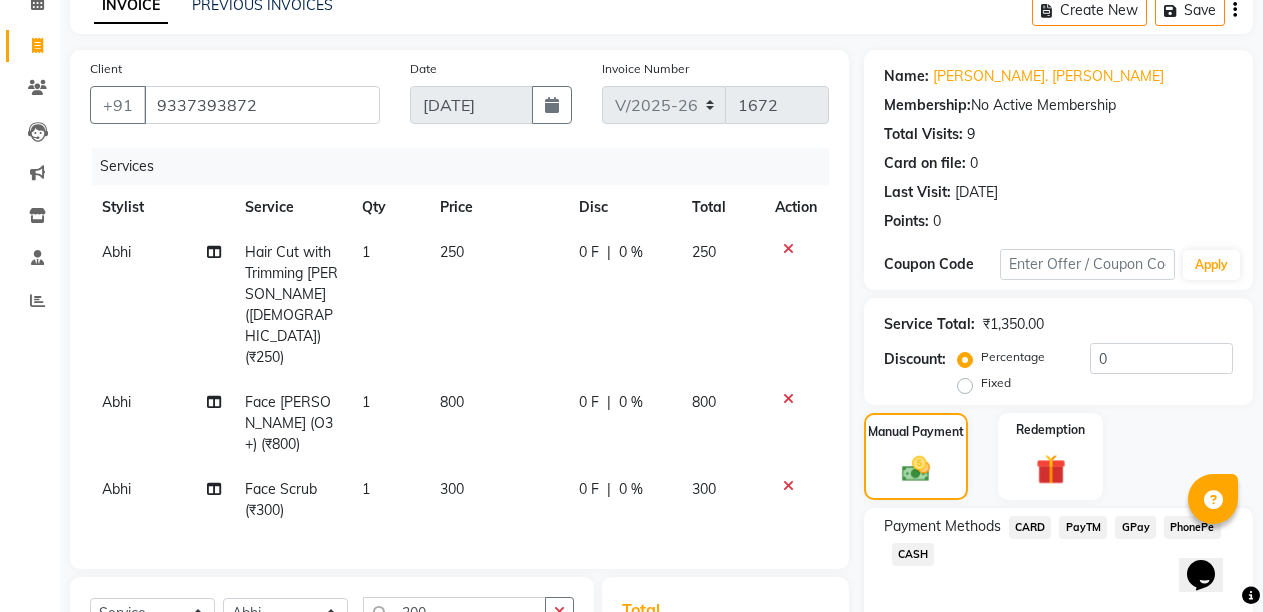 click on "PayTM" 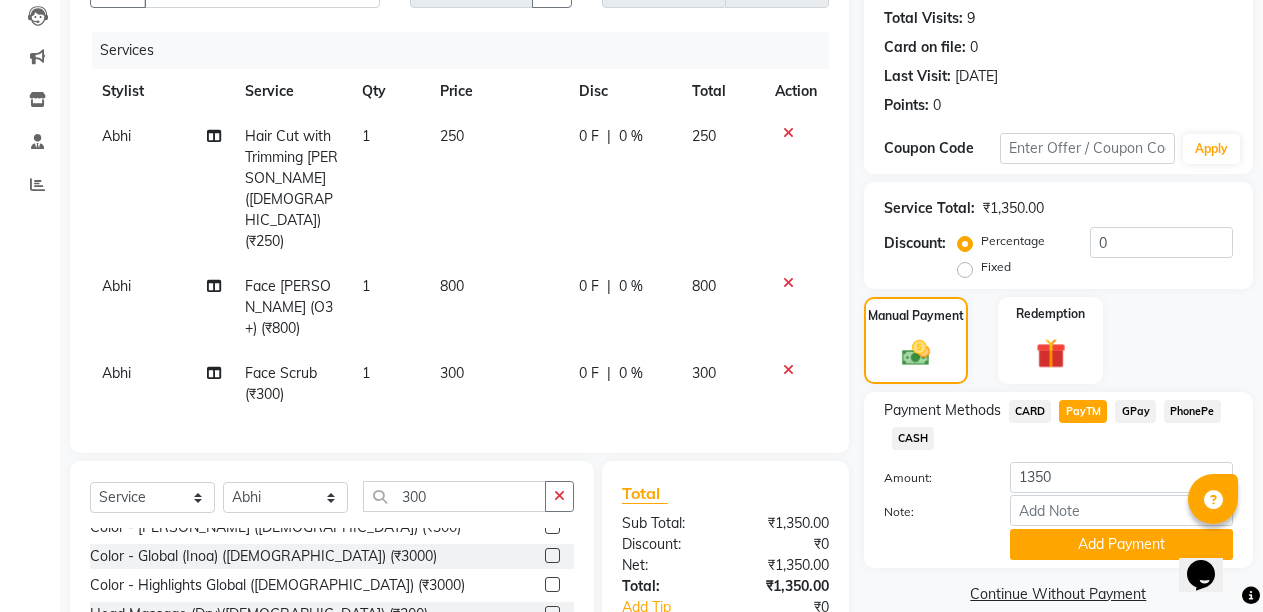 scroll, scrollTop: 344, scrollLeft: 0, axis: vertical 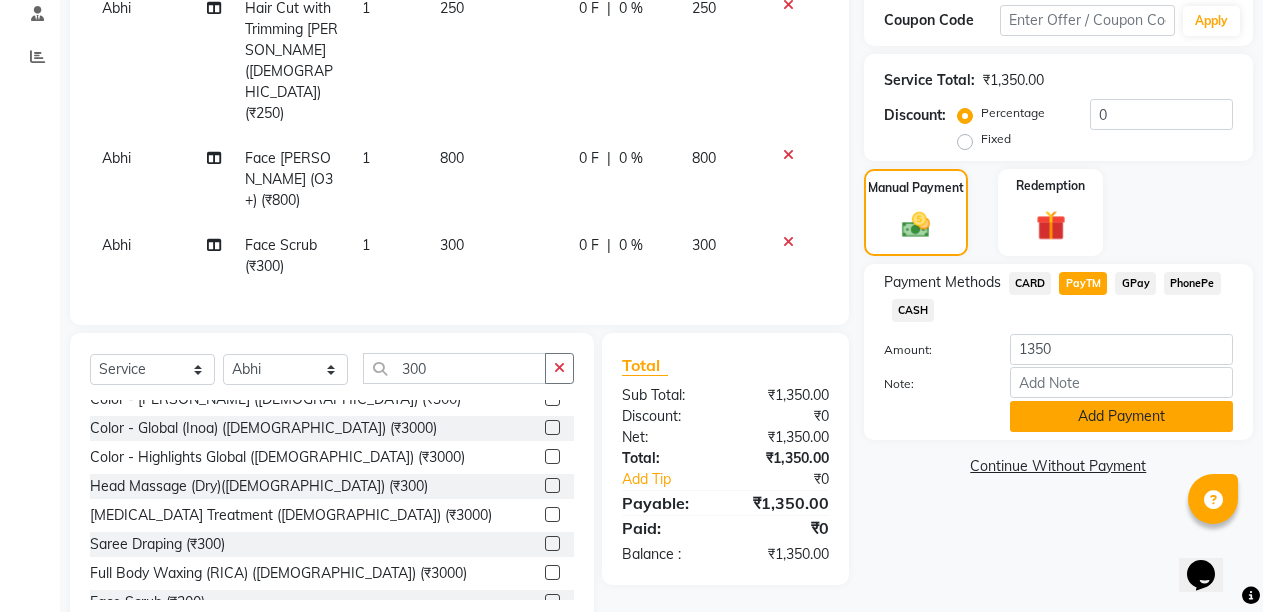 click on "Add Payment" 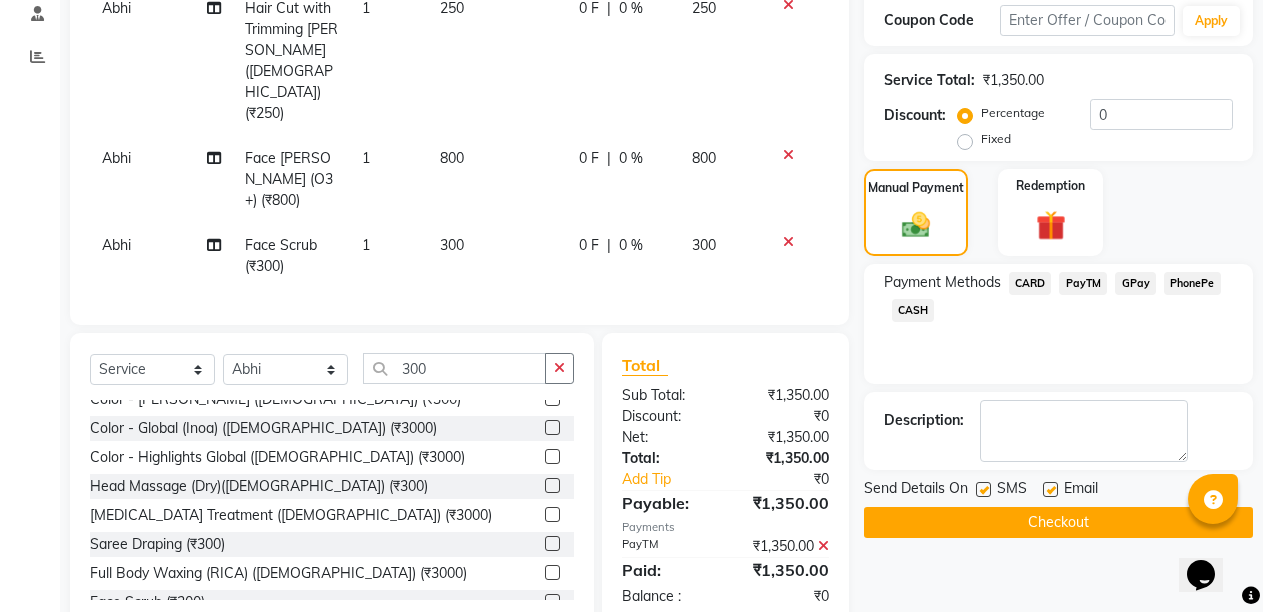 click on "Email" 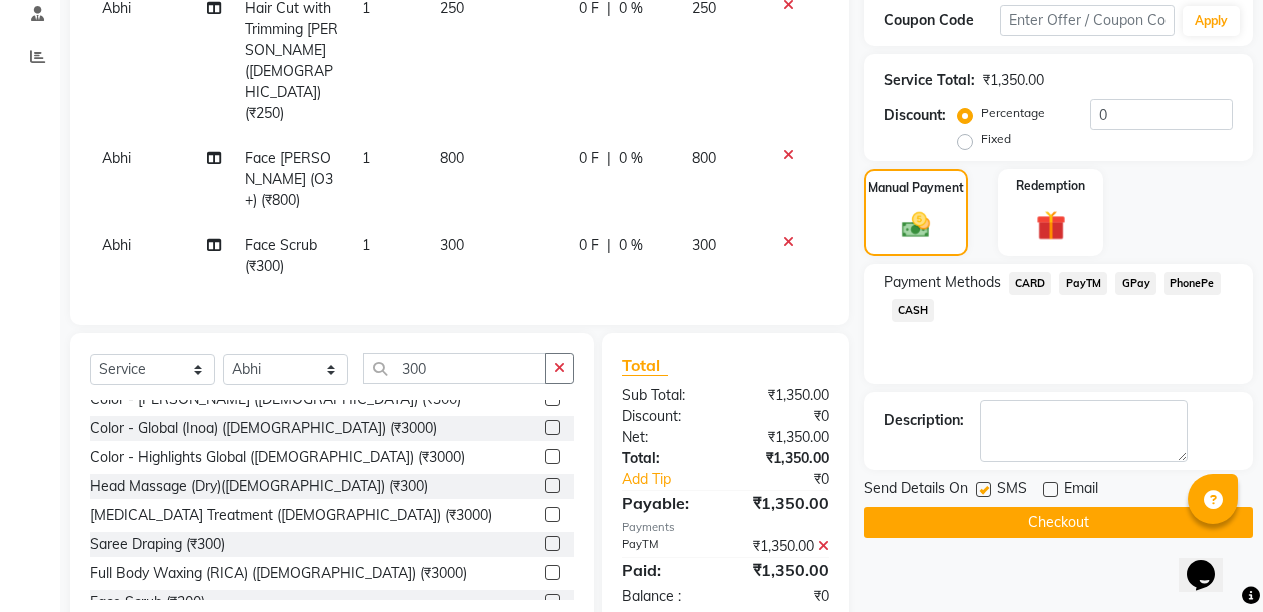 click on "Checkout" 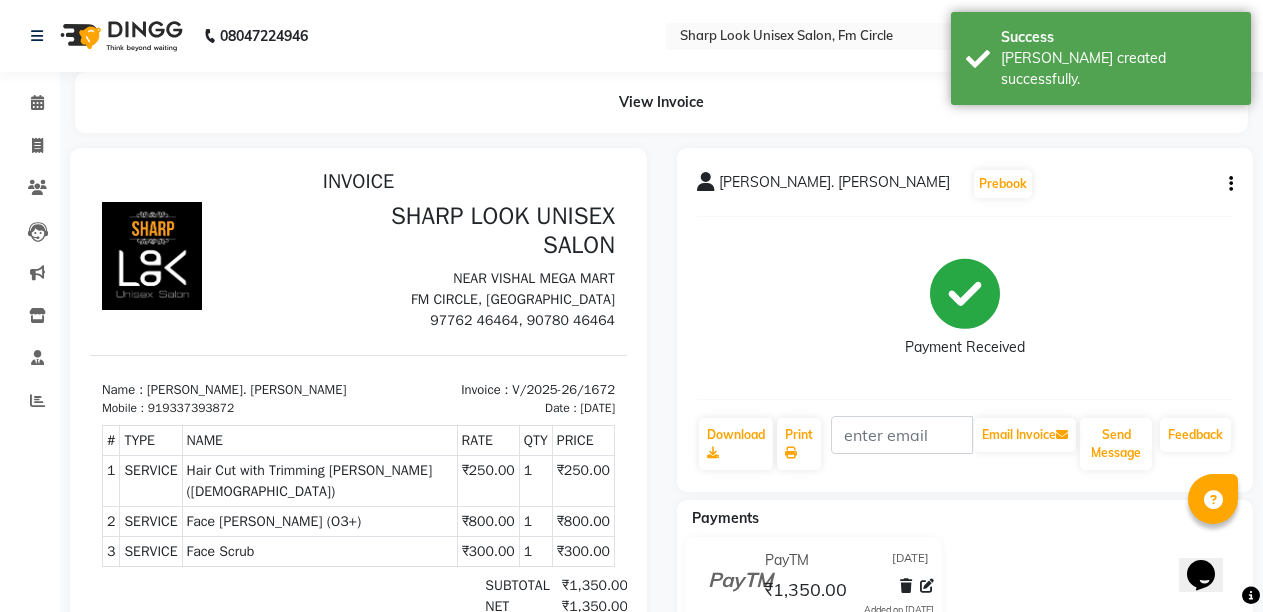 scroll, scrollTop: 0, scrollLeft: 0, axis: both 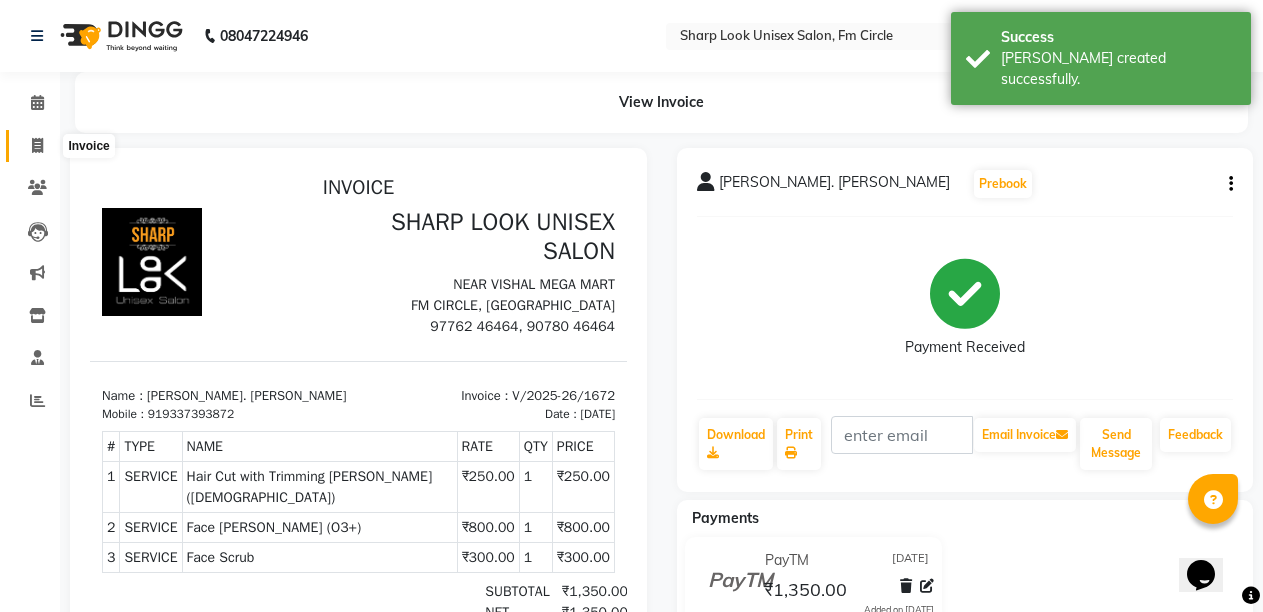 click 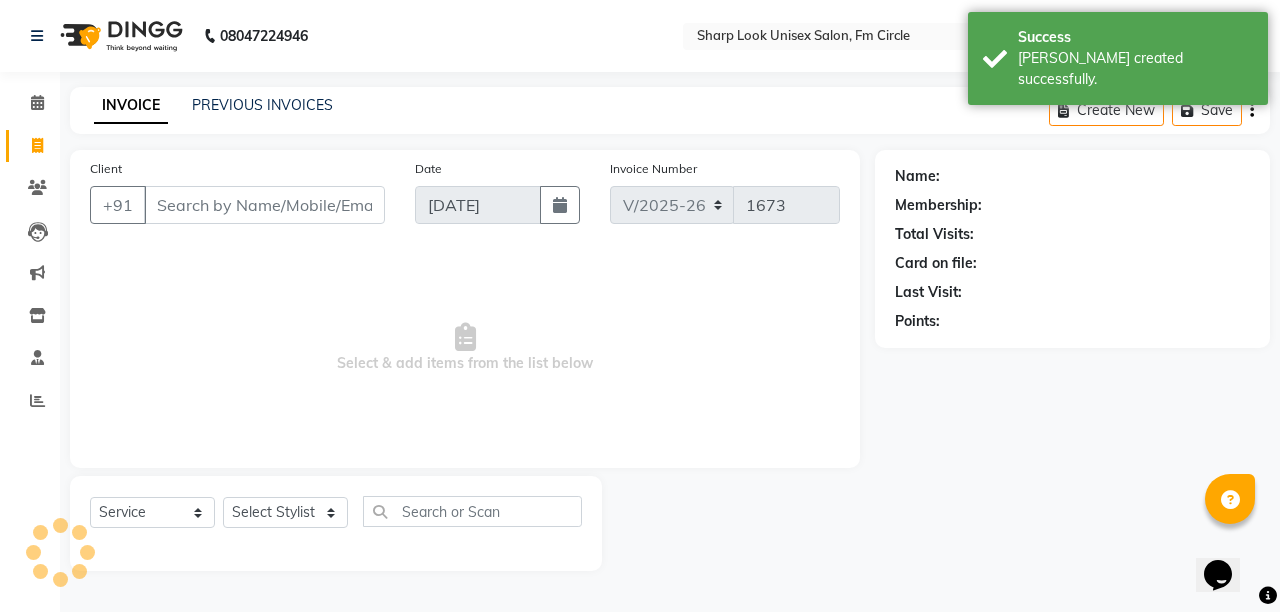 click on "Client" at bounding box center (264, 205) 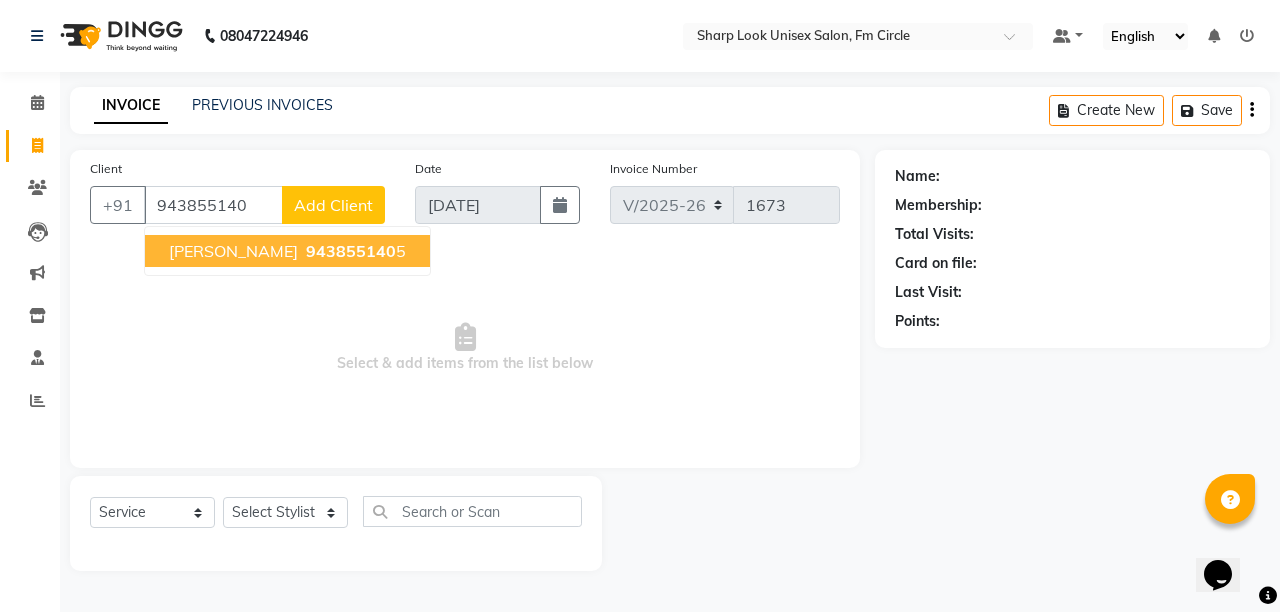 click on "SANANDAN PATRA" at bounding box center [233, 251] 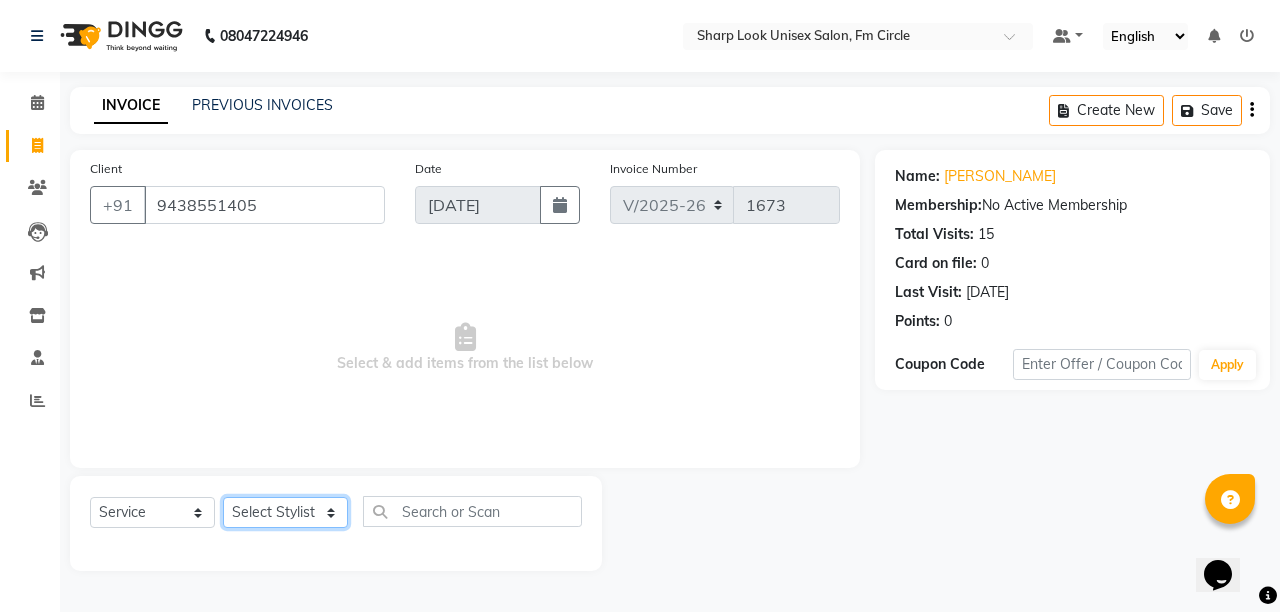 click on "Select Stylist Abhi Admin Babu Budhia Monalisa  Priti Taj" 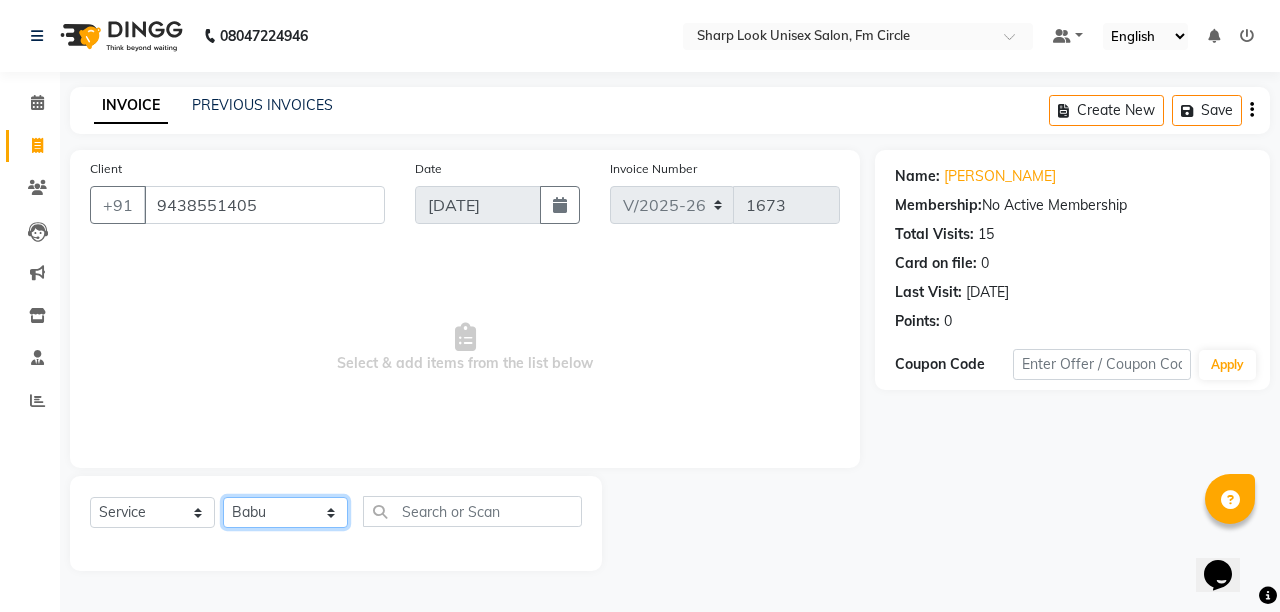 click on "Select Stylist Abhi Admin Babu Budhia Monalisa  Priti Taj" 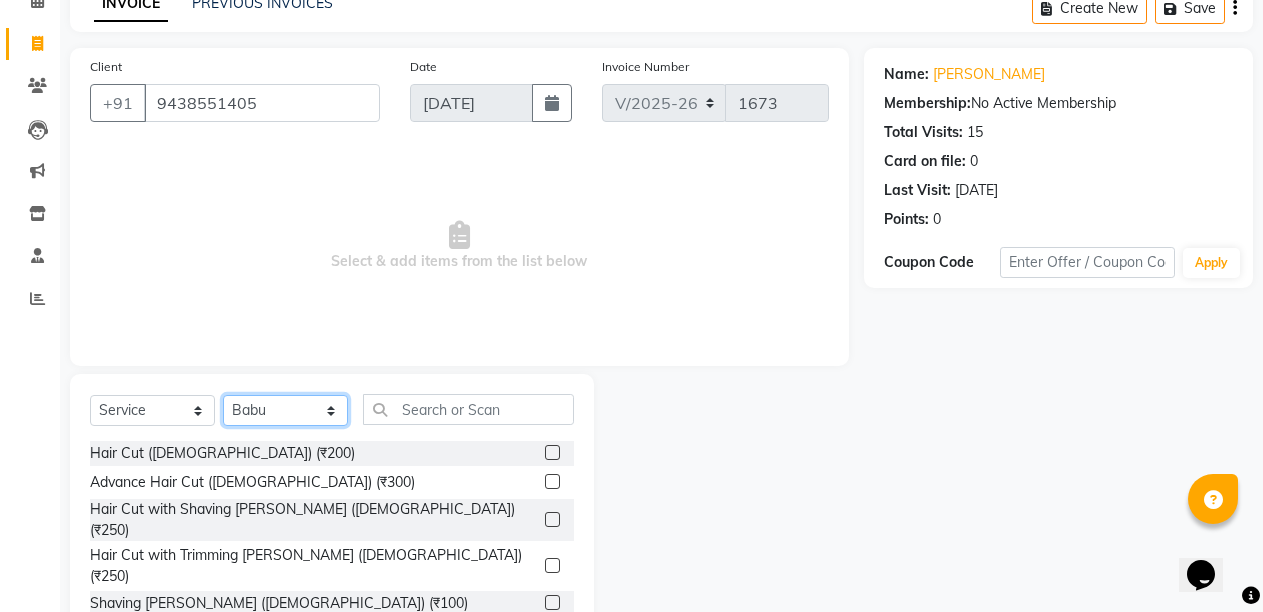 scroll, scrollTop: 189, scrollLeft: 0, axis: vertical 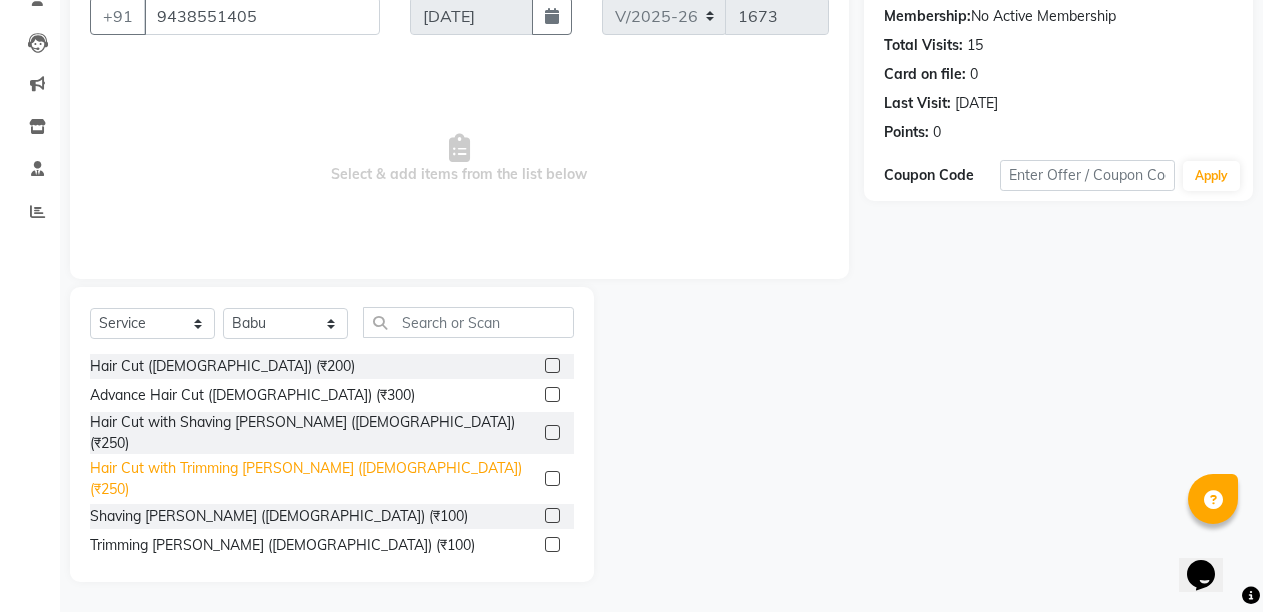click on "Hair Cut with Trimming Beard (Male) (₹250)" 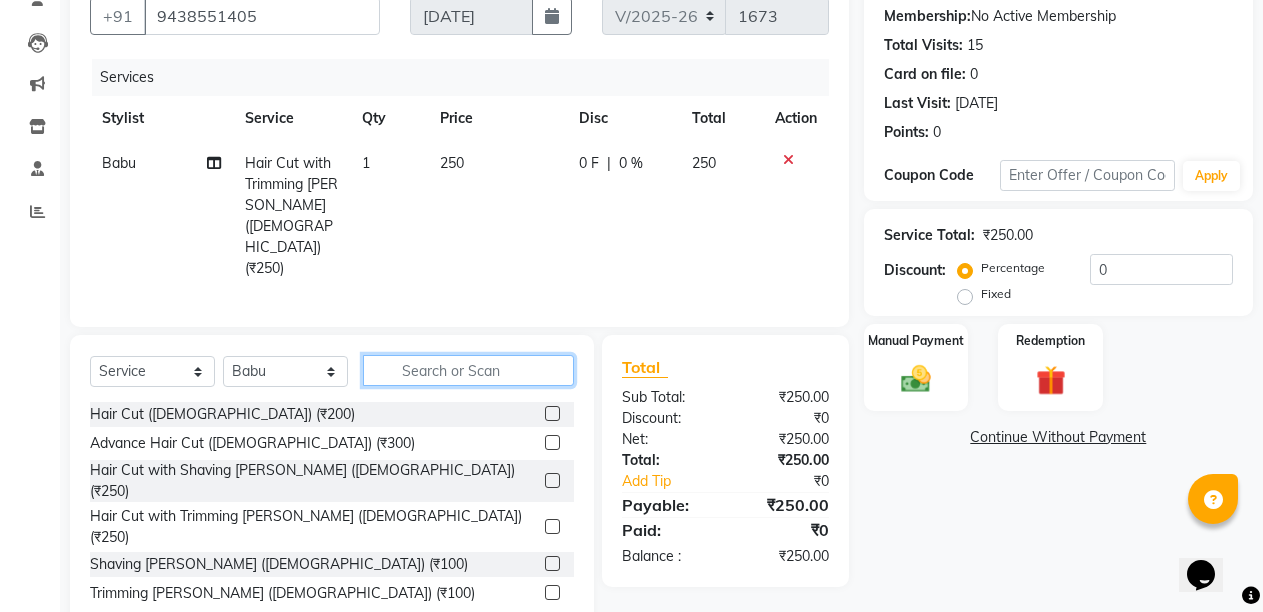 click 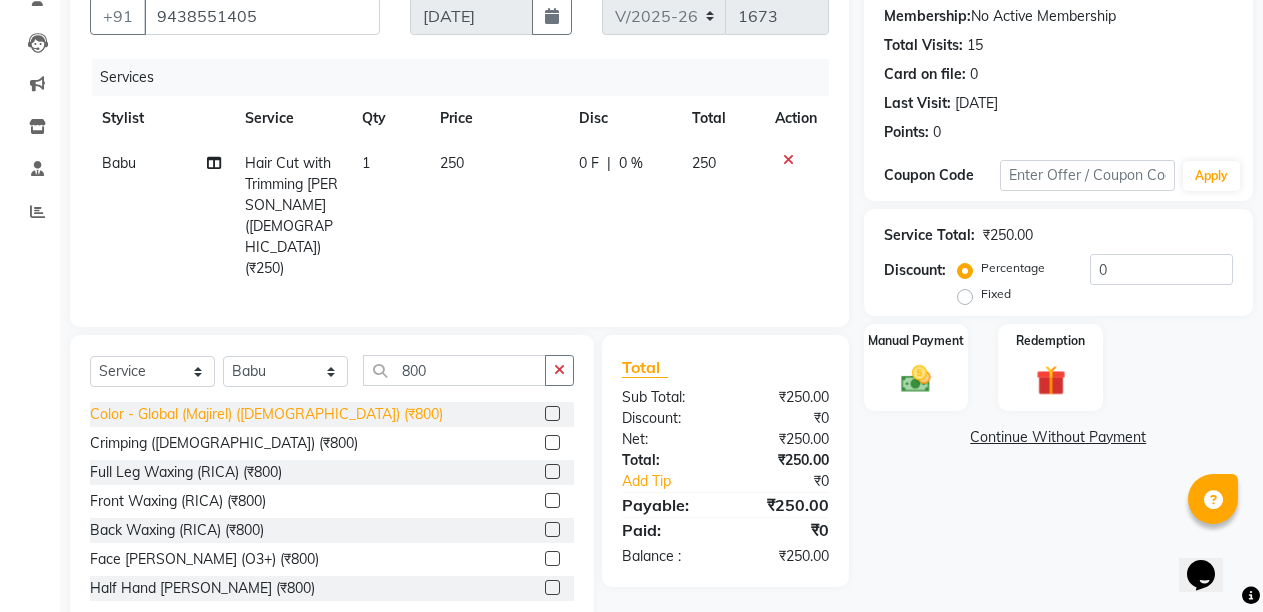 click on "Color - Global (Majirel) (Male) (₹800)" 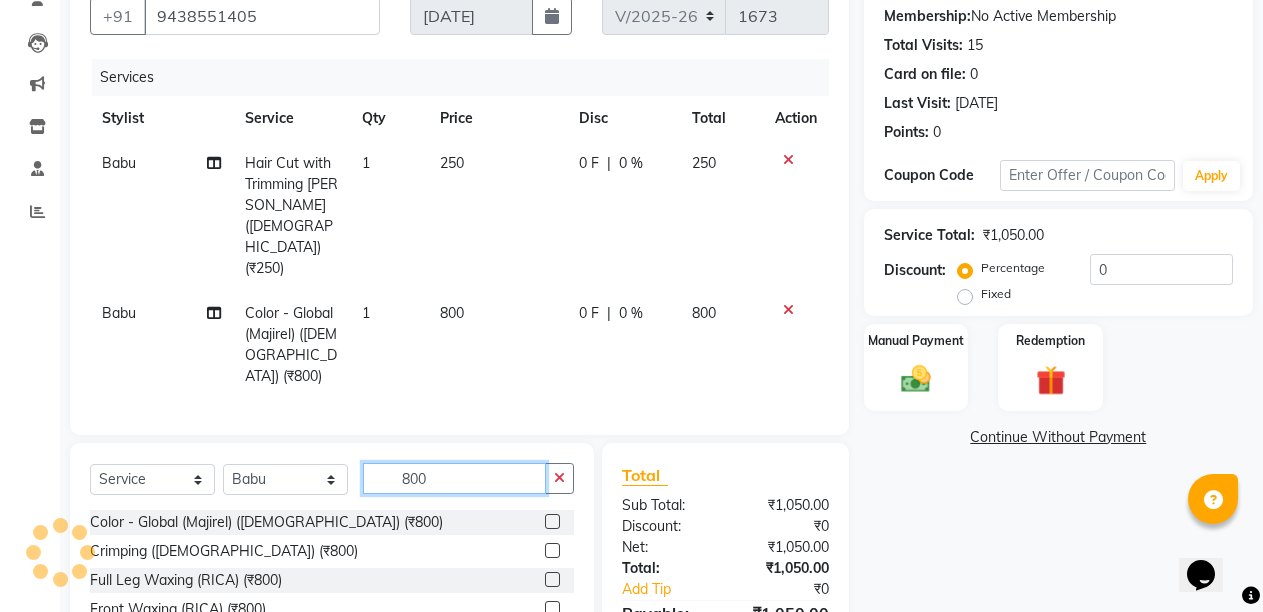 click on "800" 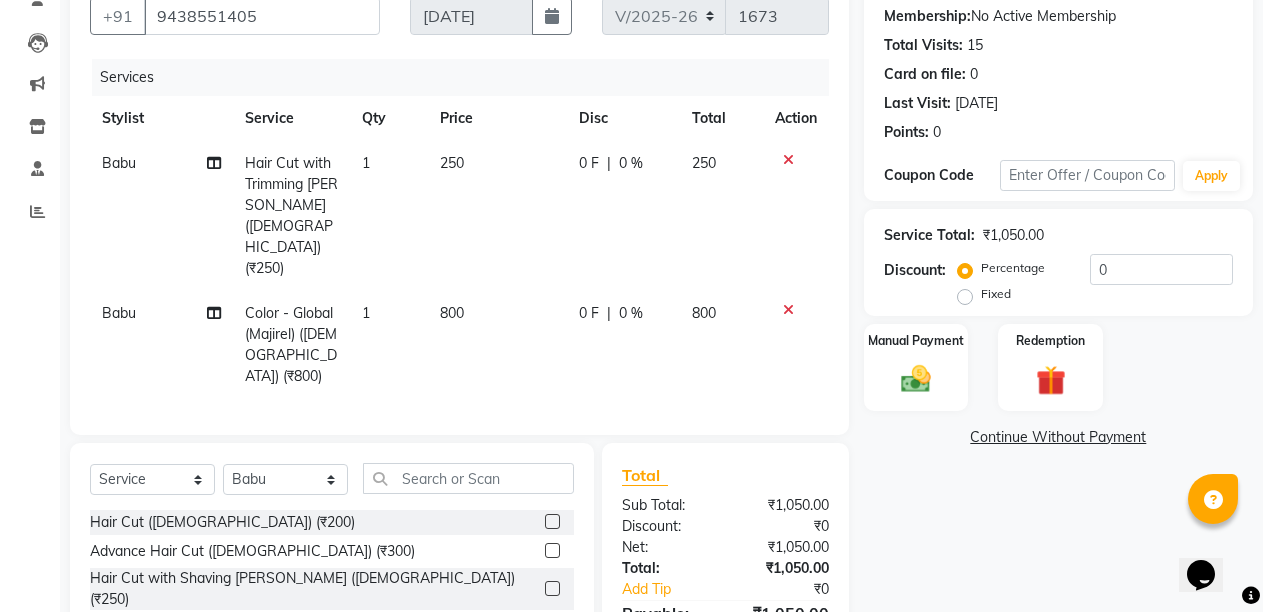 click on "Fixed" 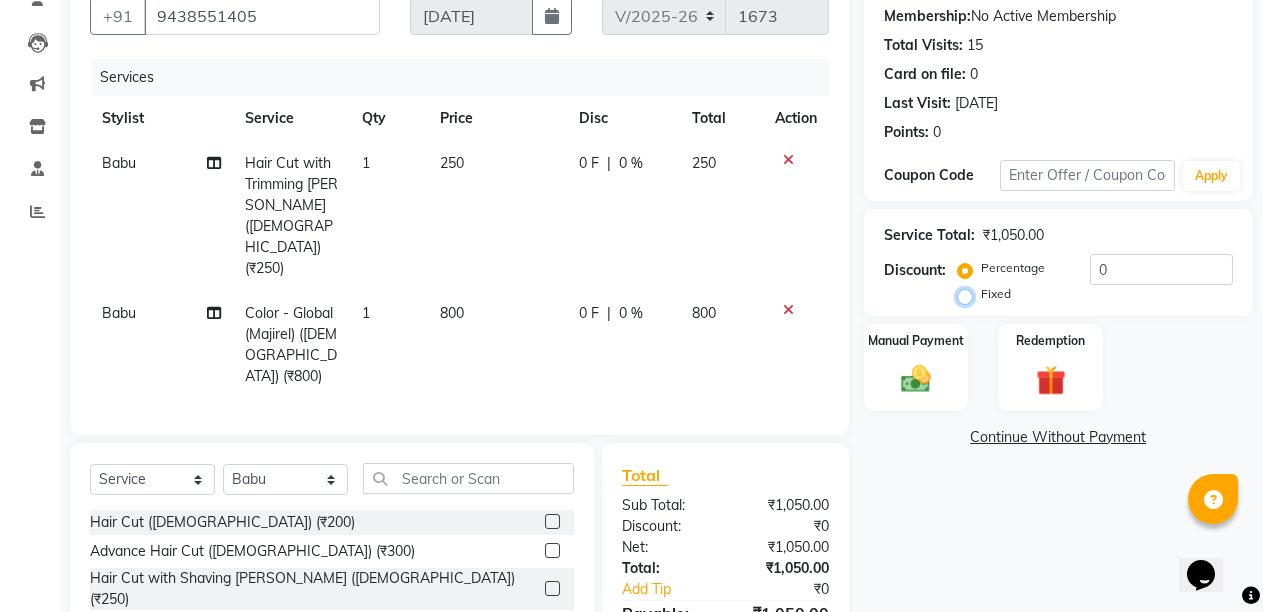 click on "Fixed" at bounding box center (969, 294) 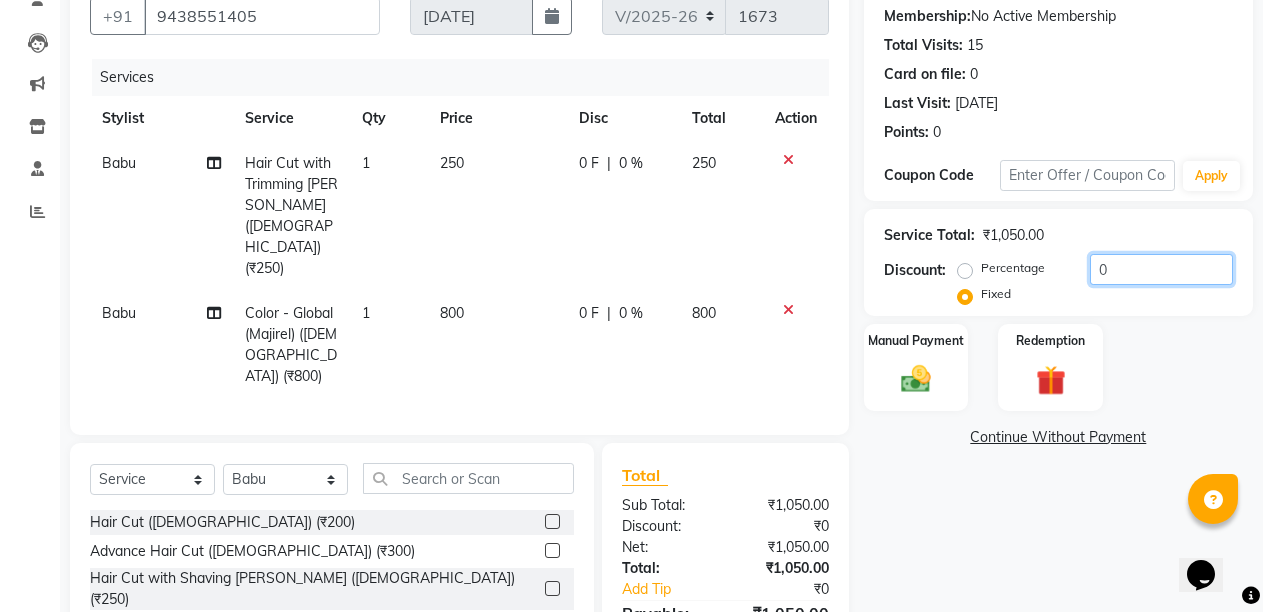 click on "0" 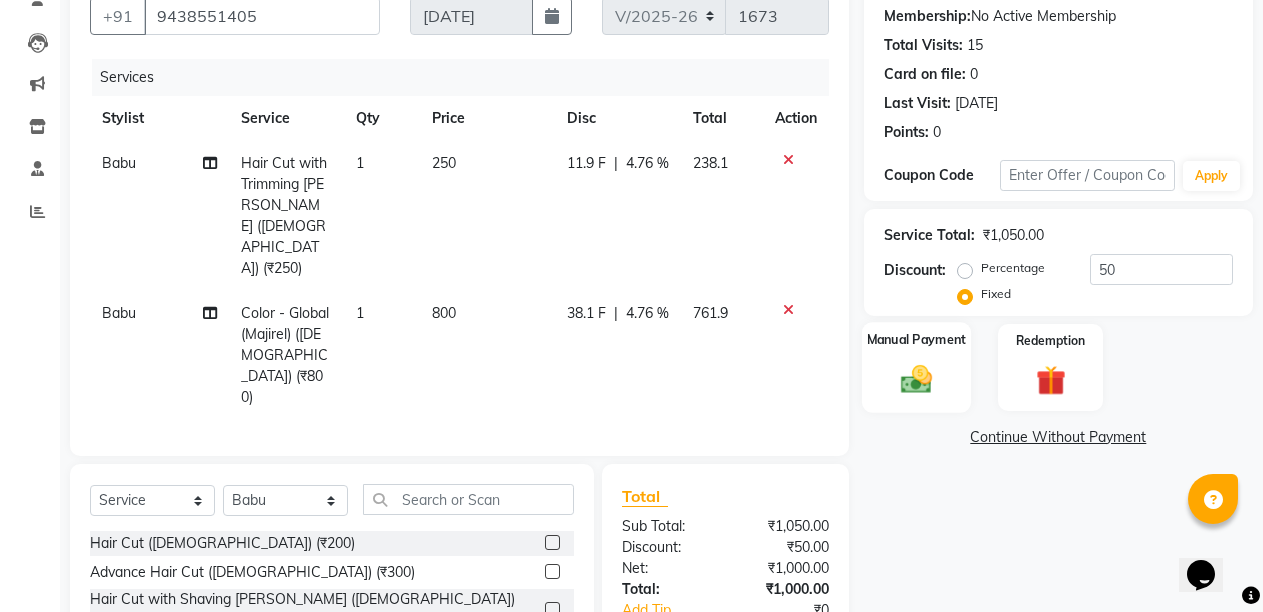 click 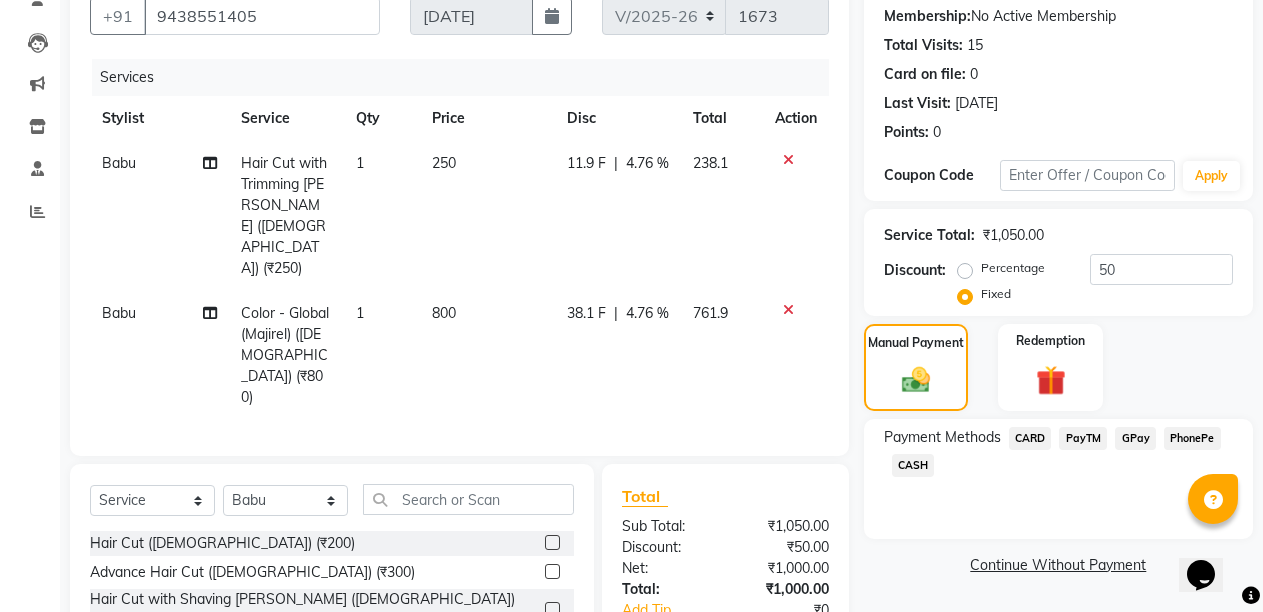 click on "PayTM" 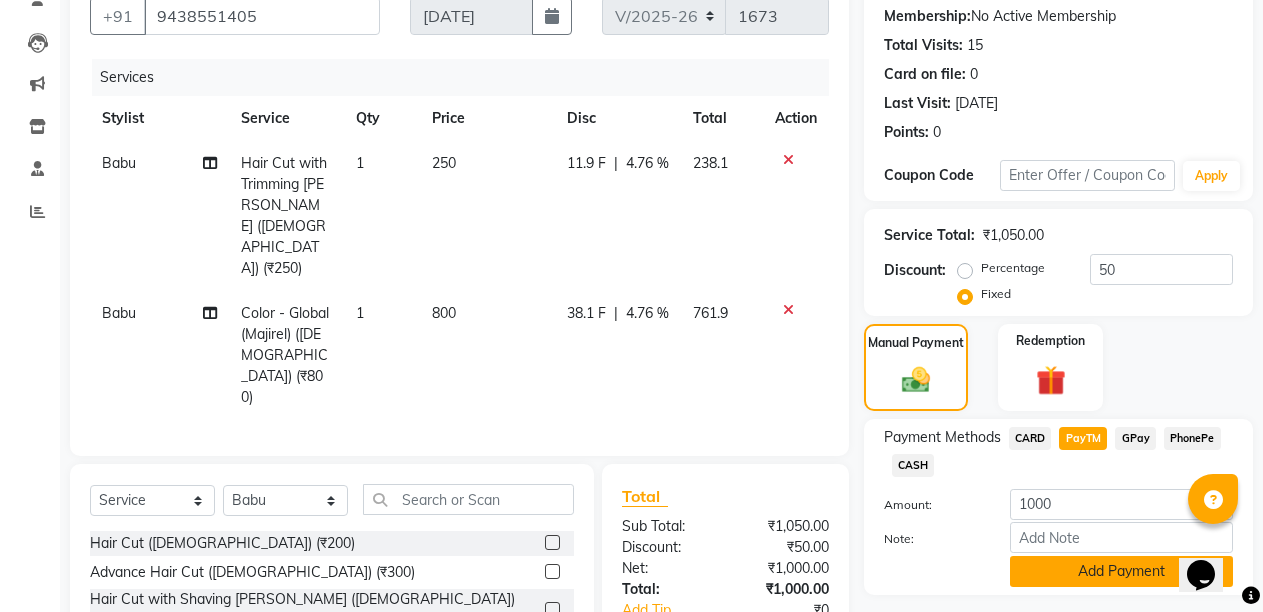 click on "Add Payment" 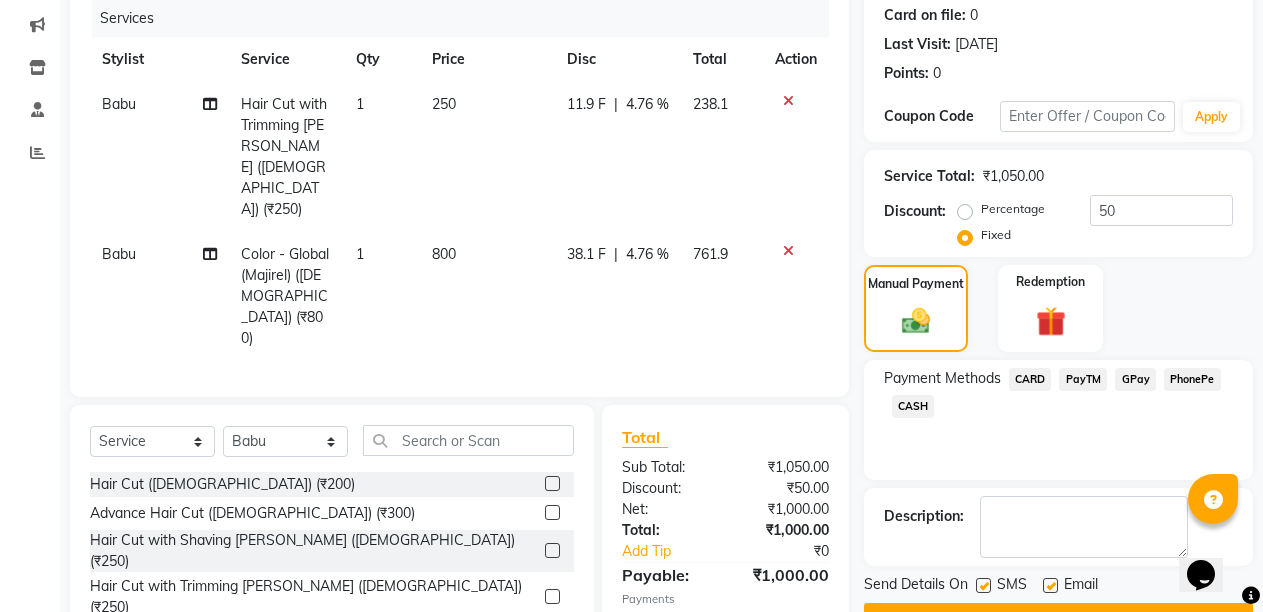 scroll, scrollTop: 300, scrollLeft: 0, axis: vertical 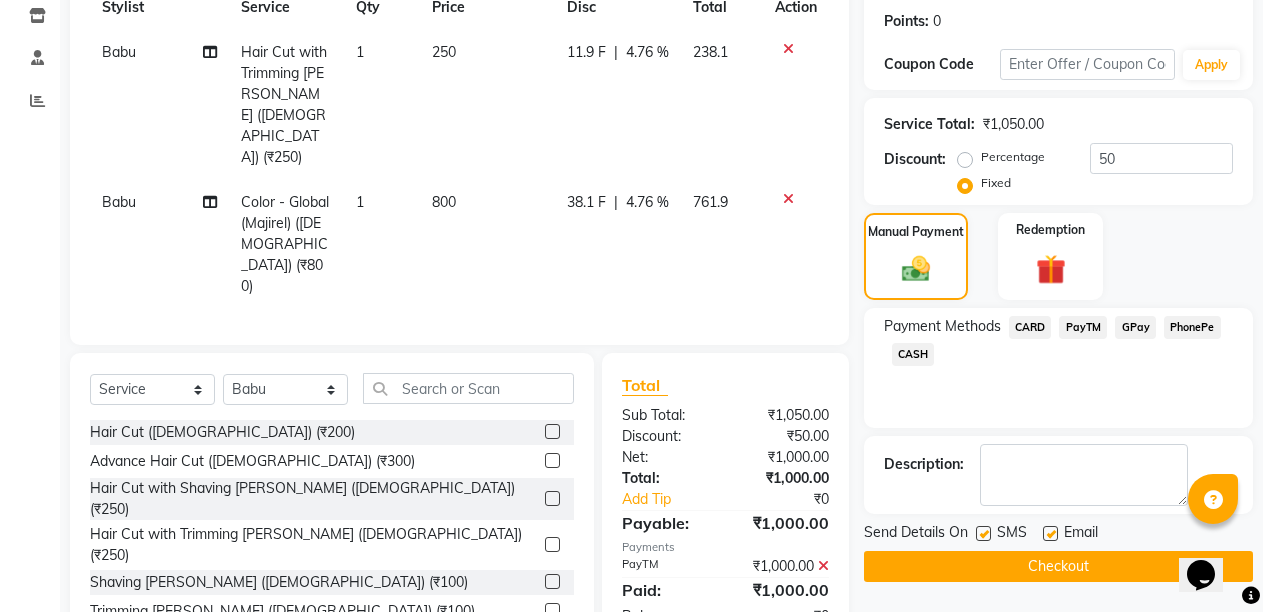 drag, startPoint x: 1051, startPoint y: 525, endPoint x: 1051, endPoint y: 538, distance: 13 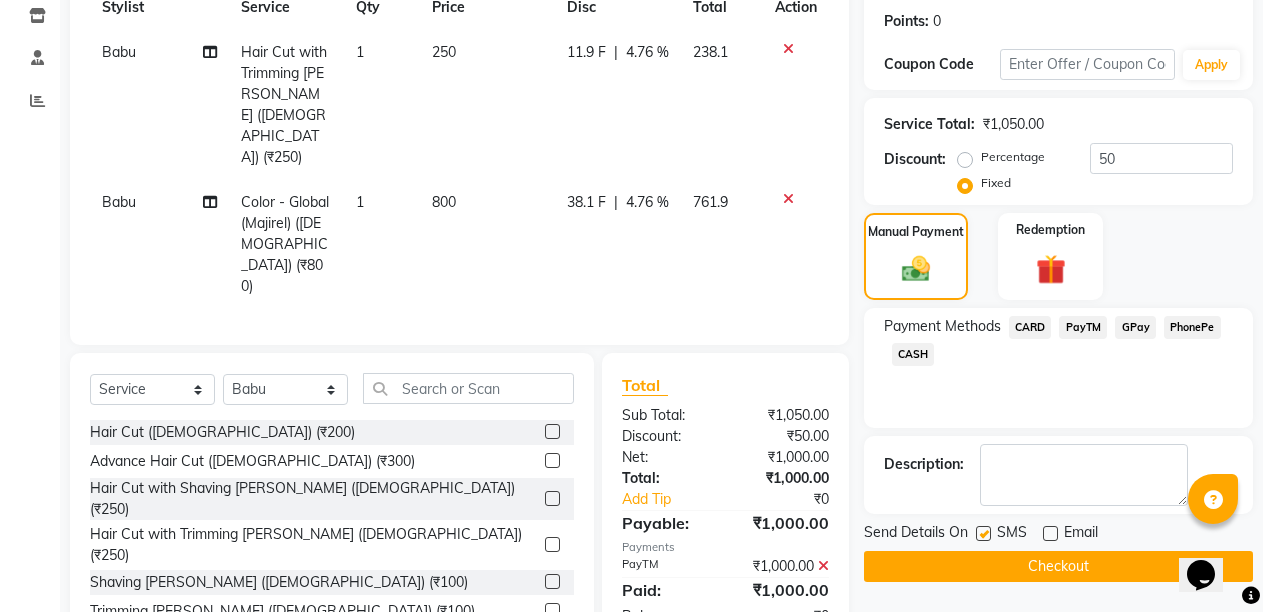 click on "Checkout" 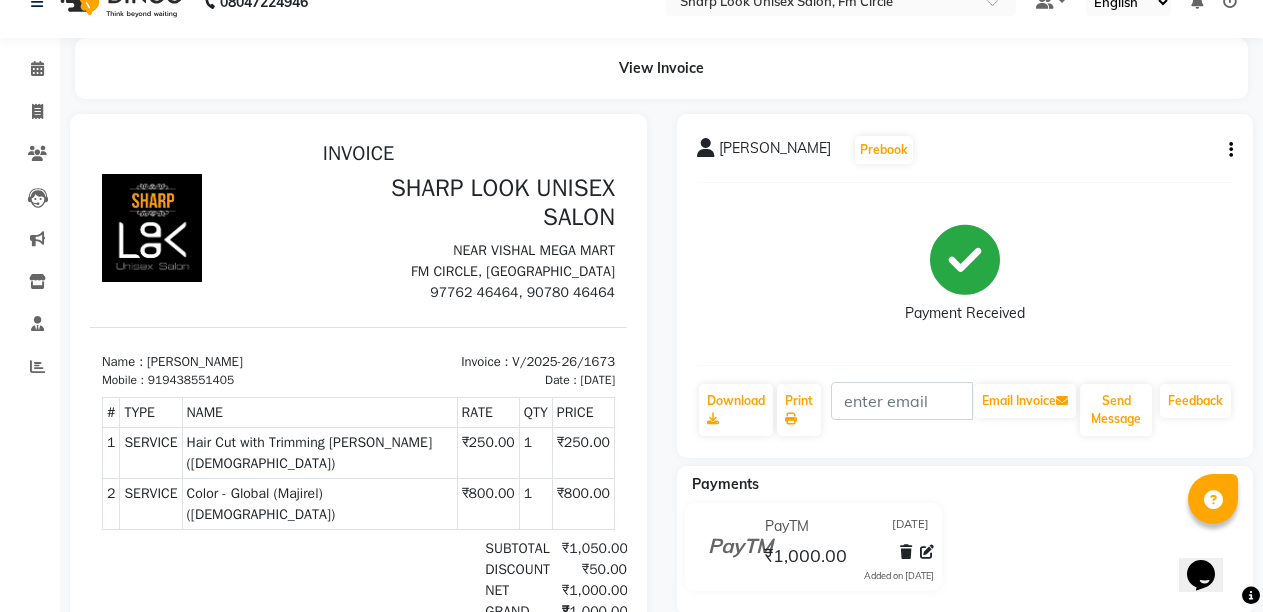 scroll, scrollTop: 0, scrollLeft: 0, axis: both 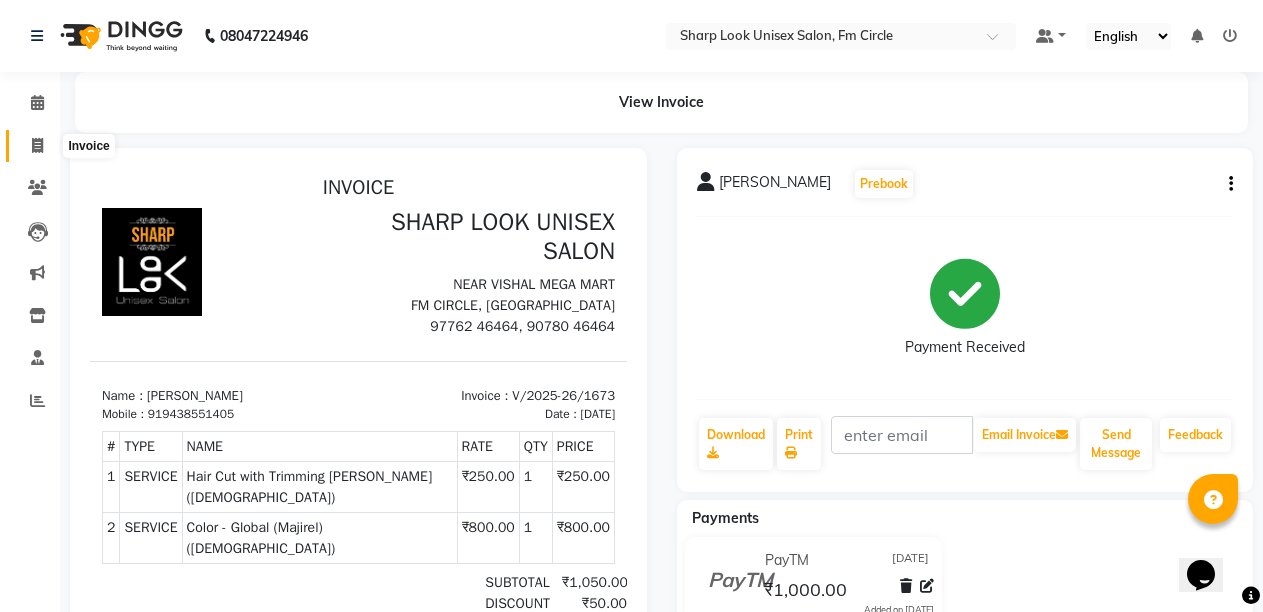 click 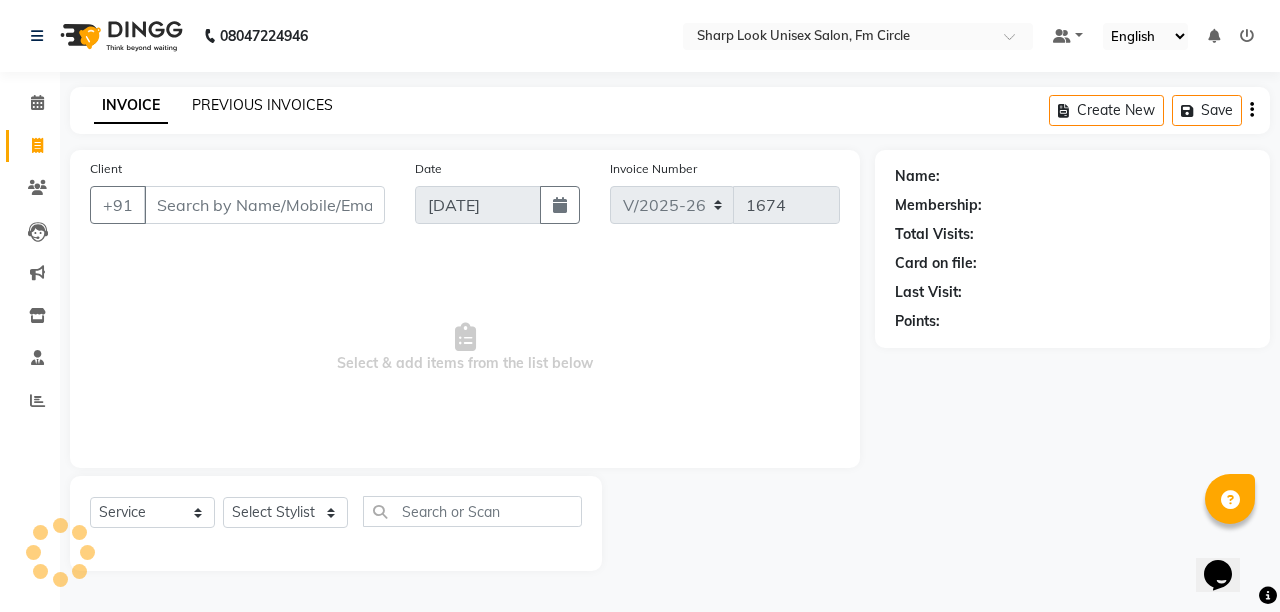 click on "PREVIOUS INVOICES" 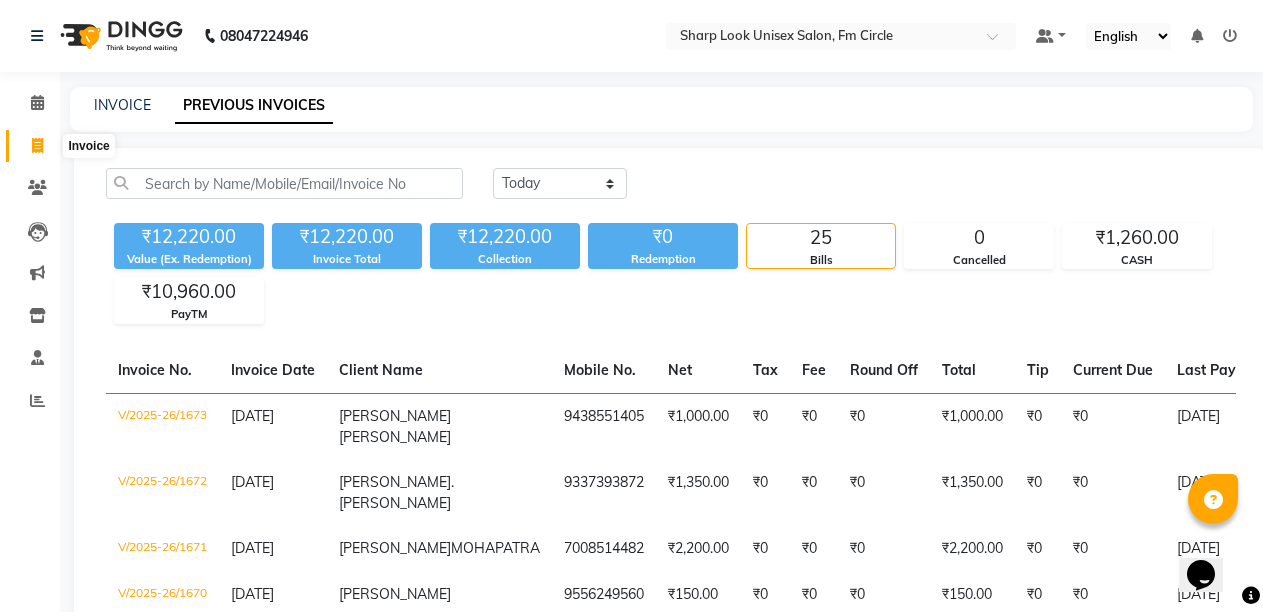 click 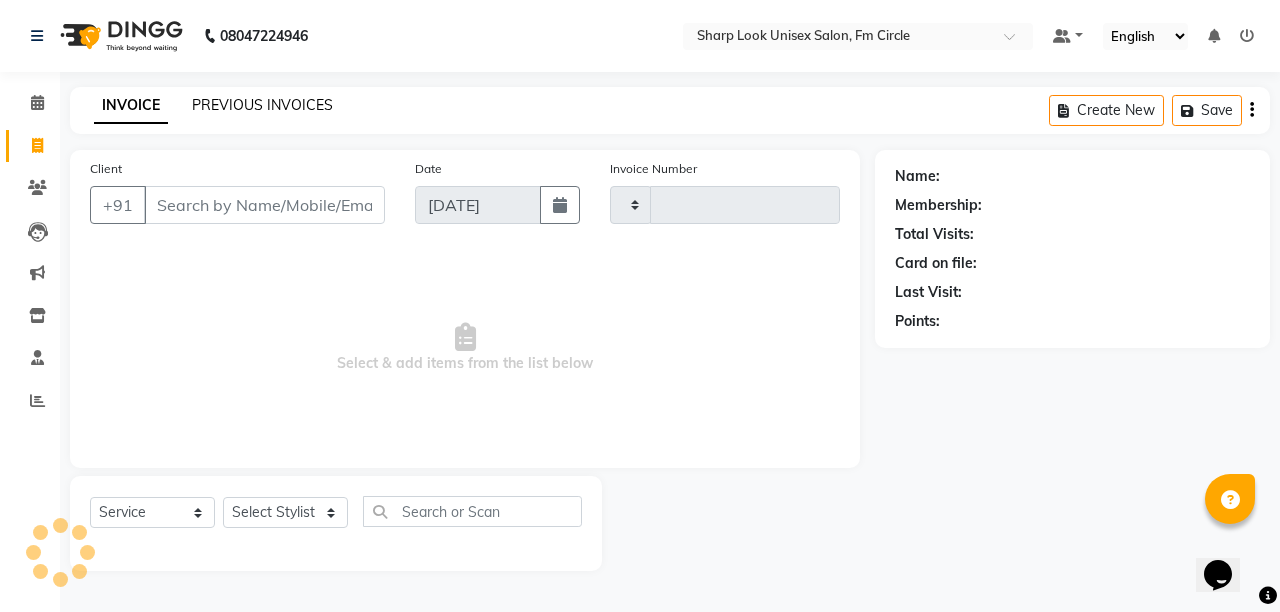 click on "PREVIOUS INVOICES" 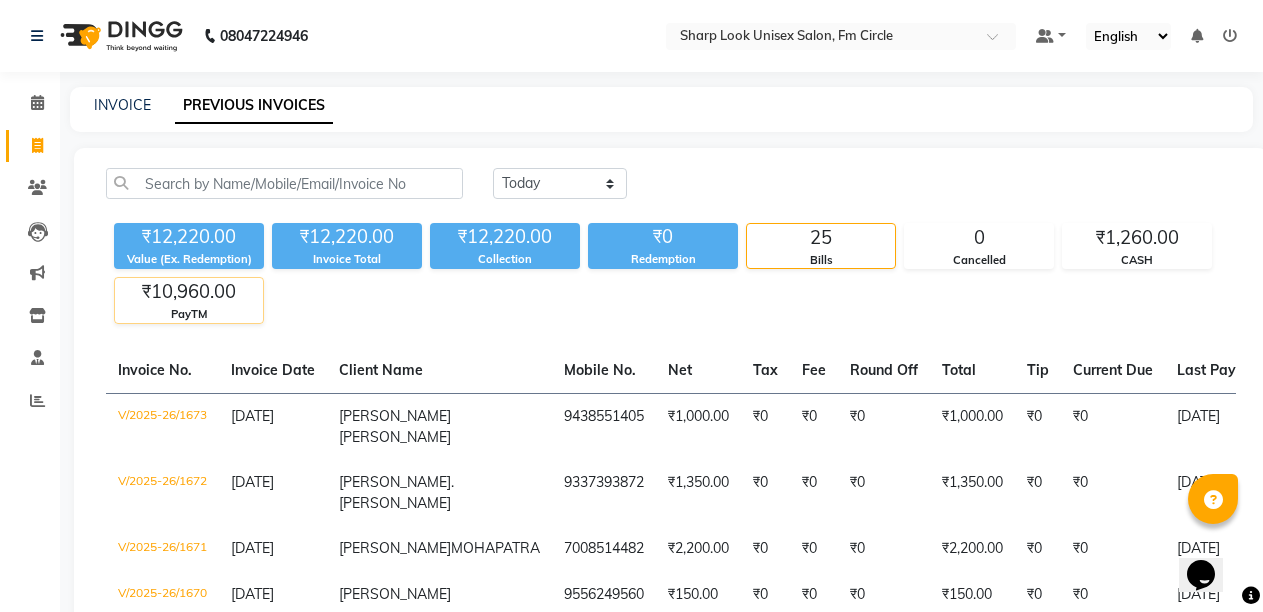click on "₹10,960.00" 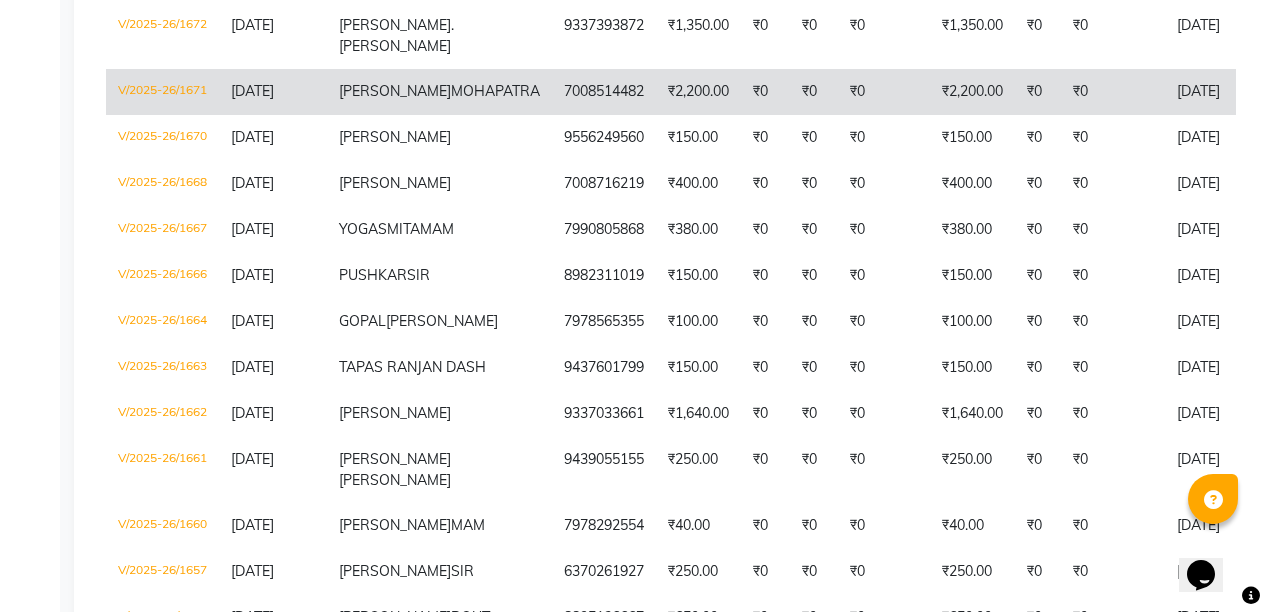 scroll, scrollTop: 276, scrollLeft: 0, axis: vertical 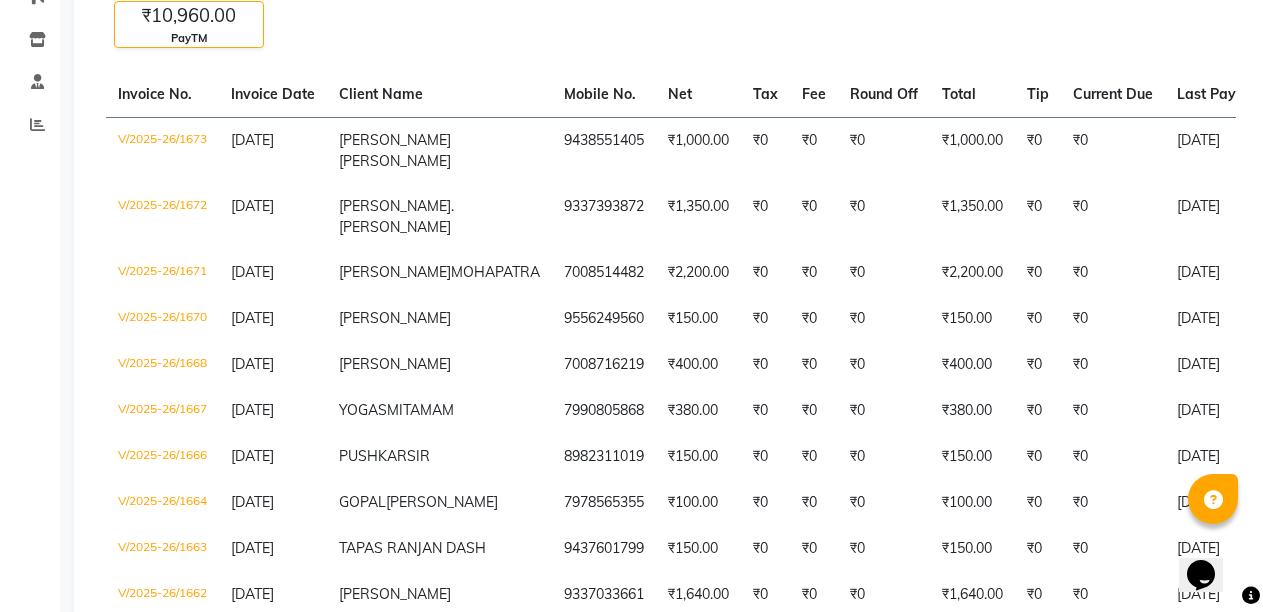 click on "₹10,960.00" 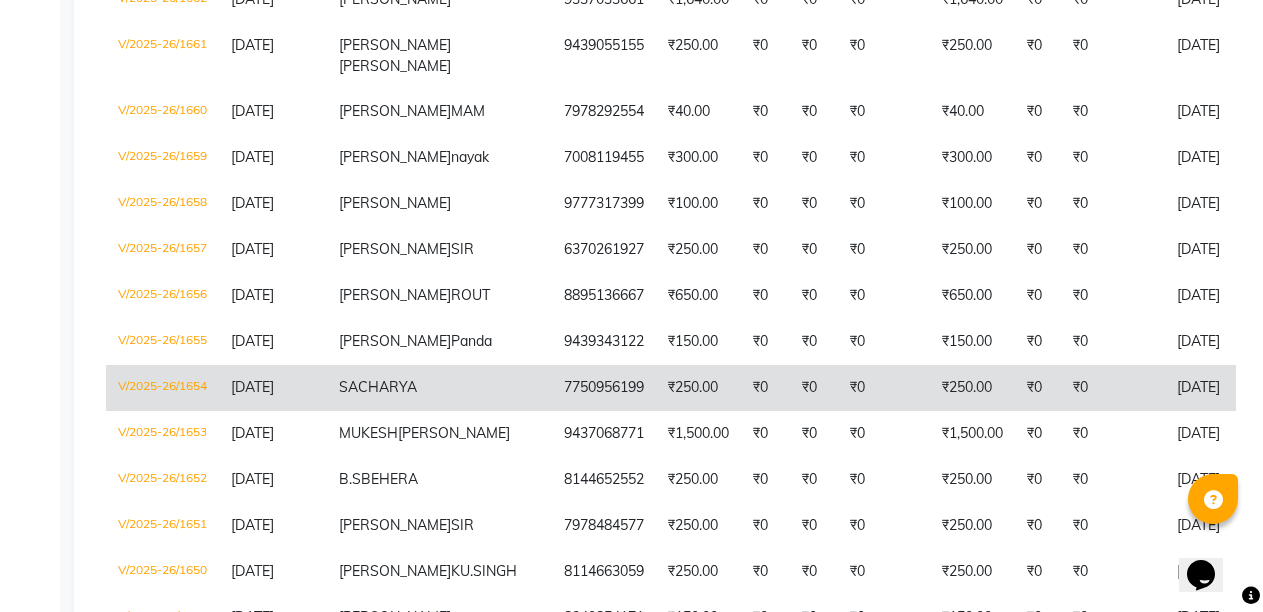 scroll, scrollTop: 958, scrollLeft: 0, axis: vertical 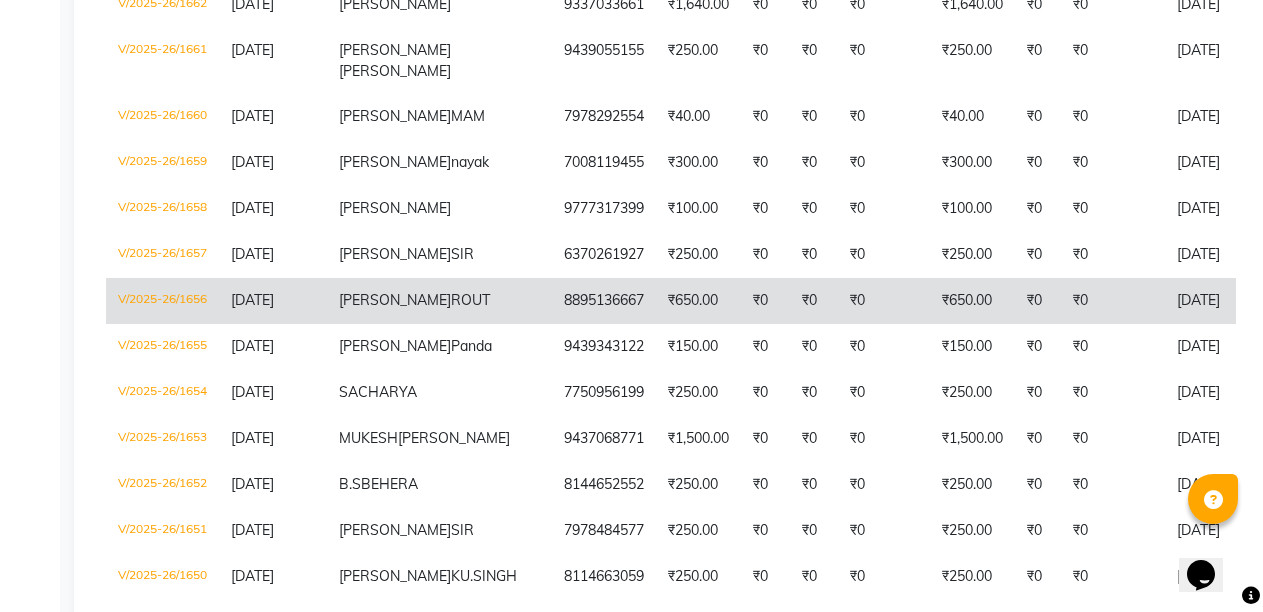 click on "8895136667" 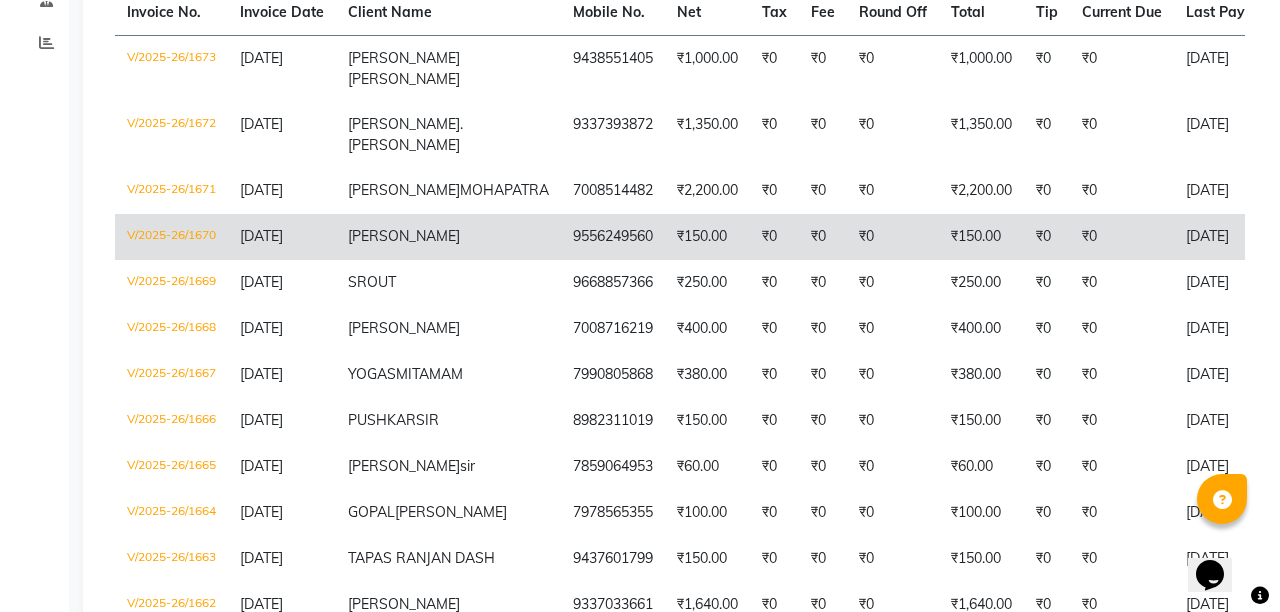 scroll, scrollTop: 0, scrollLeft: 0, axis: both 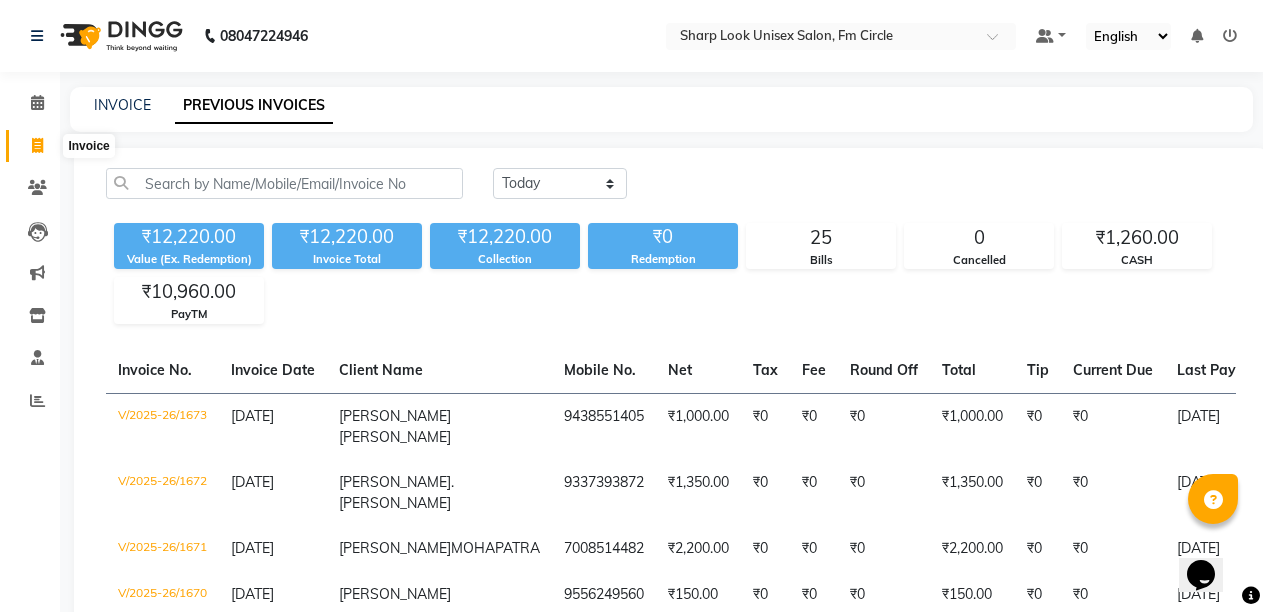 click 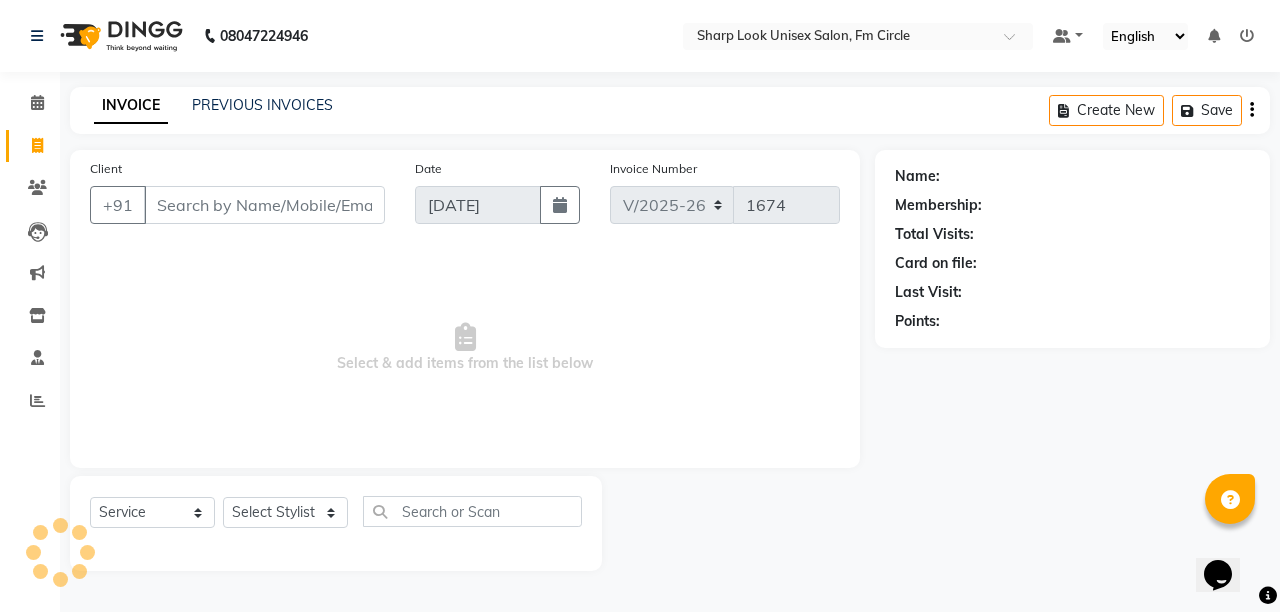 click on "Client" at bounding box center [264, 205] 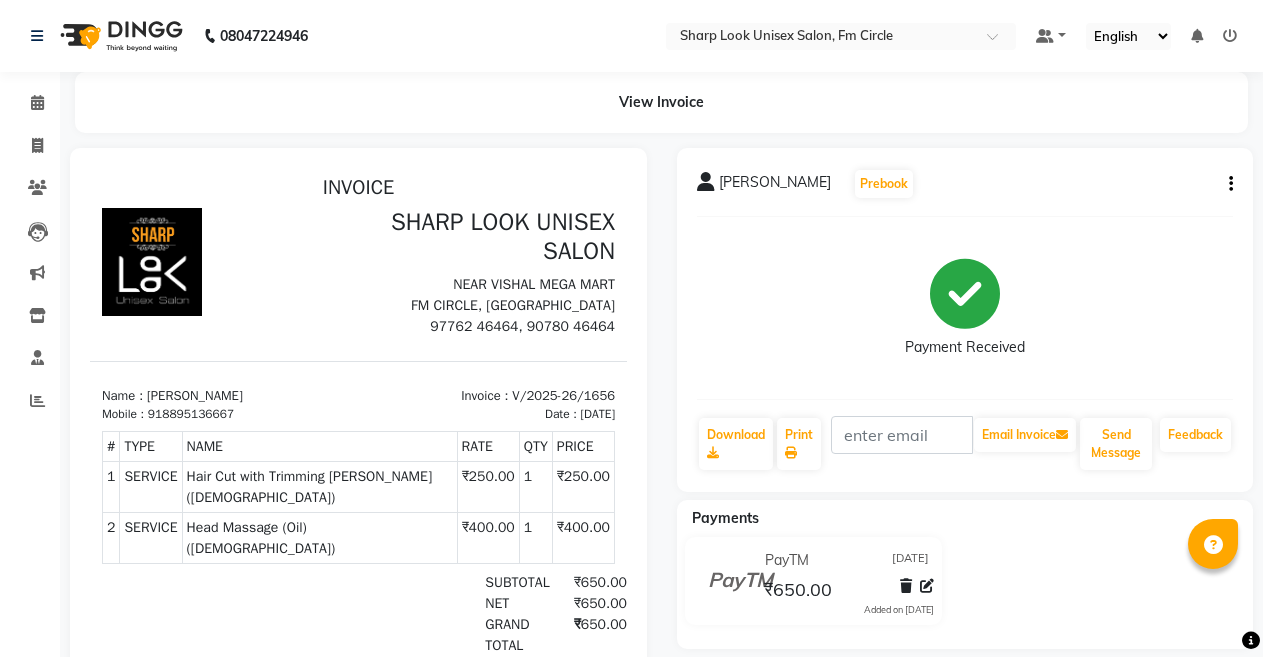 scroll, scrollTop: 0, scrollLeft: 0, axis: both 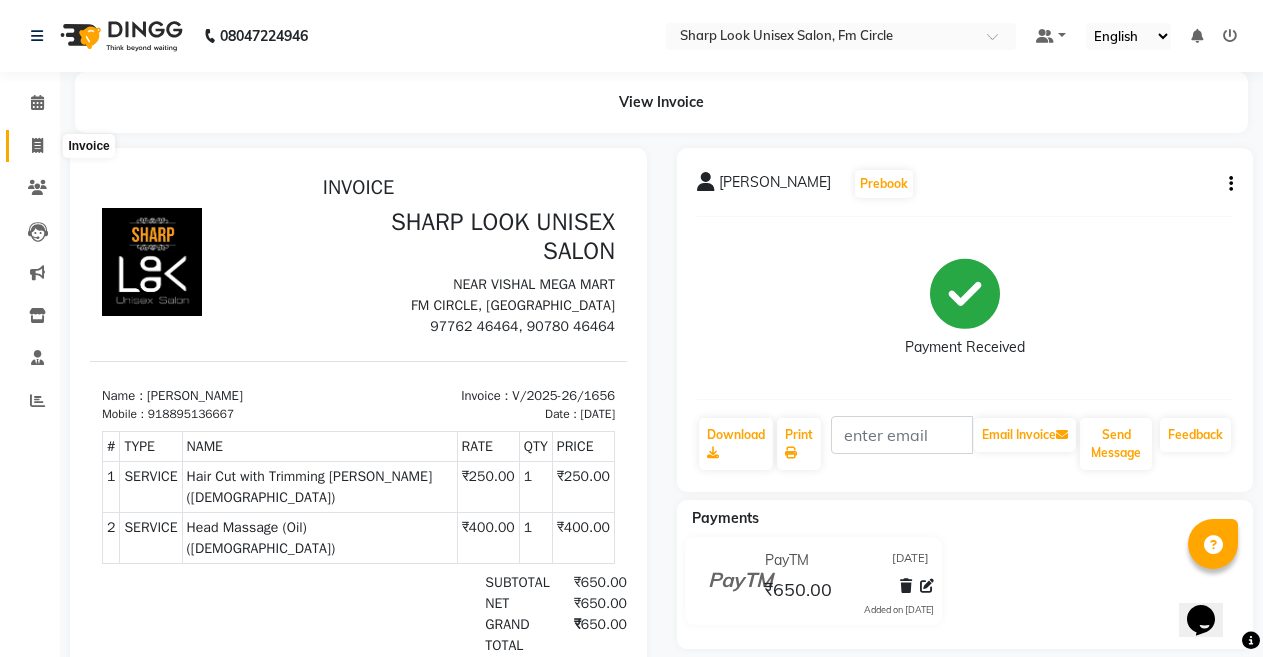 click 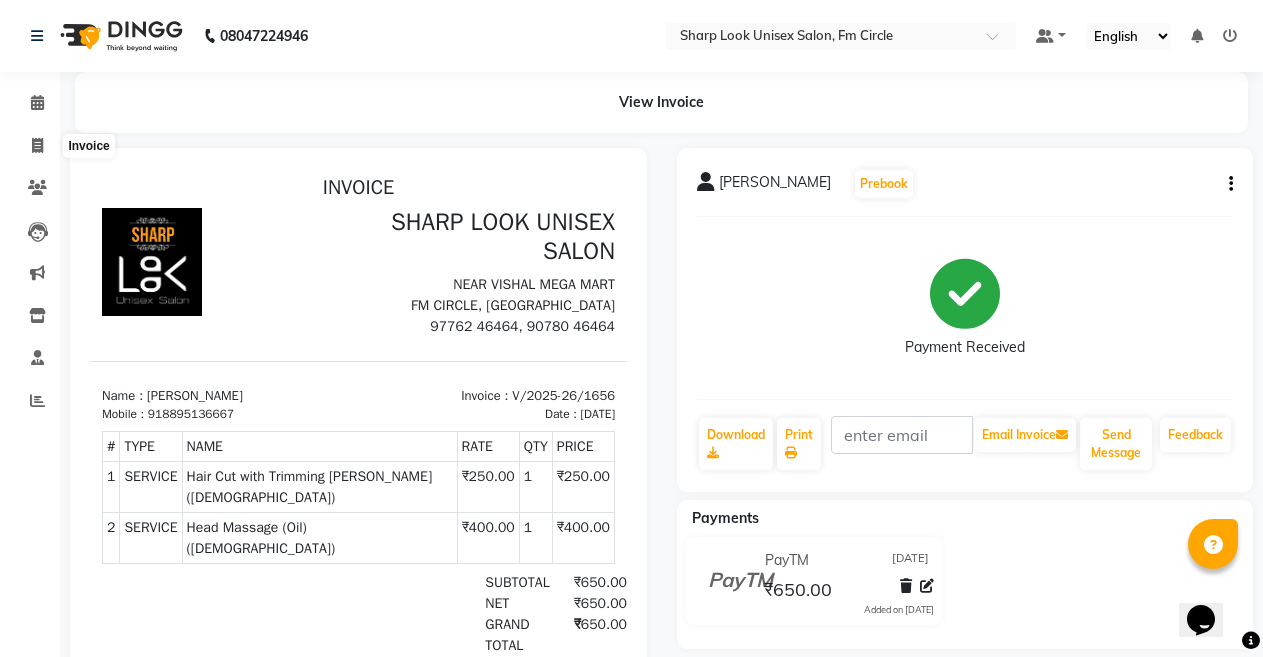 select on "service" 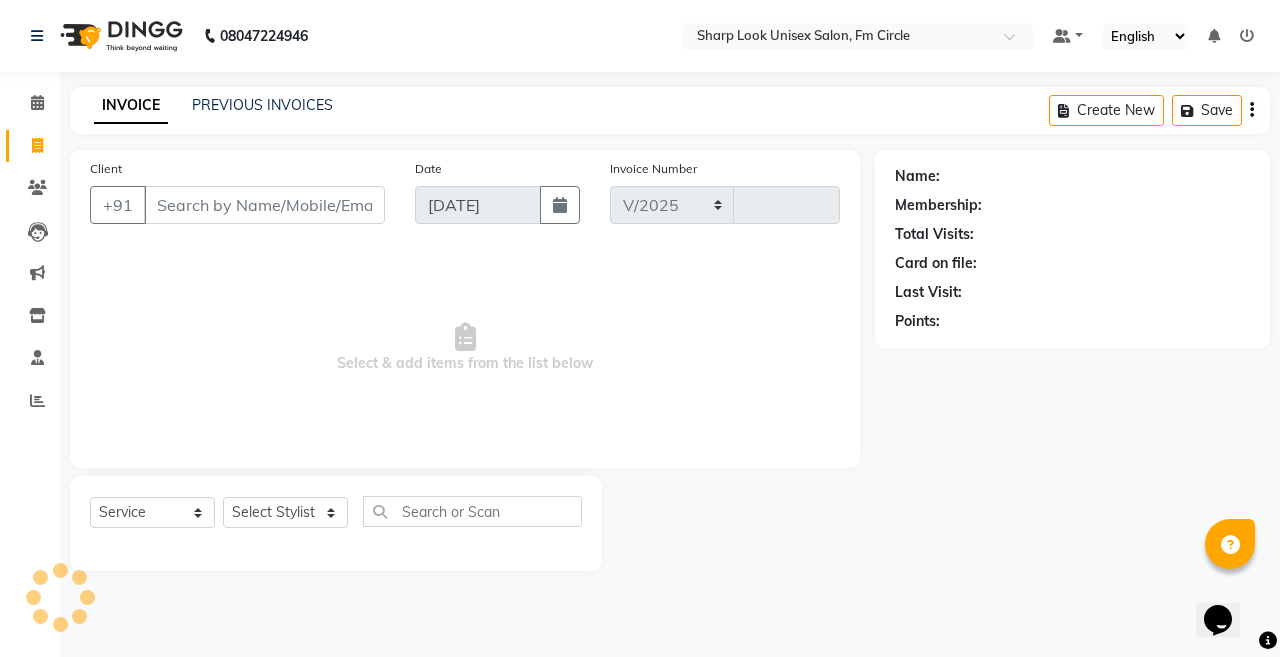 select on "804" 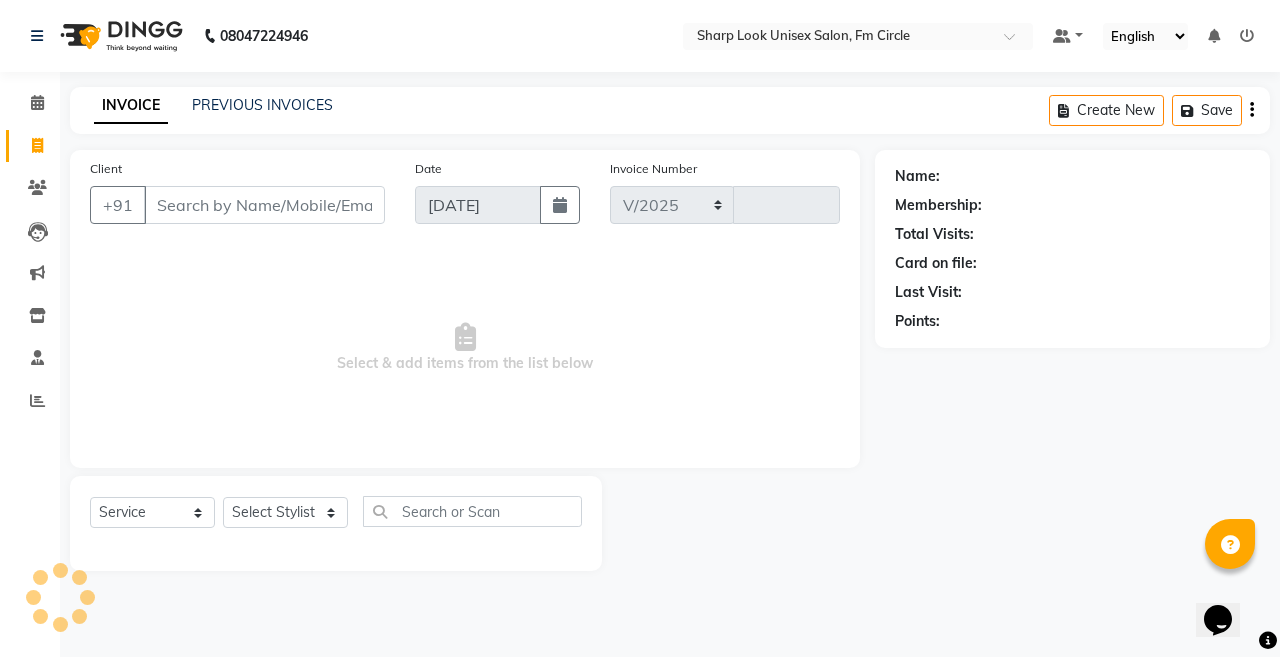 type on "1674" 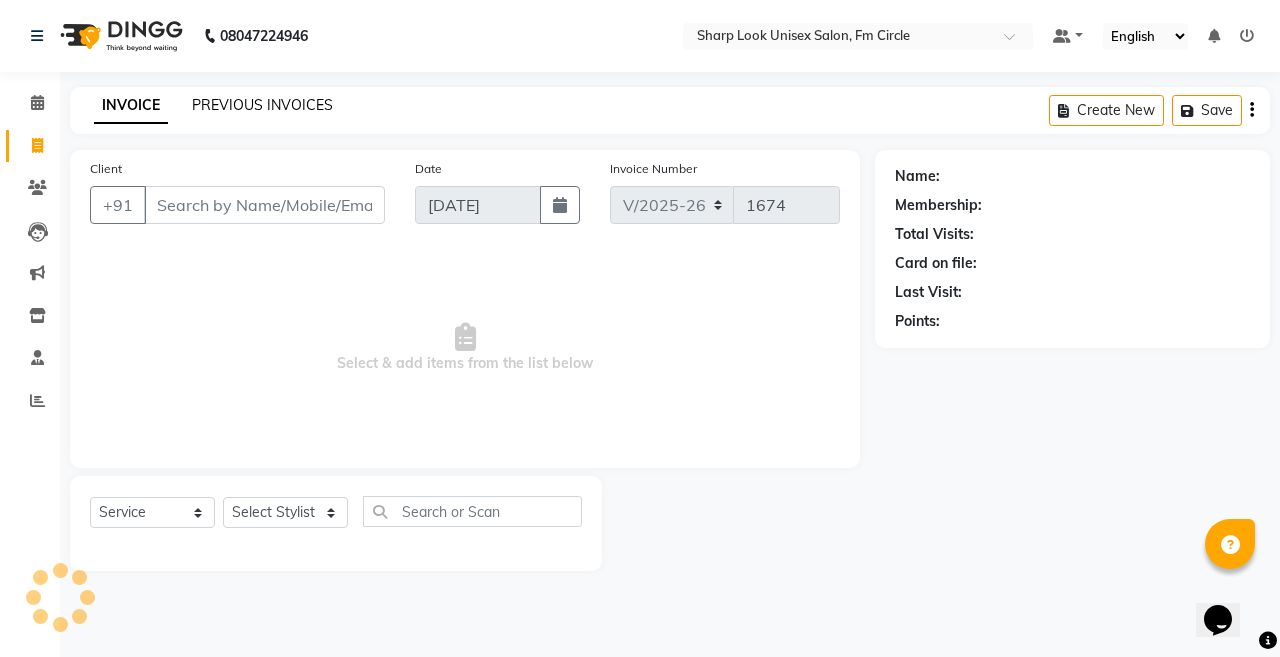 click on "PREVIOUS INVOICES" 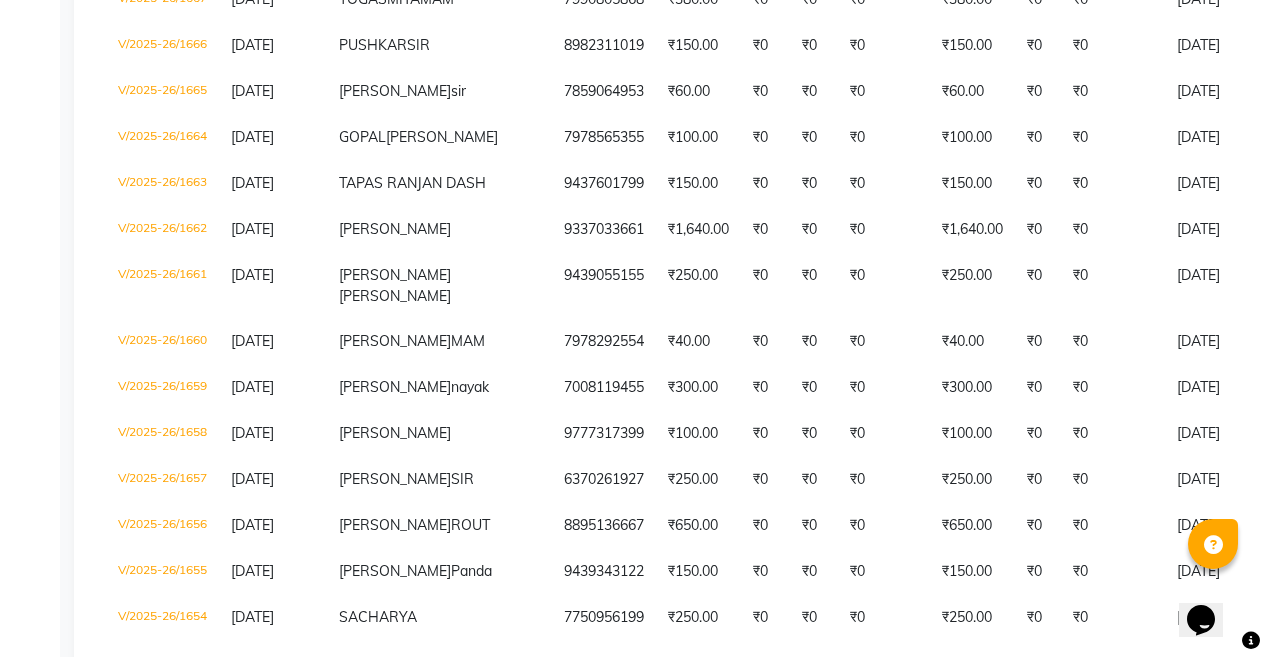 scroll, scrollTop: 900, scrollLeft: 0, axis: vertical 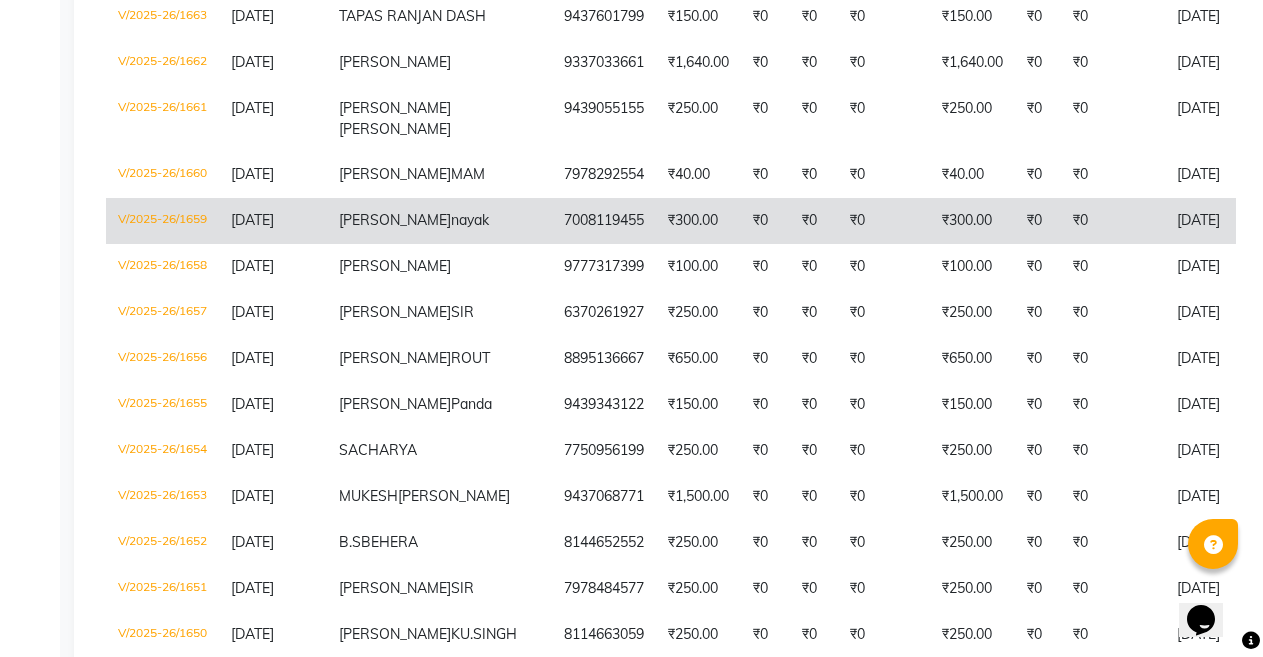 click on "₹0" 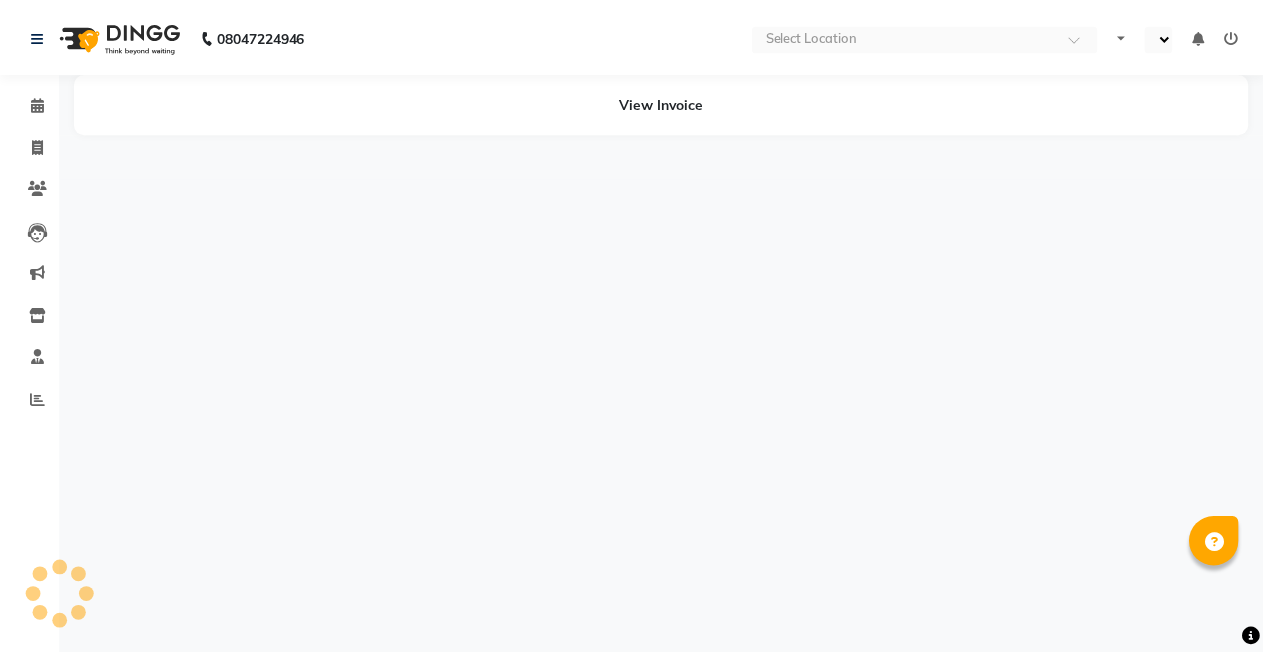 scroll, scrollTop: 0, scrollLeft: 0, axis: both 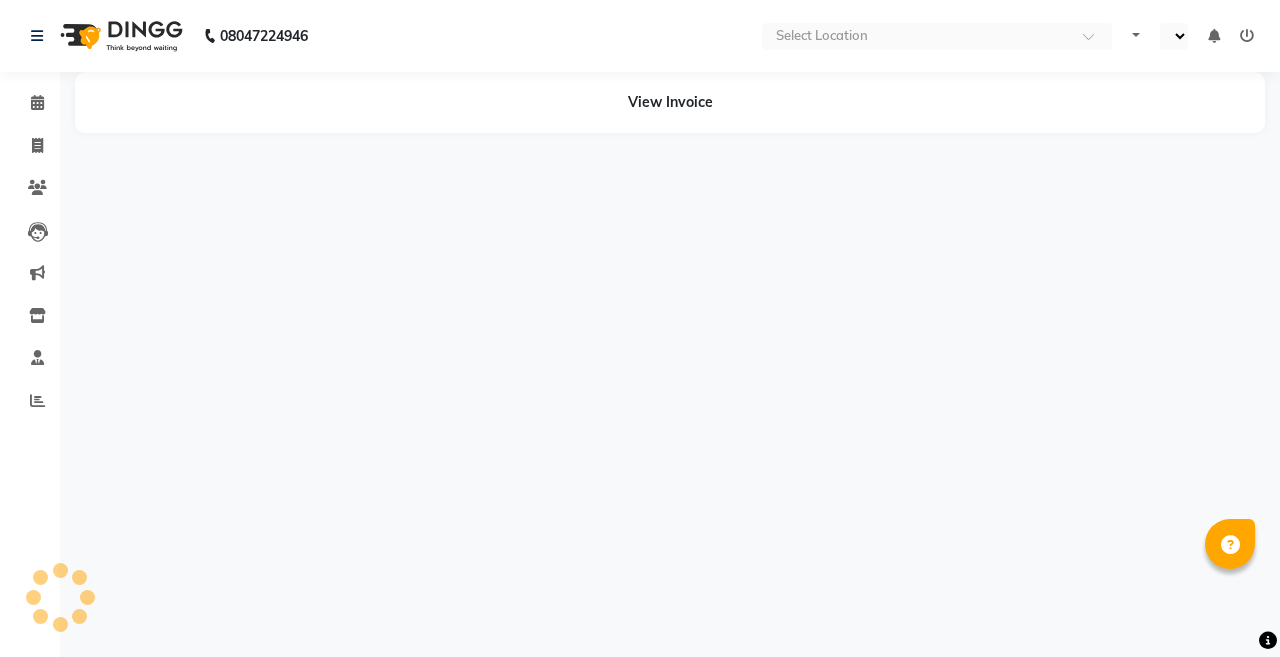 select on "en" 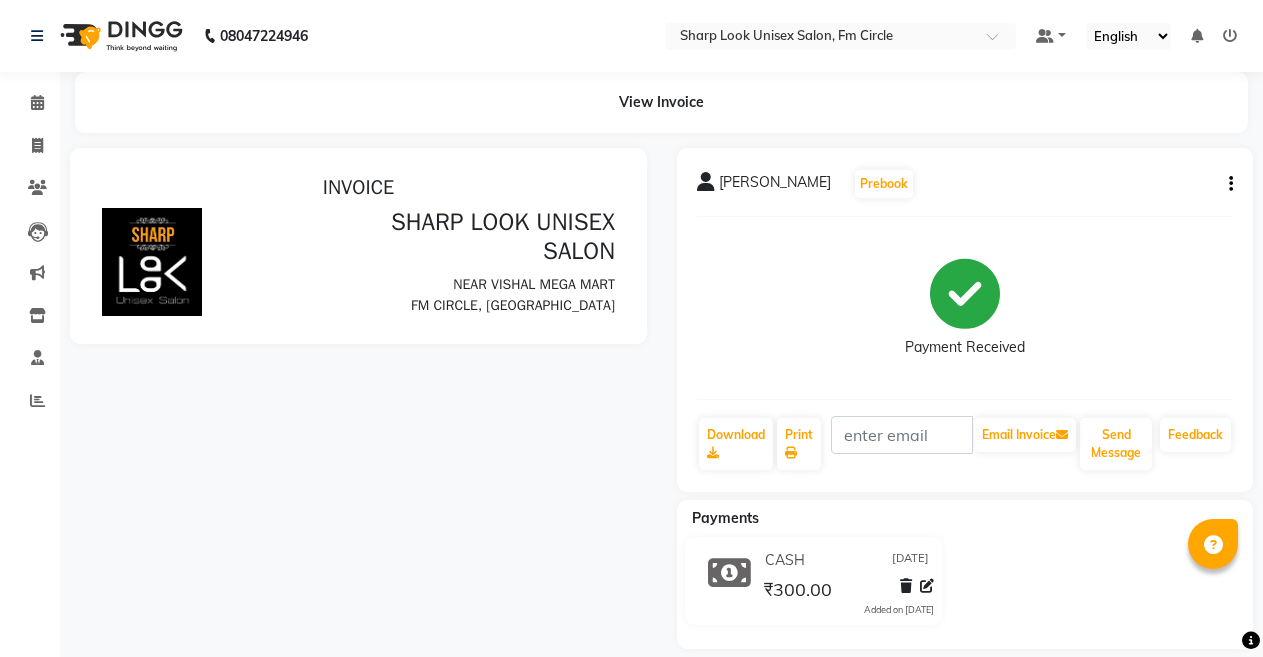 scroll, scrollTop: 0, scrollLeft: 0, axis: both 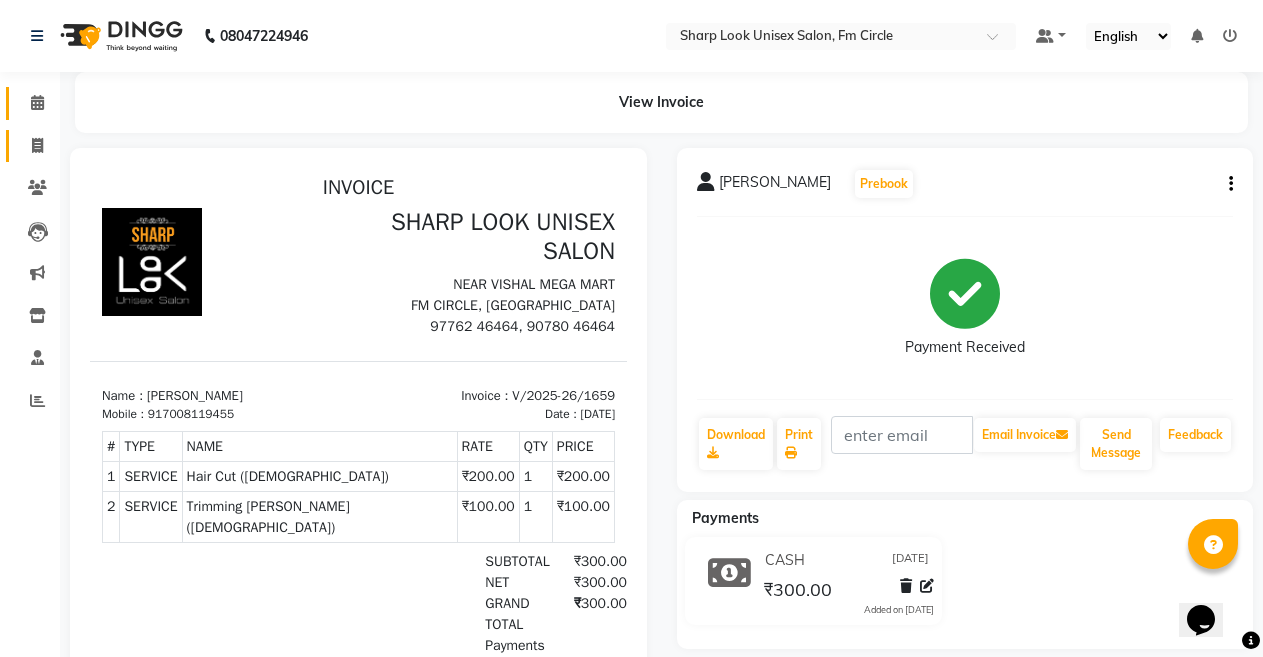 drag, startPoint x: 30, startPoint y: 119, endPoint x: 30, endPoint y: 155, distance: 36 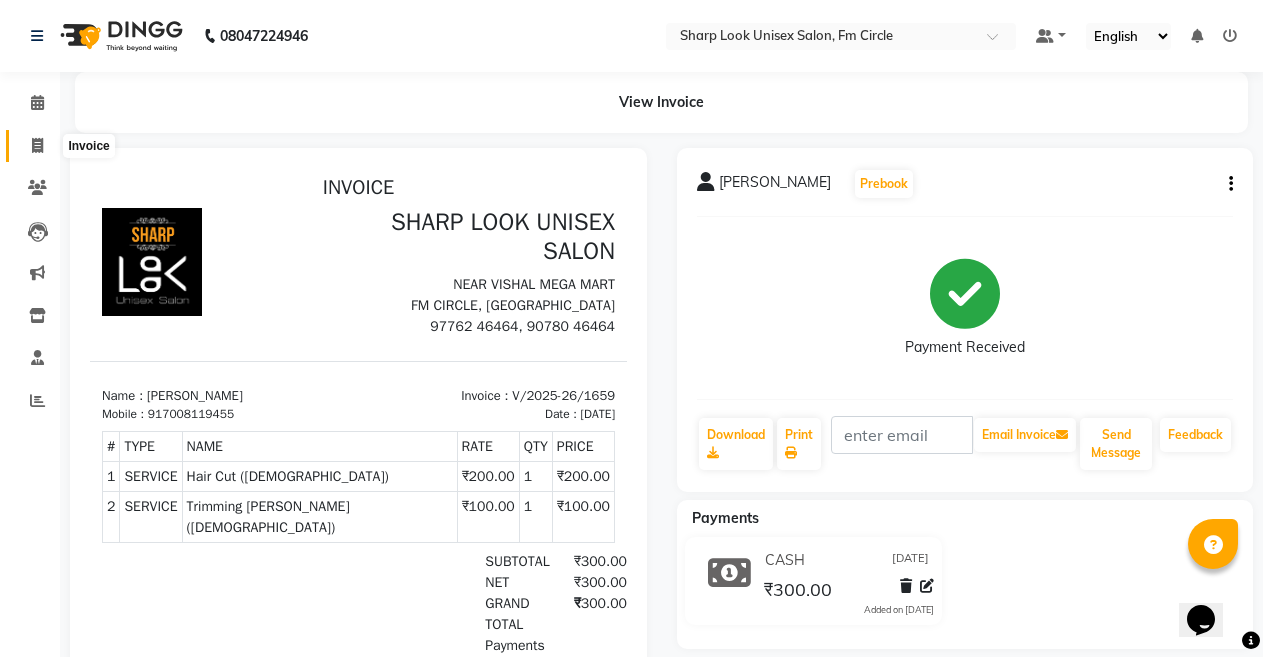 click 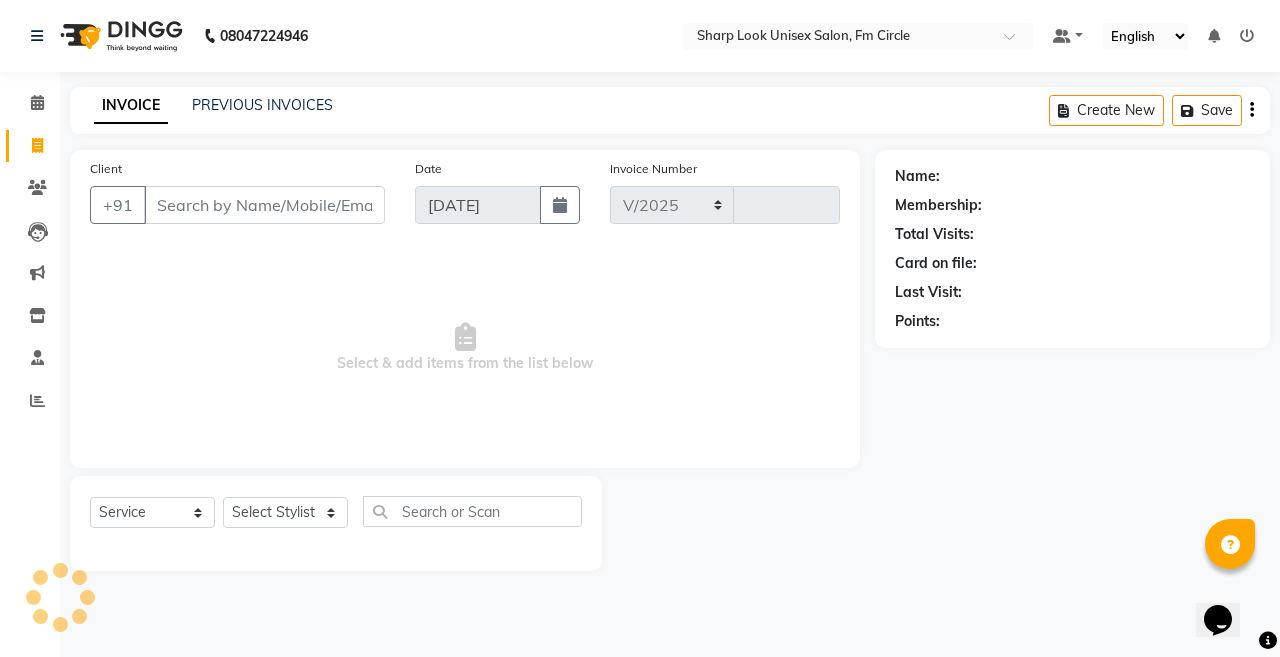 select on "804" 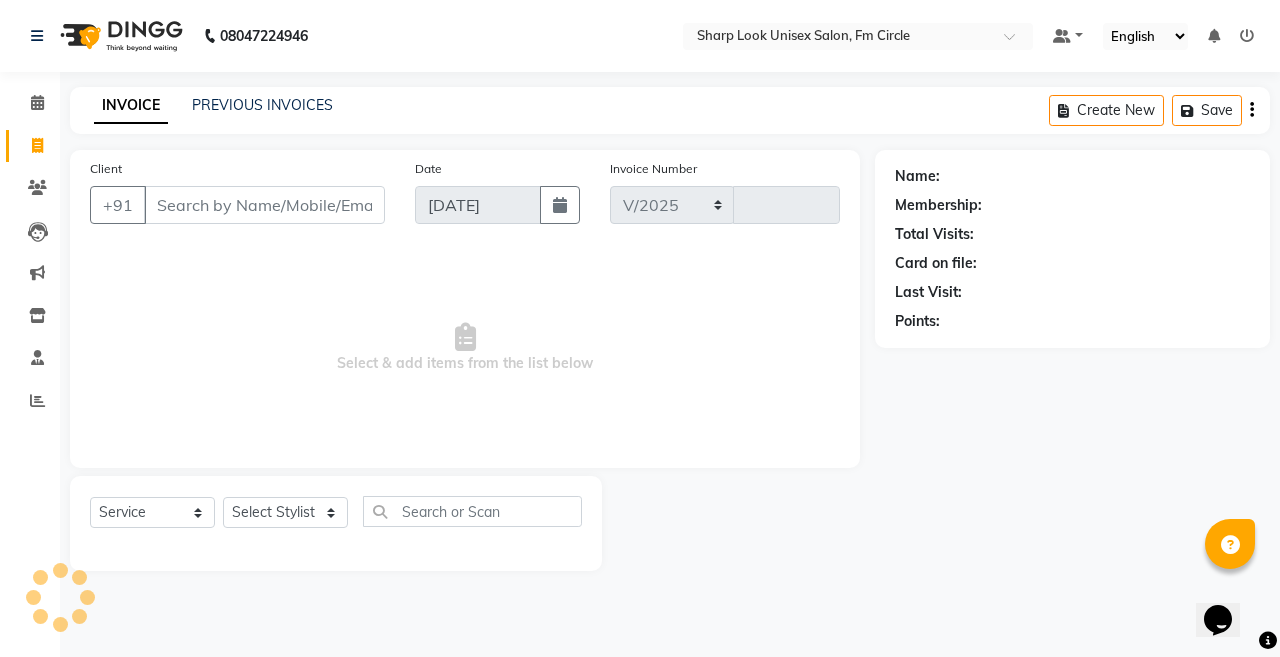 type on "1674" 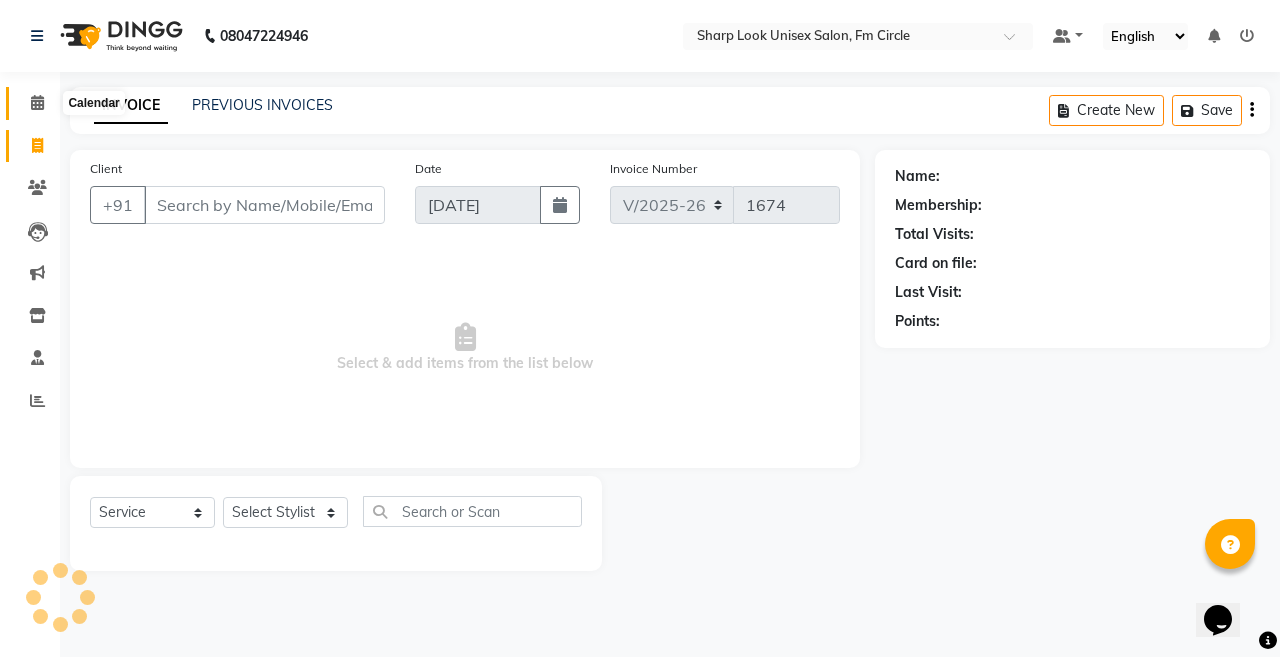 click 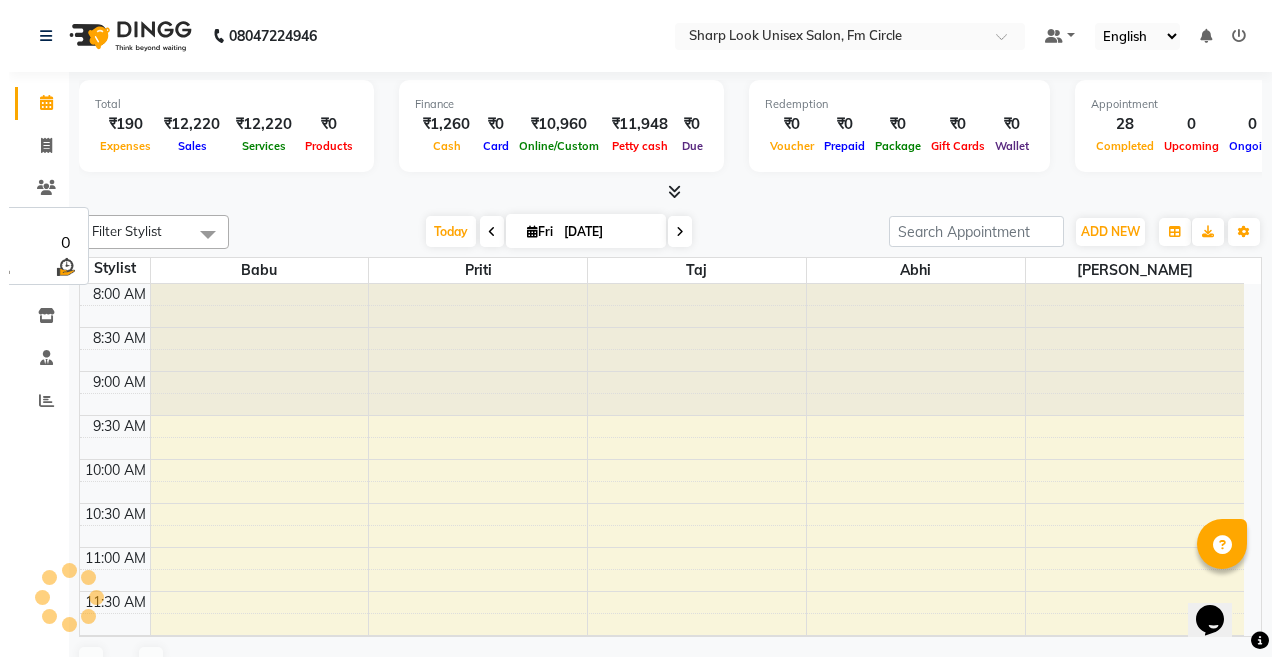 scroll, scrollTop: 0, scrollLeft: 0, axis: both 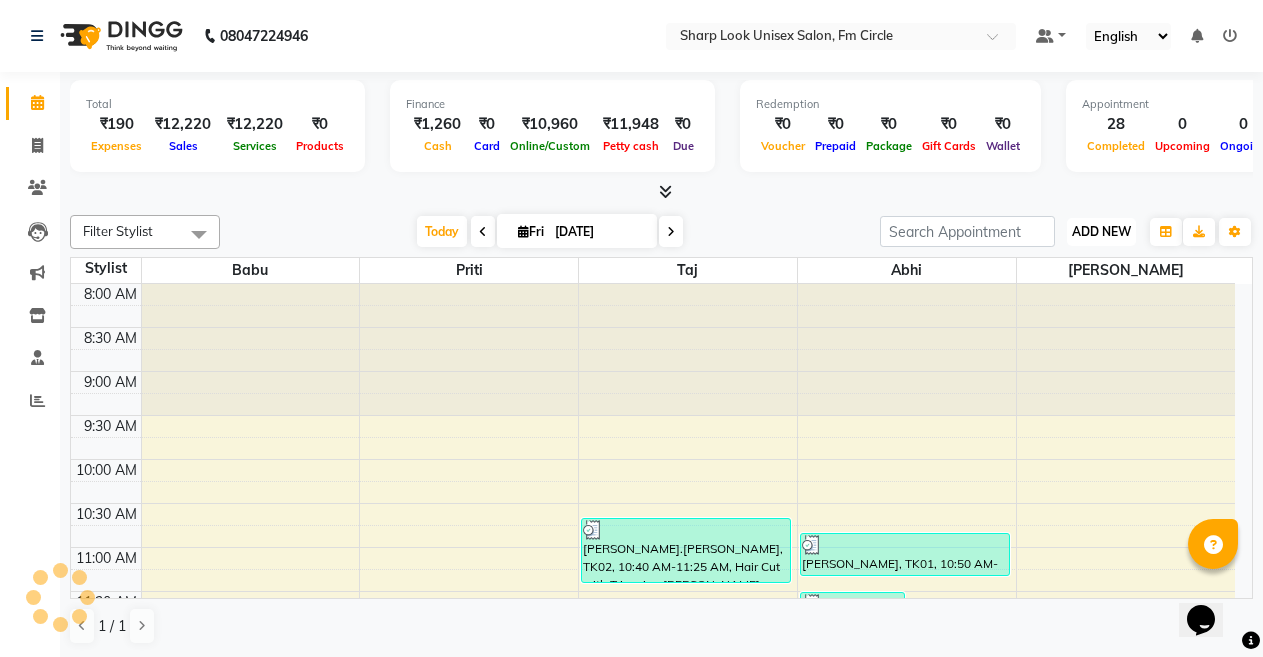 click on "ADD NEW Toggle Dropdown" at bounding box center [1101, 232] 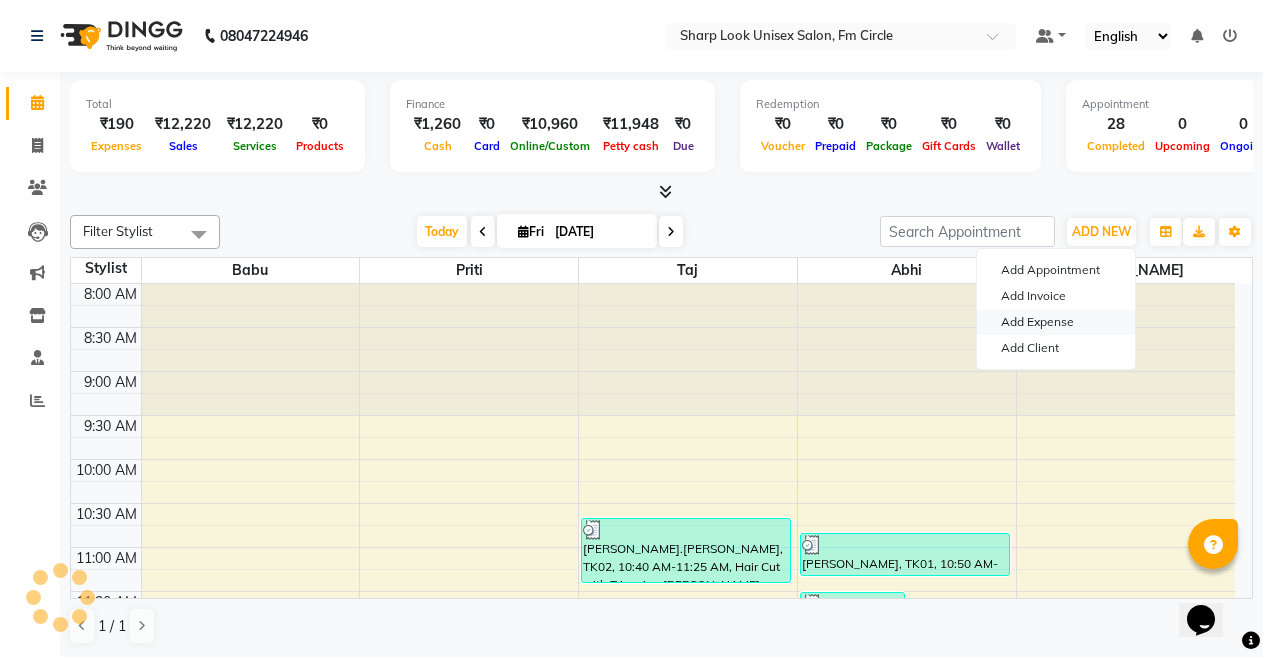 click on "Add Expense" at bounding box center (1056, 322) 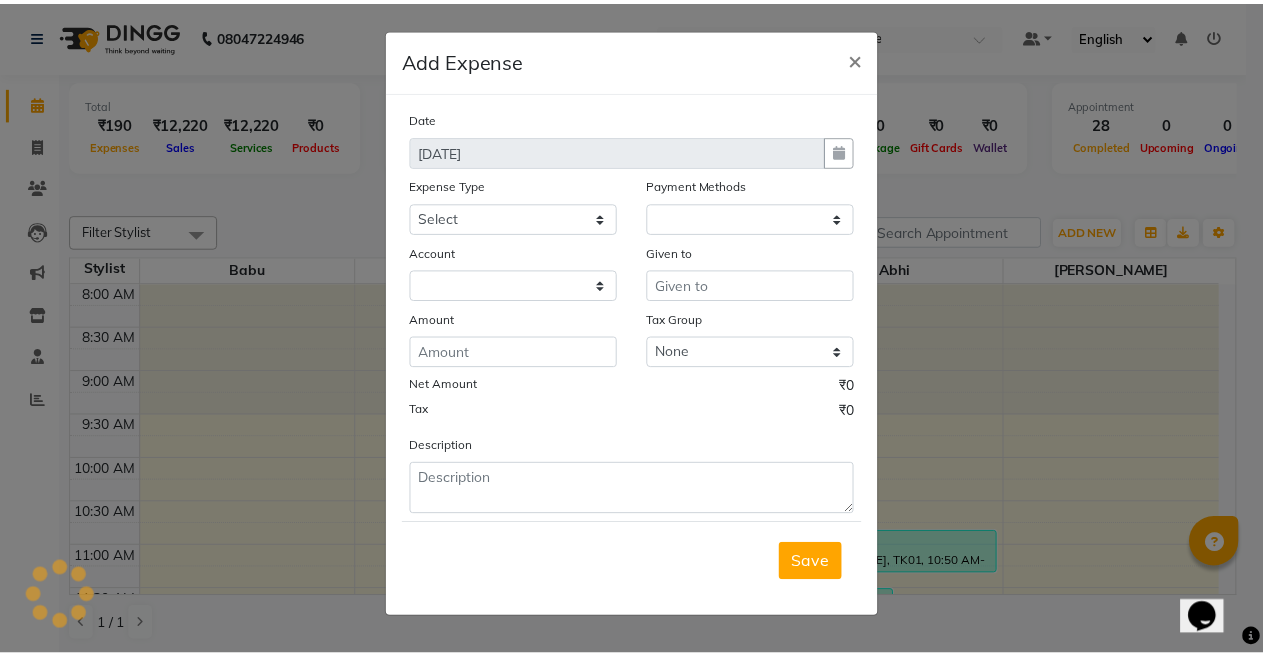 scroll, scrollTop: 0, scrollLeft: 0, axis: both 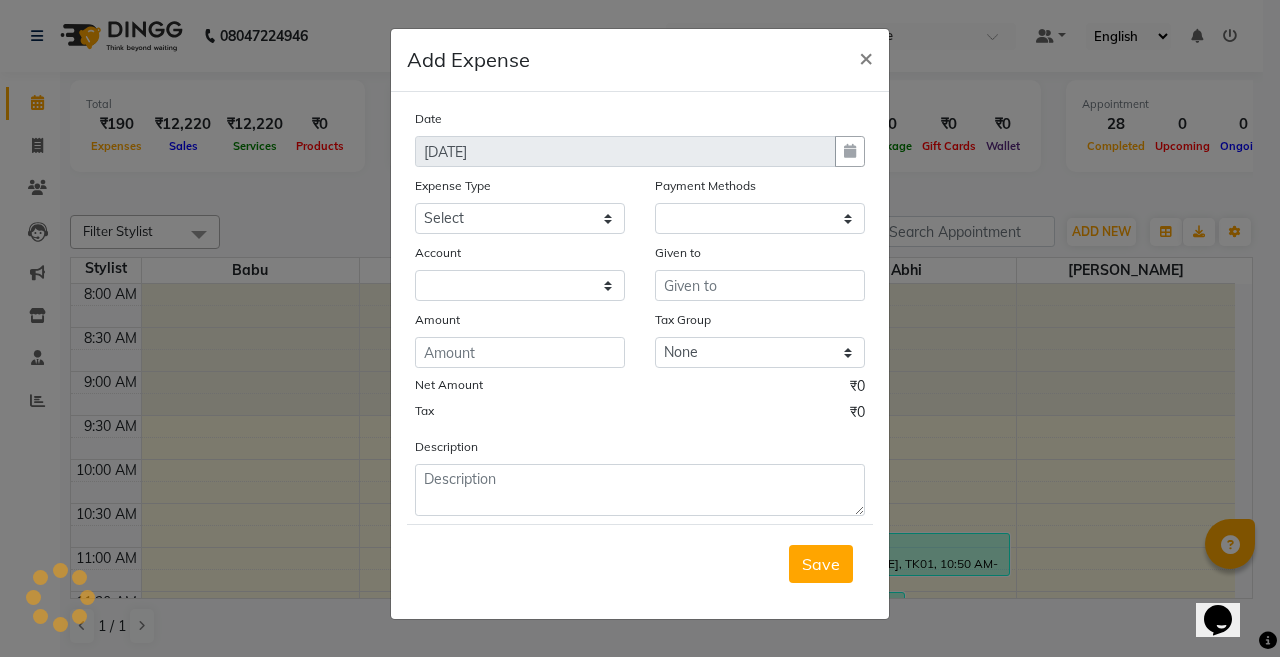 select on "1" 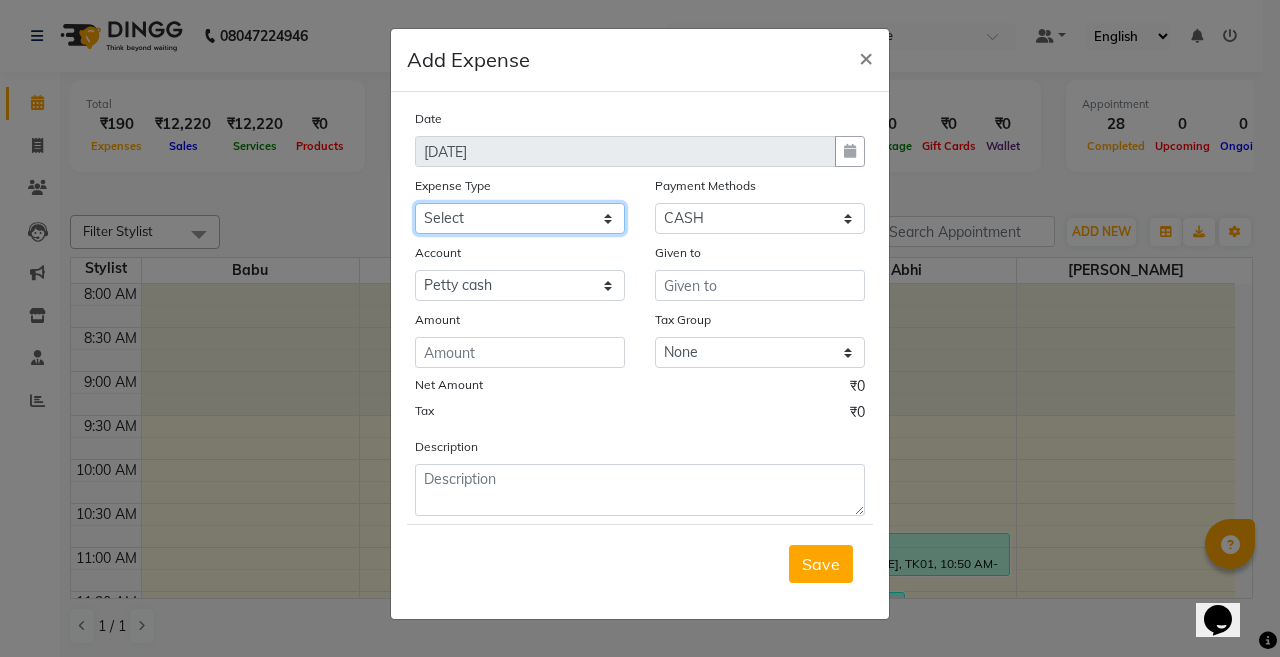 click on "Select Cash transfer to bank Client Snacks Client Tea or Refreshment Diesel Purchase Drinking water for clients Drinking Water for Salon Internet Charges Laundry Payment LPG For Staff Maintenance Miscellaneous Other Pandit Payment Petrol Allowance for staff Product Puja [PERSON_NAME] Rent Salary Advance Salon Electricity Bill Salon Electricity Charges Salon Mobile Bill Salon Utilities Staff fooding Staff Room Electricity Bill Staff Snacks Staff Tea & Refreshment" 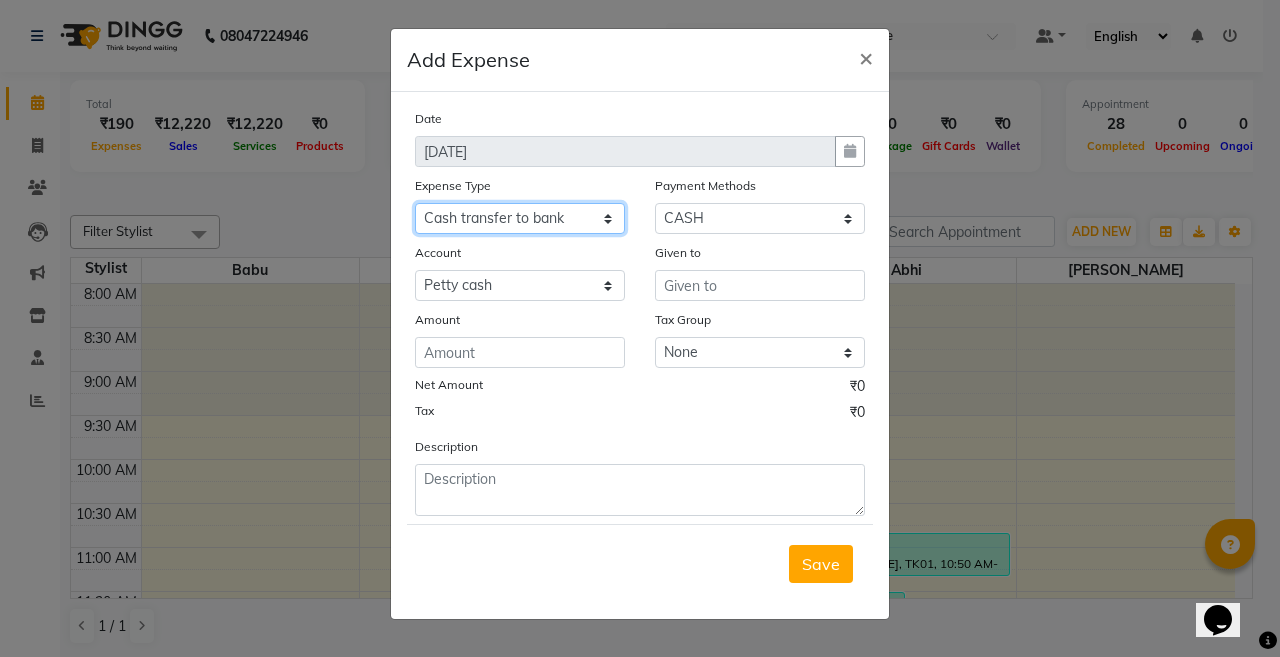 click on "Select Cash transfer to bank Client Snacks Client Tea or Refreshment Diesel Purchase Drinking water for clients Drinking Water for Salon Internet Charges Laundry Payment LPG For Staff Maintenance Miscellaneous Other Pandit Payment Petrol Allowance for staff Product Puja [PERSON_NAME] Rent Salary Advance Salon Electricity Bill Salon Electricity Charges Salon Mobile Bill Salon Utilities Staff fooding Staff Room Electricity Bill Staff Snacks Staff Tea & Refreshment" 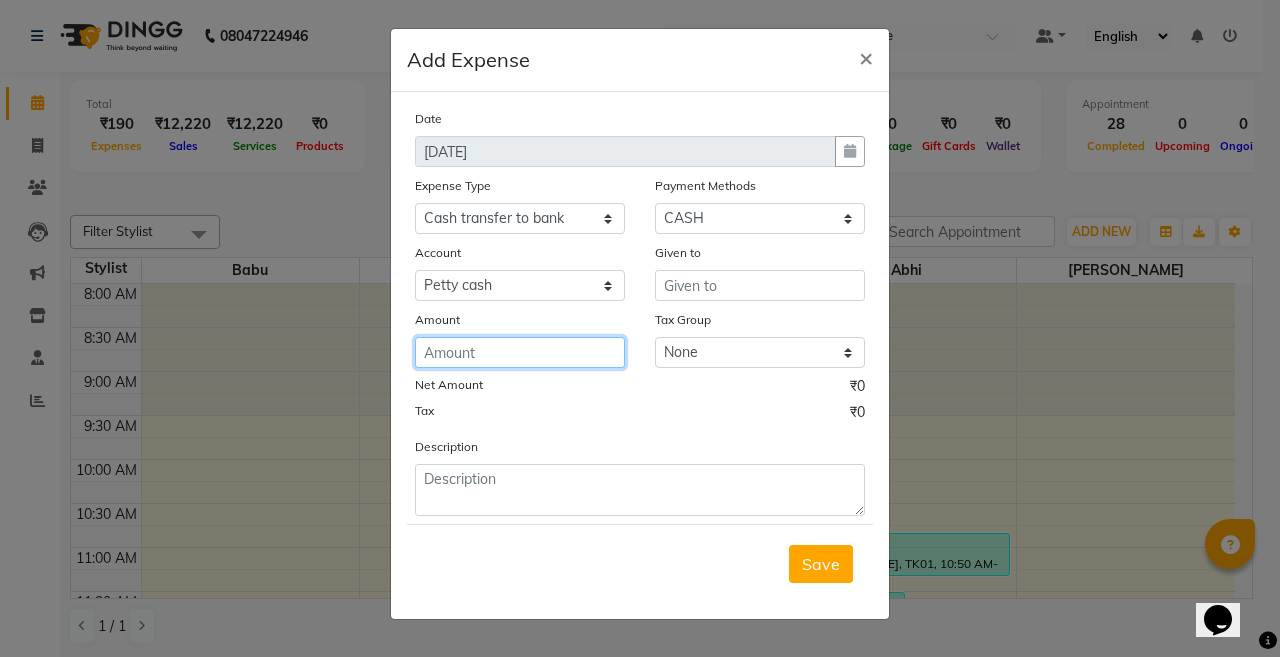 click 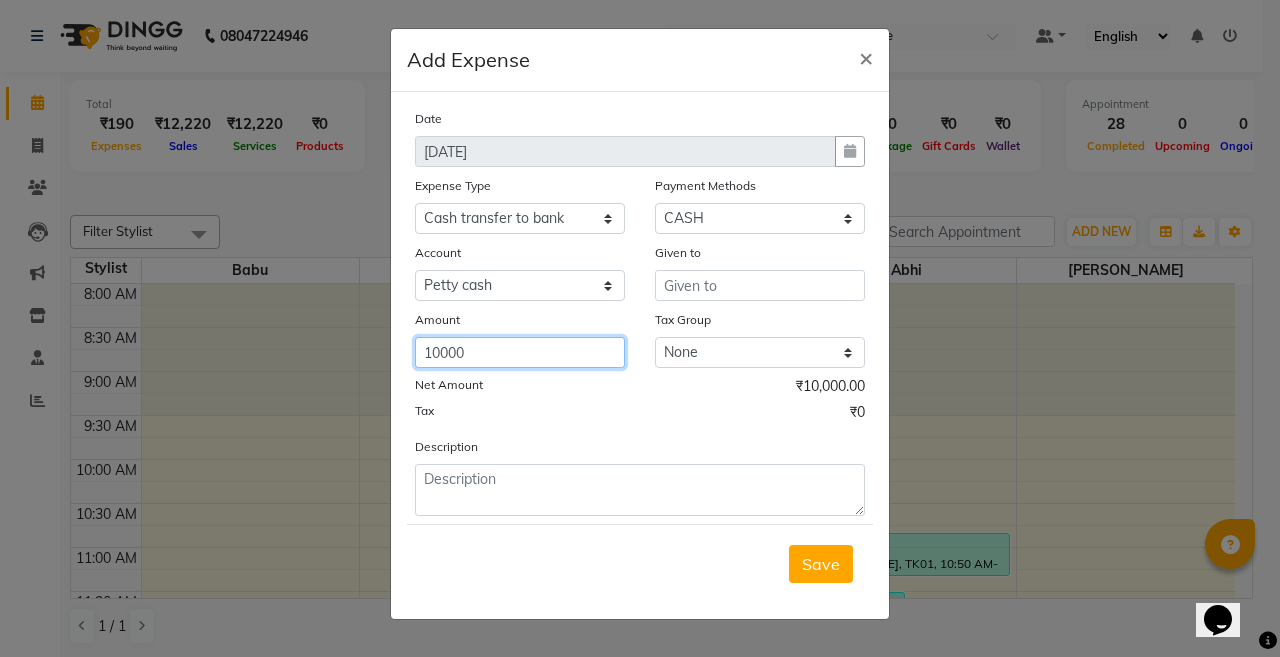 type on "10000" 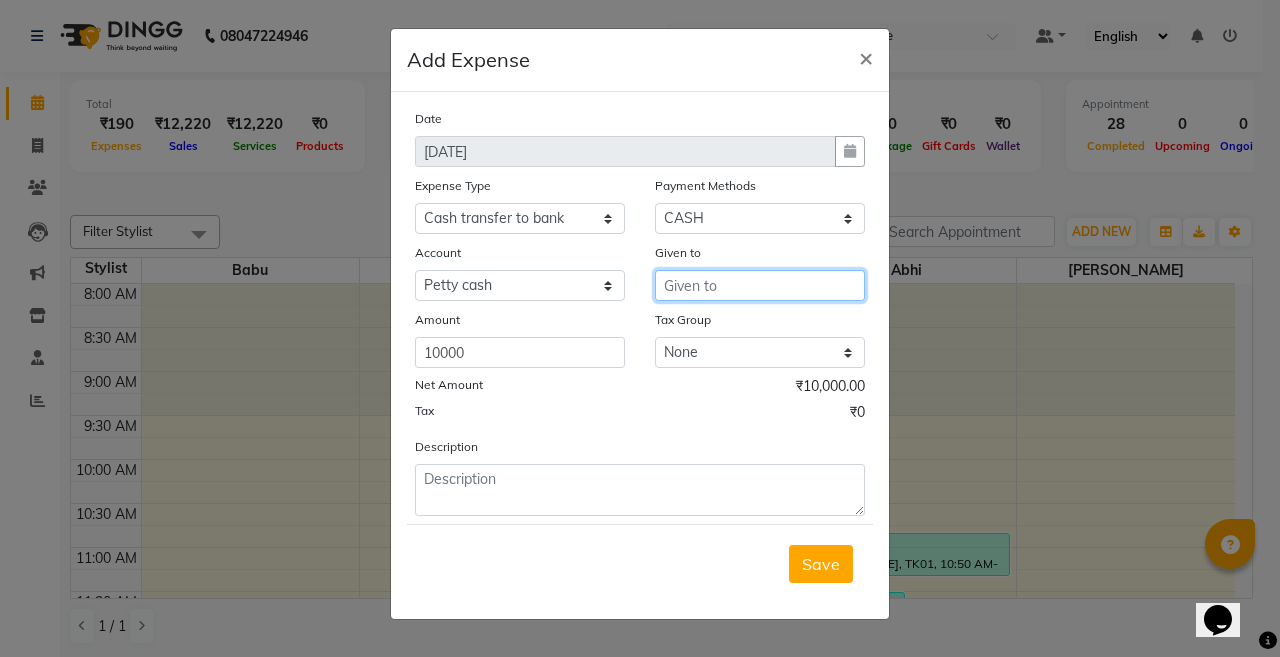 click at bounding box center [760, 285] 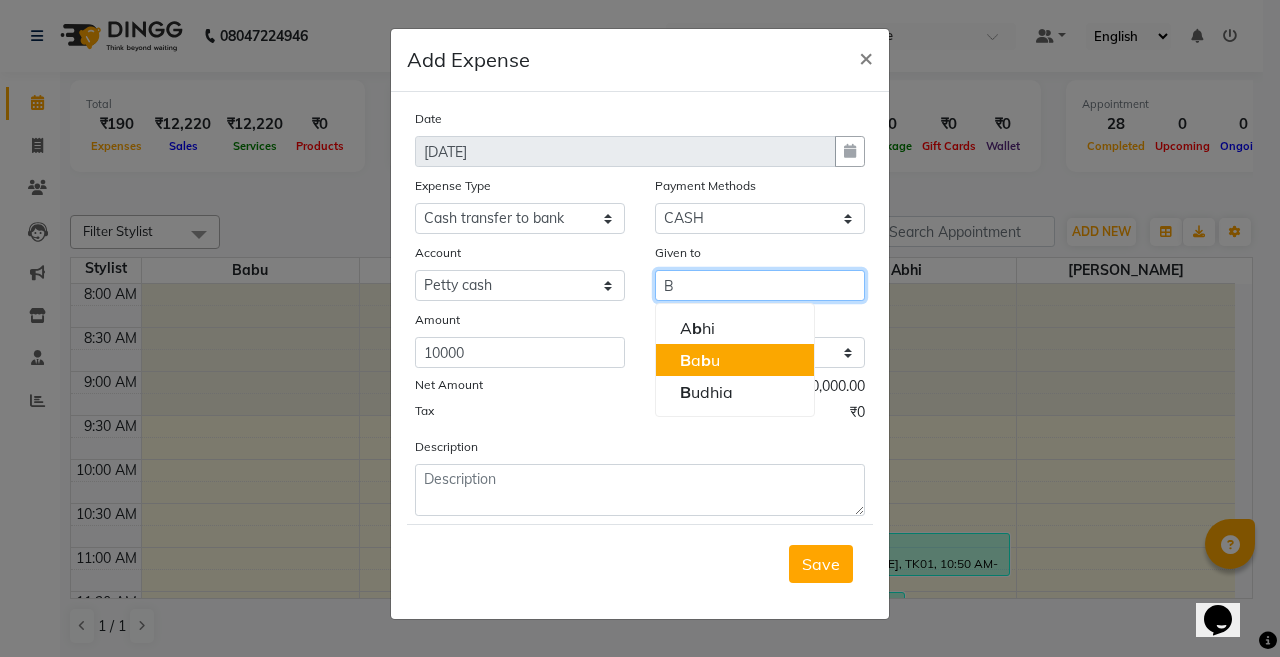 click on "B a b u" at bounding box center [735, 360] 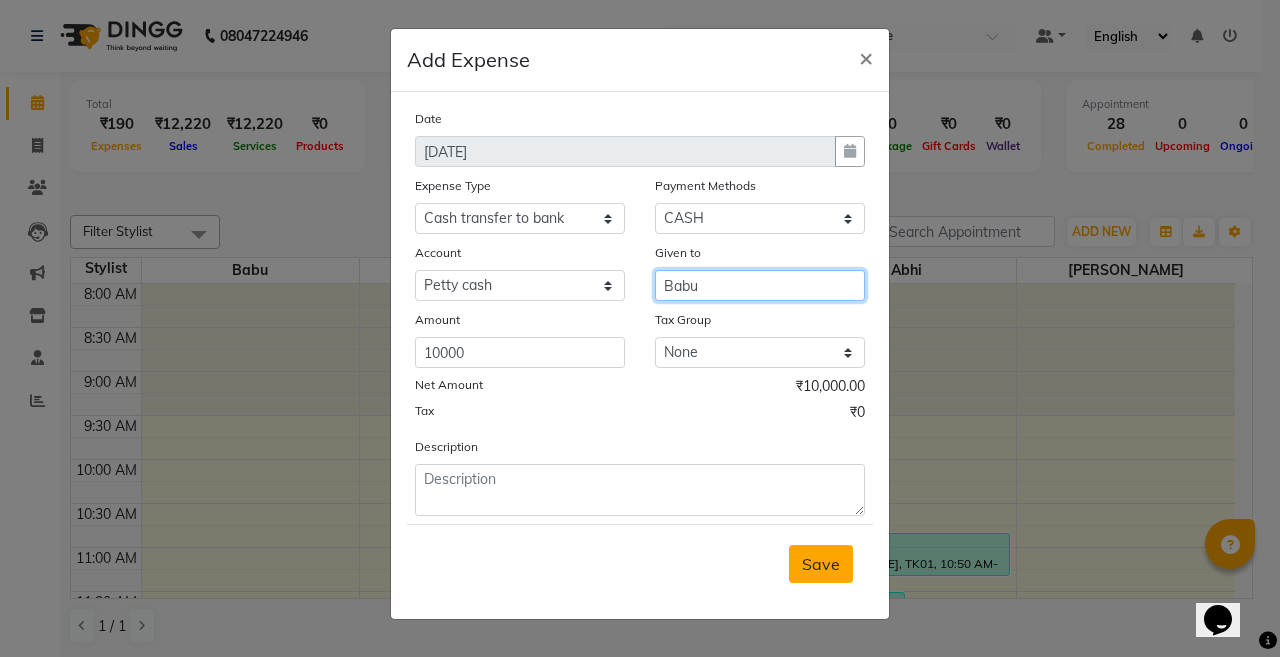 type on "Babu" 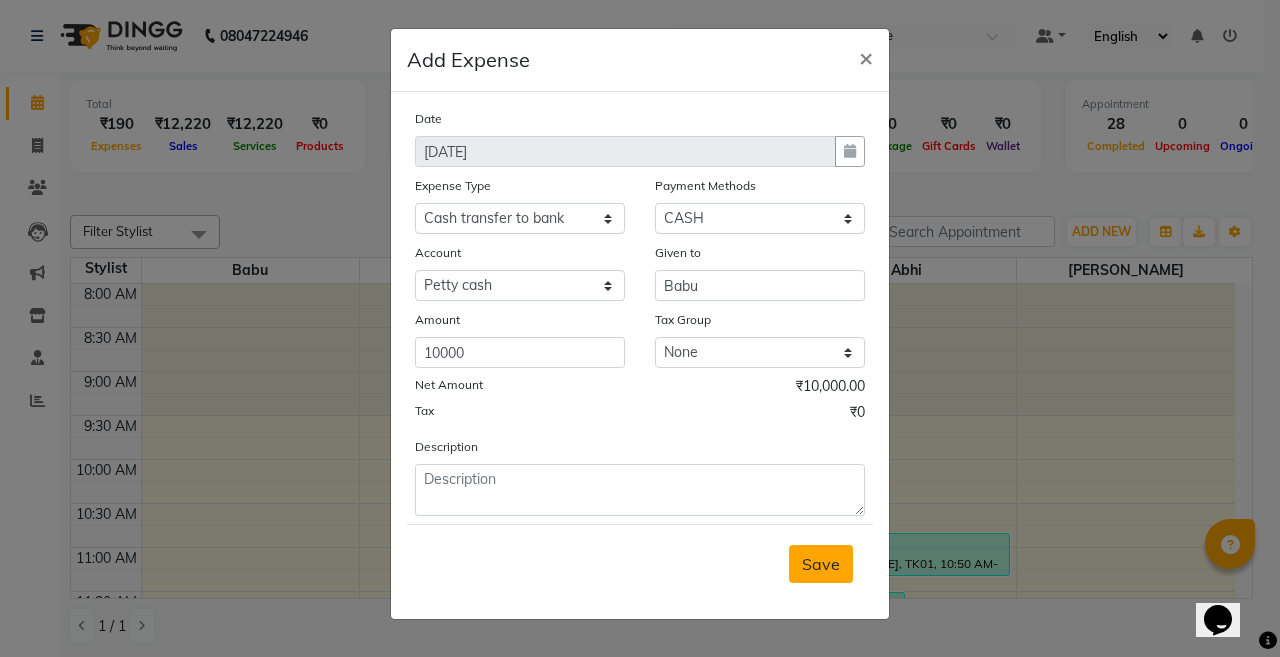 click on "Save" at bounding box center [821, 564] 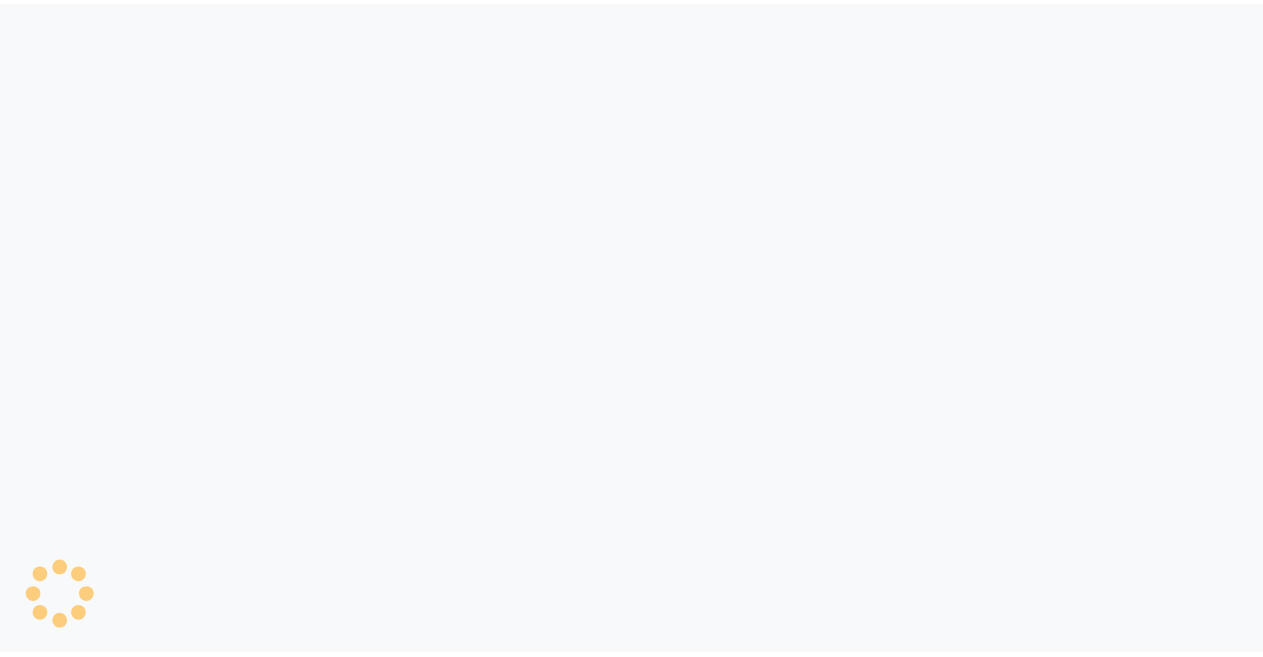 scroll, scrollTop: 0, scrollLeft: 0, axis: both 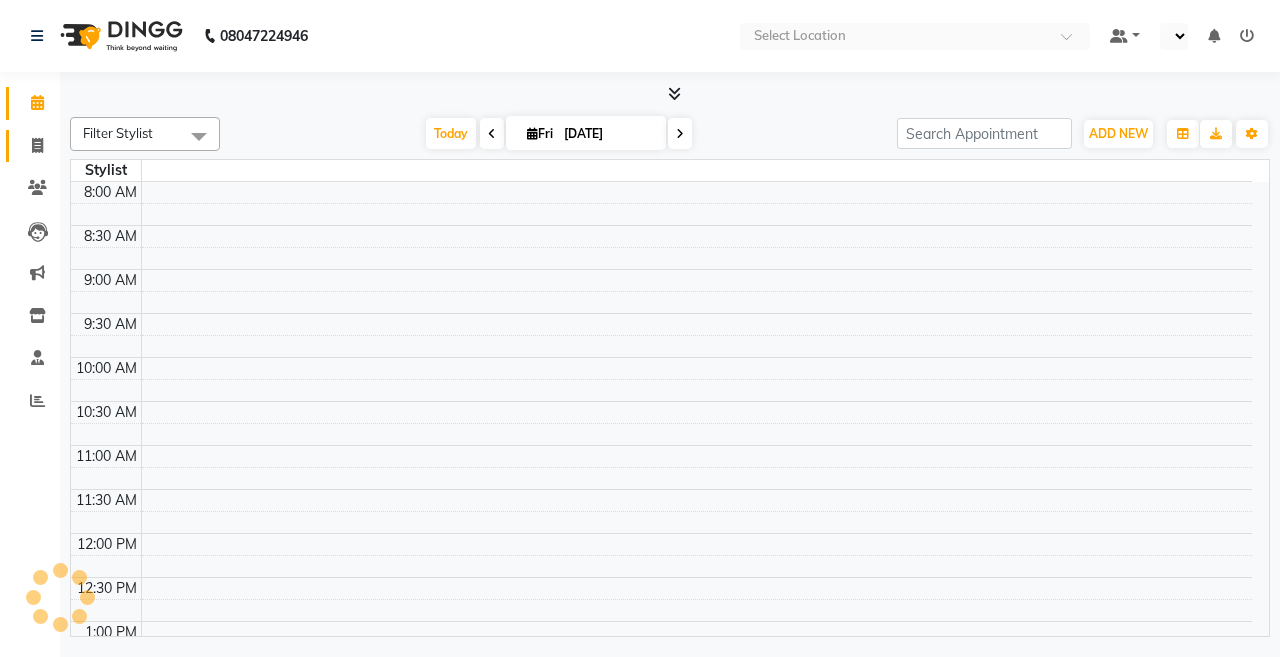 select on "en" 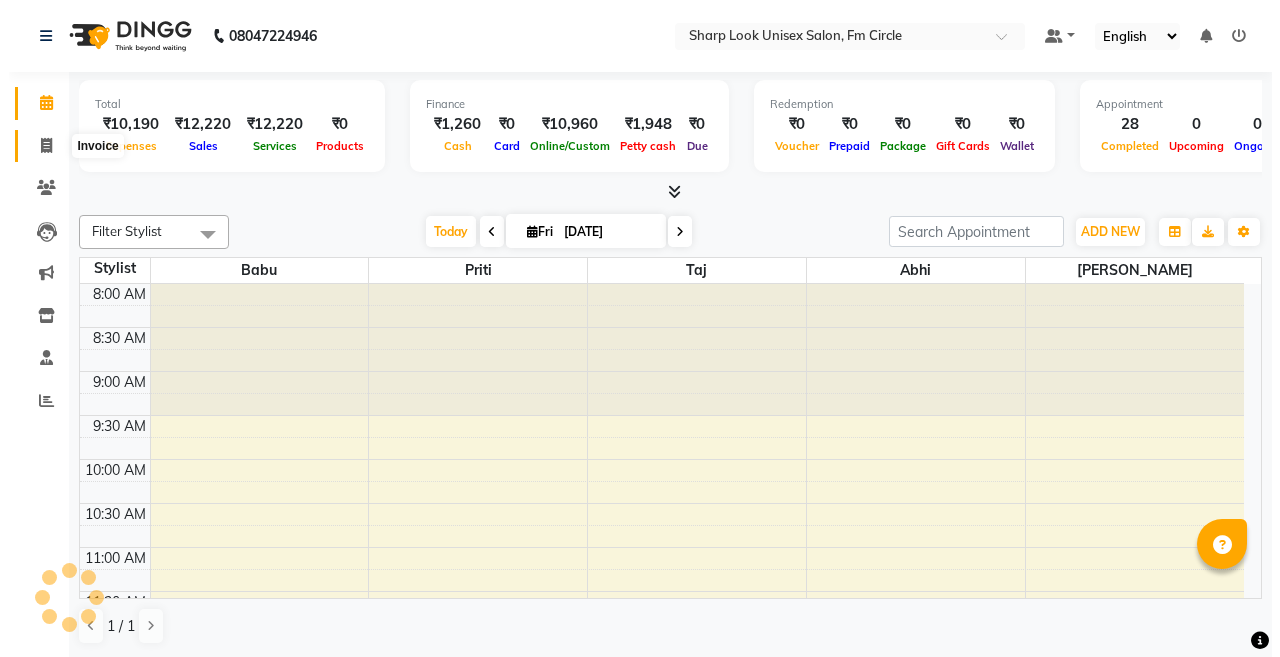 scroll, scrollTop: 0, scrollLeft: 0, axis: both 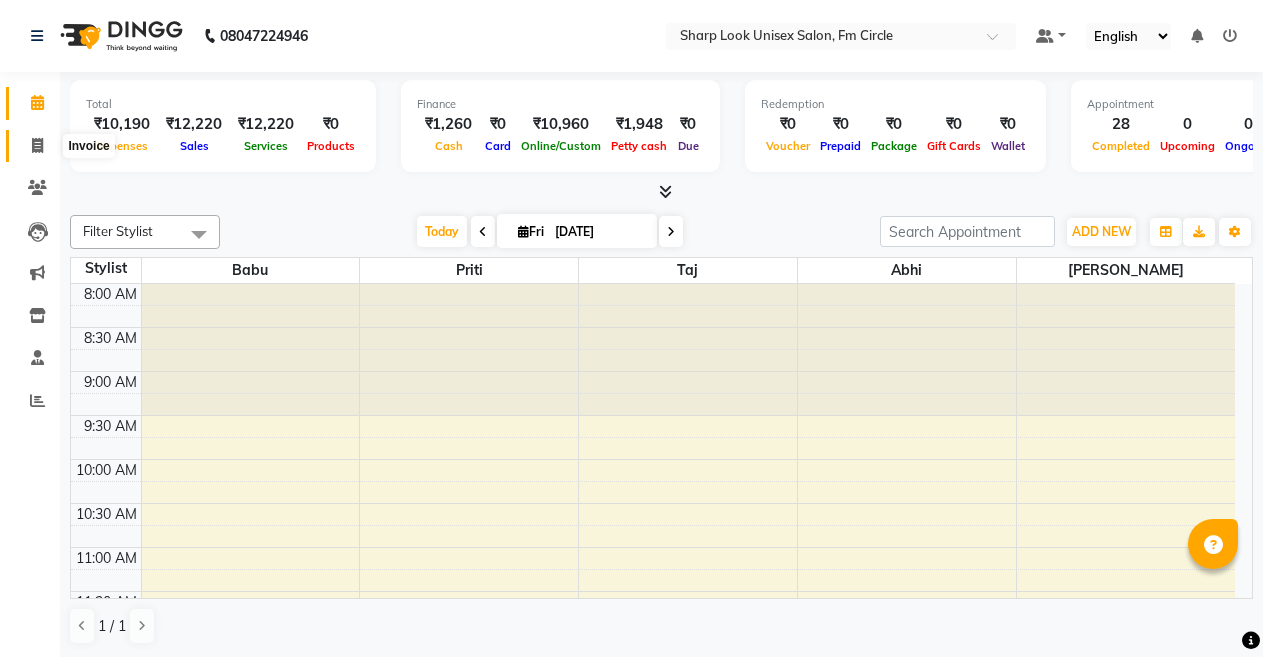 click 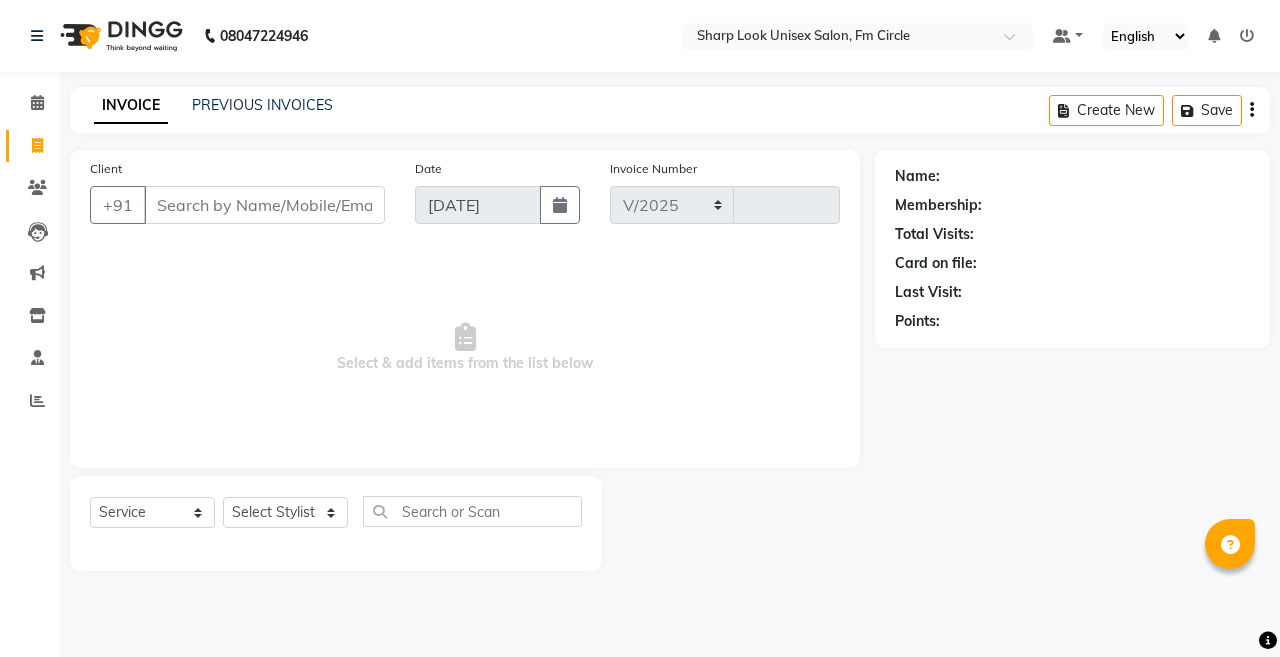 select on "804" 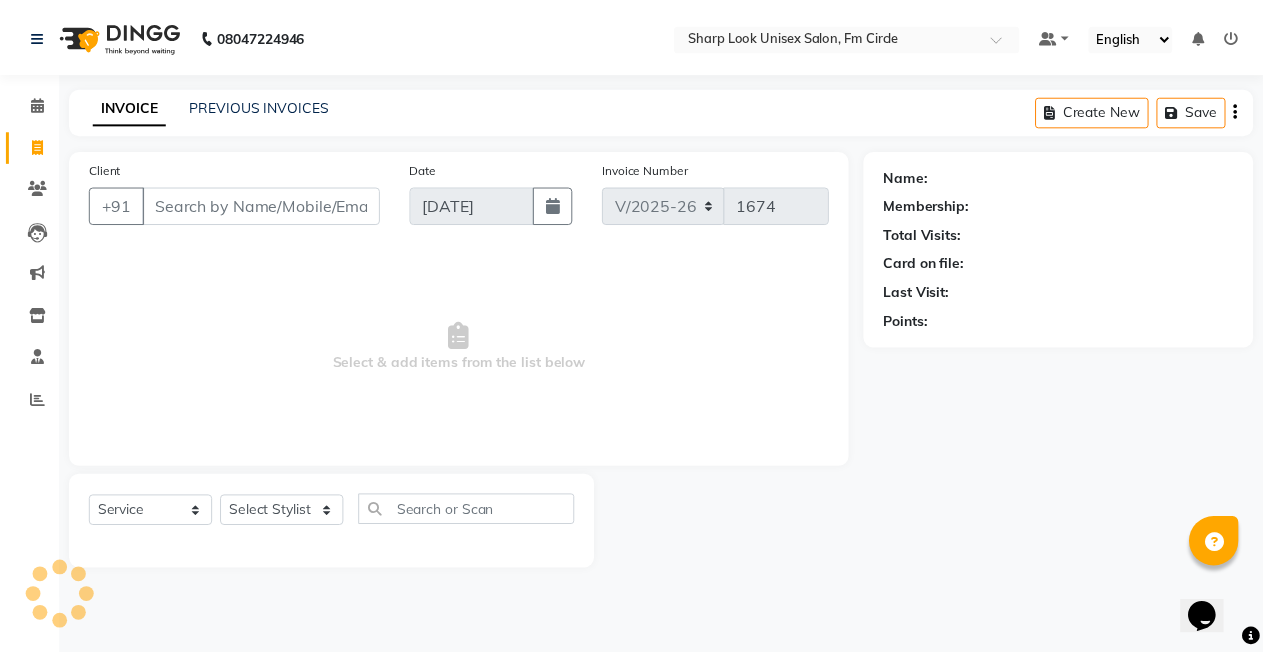 scroll, scrollTop: 0, scrollLeft: 0, axis: both 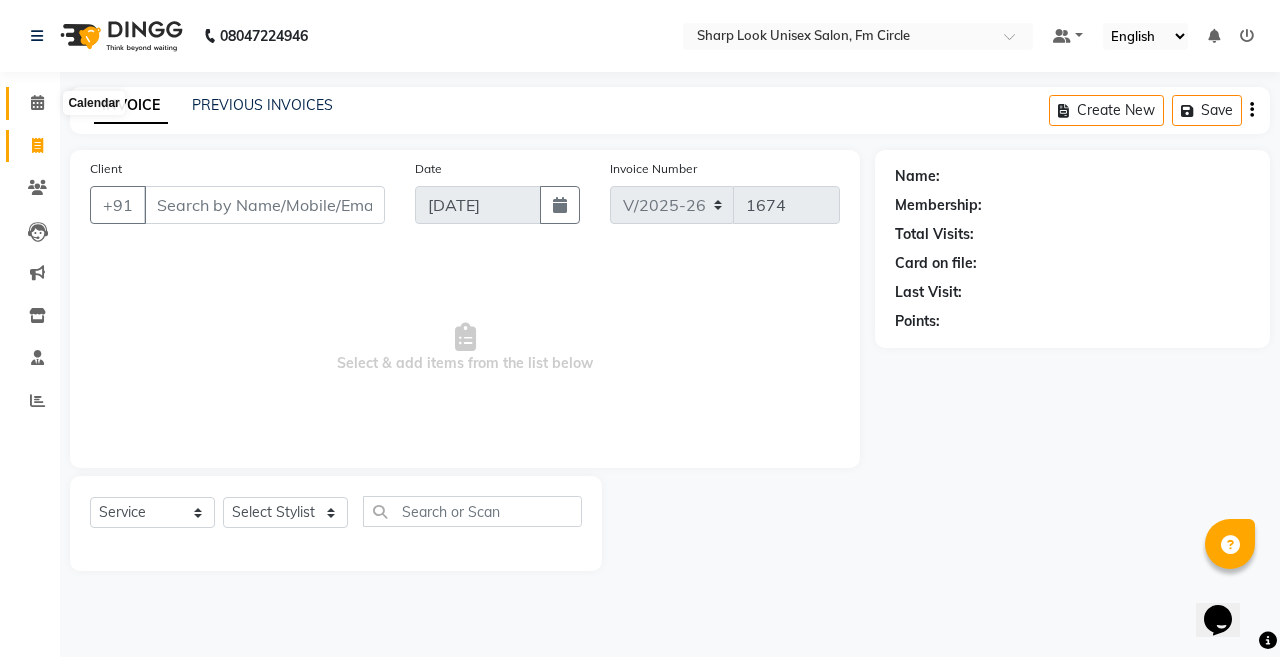 click 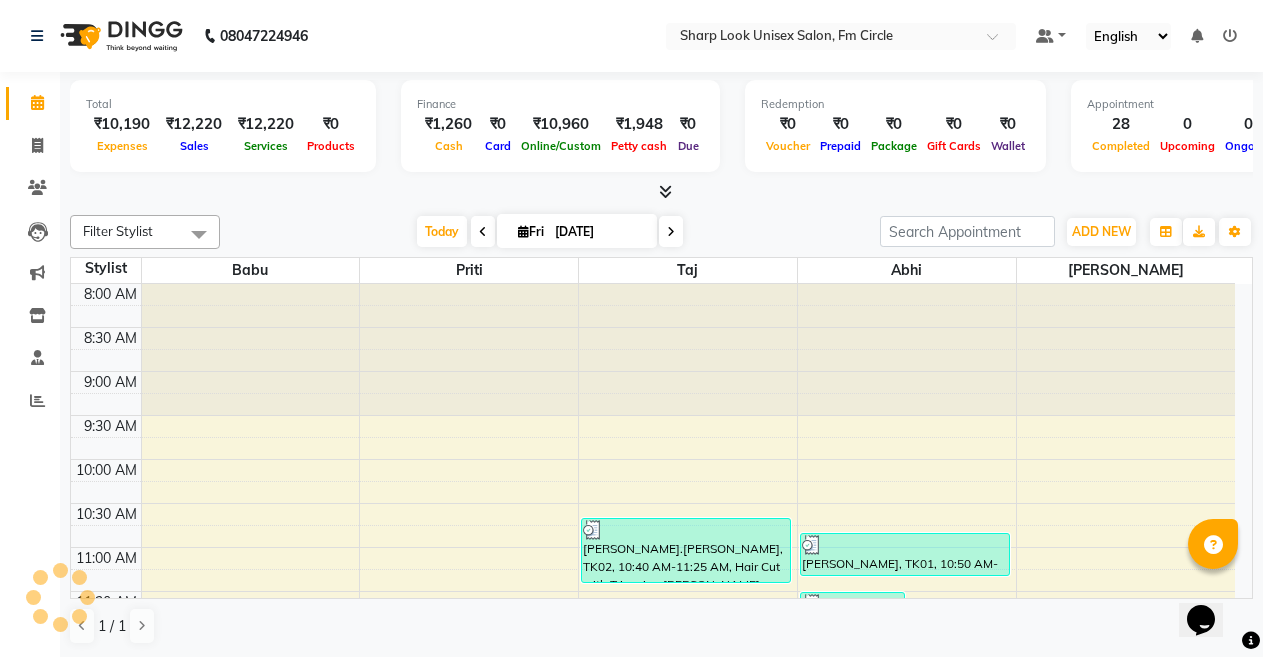 scroll, scrollTop: 0, scrollLeft: 0, axis: both 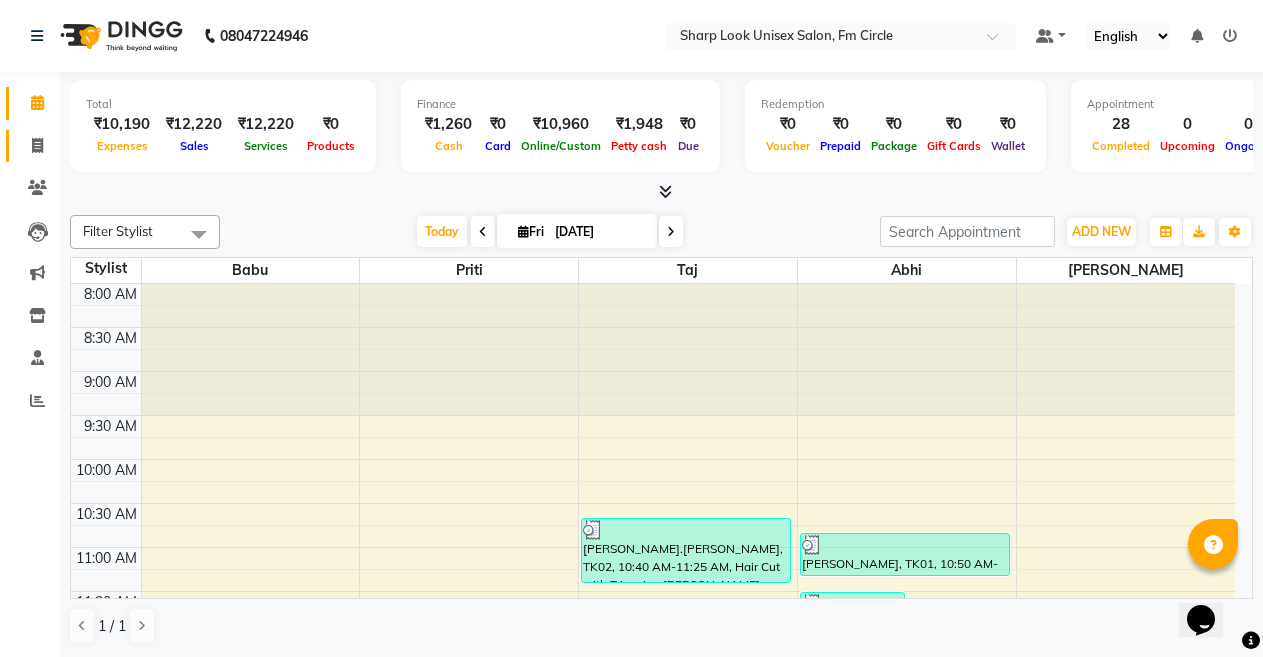 click on "Invoice" 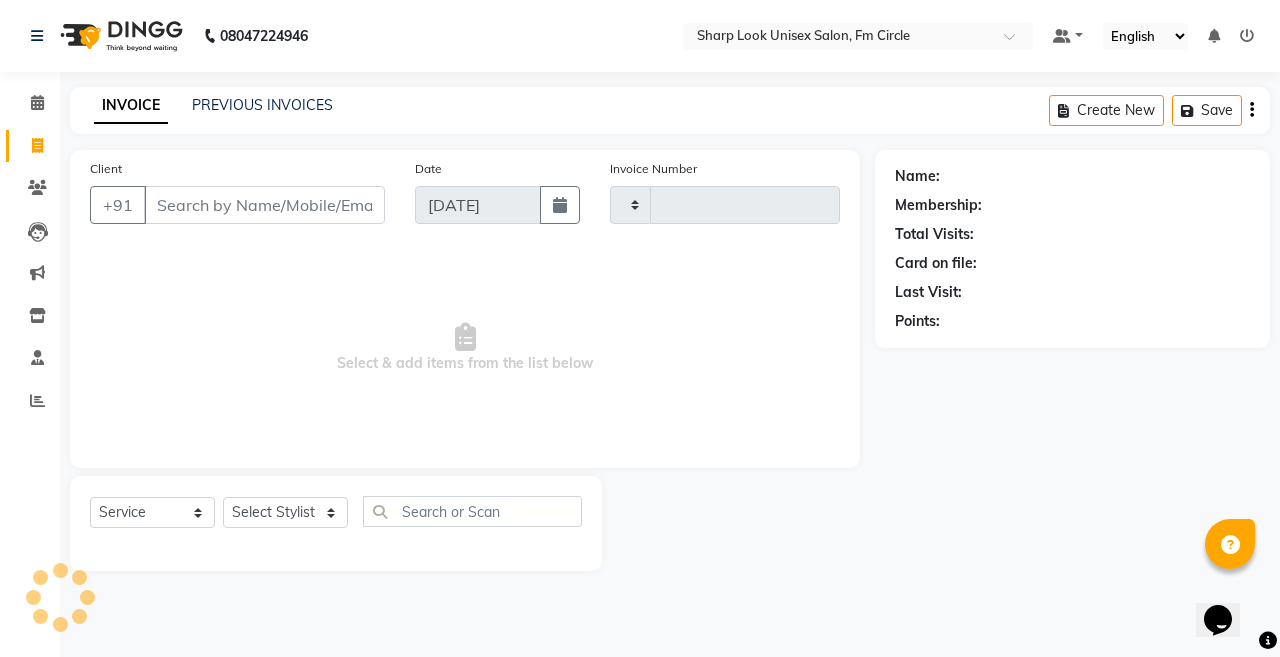 type on "1674" 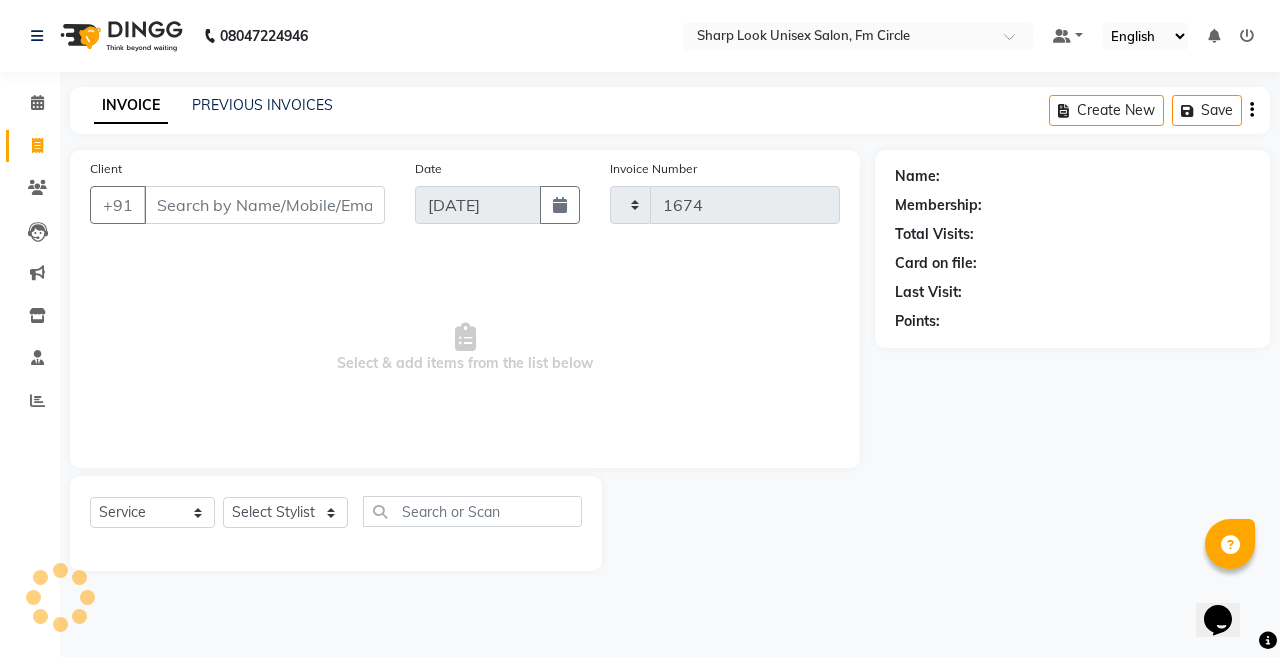 select on "804" 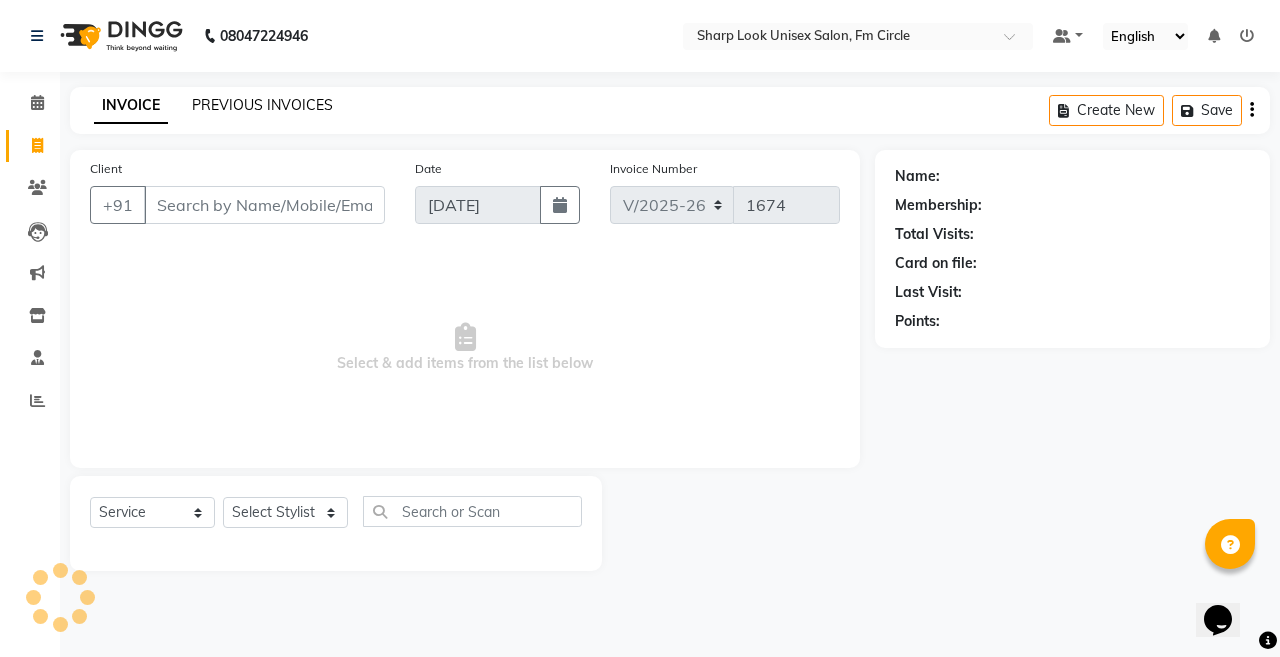 click on "PREVIOUS INVOICES" 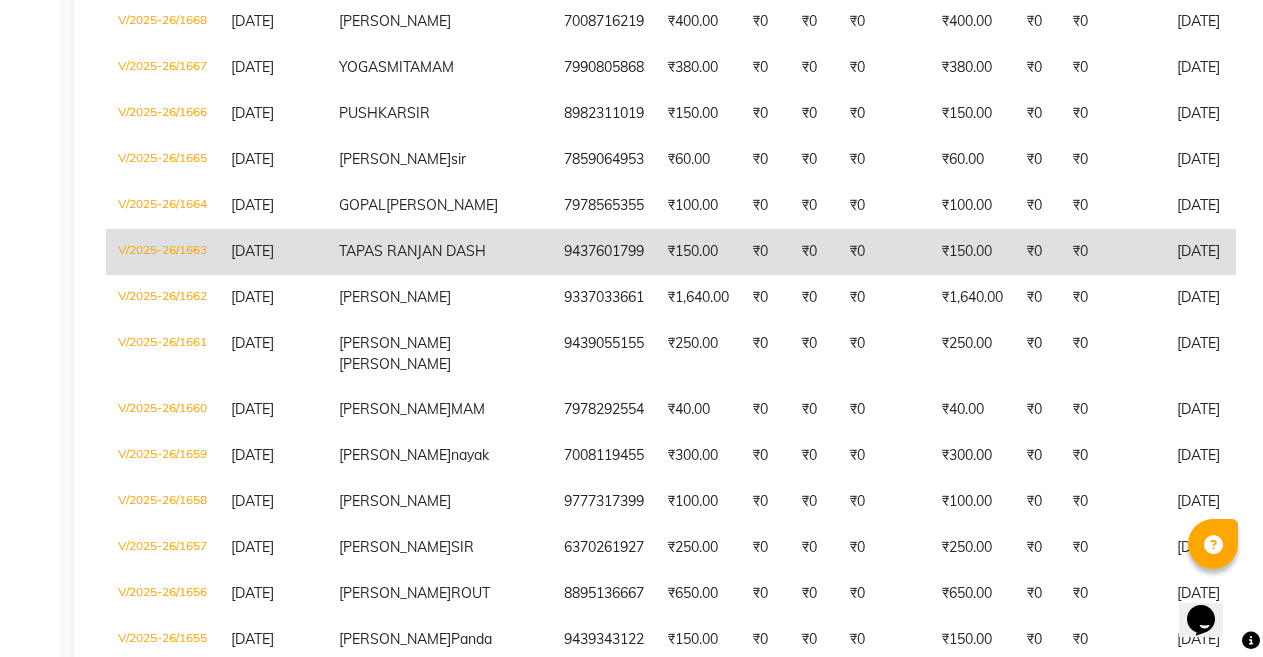scroll, scrollTop: 713, scrollLeft: 0, axis: vertical 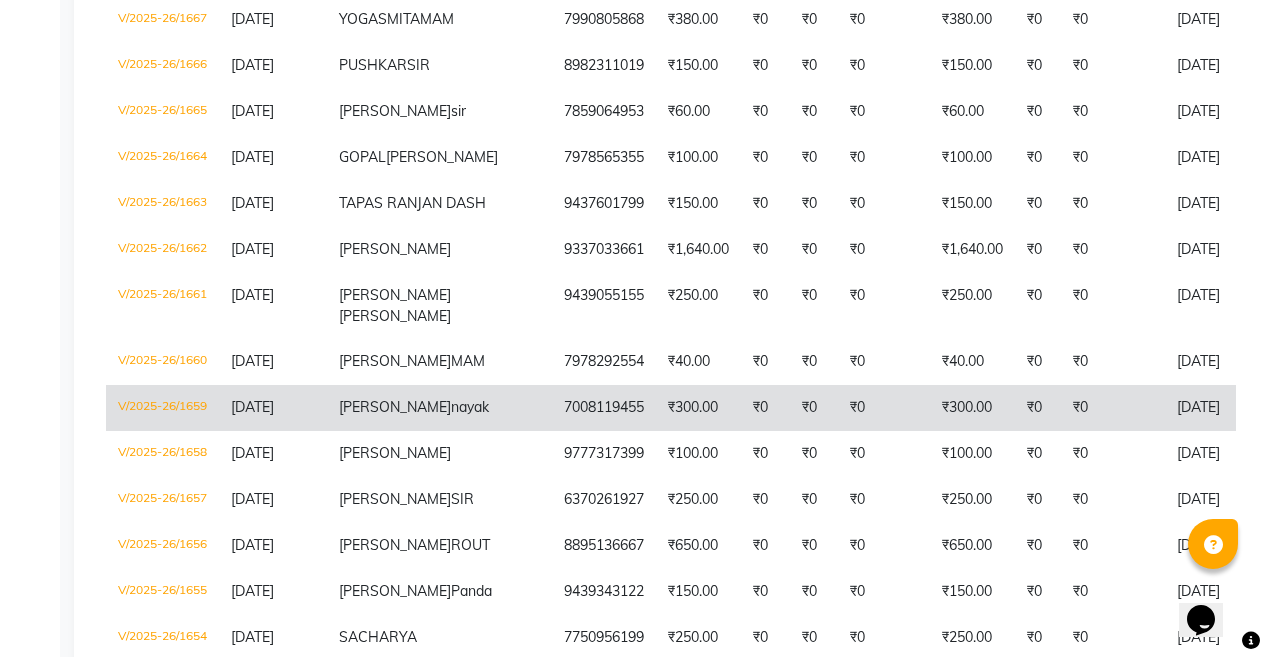 click on "7008119455" 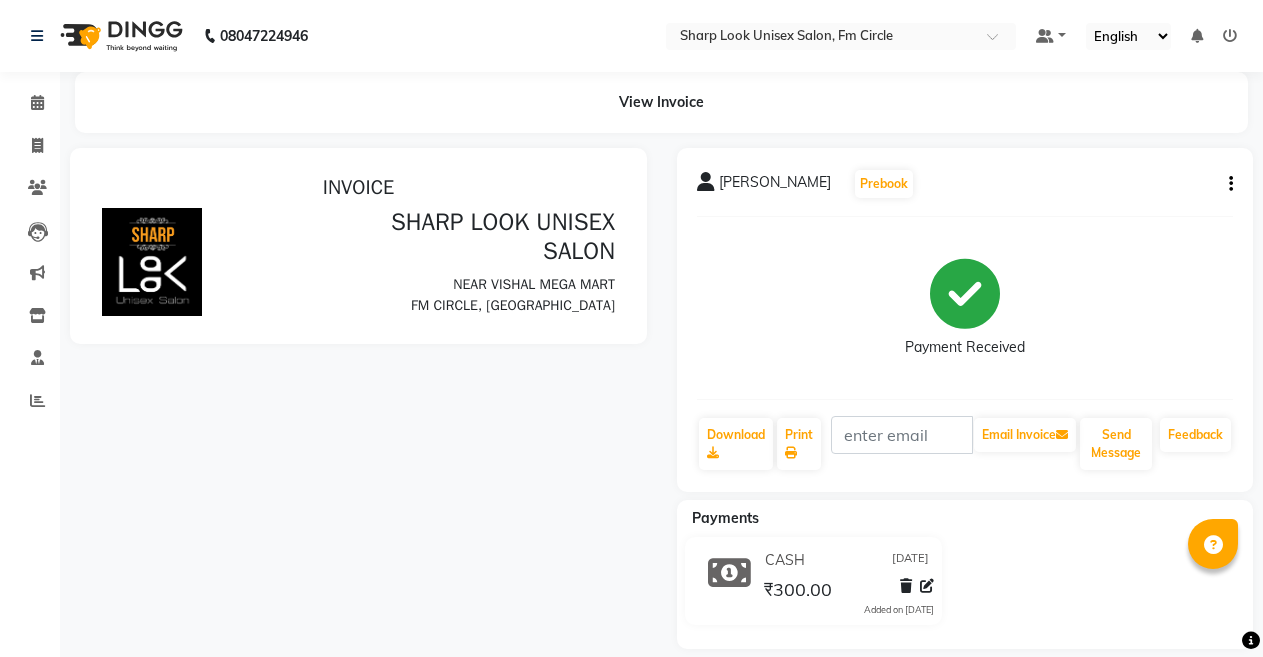 scroll, scrollTop: 0, scrollLeft: 0, axis: both 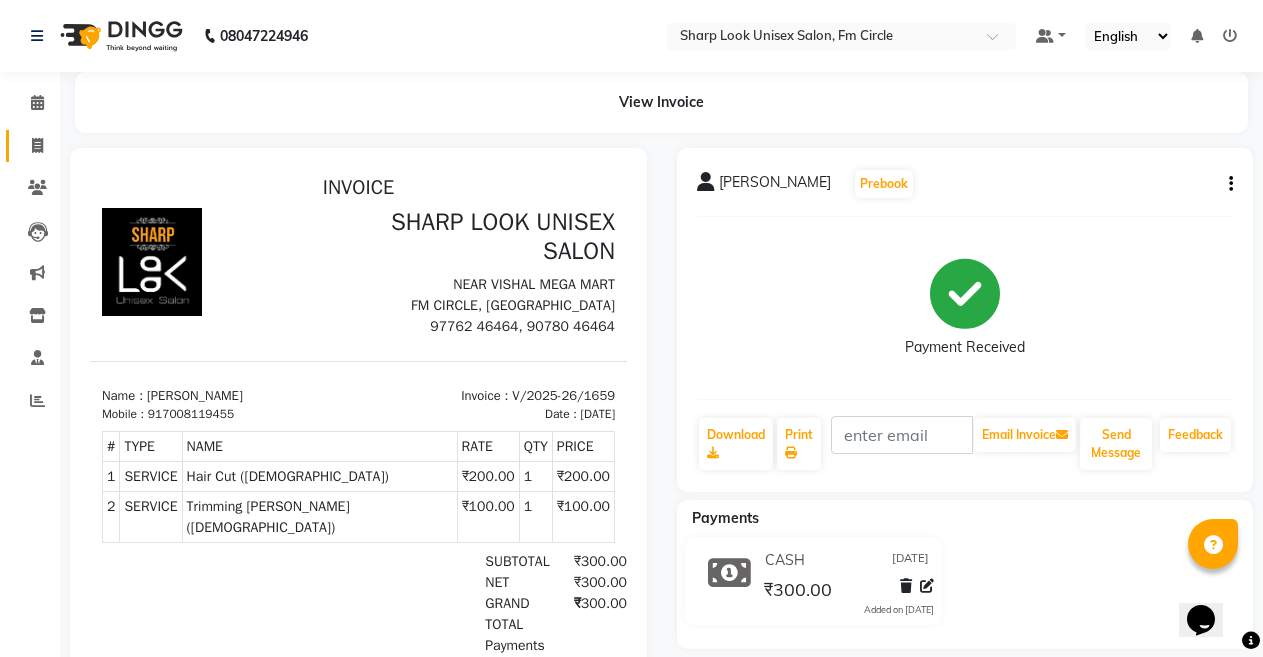 click on "Invoice" 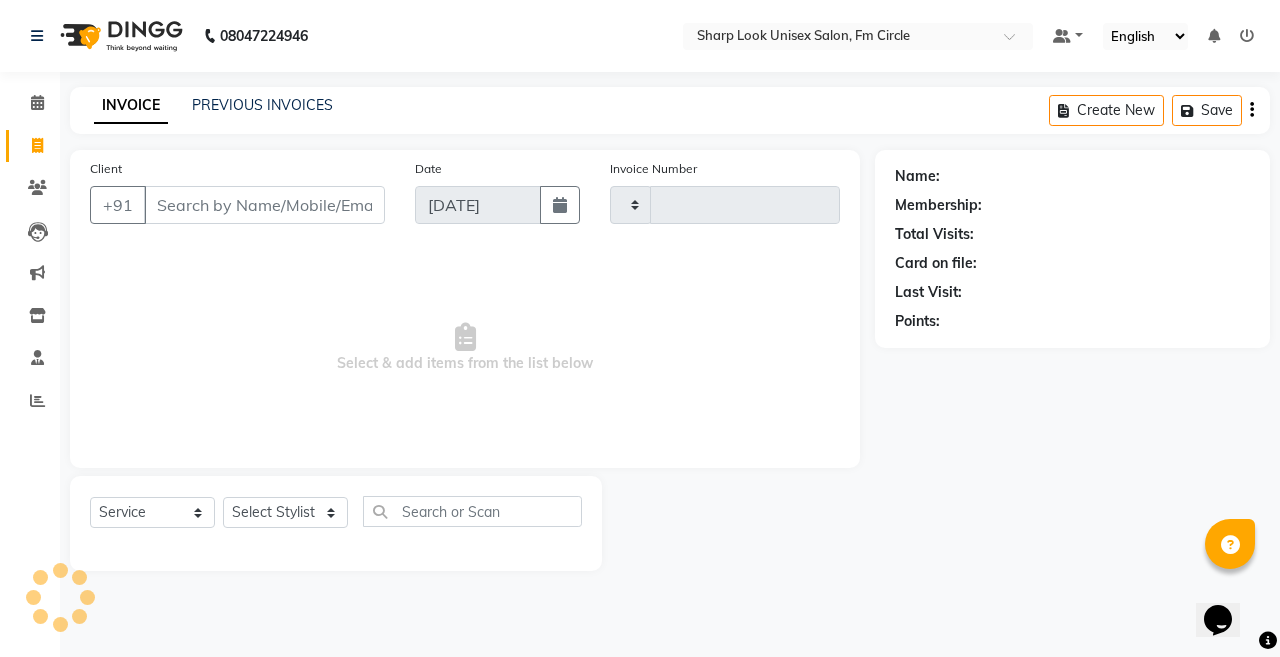 type on "1674" 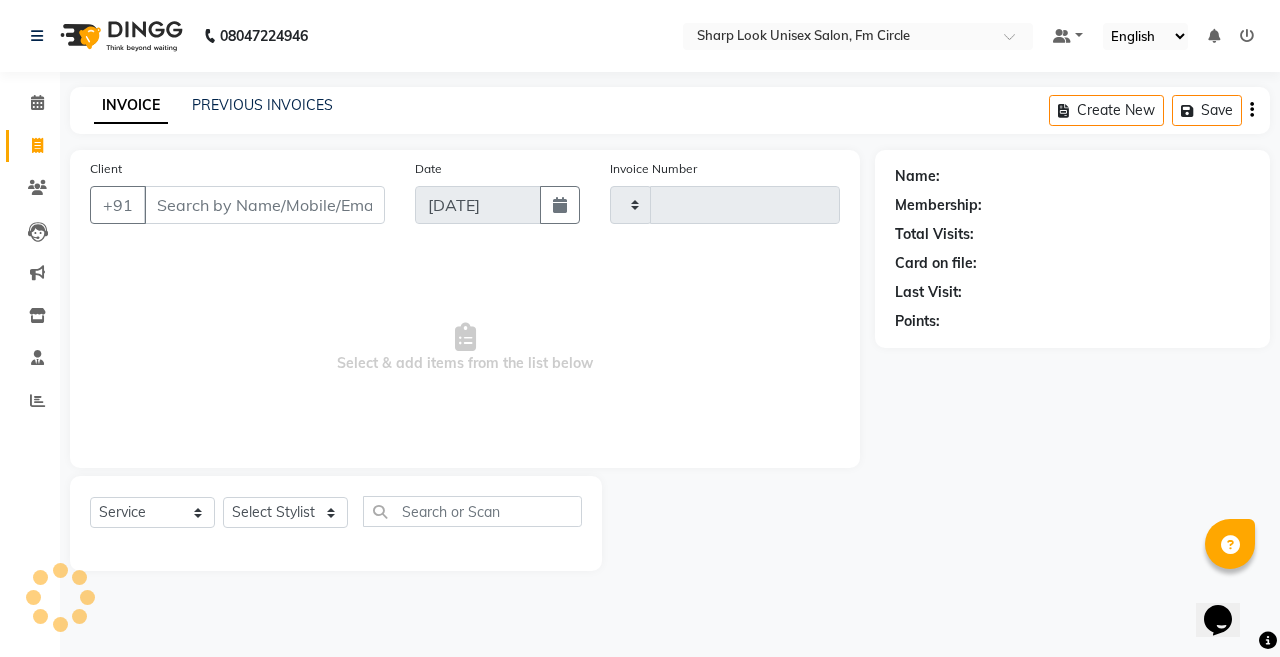 select on "804" 